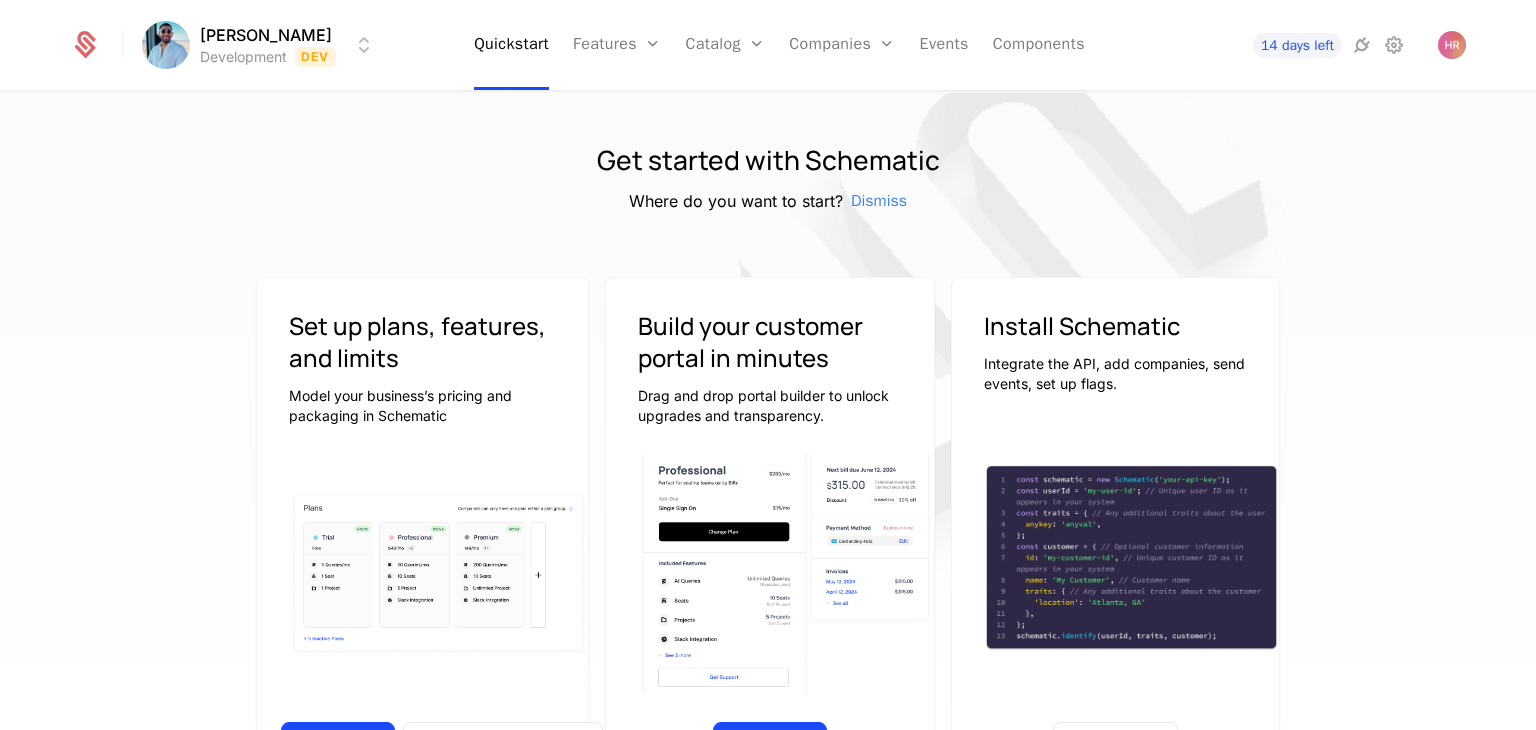 scroll, scrollTop: 0, scrollLeft: 0, axis: both 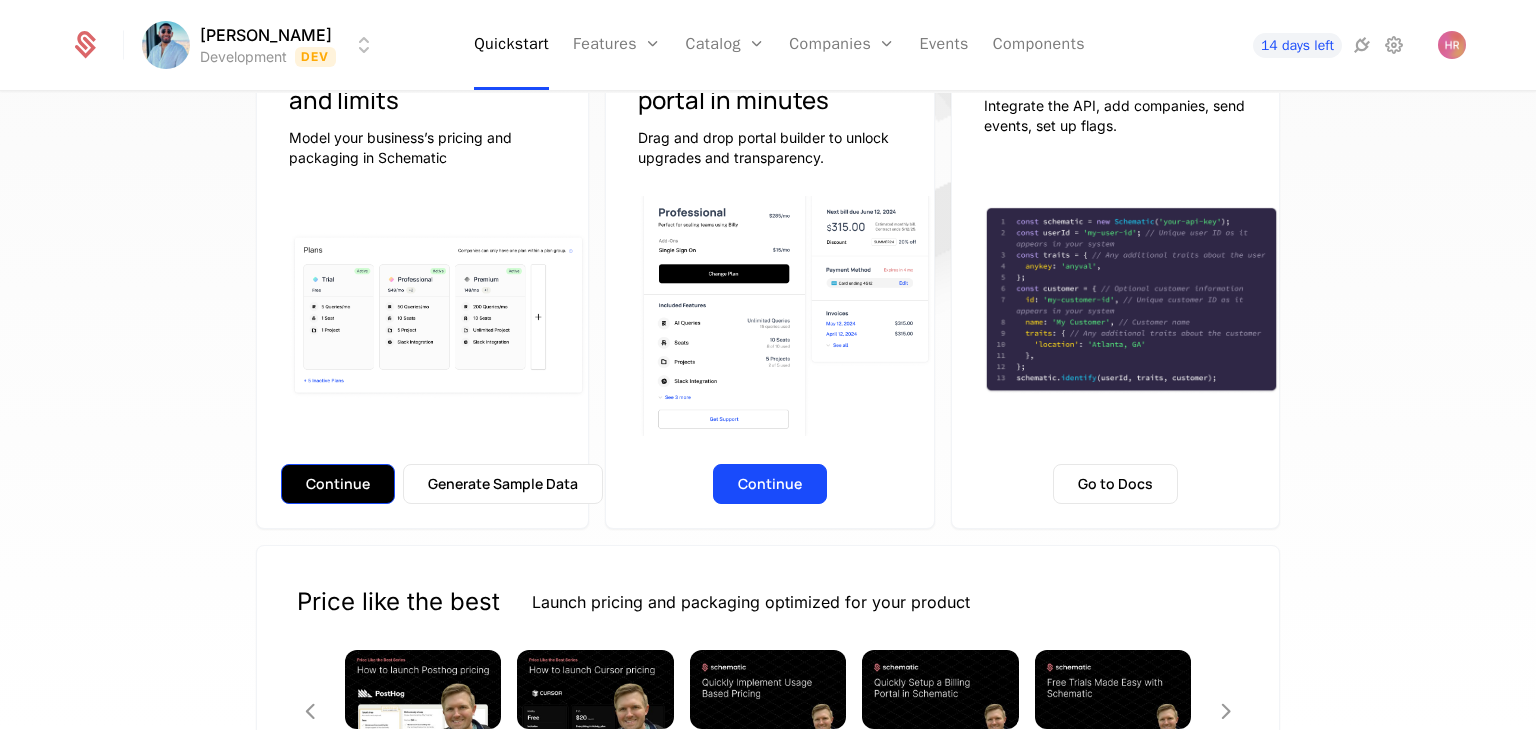 click on "Continue" at bounding box center (338, 484) 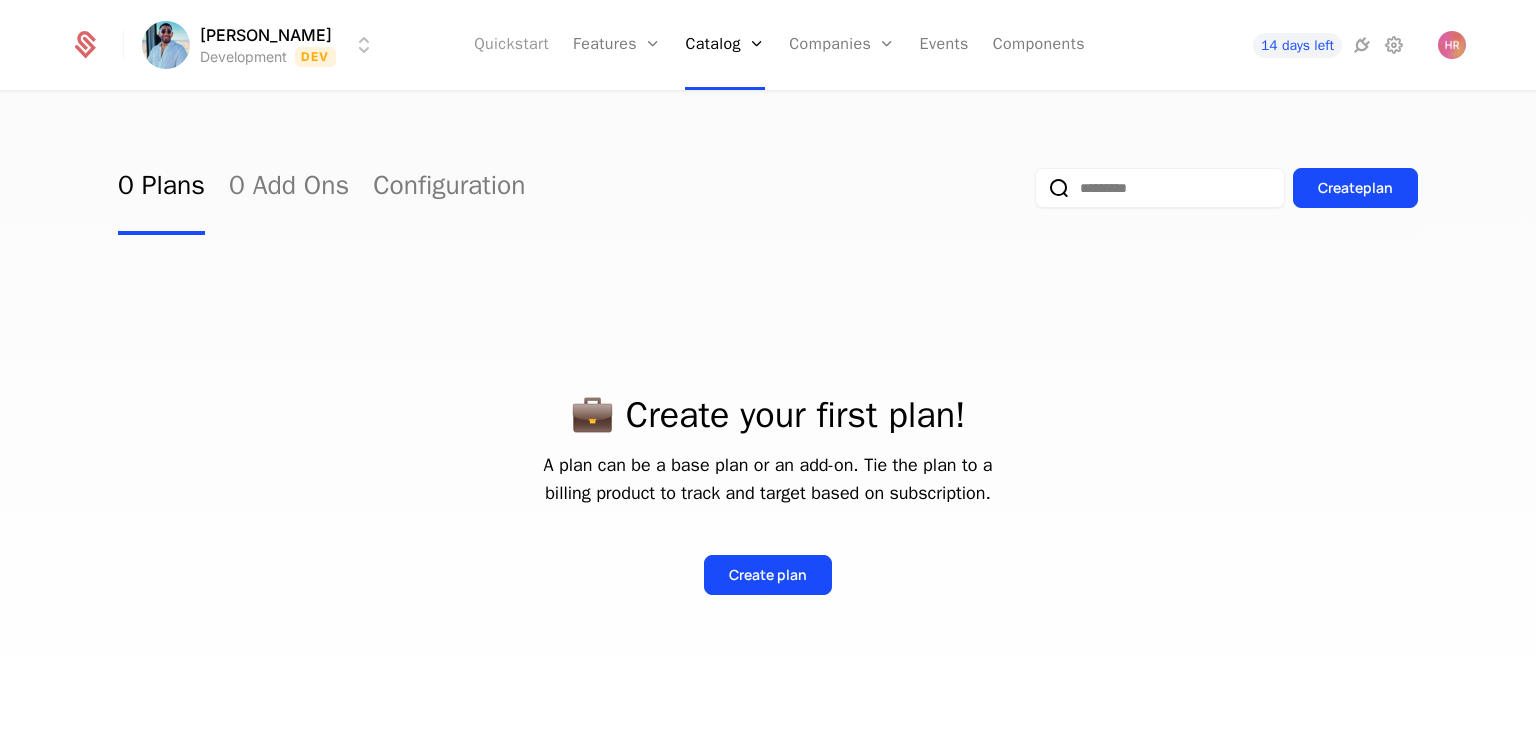 click on "Quickstart" at bounding box center (511, 45) 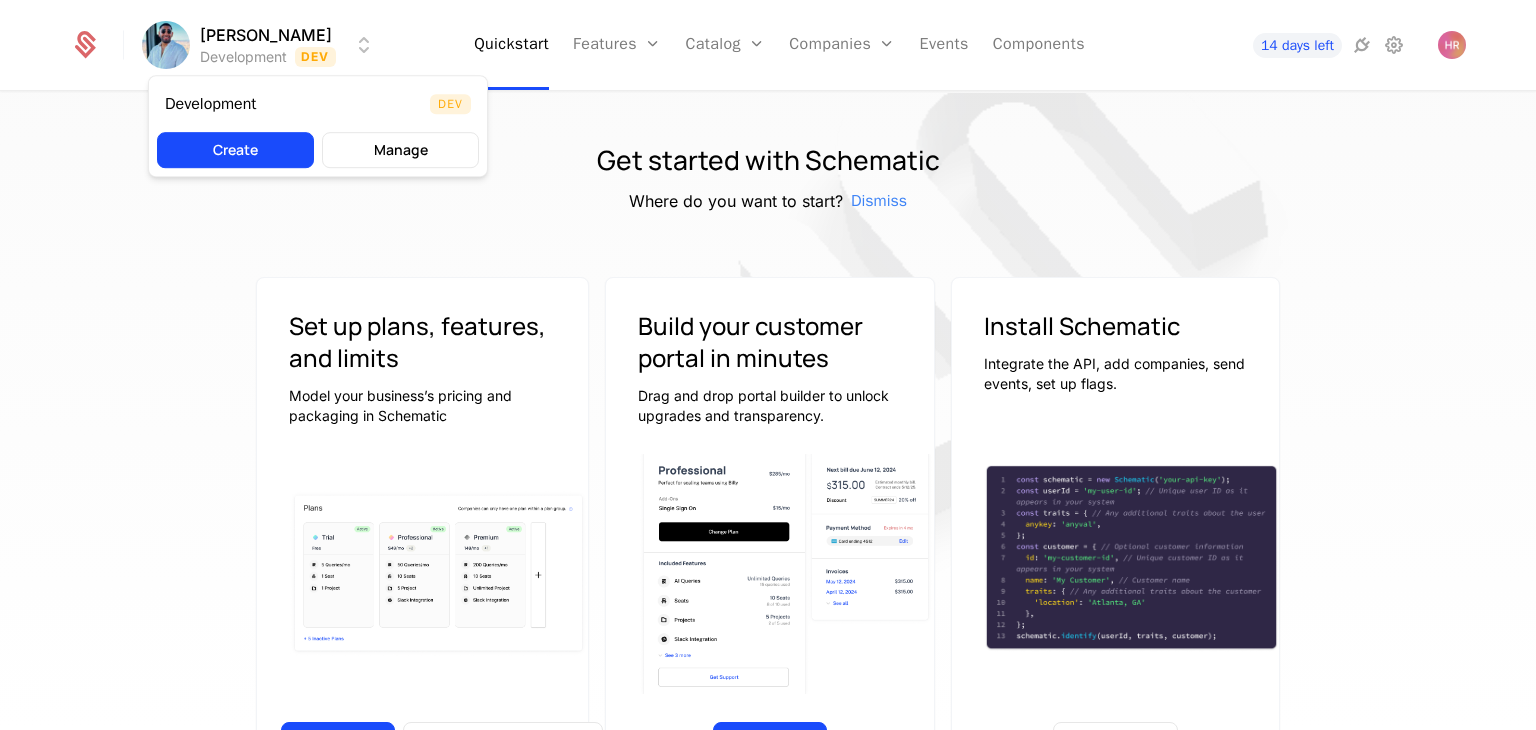 click on "Harshith Development Dev Quickstart Features Features Flags Catalog Plans Add Ons Configuration Companies Companies Users Events Components 14 days left Get started with Schematic Where do you want to start? Dismiss Set up plans, features, and limits Model your business’s pricing and packaging in Schematic Continue Generate Sample Data Build your customer portal in minutes Drag and drop portal builder to unlock upgrades and transparency. Continue Install Schematic Integrate the API, add companies, send events, set up flags. Go to Docs Price like the best Launch pricing and packaging optimized for your product Watch on Youtube 3:45 Price Like Posthog Watch on Youtube 2:39 Price like Cursor Watch on Youtube 1:27 Set up usage based pricing Watch on Youtube 1:07 Set up a billing portal Watch on Youtube 1:11 Set up free trial Watch on Youtube 2:17 Enforce usage limits Watch on Youtube 1:09 Set up a customer portal
Best Viewed on Desktop You're currently viewing this on a  mobile device .   Dev" at bounding box center (768, 365) 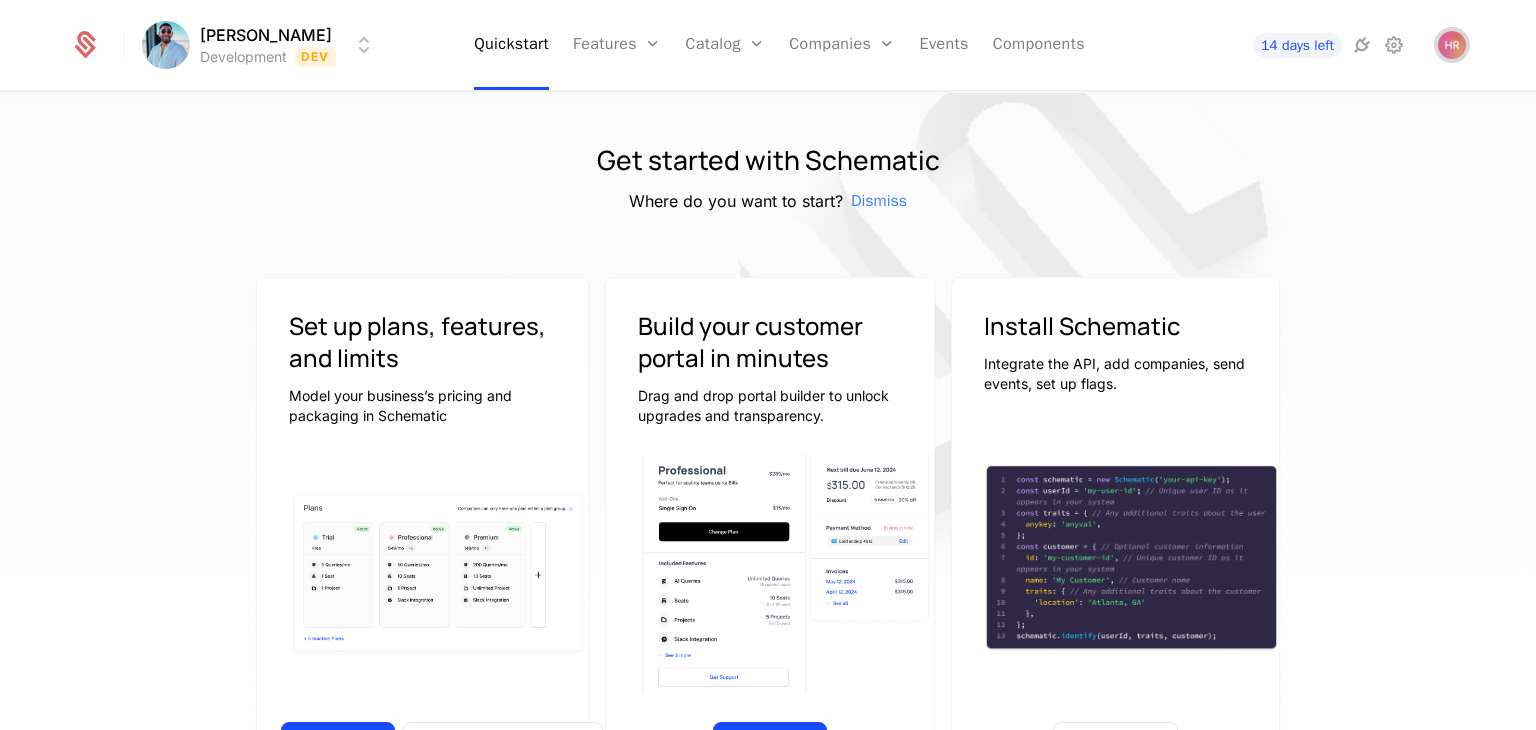 click at bounding box center (1452, 45) 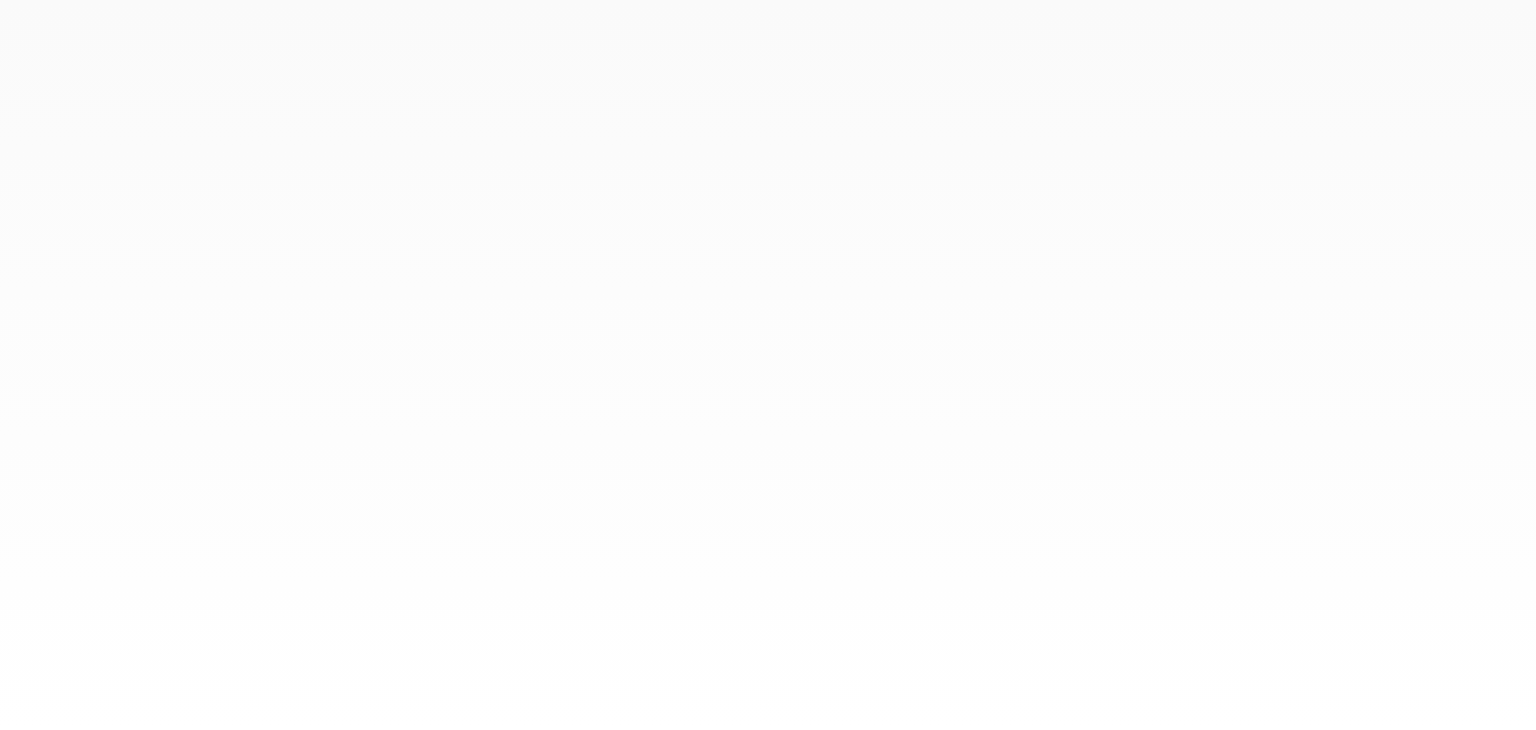 scroll, scrollTop: 0, scrollLeft: 0, axis: both 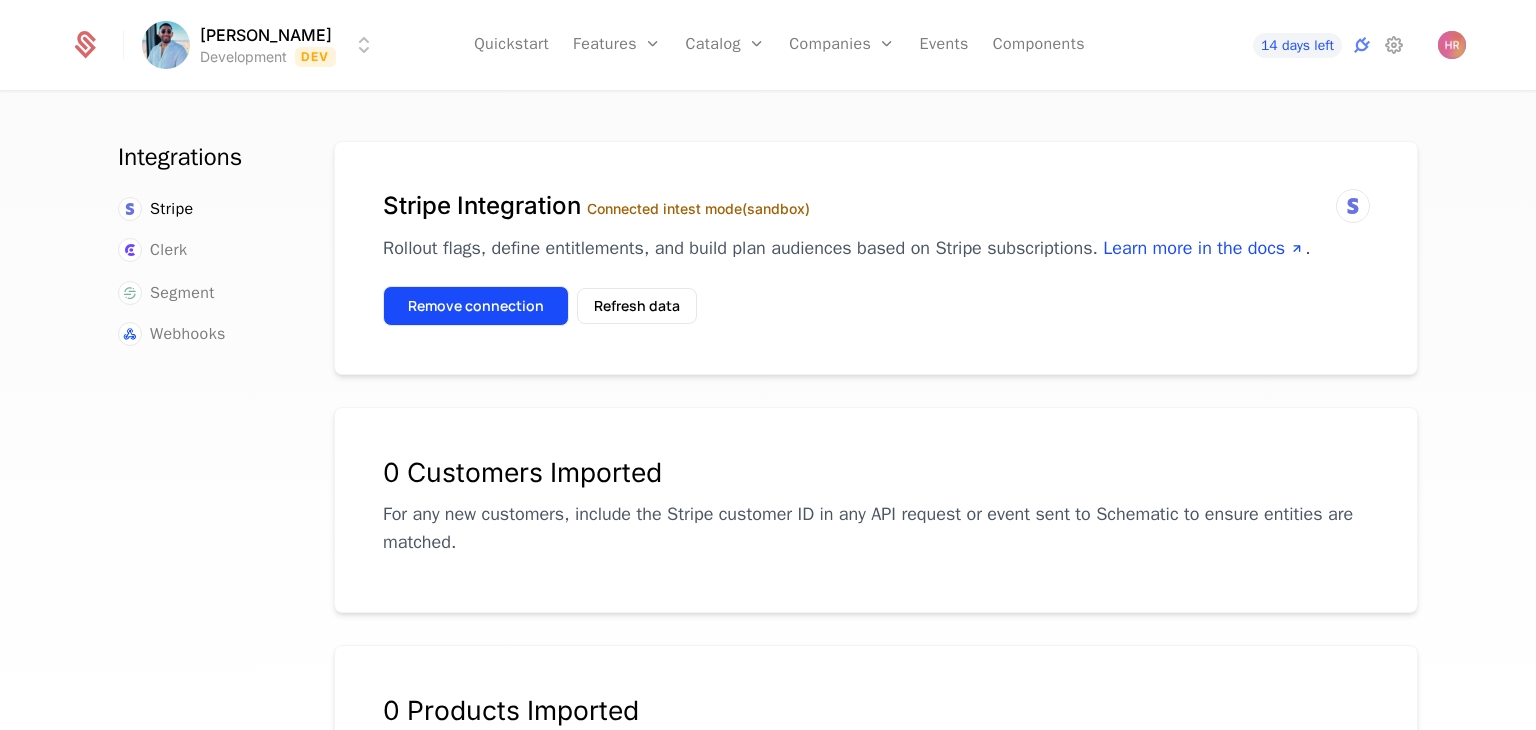 click on "Remove connection" at bounding box center [476, 306] 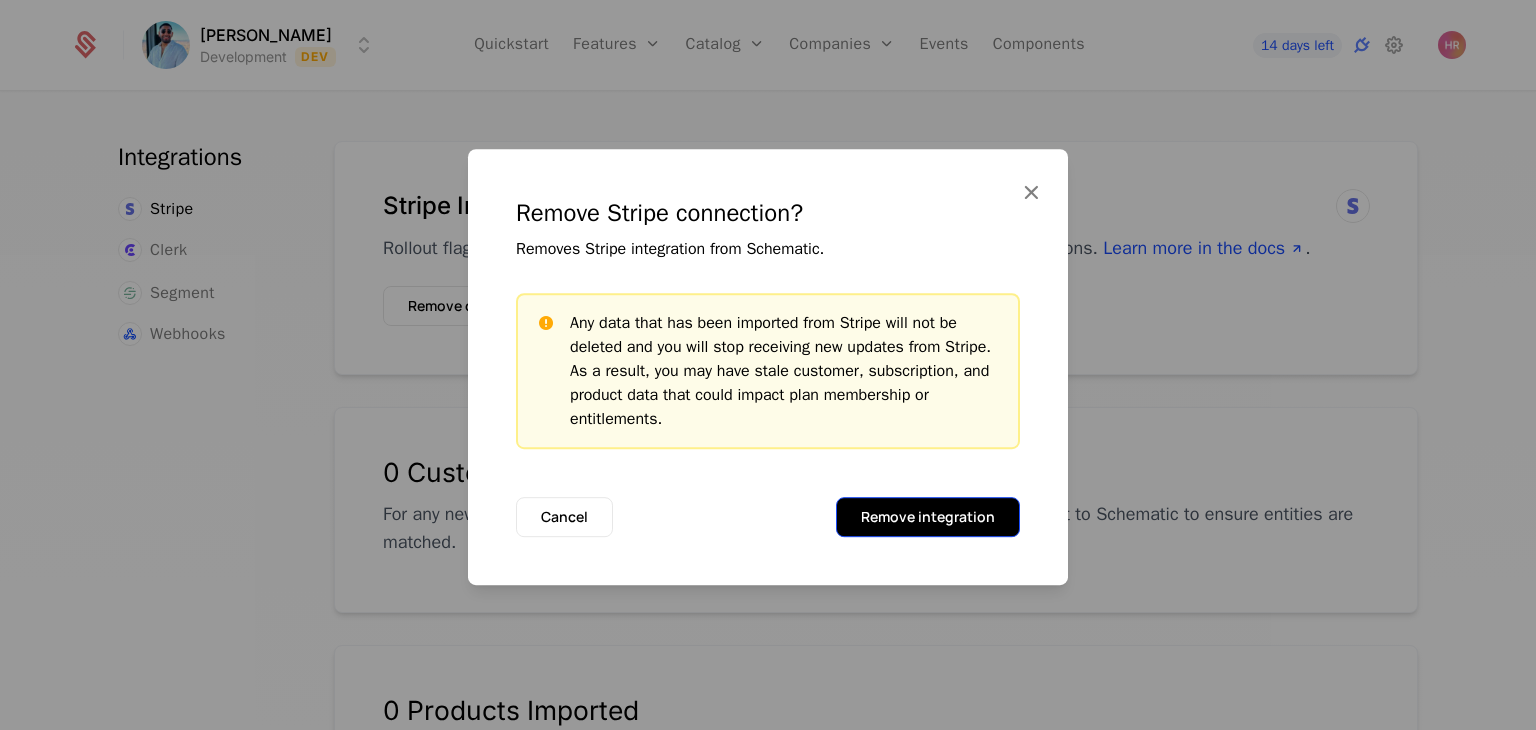 click on "Remove integration" at bounding box center [928, 517] 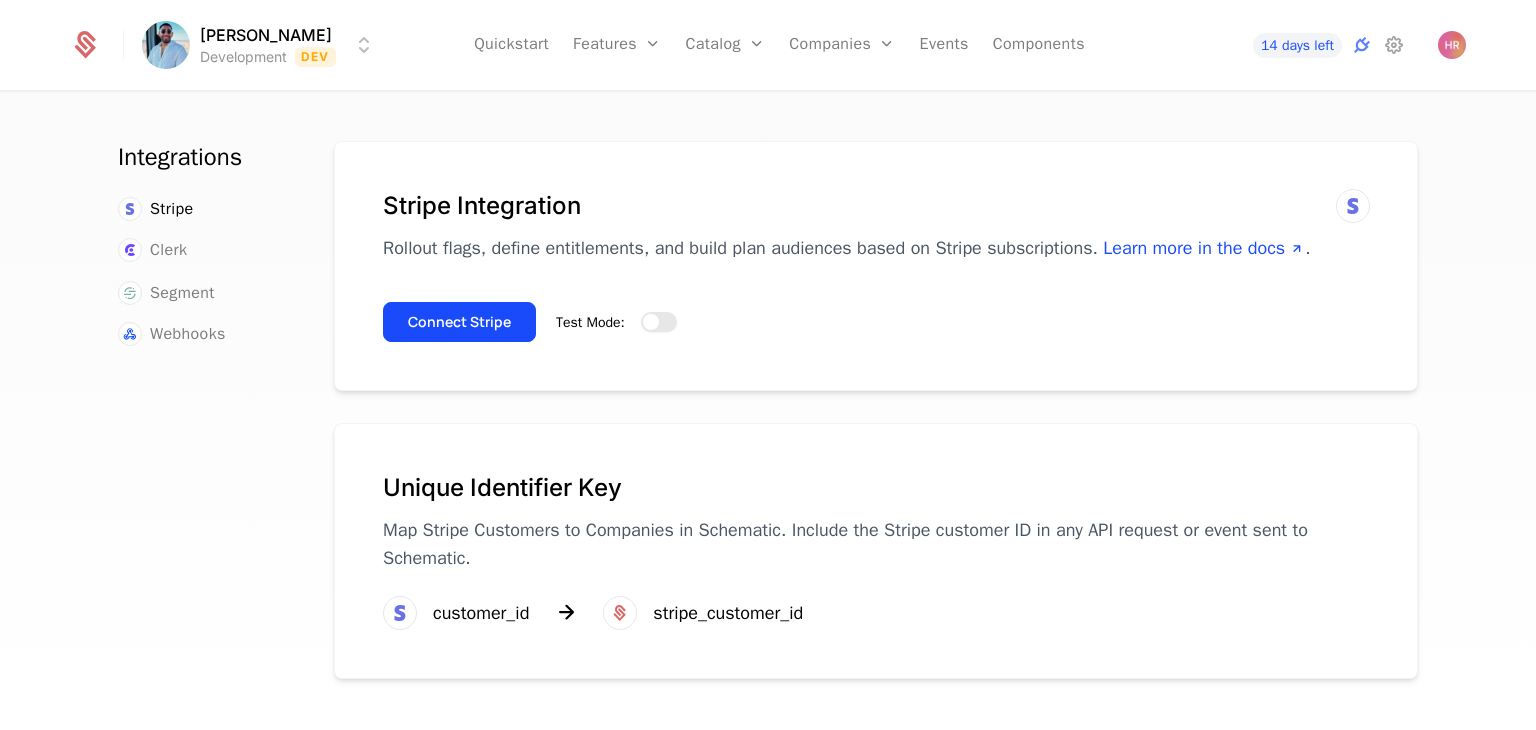 click at bounding box center [651, 322] 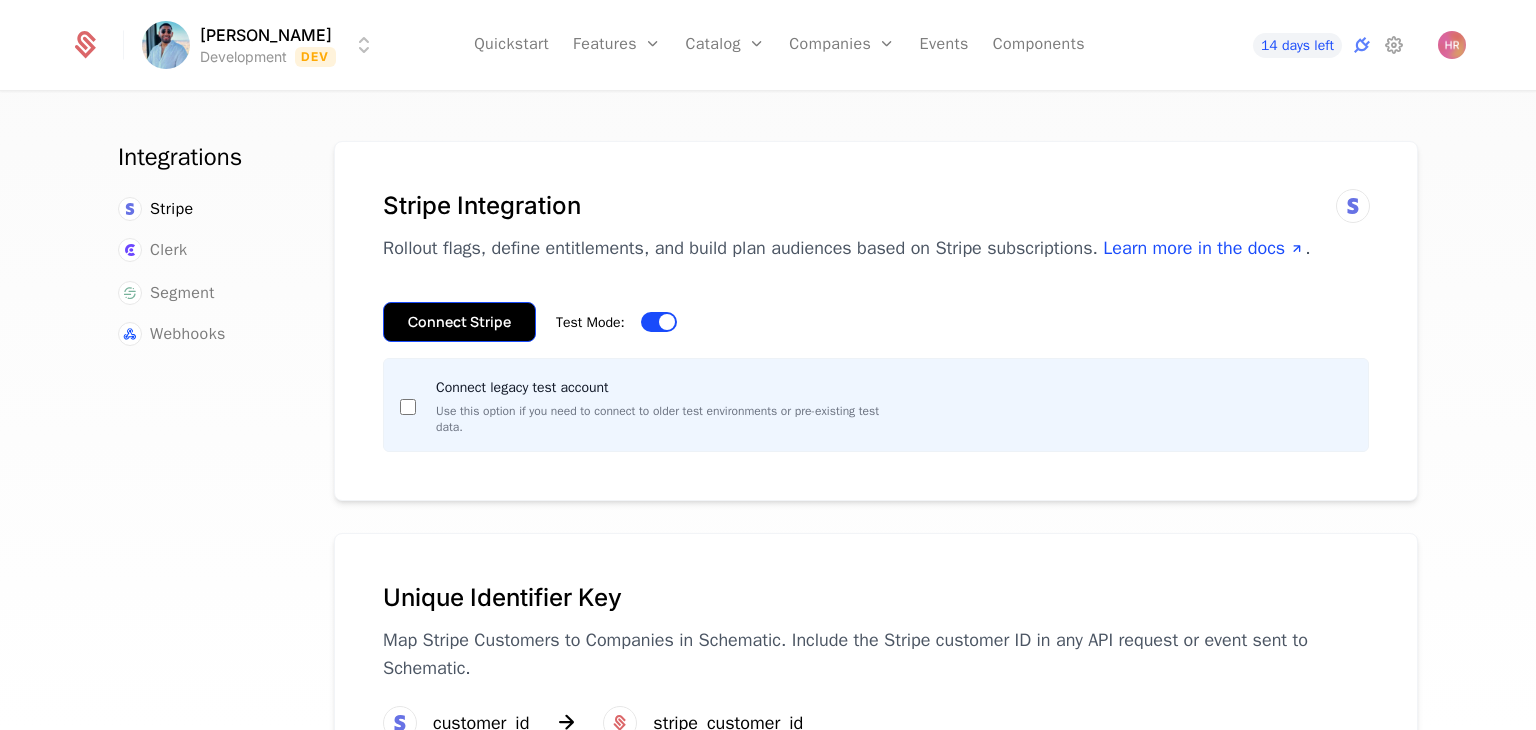 click on "Connect Stripe" at bounding box center (459, 322) 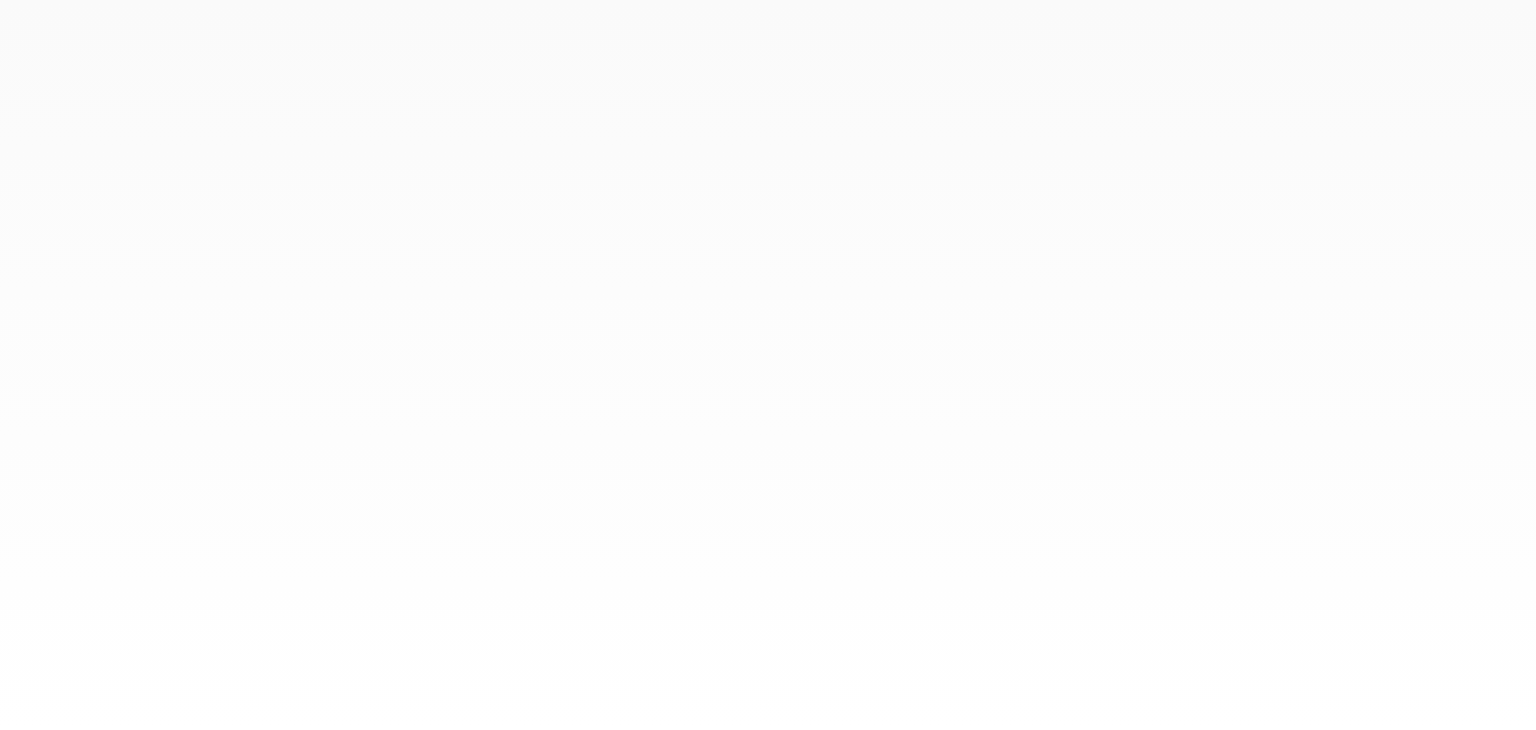 scroll, scrollTop: 0, scrollLeft: 0, axis: both 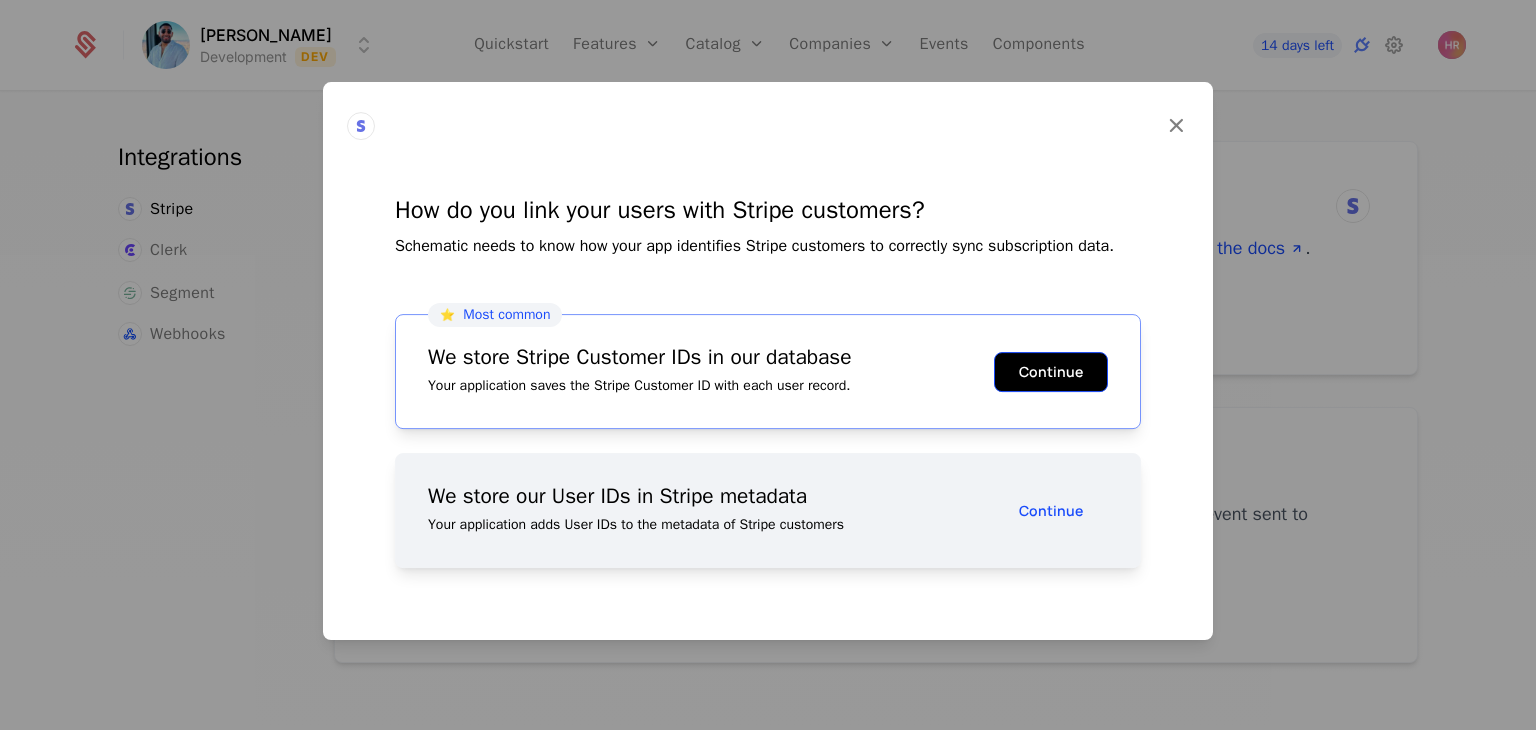 click on "Continue" at bounding box center (1051, 372) 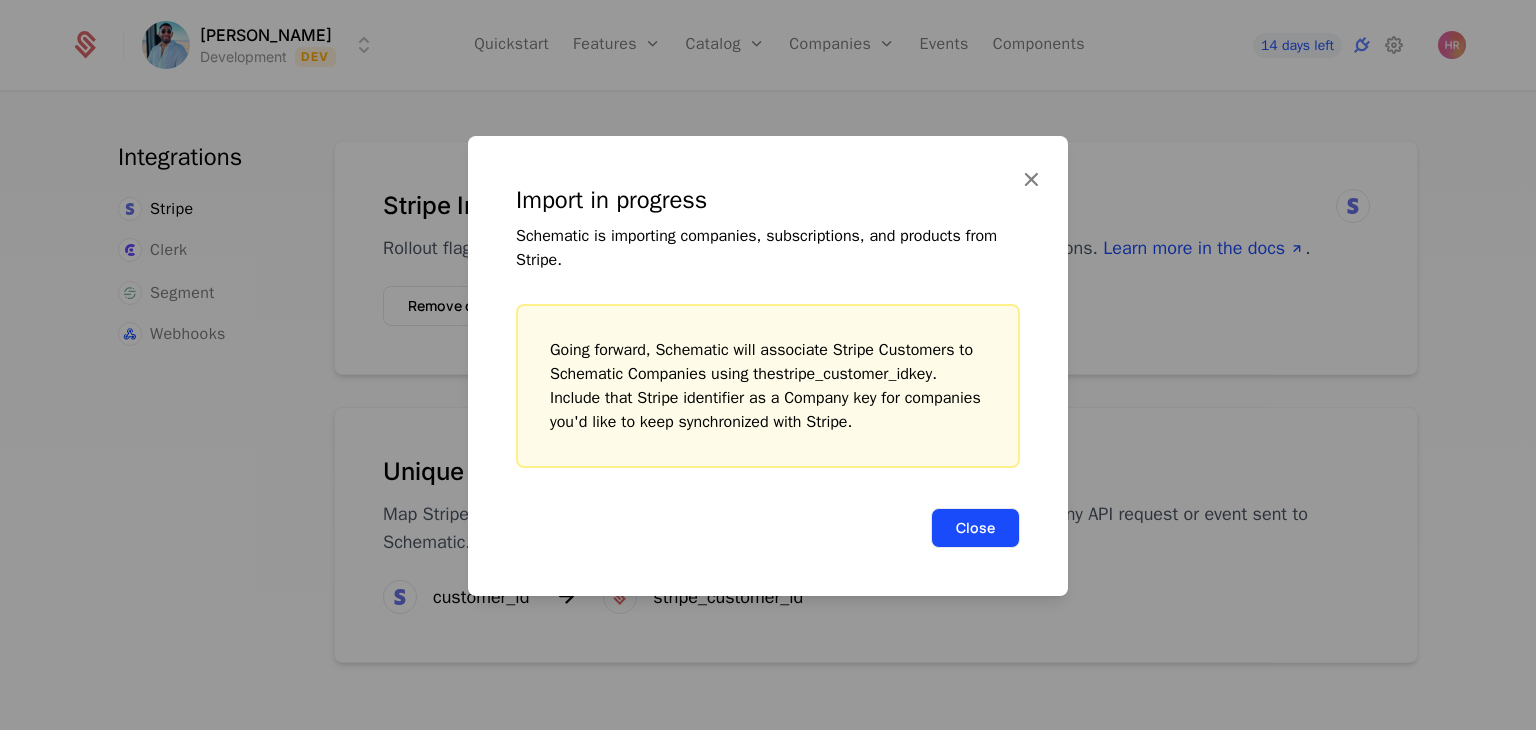 click on "Close" at bounding box center [975, 528] 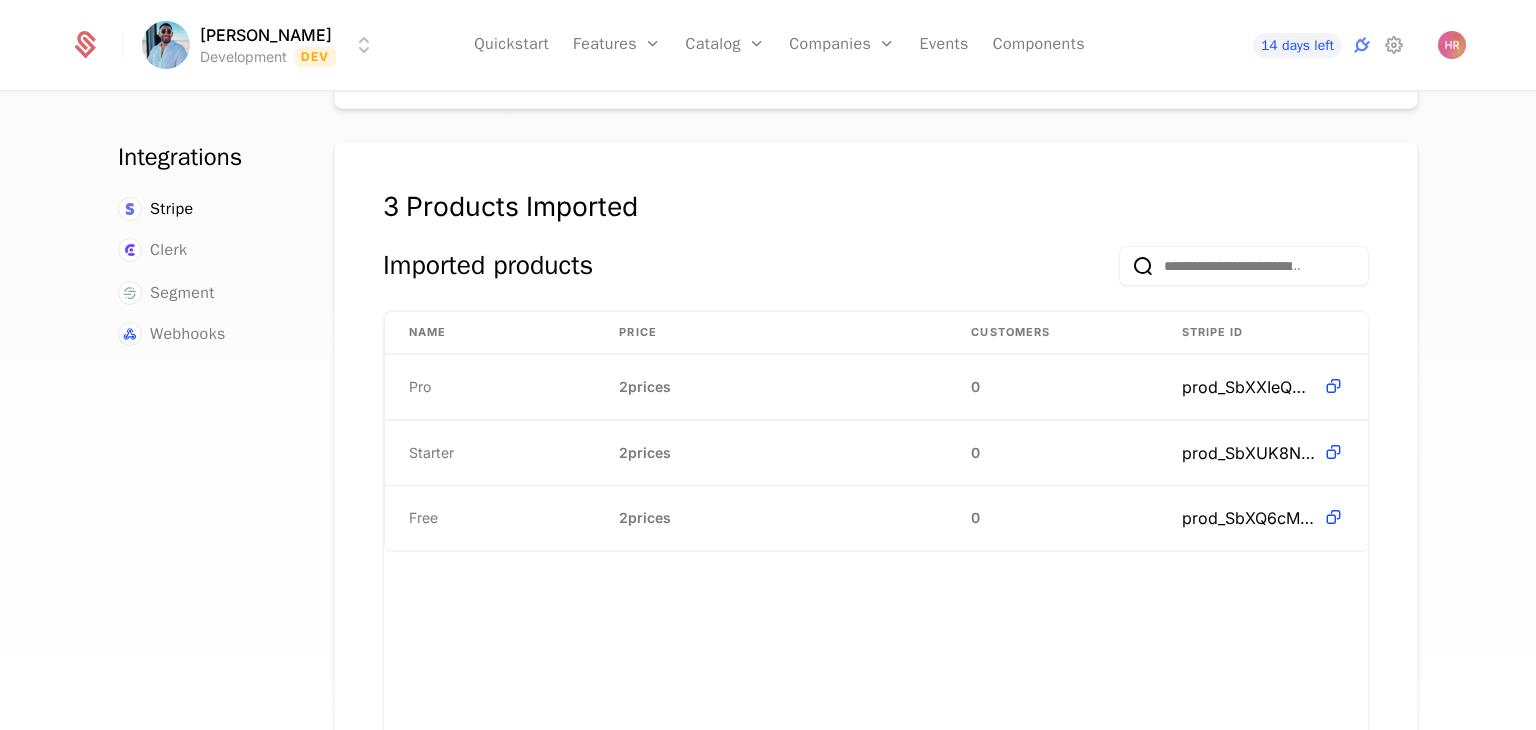 scroll, scrollTop: 506, scrollLeft: 0, axis: vertical 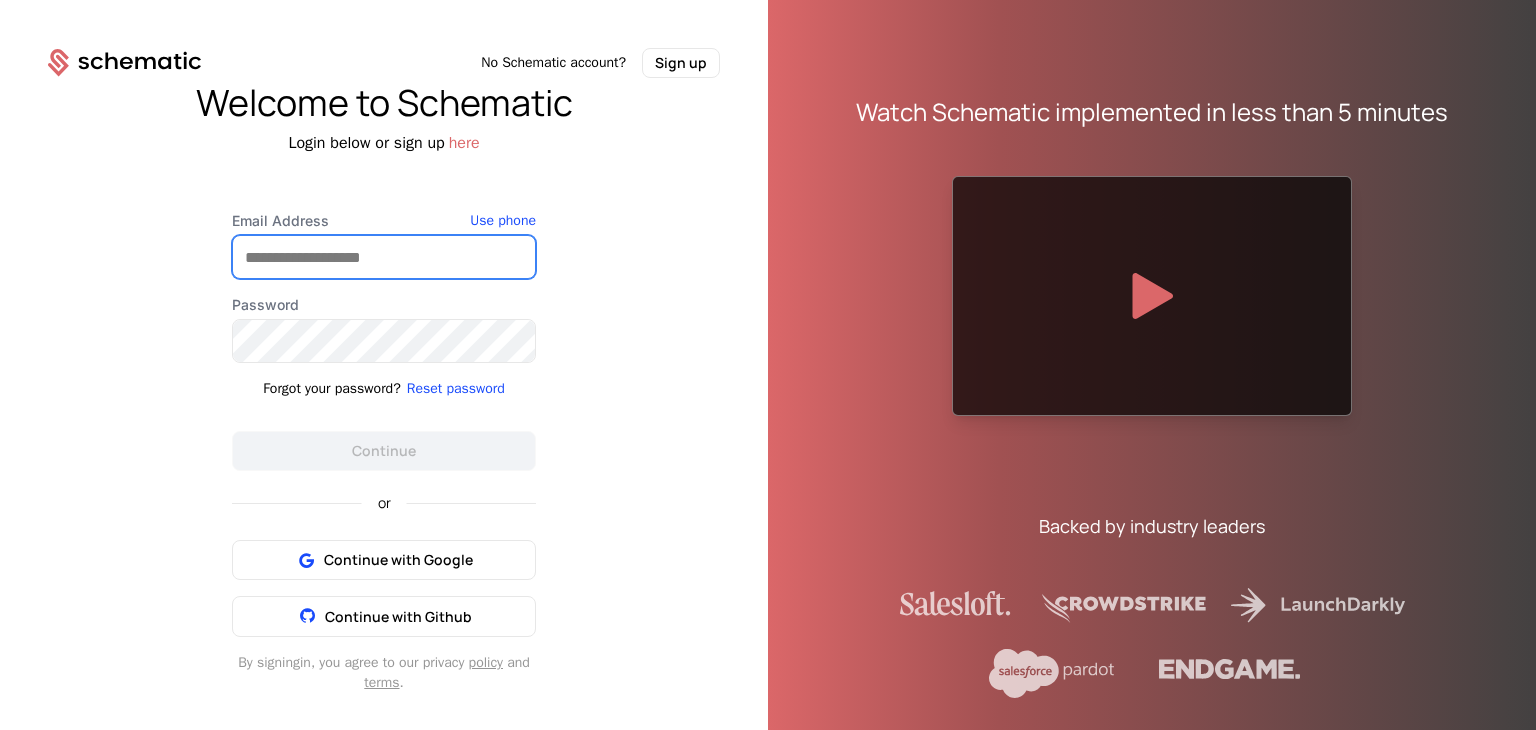 click on "Email Address" at bounding box center [384, 257] 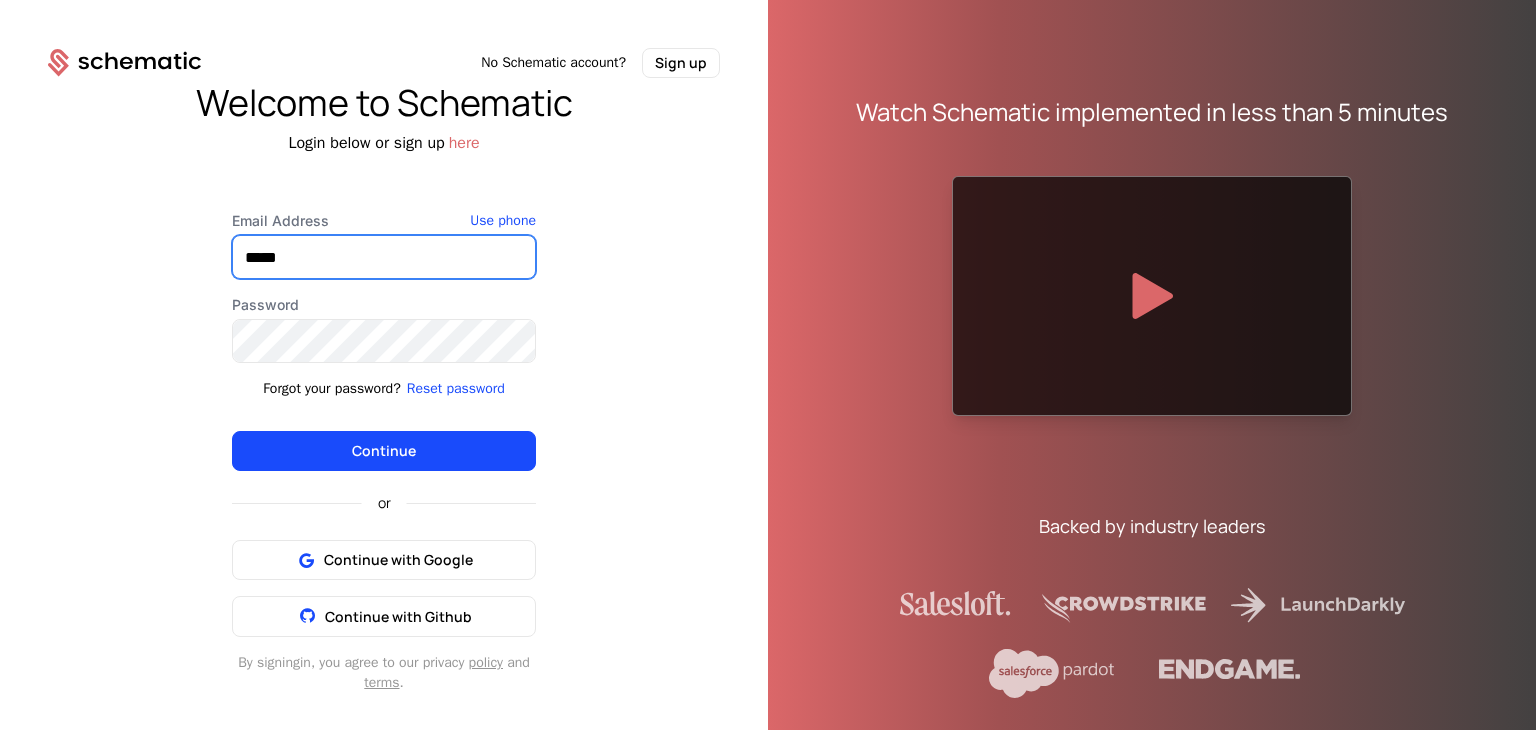 type on "**********" 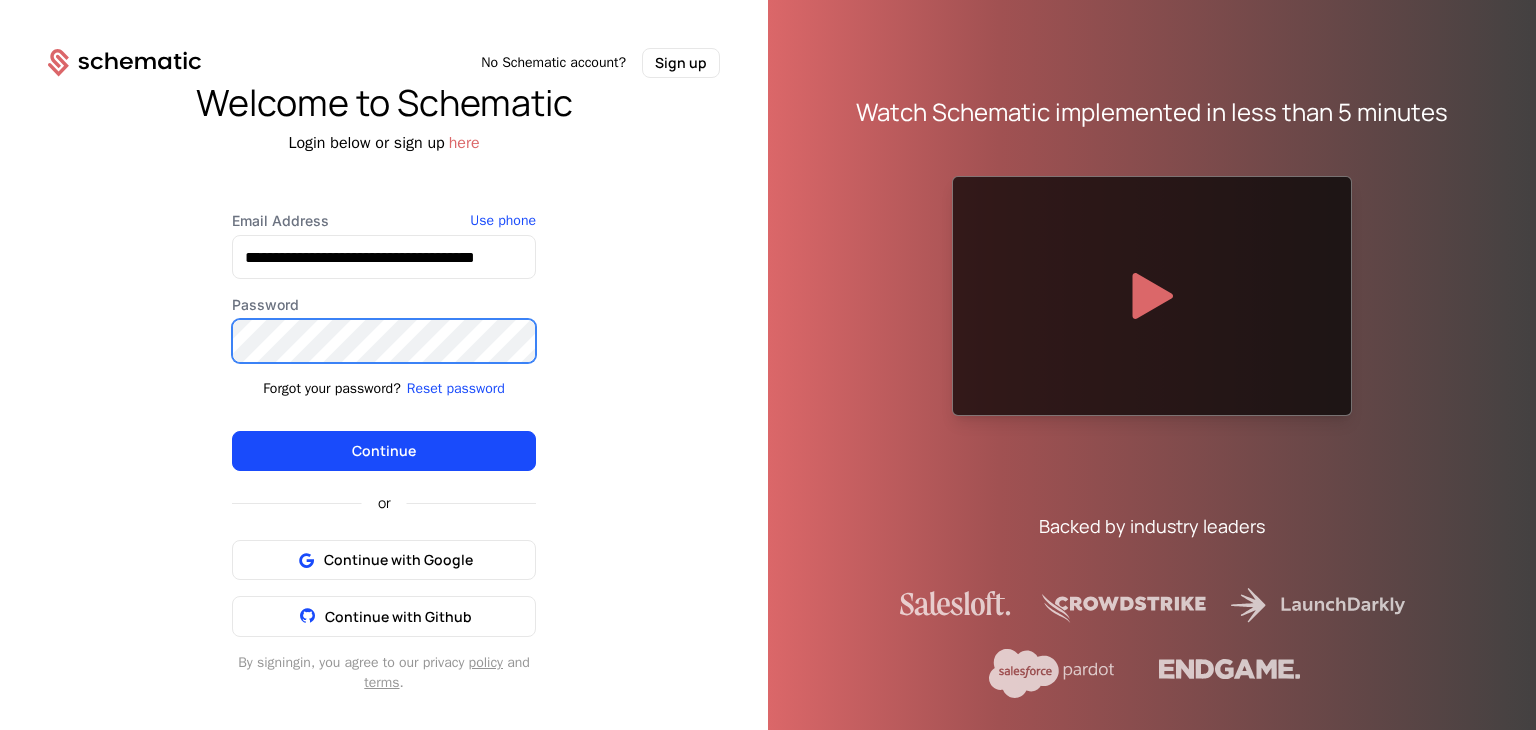 click on "Continue" at bounding box center [384, 451] 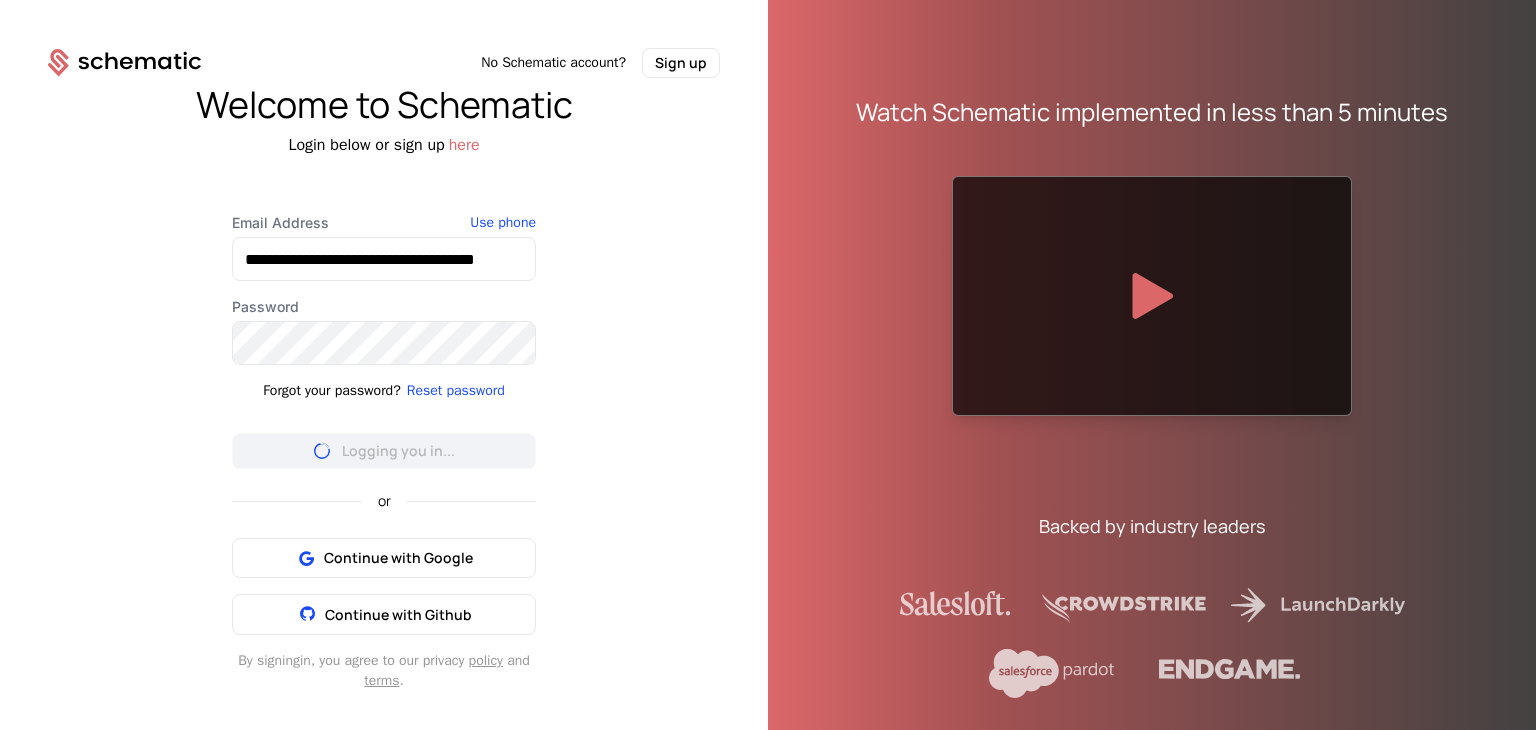 click on "**********" at bounding box center (384, 452) 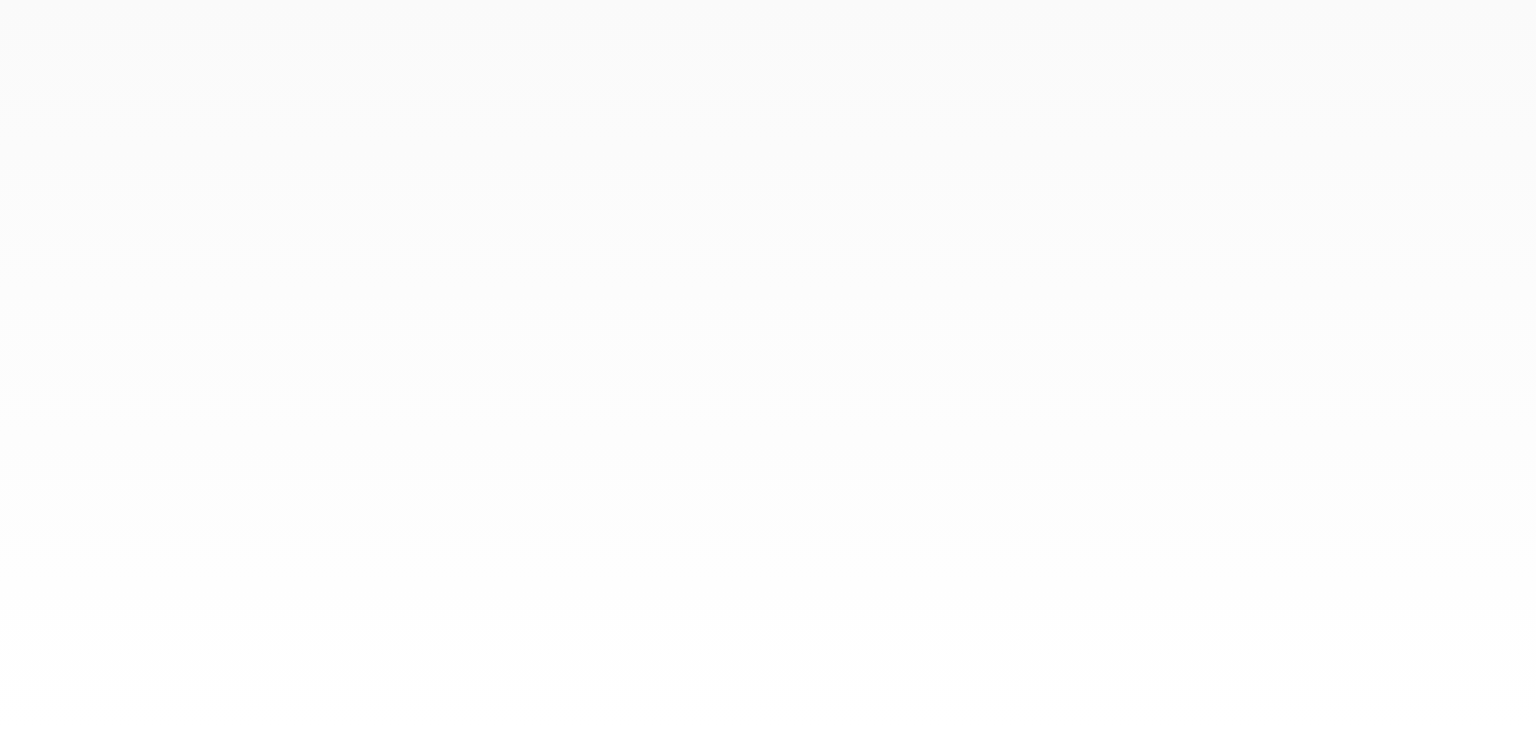 scroll, scrollTop: 0, scrollLeft: 0, axis: both 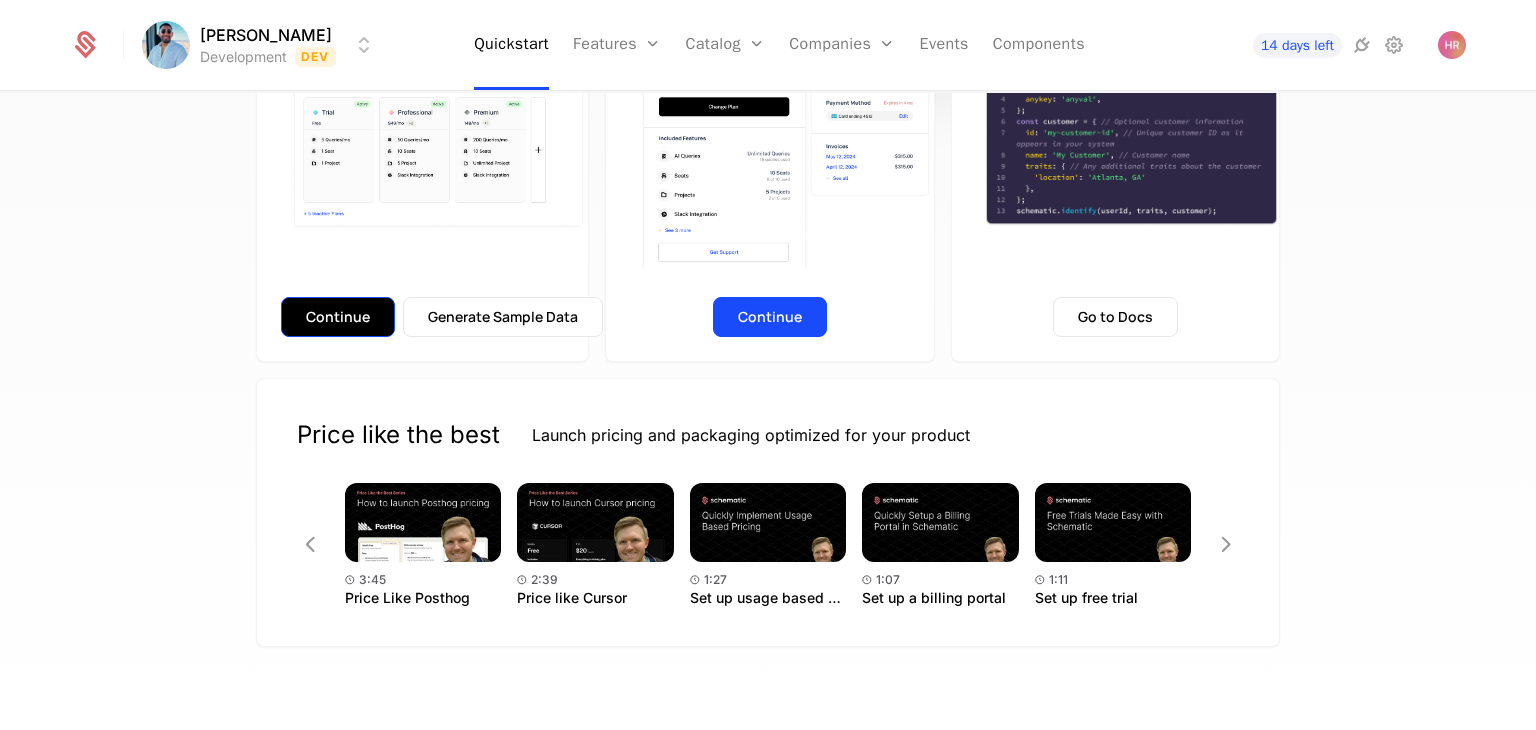 click on "Continue" at bounding box center (338, 317) 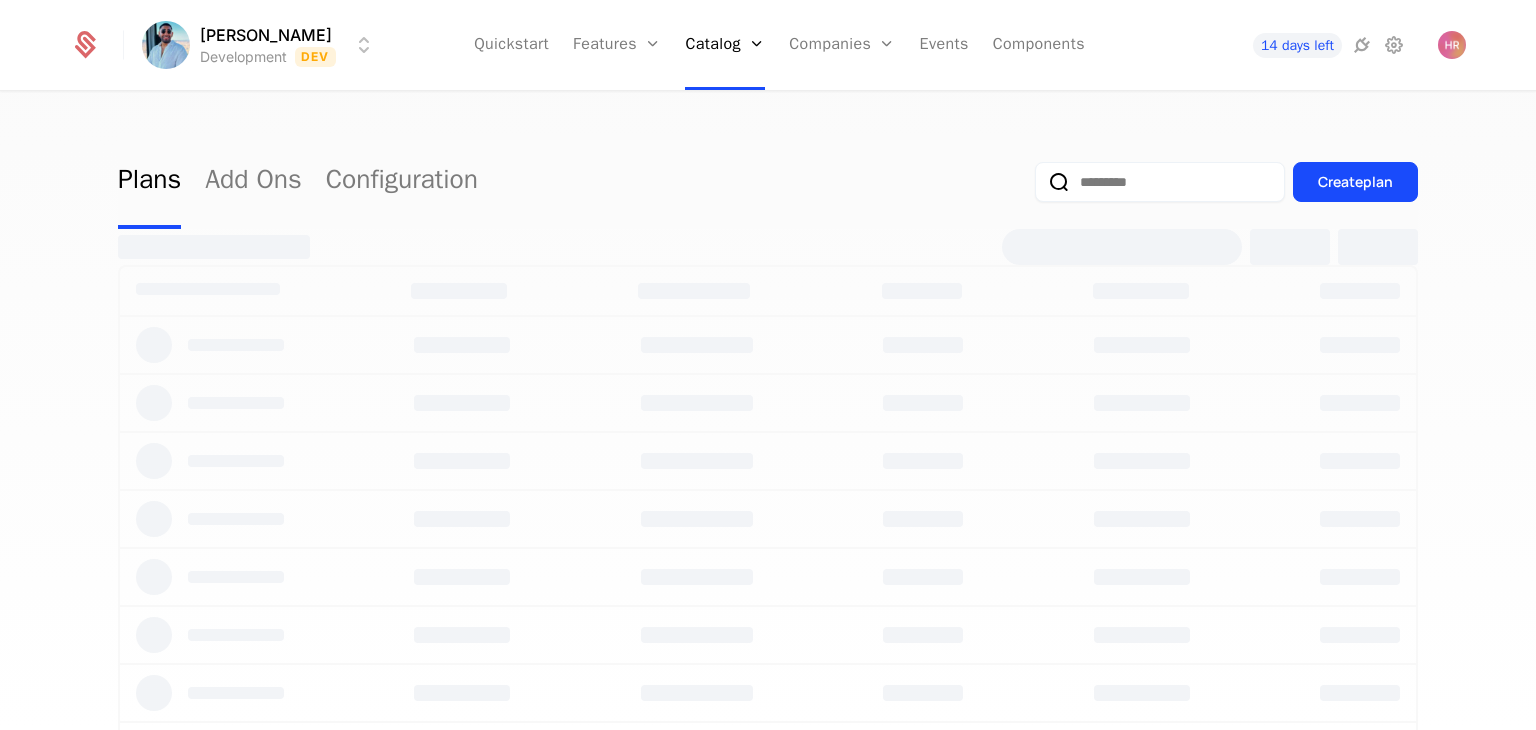scroll, scrollTop: 0, scrollLeft: 0, axis: both 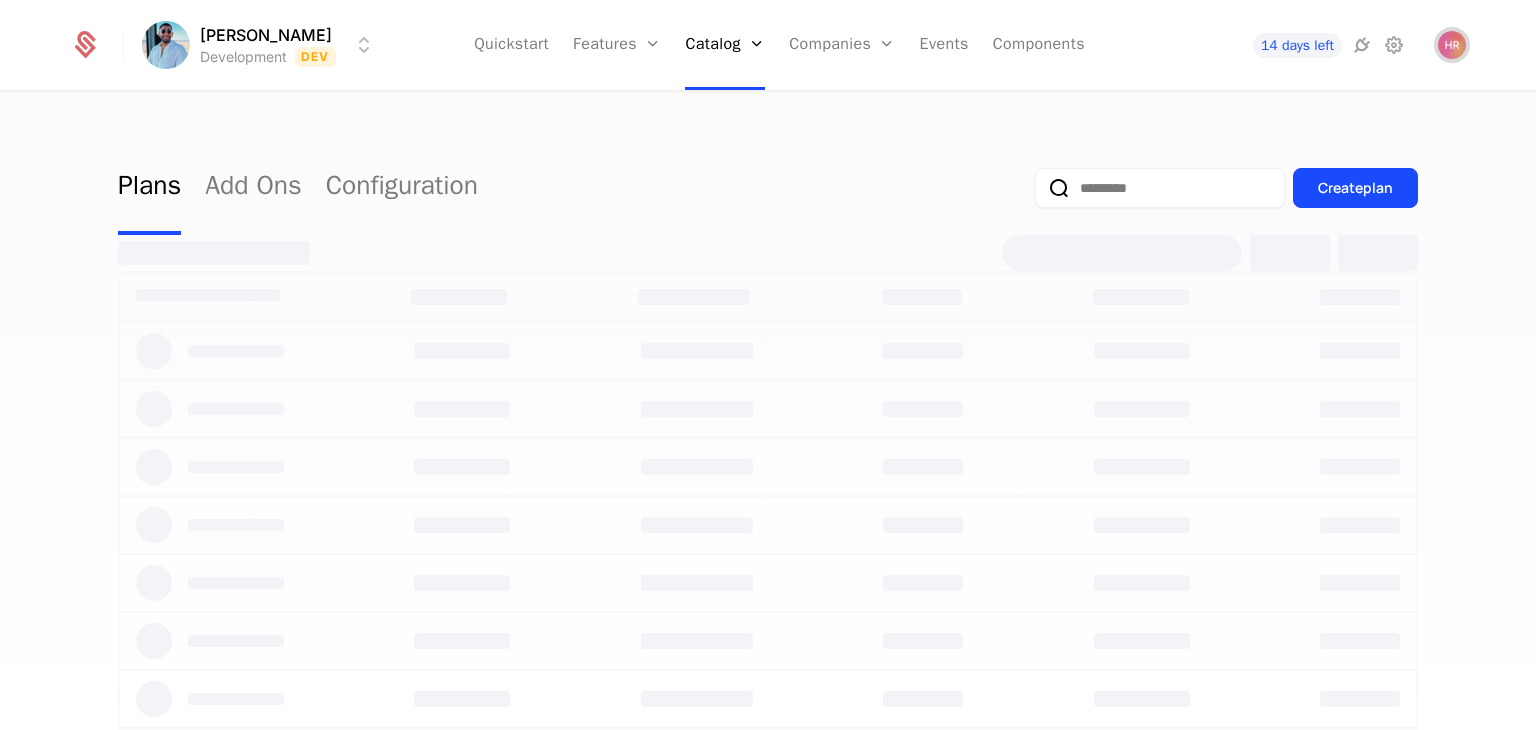 click at bounding box center (1452, 45) 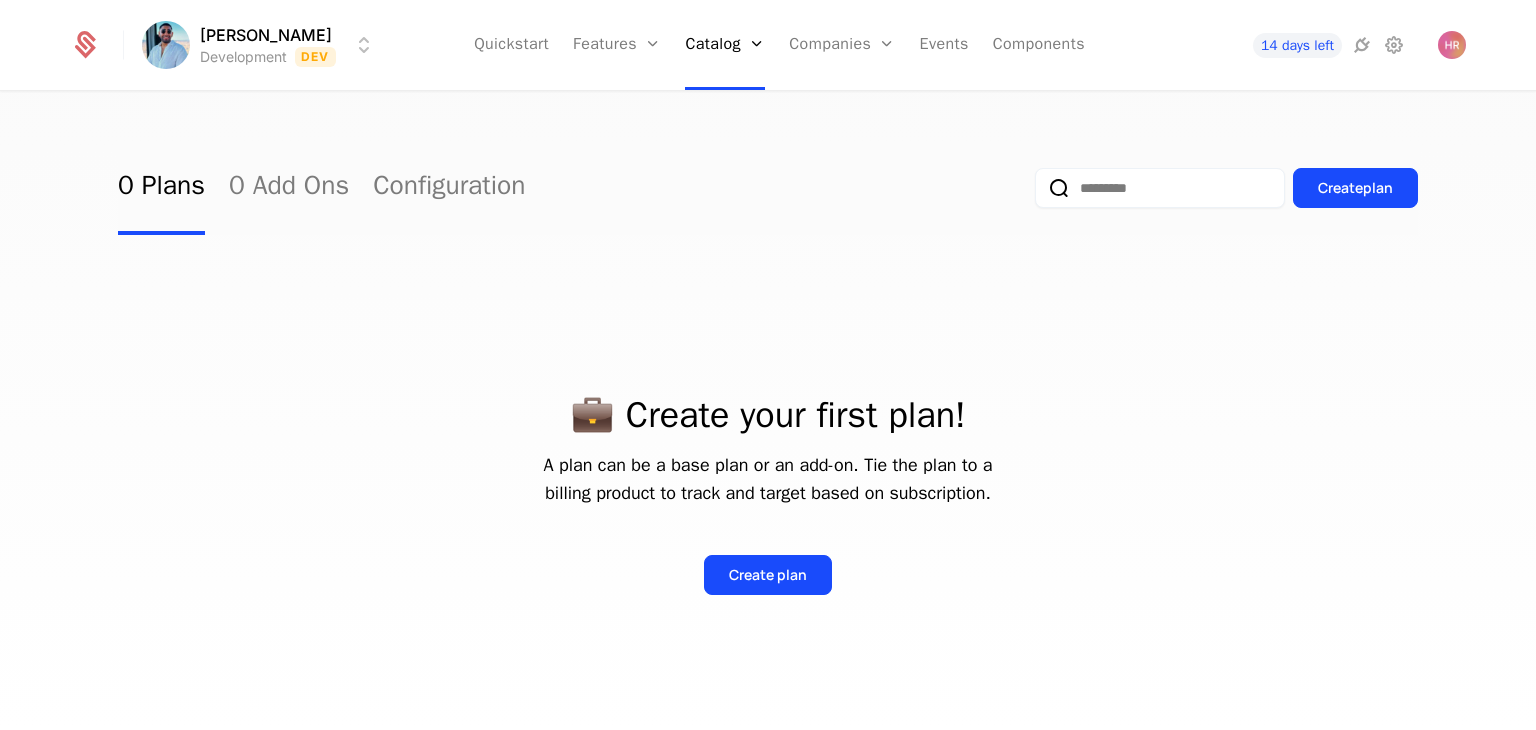 click on "0 Plans 0 Add Ons Configuration Create  plan 💼 Create your first plan! A plan can be a base plan or an add-on. Tie the plan to a billing product to track and target based on subscription. Create plan" at bounding box center (768, 417) 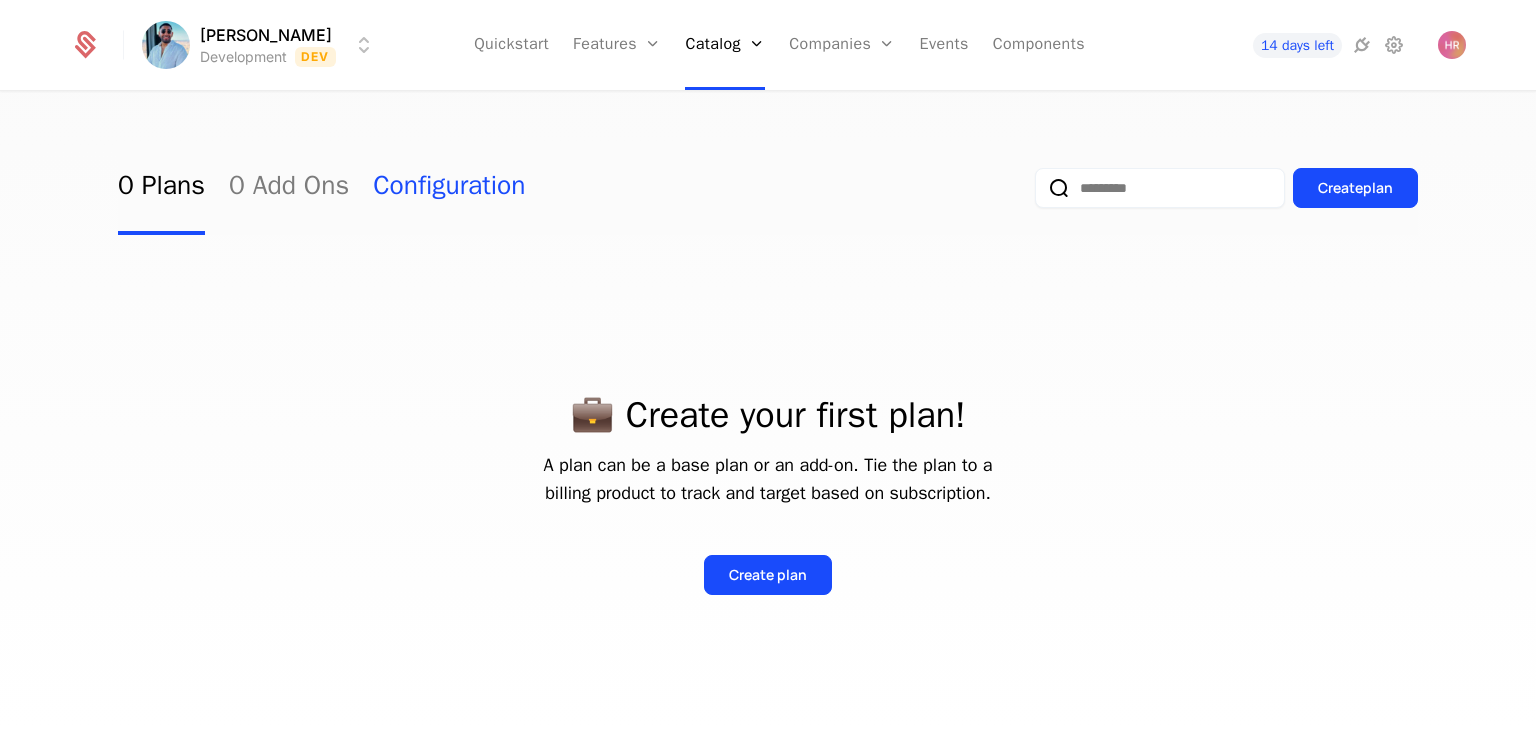 click on "Configuration" at bounding box center (449, 188) 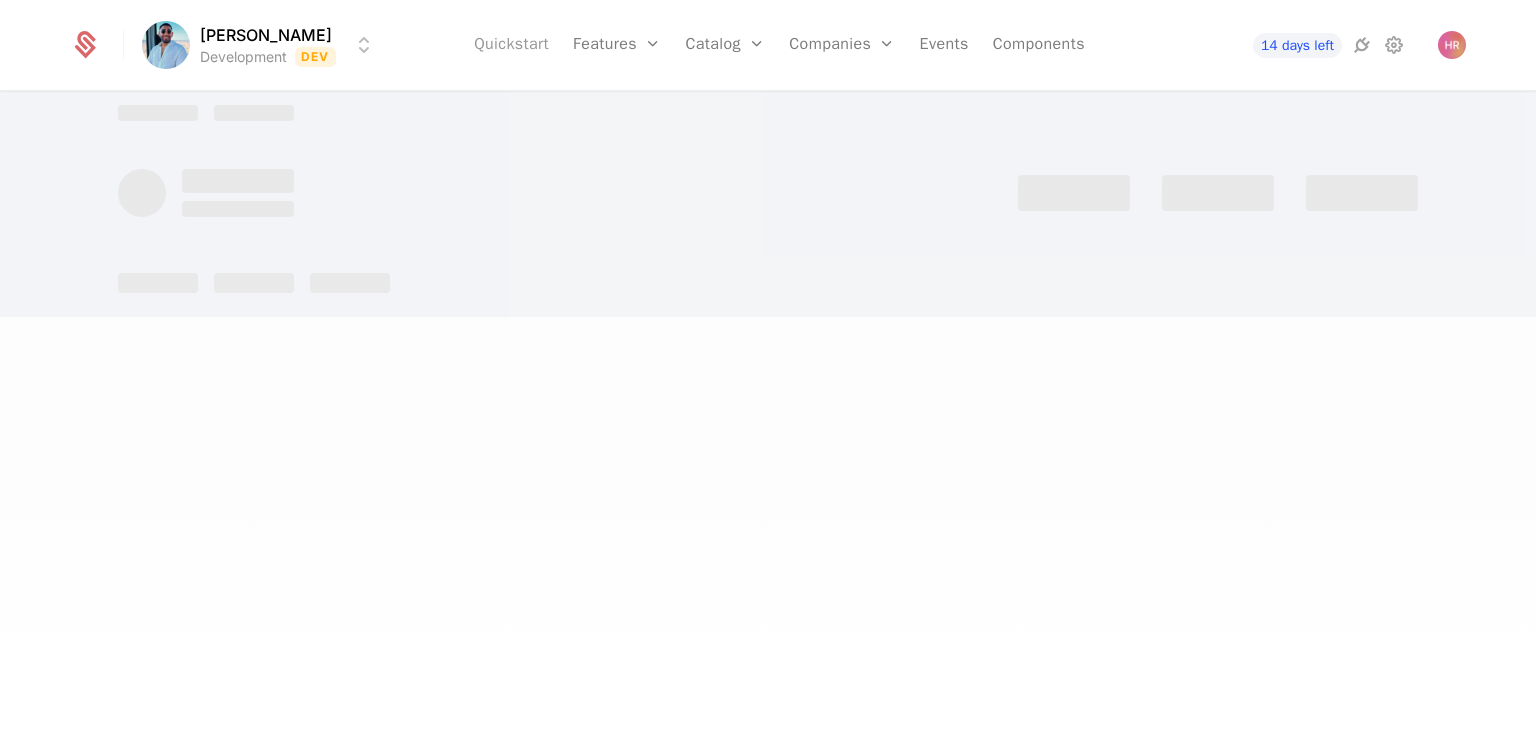 click on "Quickstart" at bounding box center [511, 45] 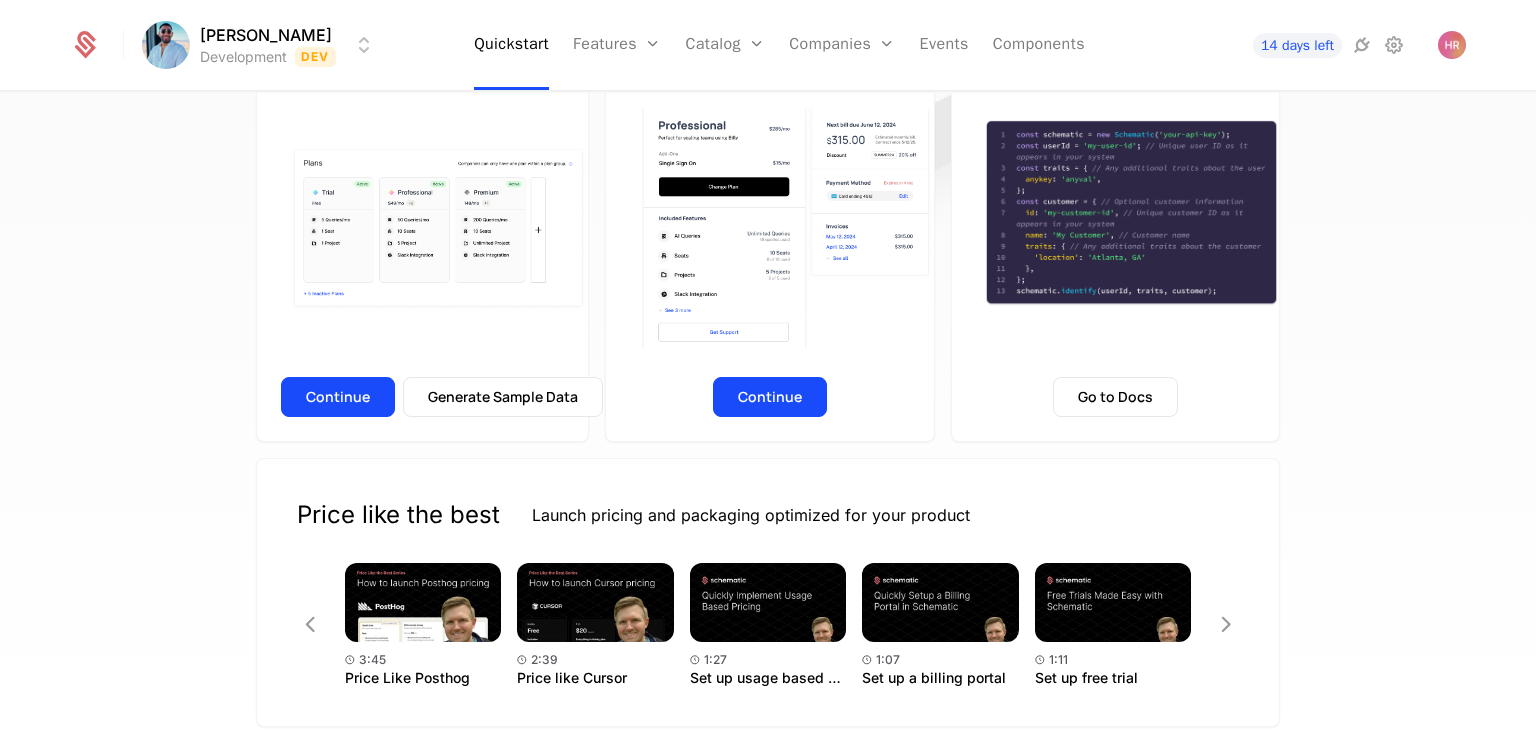 scroll, scrollTop: 0, scrollLeft: 0, axis: both 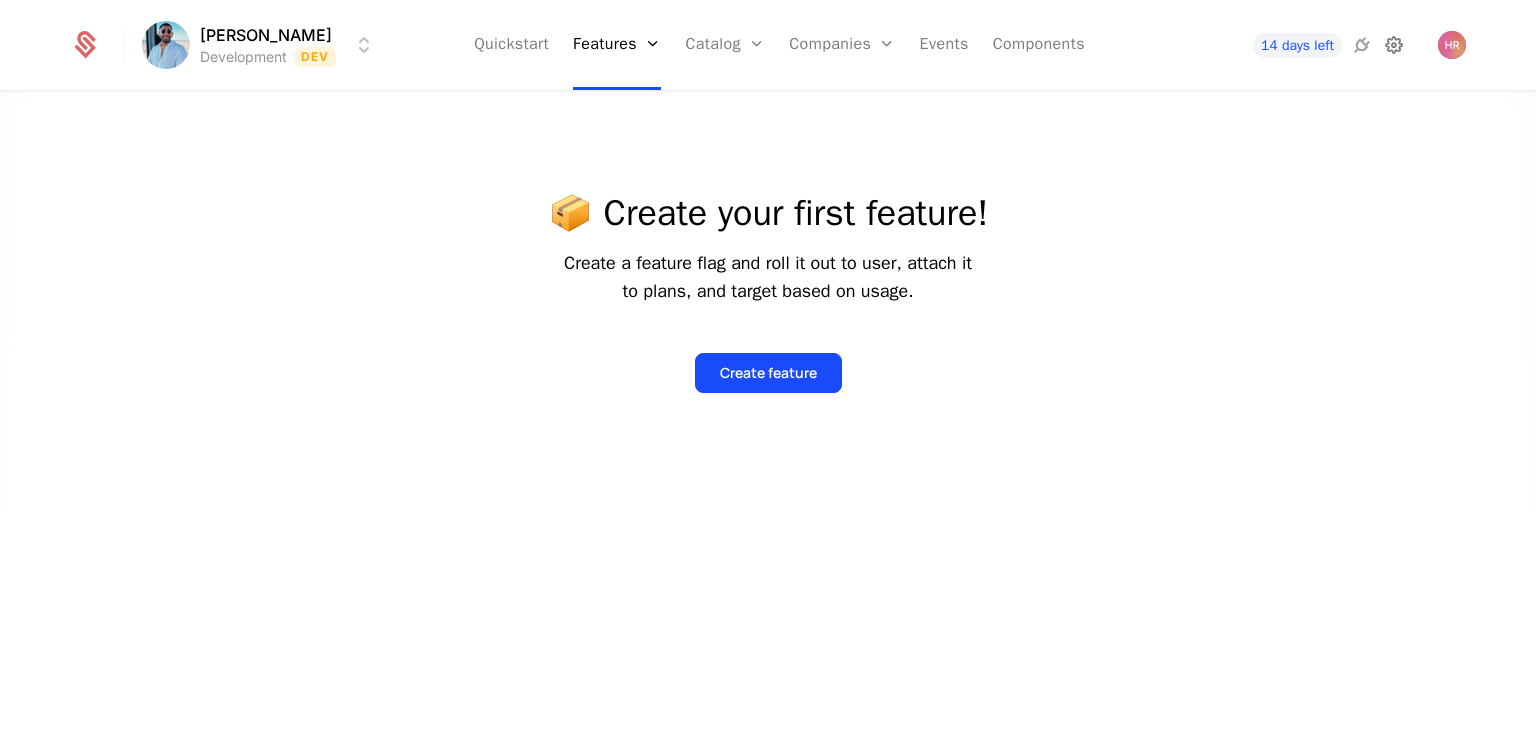 click at bounding box center (1394, 45) 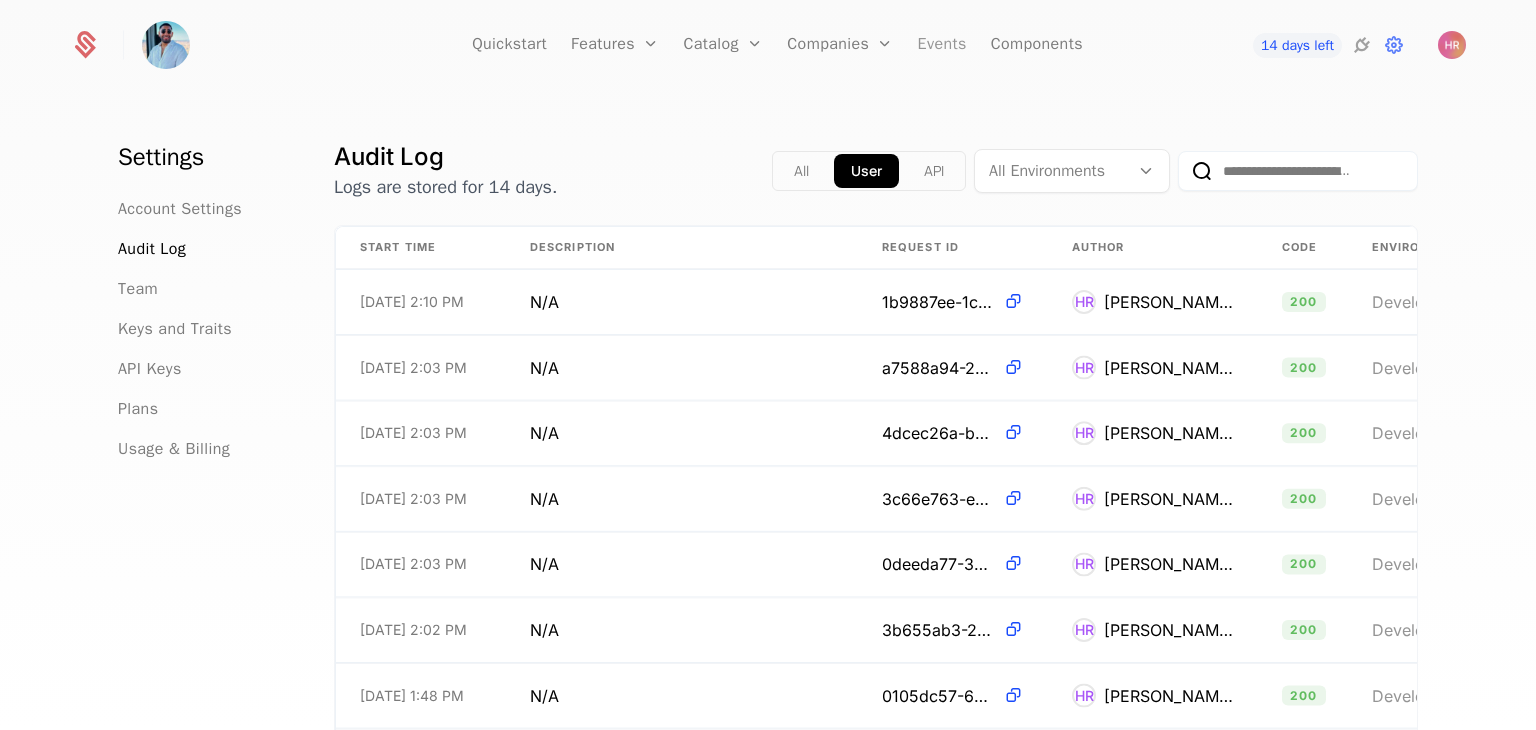 click on "Events" at bounding box center (942, 45) 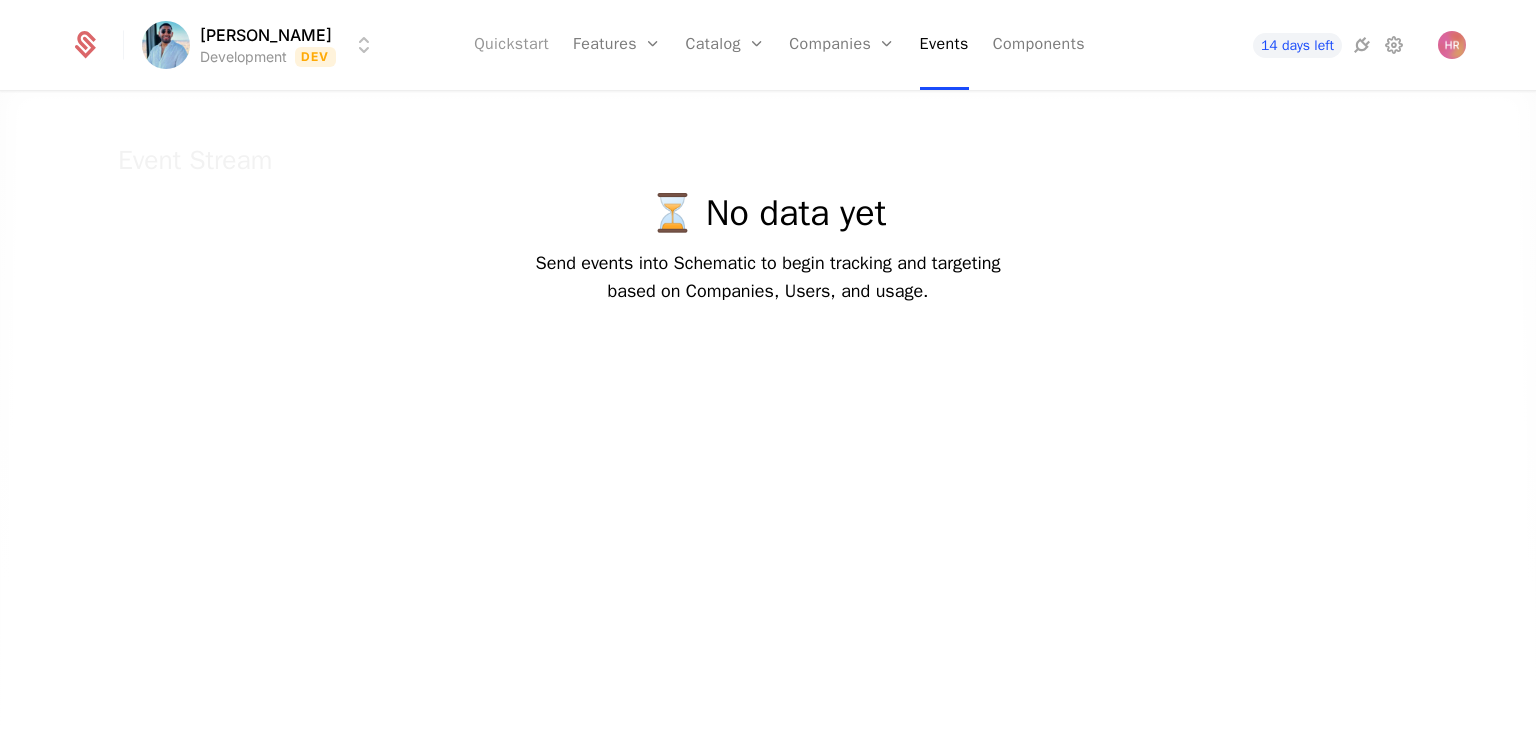 click on "Quickstart" at bounding box center [511, 45] 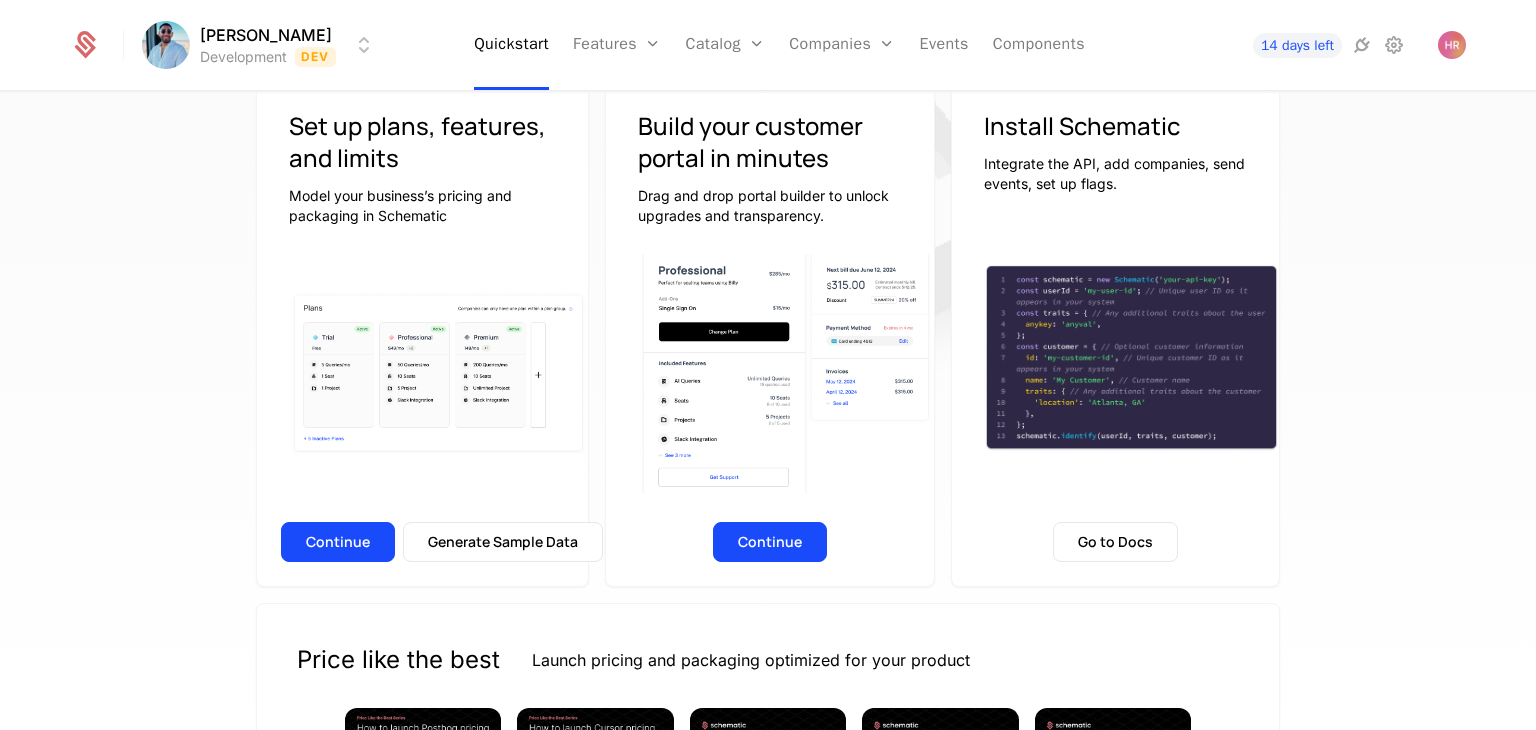 scroll, scrollTop: 212, scrollLeft: 0, axis: vertical 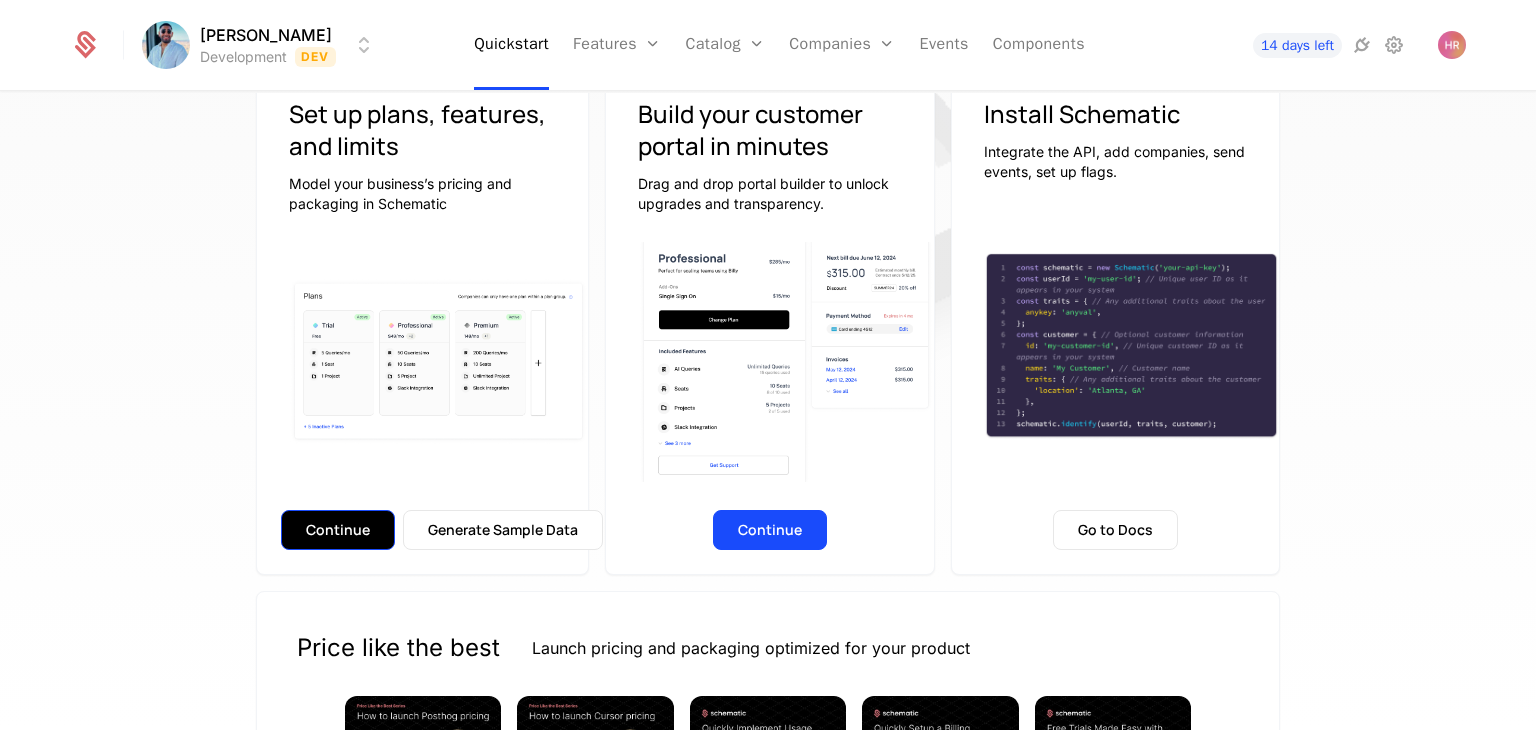 click on "Continue" at bounding box center (338, 530) 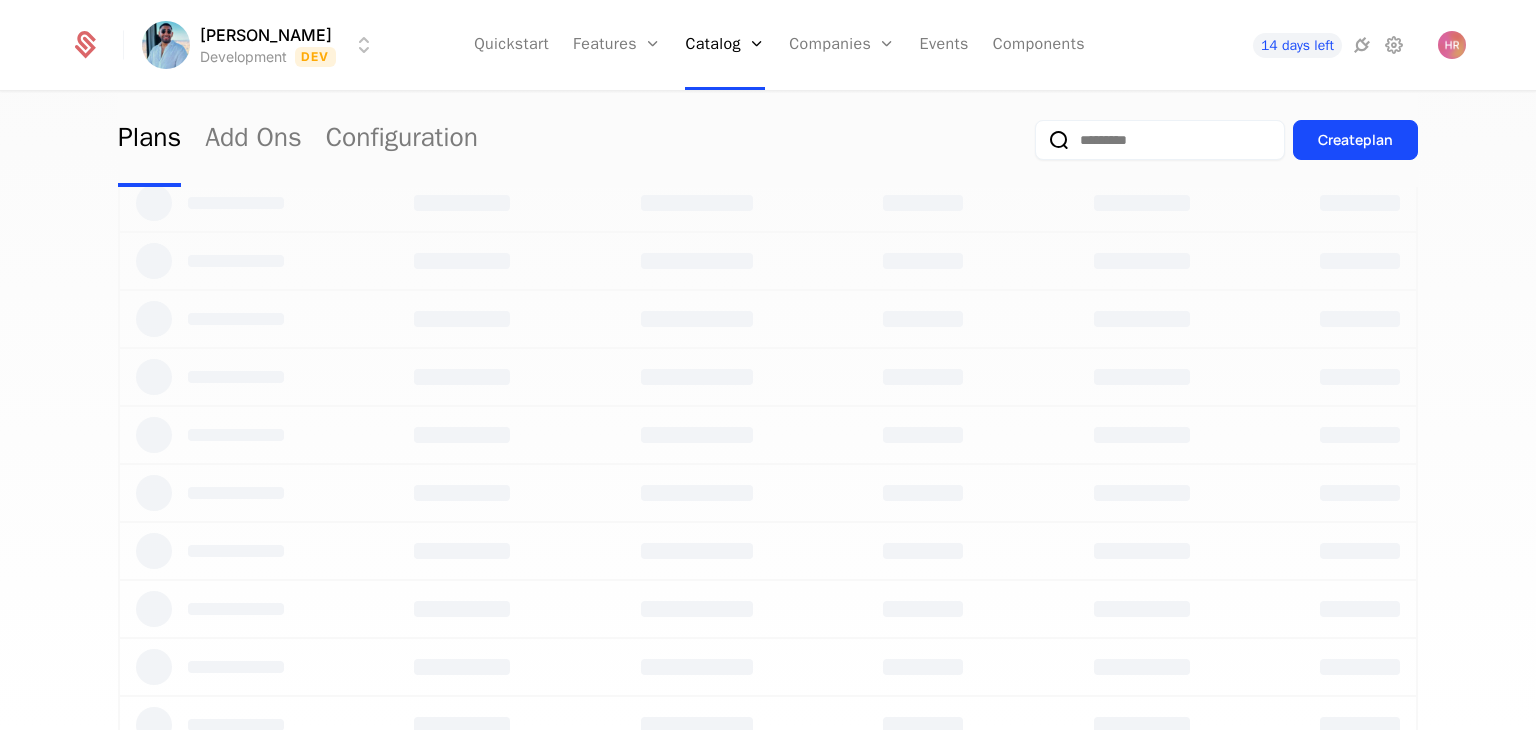 scroll, scrollTop: 0, scrollLeft: 0, axis: both 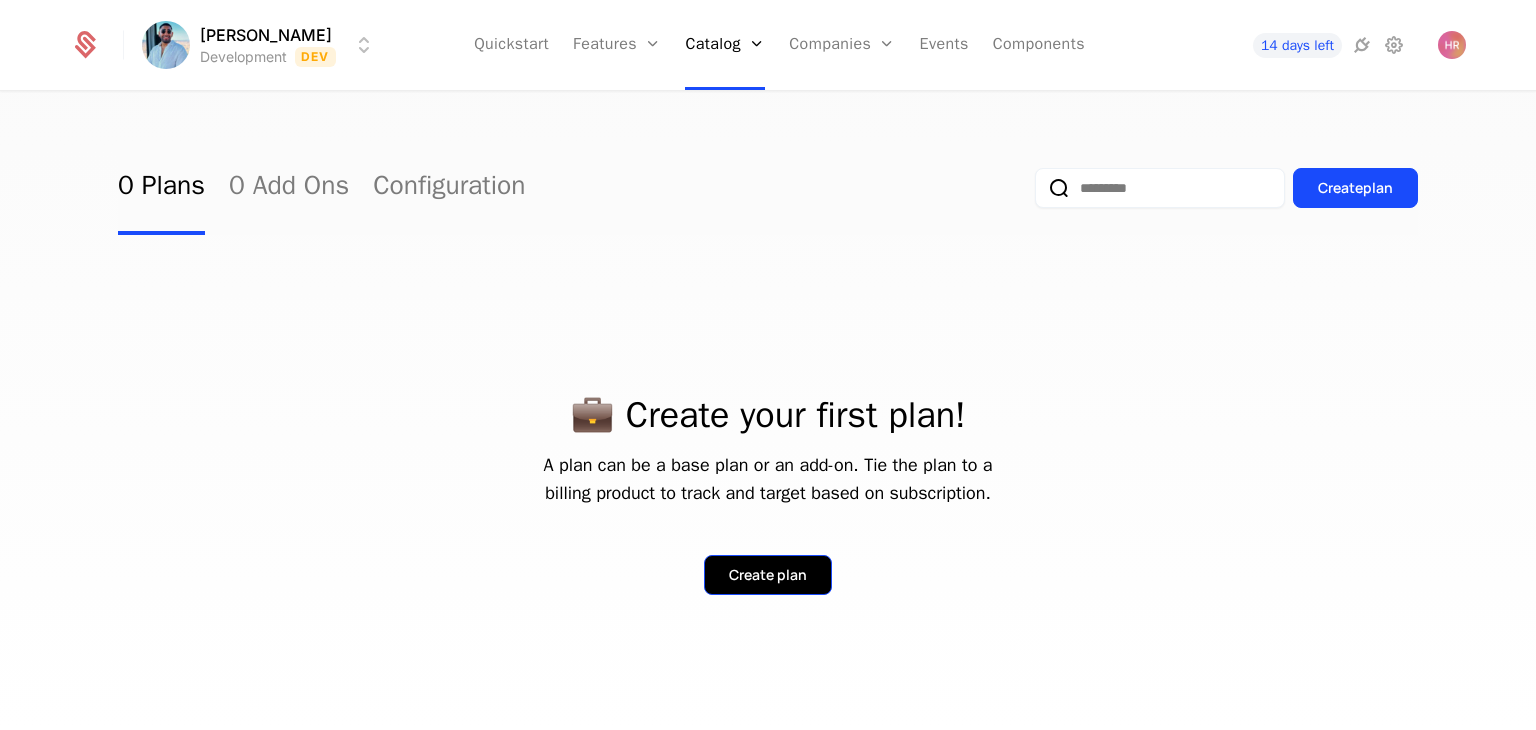 click on "Create plan" at bounding box center (768, 575) 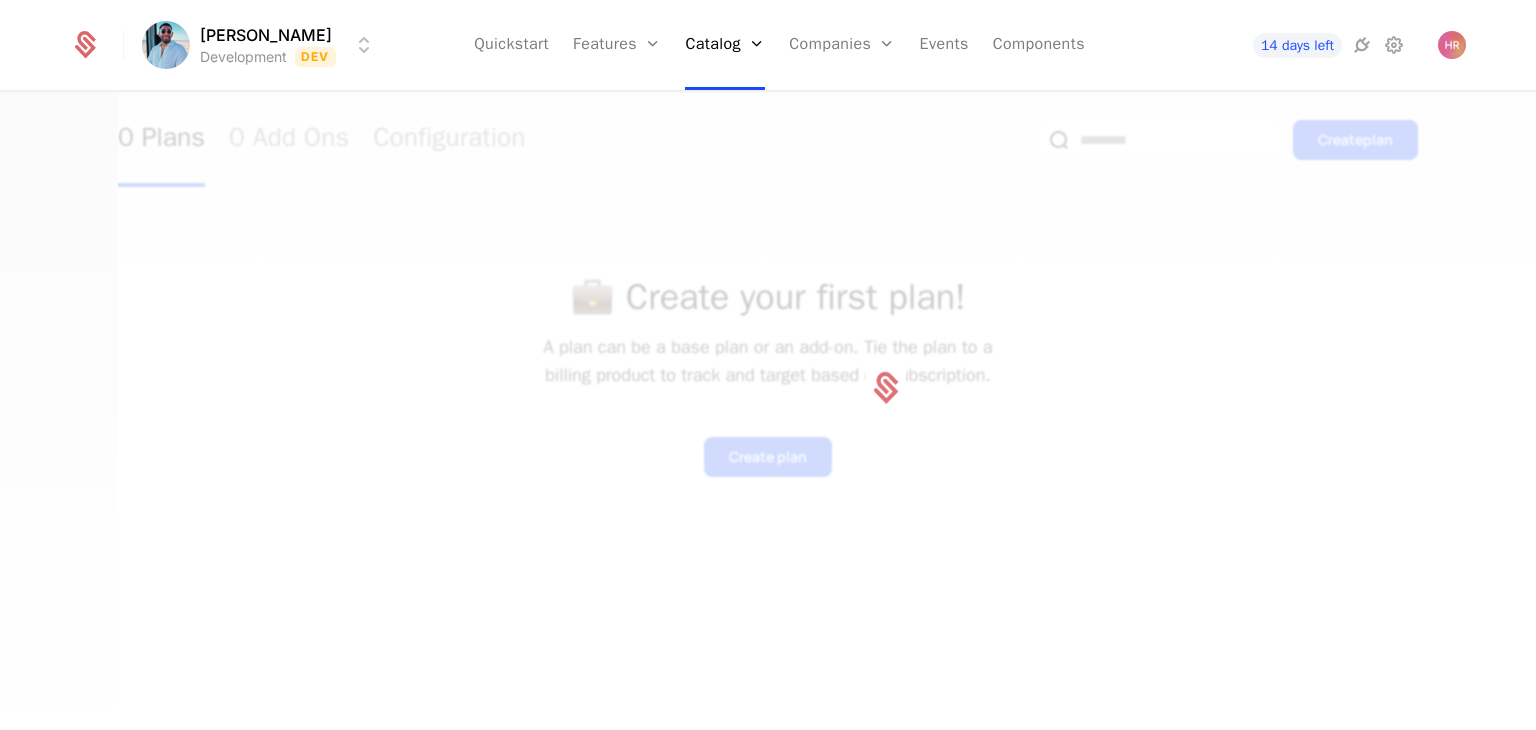 scroll, scrollTop: 144, scrollLeft: 0, axis: vertical 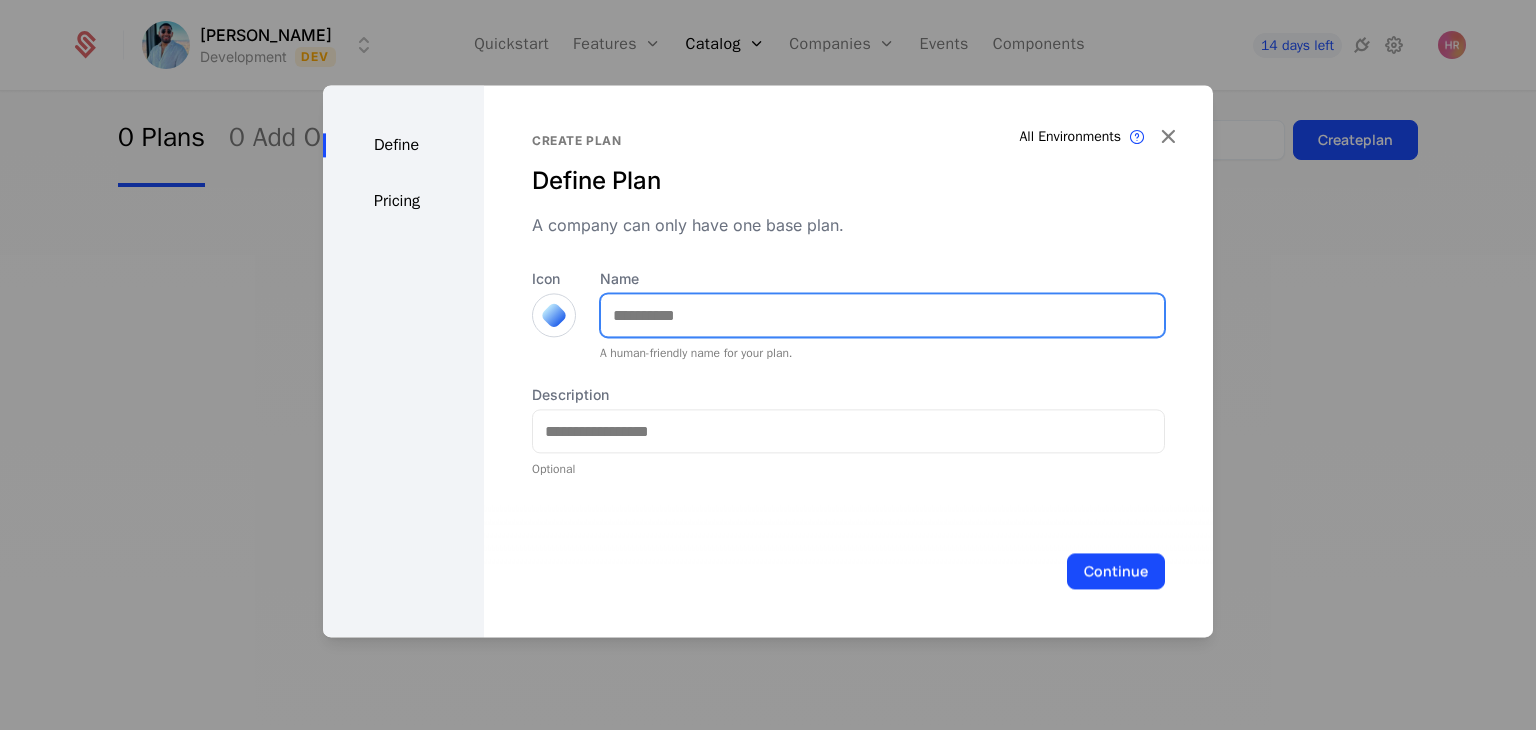 click on "Name" at bounding box center [882, 315] 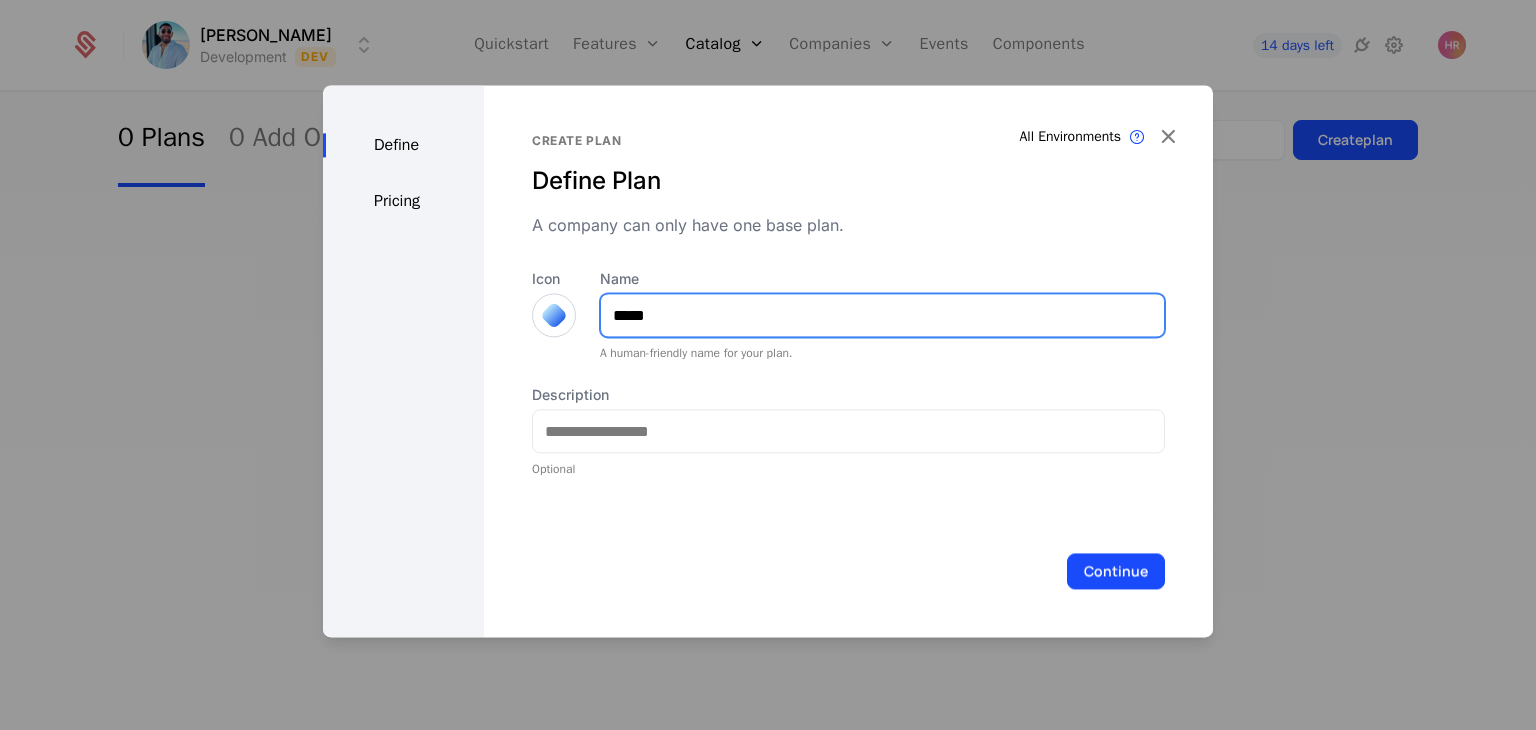type on "****" 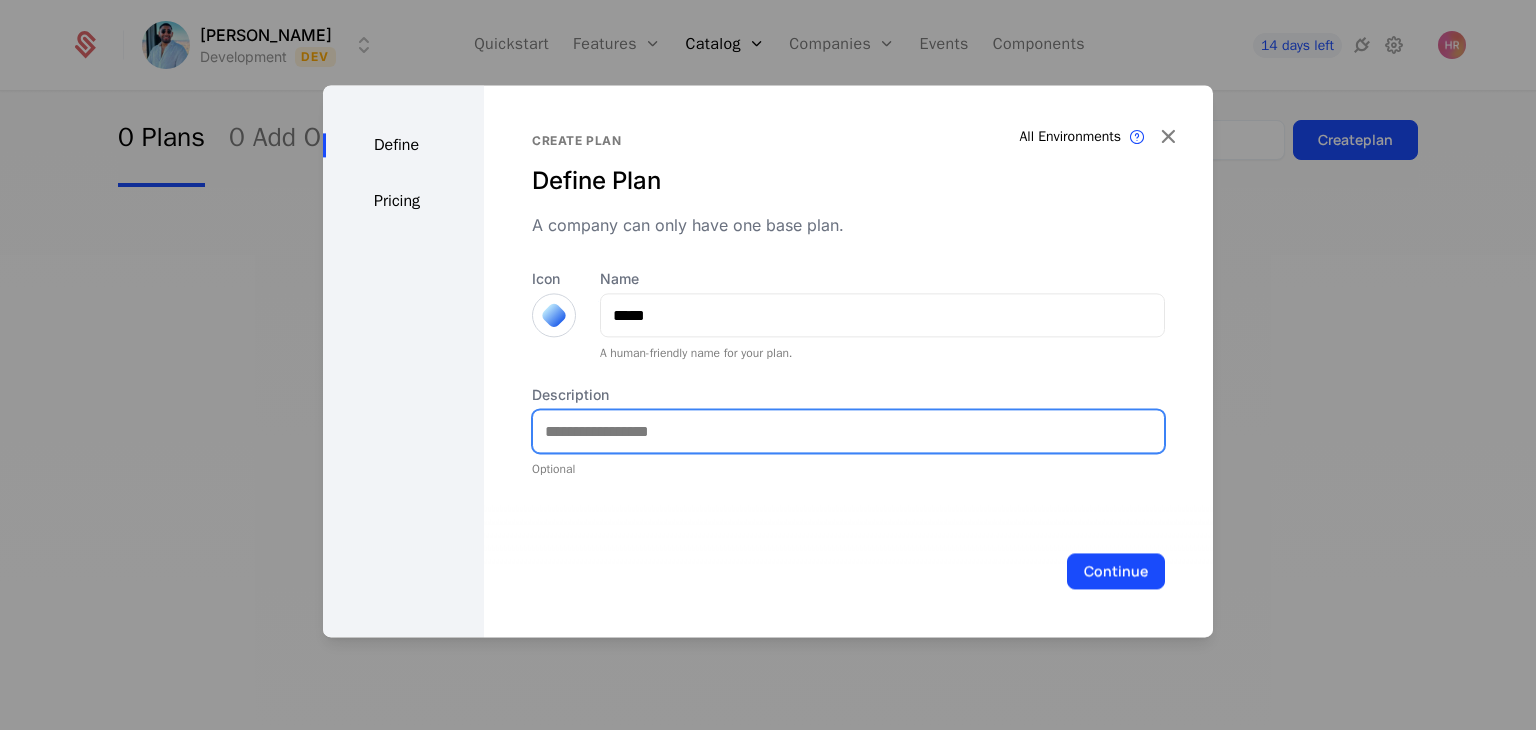 click on "Description" at bounding box center (848, 431) 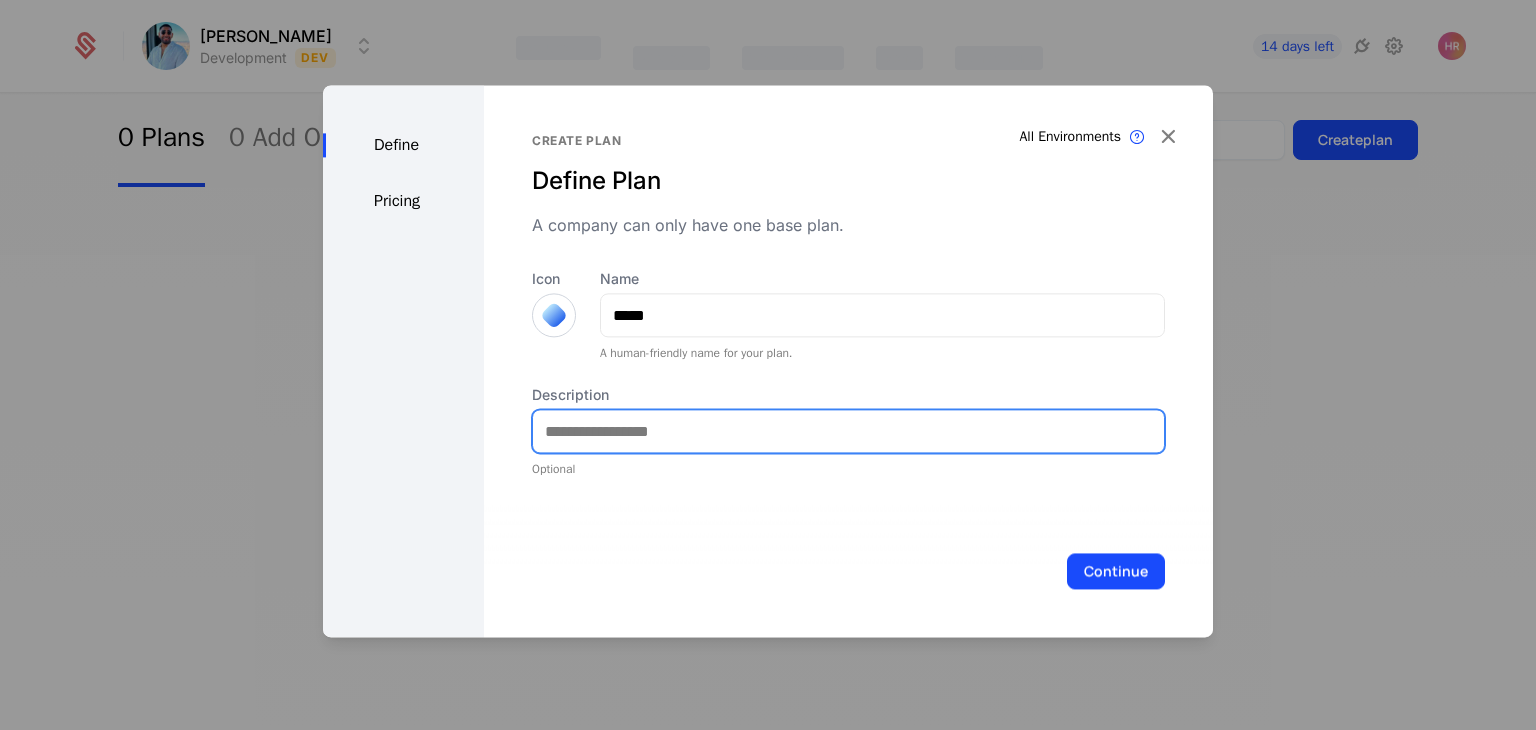 type on "*********" 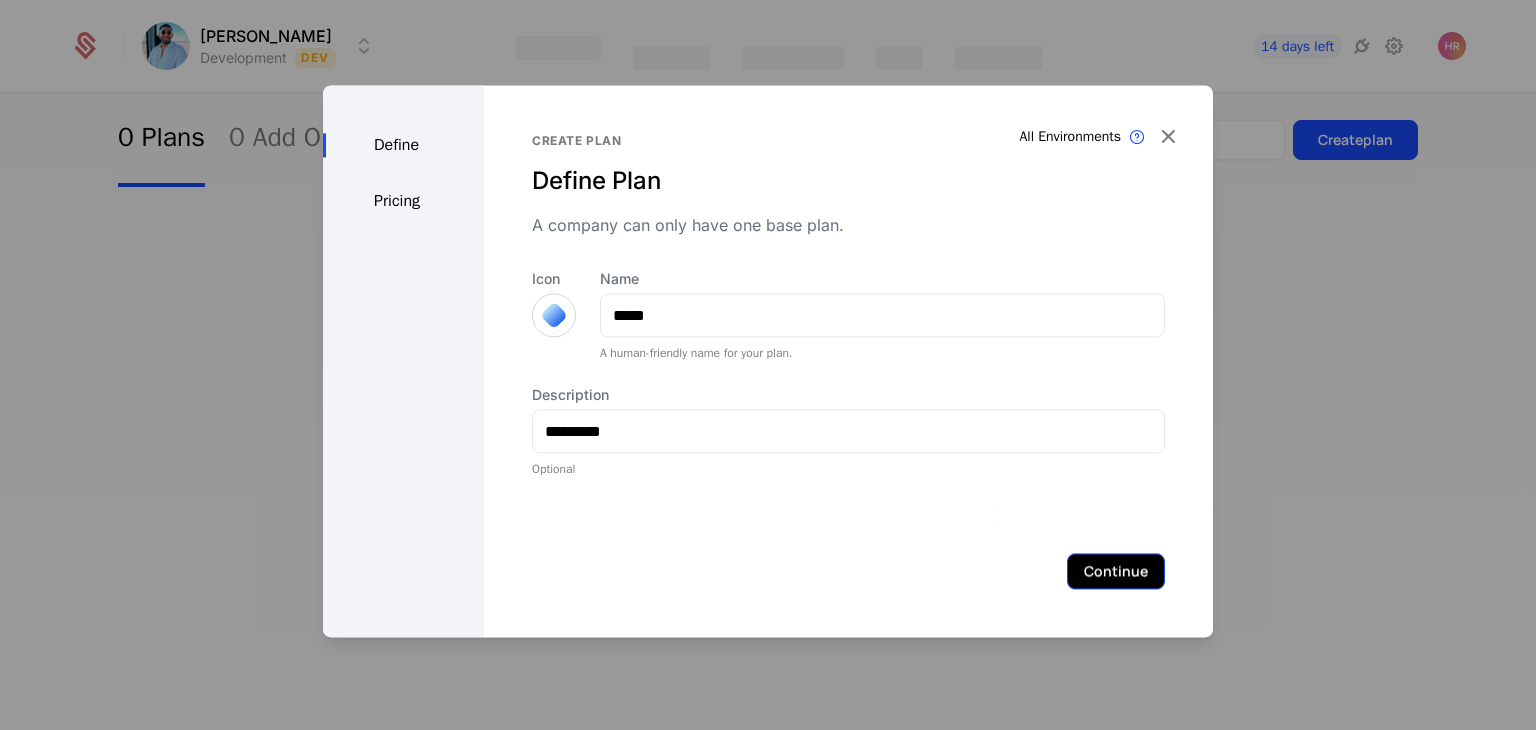 click on "Continue" at bounding box center (1116, 571) 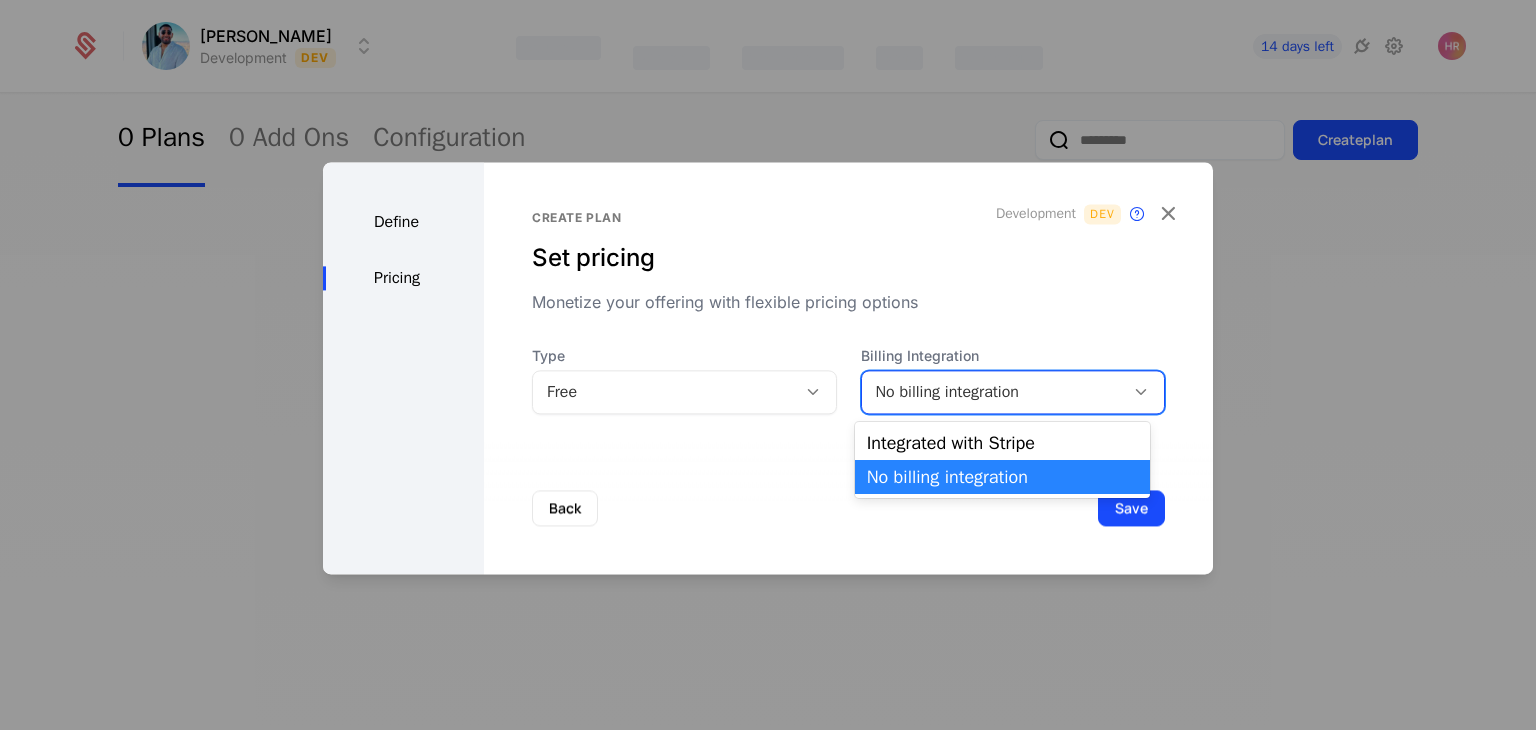 click on "No billing integration" at bounding box center [993, 392] 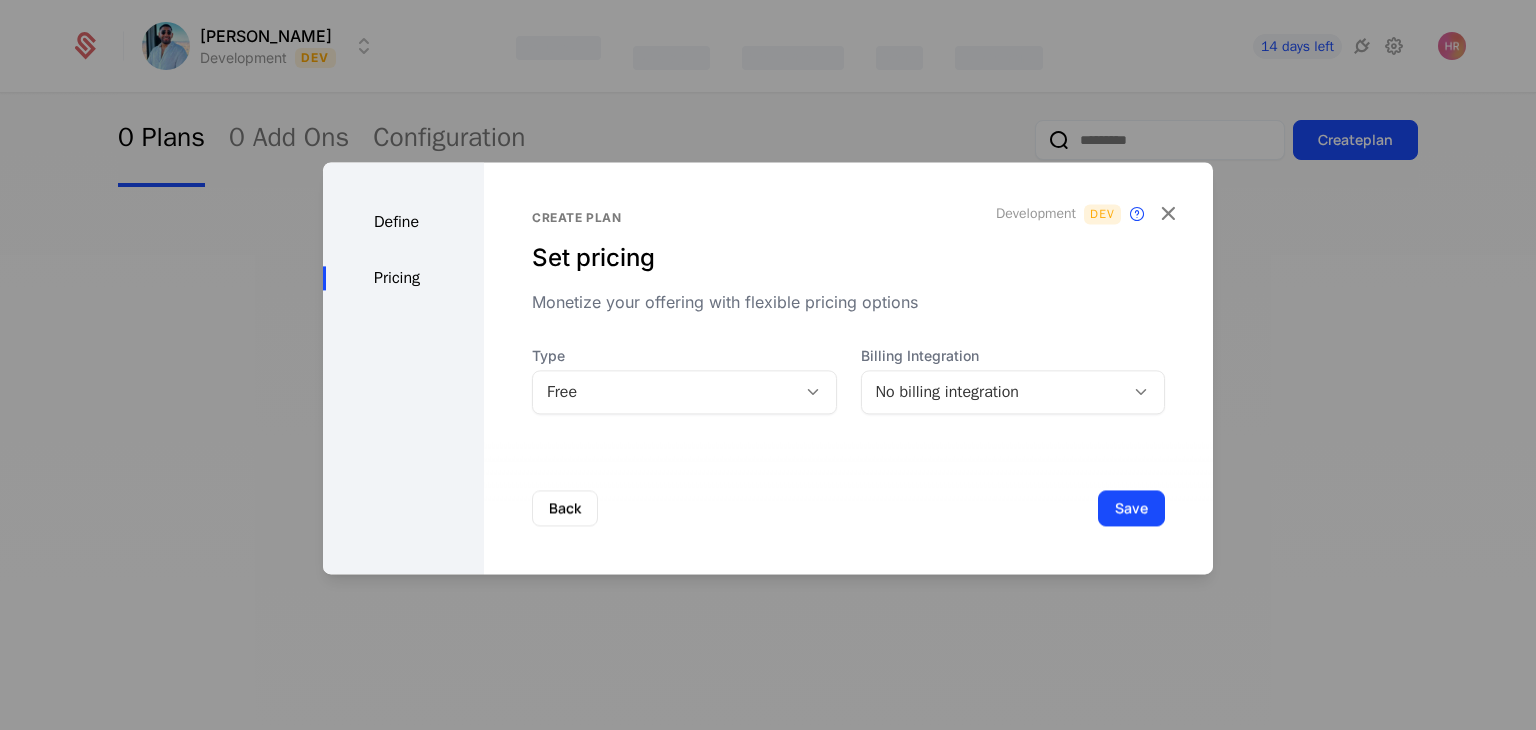click at bounding box center [768, 365] 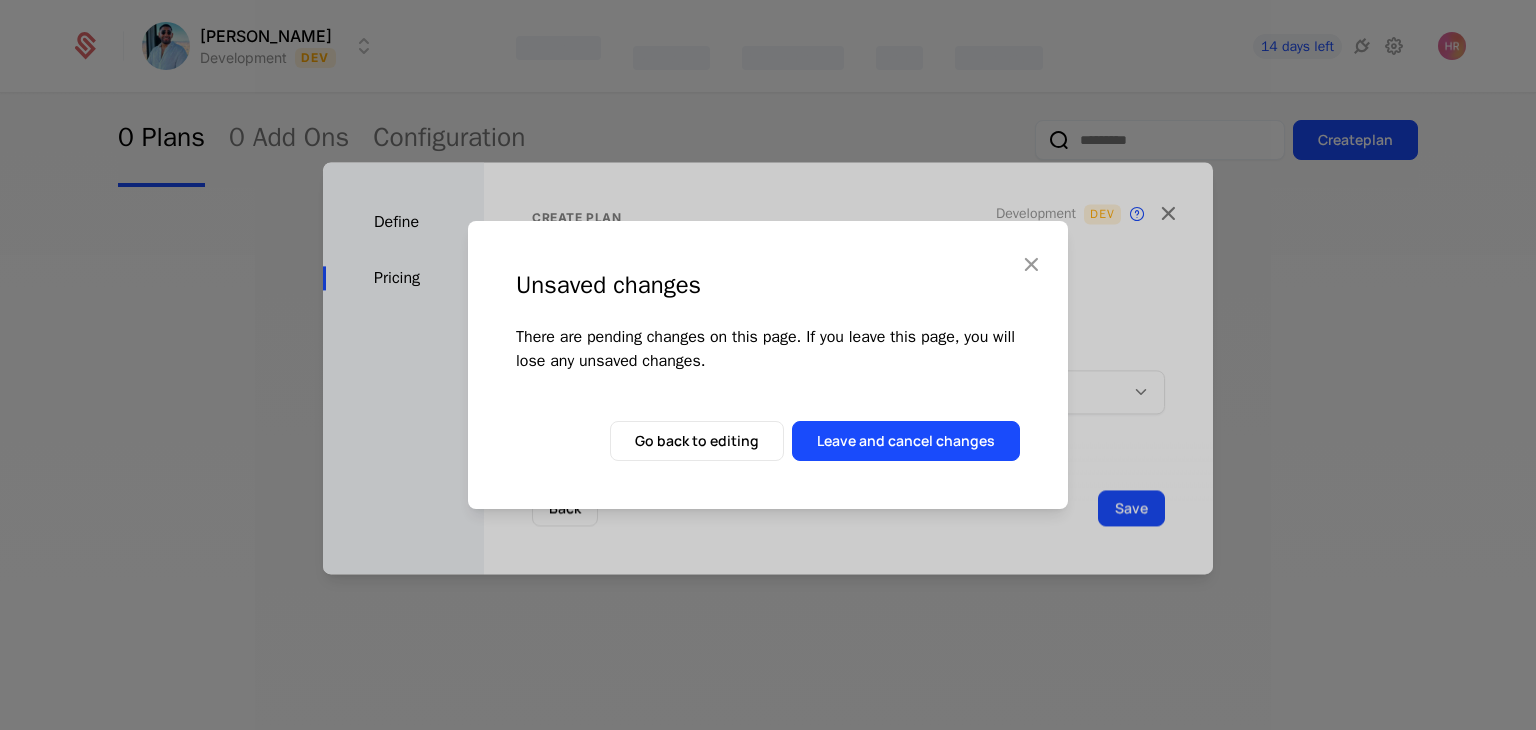 click at bounding box center [1031, 264] 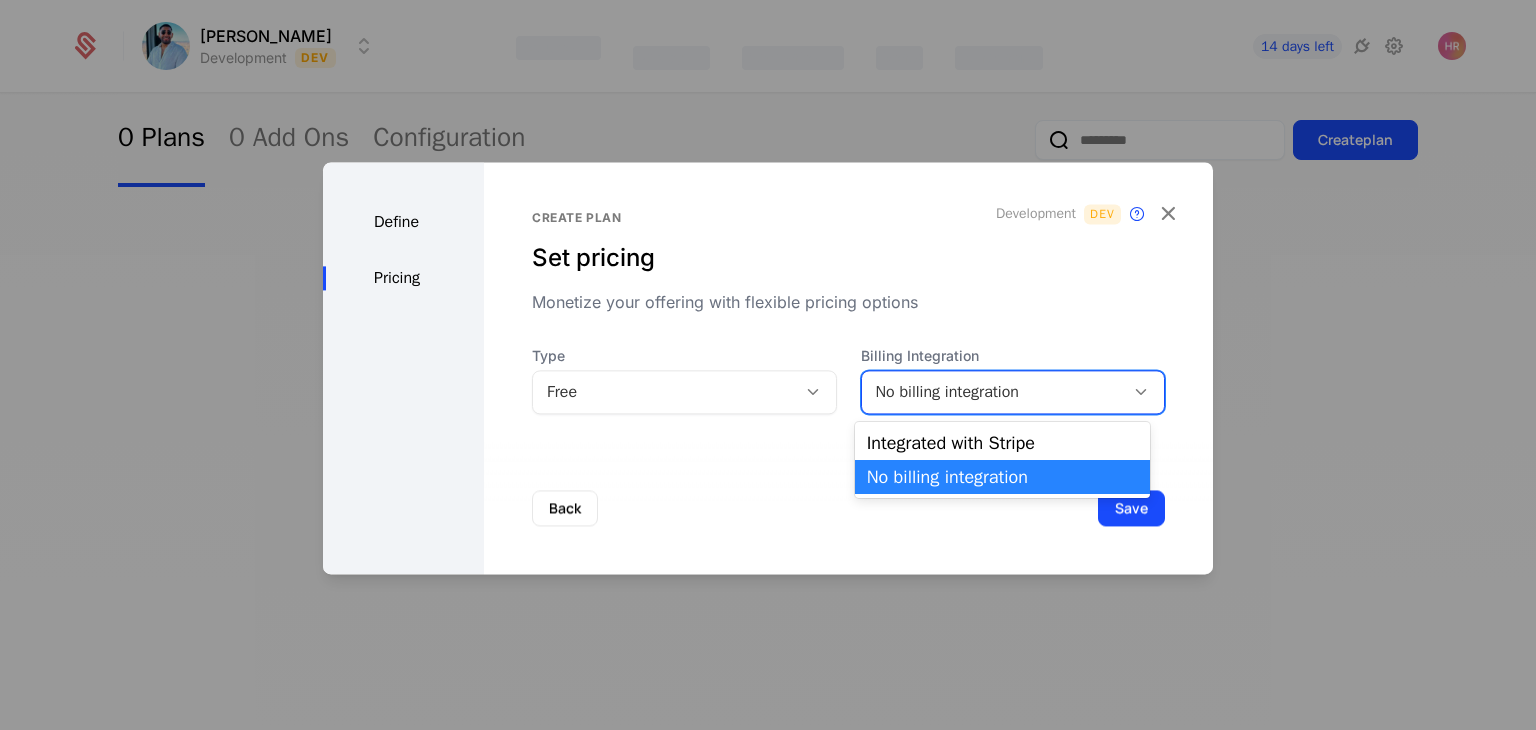 click on "No billing integration" at bounding box center [993, 392] 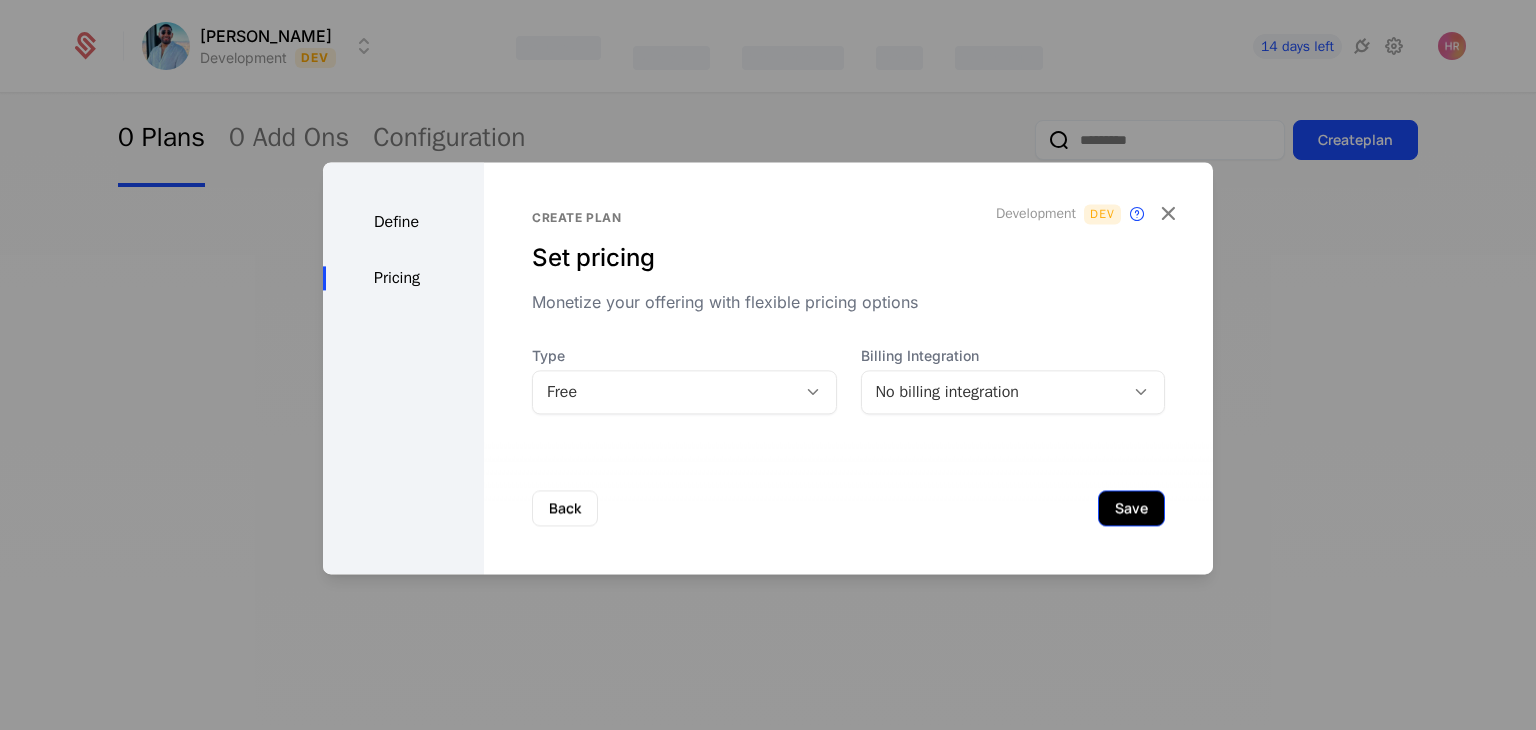 click on "Save" at bounding box center (1131, 508) 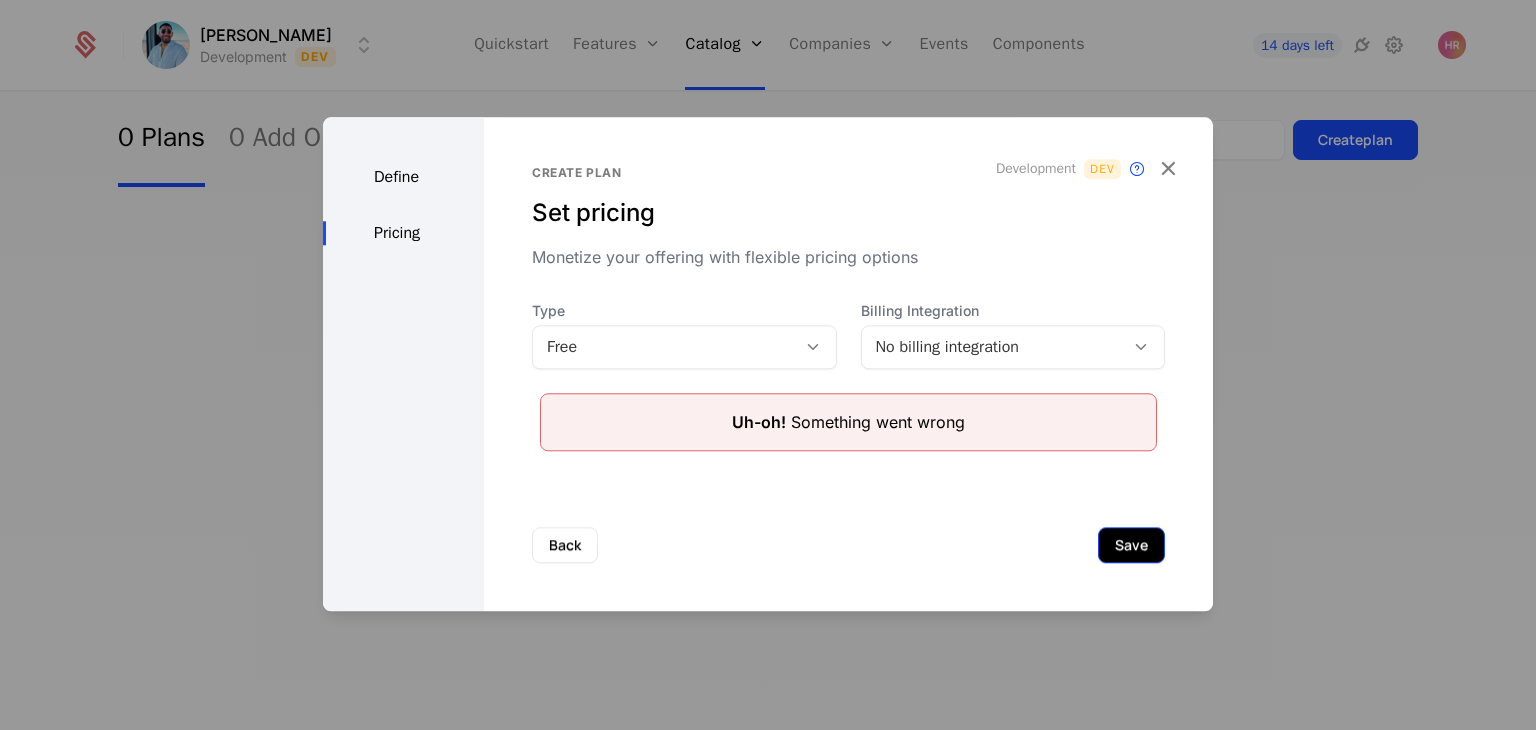 click on "Save" at bounding box center [1131, 545] 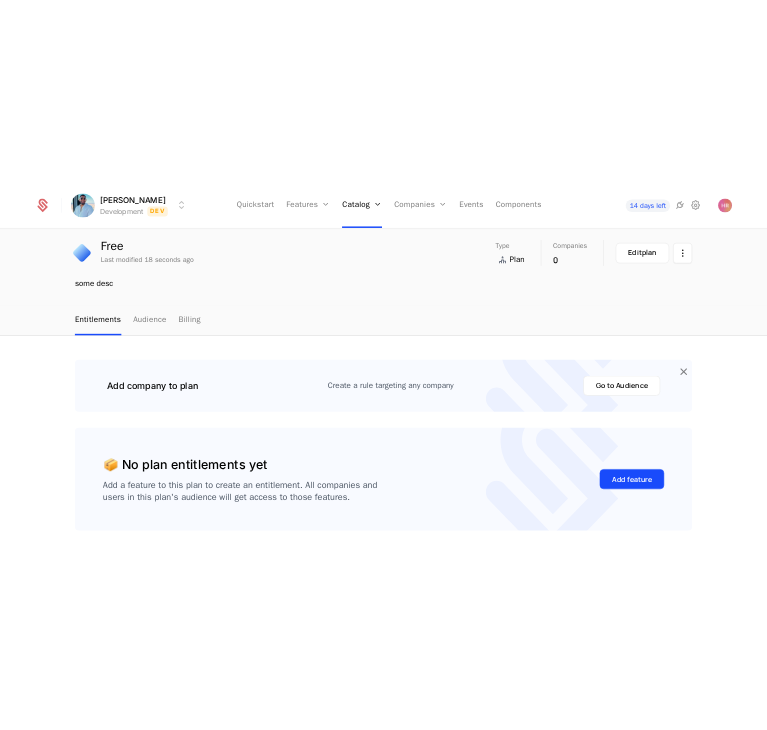 scroll, scrollTop: 0, scrollLeft: 0, axis: both 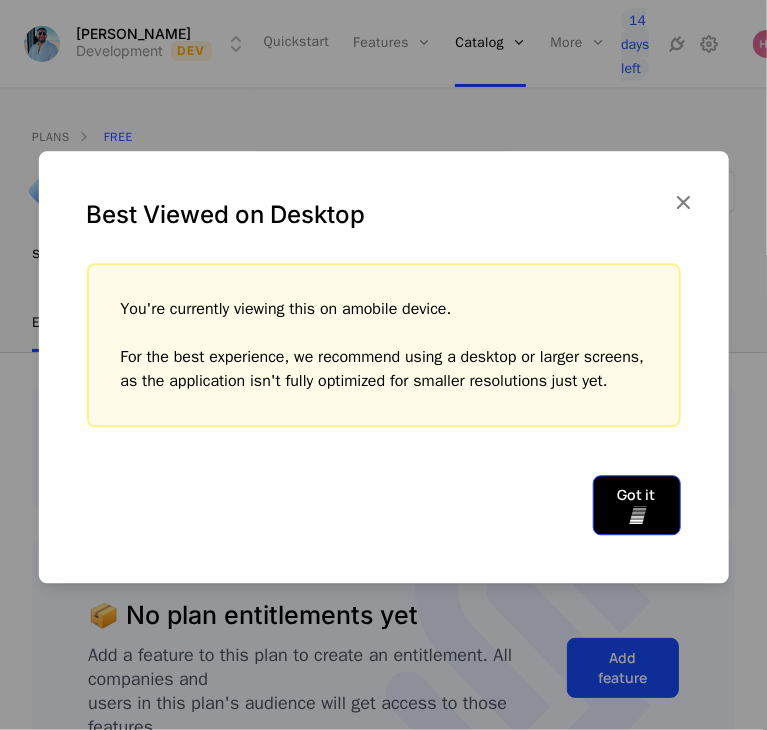 click at bounding box center (637, 515) 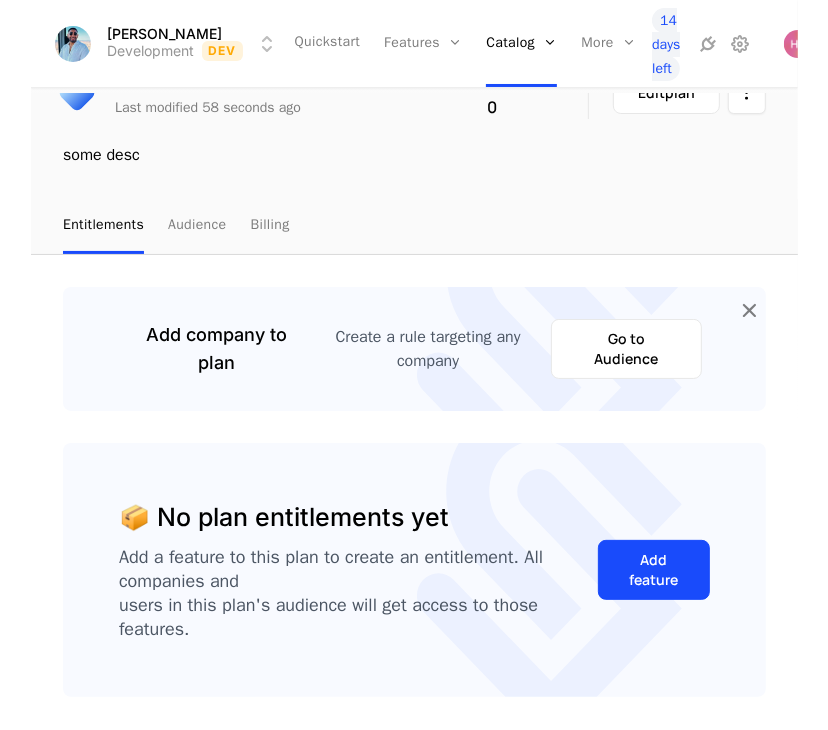 scroll, scrollTop: 0, scrollLeft: 0, axis: both 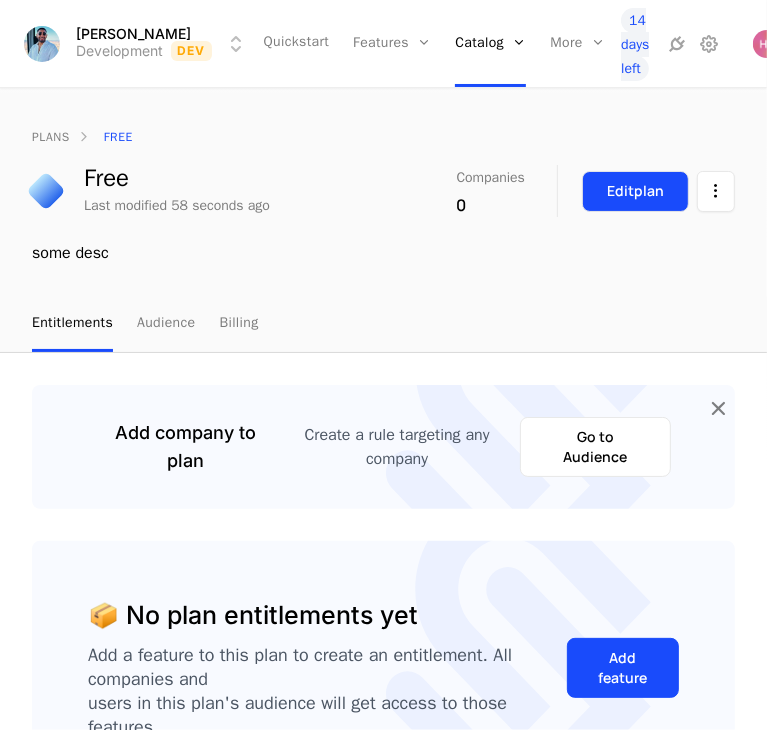 click on "Edit  plan" at bounding box center (635, 191) 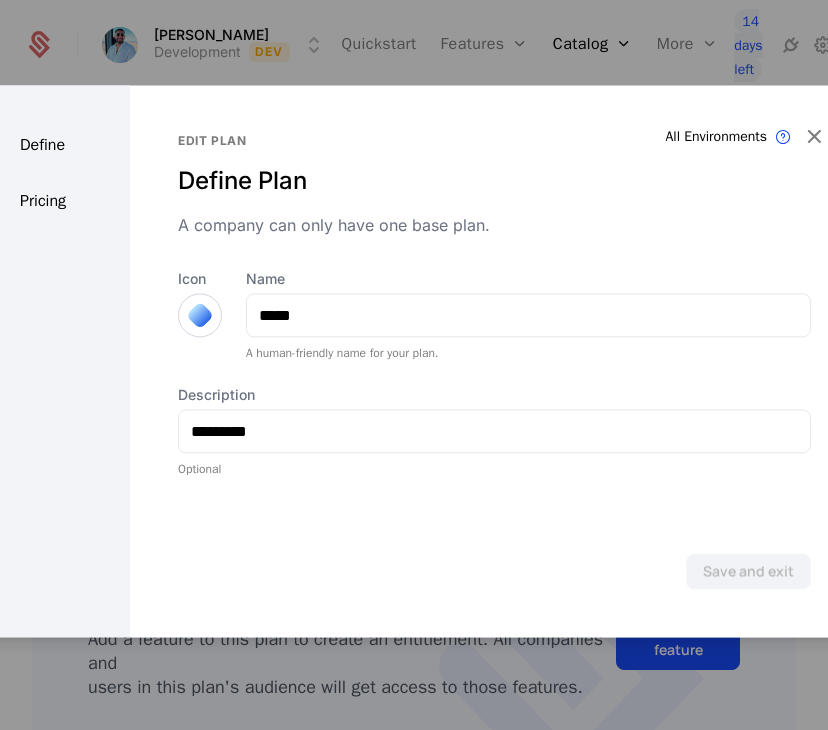 click at bounding box center [200, 315] 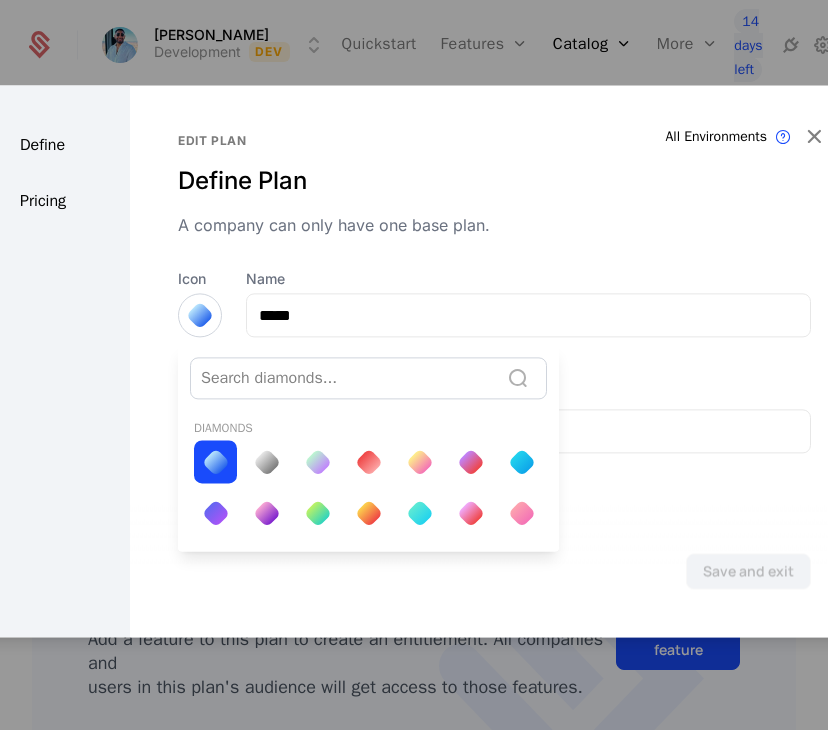 scroll, scrollTop: 0, scrollLeft: 0, axis: both 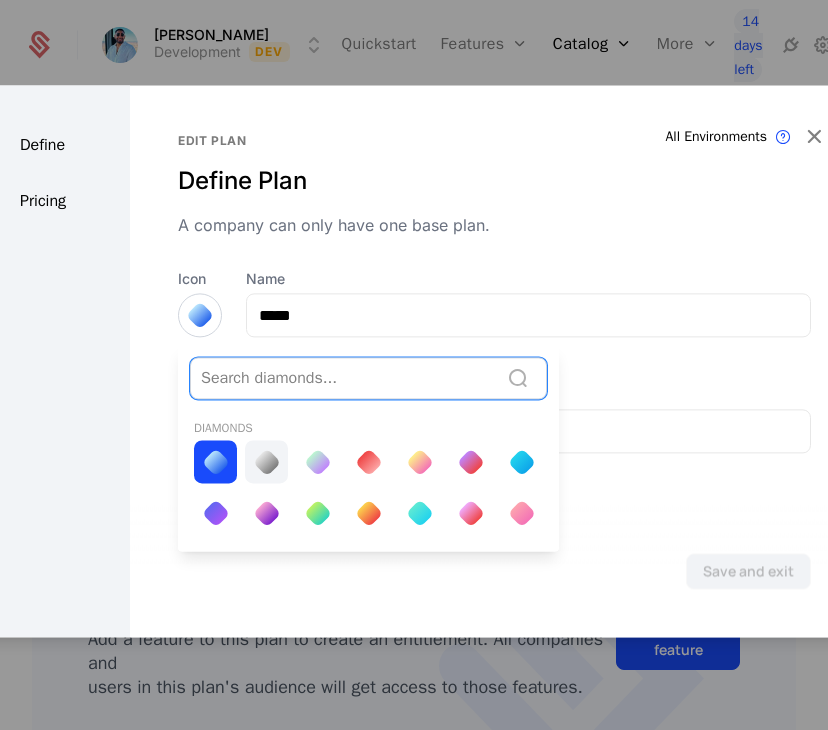 click at bounding box center (266, 462) 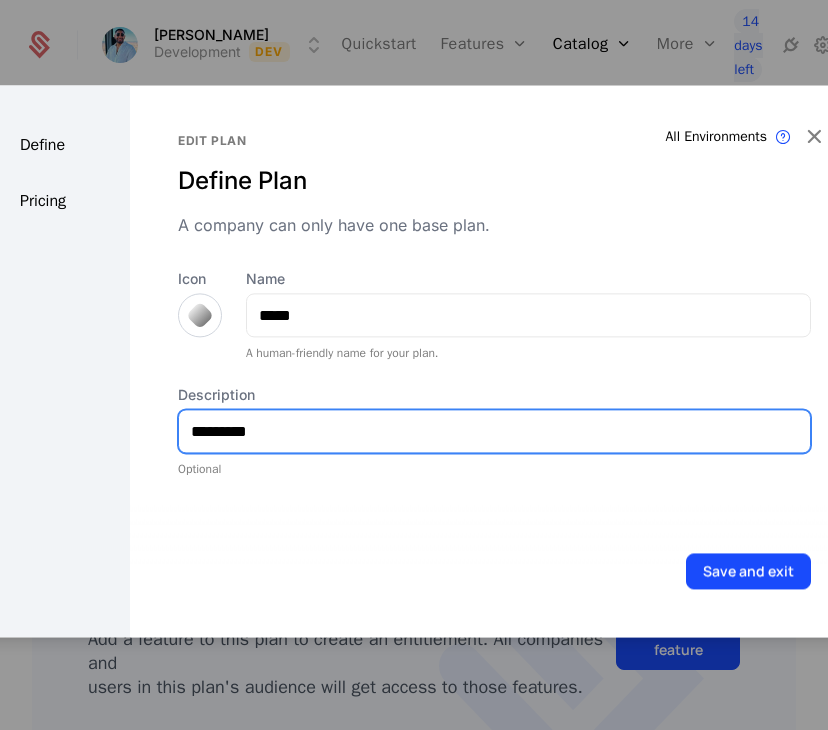click on "*********" at bounding box center [494, 431] 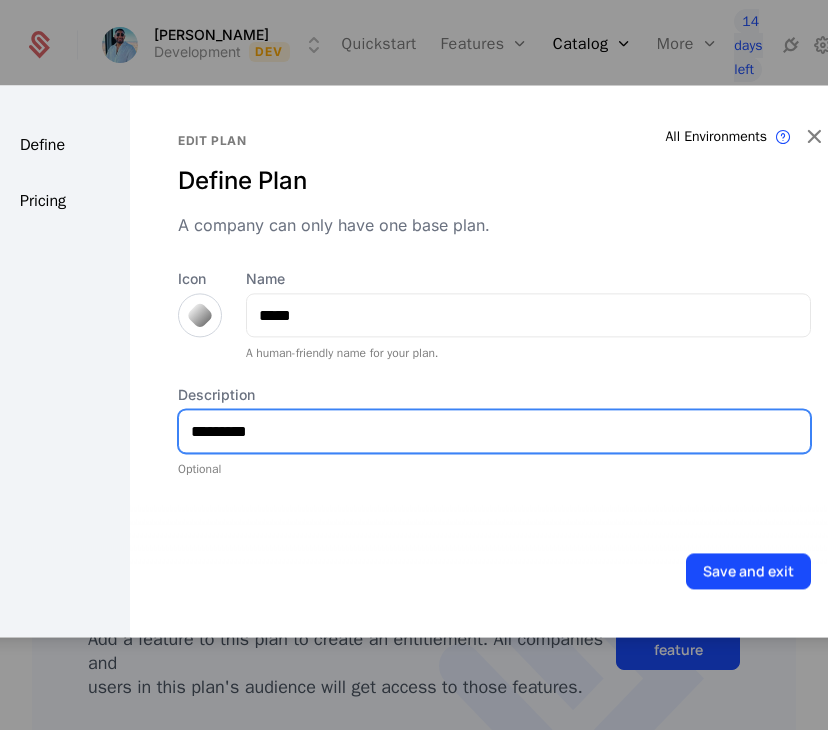 drag, startPoint x: 384, startPoint y: 432, endPoint x: 108, endPoint y: 440, distance: 276.1159 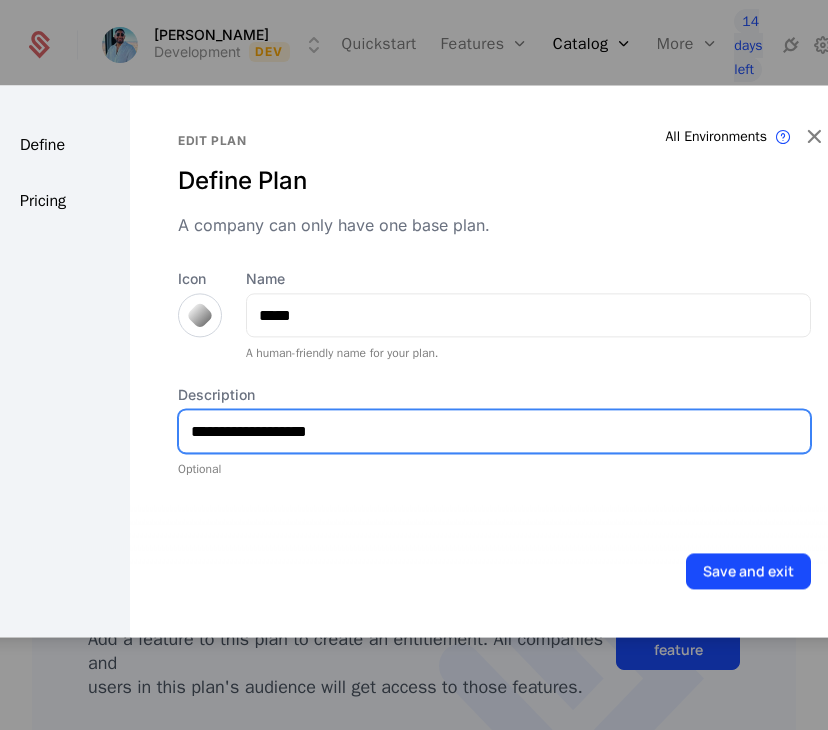 type on "**********" 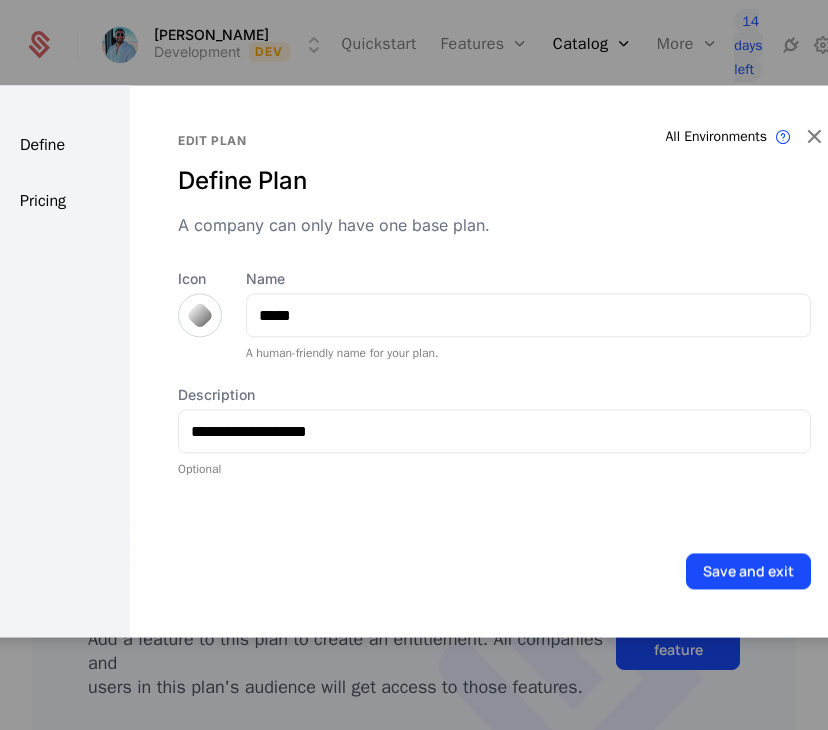 click on "Pricing" at bounding box center [49, 201] 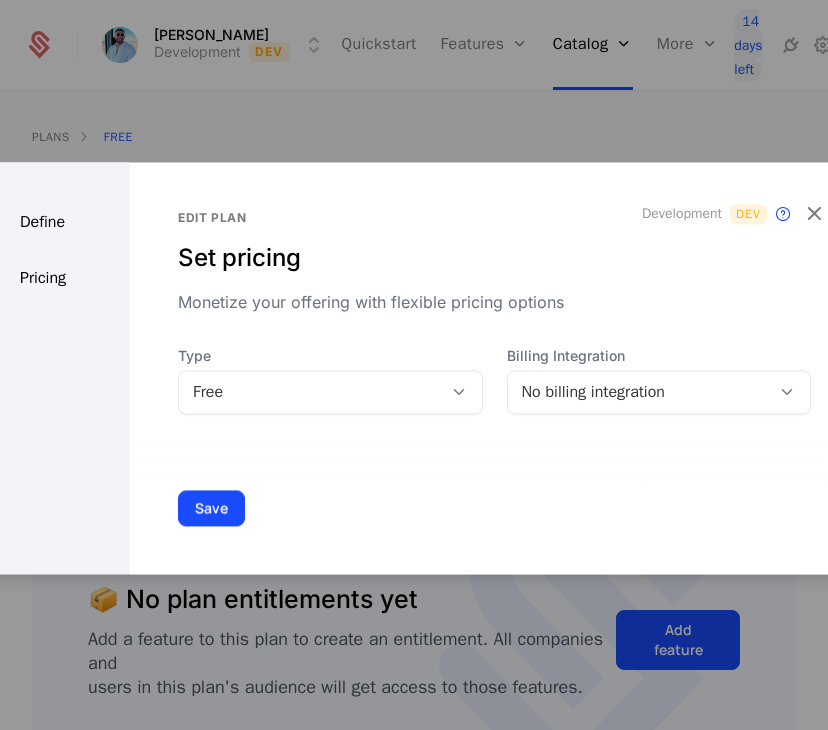 click on "Define" at bounding box center [49, 222] 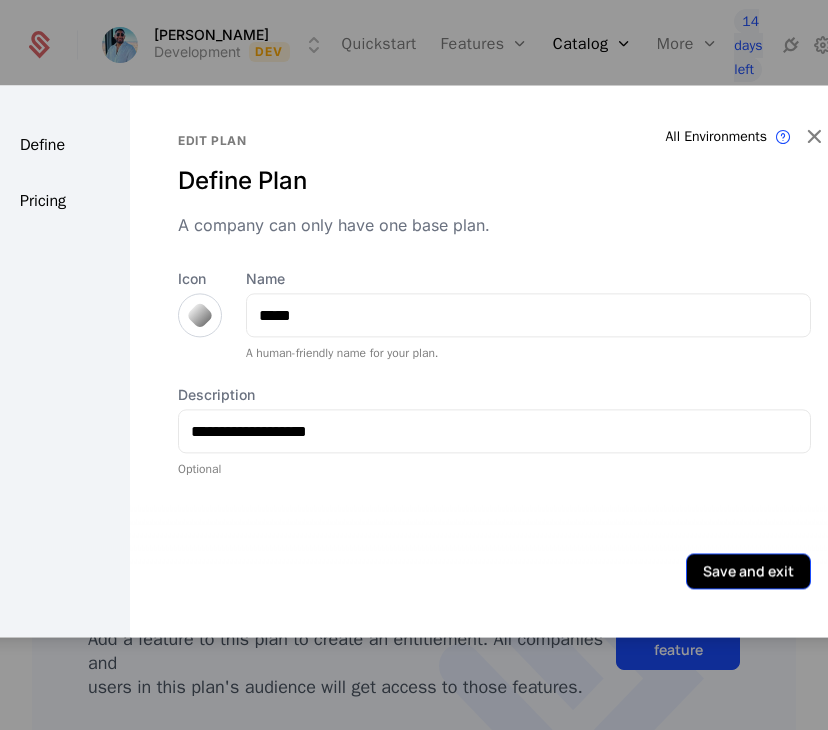 click on "Save and exit" at bounding box center [748, 571] 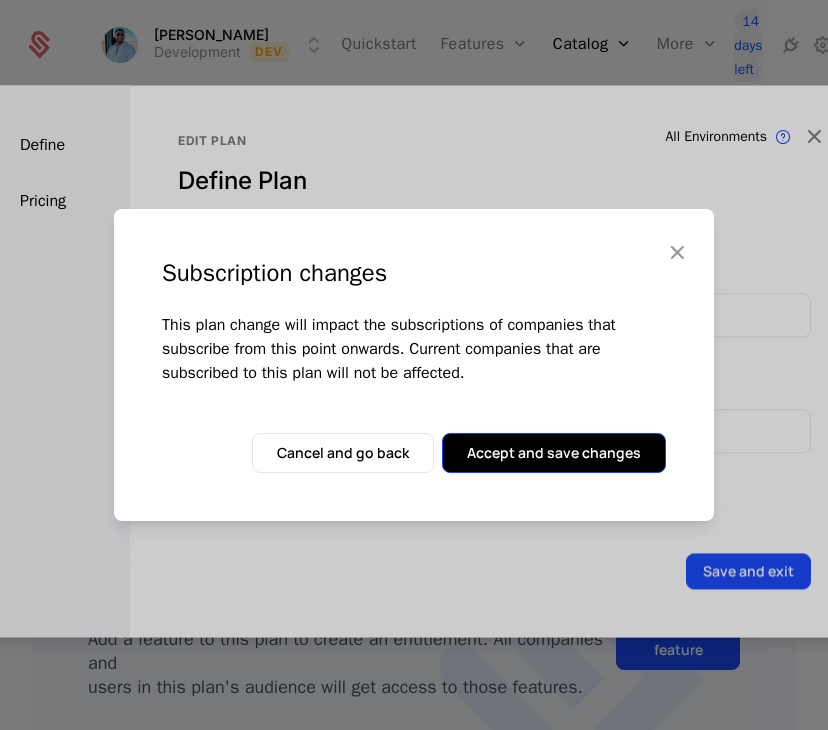 click on "Accept and save changes" at bounding box center [554, 453] 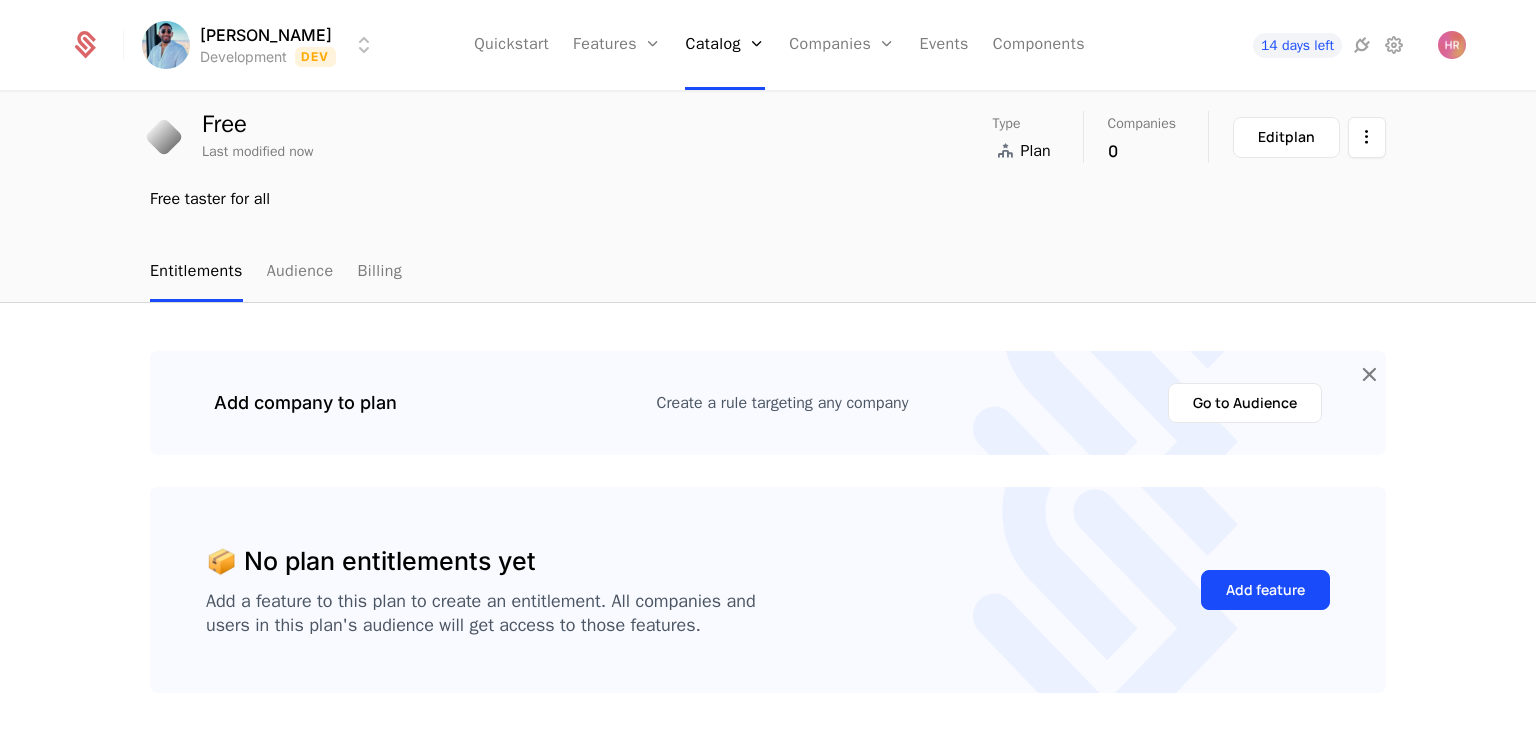 scroll, scrollTop: 71, scrollLeft: 0, axis: vertical 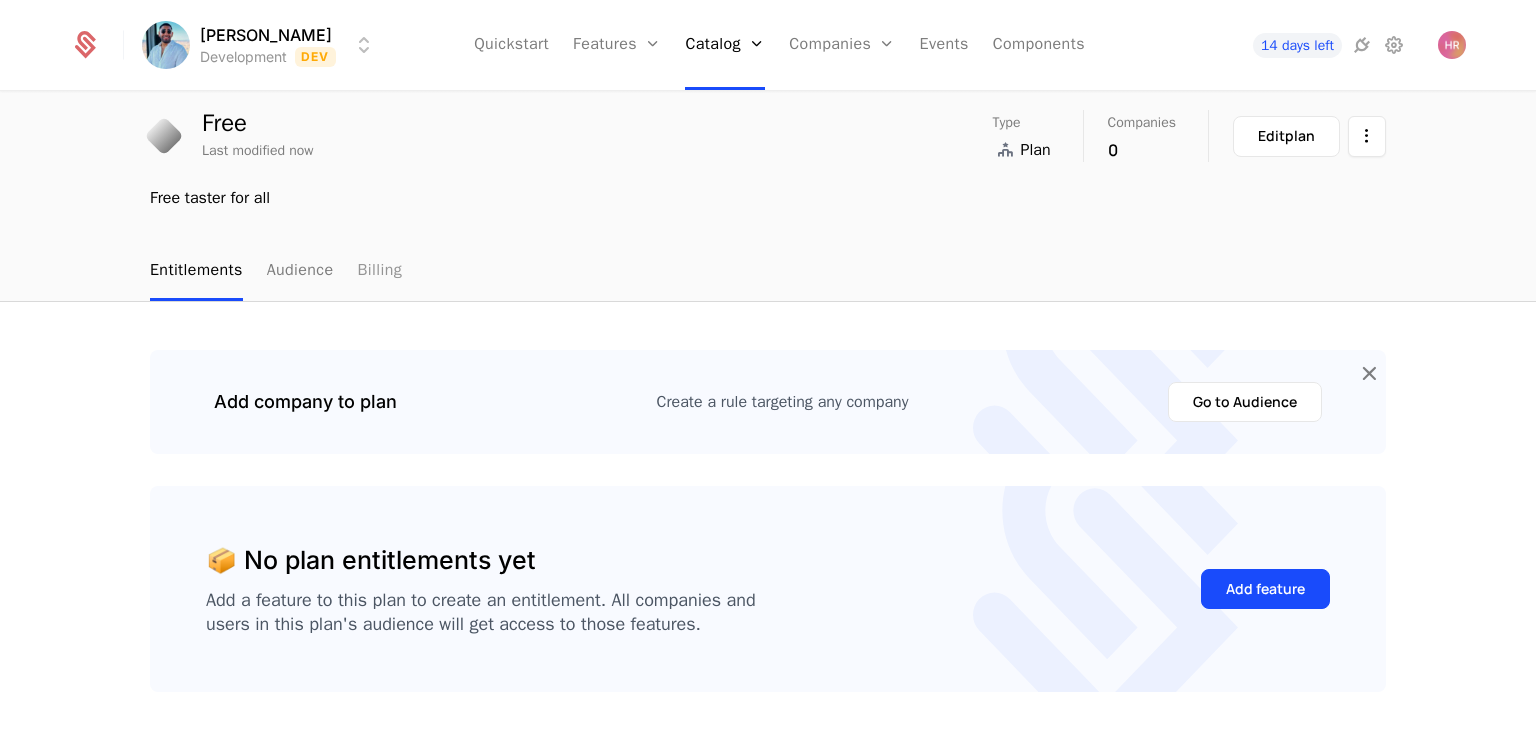 click on "Billing" at bounding box center [379, 271] 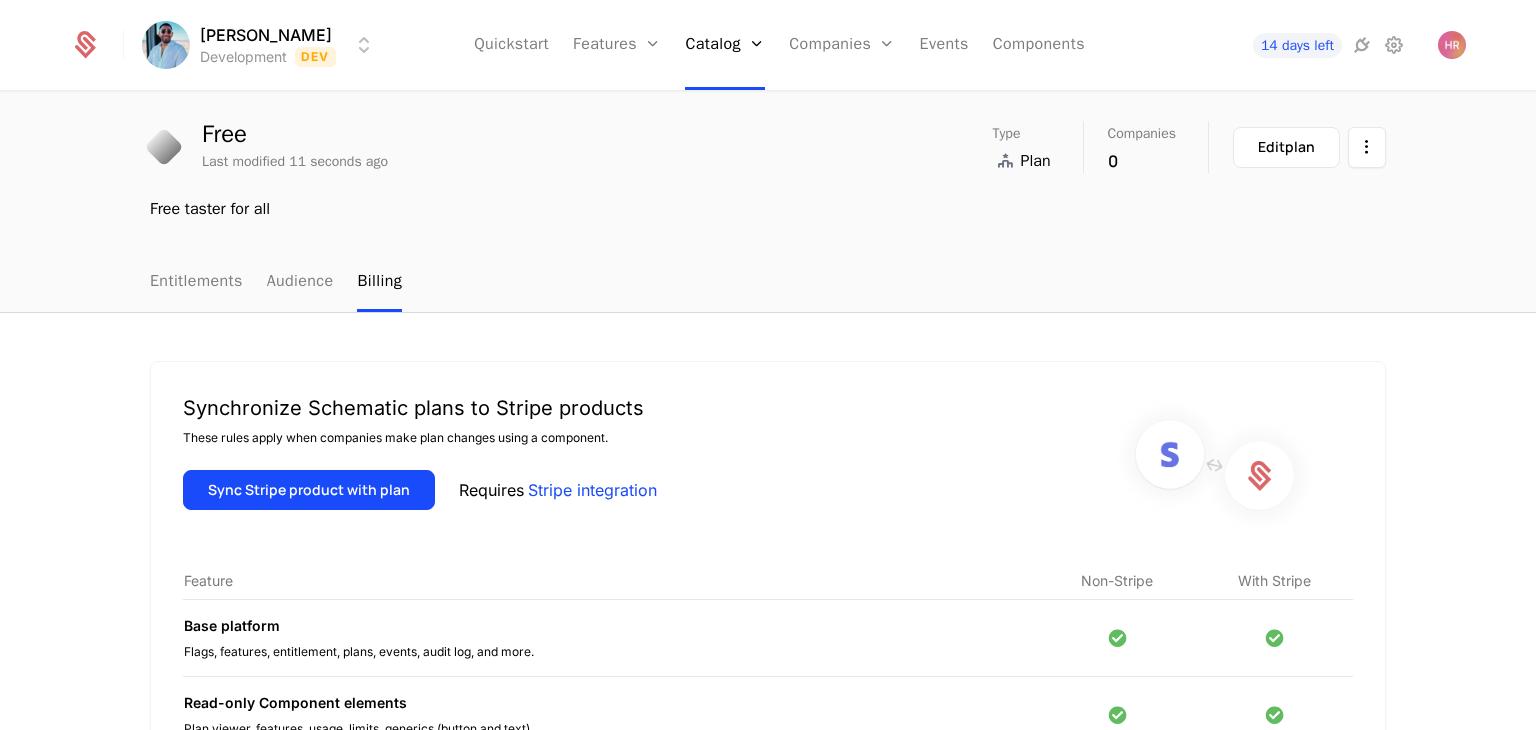 scroll, scrollTop: 59, scrollLeft: 0, axis: vertical 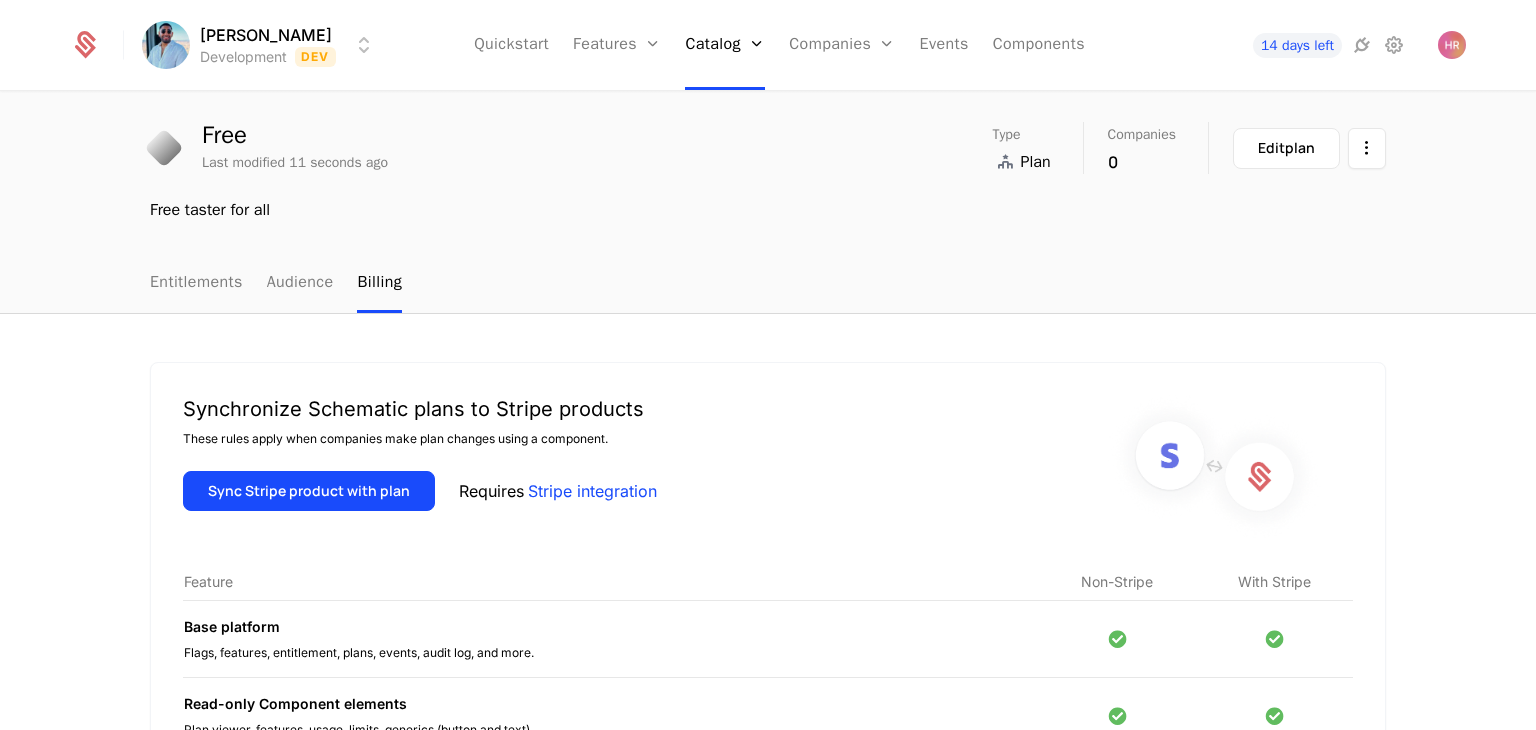 click on "Stripe integration" at bounding box center [592, 491] 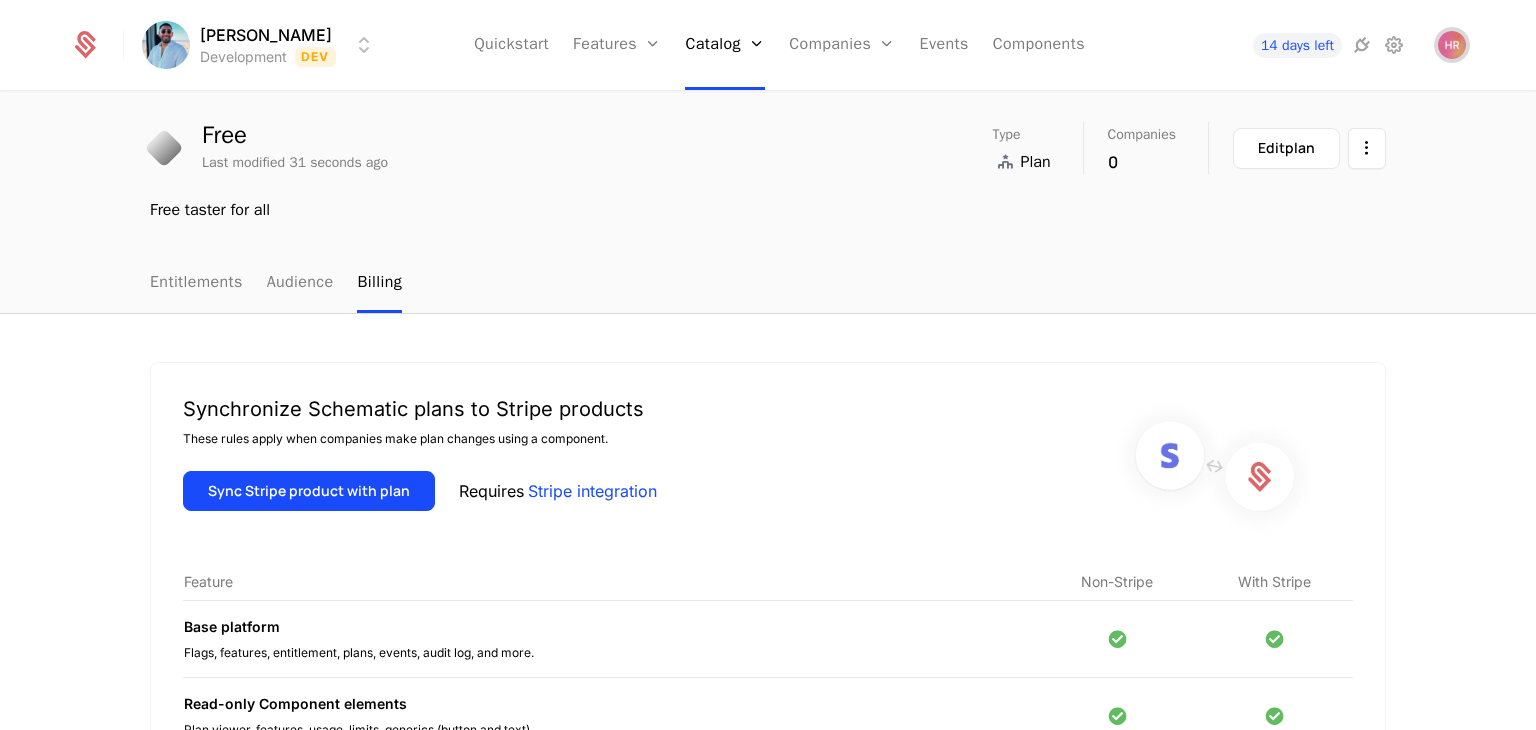 click at bounding box center [1452, 45] 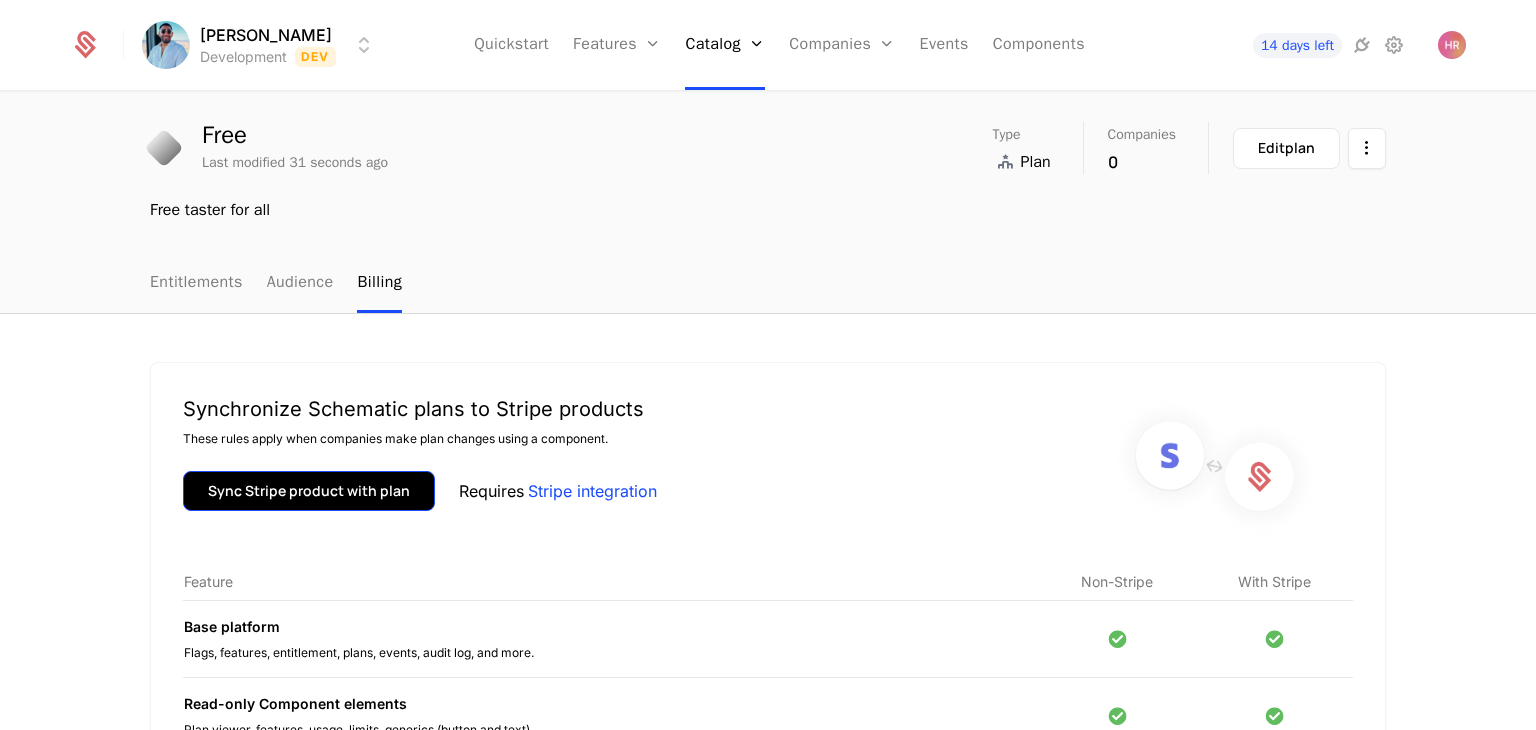 click on "Sync Stripe product with plan" at bounding box center [309, 491] 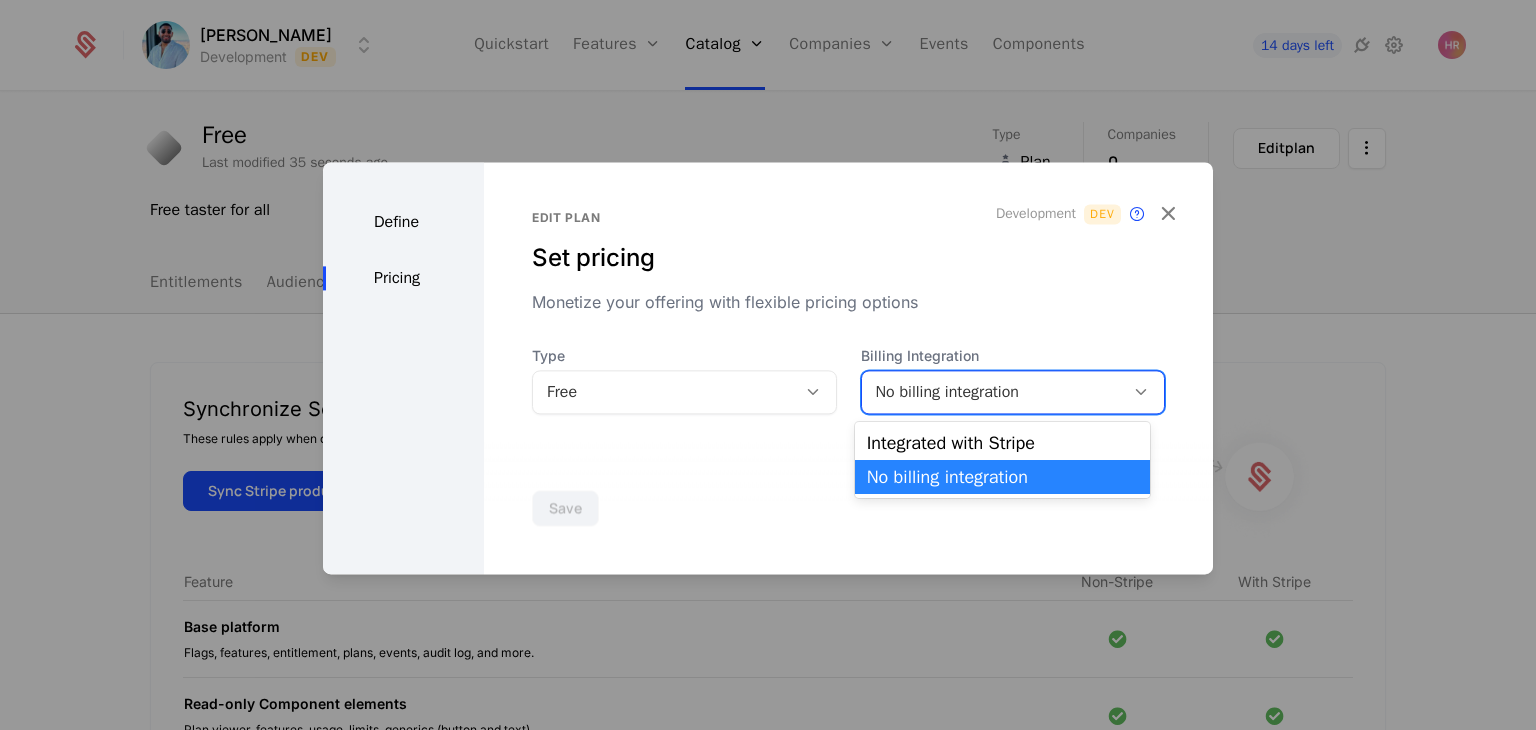 click on "No billing integration" at bounding box center (993, 392) 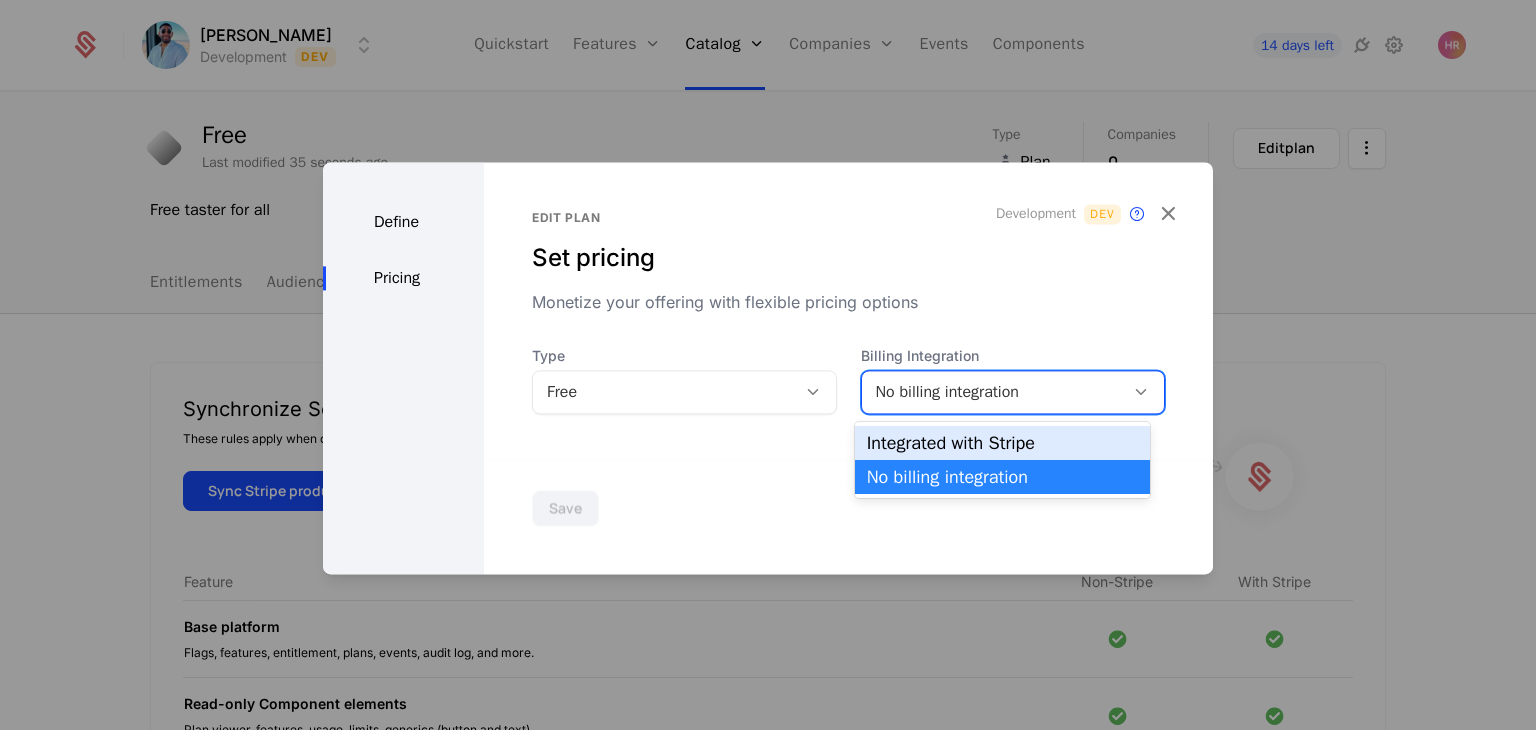 click on "Integrated with Stripe" at bounding box center [1002, 443] 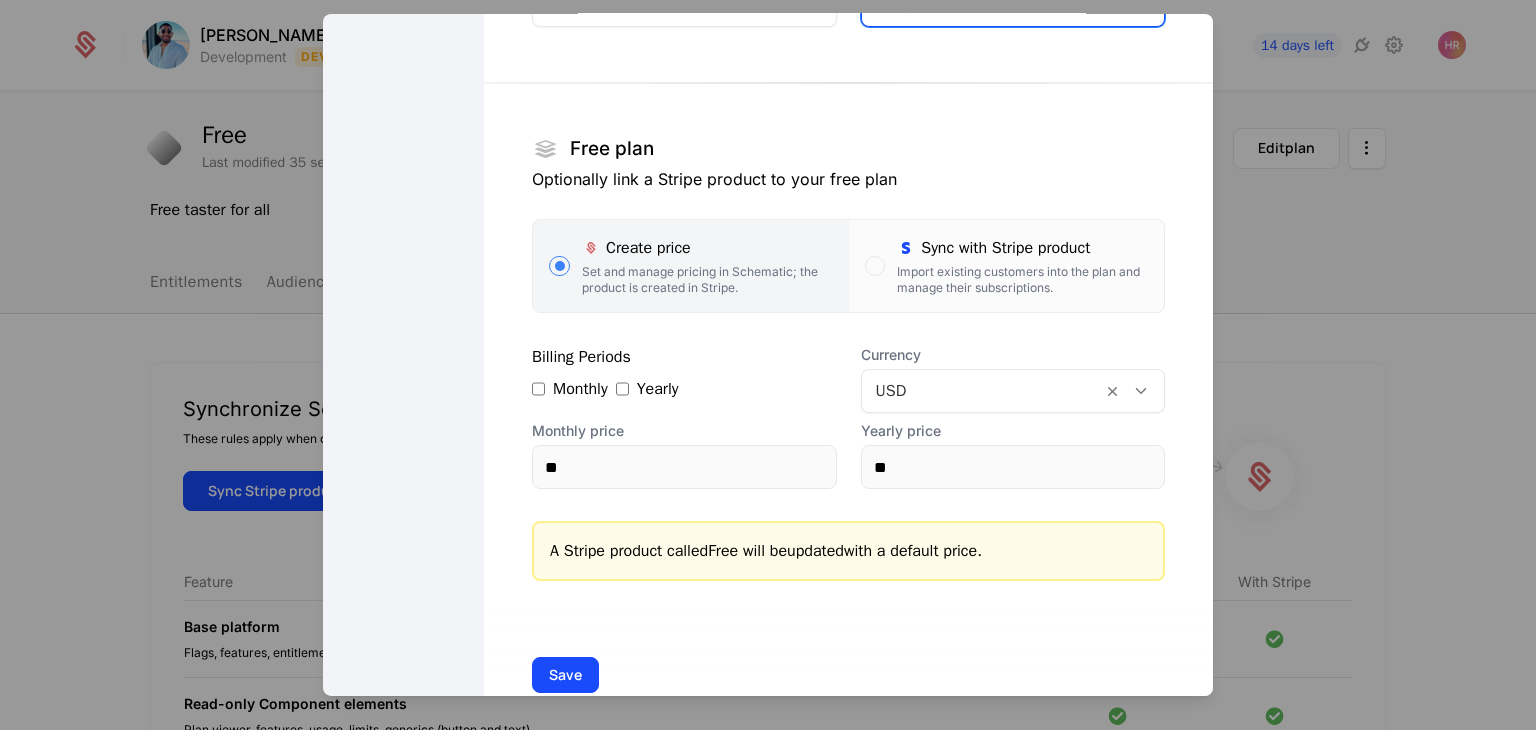 scroll, scrollTop: 286, scrollLeft: 0, axis: vertical 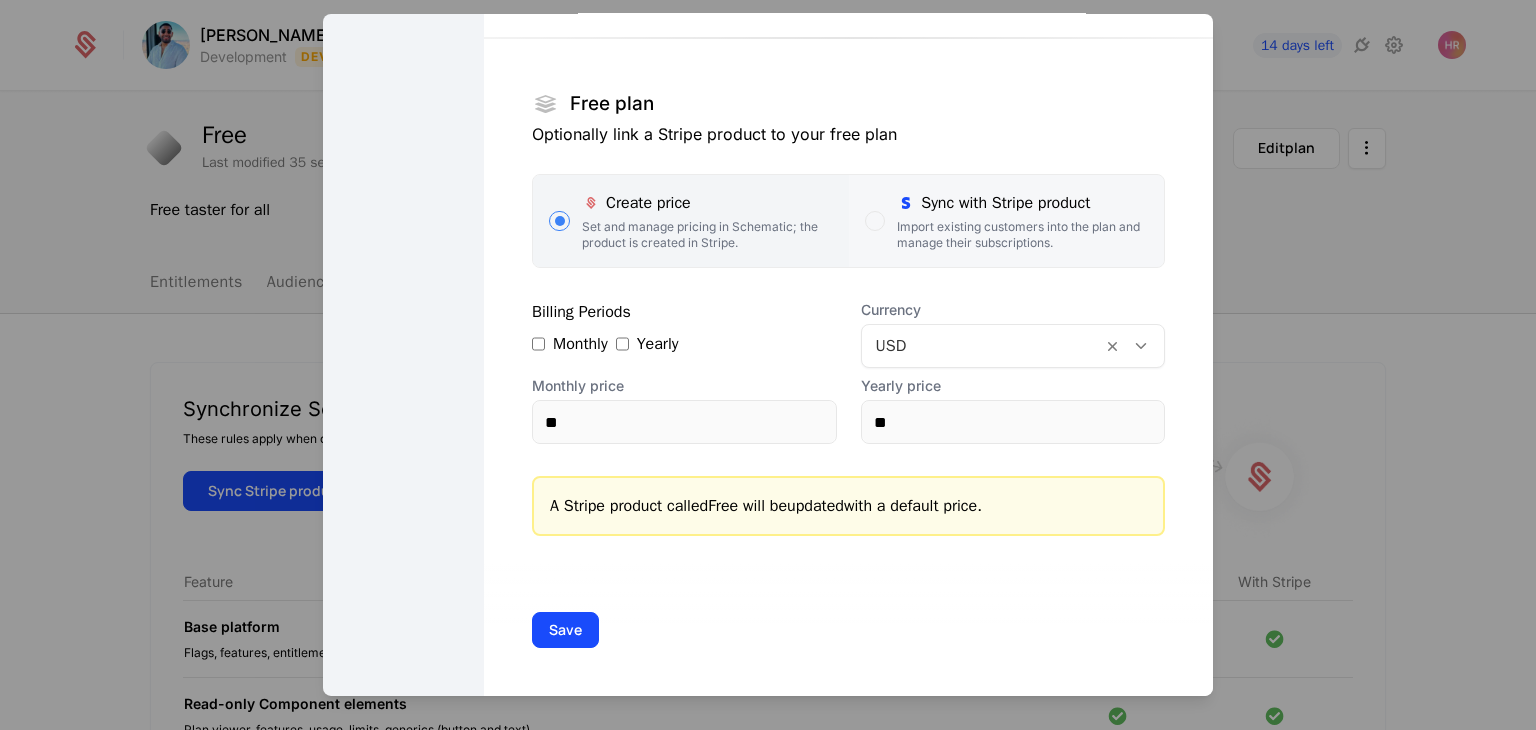 click on "Import existing customers into the plan and manage their subscriptions." at bounding box center (1022, 235) 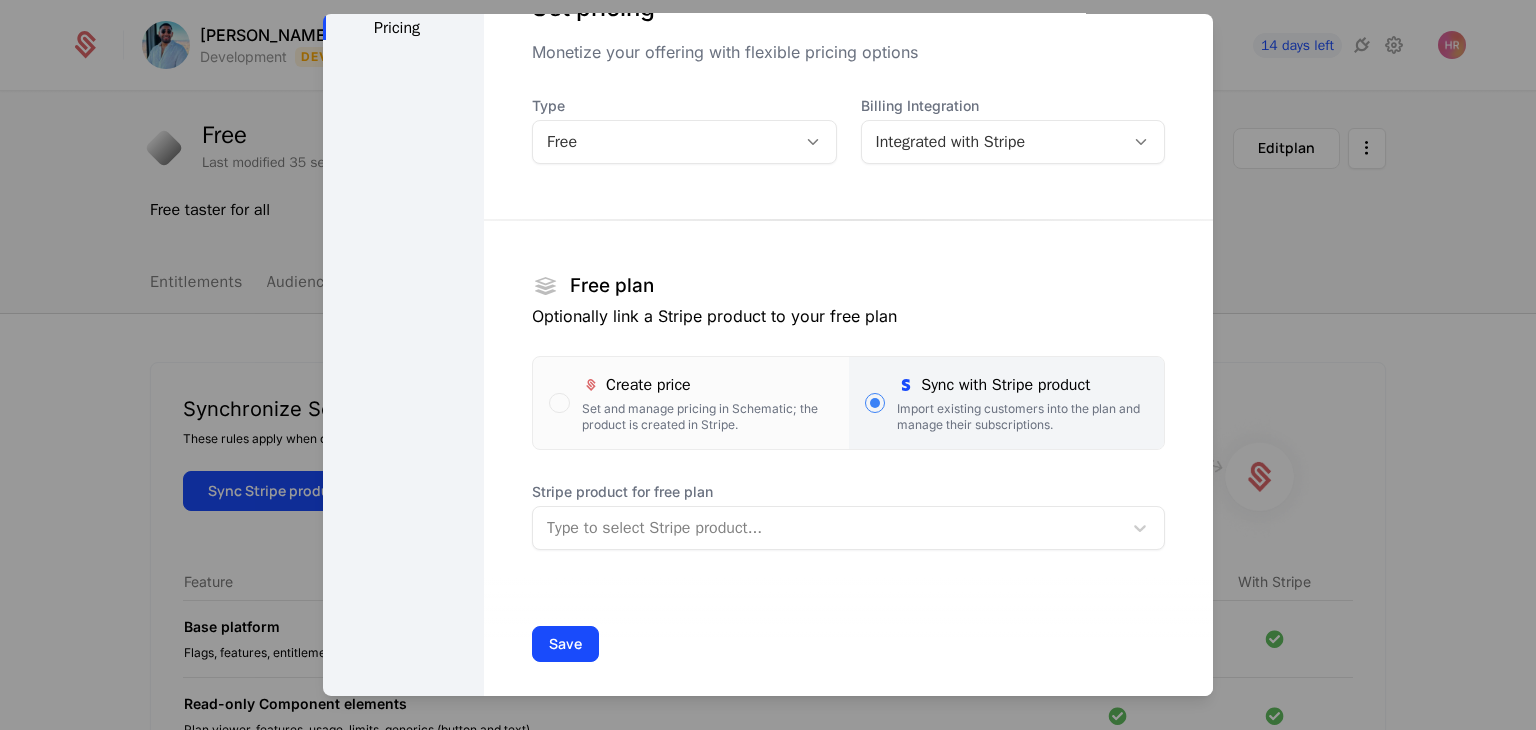 scroll, scrollTop: 101, scrollLeft: 0, axis: vertical 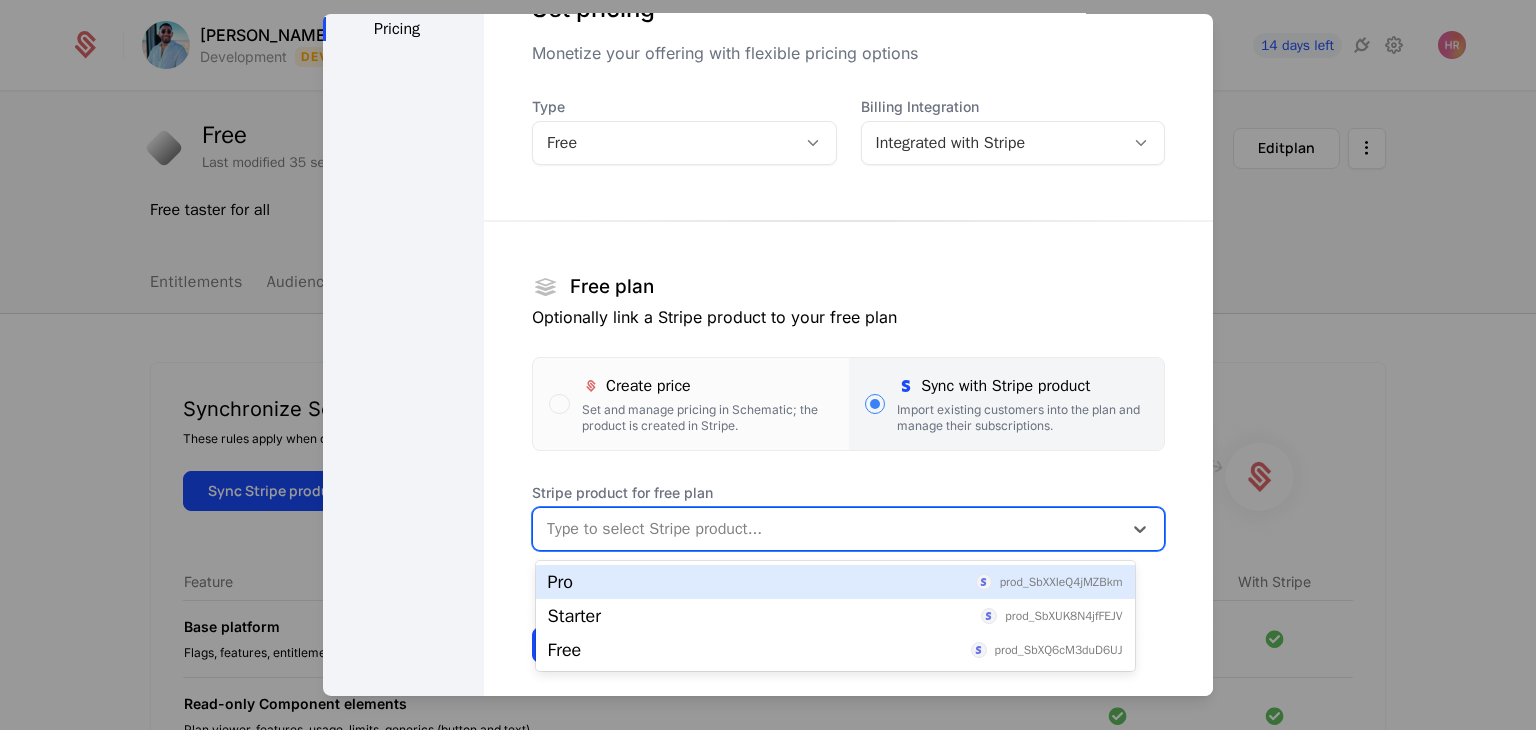 click at bounding box center [827, 529] 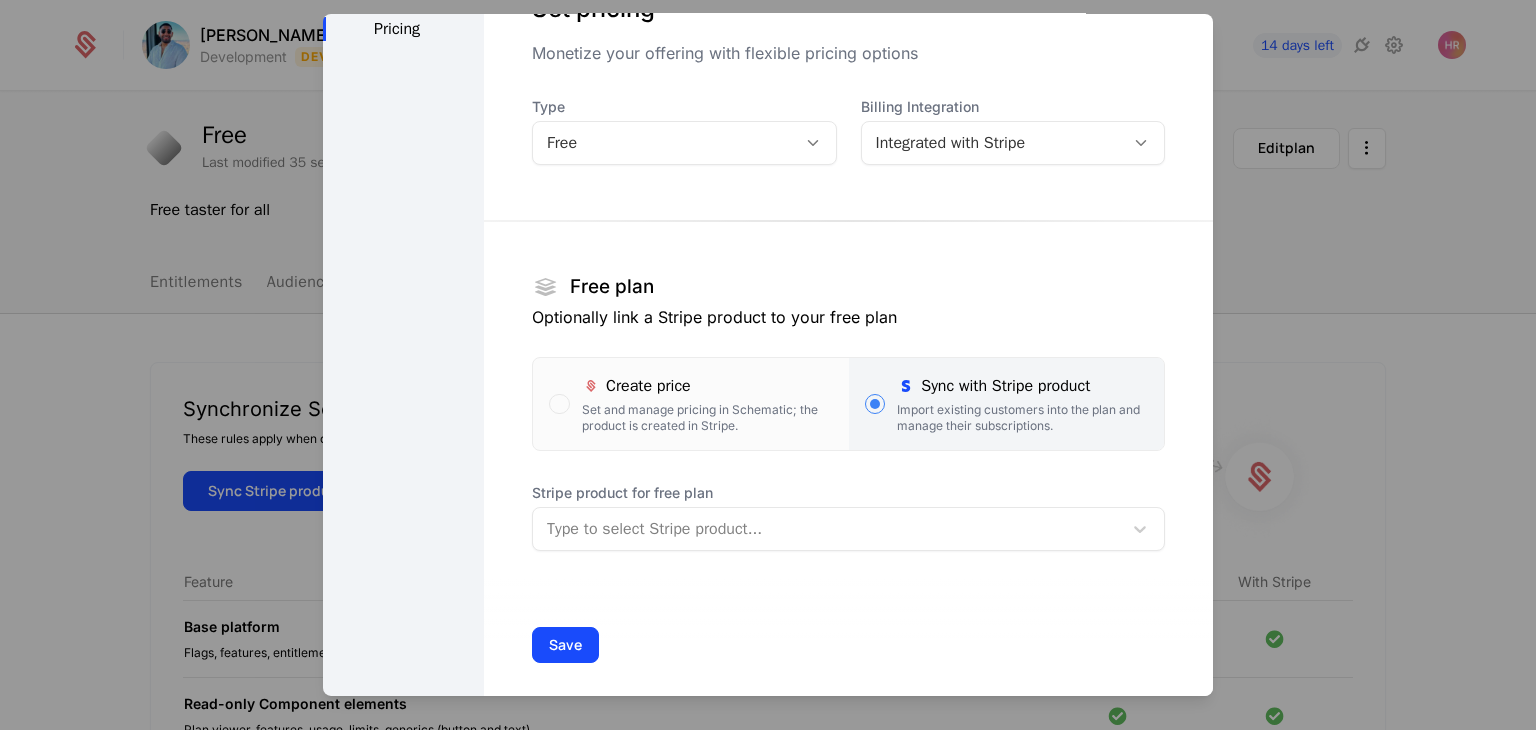 click at bounding box center (848, 220) 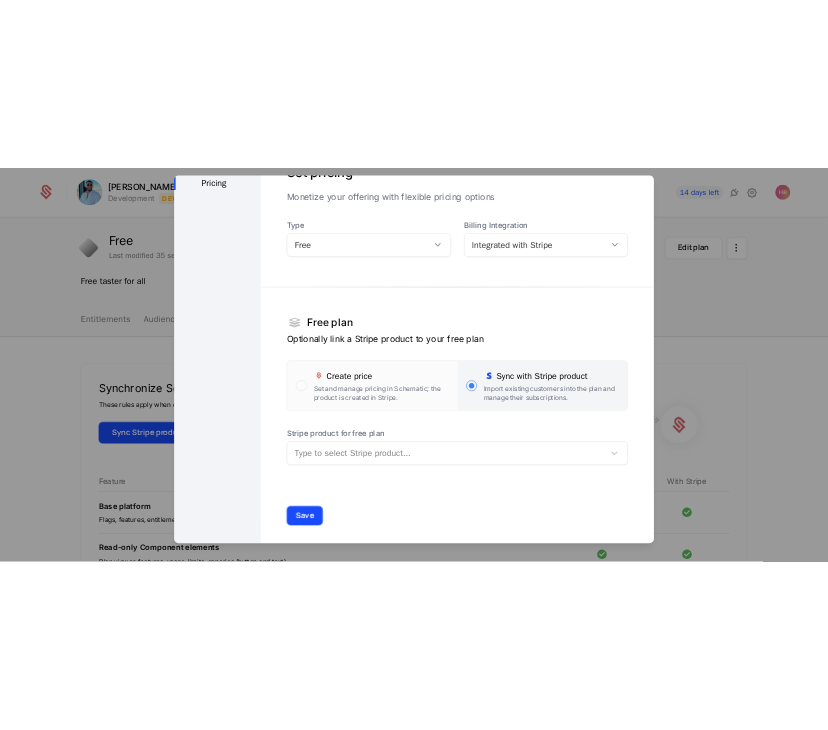 scroll, scrollTop: 0, scrollLeft: 0, axis: both 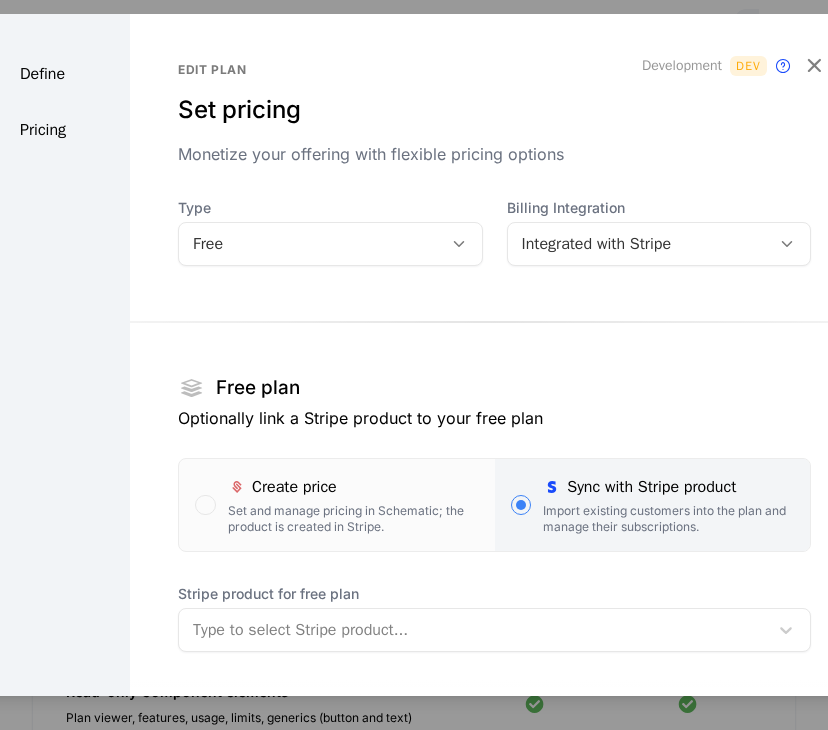 click on "Define Pricing" at bounding box center (49, 413) 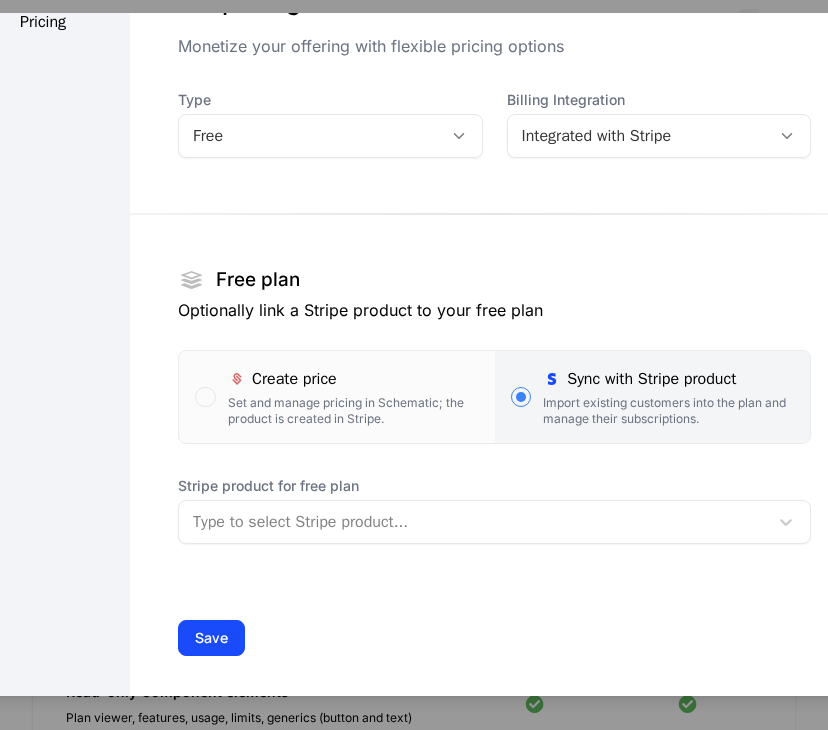 scroll, scrollTop: 119, scrollLeft: 0, axis: vertical 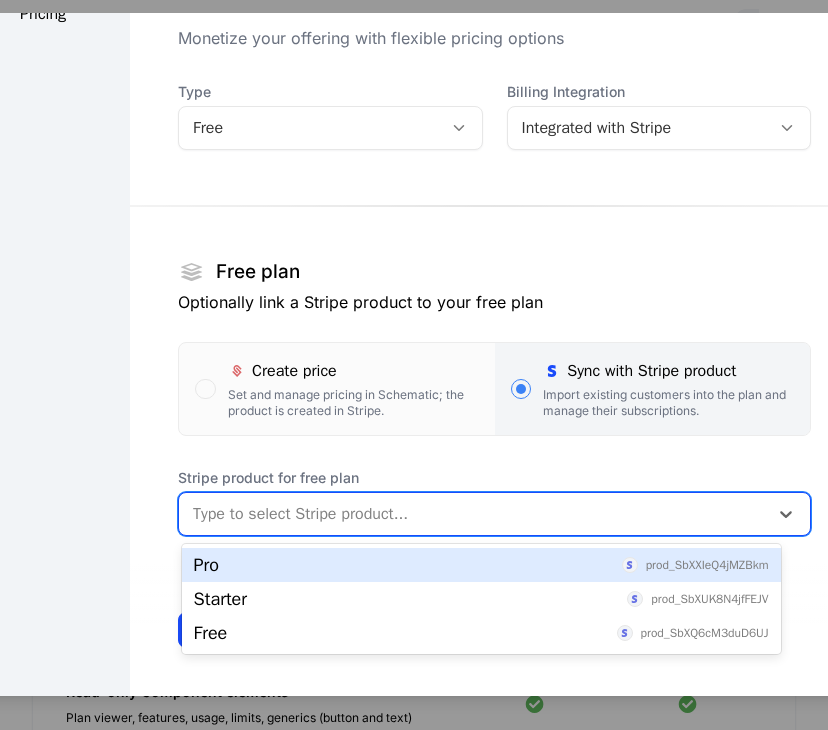 click at bounding box center (473, 514) 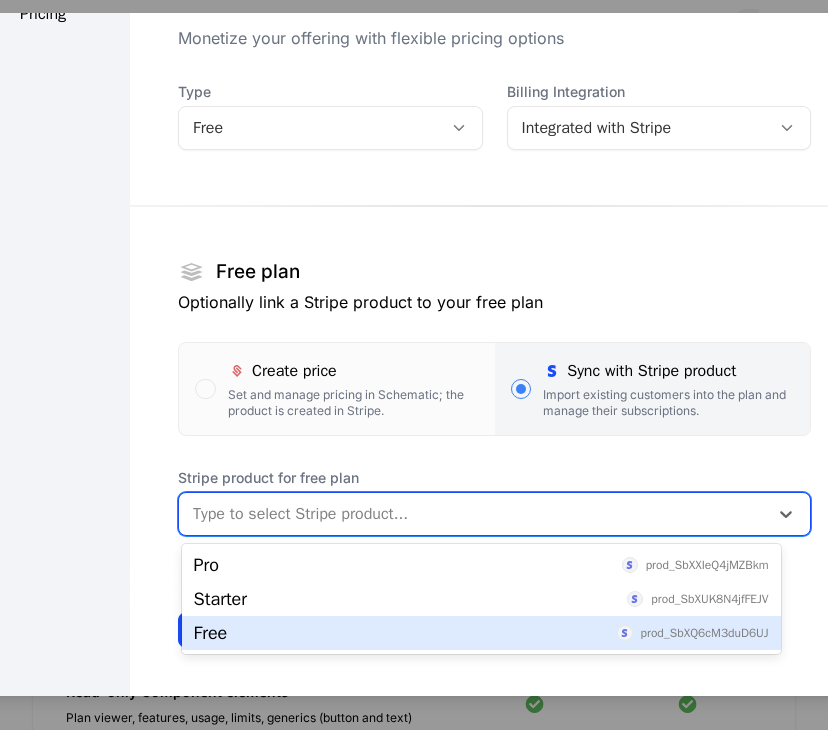 click on "Free prod_SbXQ6cM3duD6UJ" at bounding box center [481, 633] 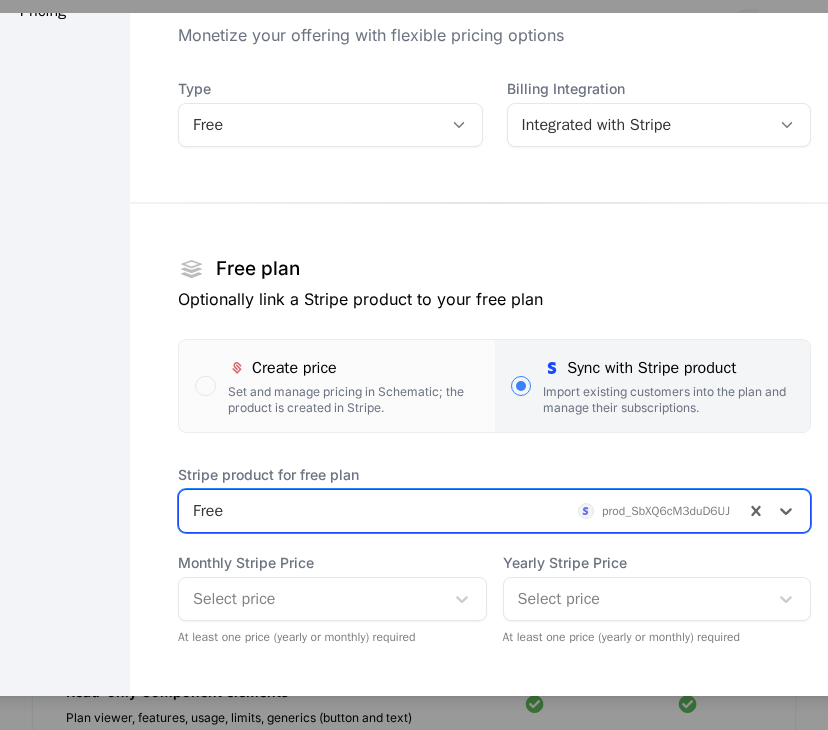 scroll, scrollTop: 231, scrollLeft: 0, axis: vertical 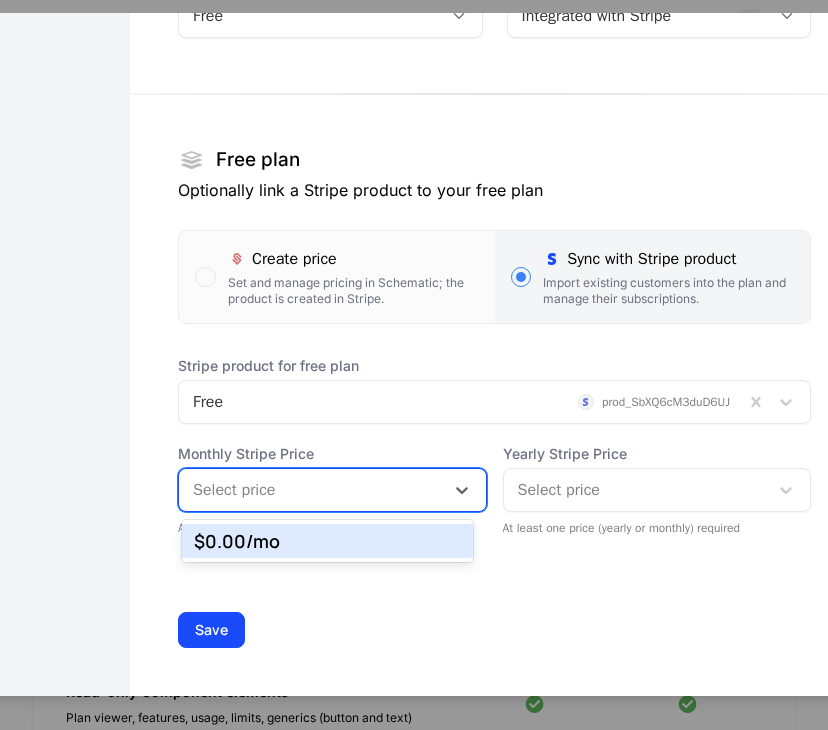 click at bounding box center [311, 490] 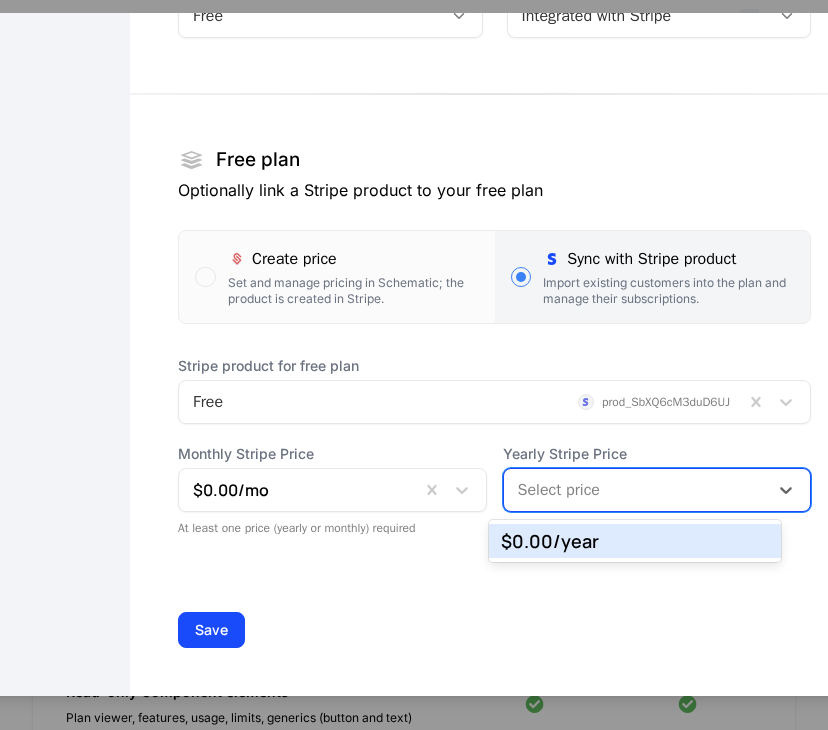 click at bounding box center [636, 490] 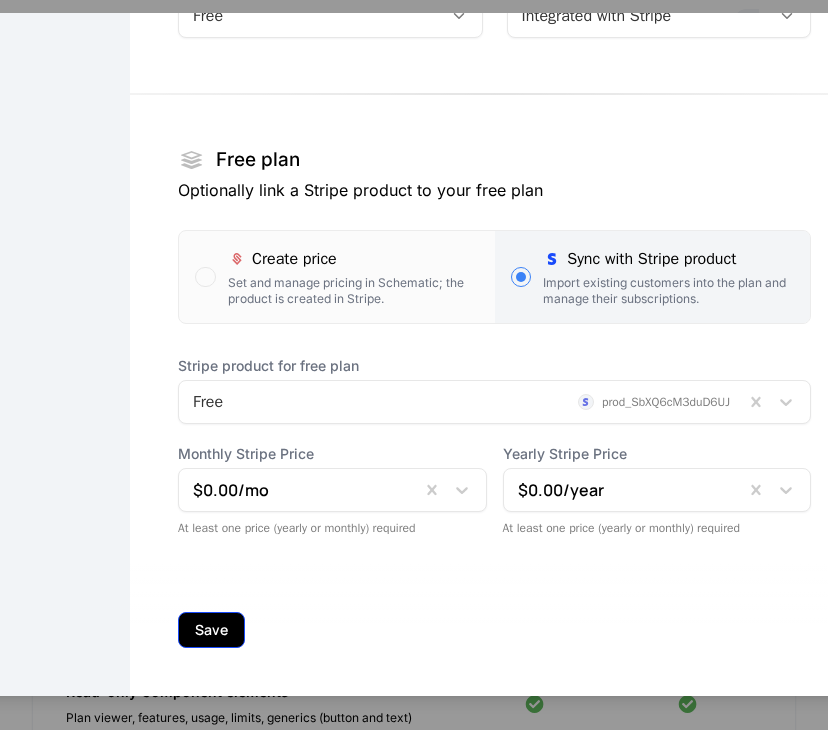 click on "Save" at bounding box center (211, 630) 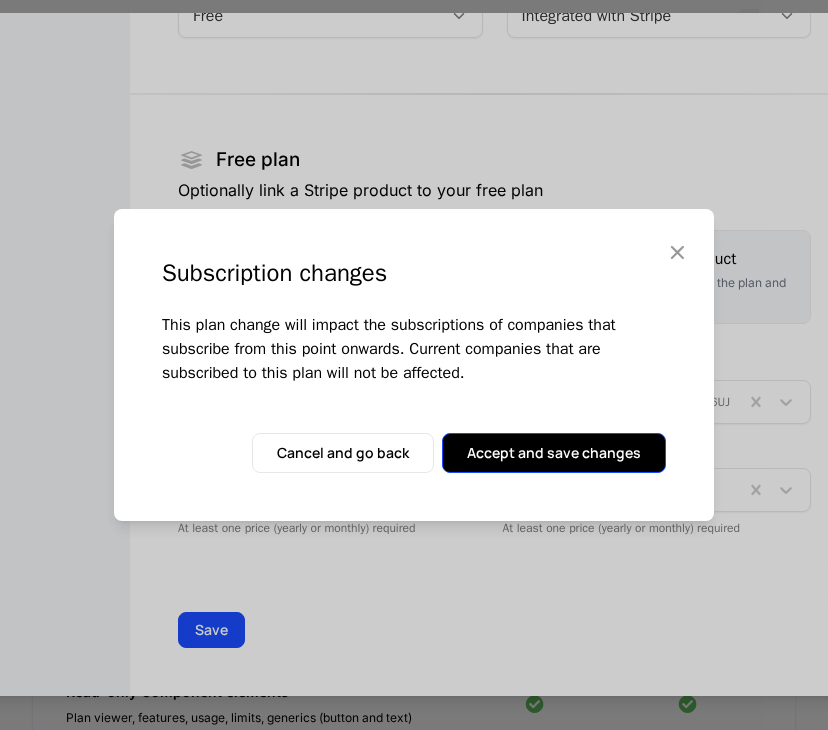 click on "Accept and save changes" at bounding box center (554, 453) 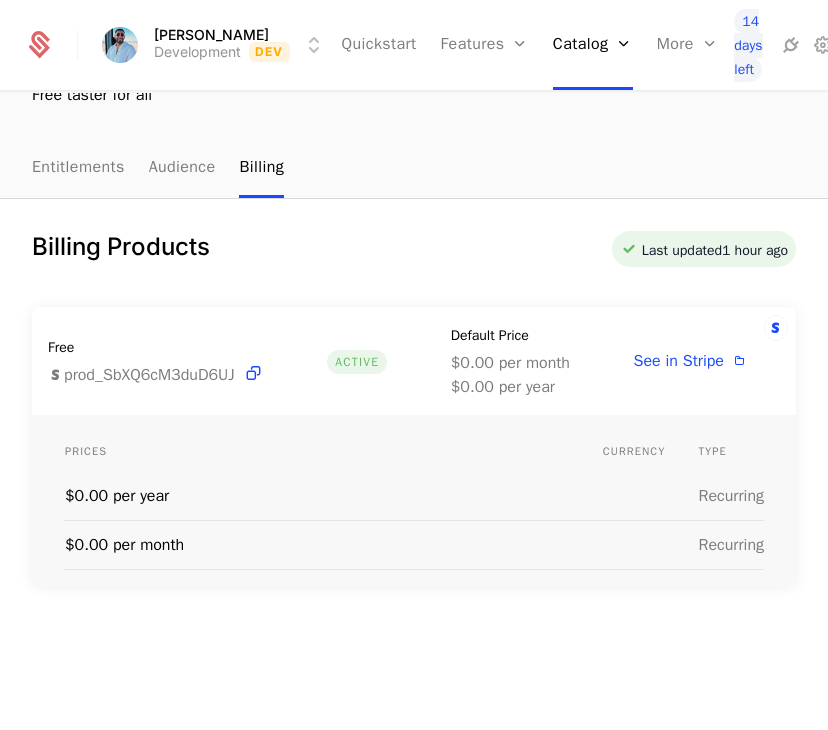scroll, scrollTop: 0, scrollLeft: 0, axis: both 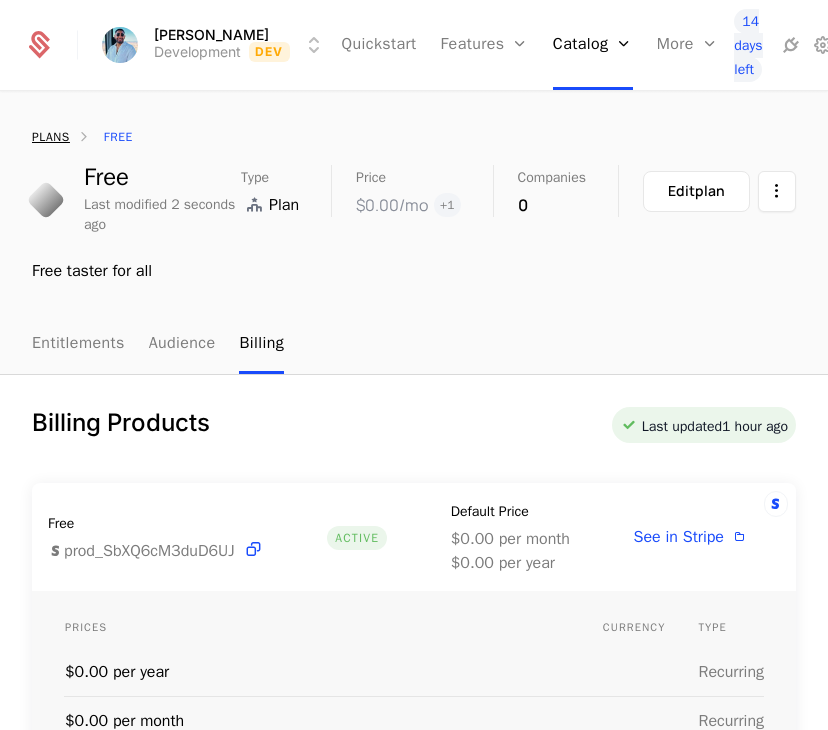 click on "plans" at bounding box center (51, 137) 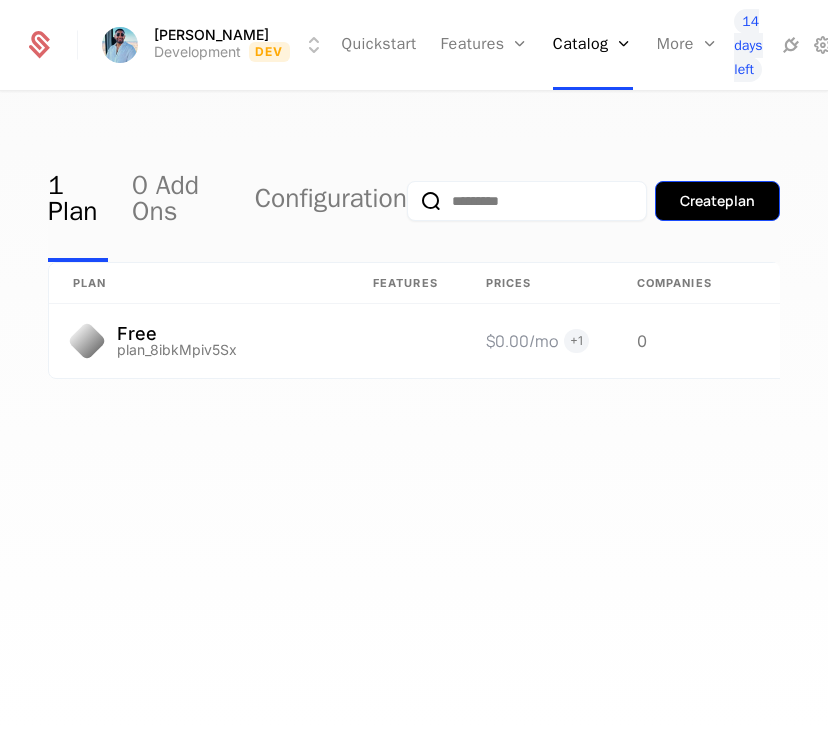click on "Create  plan" at bounding box center (717, 201) 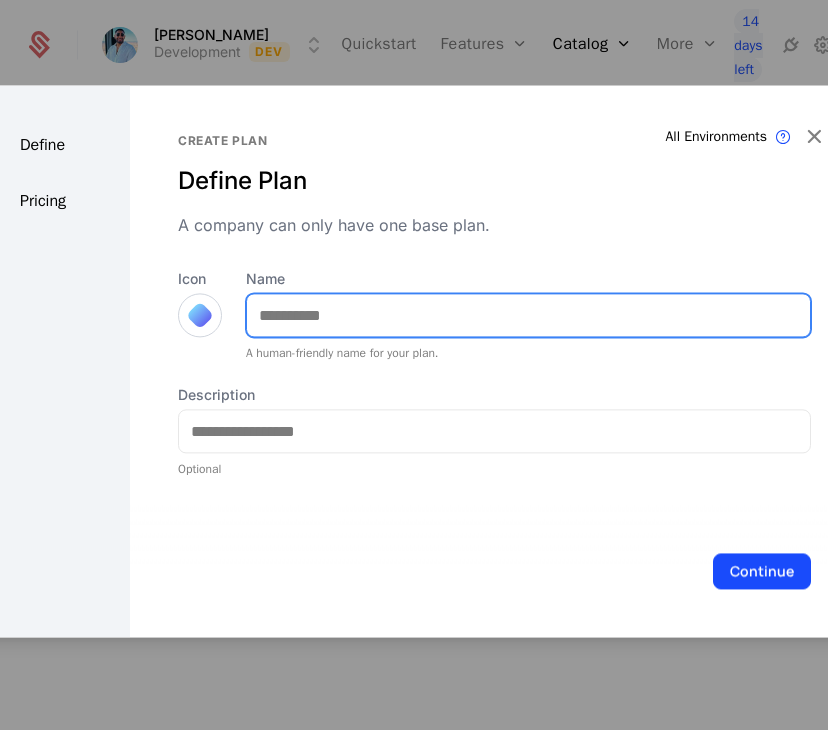 click on "Name" at bounding box center (528, 315) 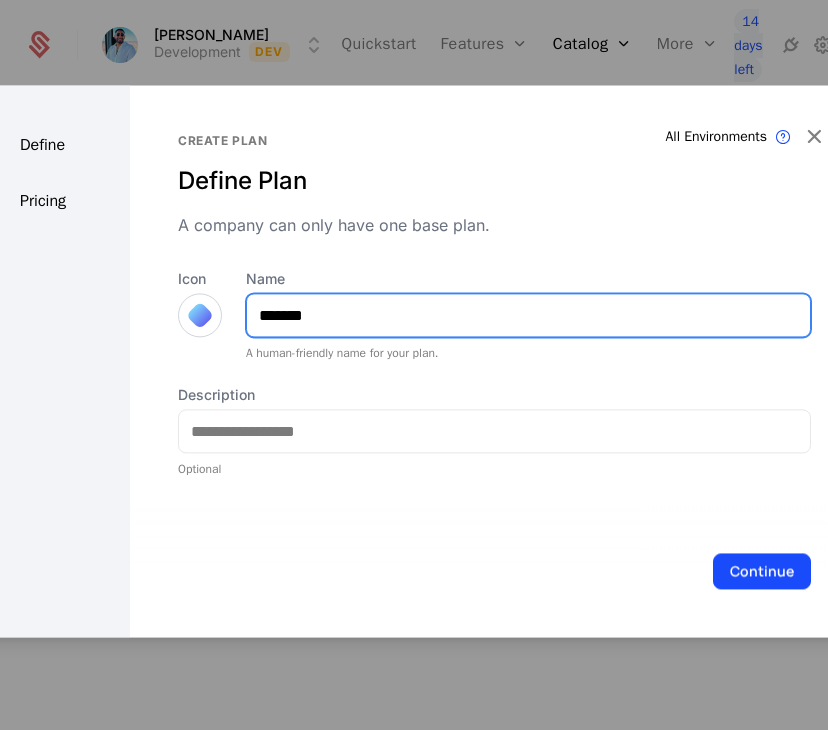 type on "*******" 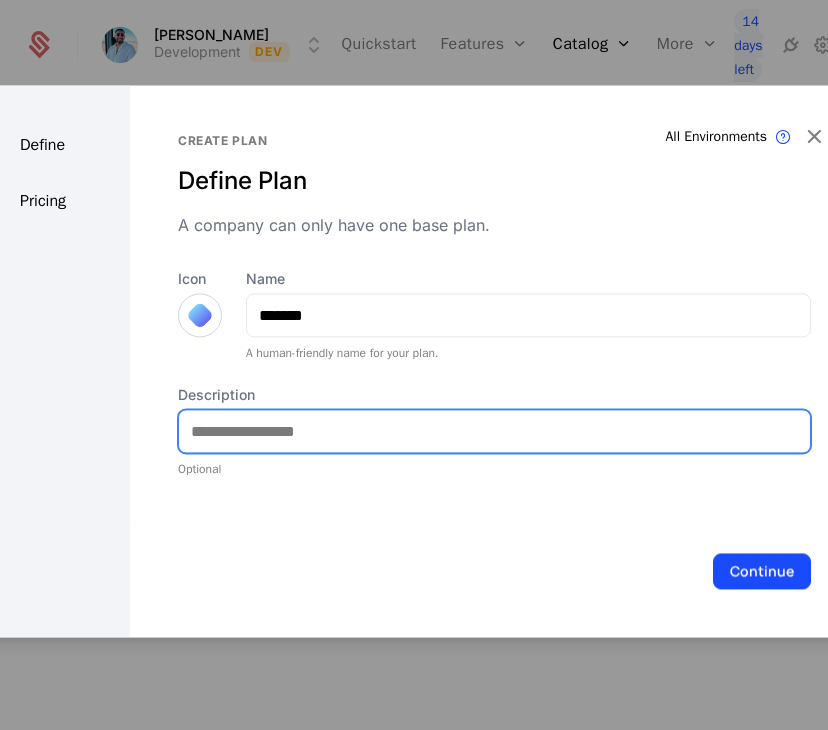 click on "Description" at bounding box center (494, 431) 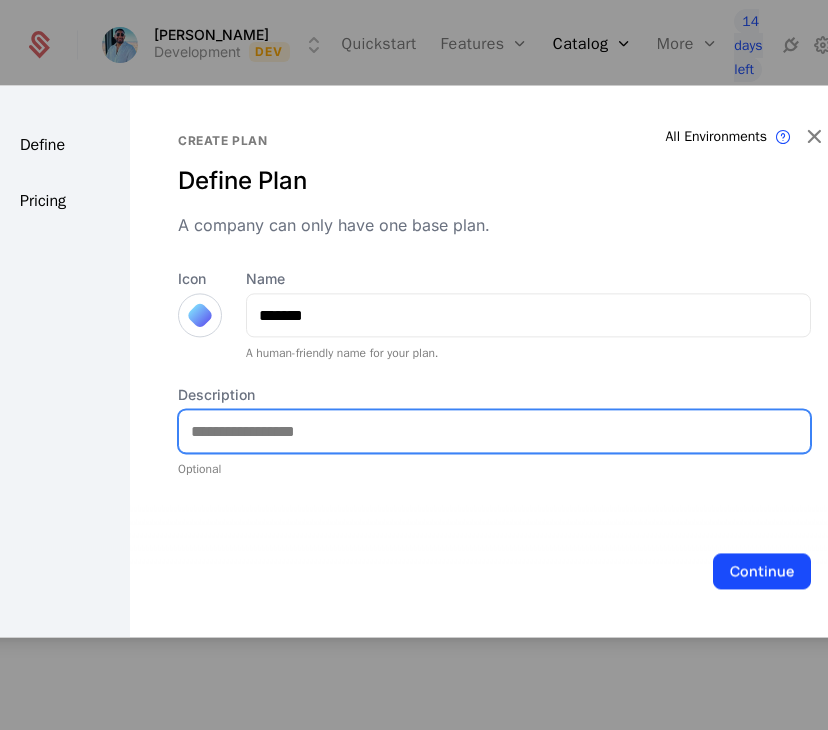 click on "Description" at bounding box center (494, 431) 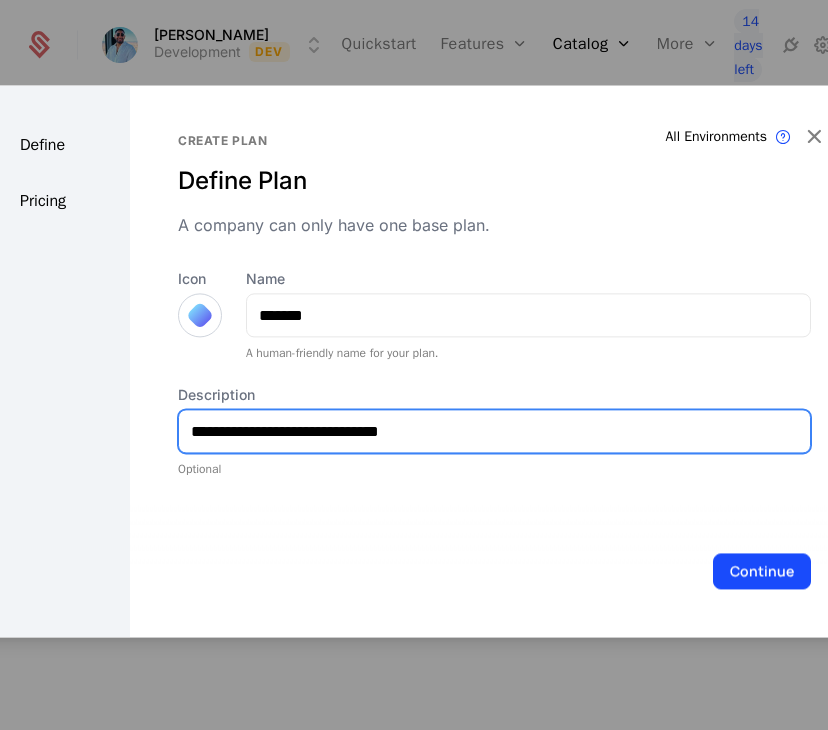 click on "**********" at bounding box center (494, 431) 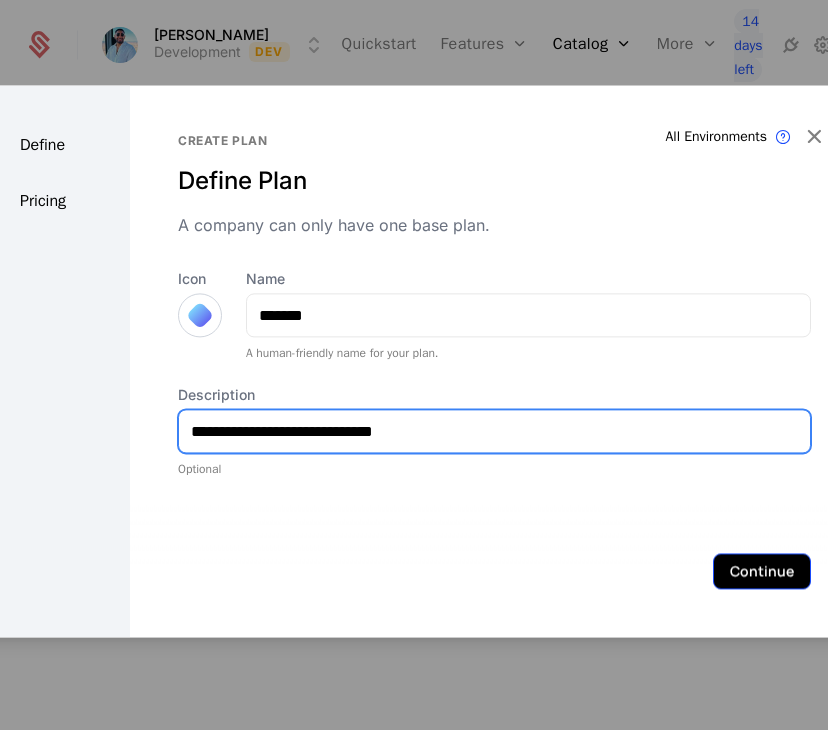 type on "**********" 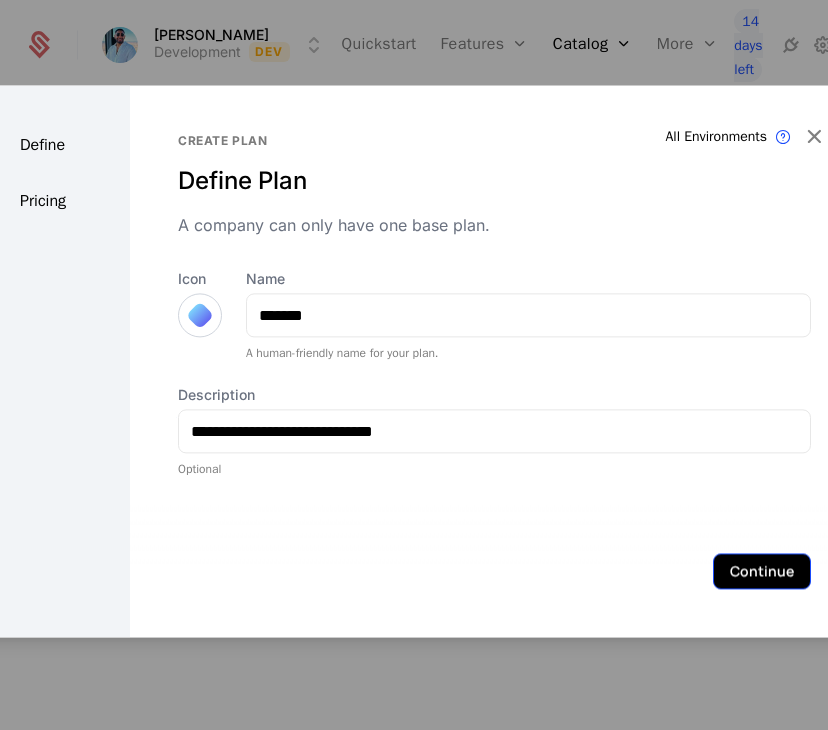 click on "Continue" at bounding box center [762, 571] 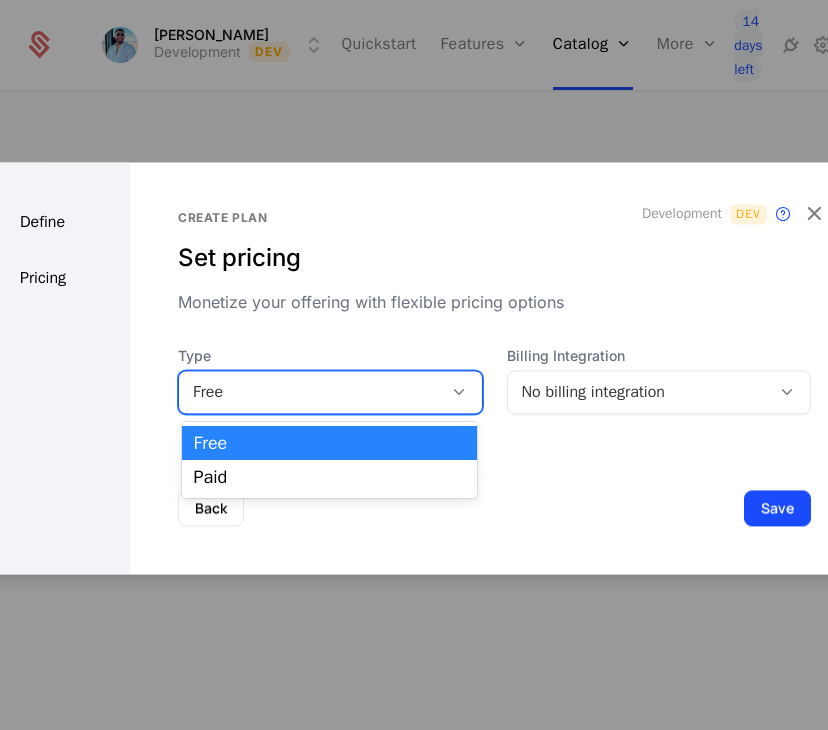 click on "Free" at bounding box center (330, 392) 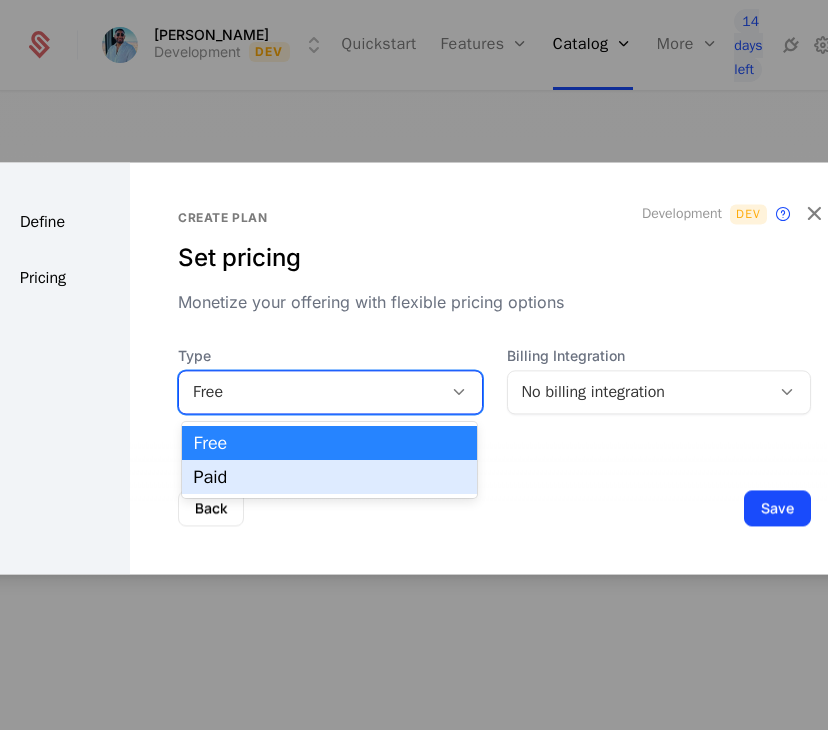 click on "Paid" at bounding box center (329, 477) 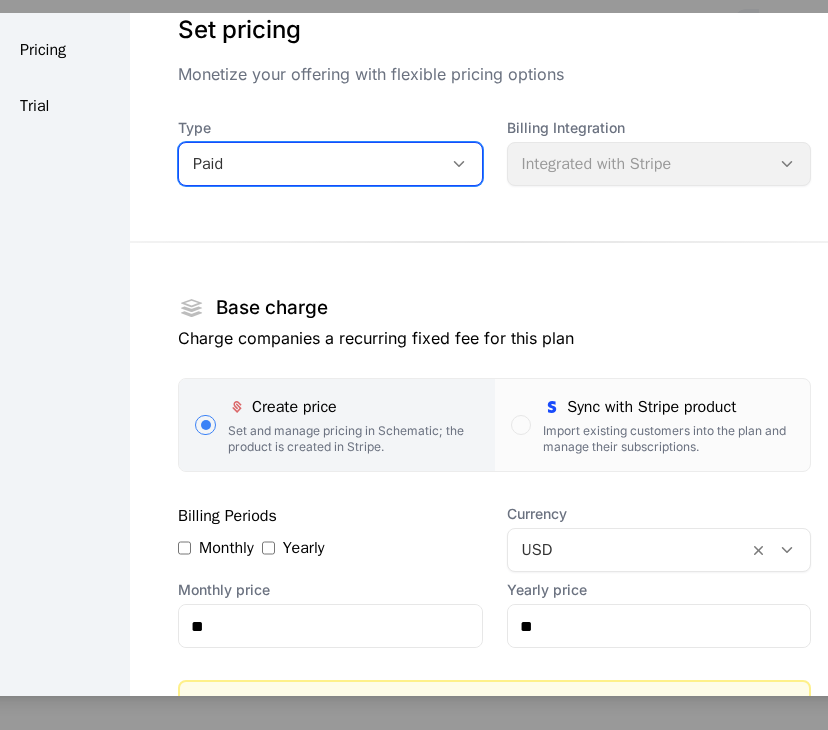 scroll, scrollTop: 87, scrollLeft: 0, axis: vertical 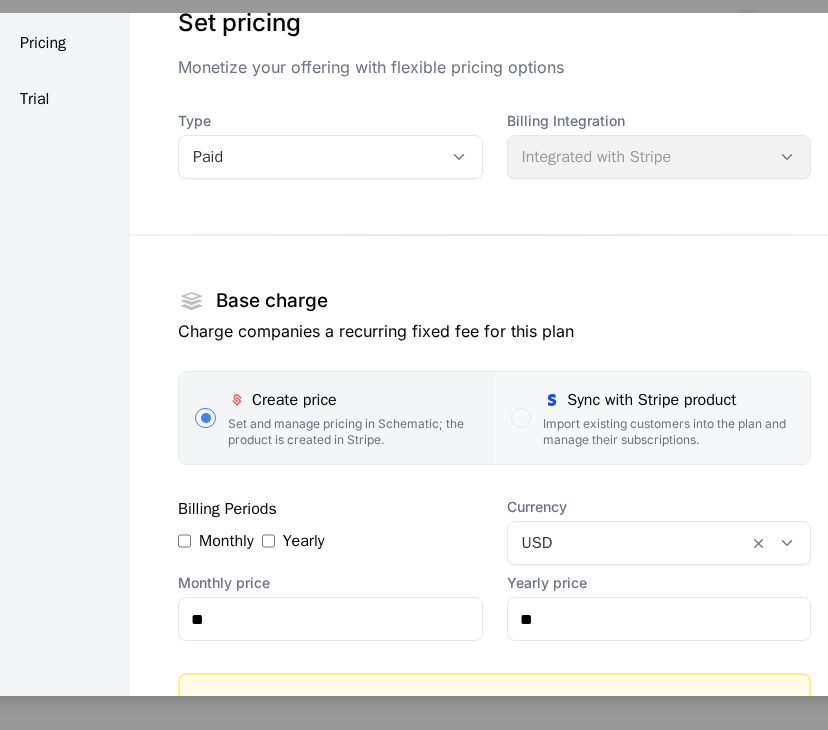 click on "Sync with Stripe product Import existing customers into the plan and manage their subscriptions." at bounding box center [652, 418] 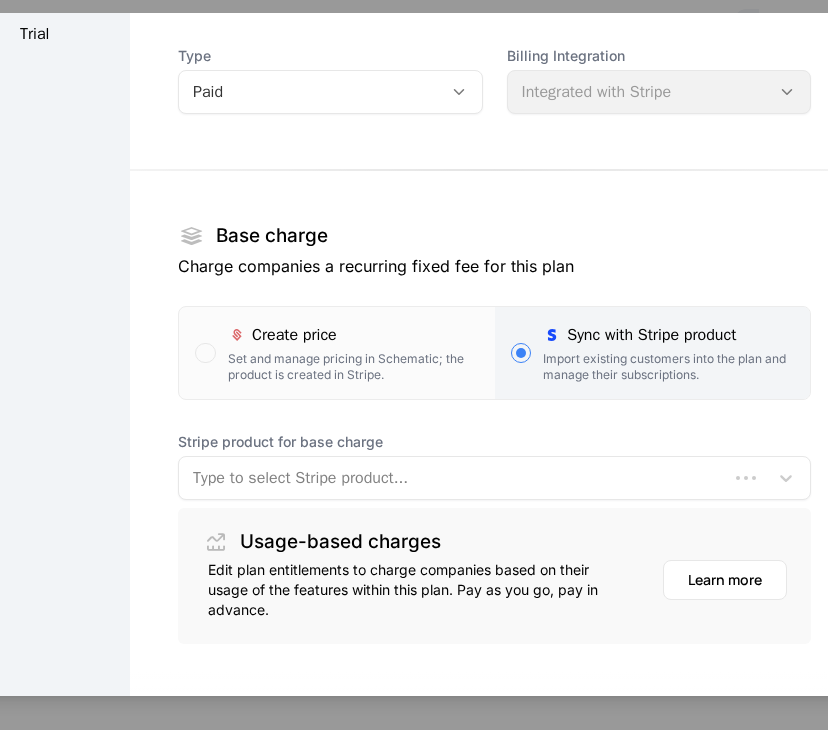 scroll, scrollTop: 155, scrollLeft: 0, axis: vertical 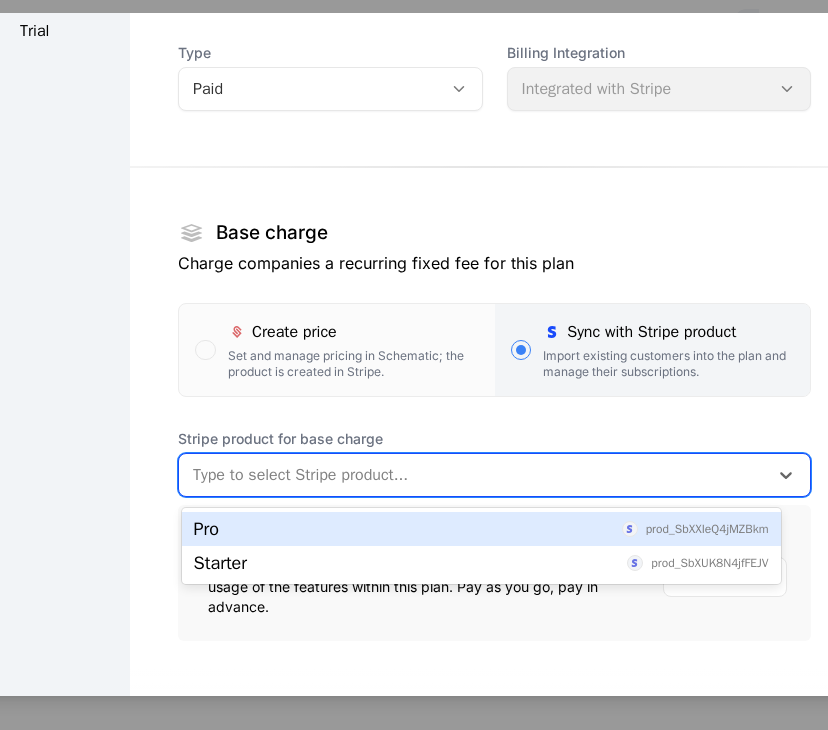 click at bounding box center [473, 475] 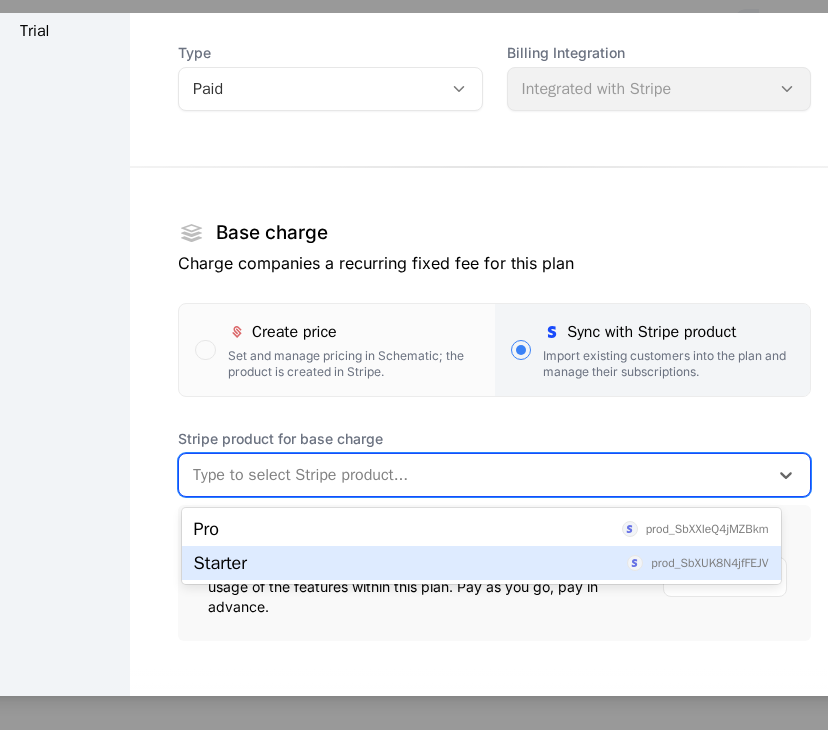 click on "Starter prod_SbXUK8N4jfFEJV" at bounding box center [481, 563] 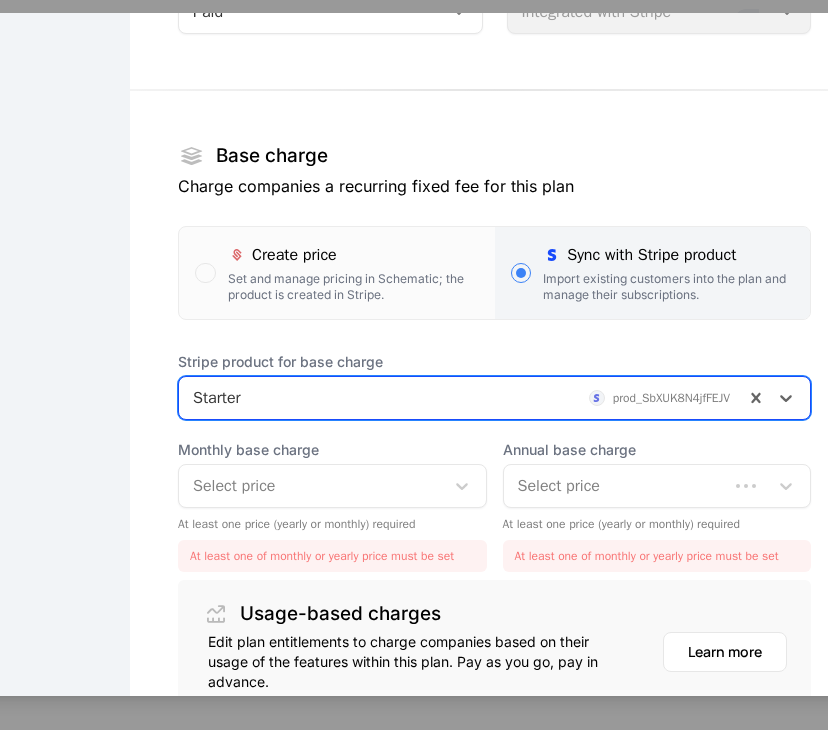 scroll, scrollTop: 232, scrollLeft: 0, axis: vertical 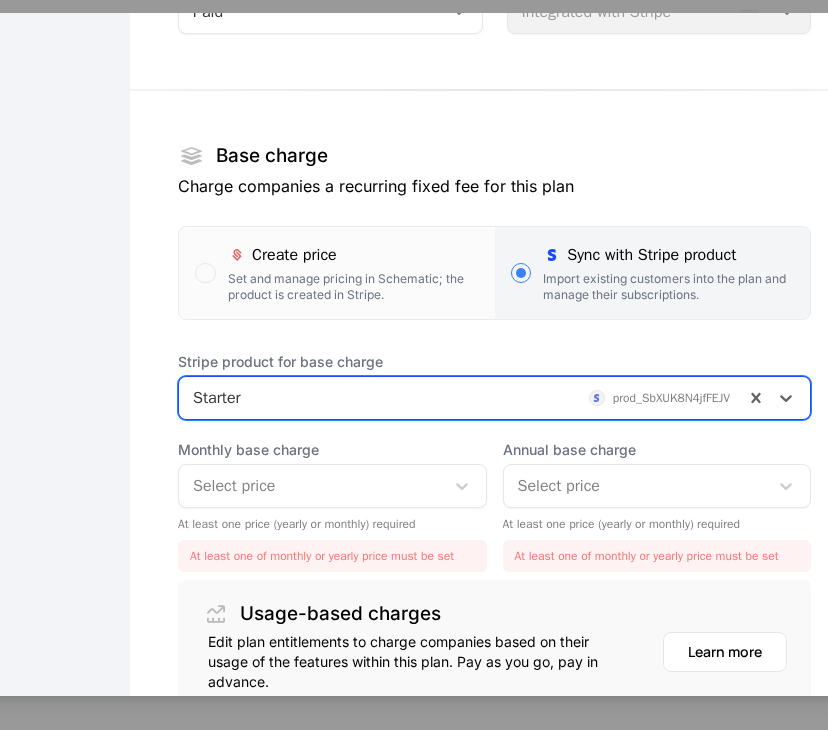 click at bounding box center [311, 486] 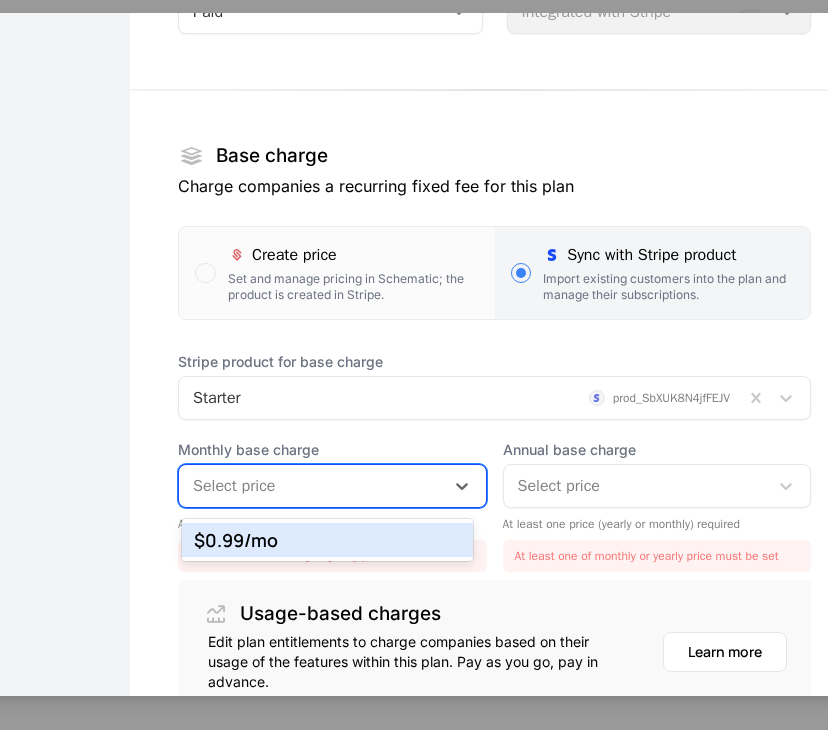 click on "$0.99 /mo" at bounding box center [328, 540] 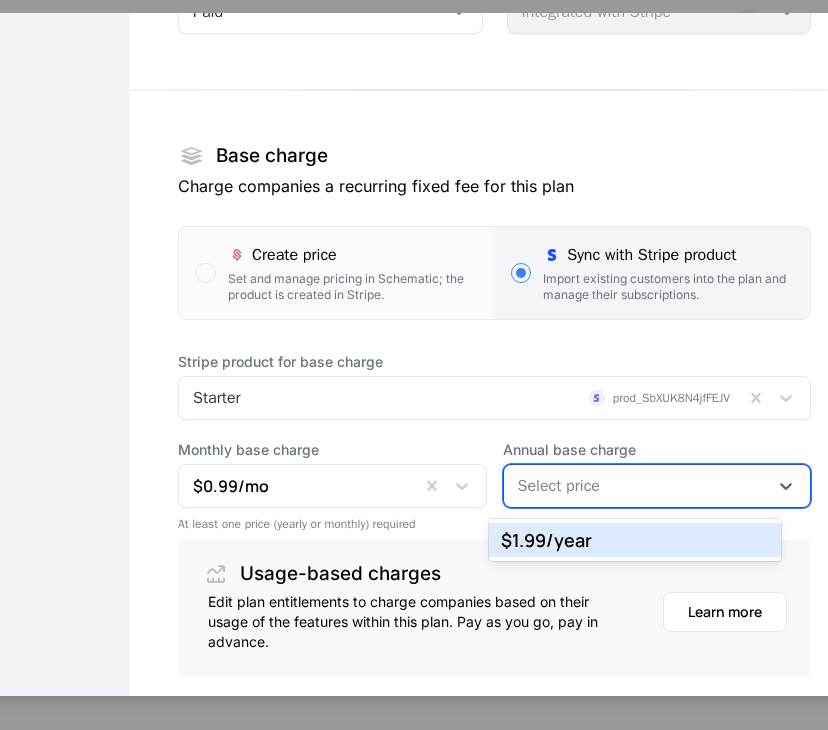 click on "Select price" at bounding box center [657, 486] 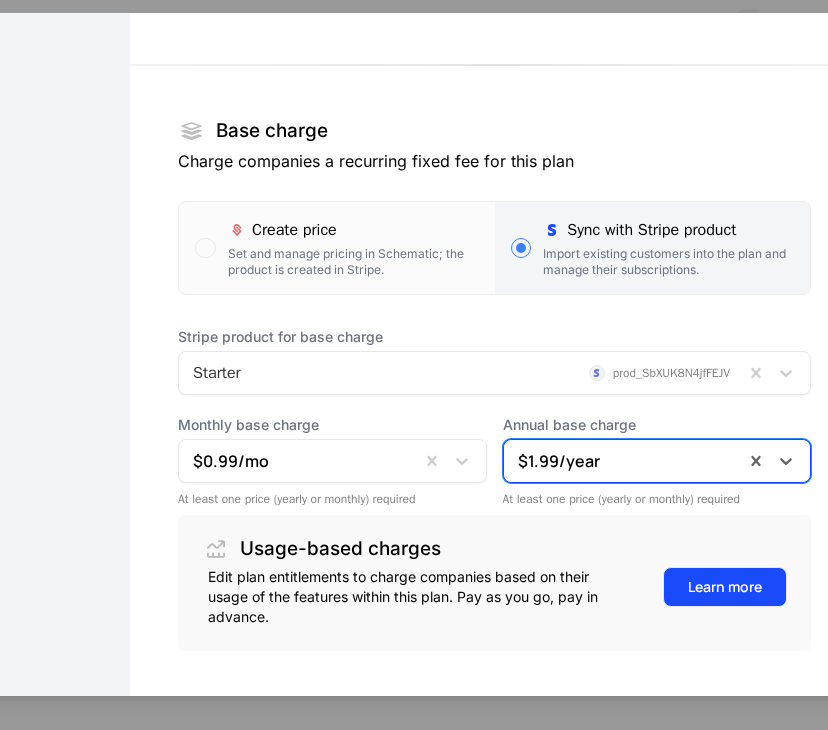 scroll, scrollTop: 378, scrollLeft: 0, axis: vertical 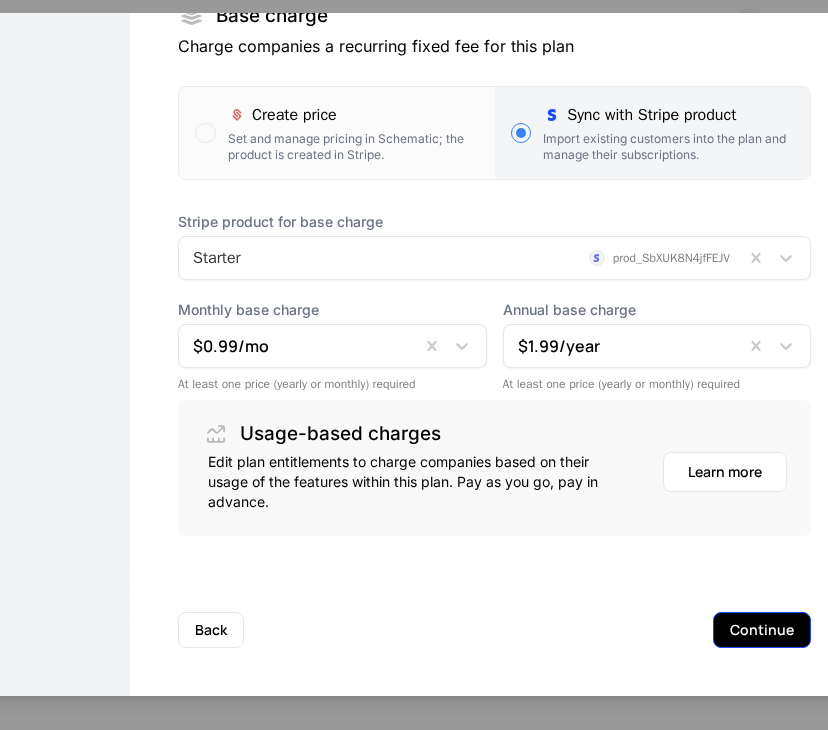 click on "Continue" at bounding box center [762, 630] 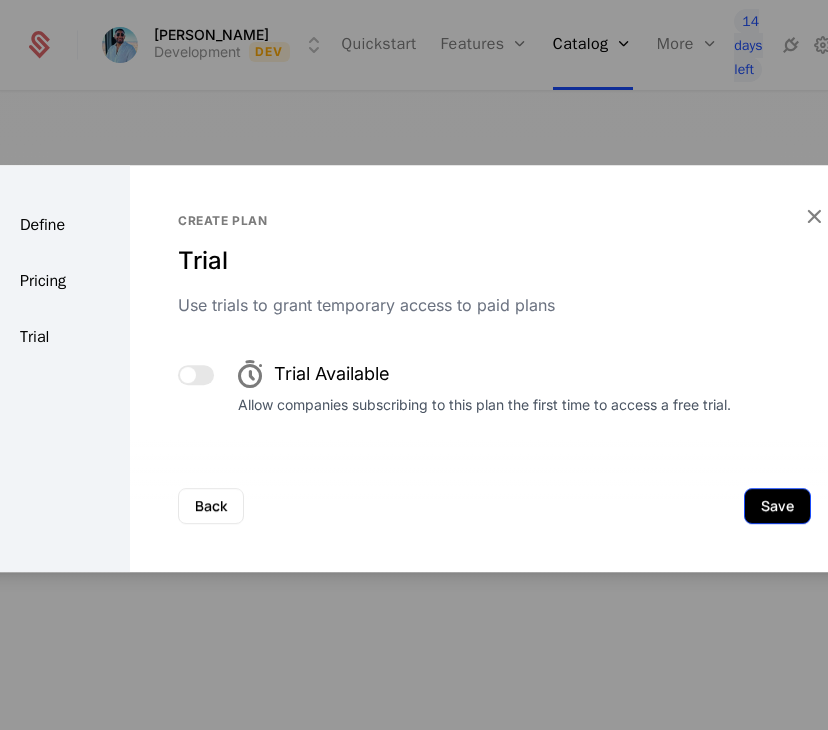 click on "Save" at bounding box center (777, 506) 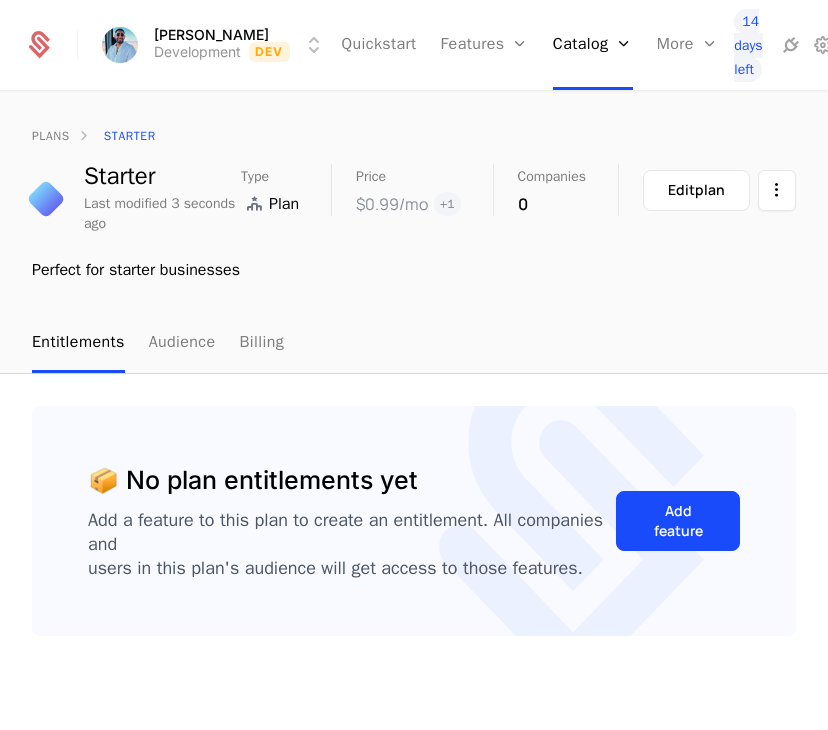scroll, scrollTop: 0, scrollLeft: 0, axis: both 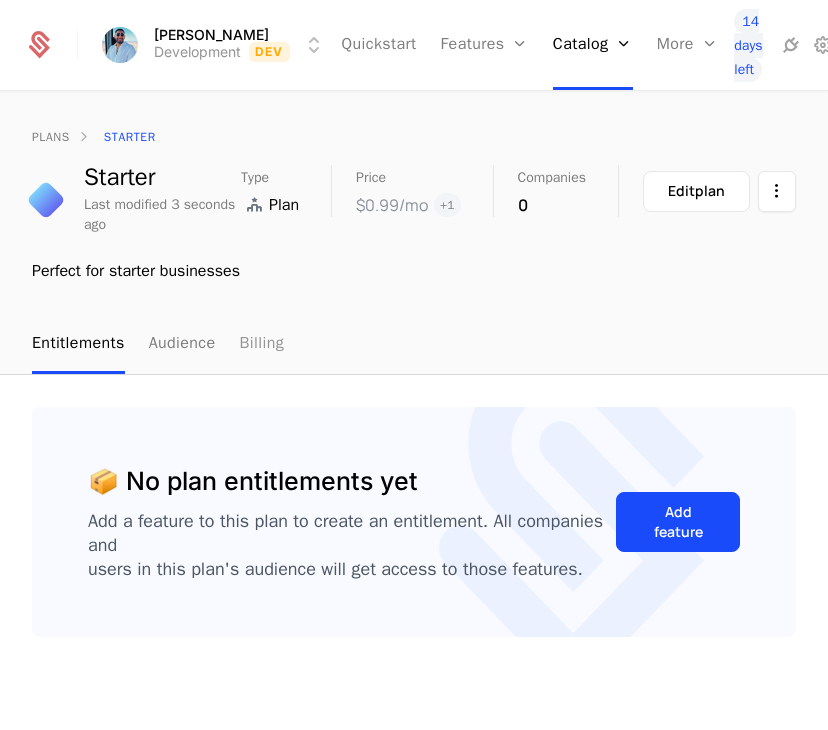 click on "Billing" at bounding box center (261, 344) 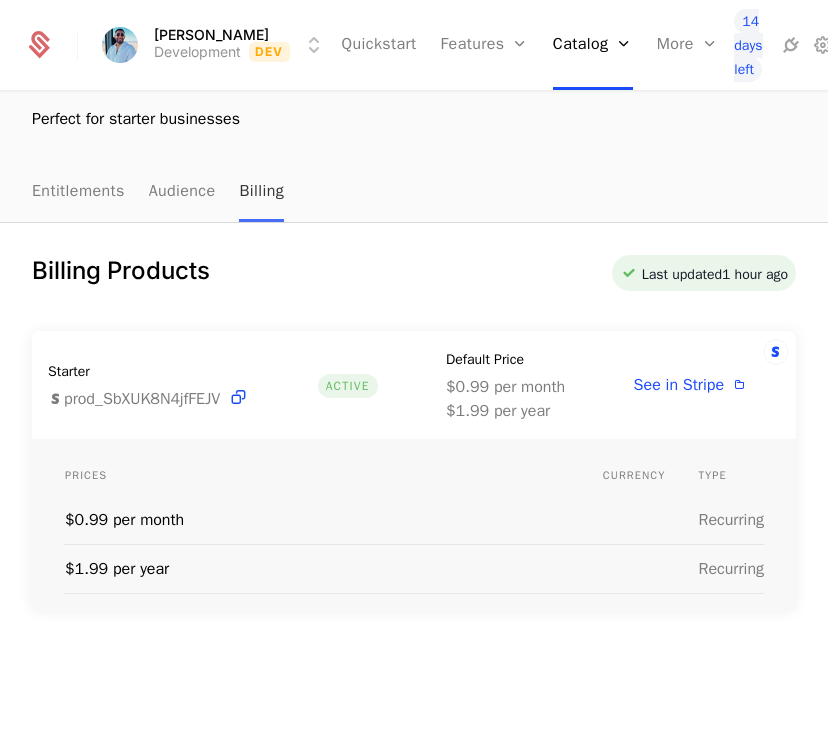 scroll, scrollTop: 0, scrollLeft: 0, axis: both 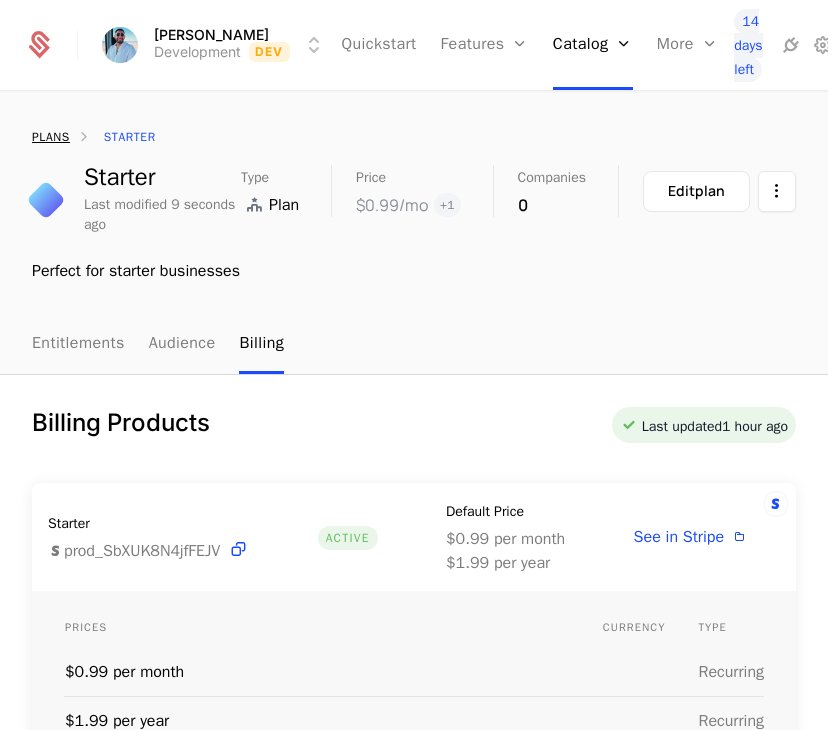 click on "plans" at bounding box center (51, 137) 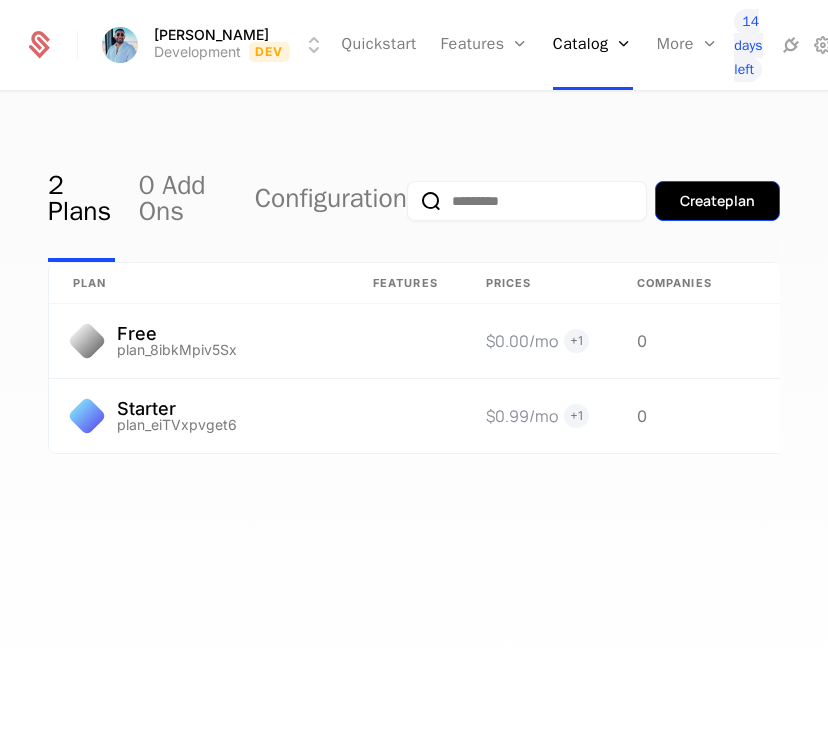 click on "Create  plan" at bounding box center [717, 201] 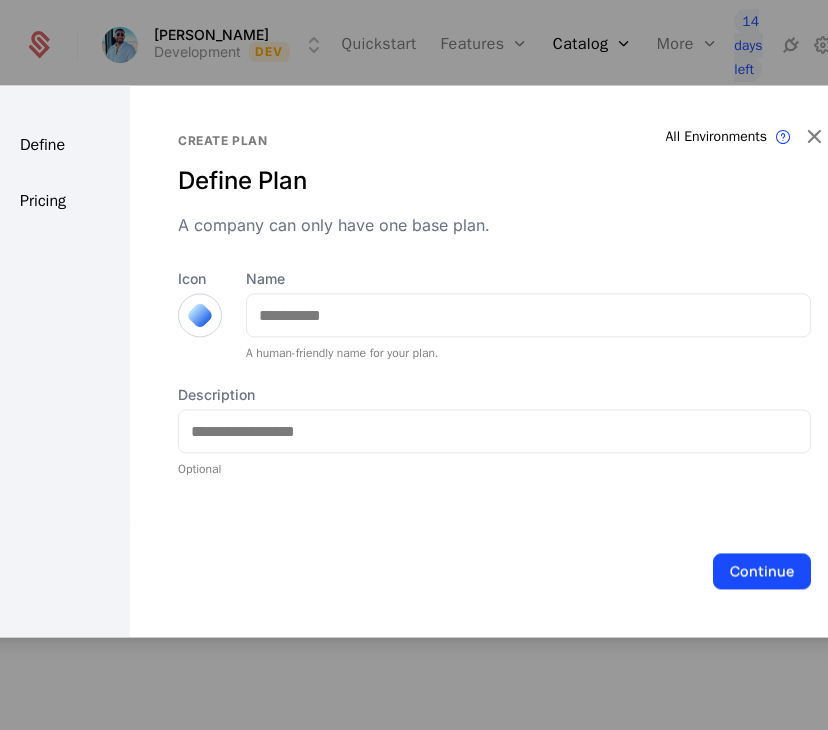 click at bounding box center [200, 315] 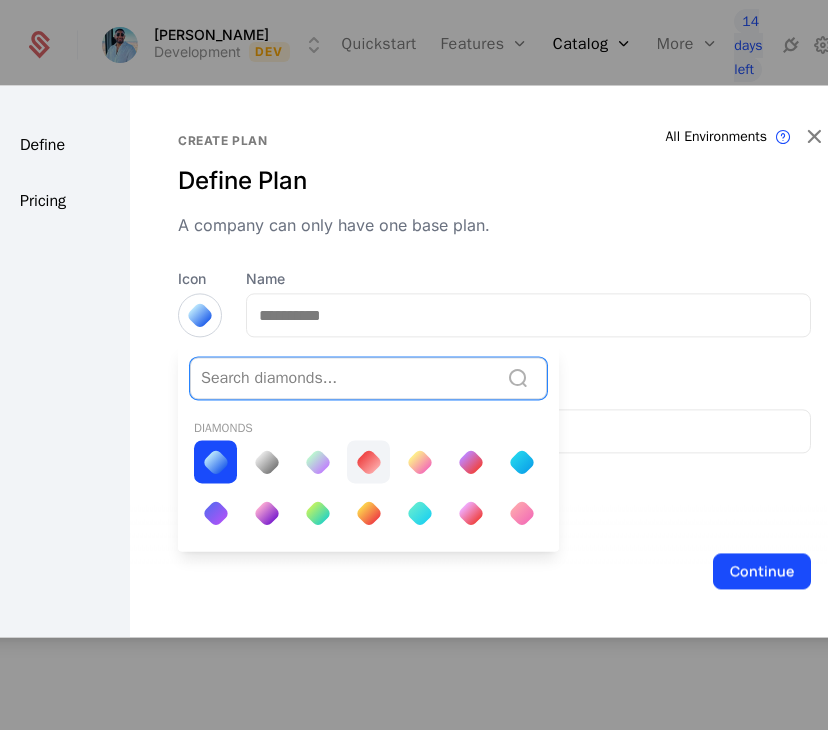 click at bounding box center (368, 461) 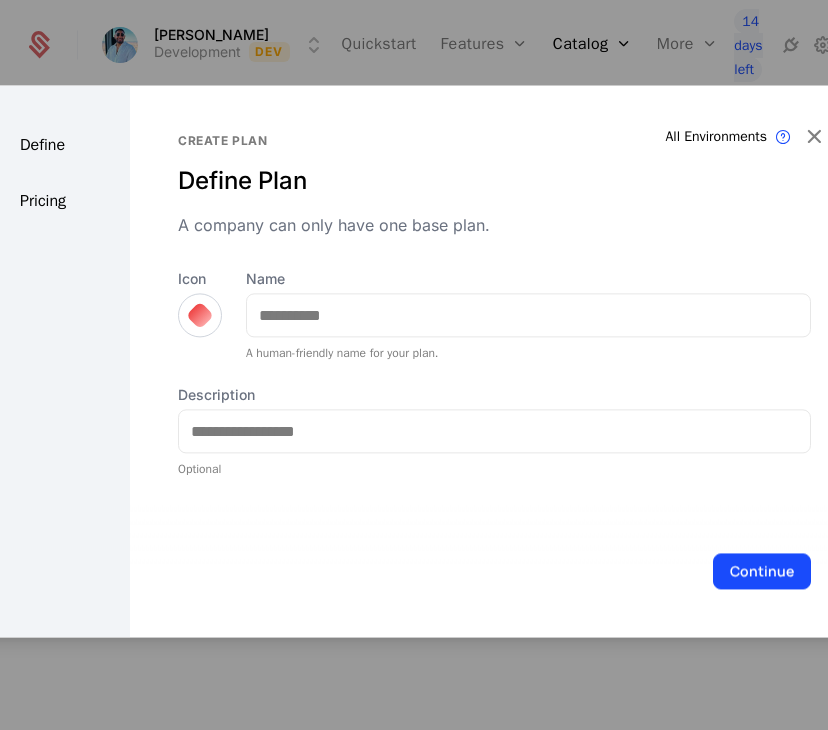 click at bounding box center (200, 315) 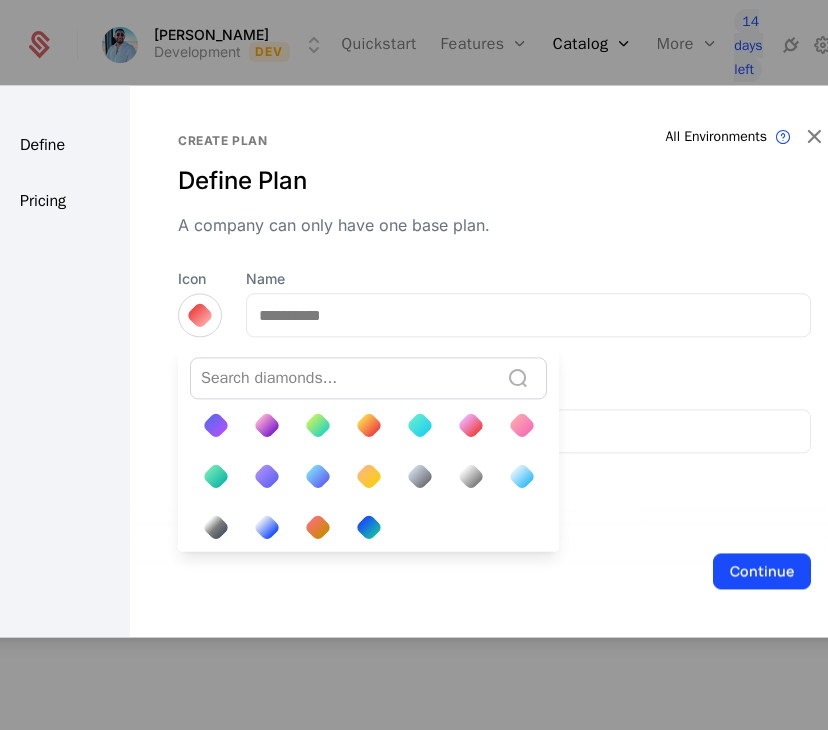 scroll, scrollTop: 87, scrollLeft: 0, axis: vertical 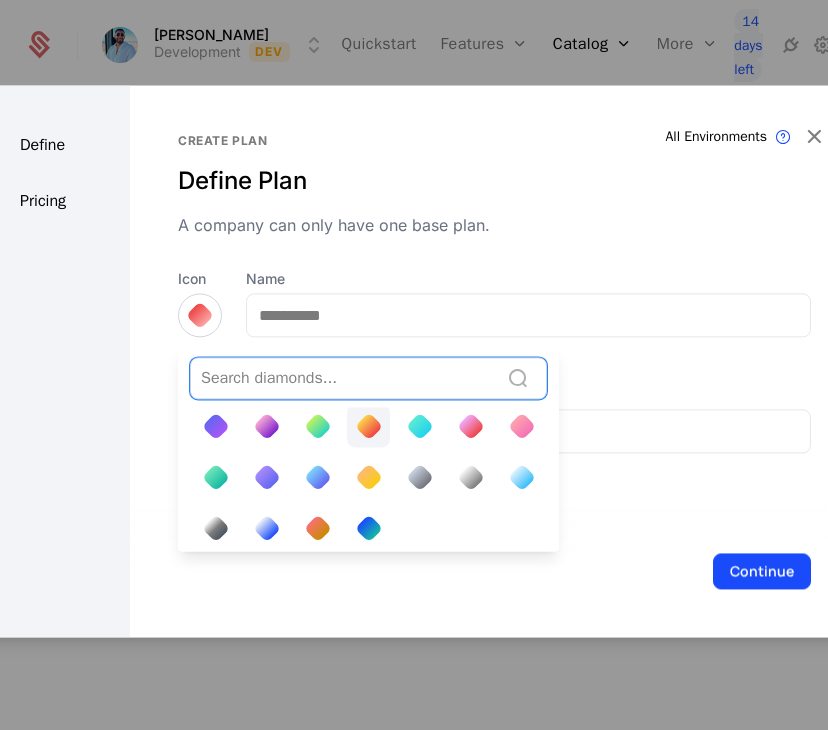 click at bounding box center (368, 426) 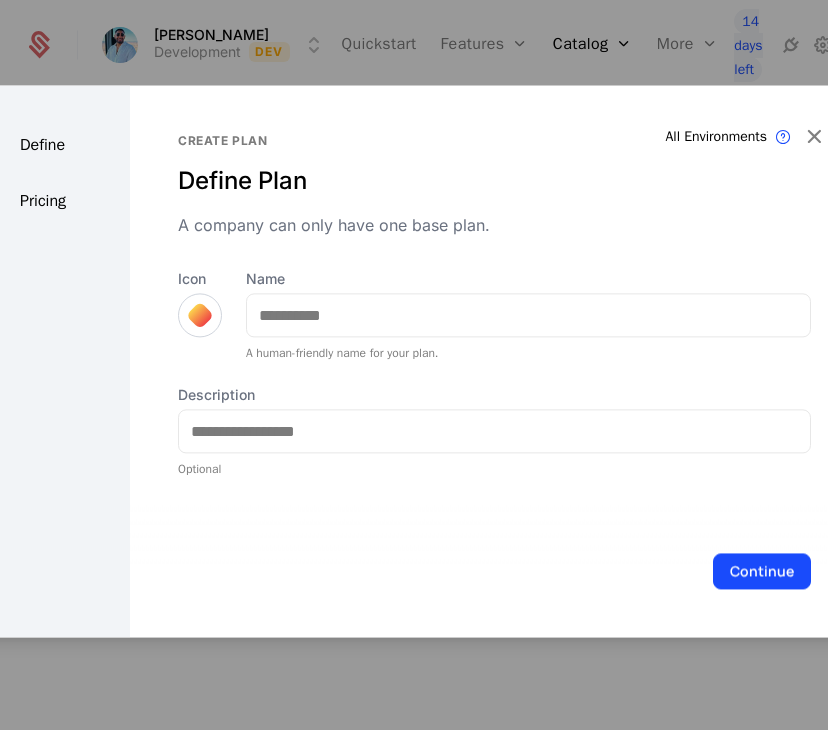 click at bounding box center (200, 315) 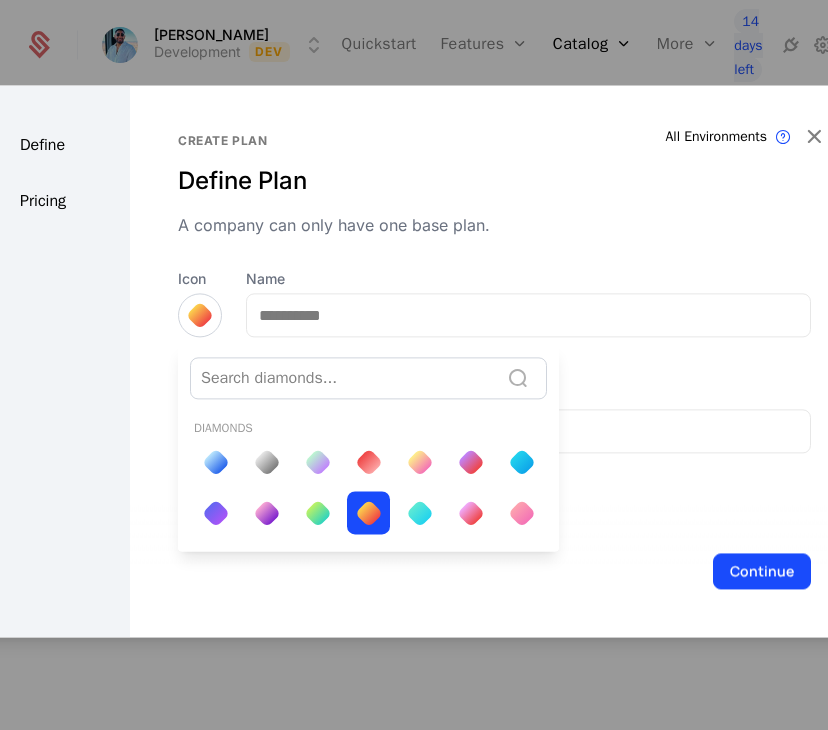 scroll, scrollTop: 0, scrollLeft: 0, axis: both 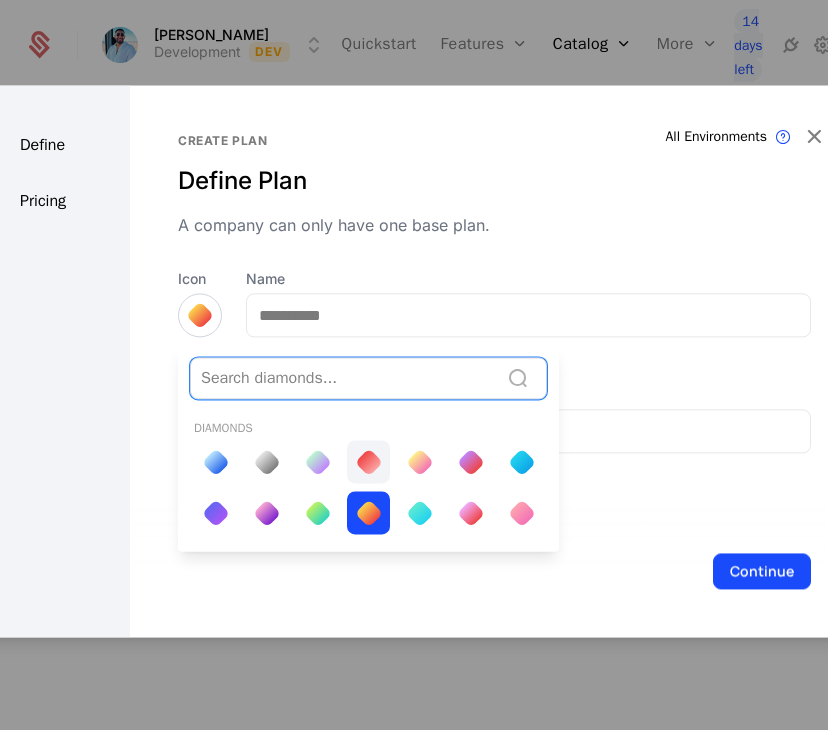 click at bounding box center [368, 462] 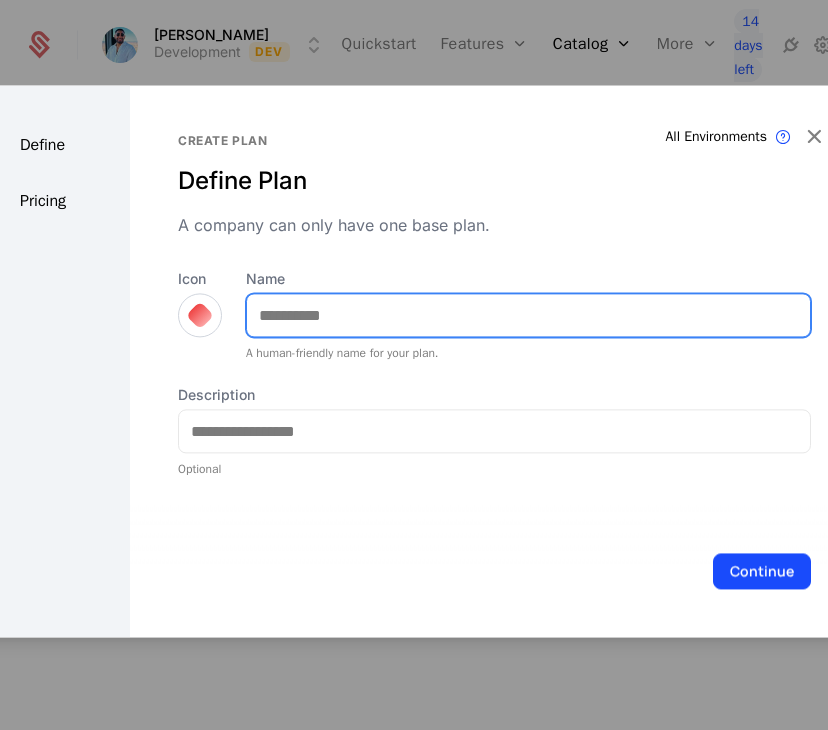 click on "Name" at bounding box center (528, 315) 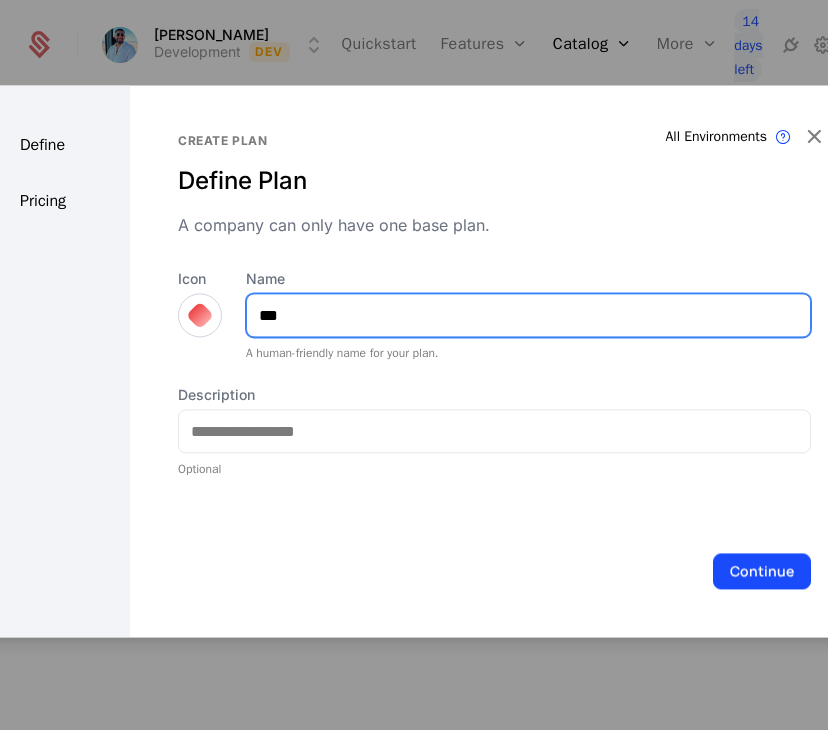 type on "***" 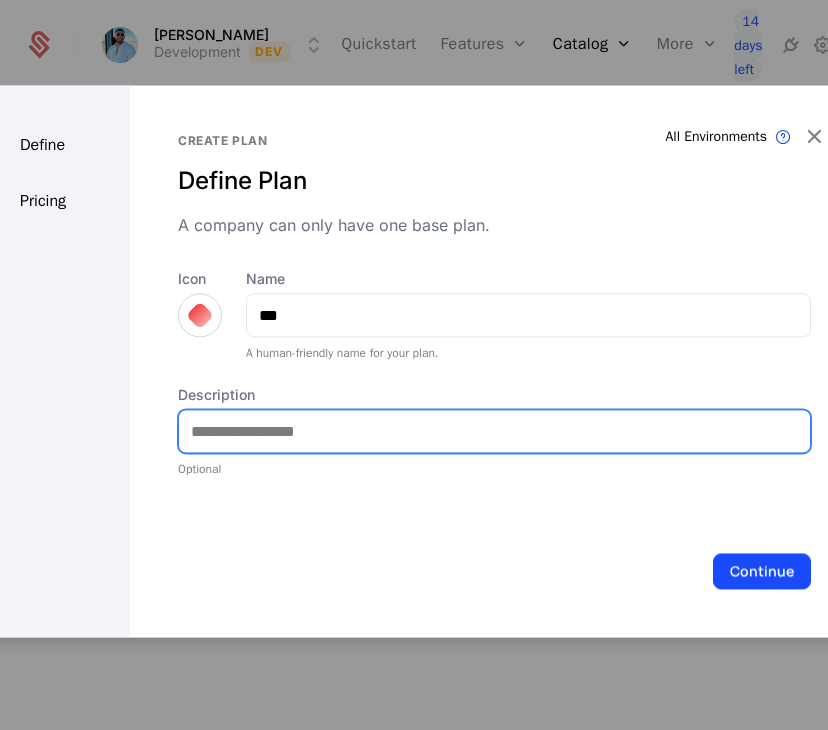click on "Description" at bounding box center (494, 431) 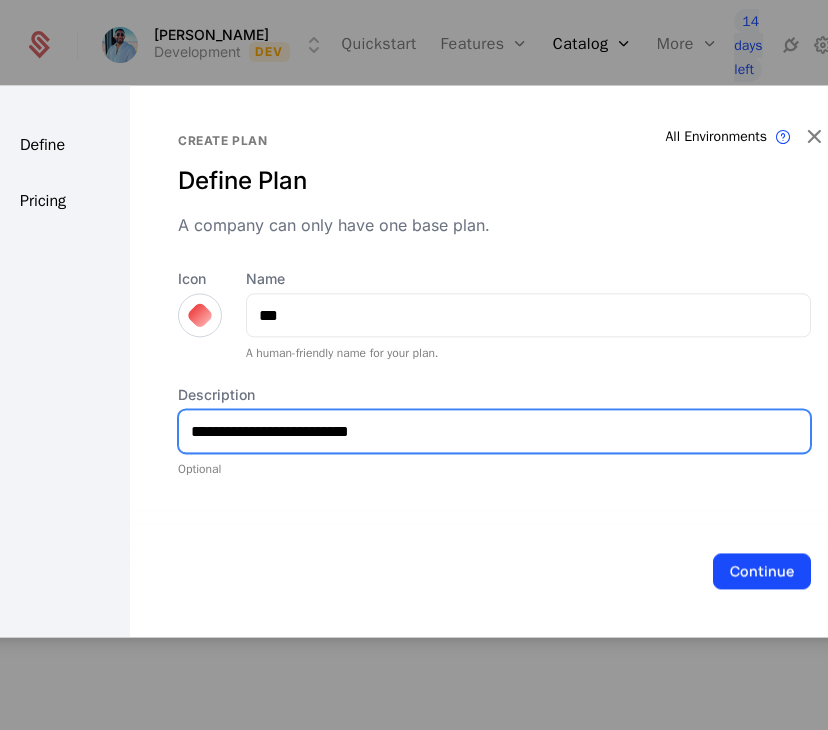 type on "**********" 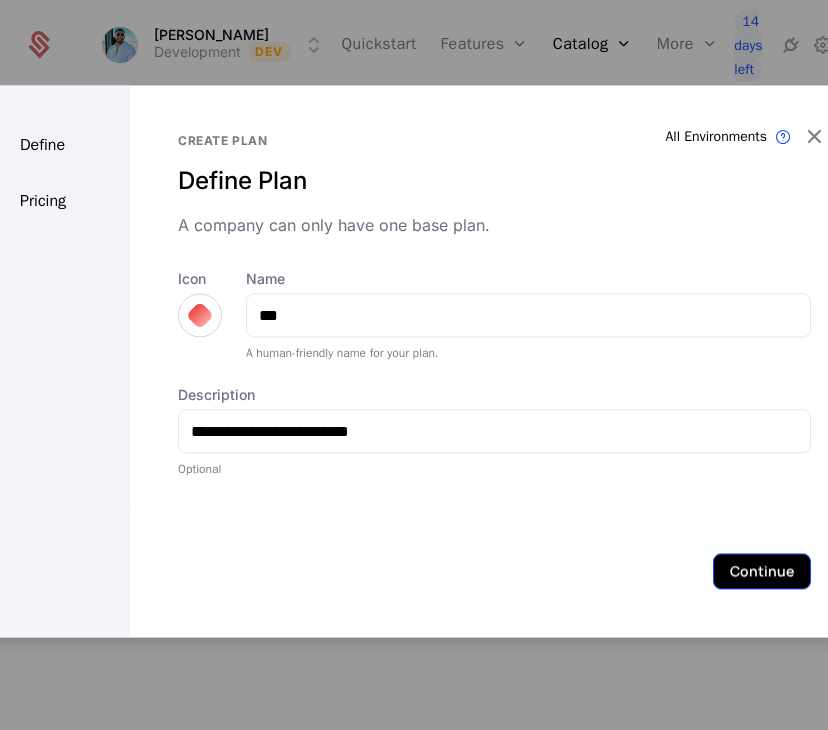click on "Continue" at bounding box center [762, 571] 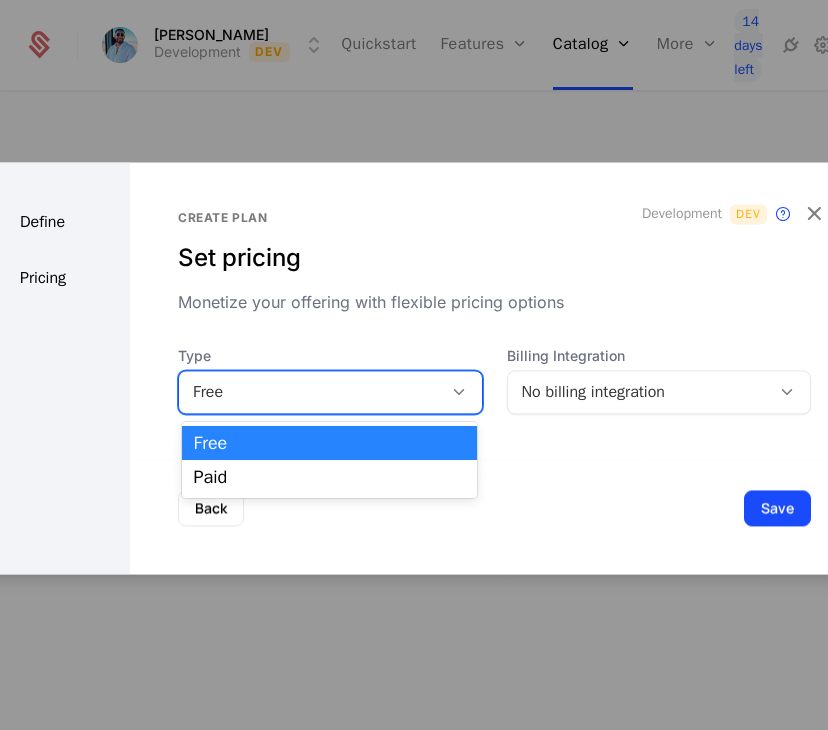 click on "Free" at bounding box center [310, 392] 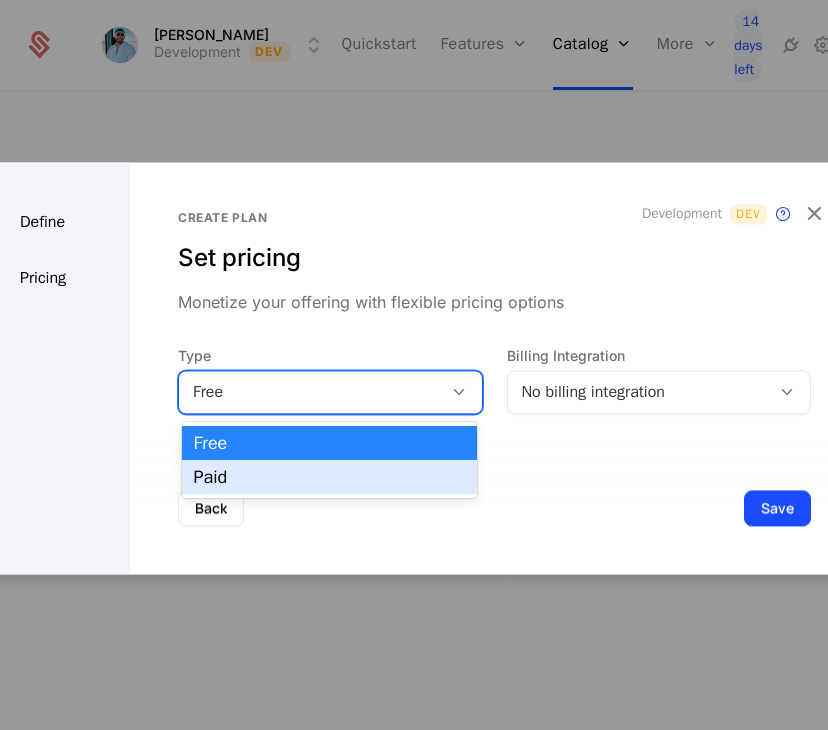 click on "Paid" at bounding box center [329, 477] 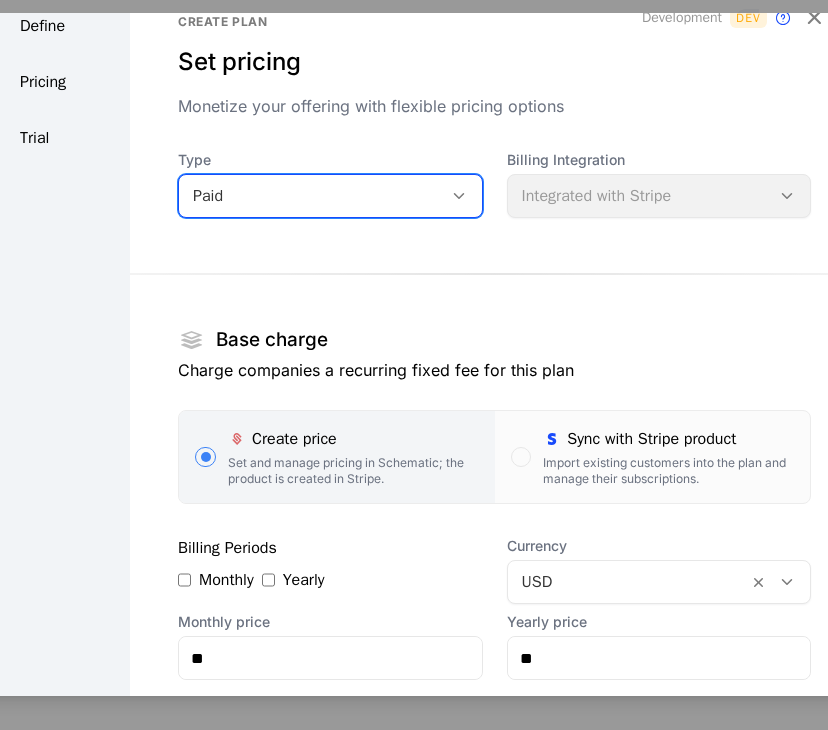 scroll, scrollTop: 56, scrollLeft: 0, axis: vertical 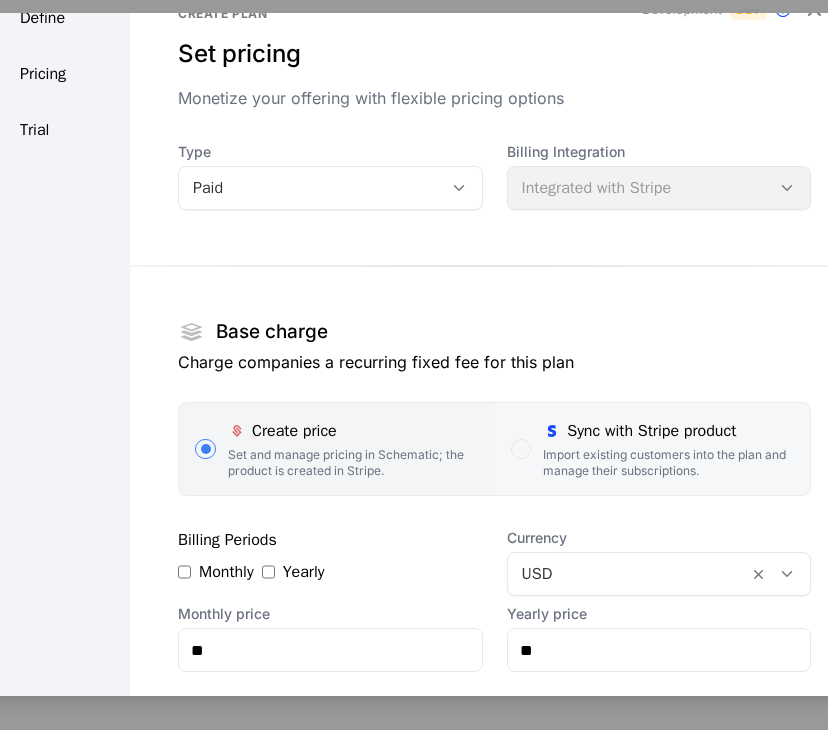 click on "Sync with Stripe product" at bounding box center (668, 431) 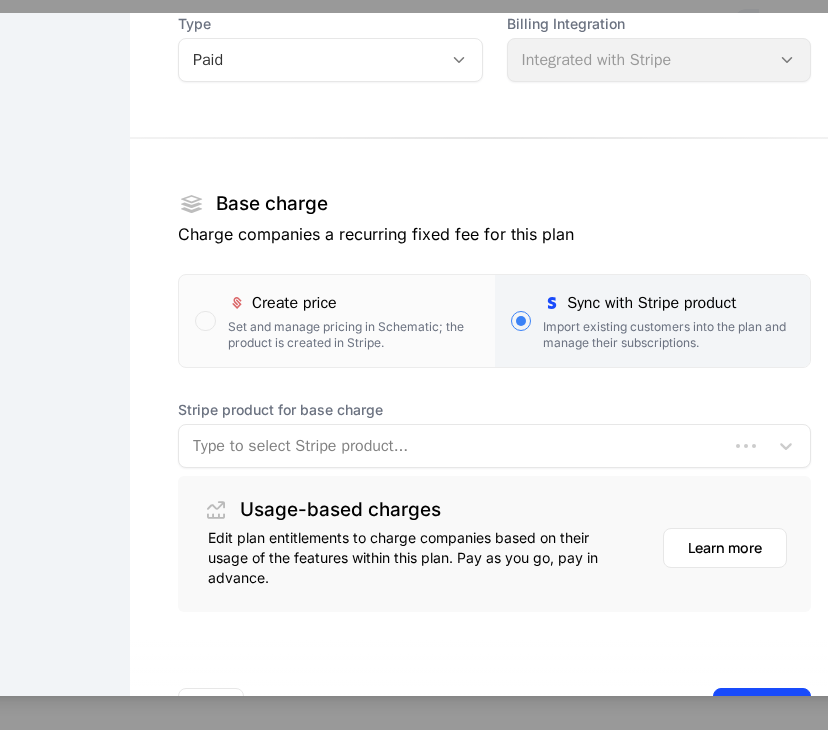 scroll, scrollTop: 188, scrollLeft: 0, axis: vertical 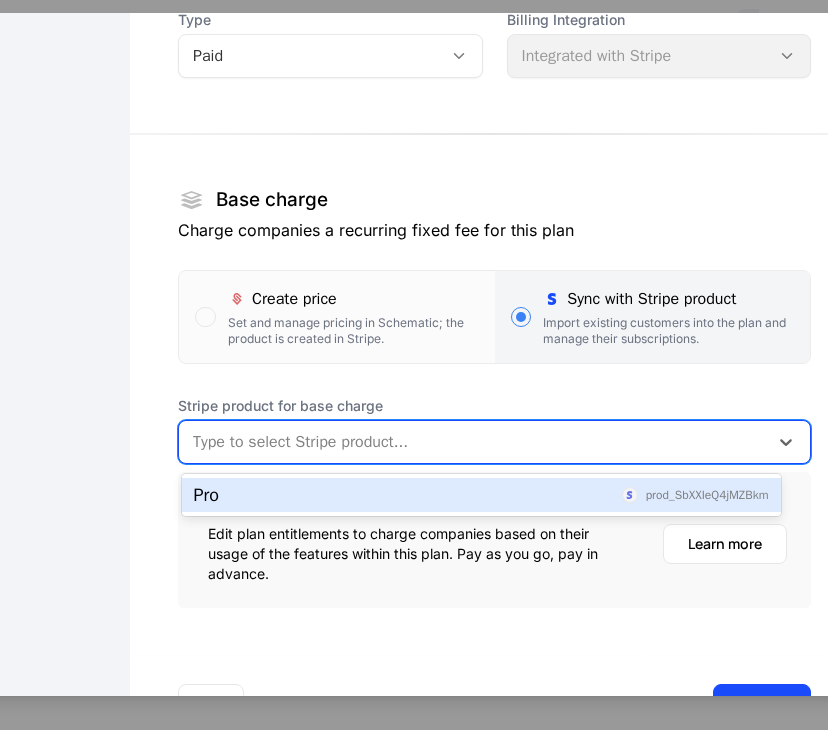 click at bounding box center (473, 442) 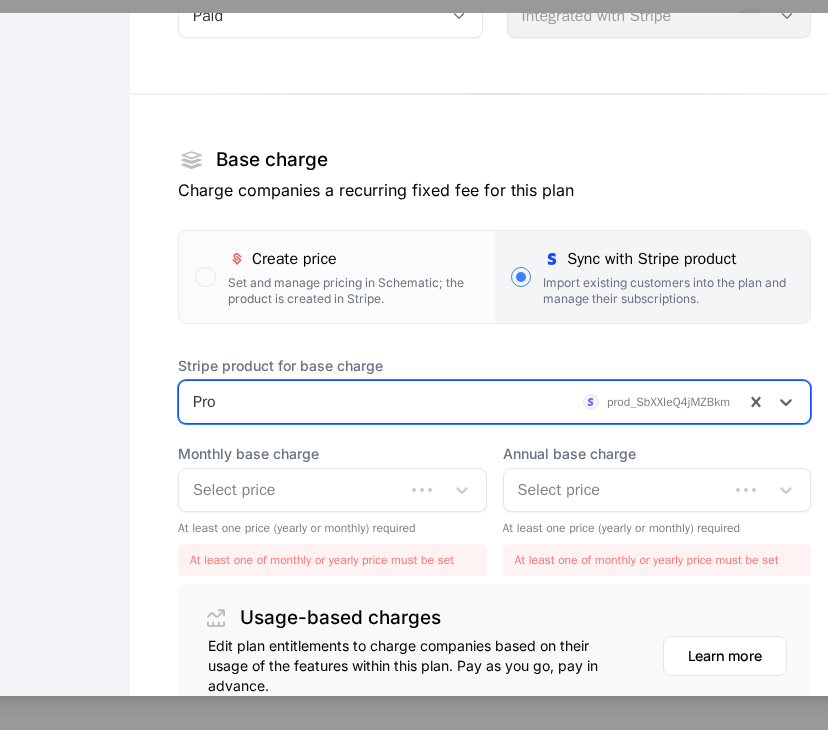 scroll, scrollTop: 231, scrollLeft: 0, axis: vertical 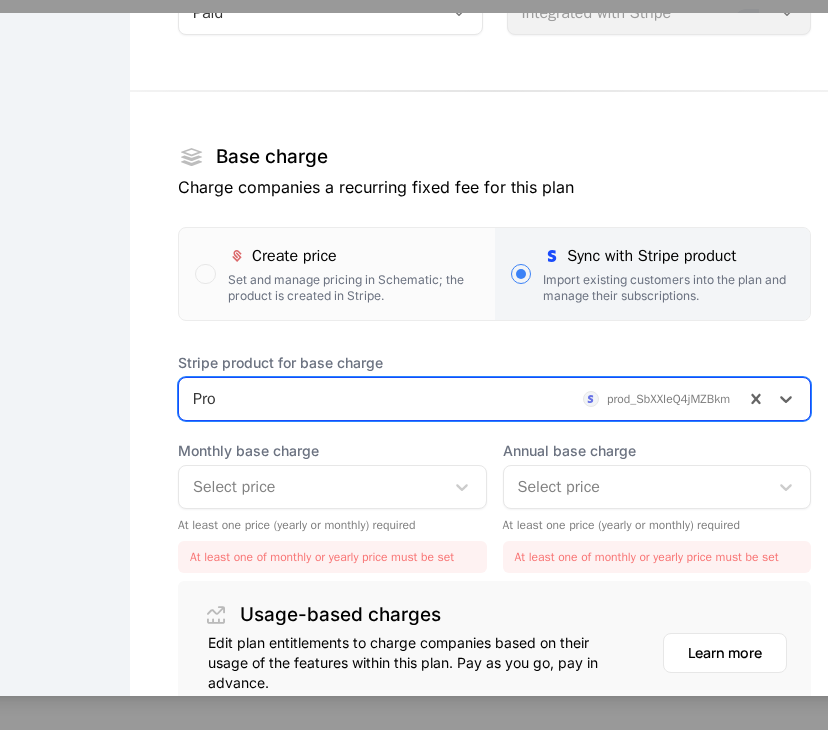 click at bounding box center [311, 487] 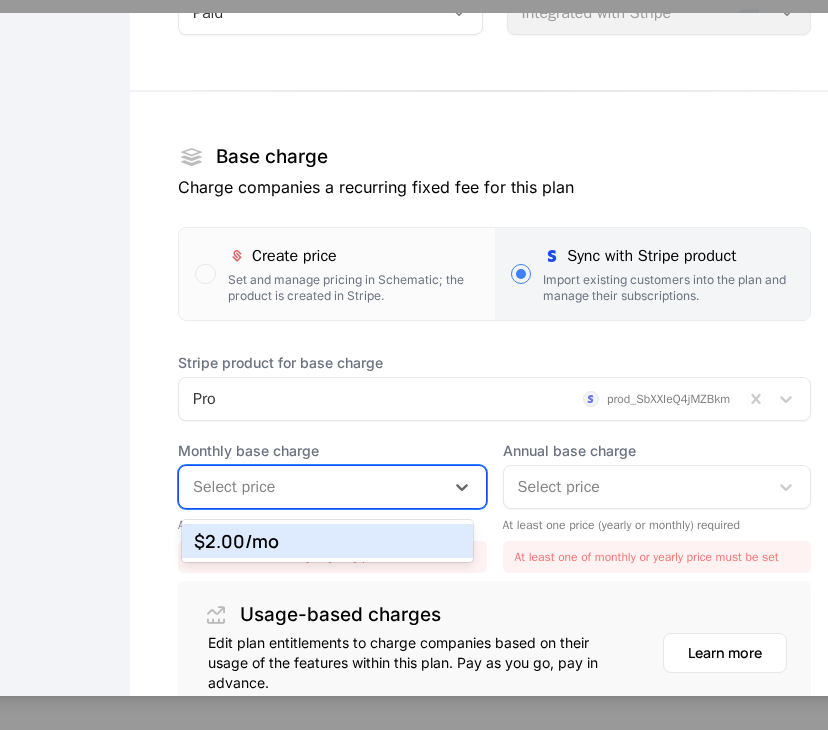 click on "$2.00 /mo" at bounding box center [328, 541] 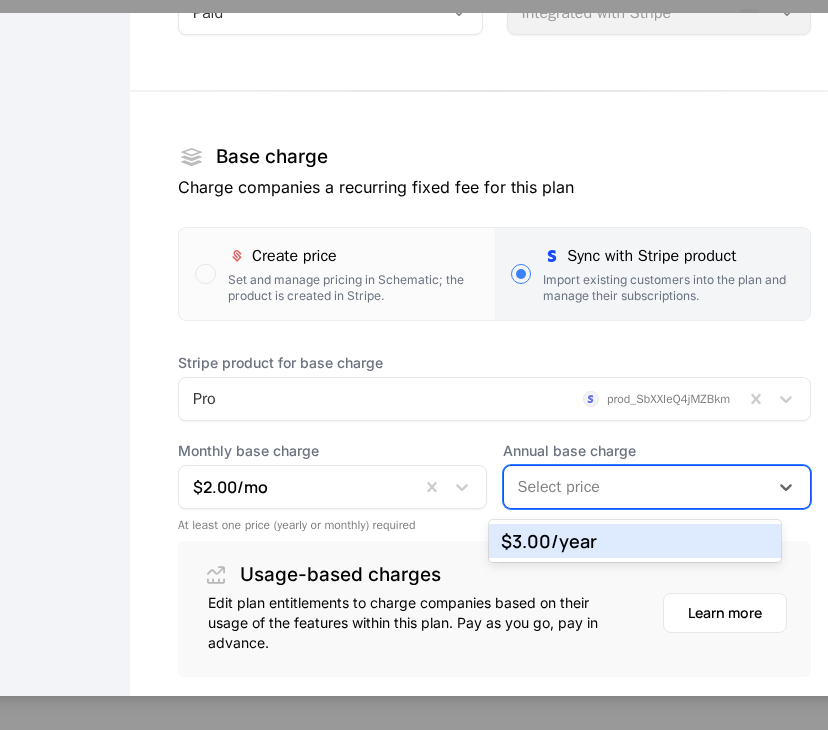 click at bounding box center (636, 487) 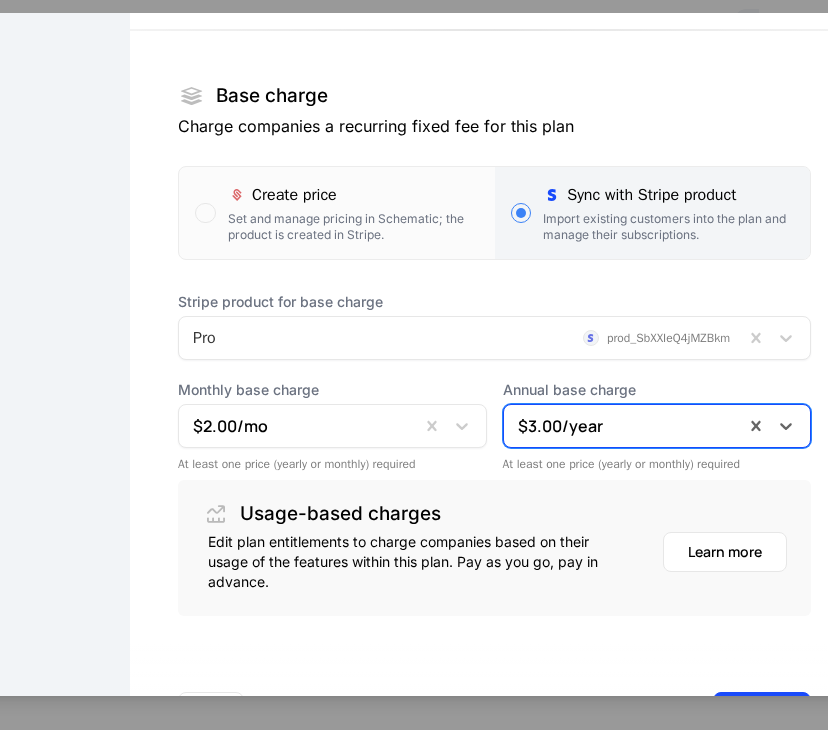 scroll, scrollTop: 378, scrollLeft: 0, axis: vertical 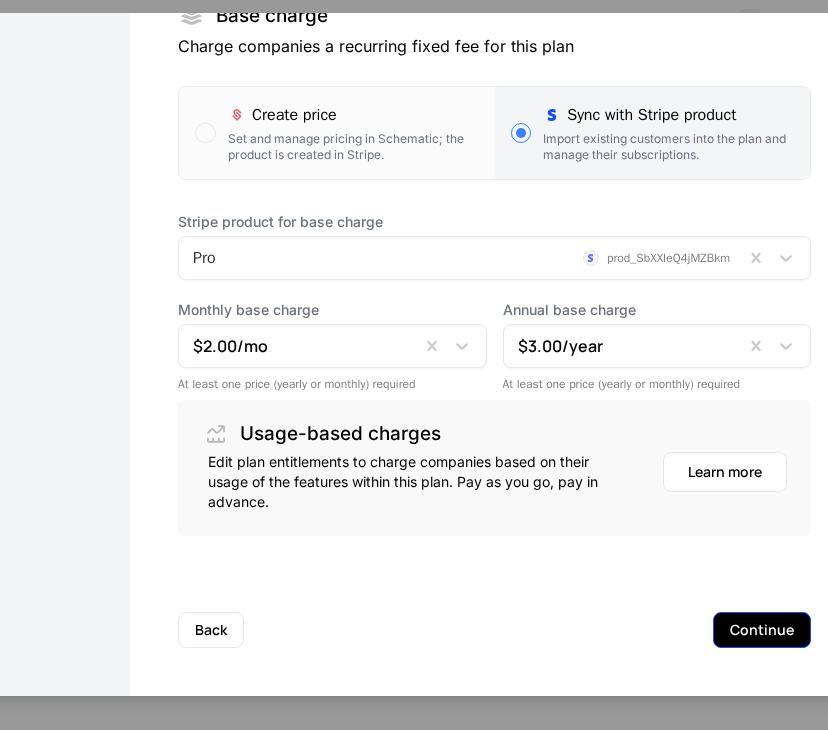 click on "Continue" at bounding box center (762, 630) 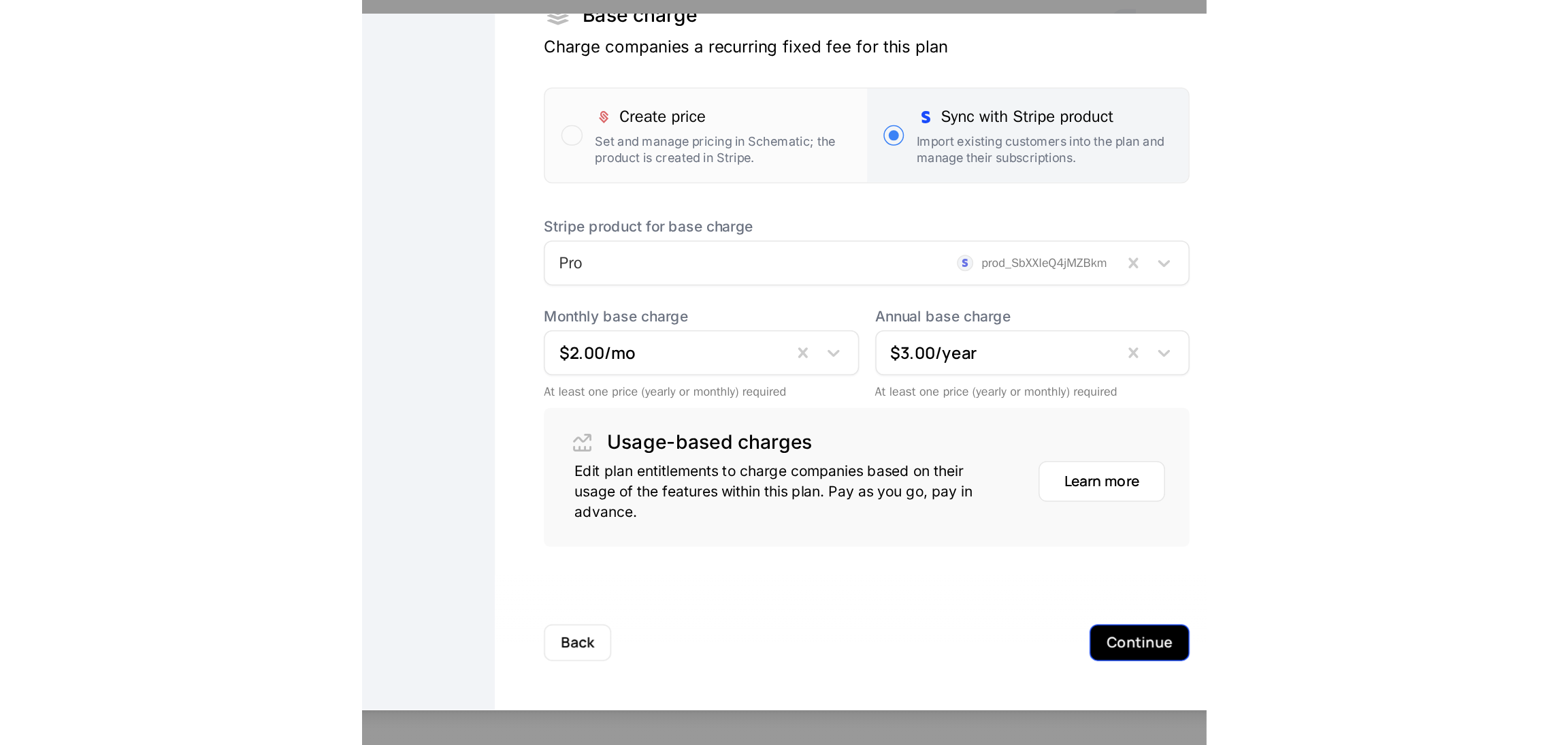 scroll, scrollTop: 0, scrollLeft: 0, axis: both 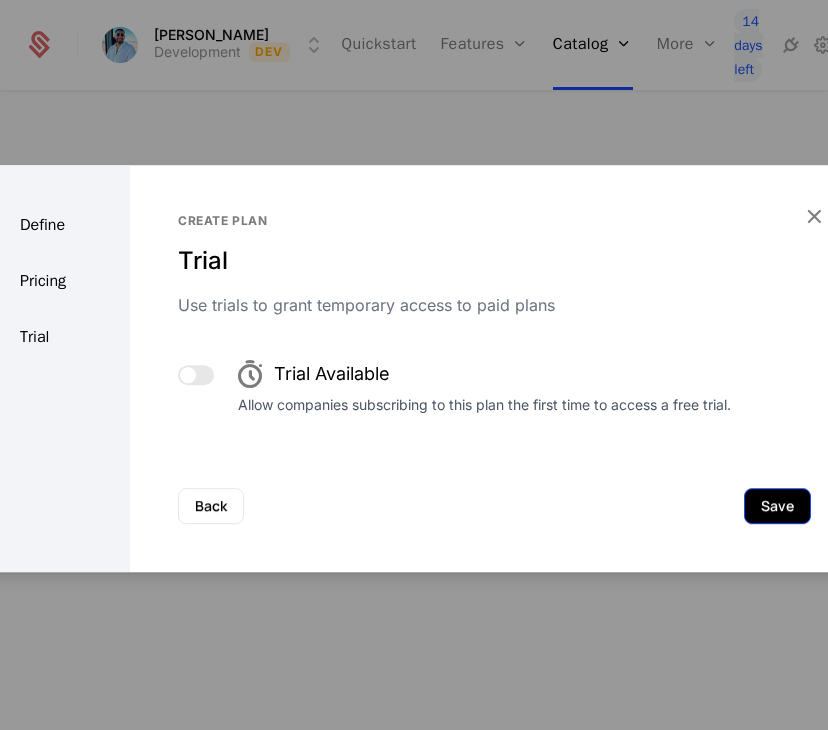 click on "Save" at bounding box center [777, 506] 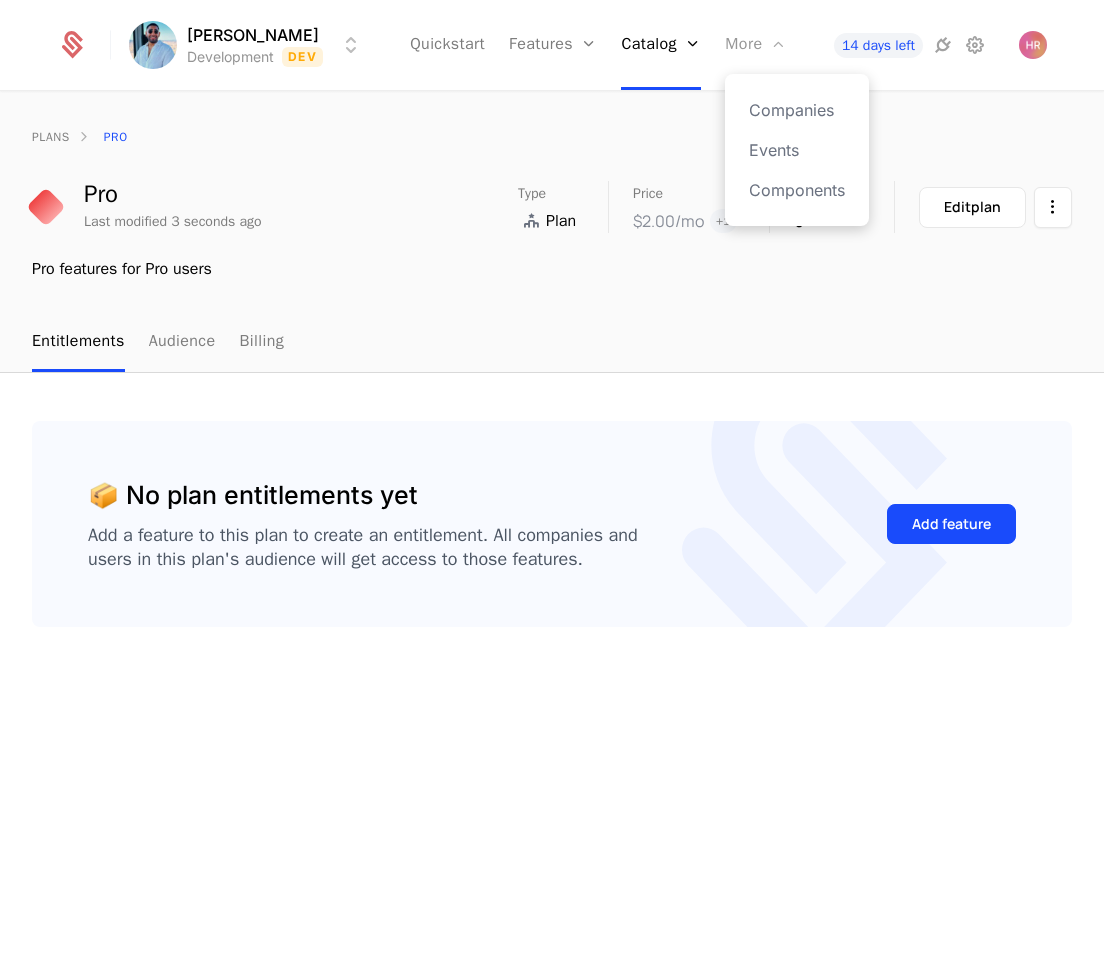 click at bounding box center [778, 44] 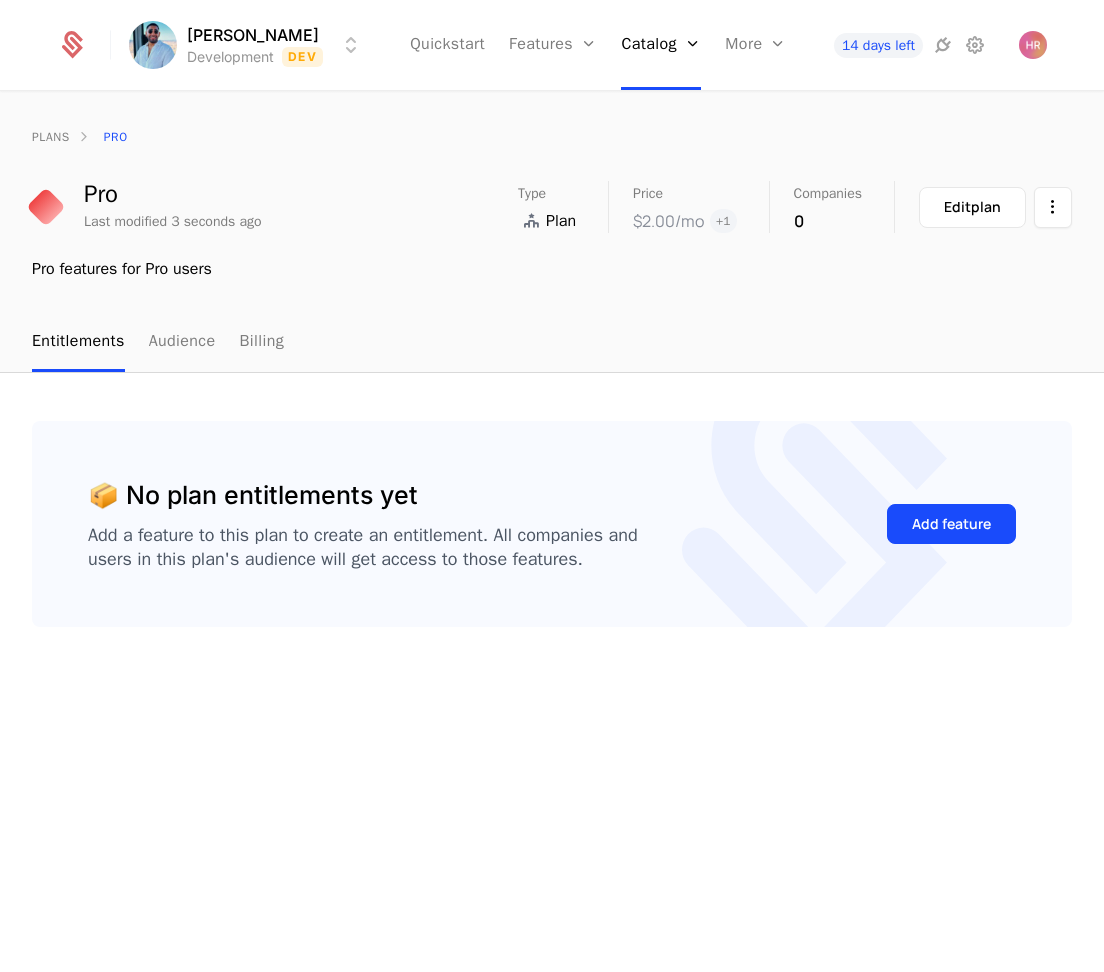 click on "plans Pro" at bounding box center [552, 137] 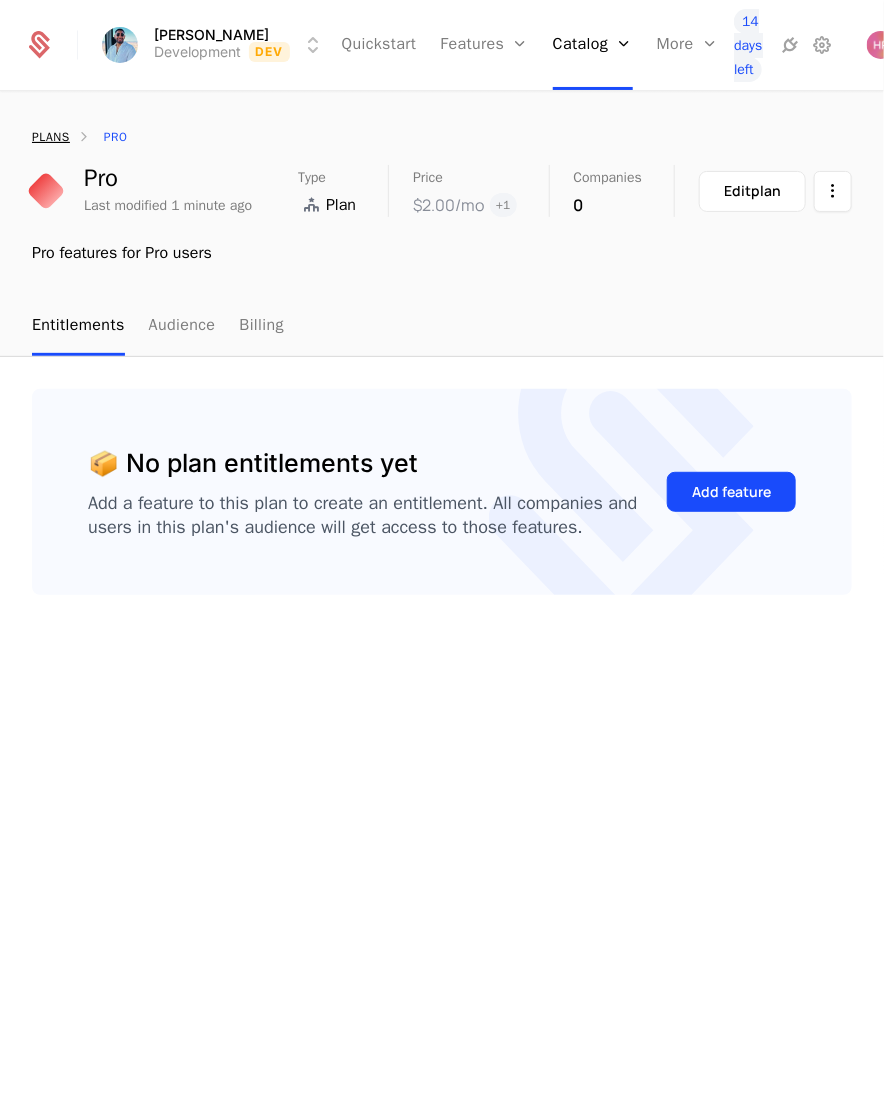 click on "plans" at bounding box center (51, 137) 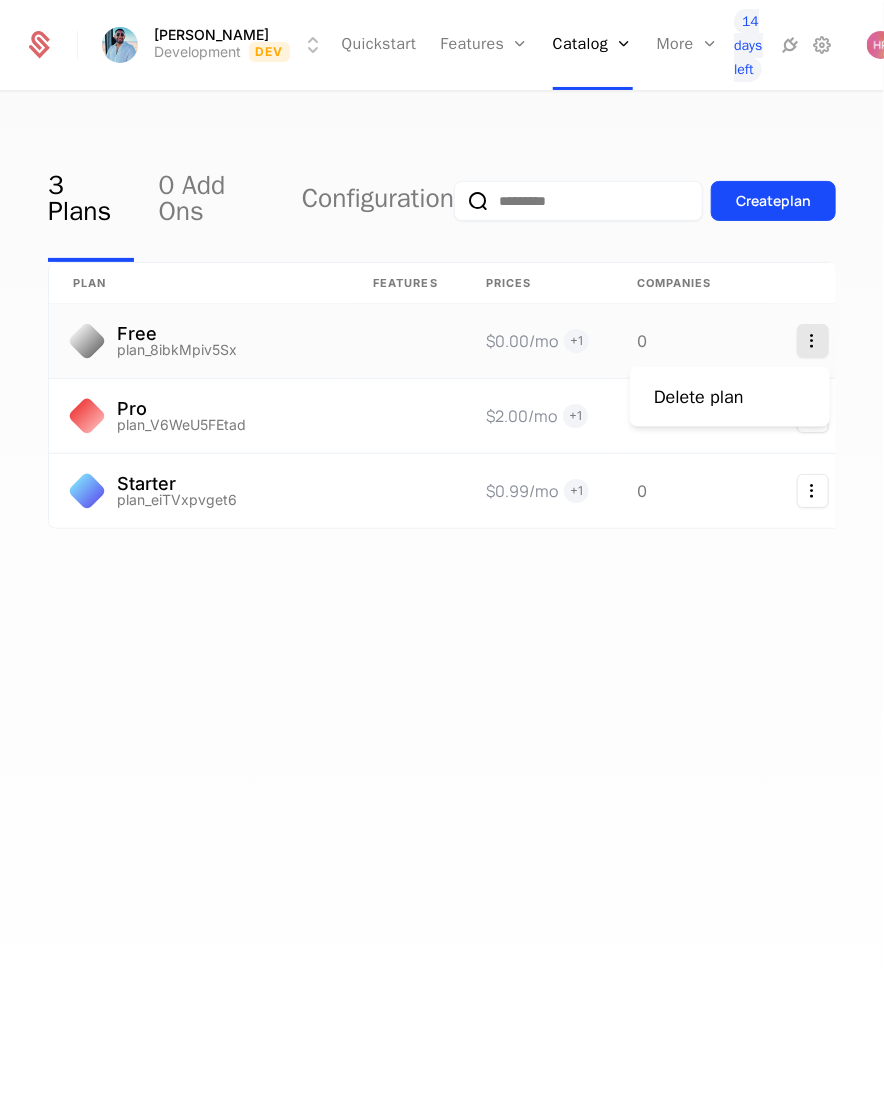 click on "Harshith Development Dev Quickstart Features Features Flags Catalog Plans Add Ons Configuration More Companies Events Components 14 days left 3 Plans 0 Add Ons Configuration Create  plan plan Features Prices Companies Free  plan_8ibkMpiv5Sx $0.00 /mo + 1 0 Pro plan_V6WeU5FEtad $2.00 /mo + 1 0 Starter plan_eiTVxpvget6 $0.99 /mo + 1 0
Delete plan" at bounding box center (442, 547) 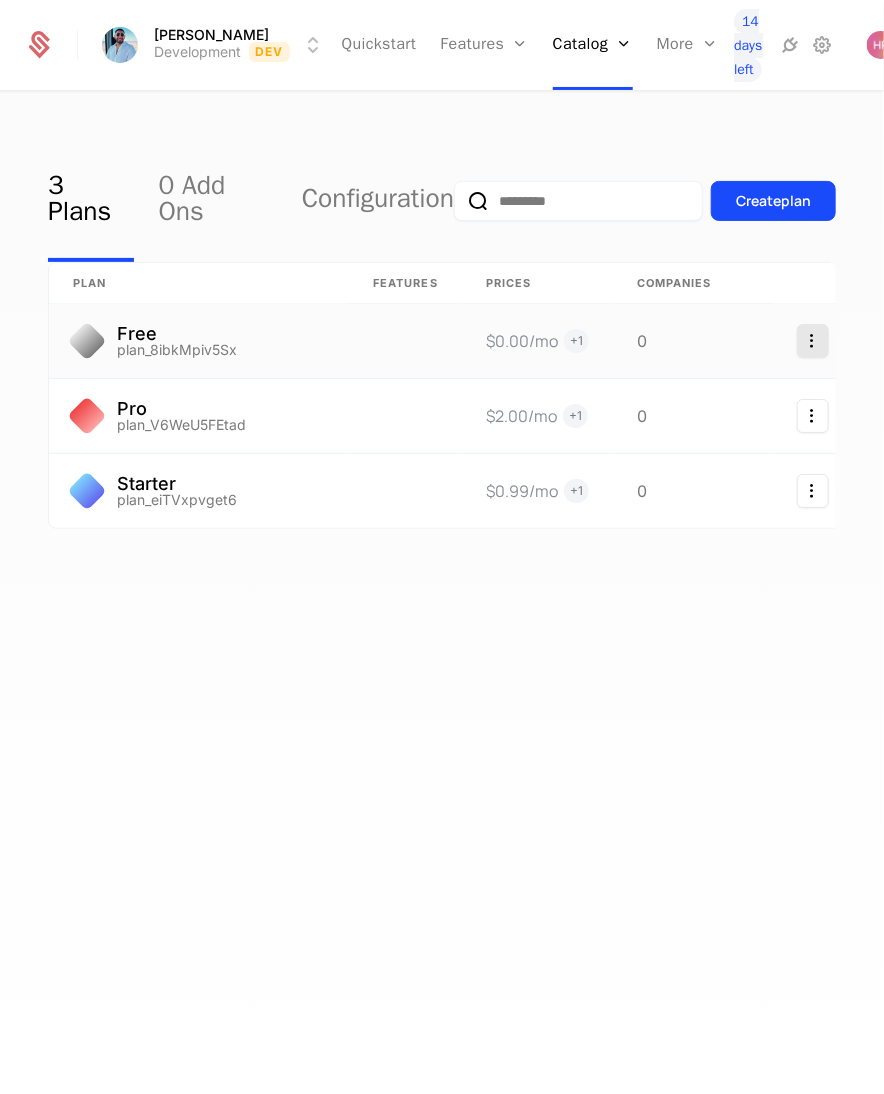 click on "Harshith Development Dev Quickstart Features Features Flags Catalog Plans Add Ons Configuration More Companies Events Components 14 days left 3 Plans 0 Add Ons Configuration Create  plan plan Features Prices Companies Free  plan_8ibkMpiv5Sx $0.00 /mo + 1 0 Pro plan_V6WeU5FEtad $2.00 /mo + 1 0 Starter plan_eiTVxpvget6 $0.99 /mo + 1 0" at bounding box center [442, 547] 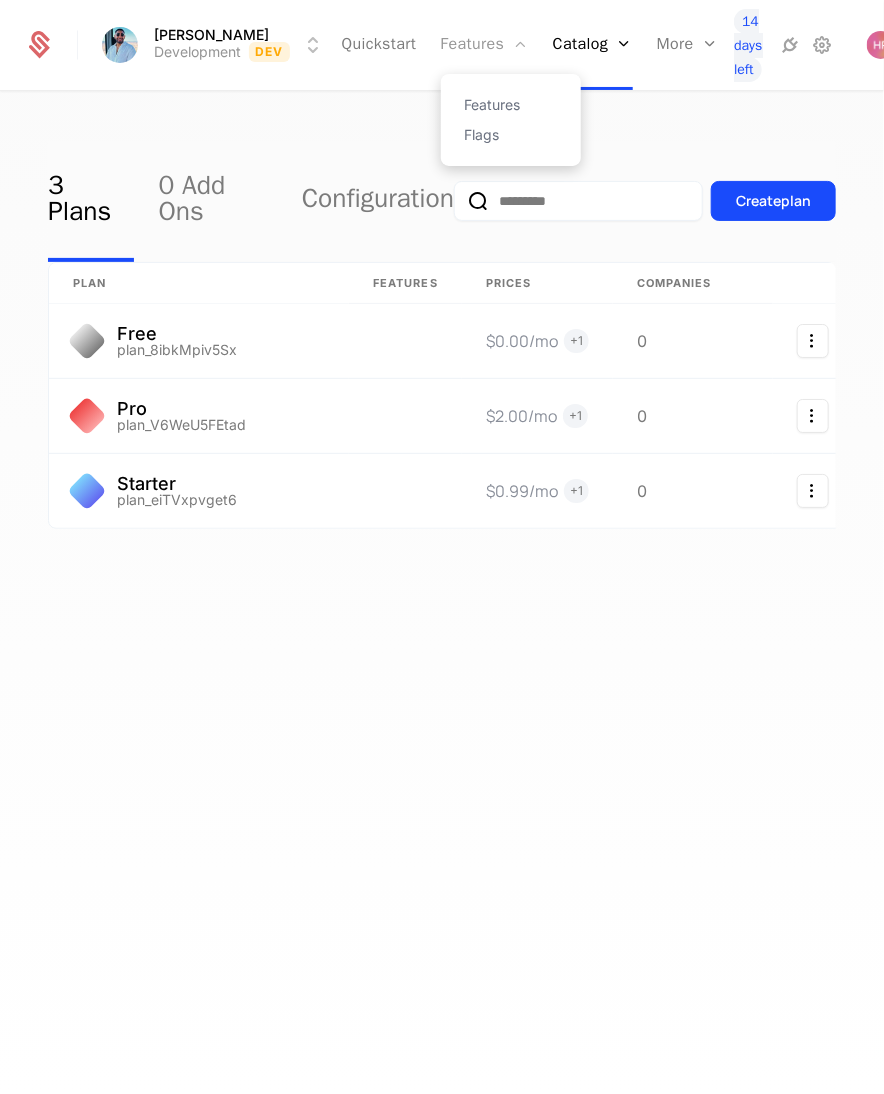 click on "Features" at bounding box center (485, 45) 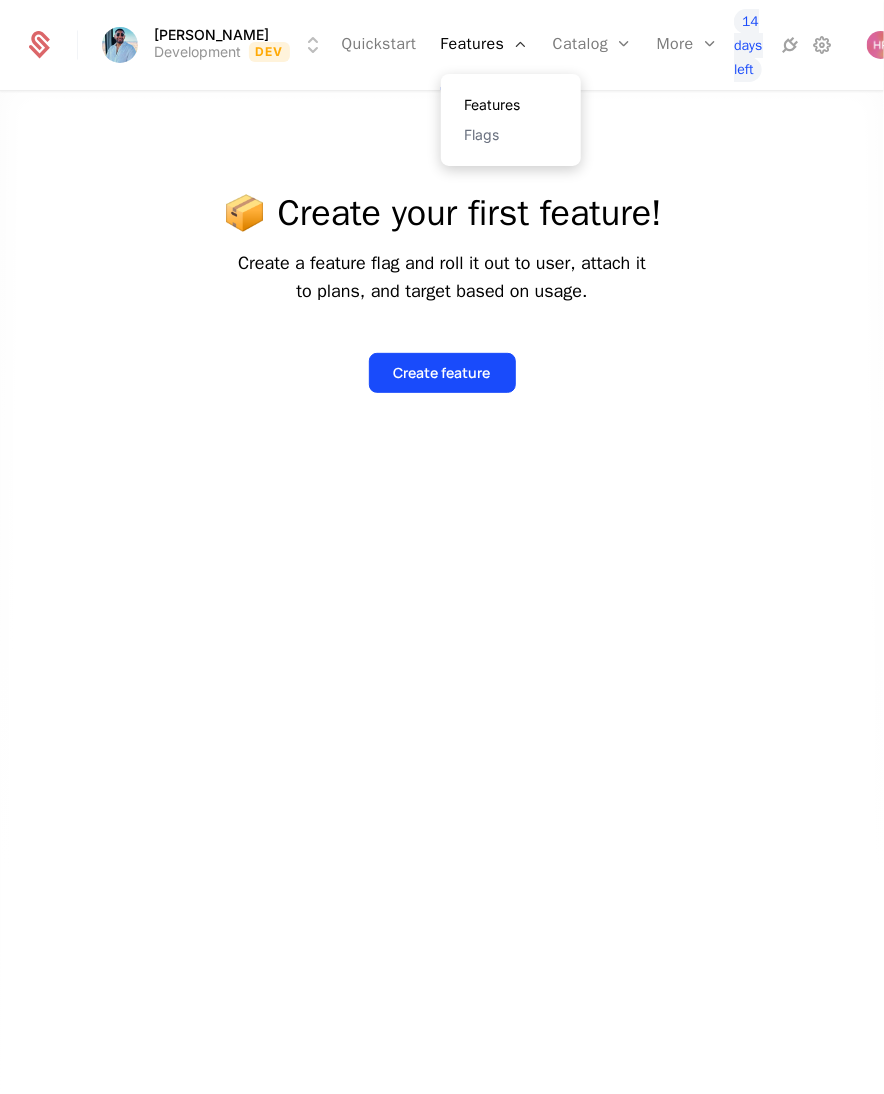 click on "Features" at bounding box center (511, 105) 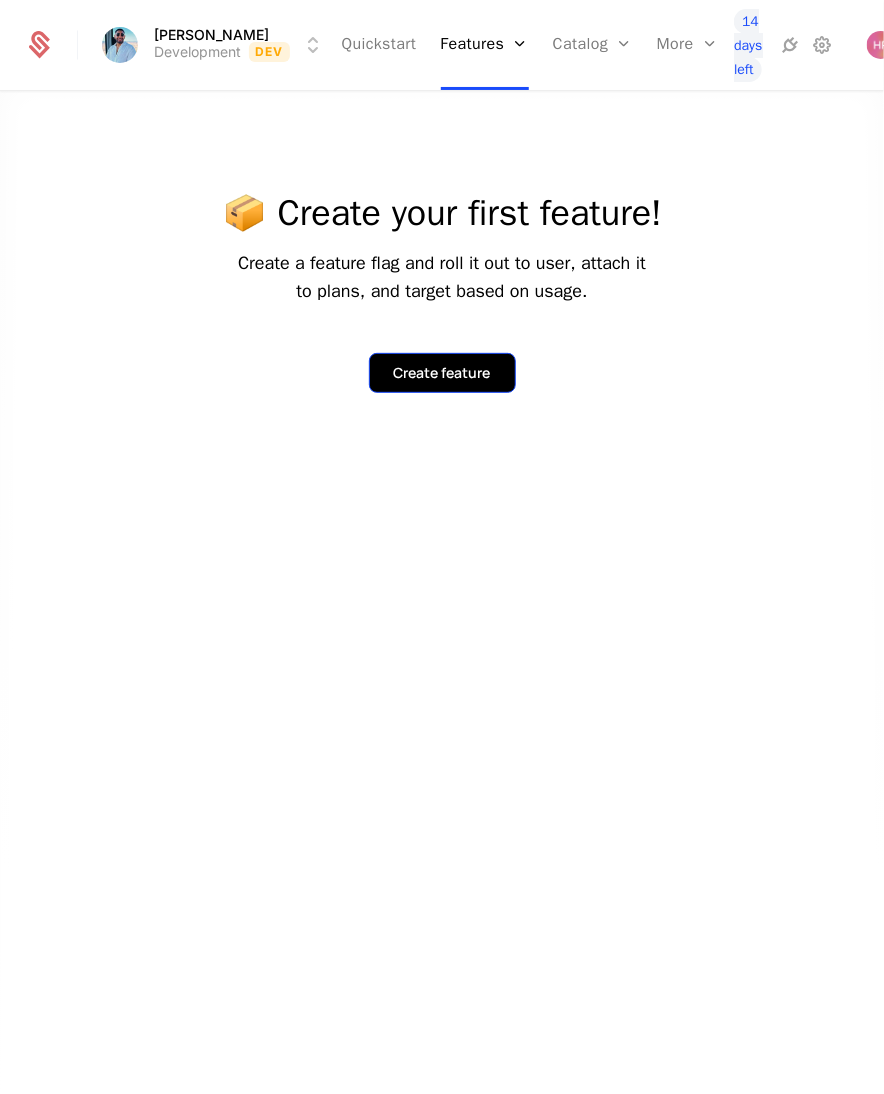 click on "Create feature" at bounding box center [442, 373] 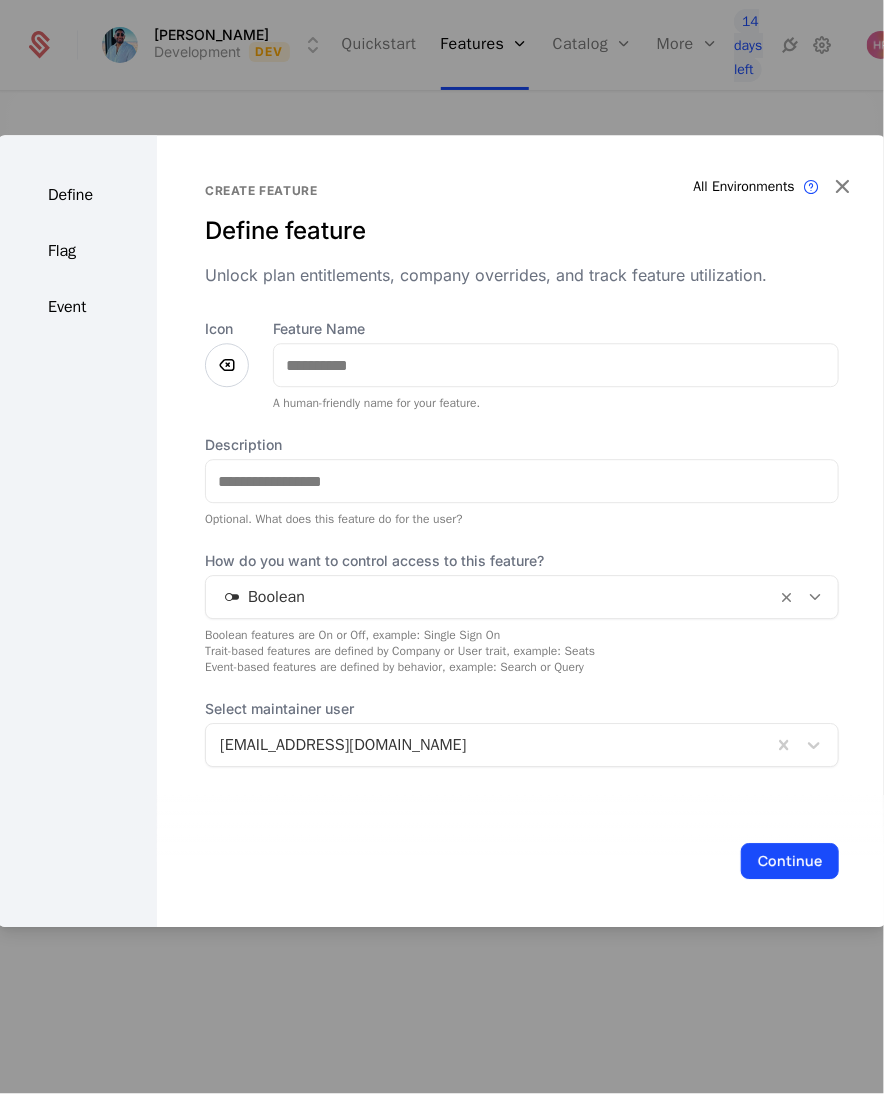 click at bounding box center [227, 365] 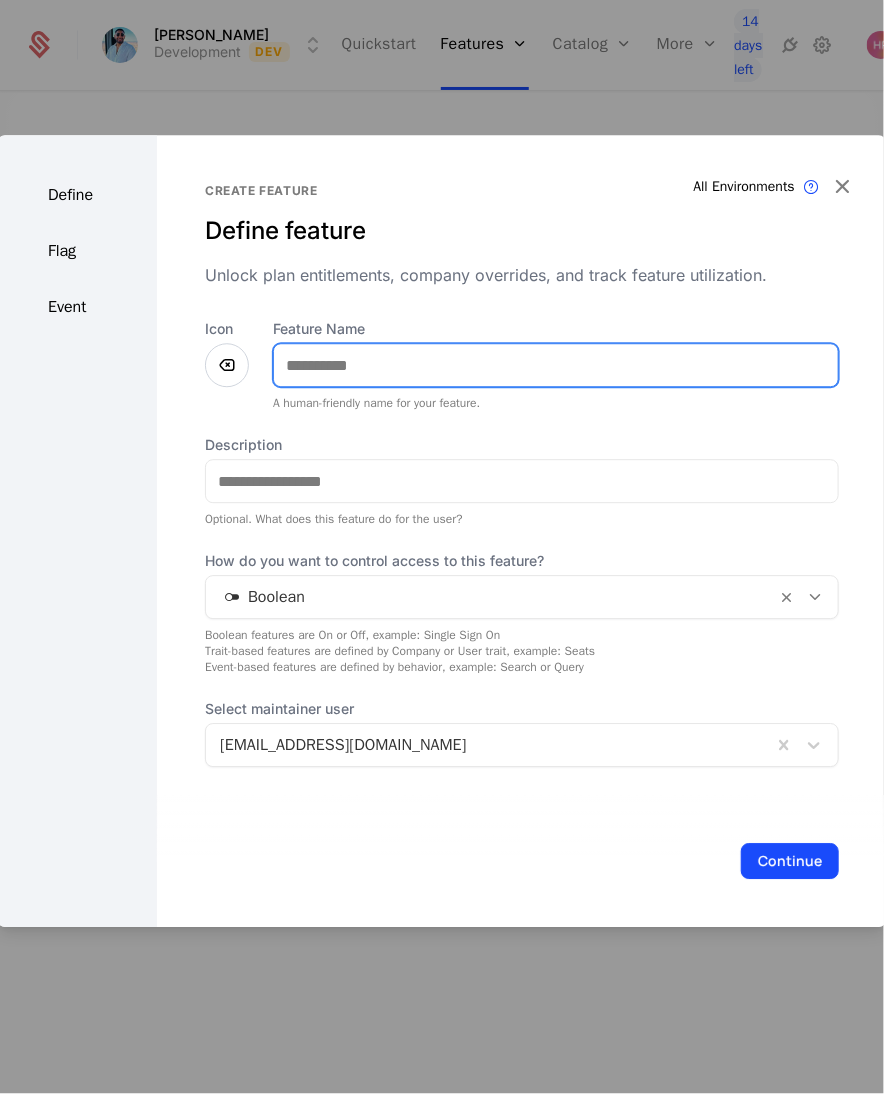 click on "Feature Name" at bounding box center (556, 365) 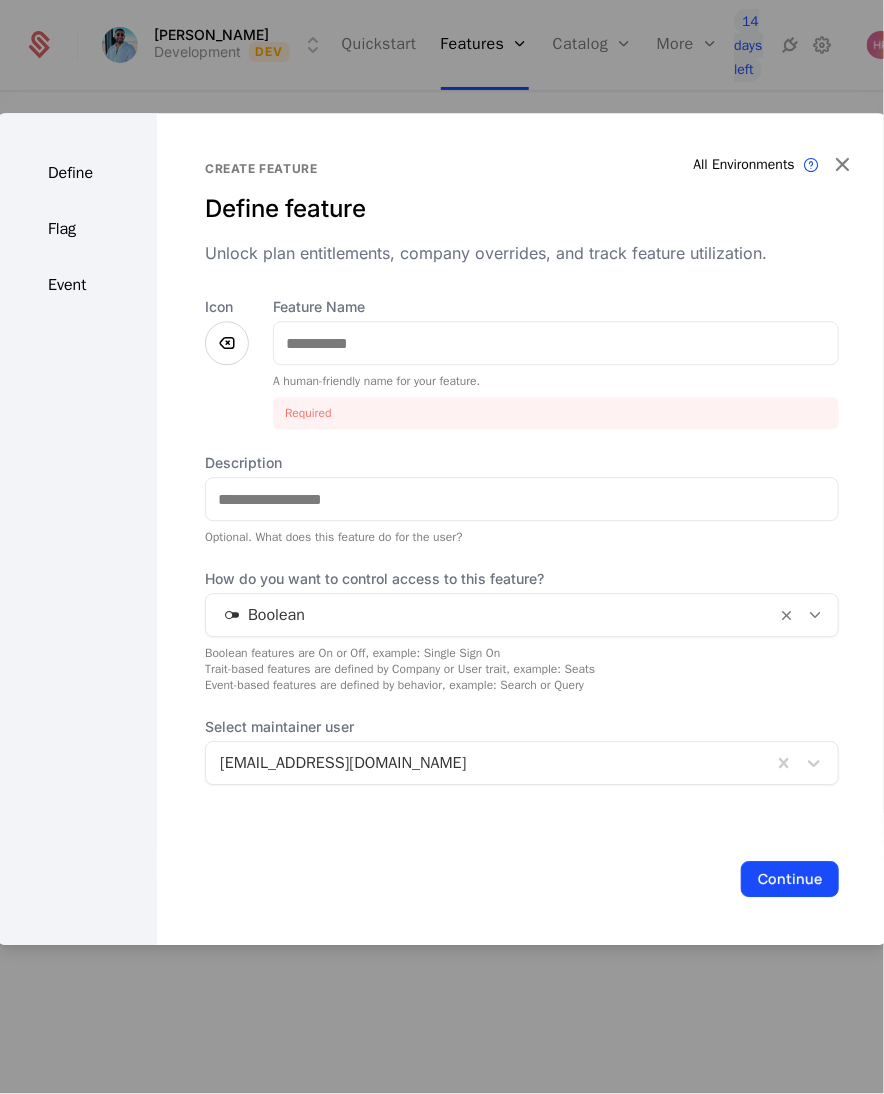 click on "Icon" at bounding box center [227, 331] 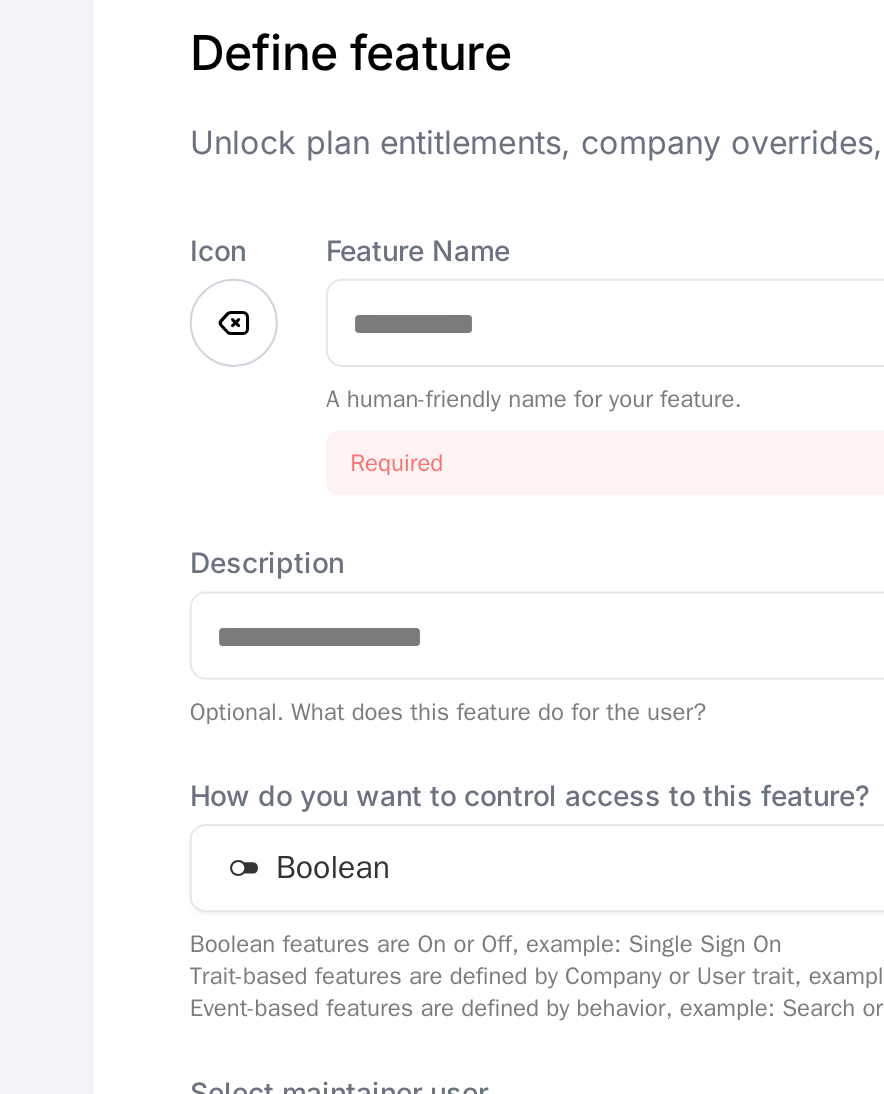 click on "Define Flag Event" at bounding box center (77, 529) 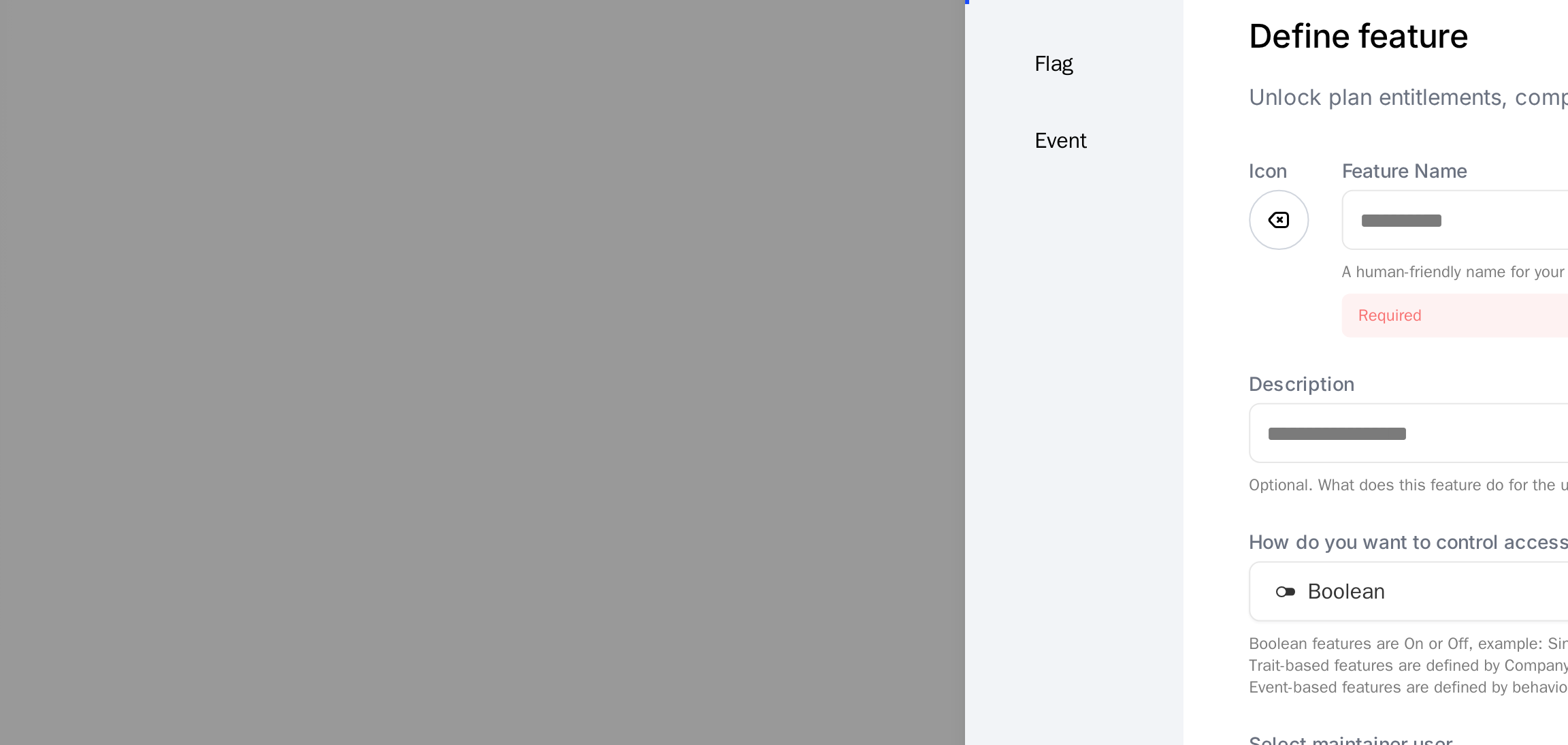 click at bounding box center (784, 372) 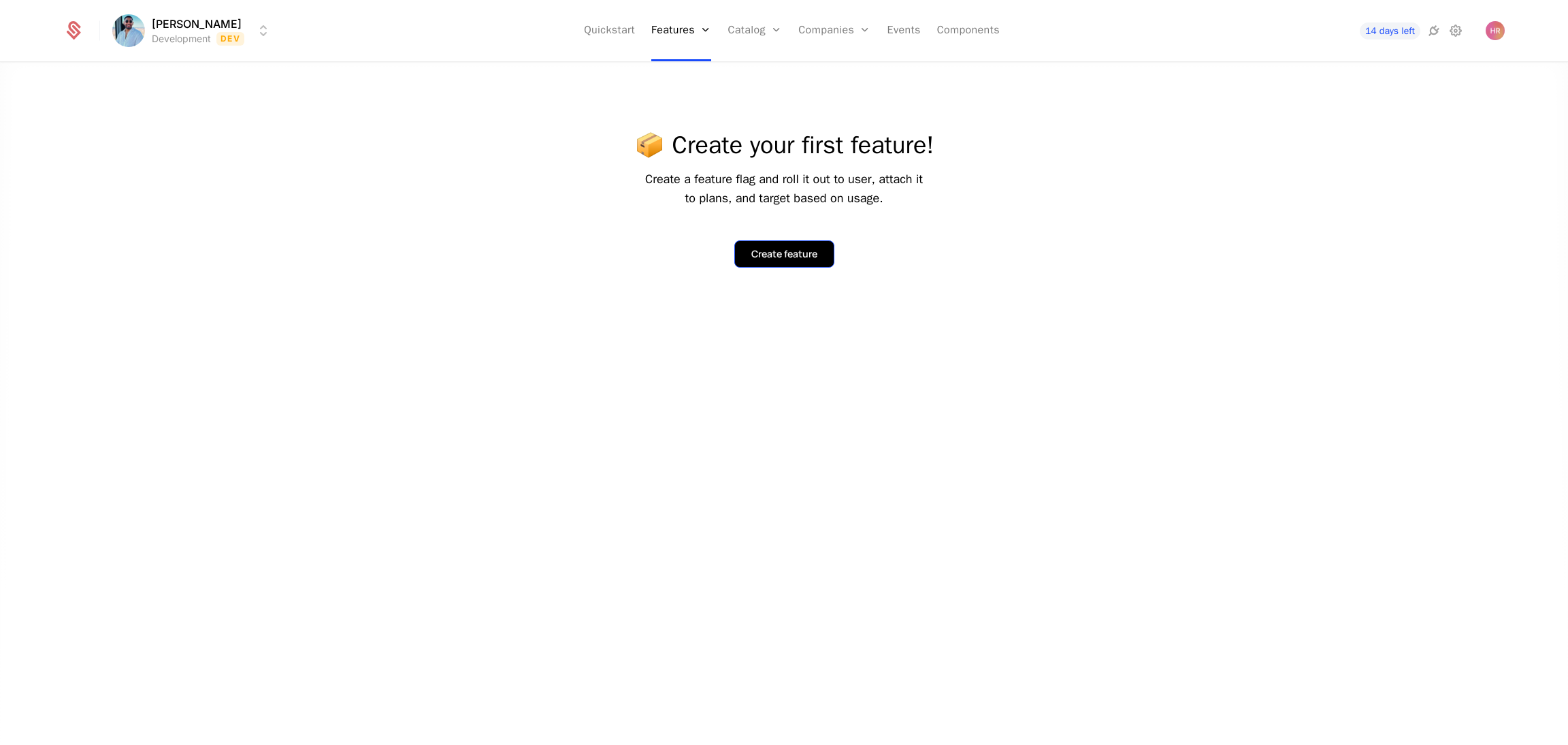click on "Create feature" at bounding box center [784, 254] 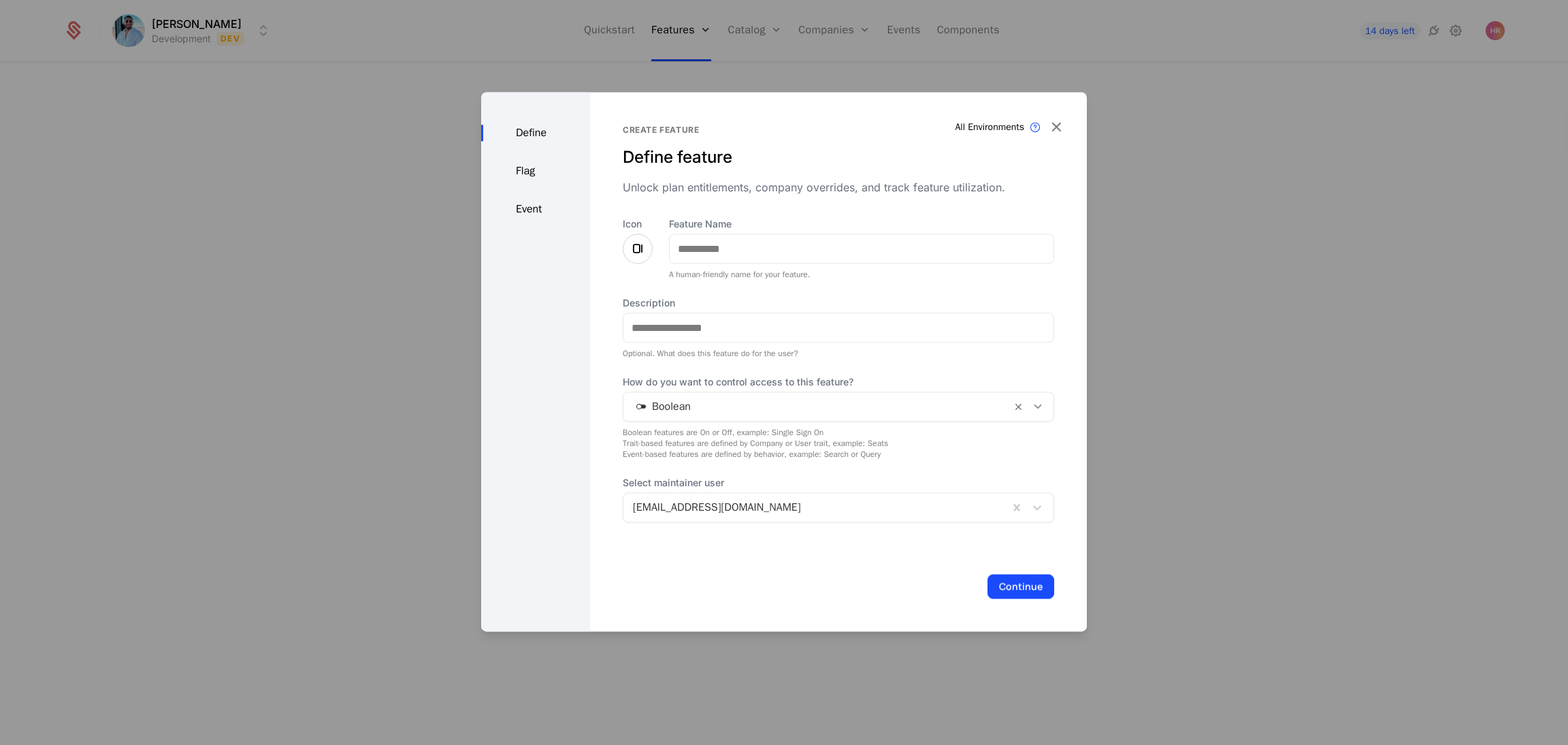 click at bounding box center (638, 249) 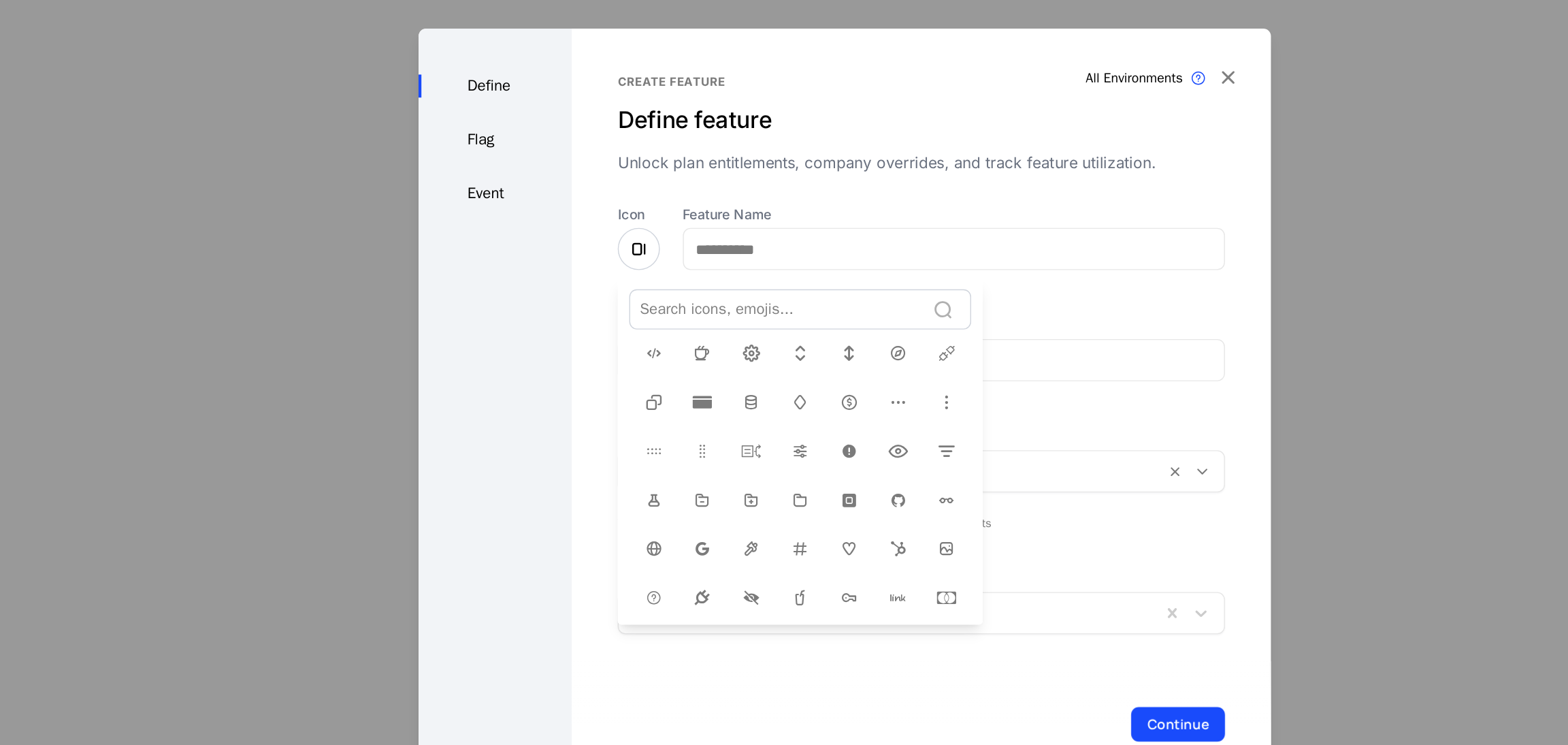 scroll, scrollTop: 200, scrollLeft: 0, axis: vertical 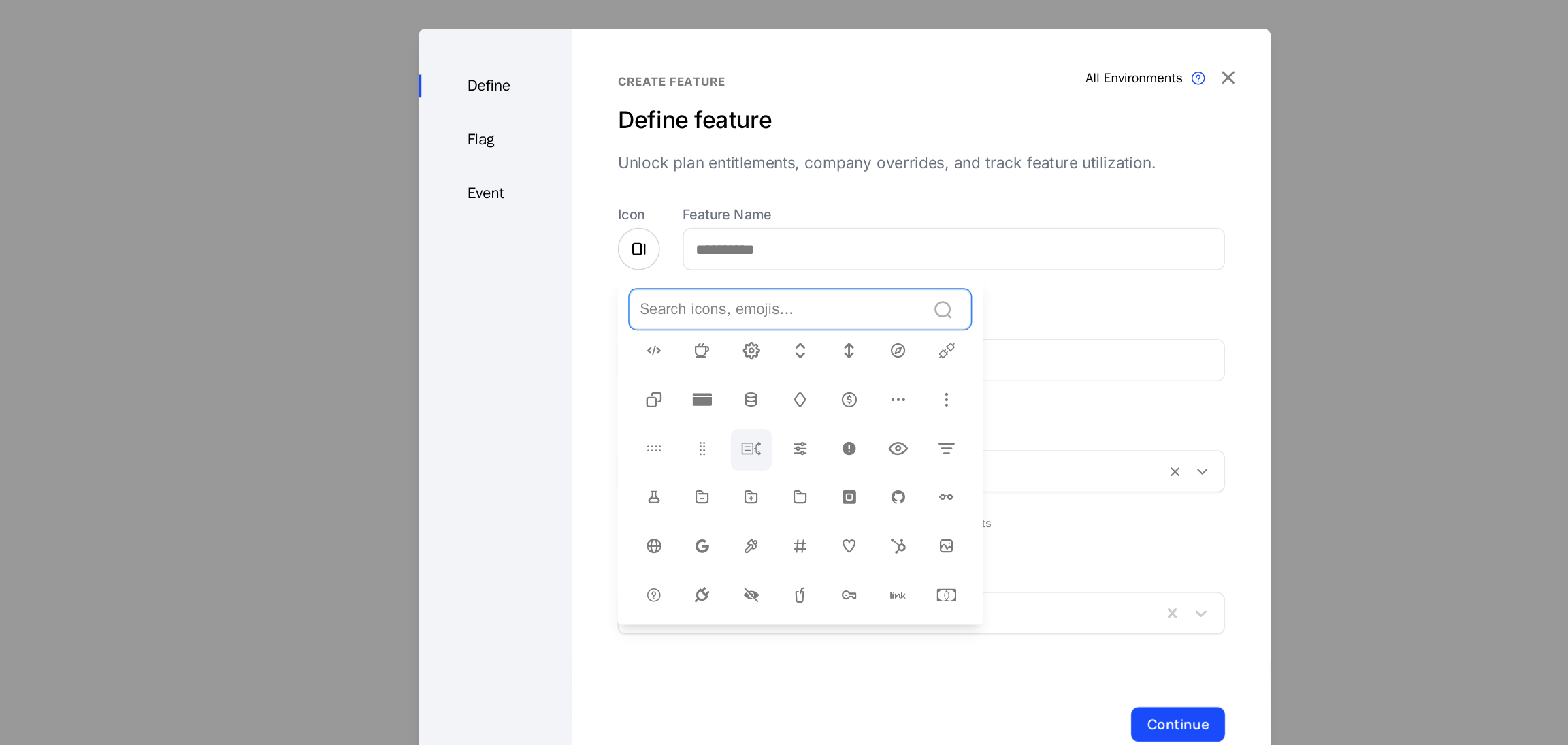 click at bounding box center (718, 390) 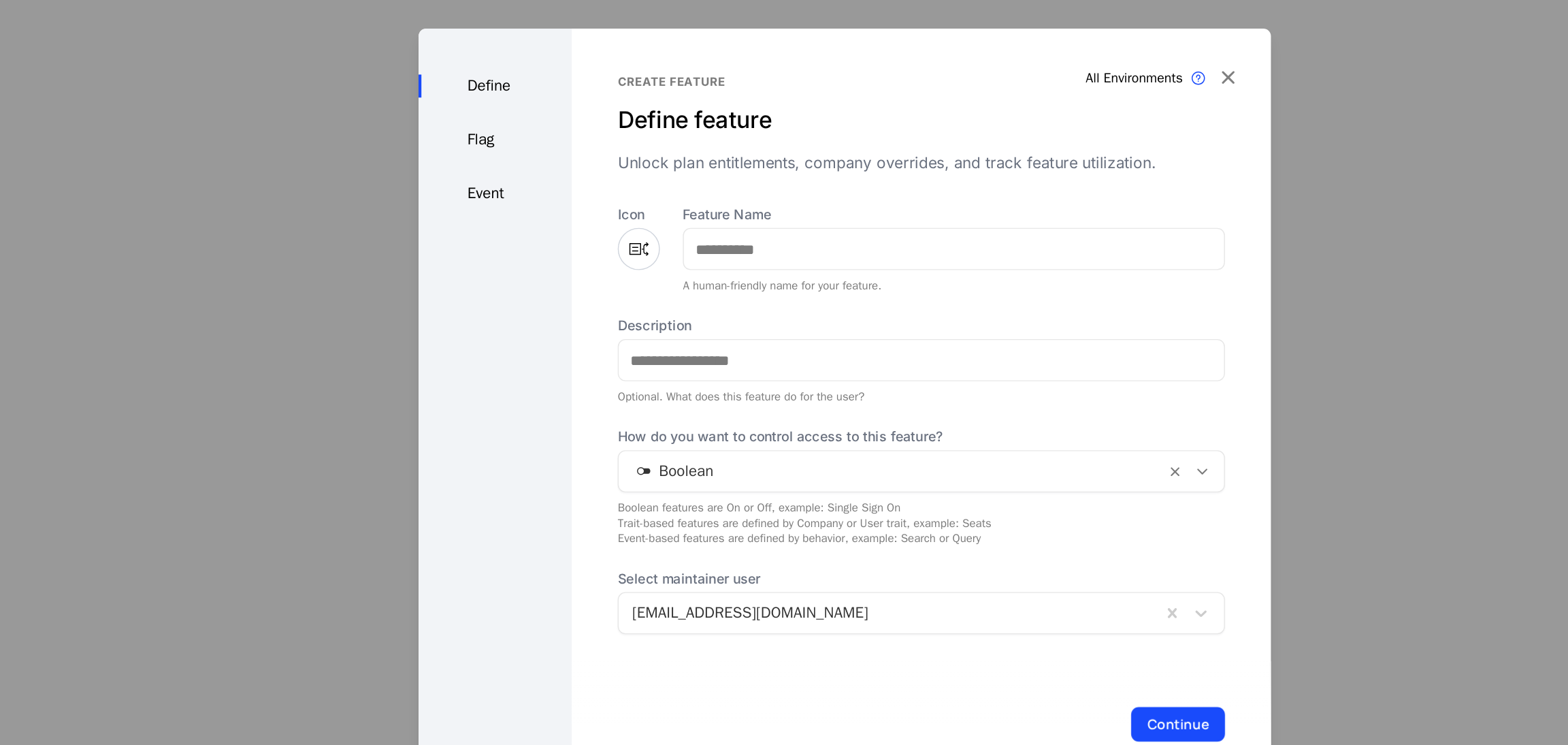click at bounding box center [638, 249] 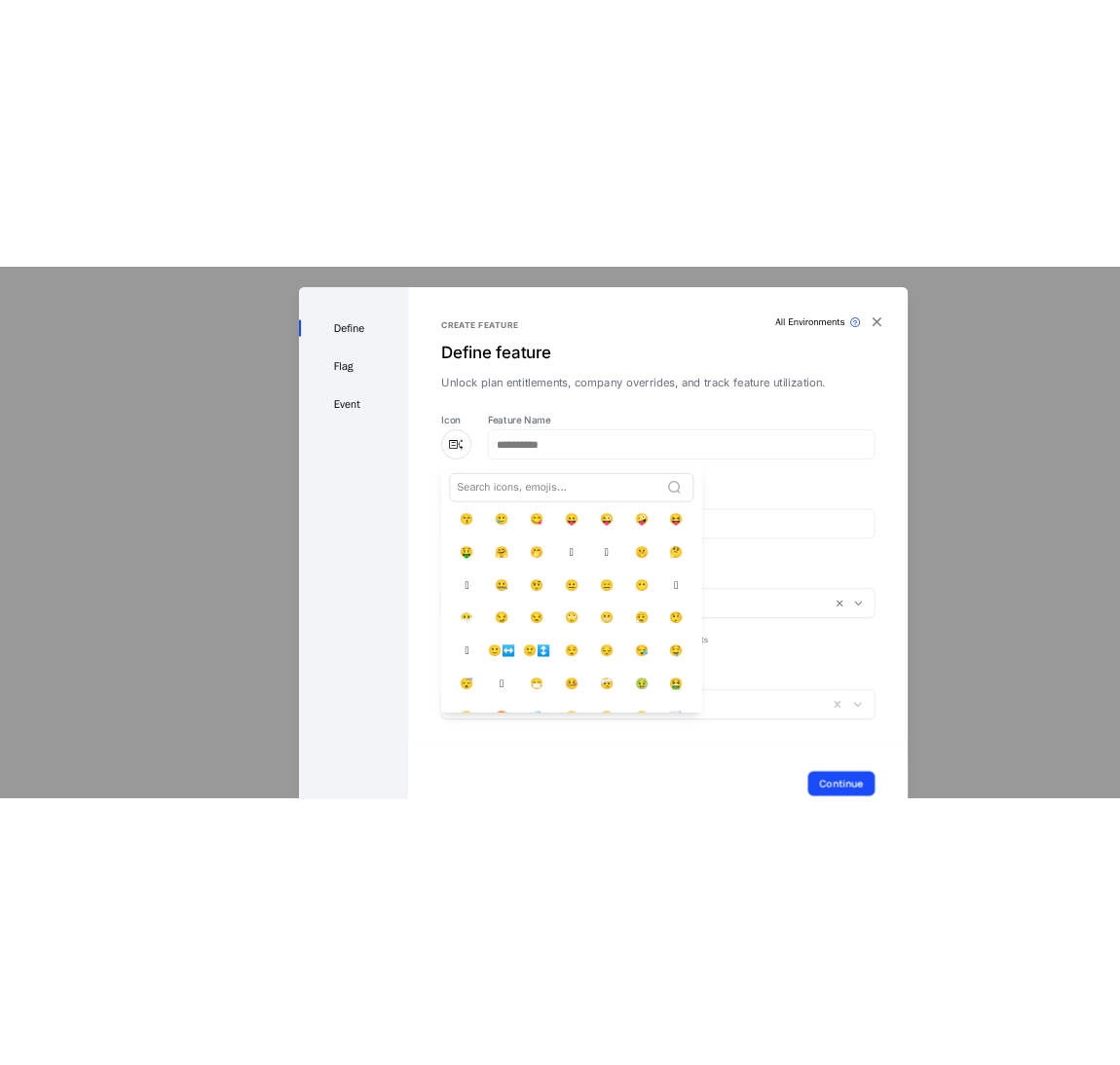 scroll, scrollTop: 1100, scrollLeft: 0, axis: vertical 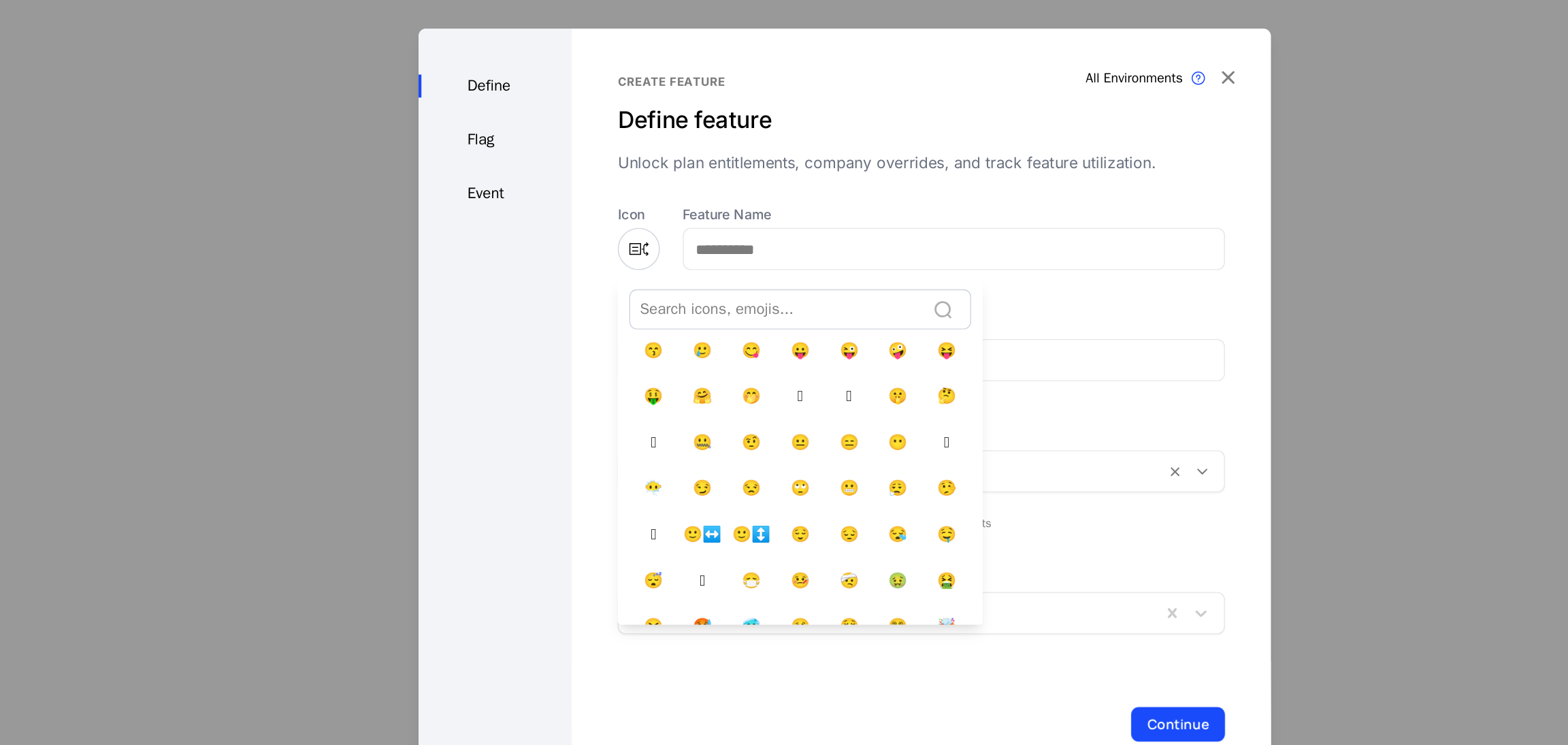 click at bounding box center (784, 362) 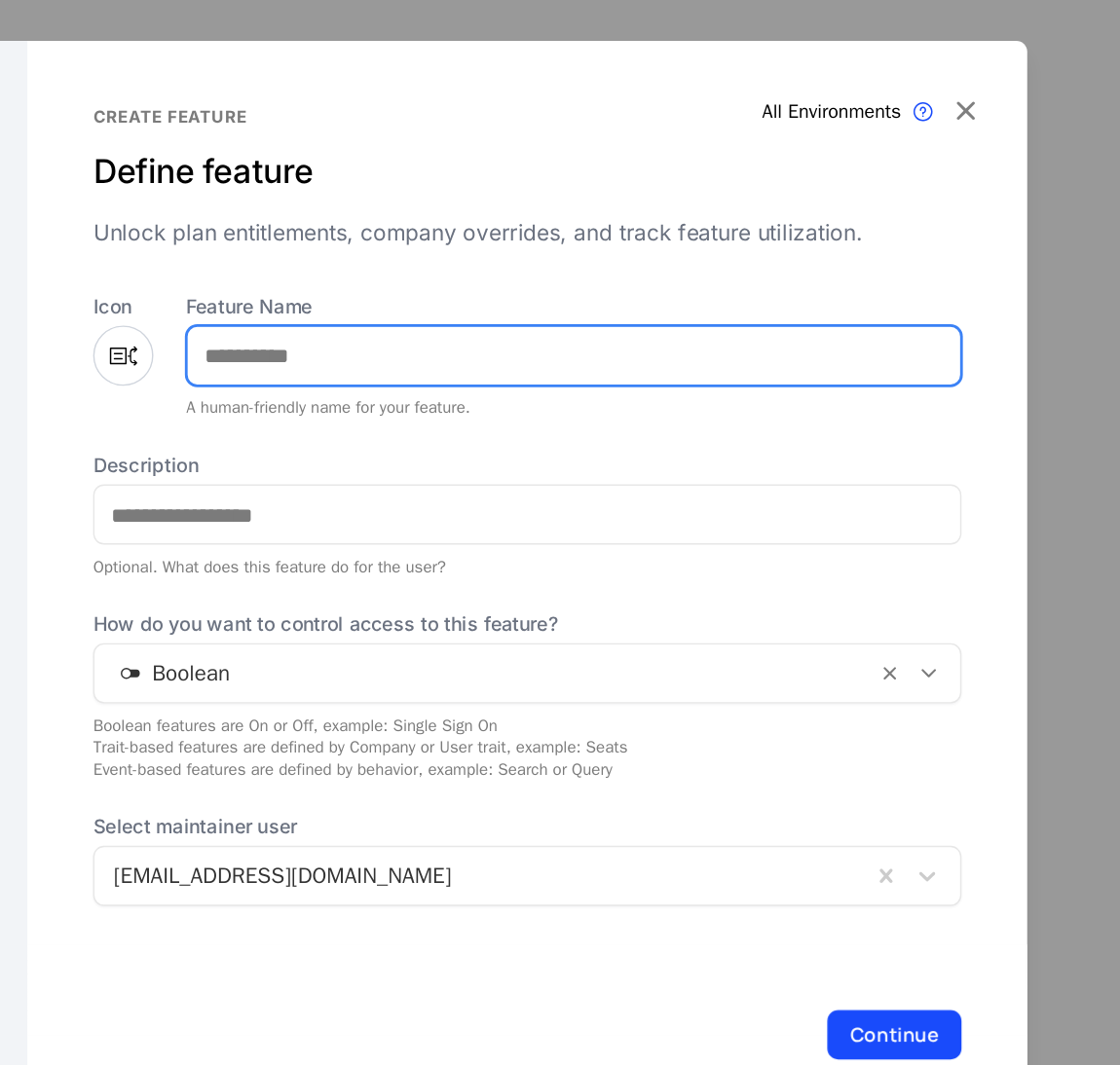 click on "Feature Name" at bounding box center (671, 355) 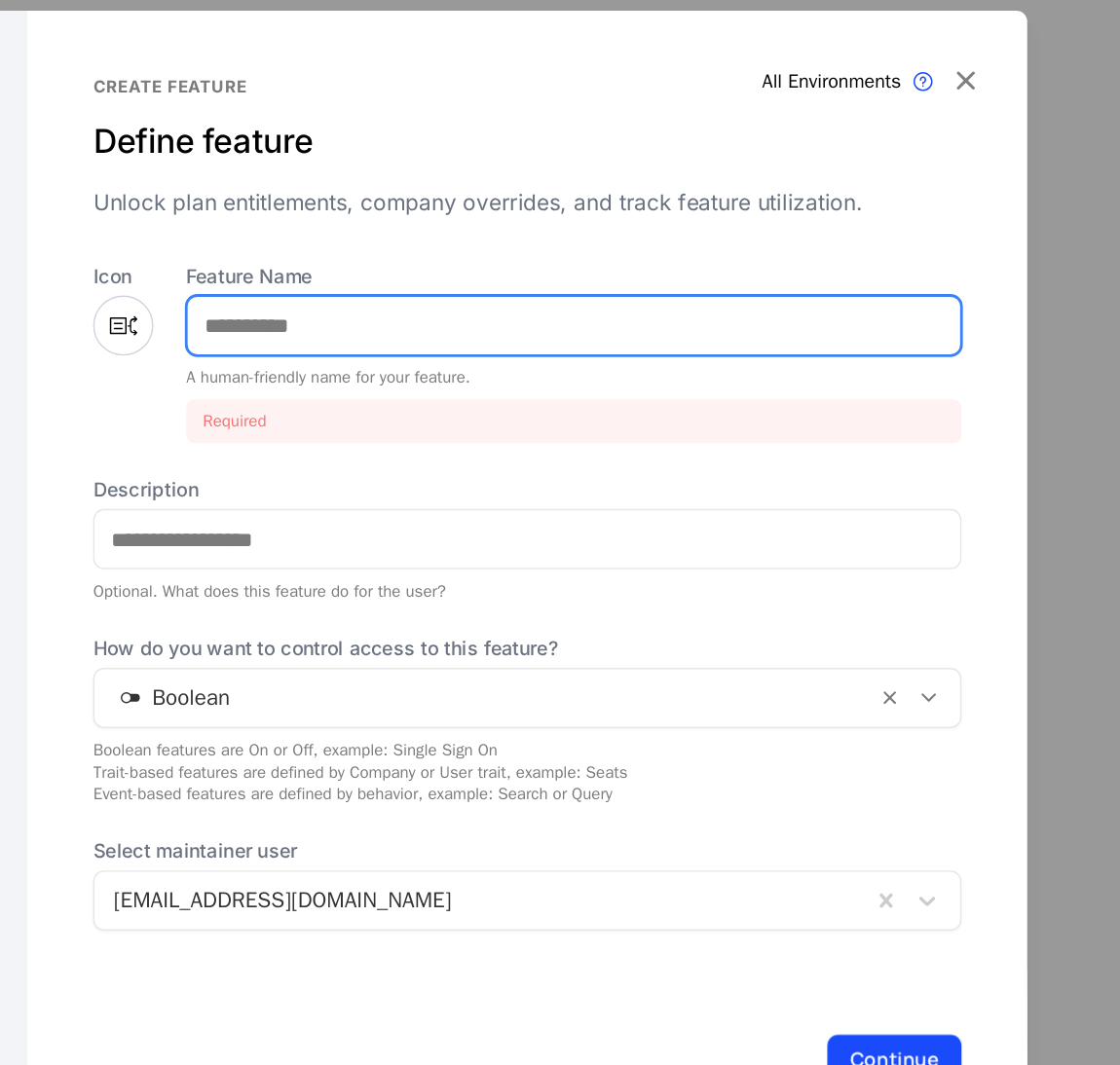 click on "Feature Name" at bounding box center (671, 334) 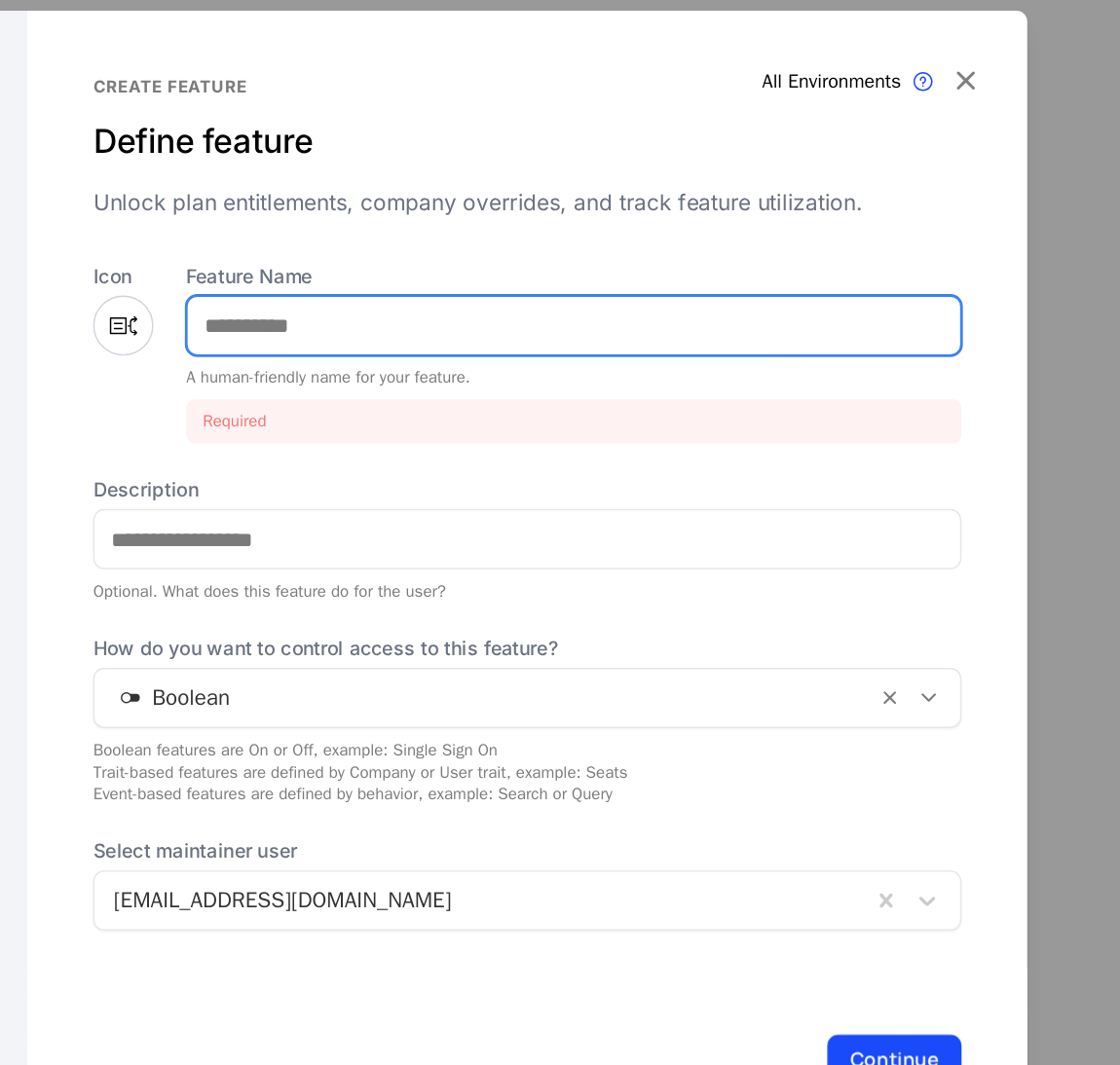 click on "Feature Name" at bounding box center [671, 334] 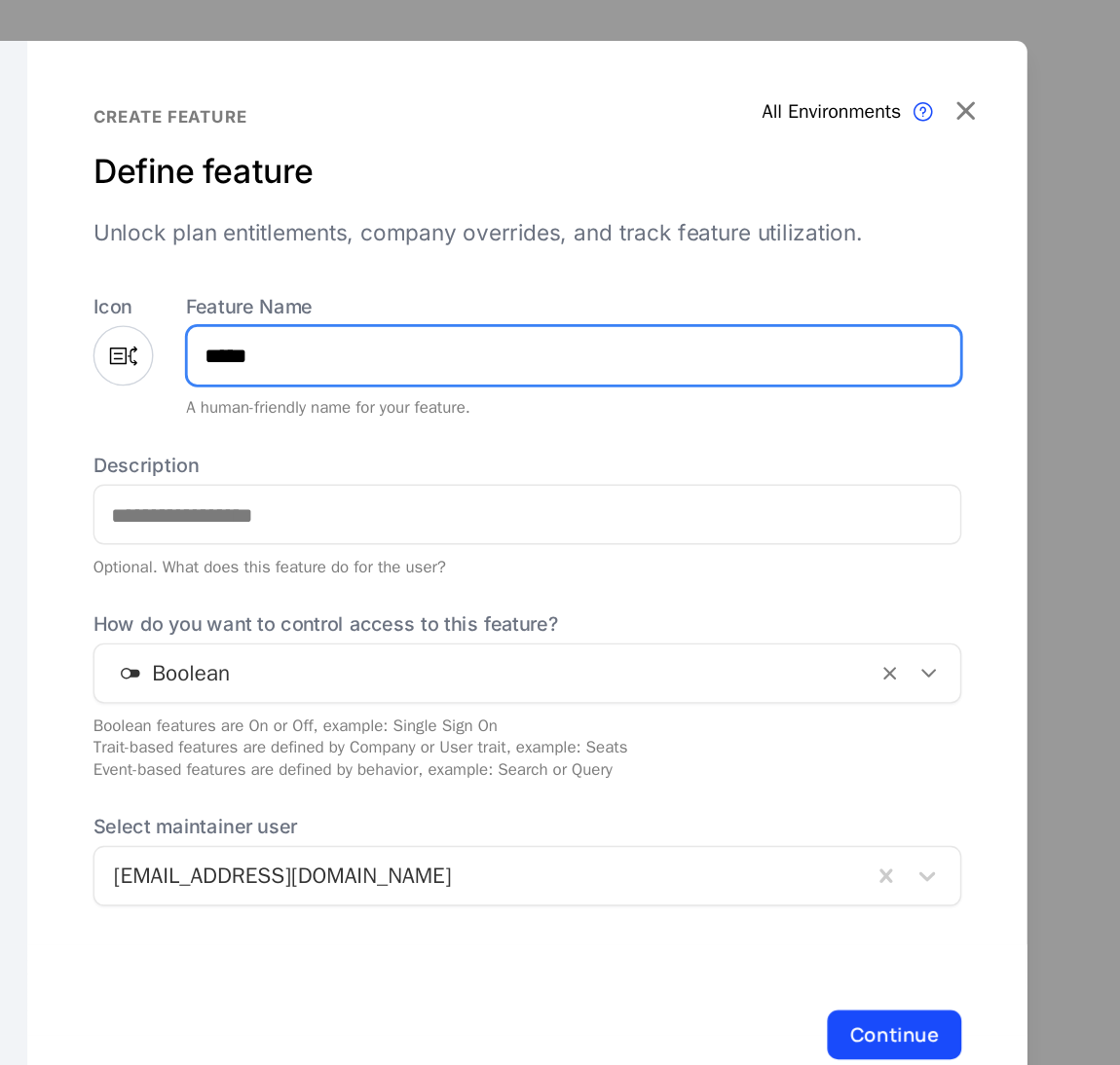 type on "*****" 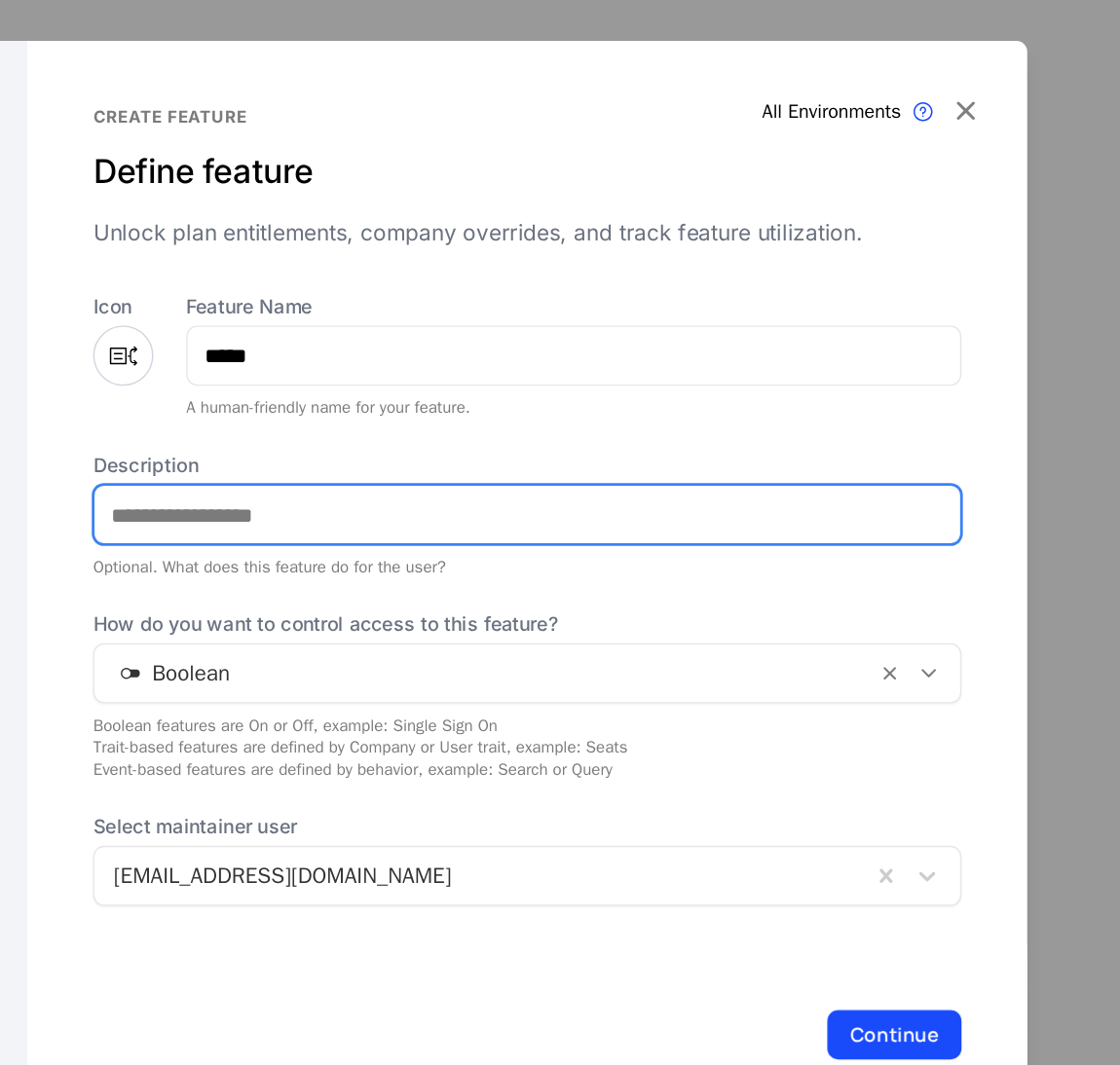 click on "Description" at bounding box center [638, 468] 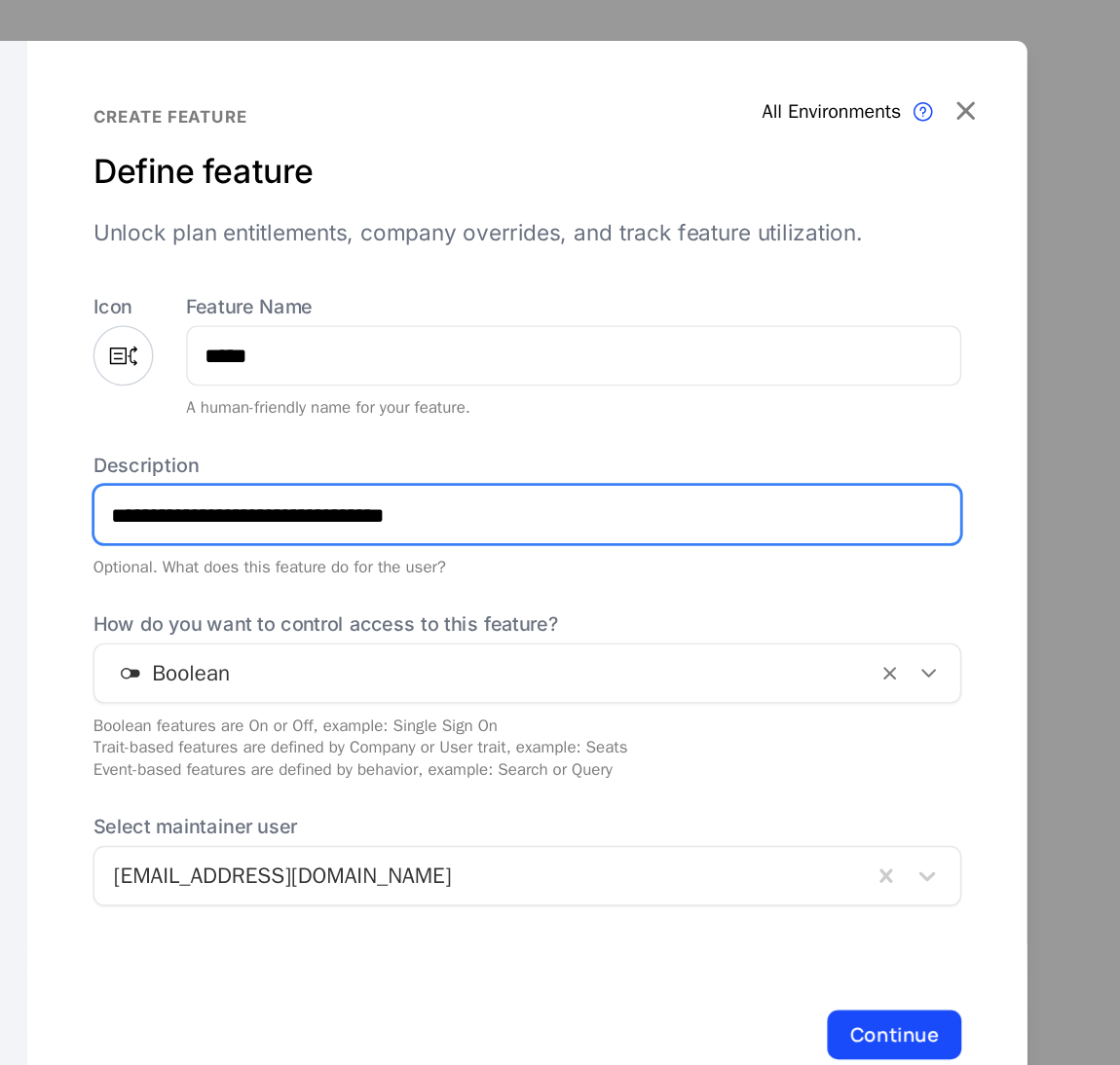 type on "**********" 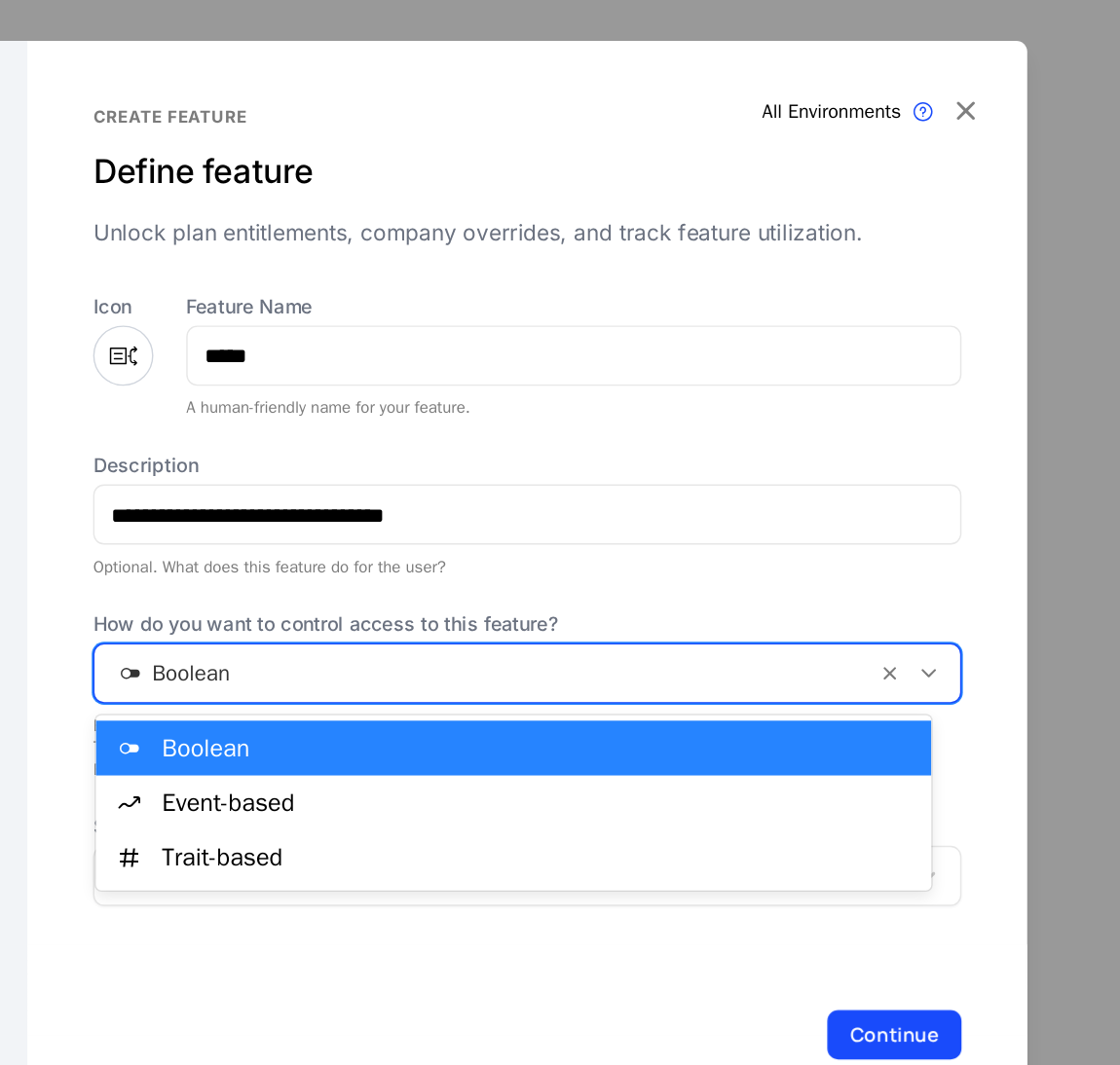 click at bounding box center (608, 581) 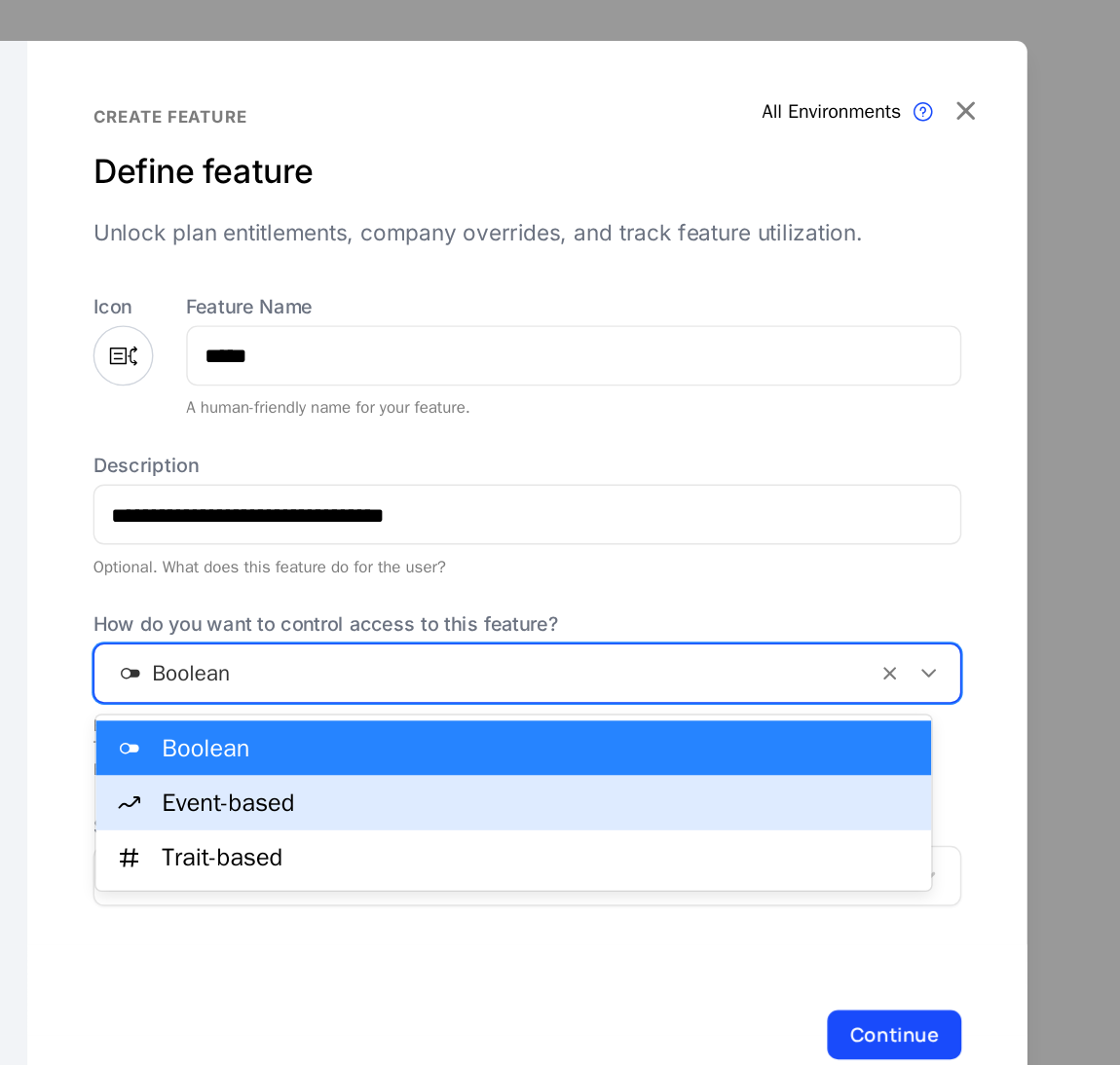 click on "Event-based" at bounding box center [645, 674] 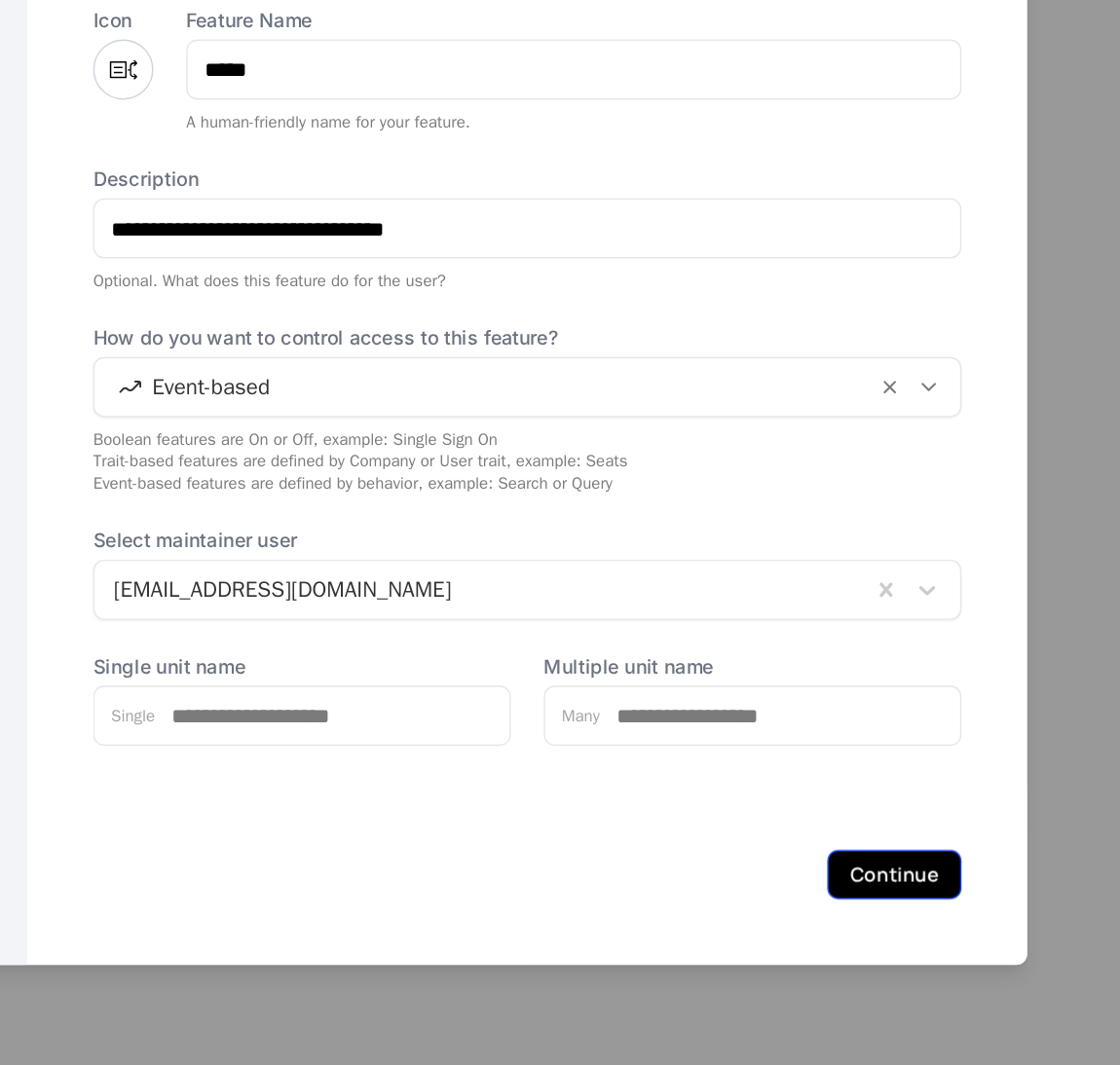 click on "Continue" at bounding box center [899, 879] 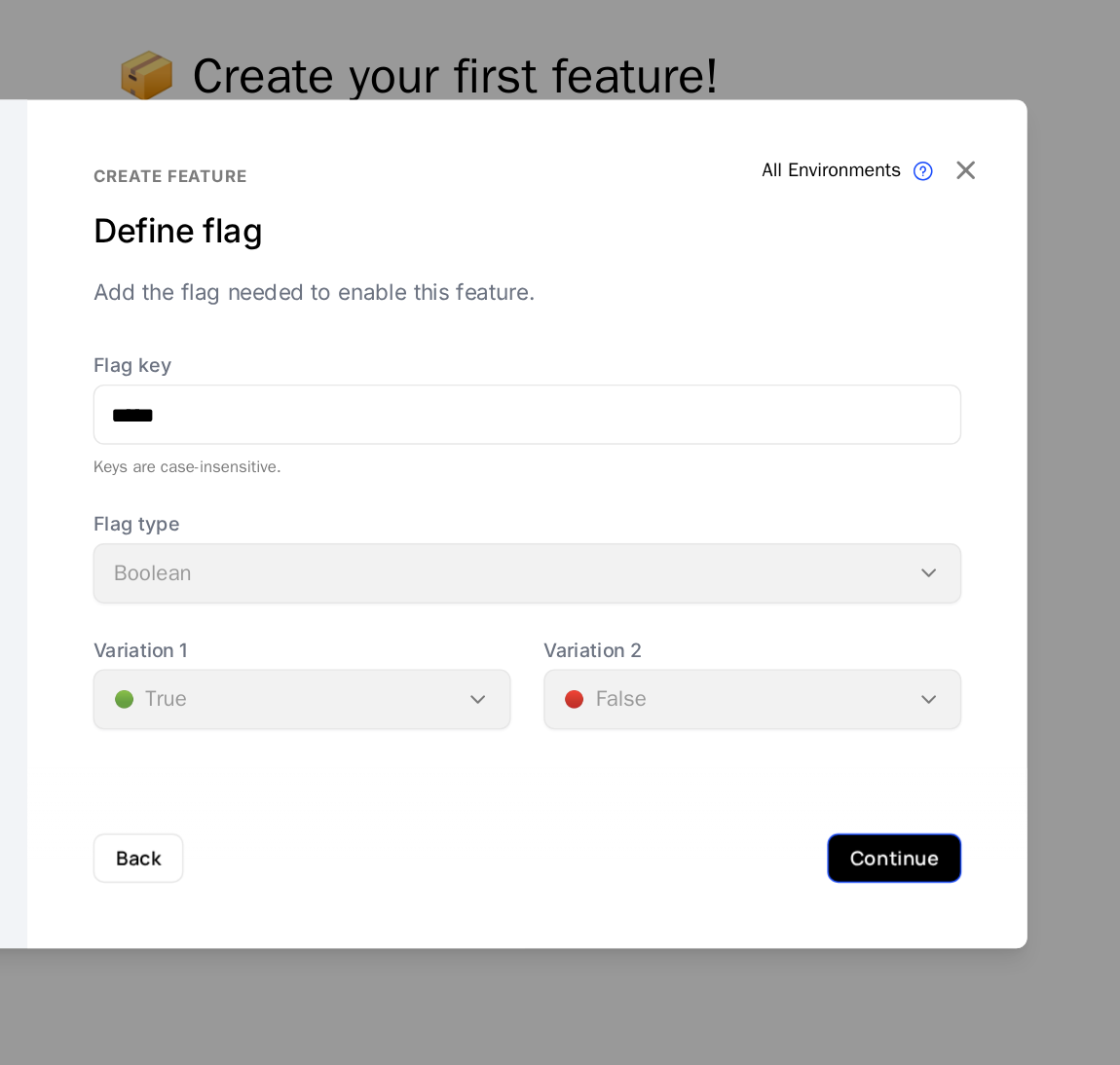 click on "Continue" at bounding box center [899, 763] 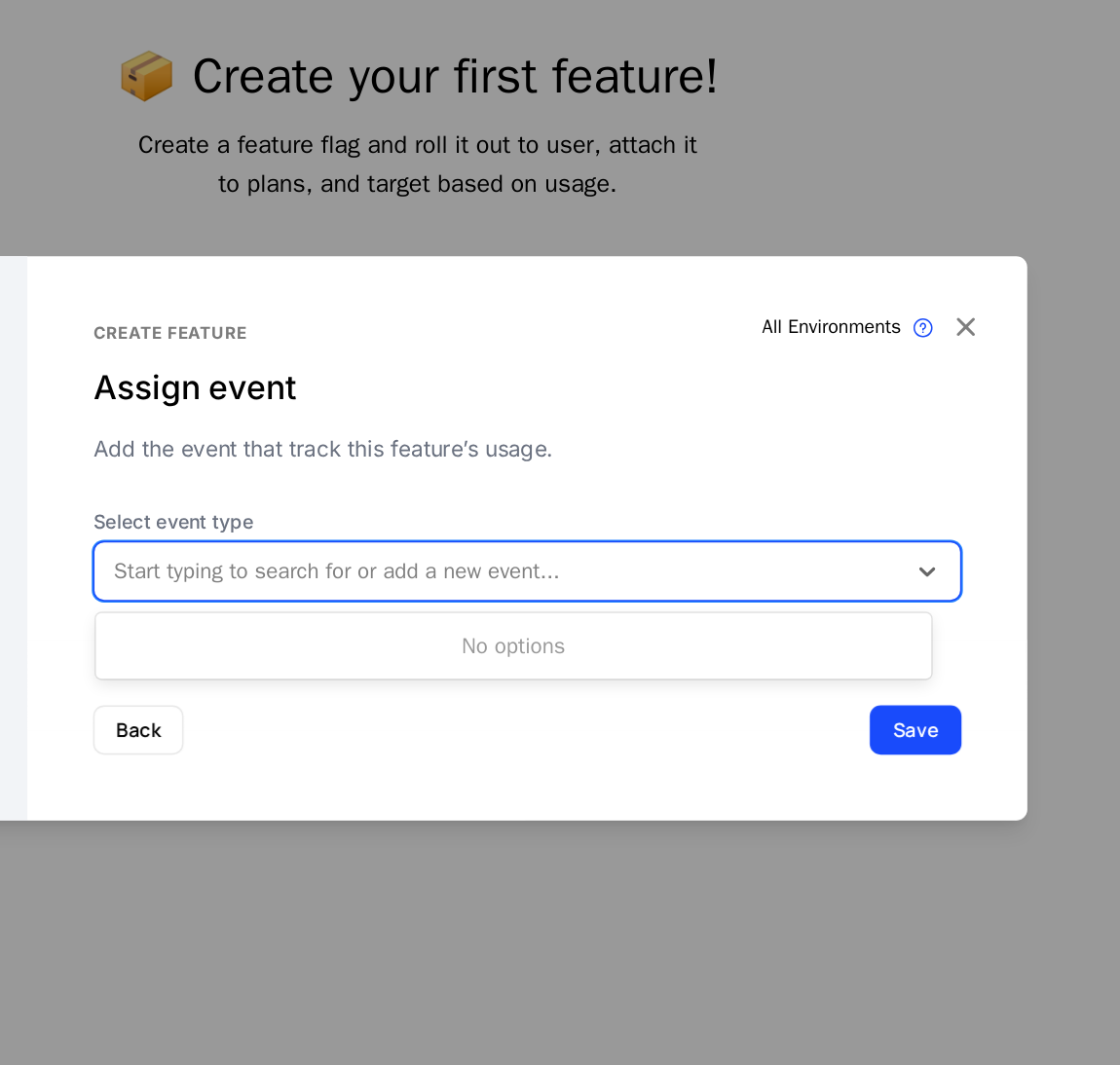 click at bounding box center [617, 559] 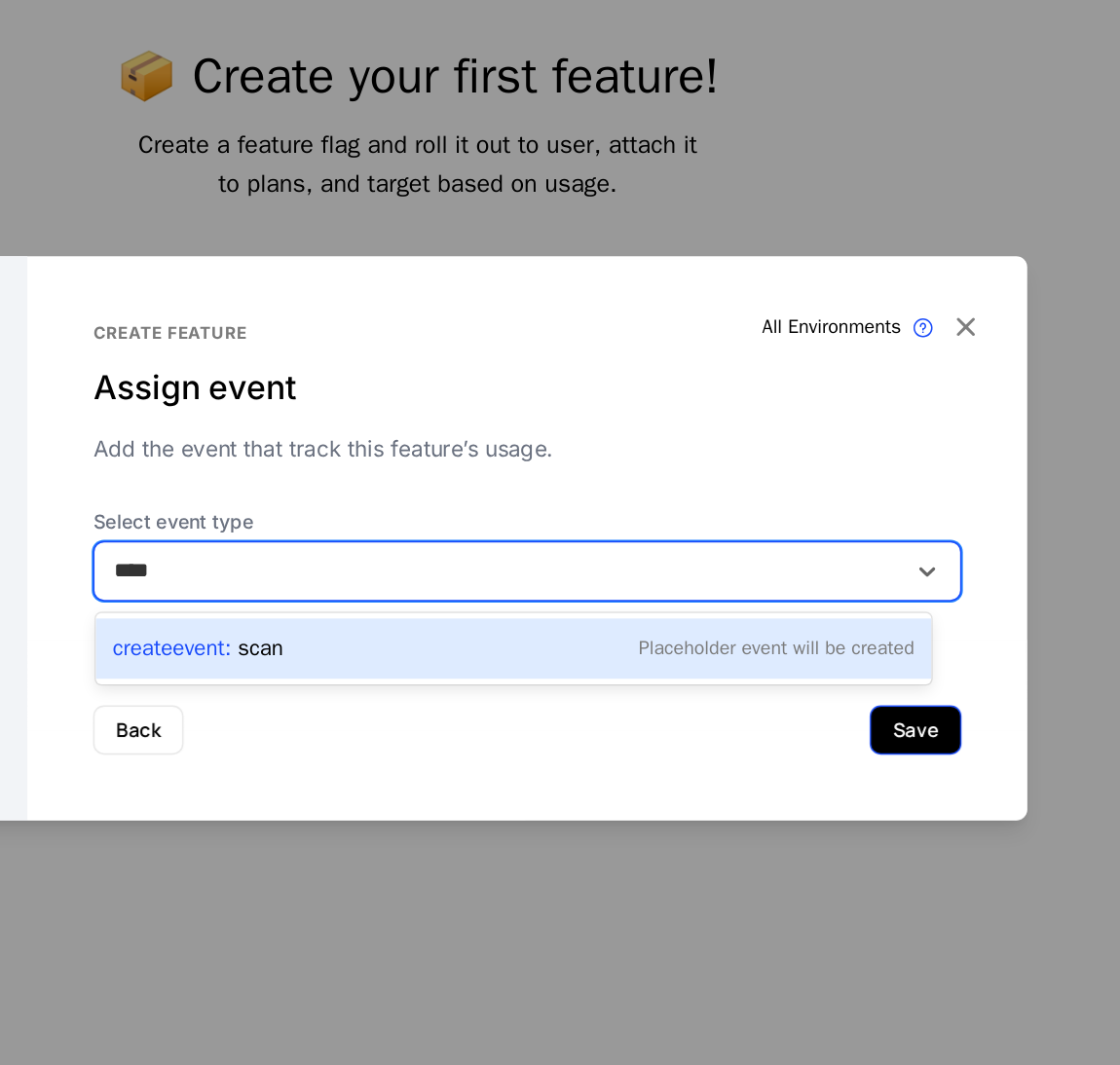 type on "****" 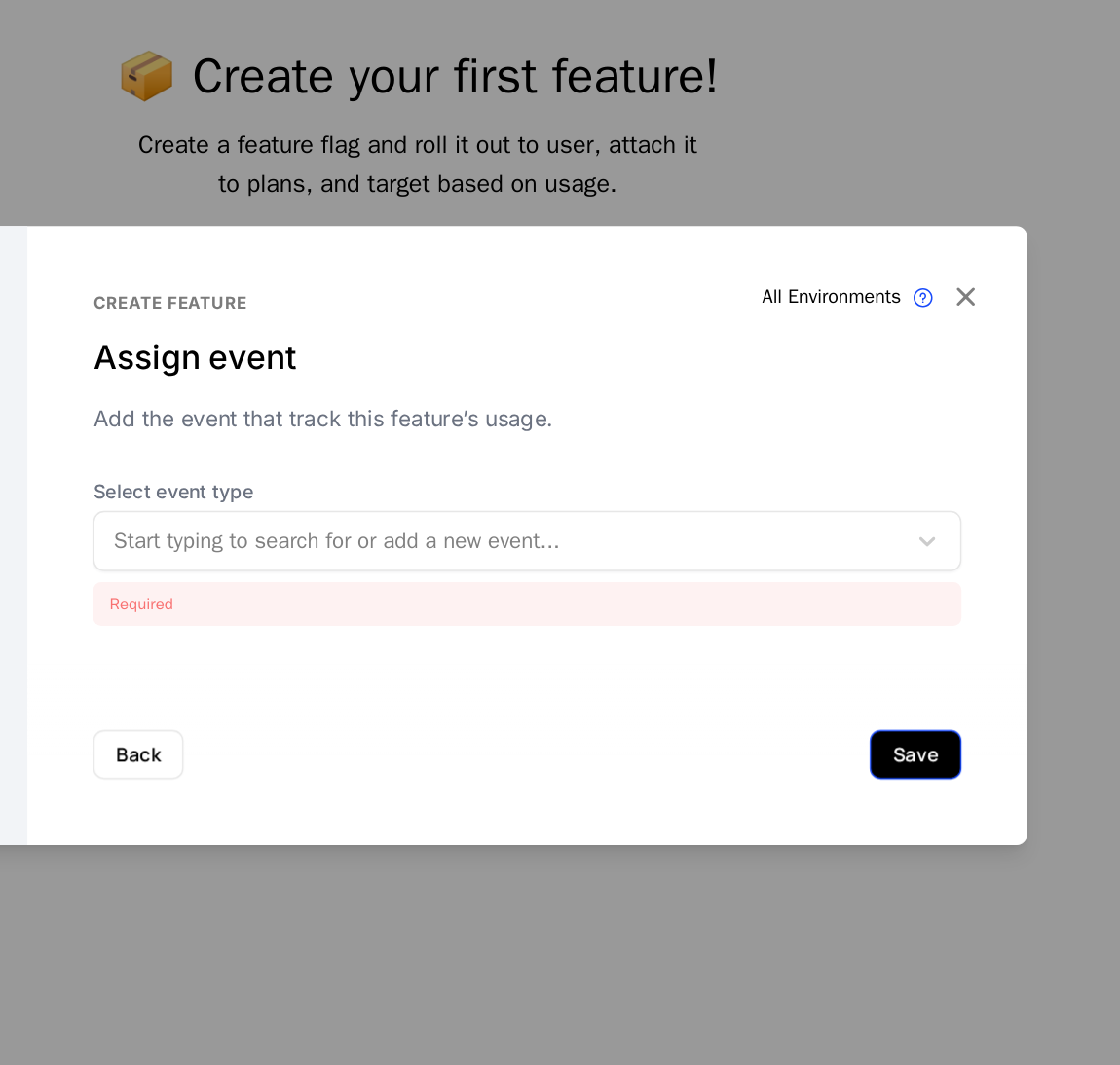 click on "Back Save" at bounding box center (638, 689) 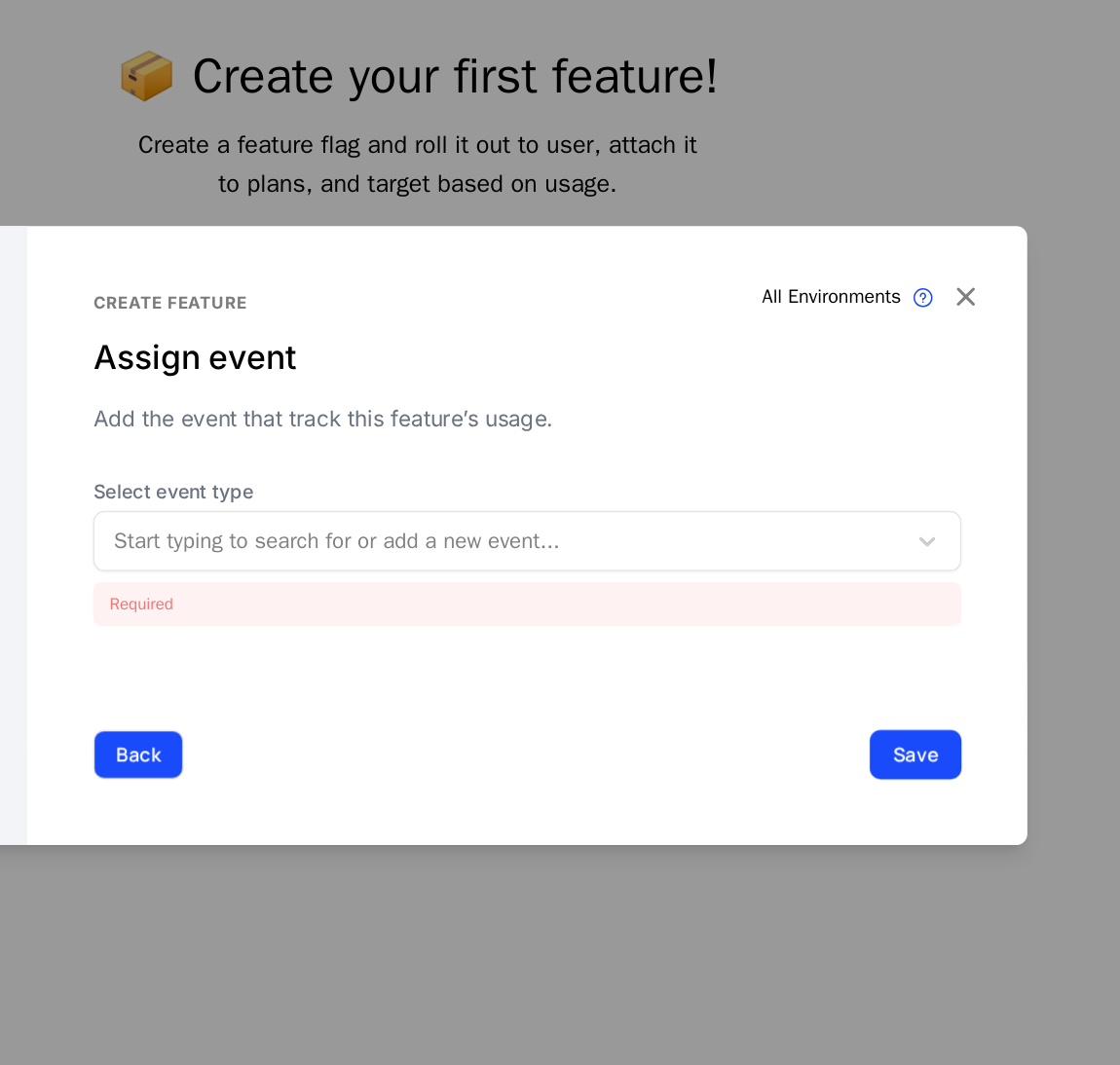 click on "Back" at bounding box center [361, 689] 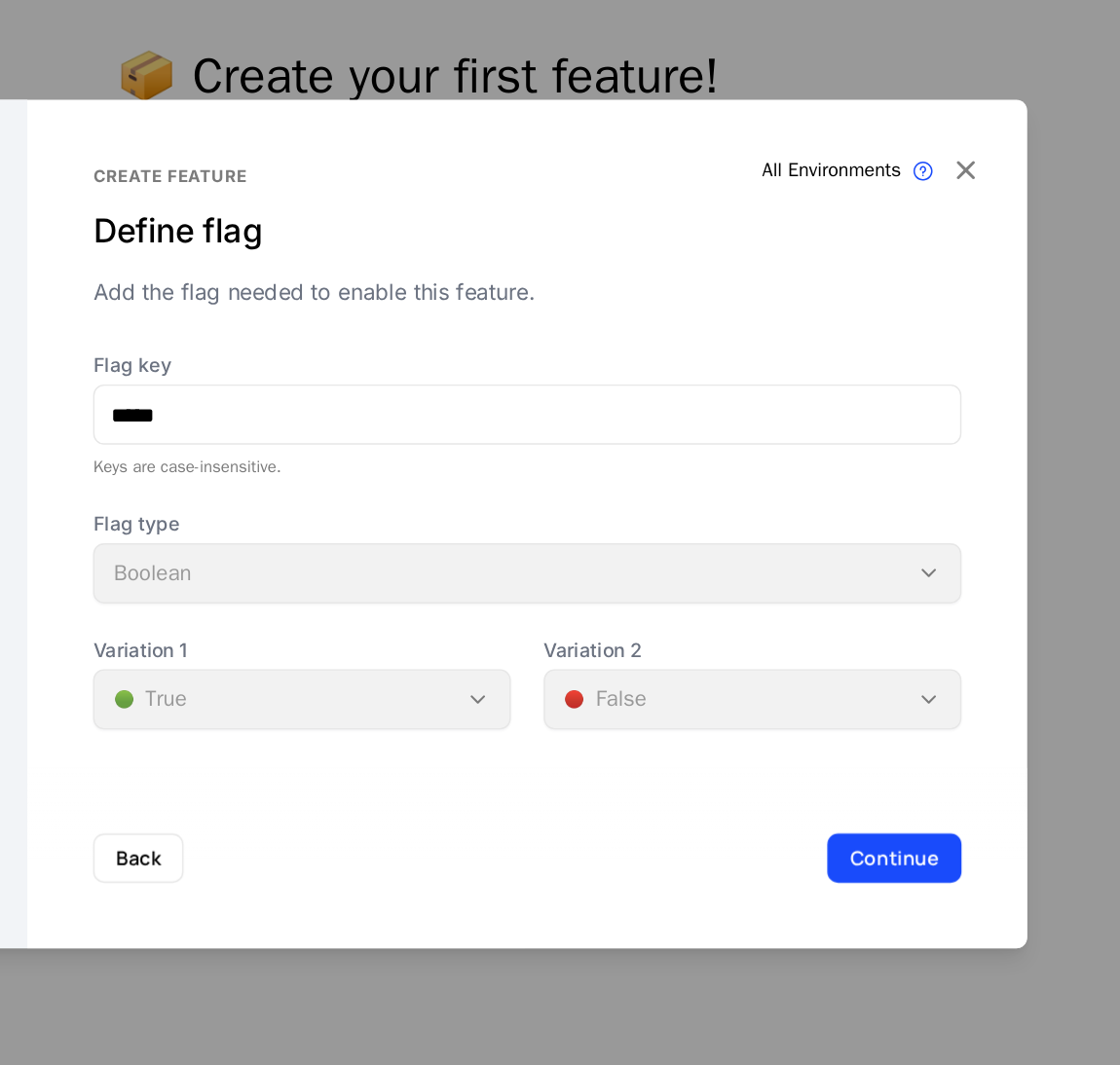 click on "Back Continue" at bounding box center [638, 763] 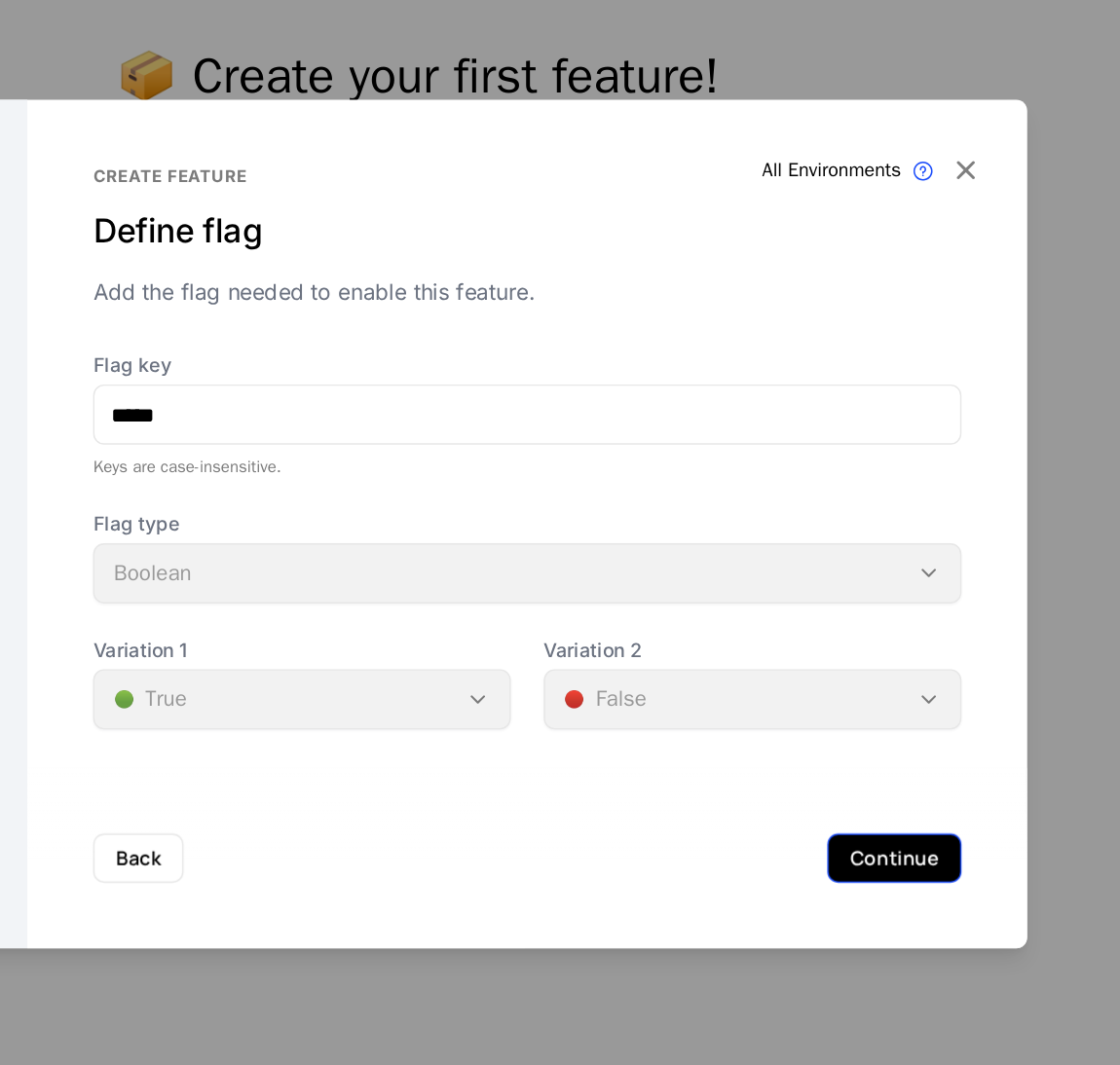 click on "Continue" at bounding box center [899, 763] 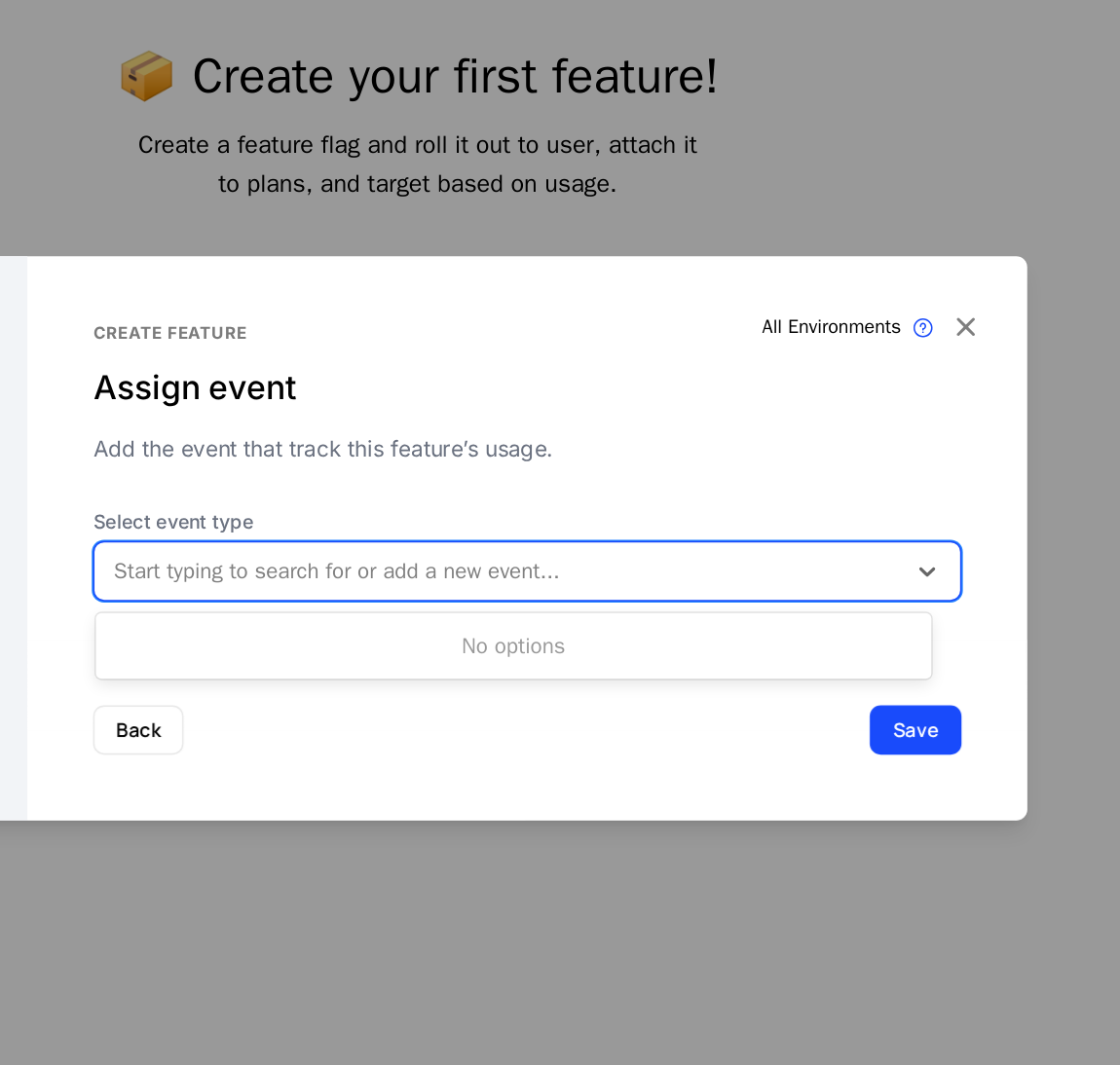 click at bounding box center [617, 559] 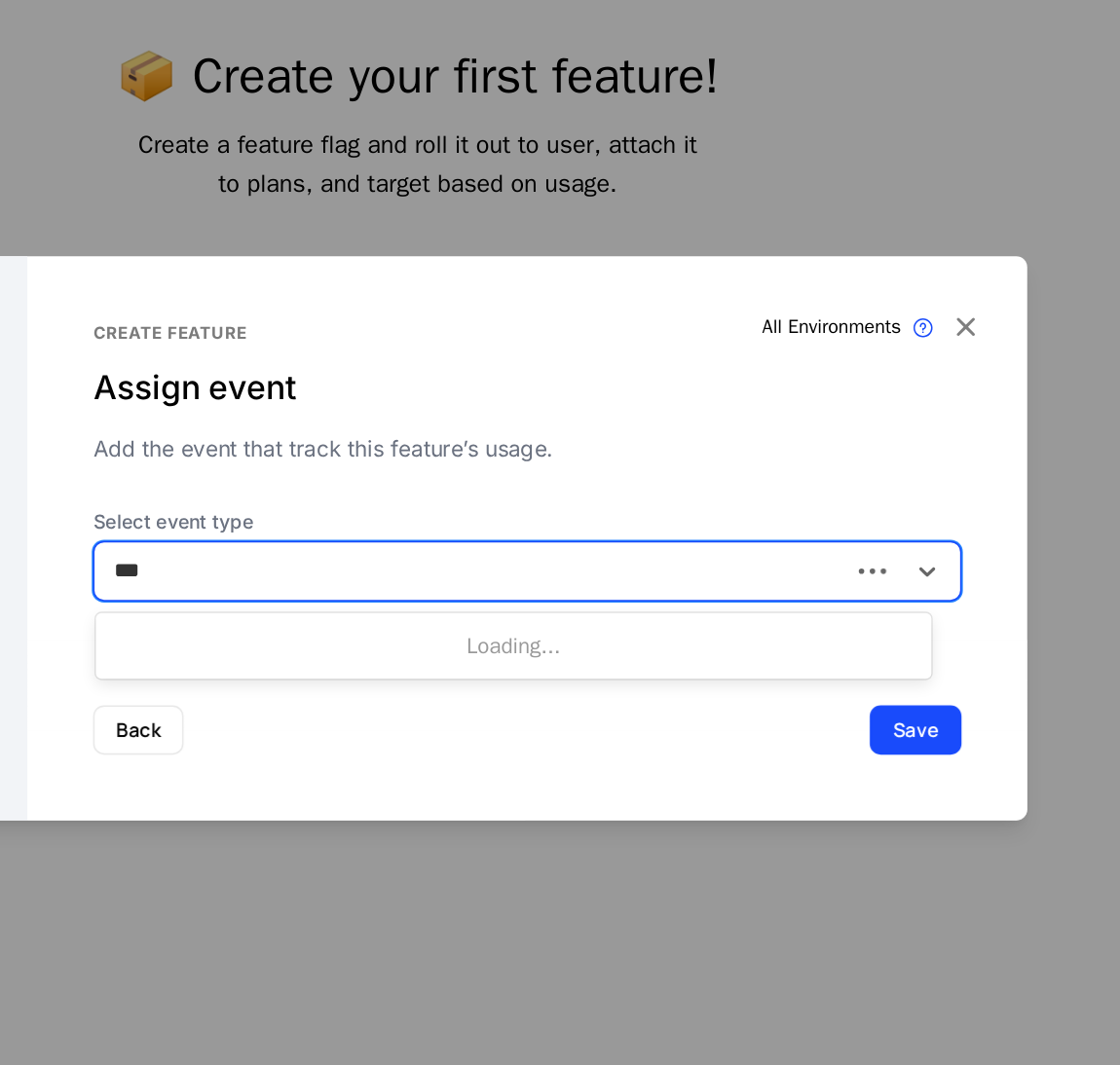 type on "****" 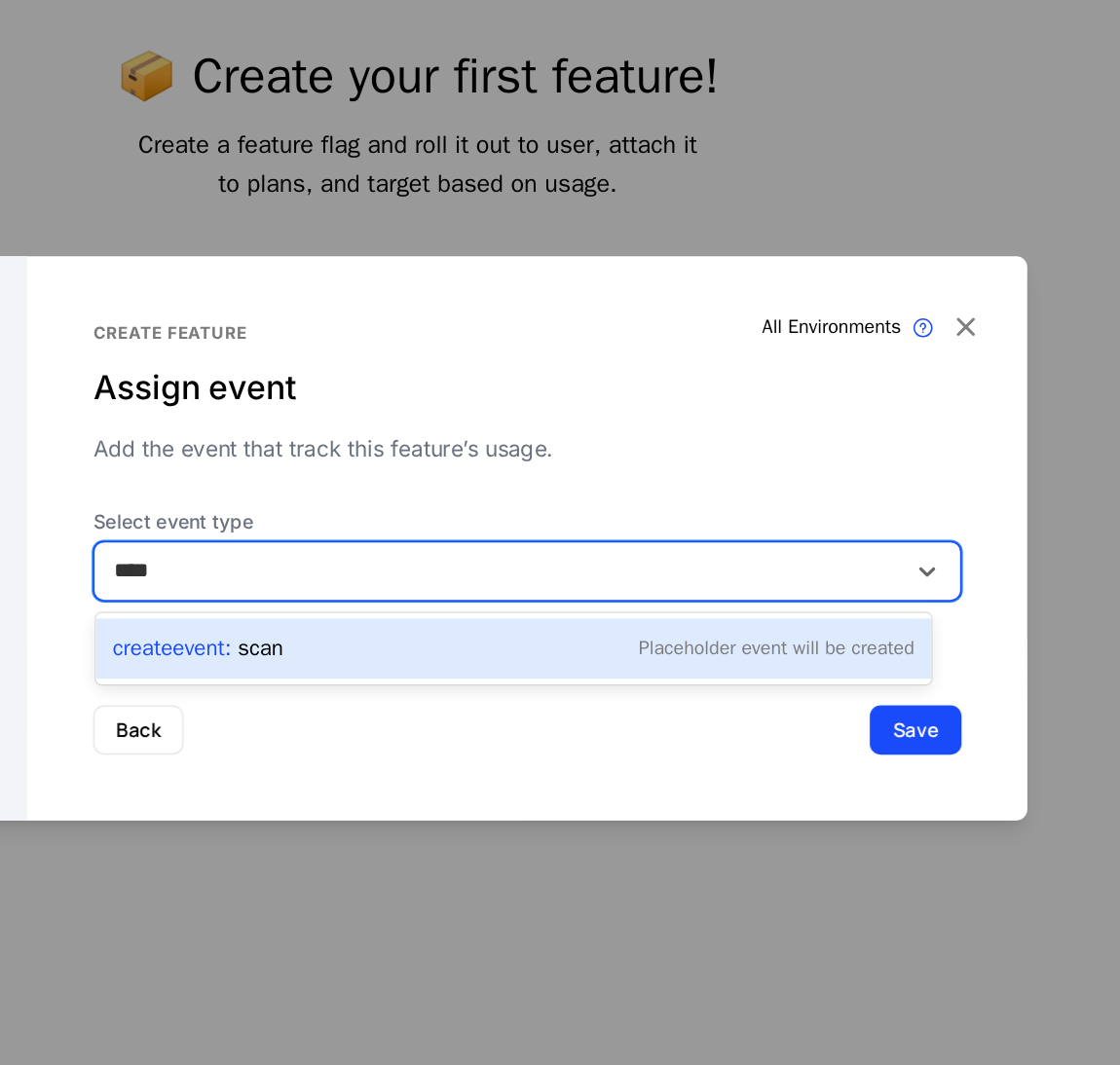 click on "Create  Event :   scan Placeholder   Event   will be created" at bounding box center [627, 614] 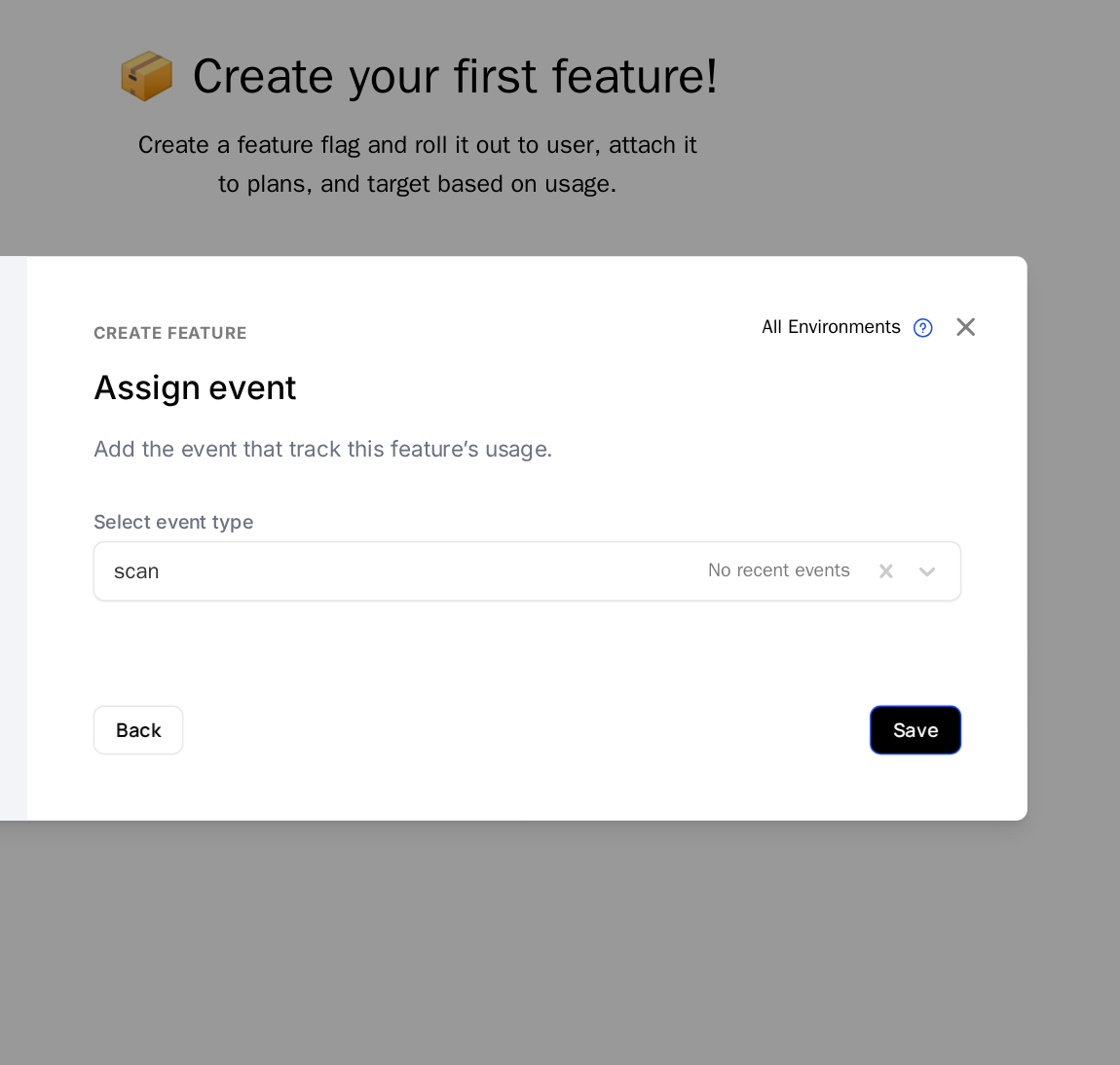 click on "Save" at bounding box center [914, 672] 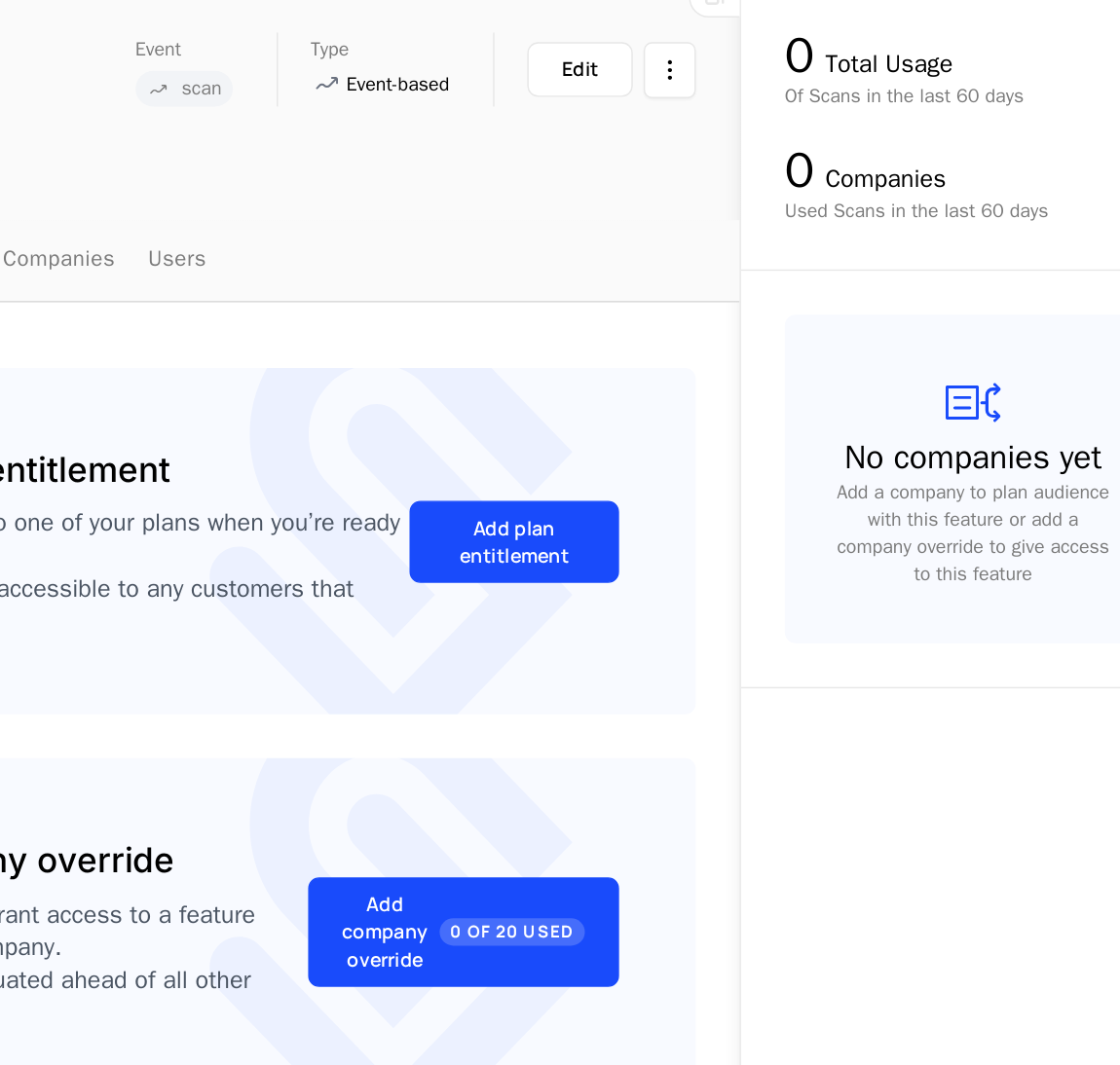 scroll, scrollTop: 0, scrollLeft: 0, axis: both 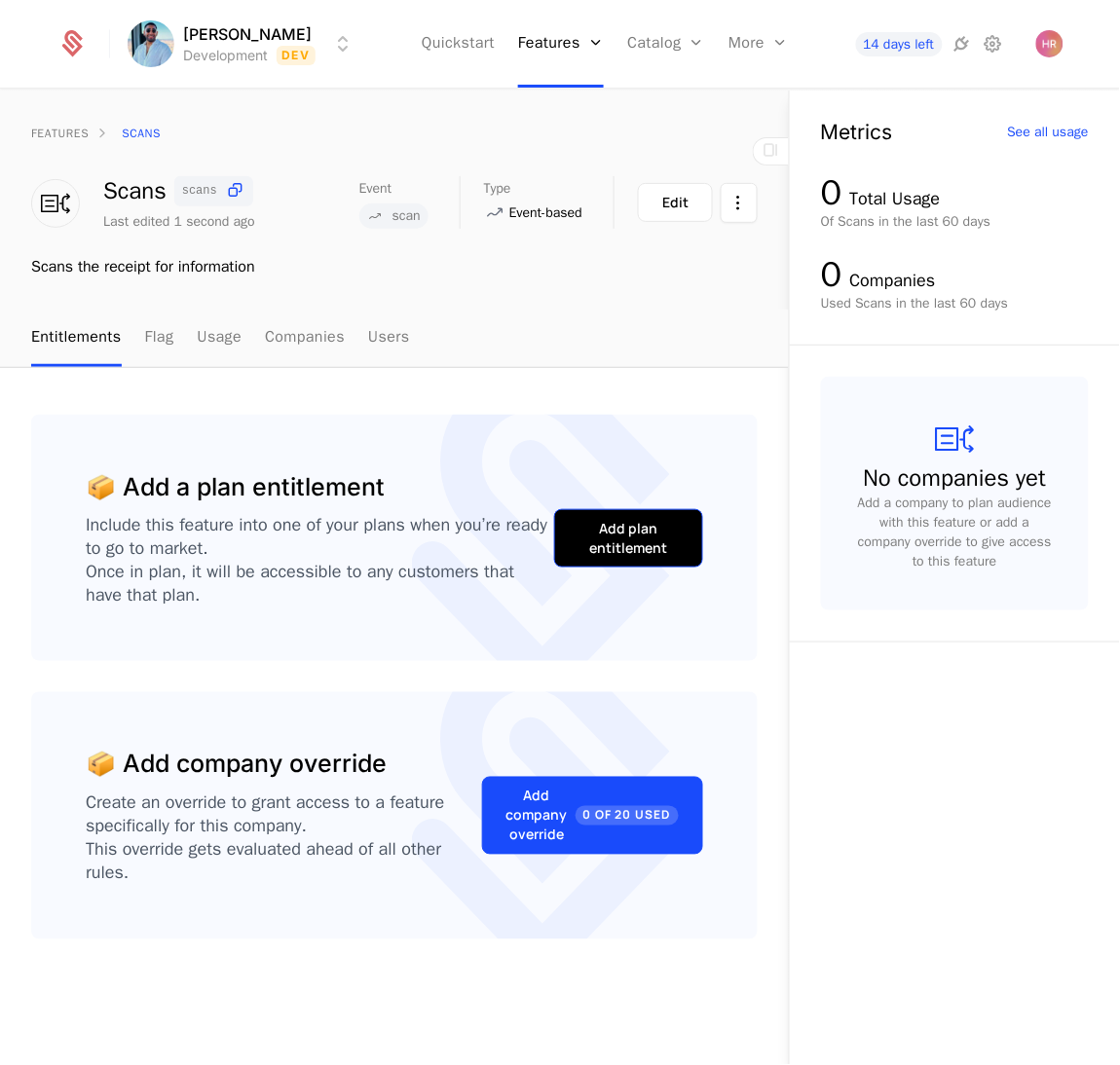 click on "Add plan entitlement" at bounding box center (628, 538) 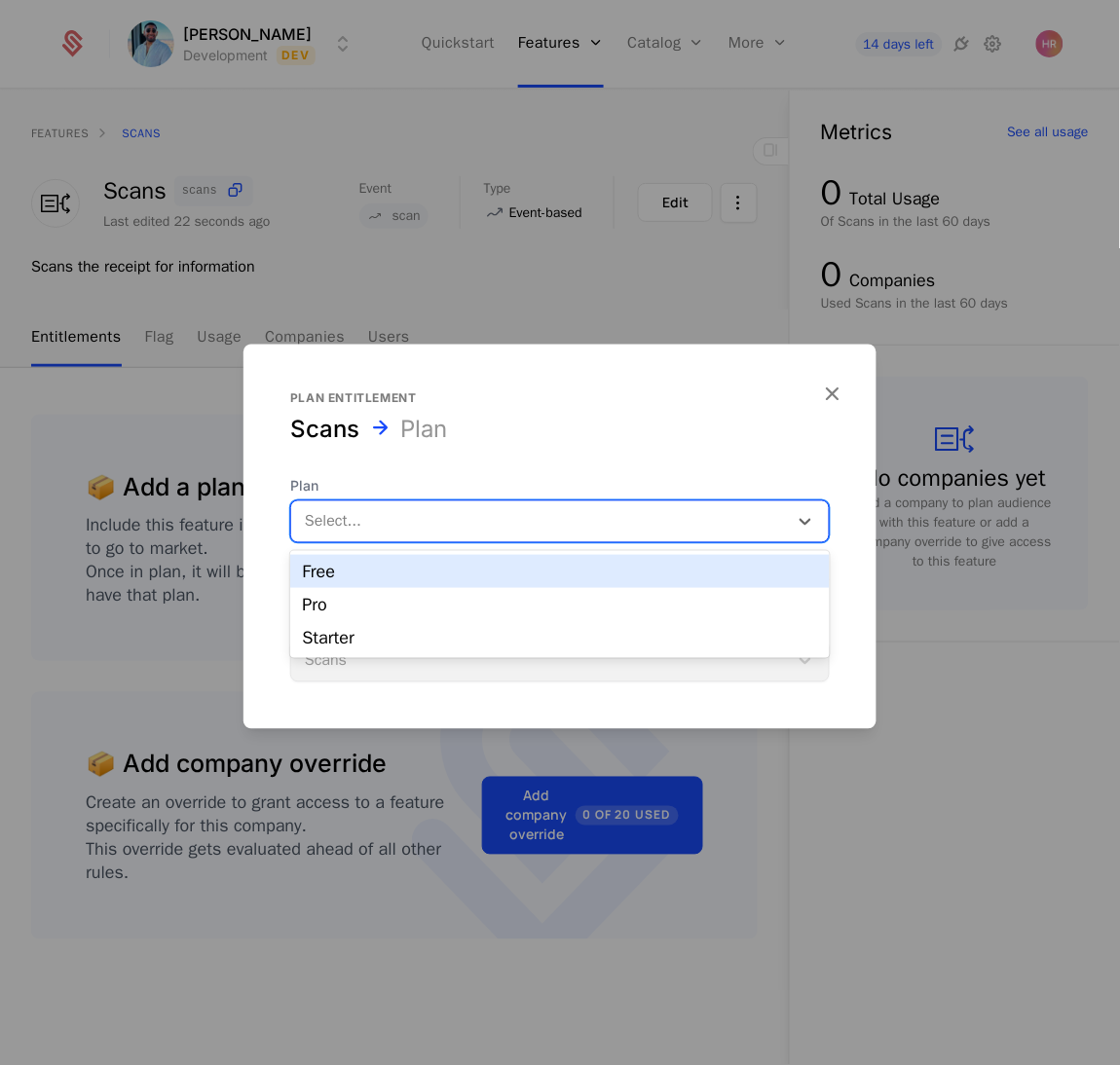 click at bounding box center [540, 522] 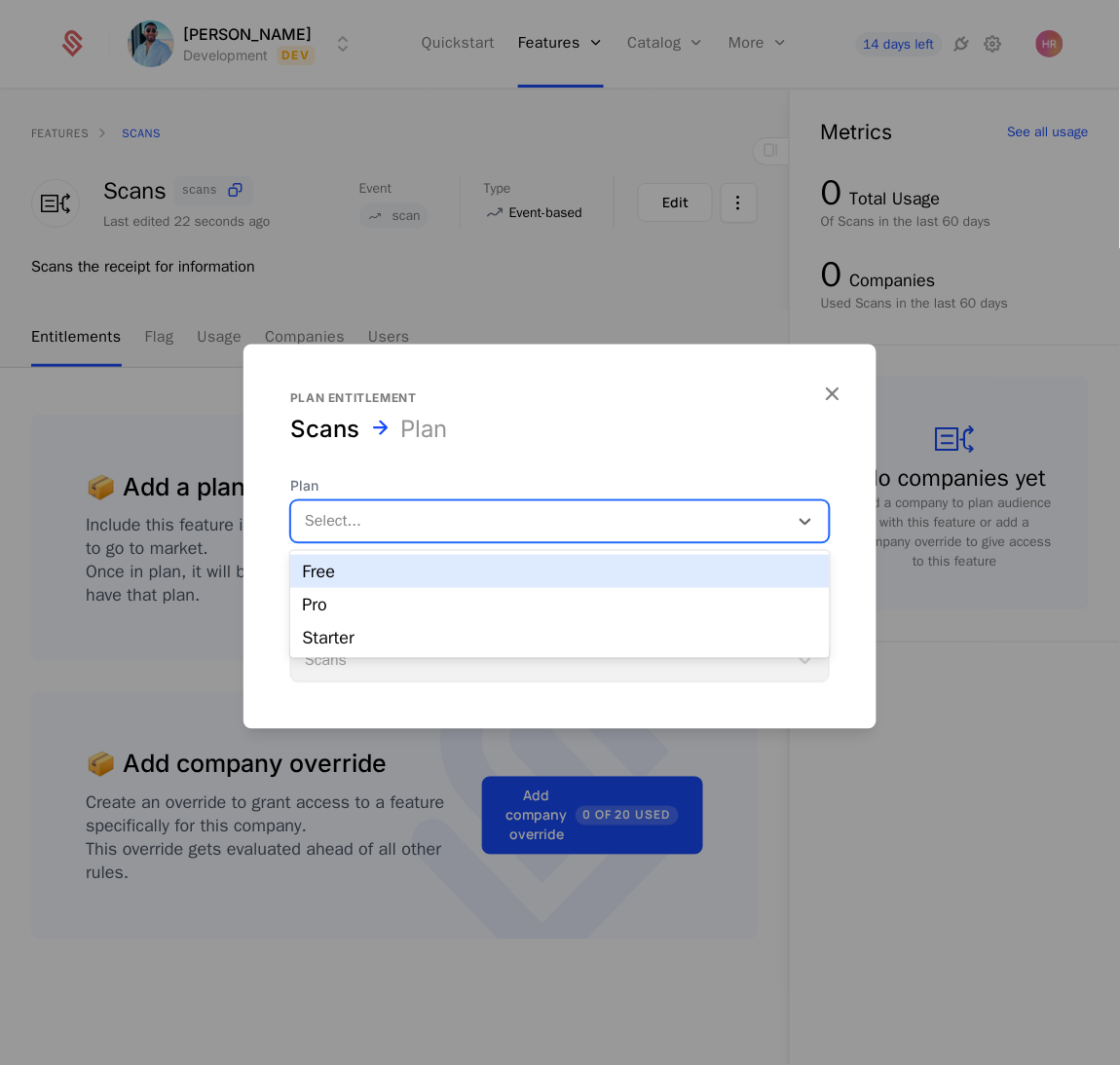 click on "Free" at bounding box center (560, 571) 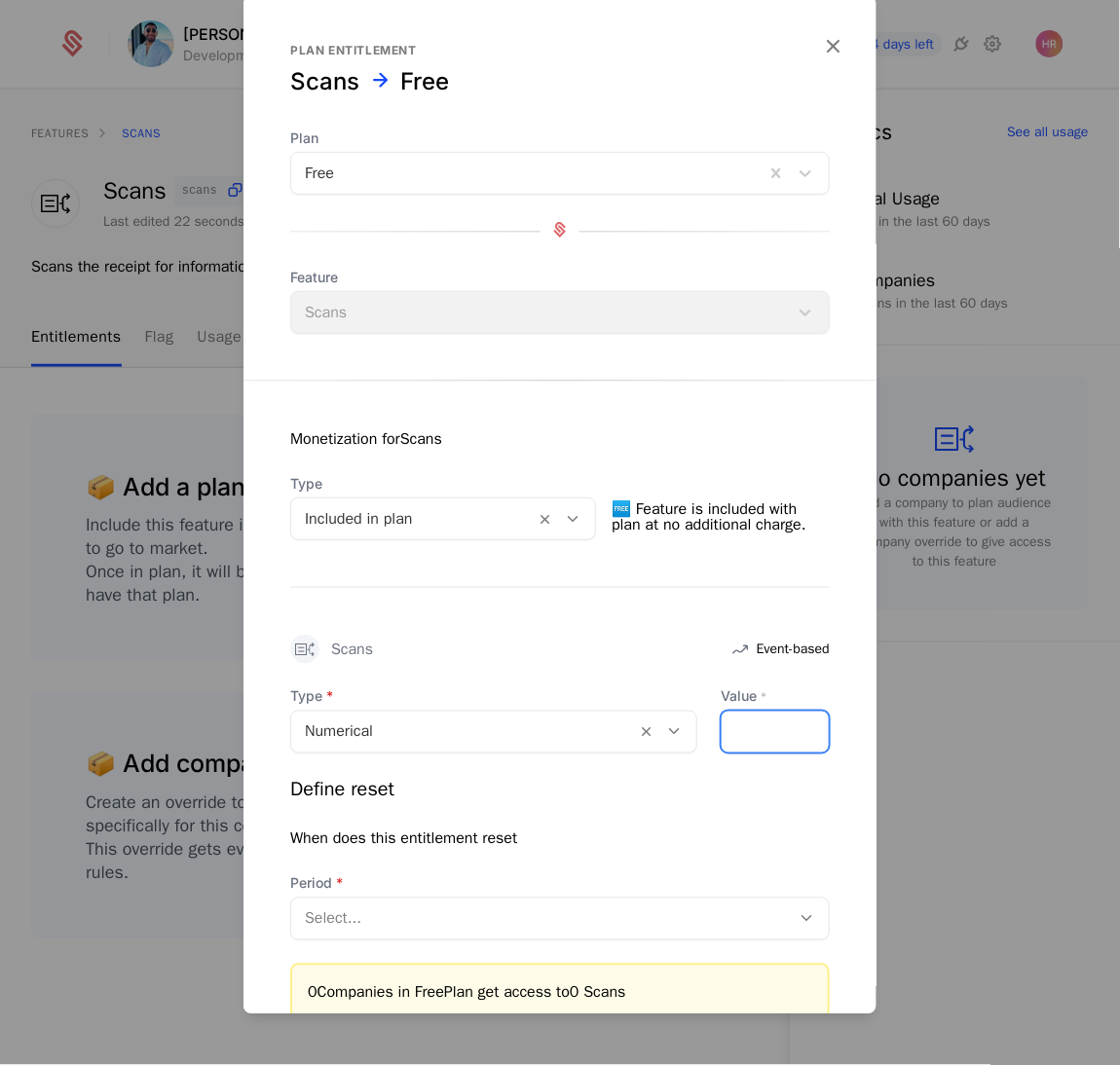 click on "Value *" at bounding box center (775, 732) 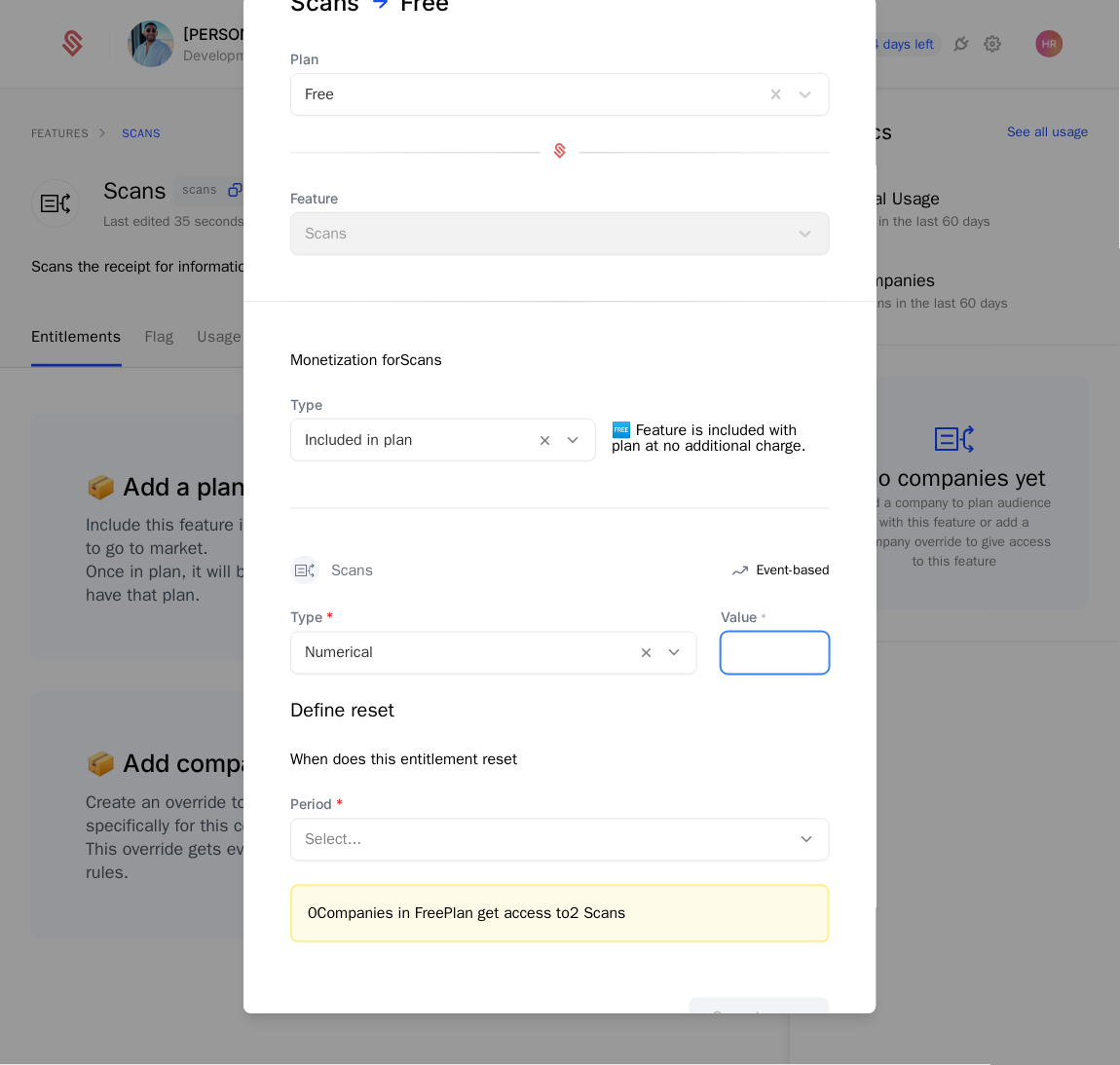 scroll, scrollTop: 86, scrollLeft: 0, axis: vertical 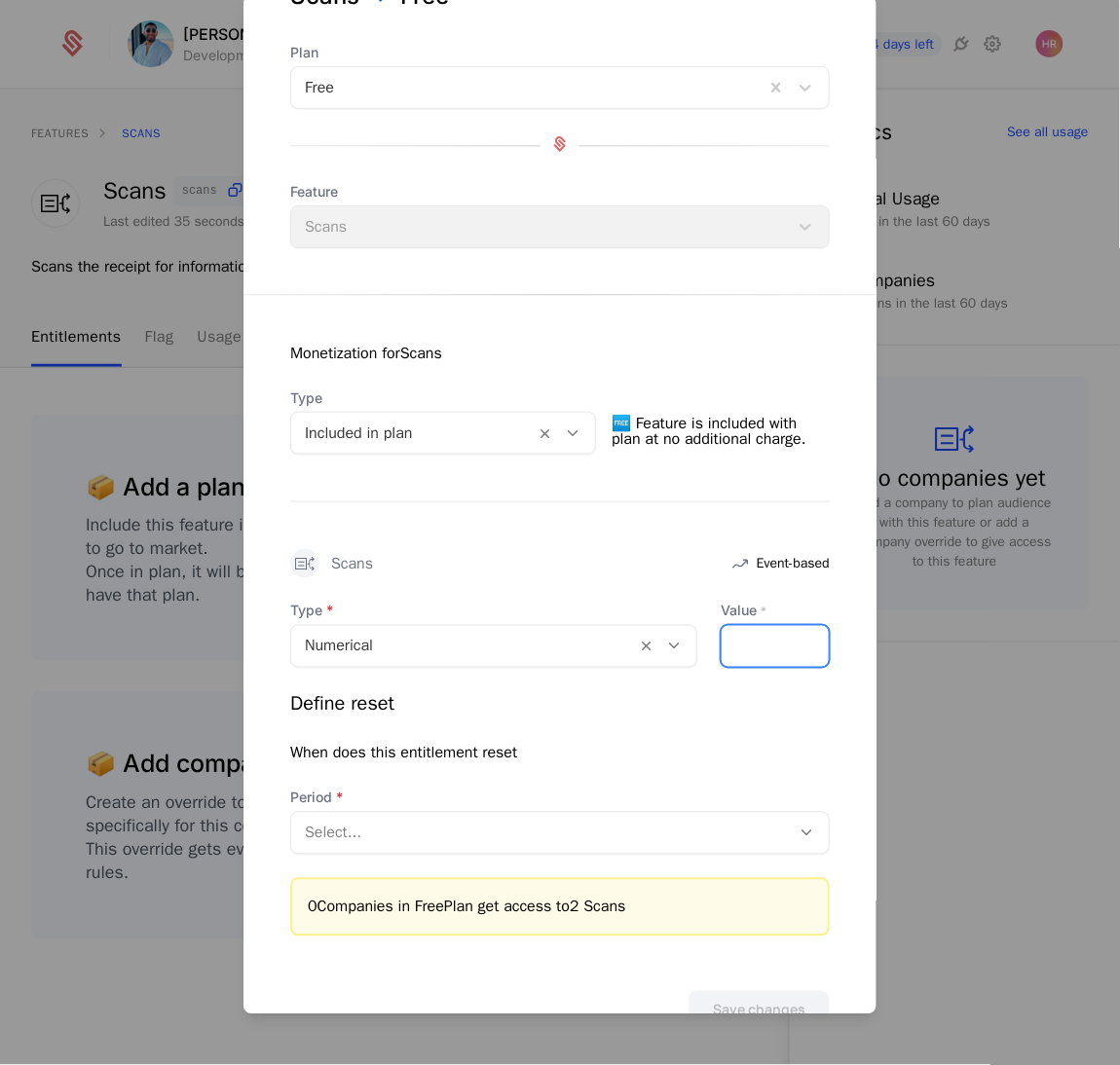 type on "*" 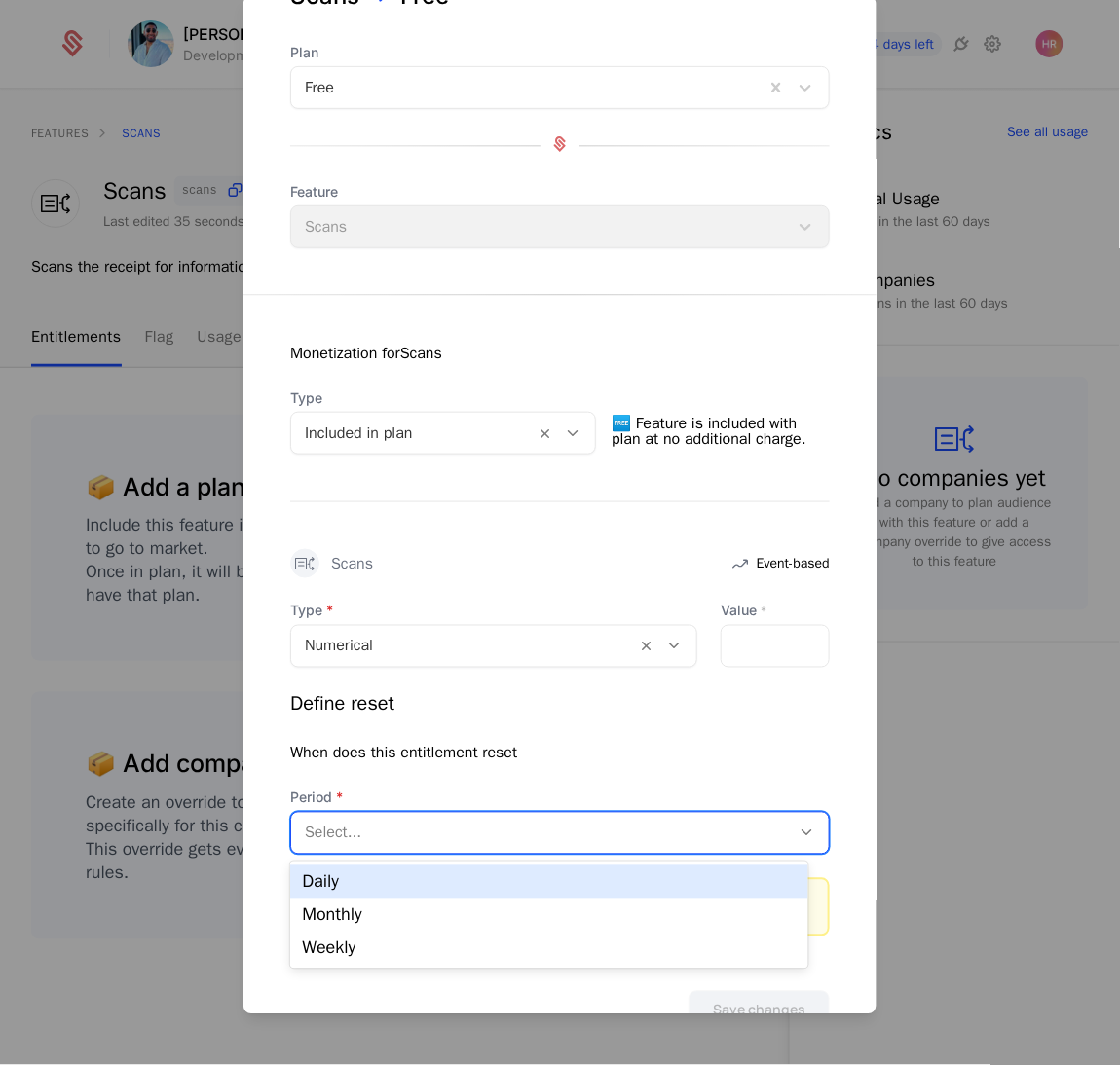 click at bounding box center [541, 833] 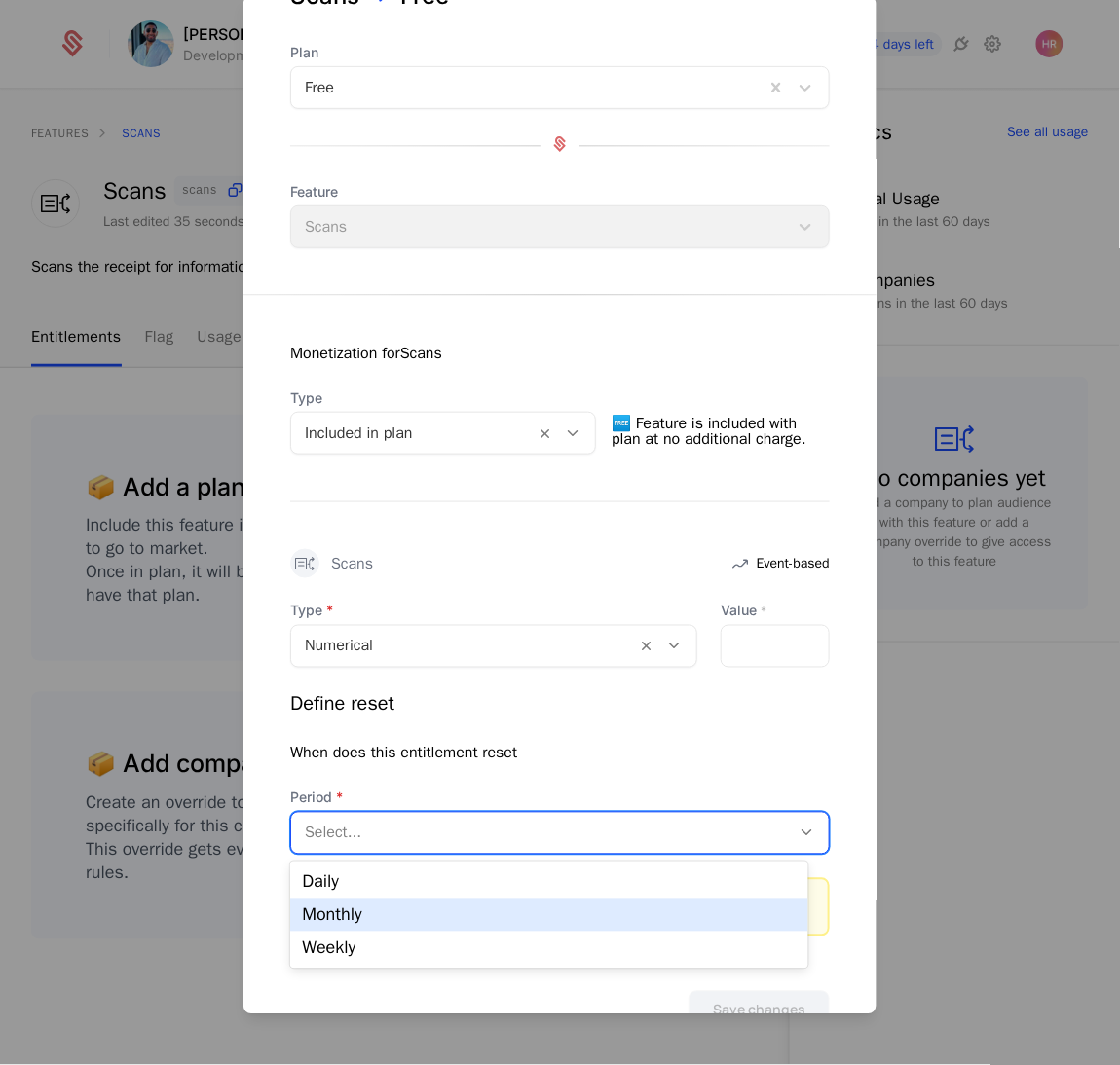click on "Monthly" at bounding box center [548, 915] 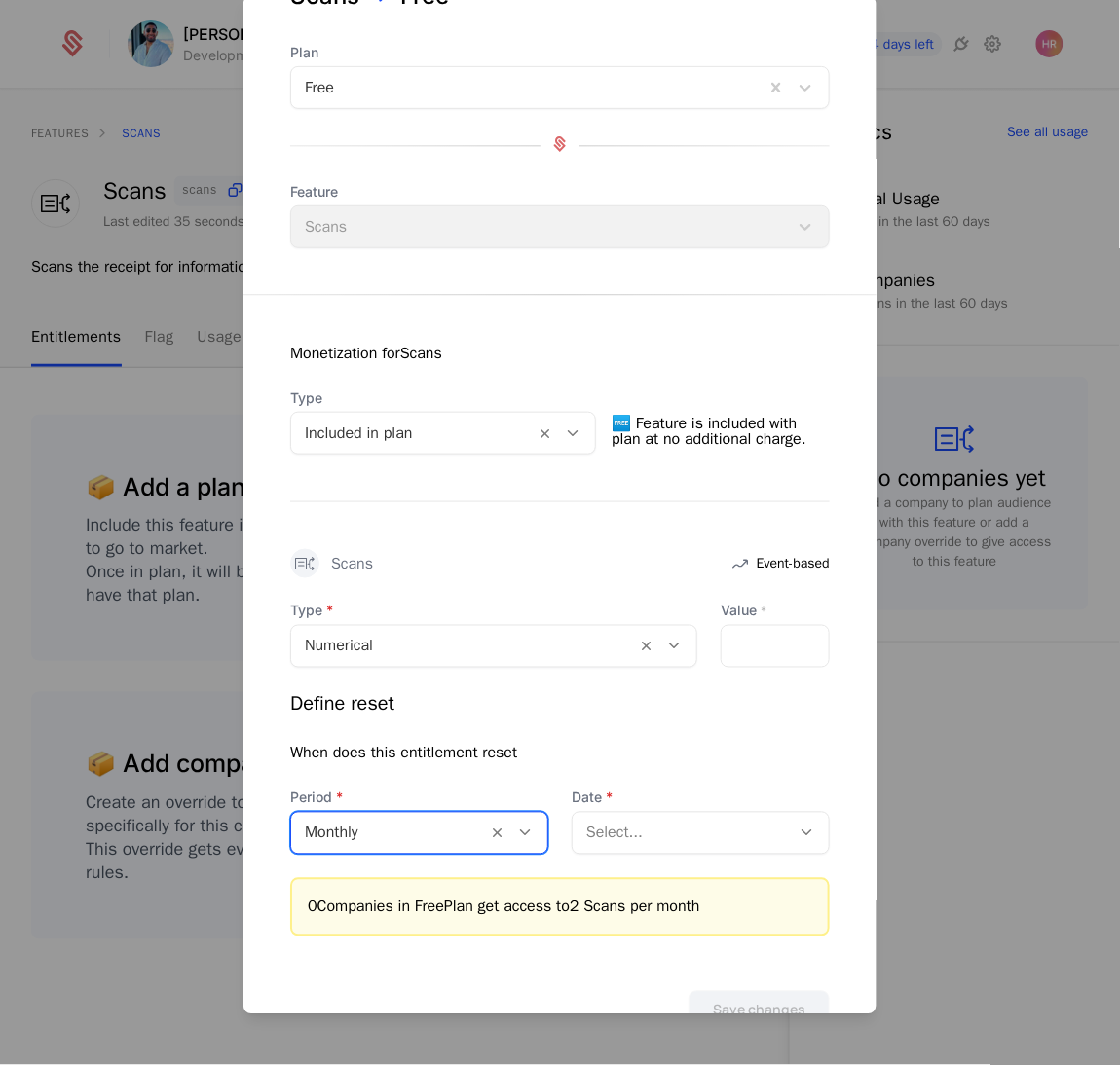 scroll, scrollTop: 147, scrollLeft: 0, axis: vertical 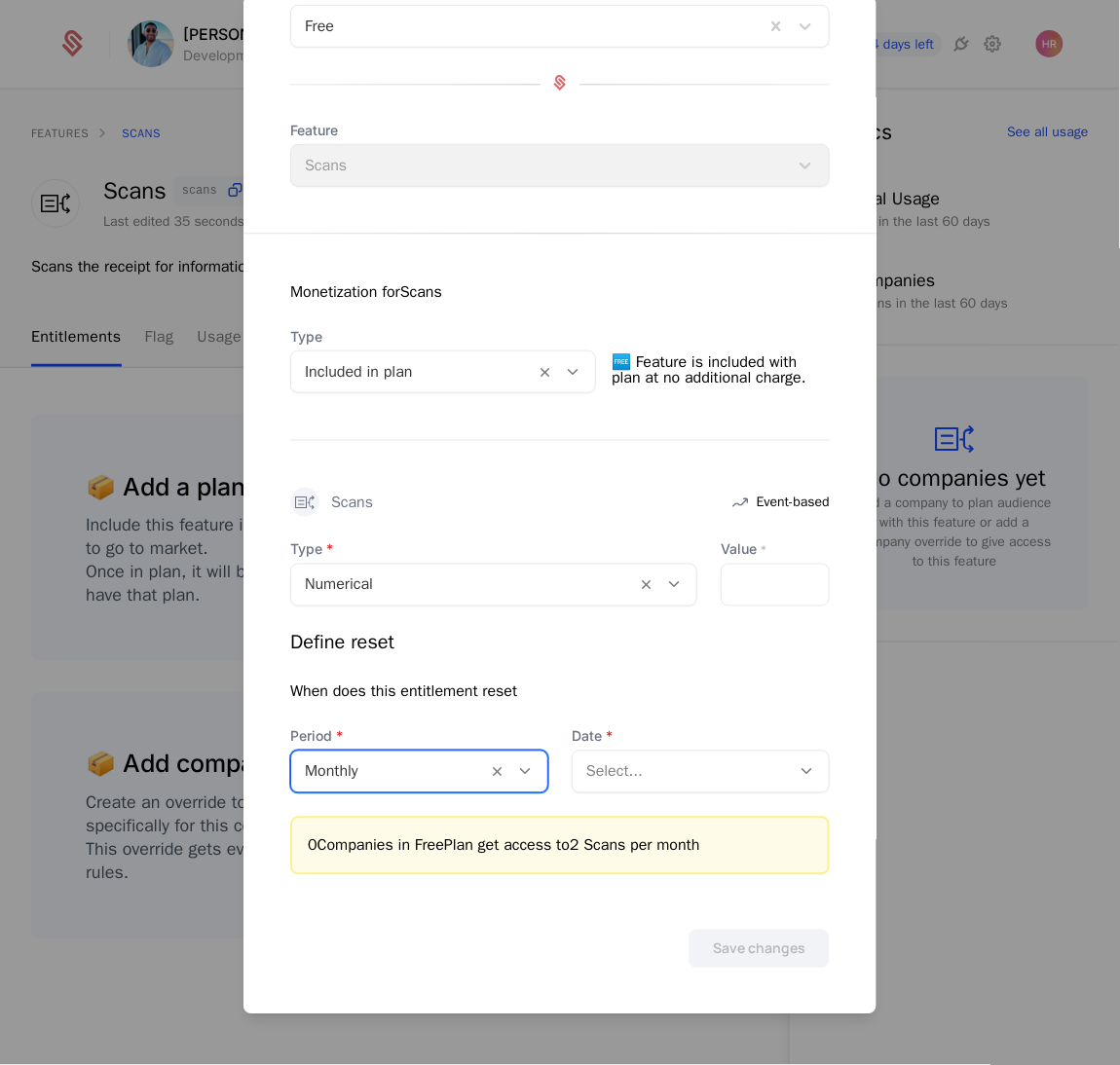 click at bounding box center (681, 772) 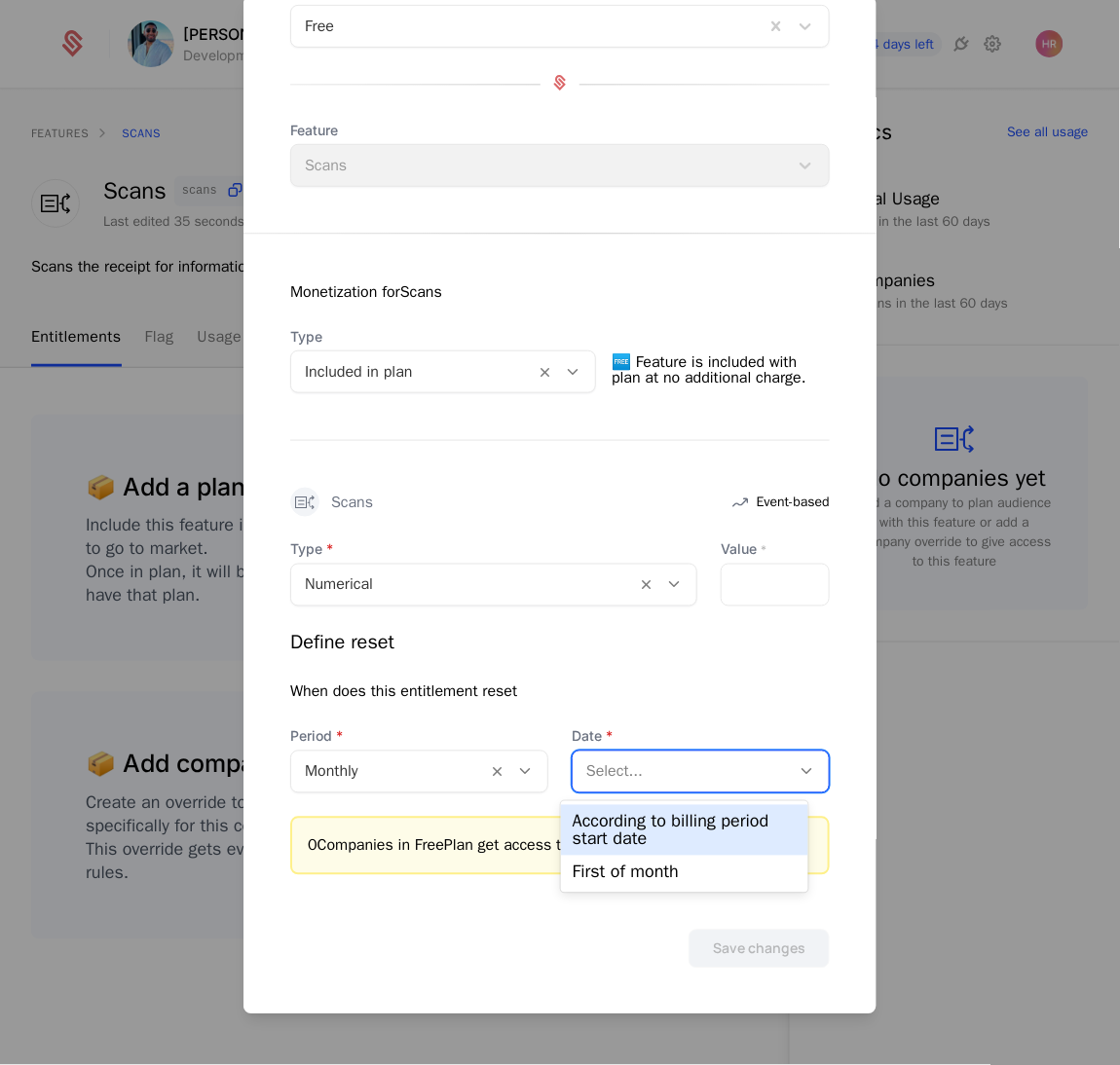 click on "According to billing period start date" at bounding box center [685, 830] 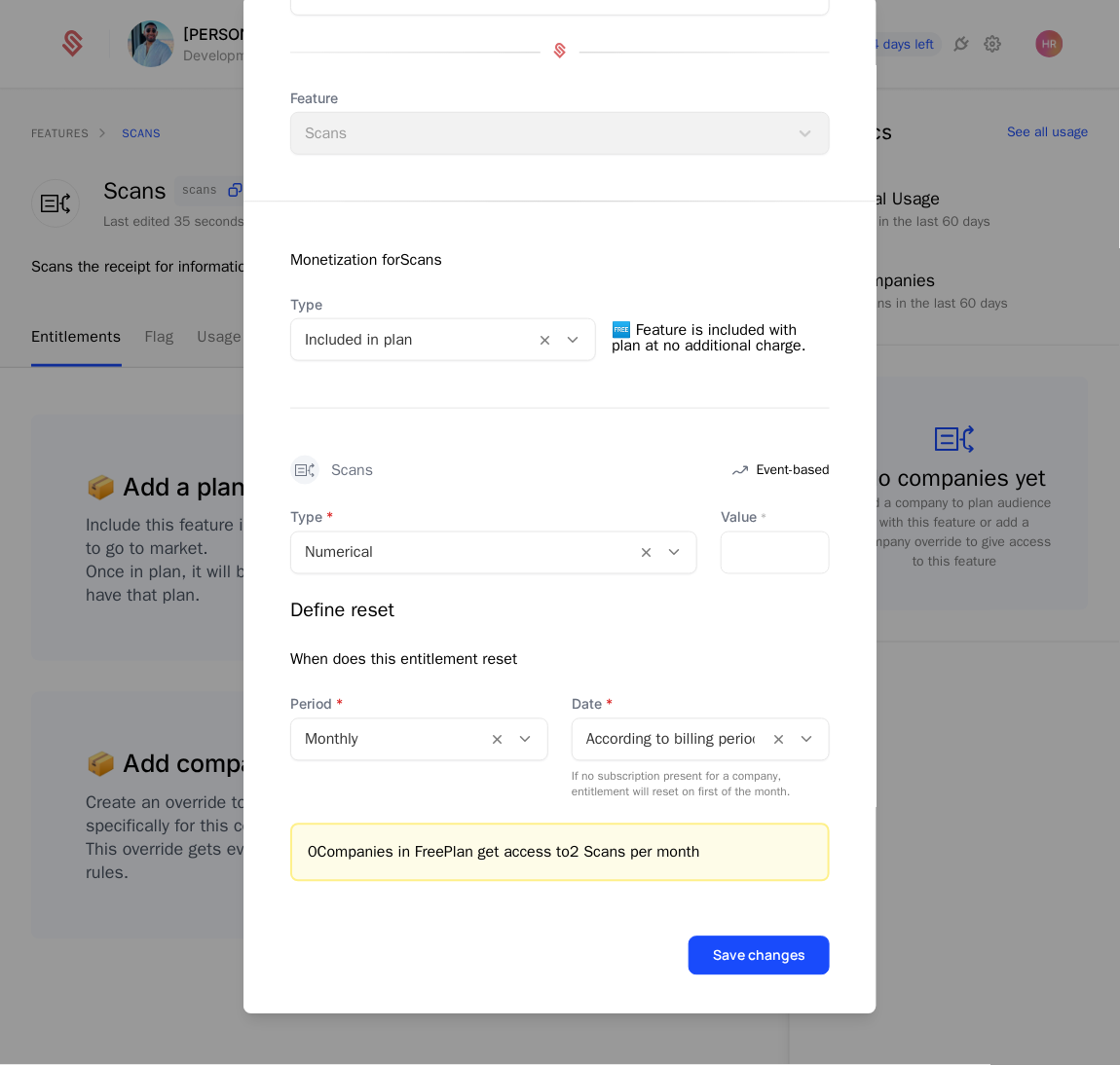 scroll, scrollTop: 185, scrollLeft: 0, axis: vertical 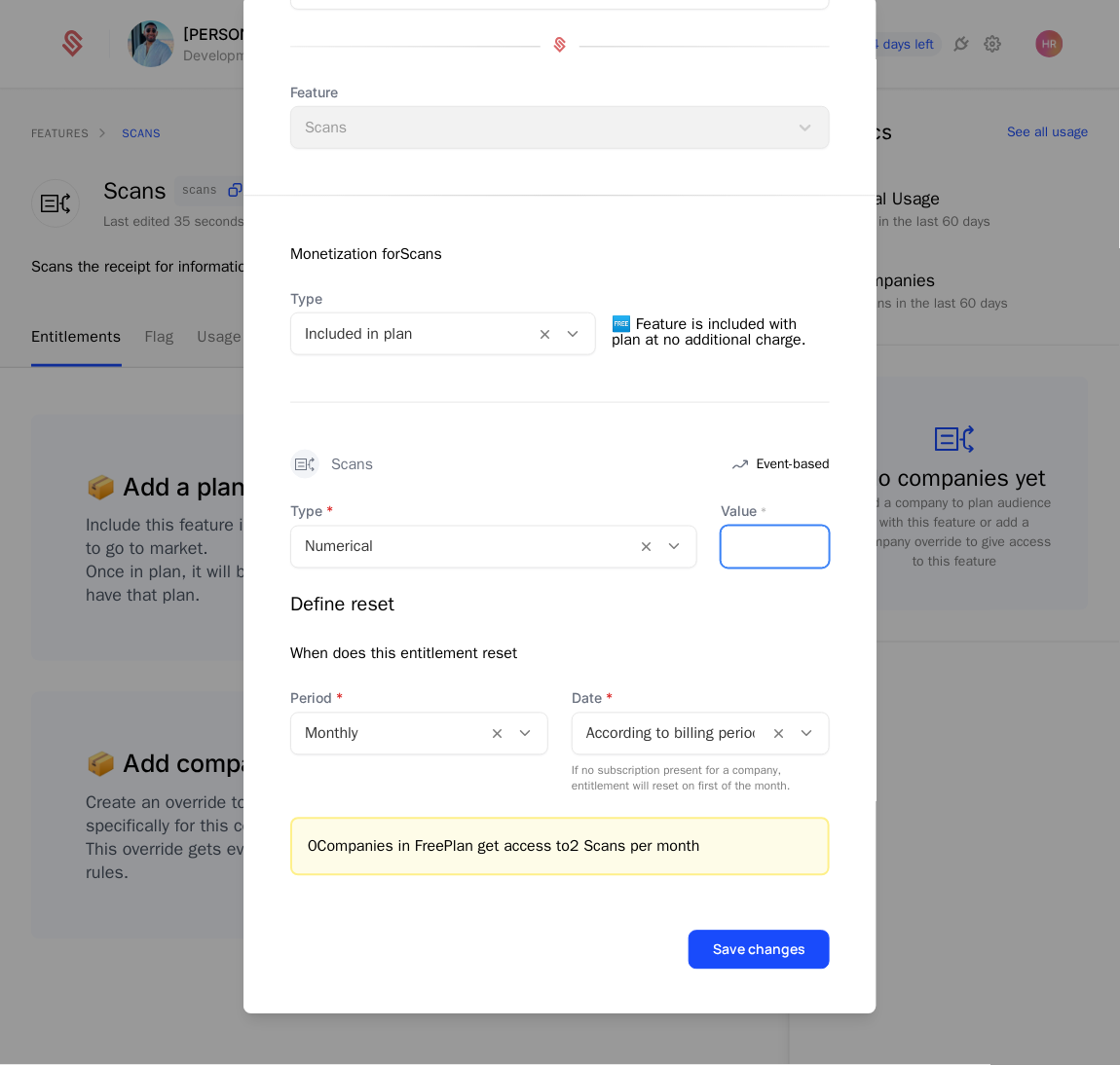click on "*" at bounding box center (775, 547) 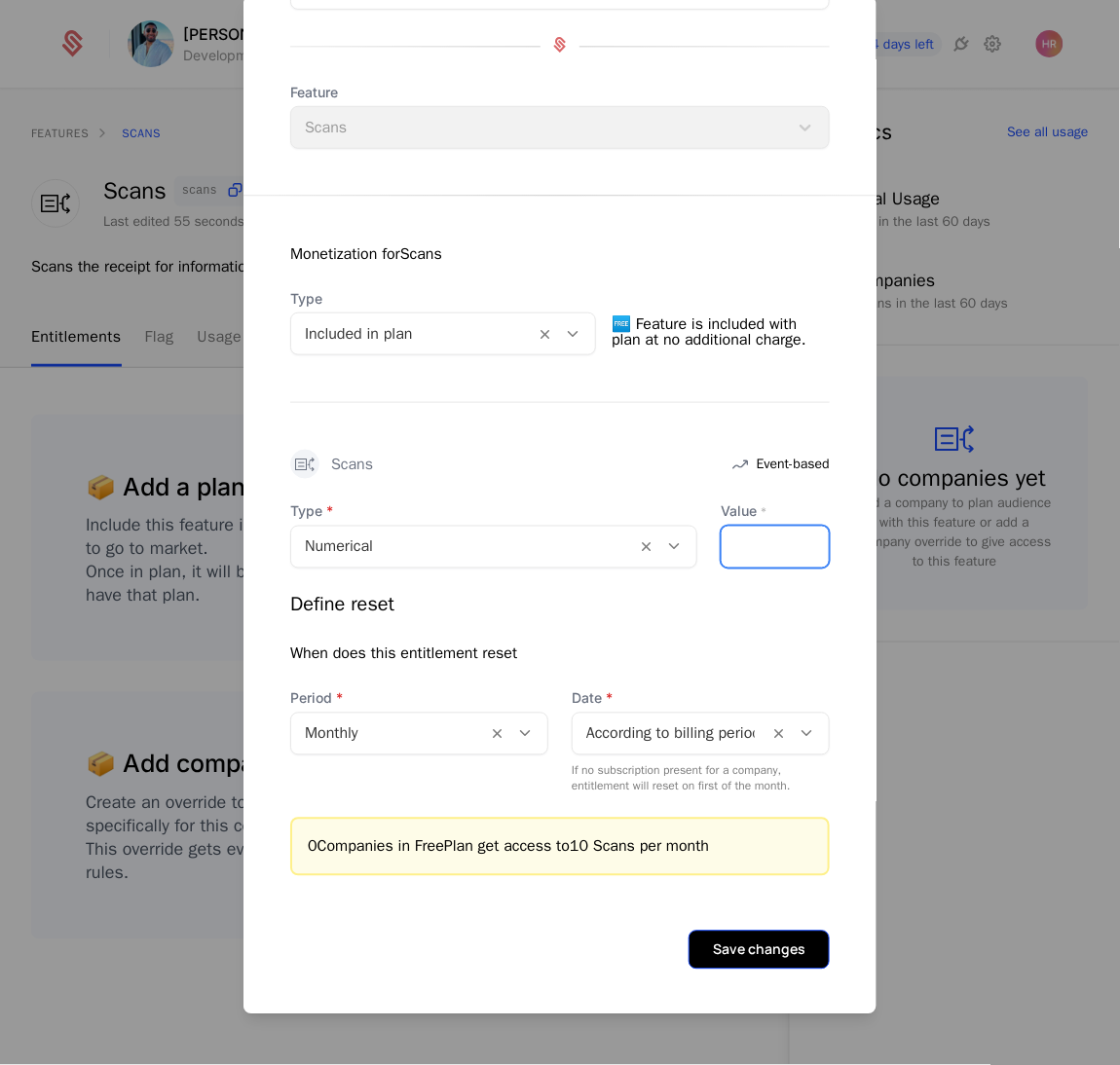 type on "**" 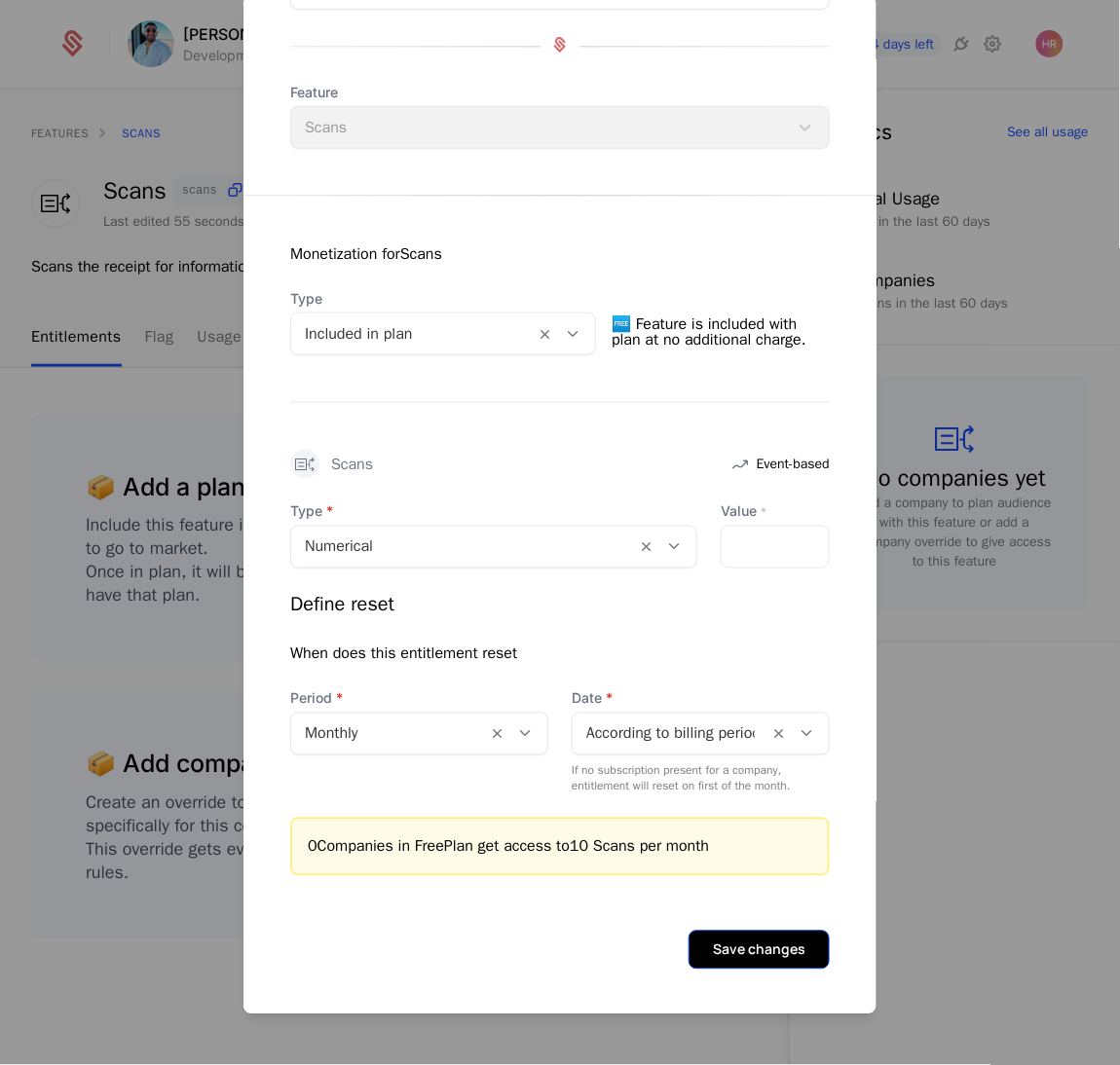 click on "Save changes" at bounding box center [759, 950] 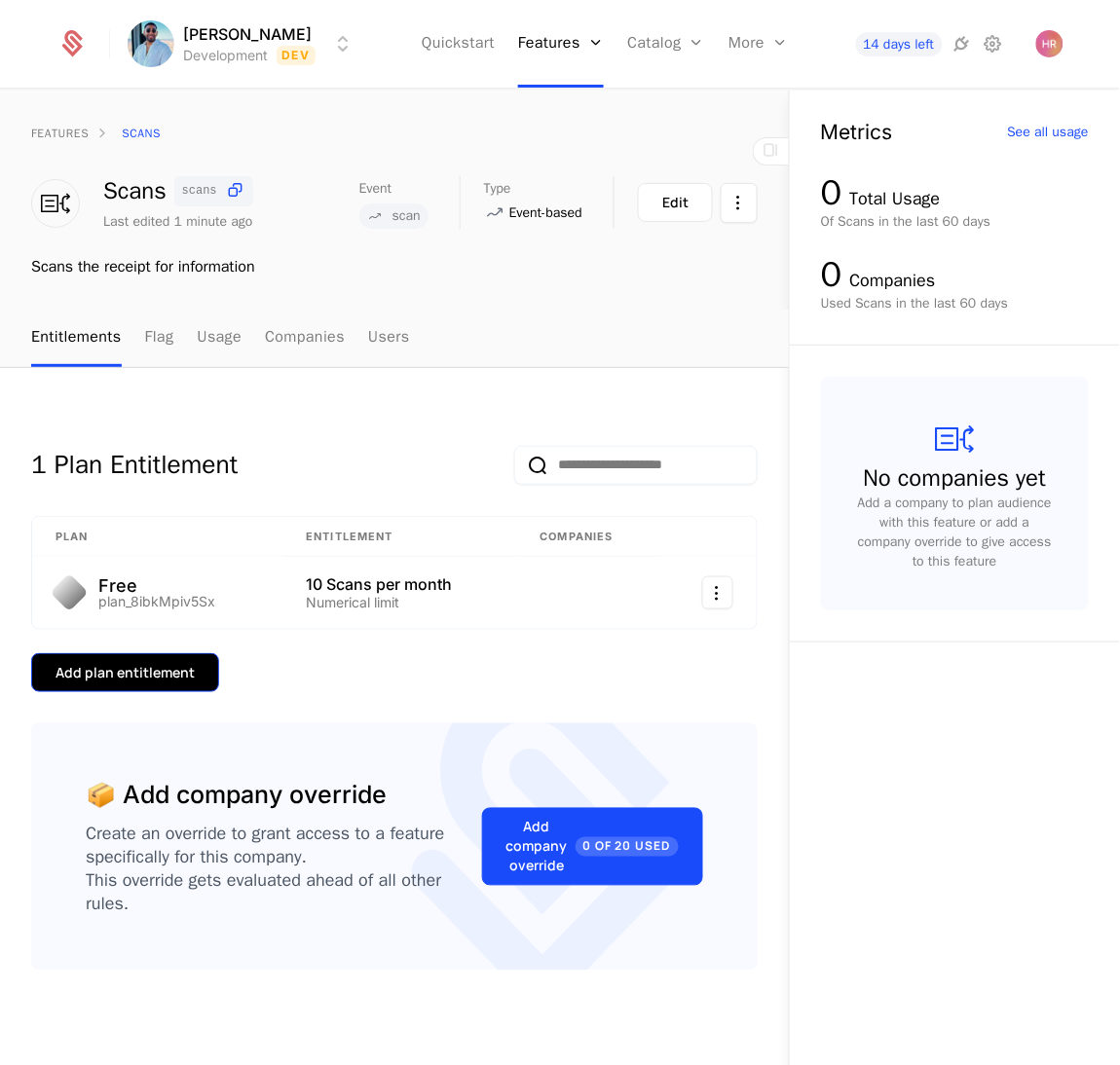 click on "Add plan entitlement" at bounding box center [125, 673] 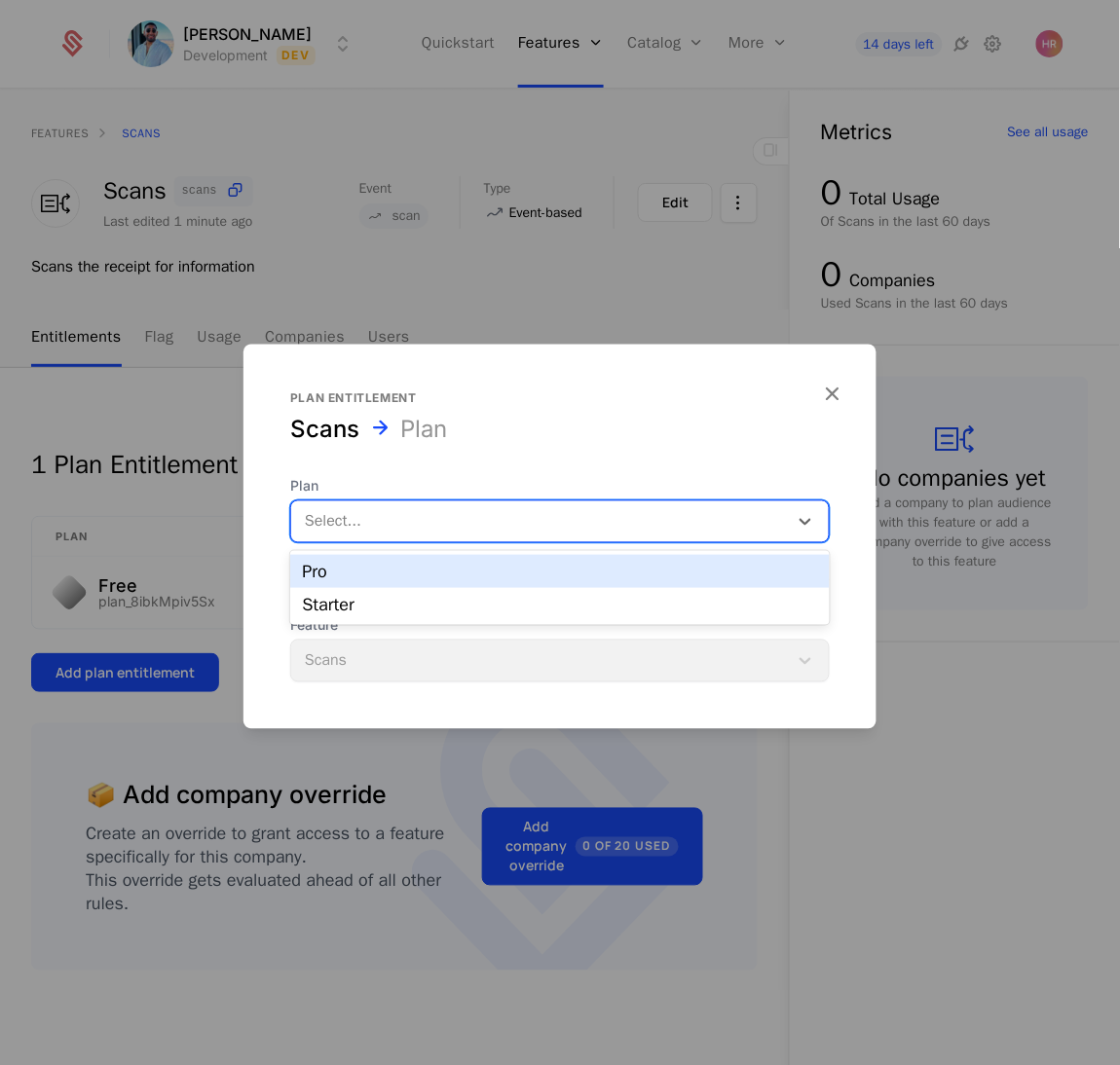 click at bounding box center (540, 522) 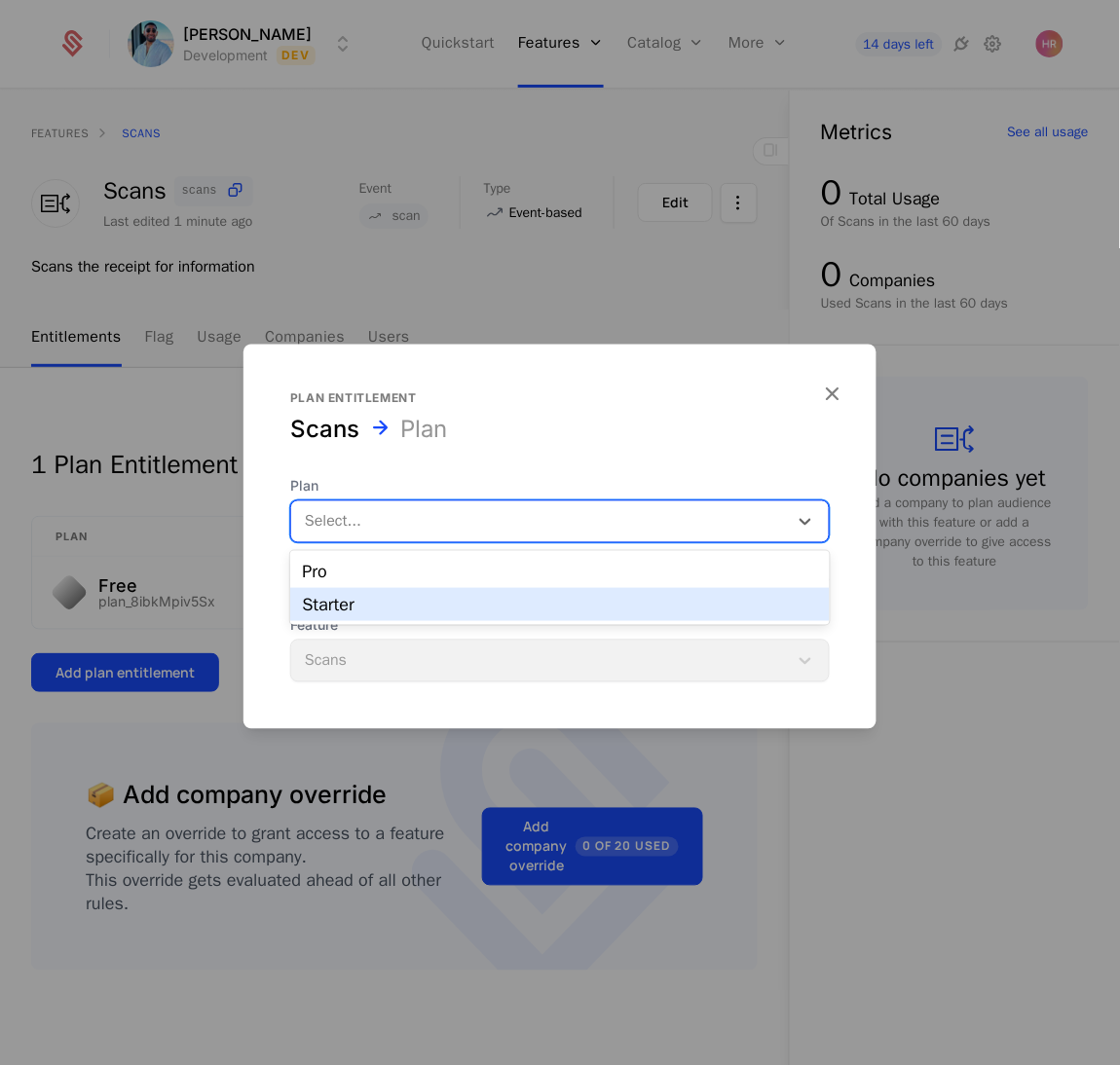 click on "Starter" at bounding box center [560, 605] 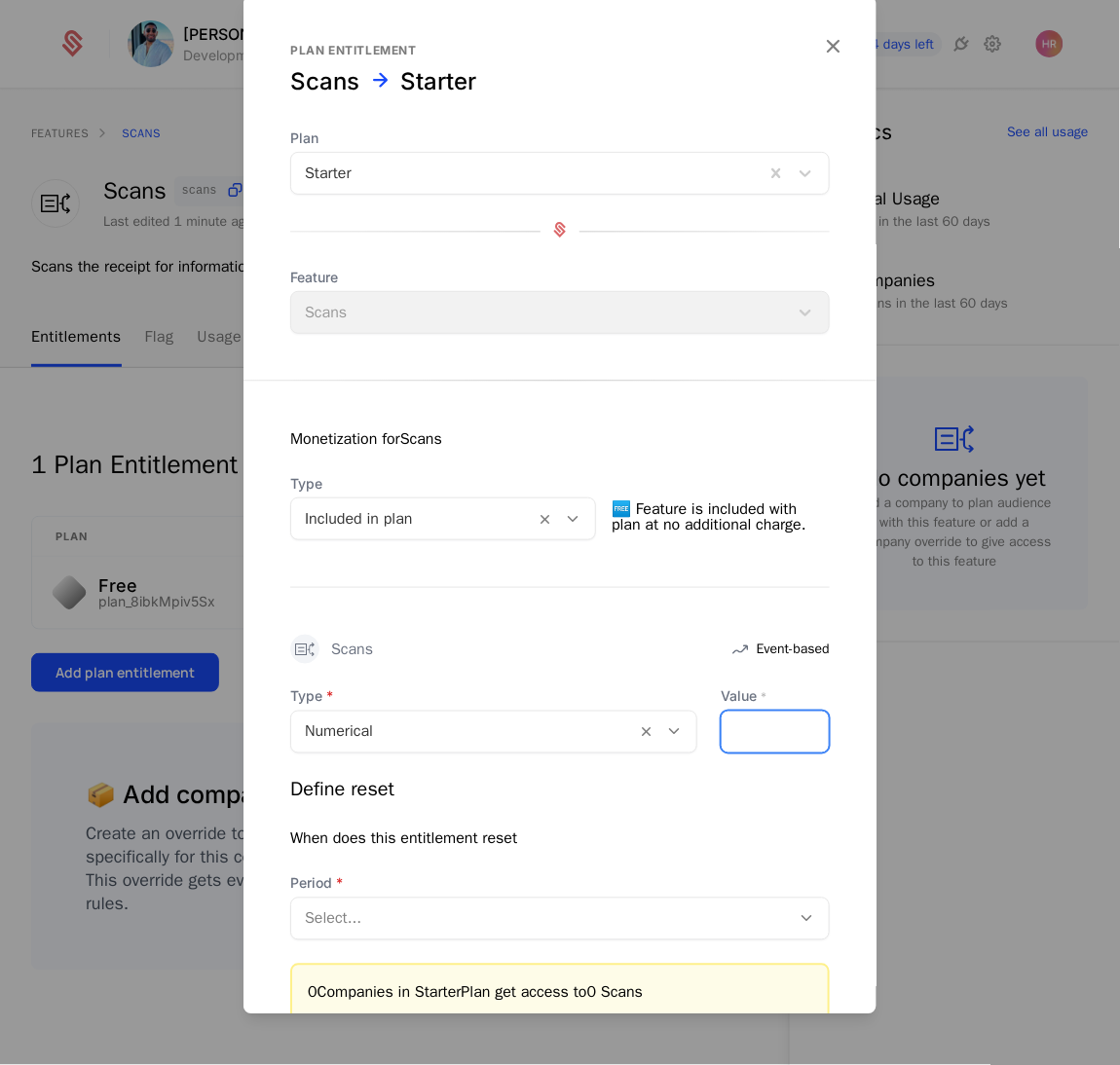 click on "Value *" at bounding box center (775, 732) 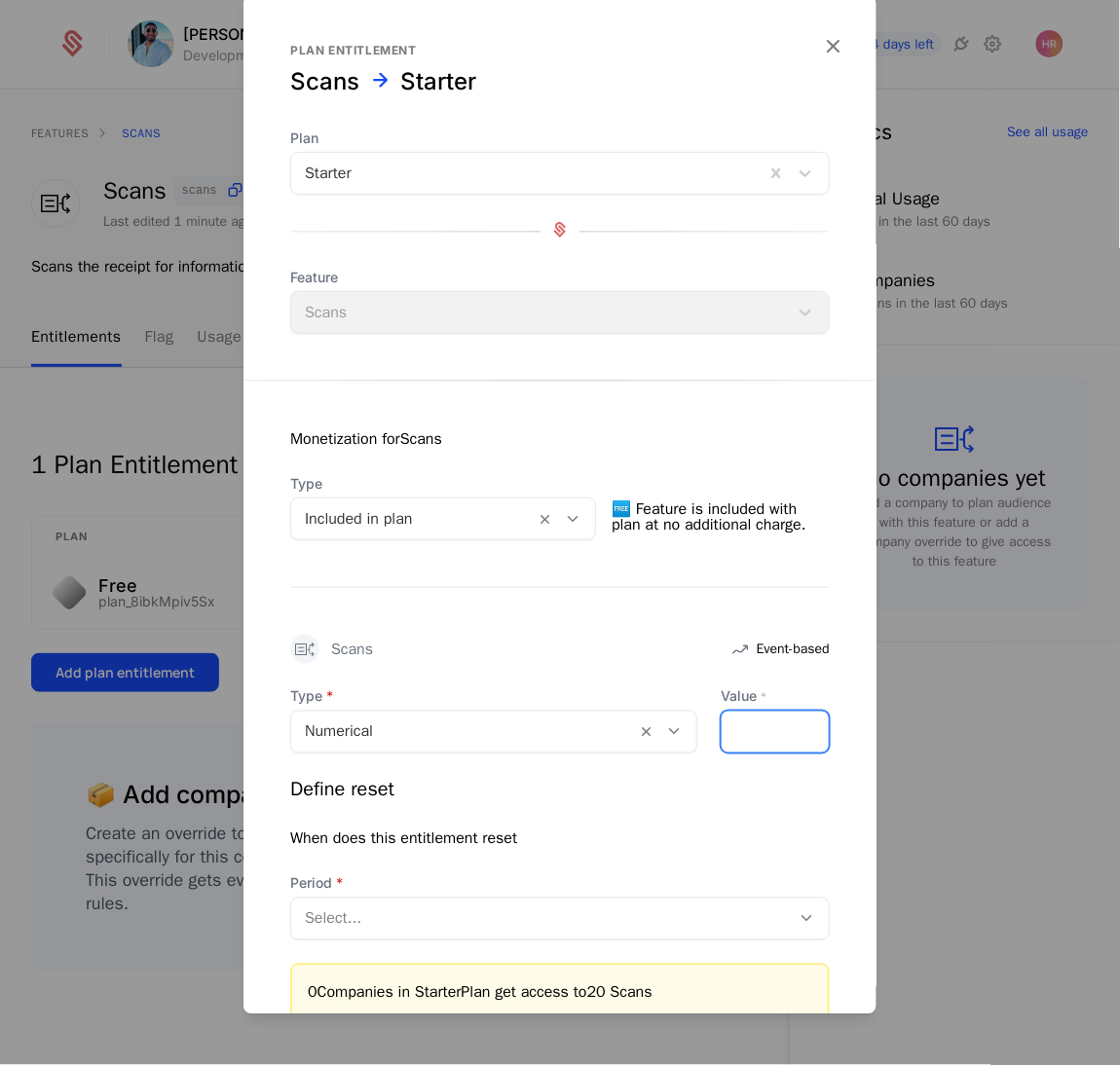 type on "*" 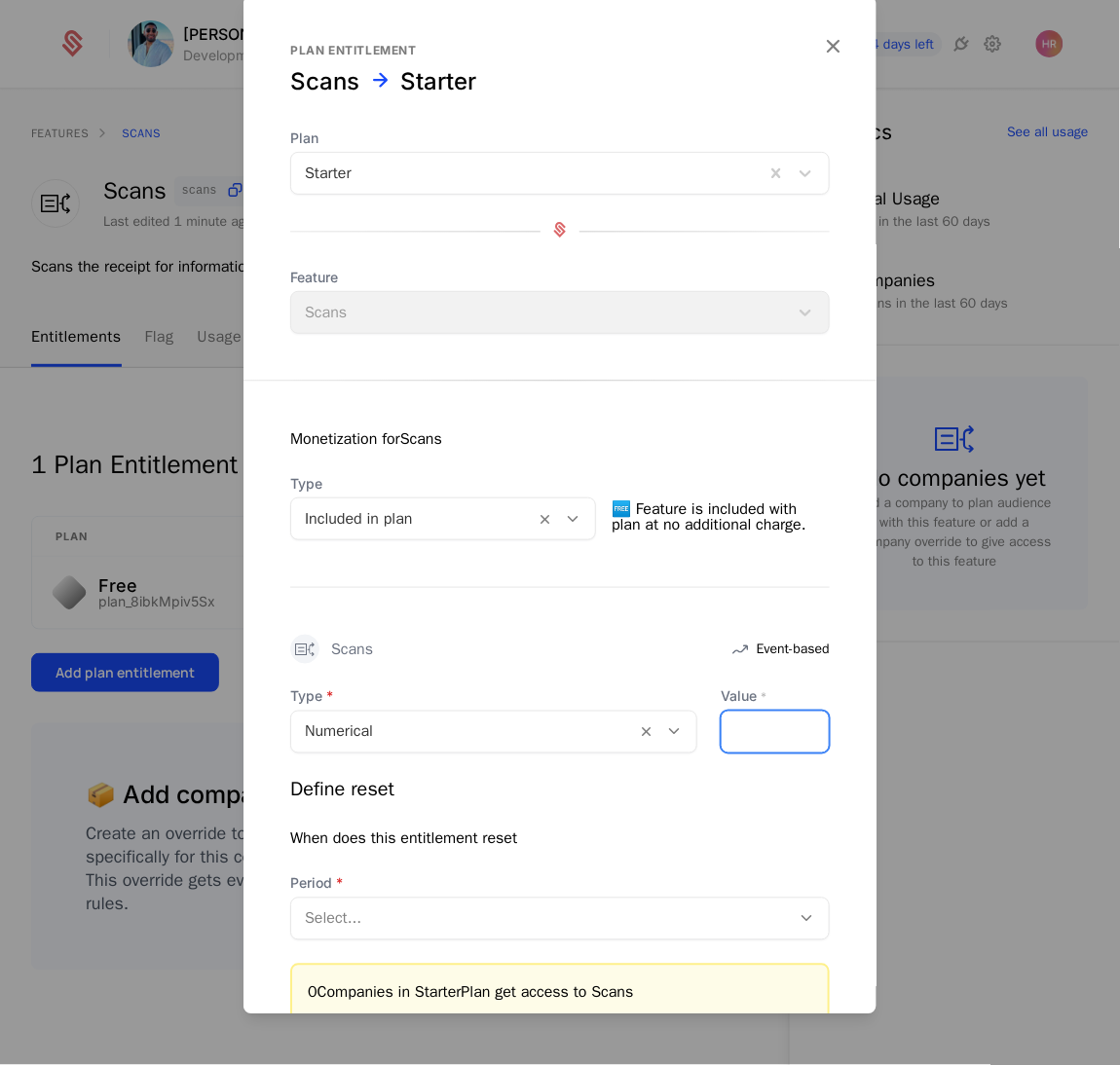 type on "*" 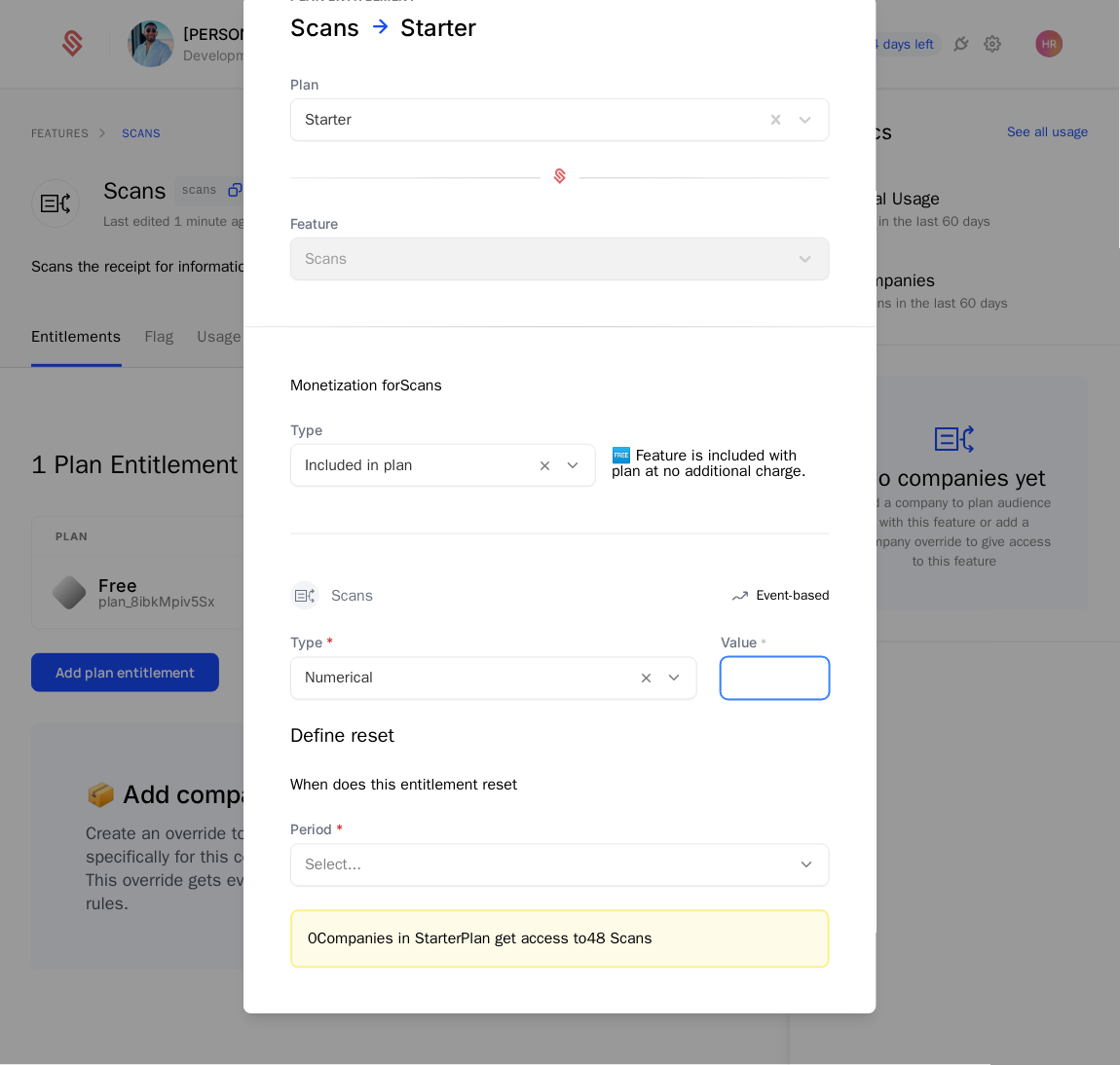 scroll, scrollTop: 57, scrollLeft: 0, axis: vertical 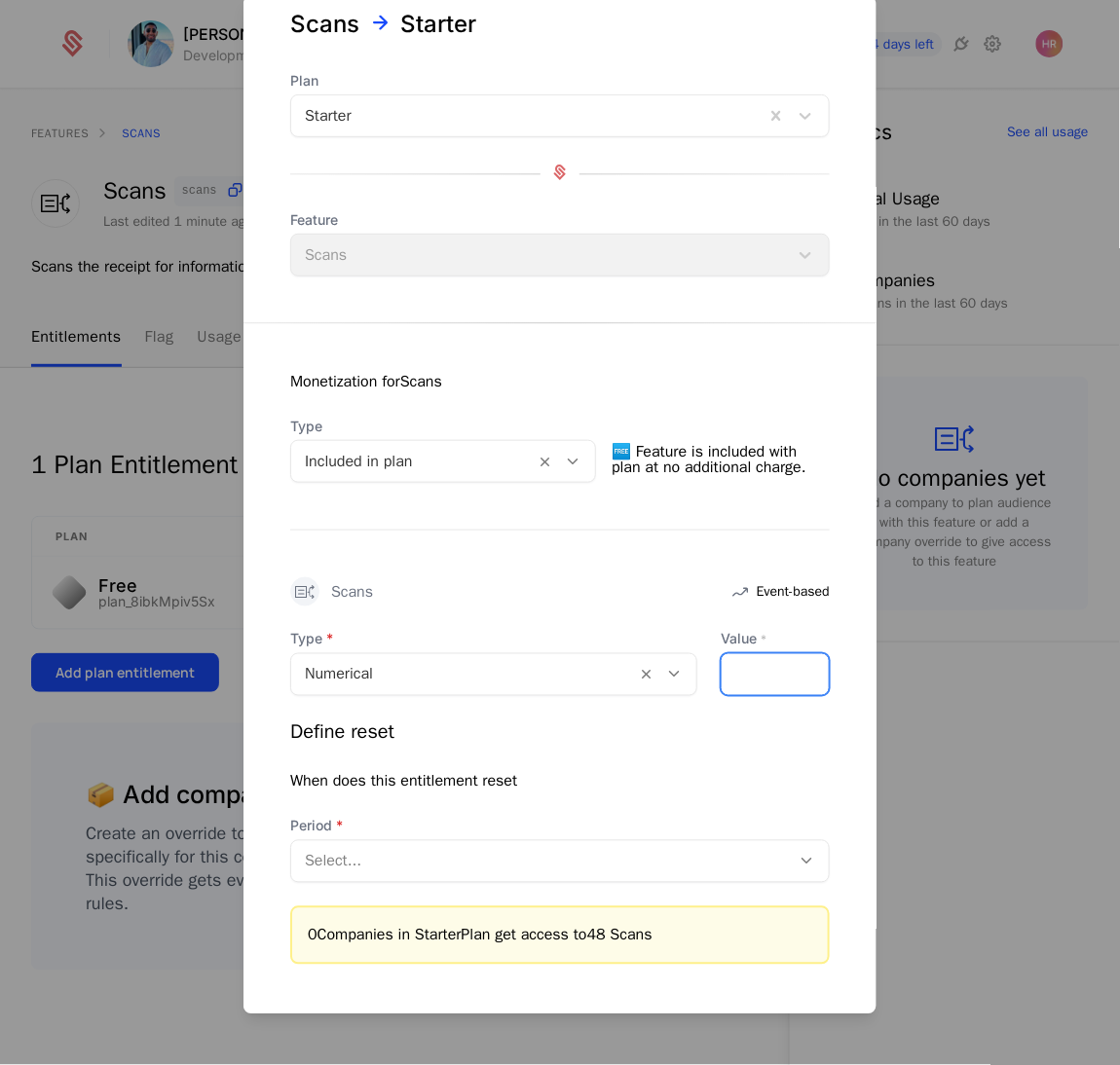 type on "*" 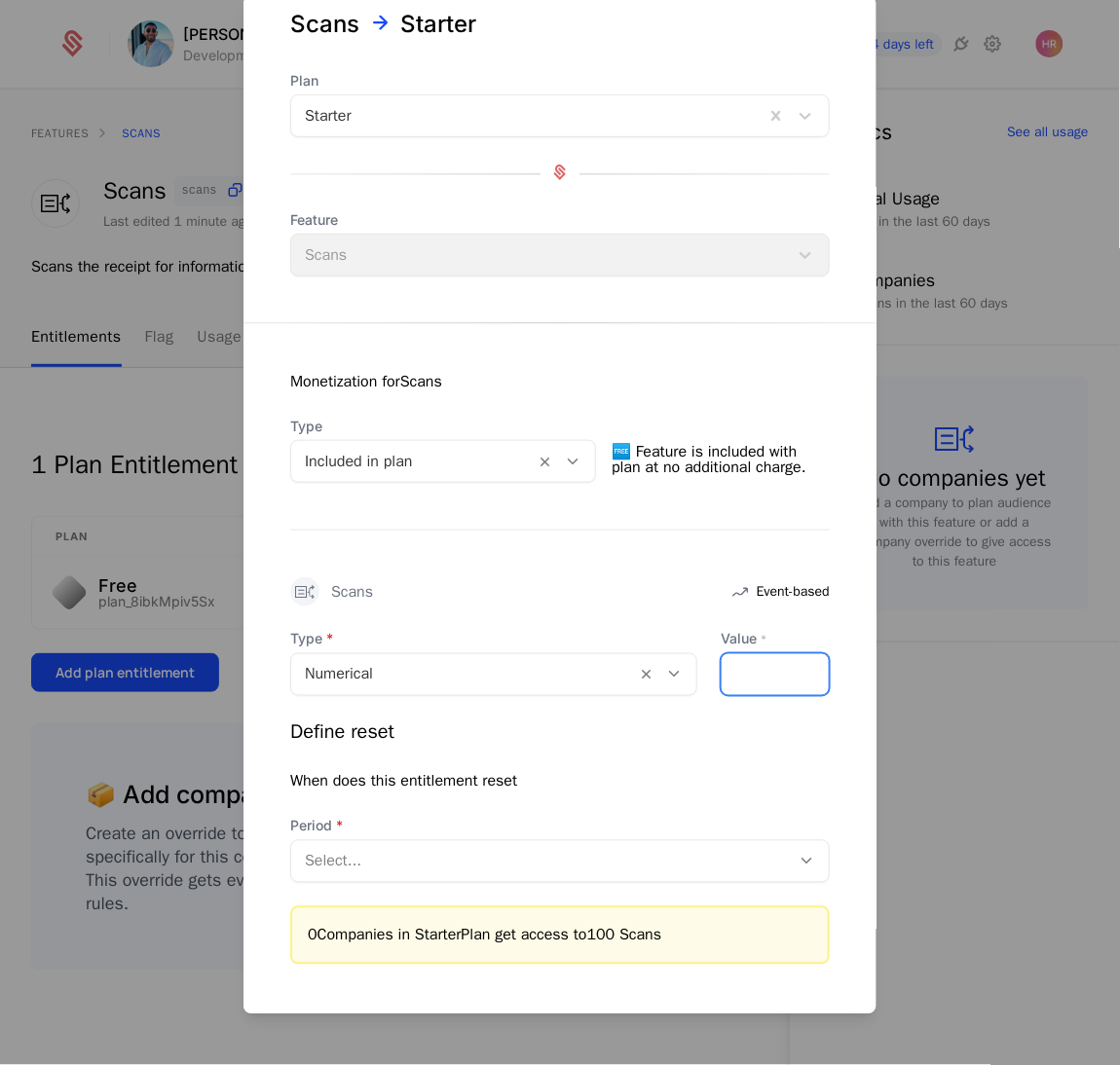 type on "***" 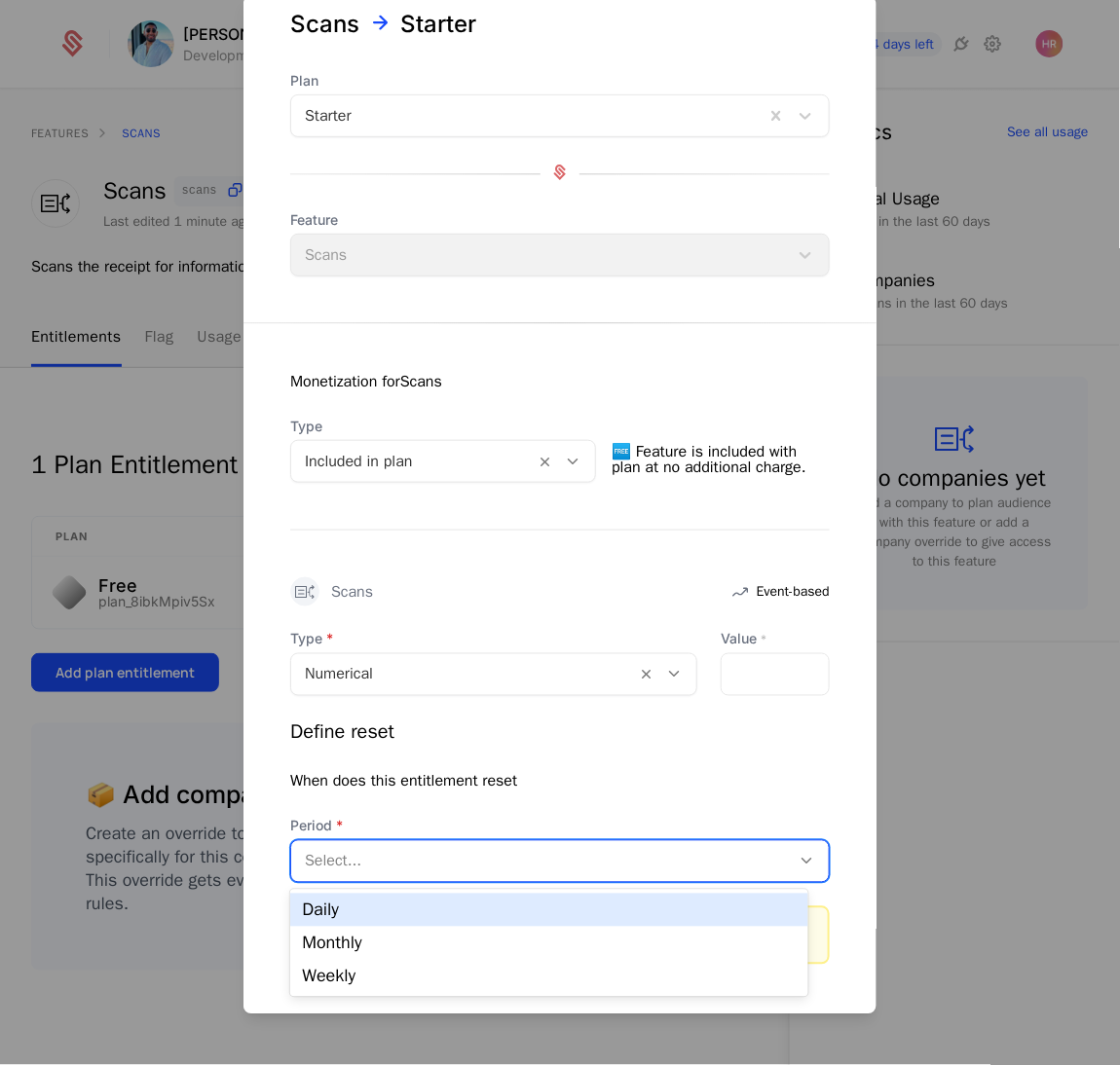 click at bounding box center [541, 862] 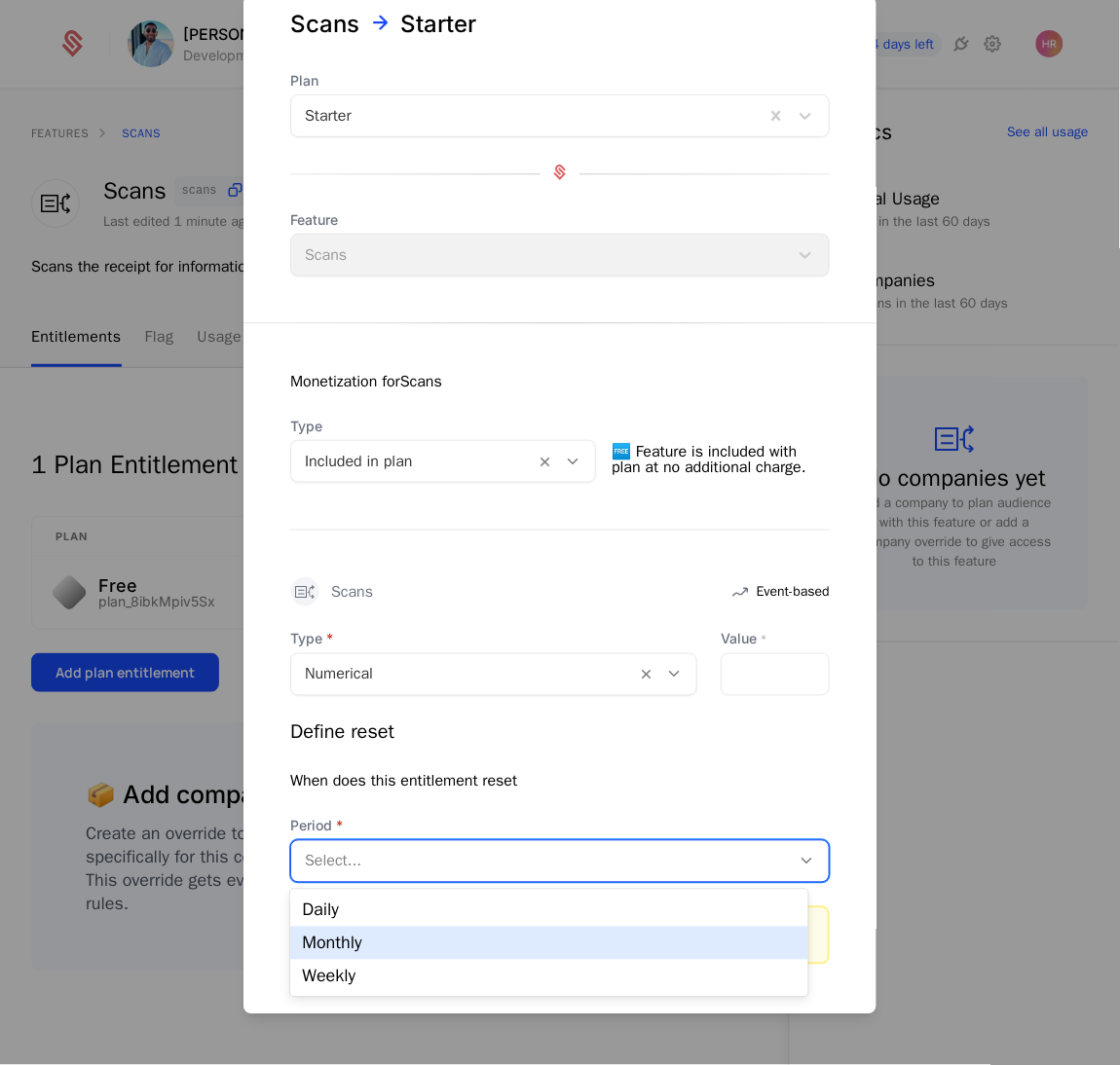 click on "Monthly" at bounding box center [548, 943] 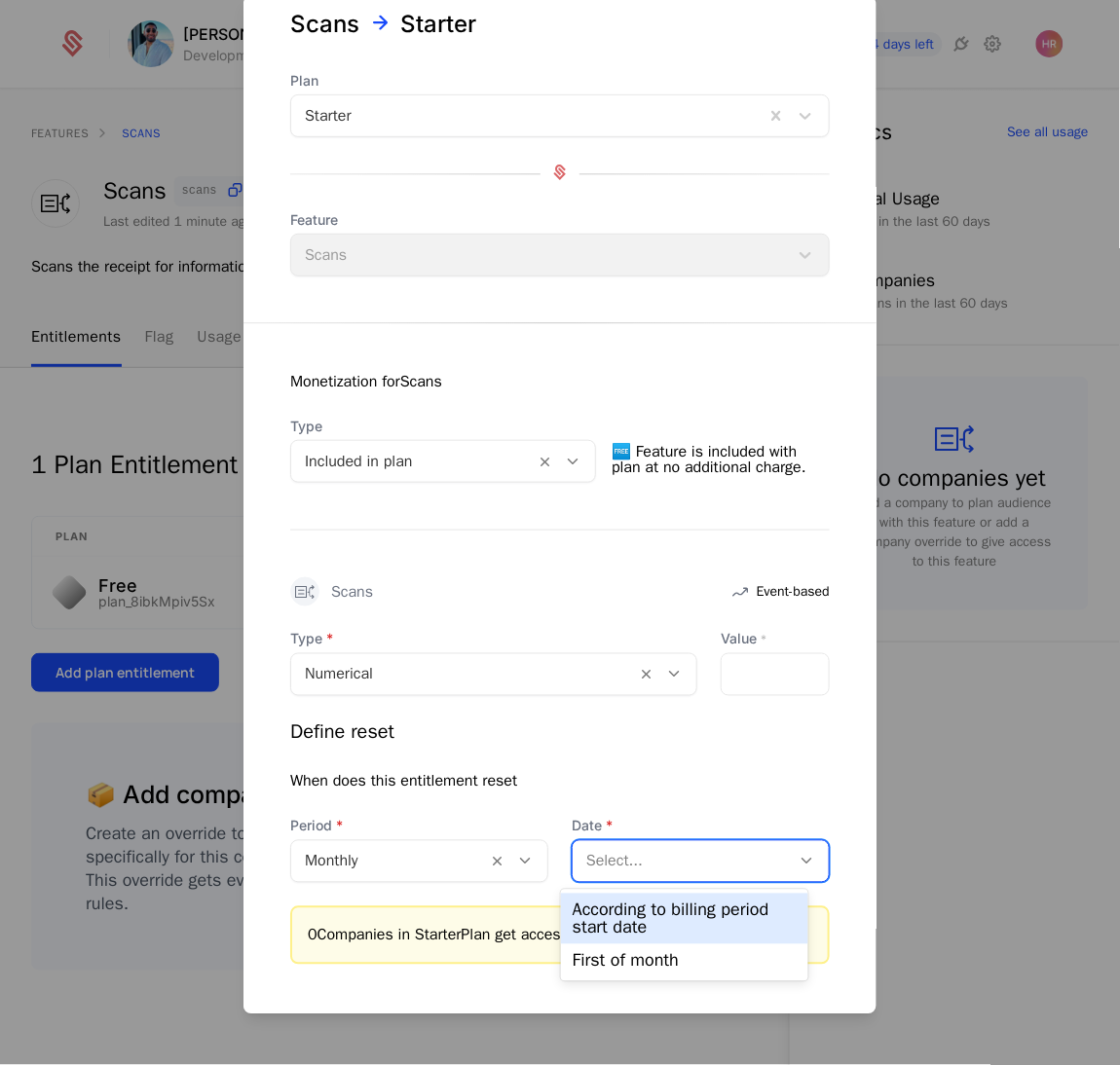 click at bounding box center (681, 862) 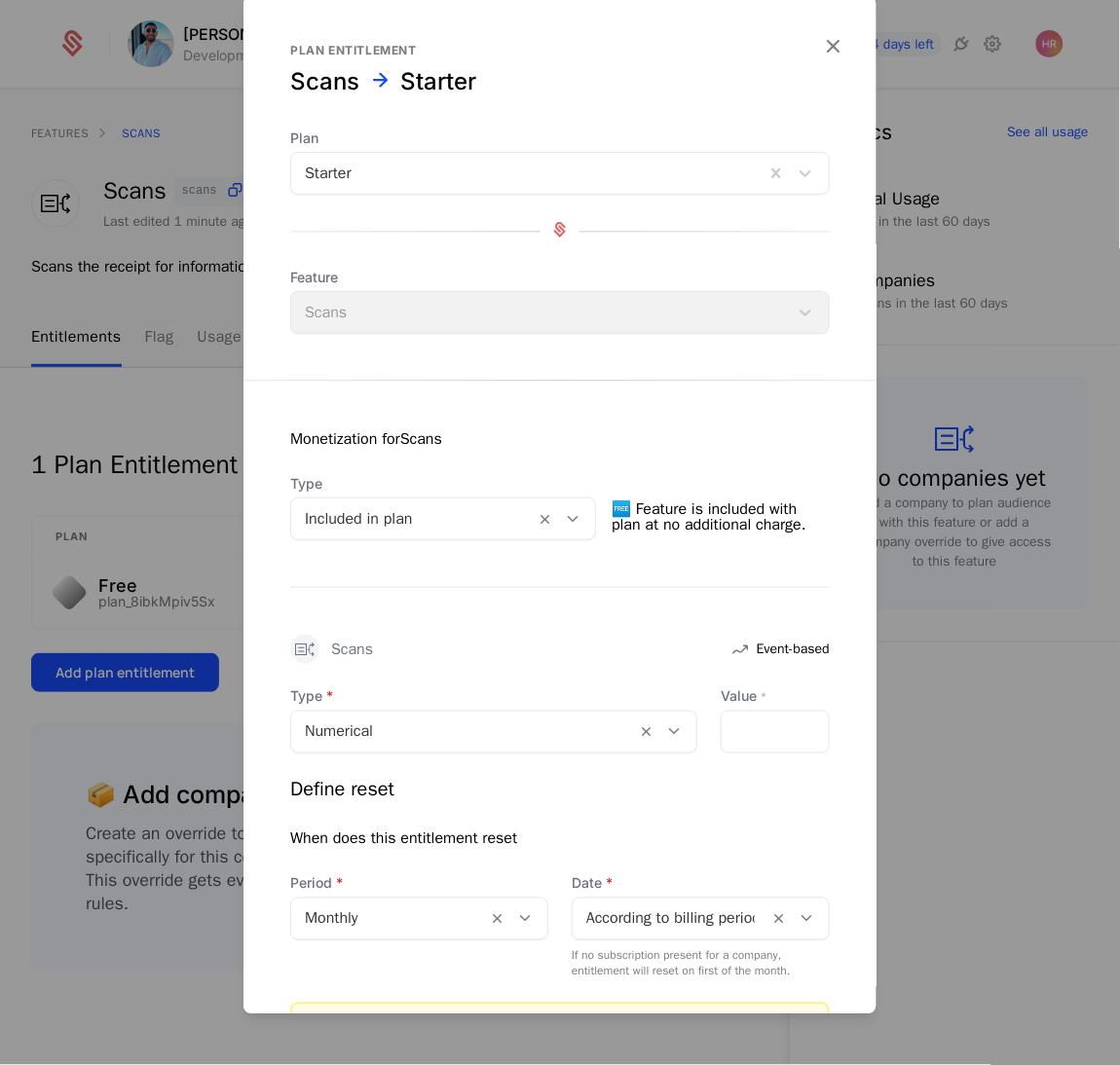 scroll, scrollTop: 185, scrollLeft: 0, axis: vertical 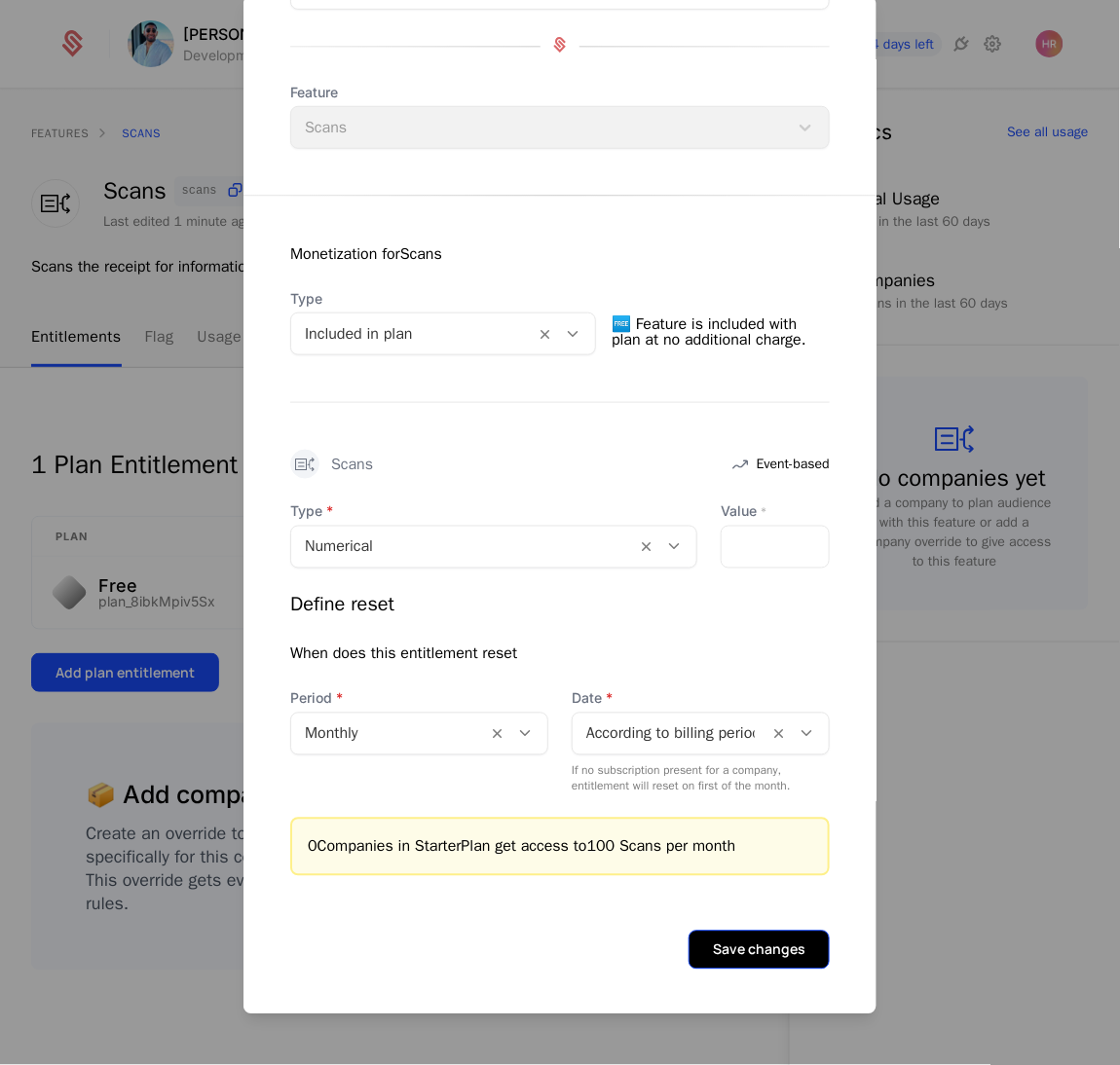 click on "Save changes" at bounding box center [759, 950] 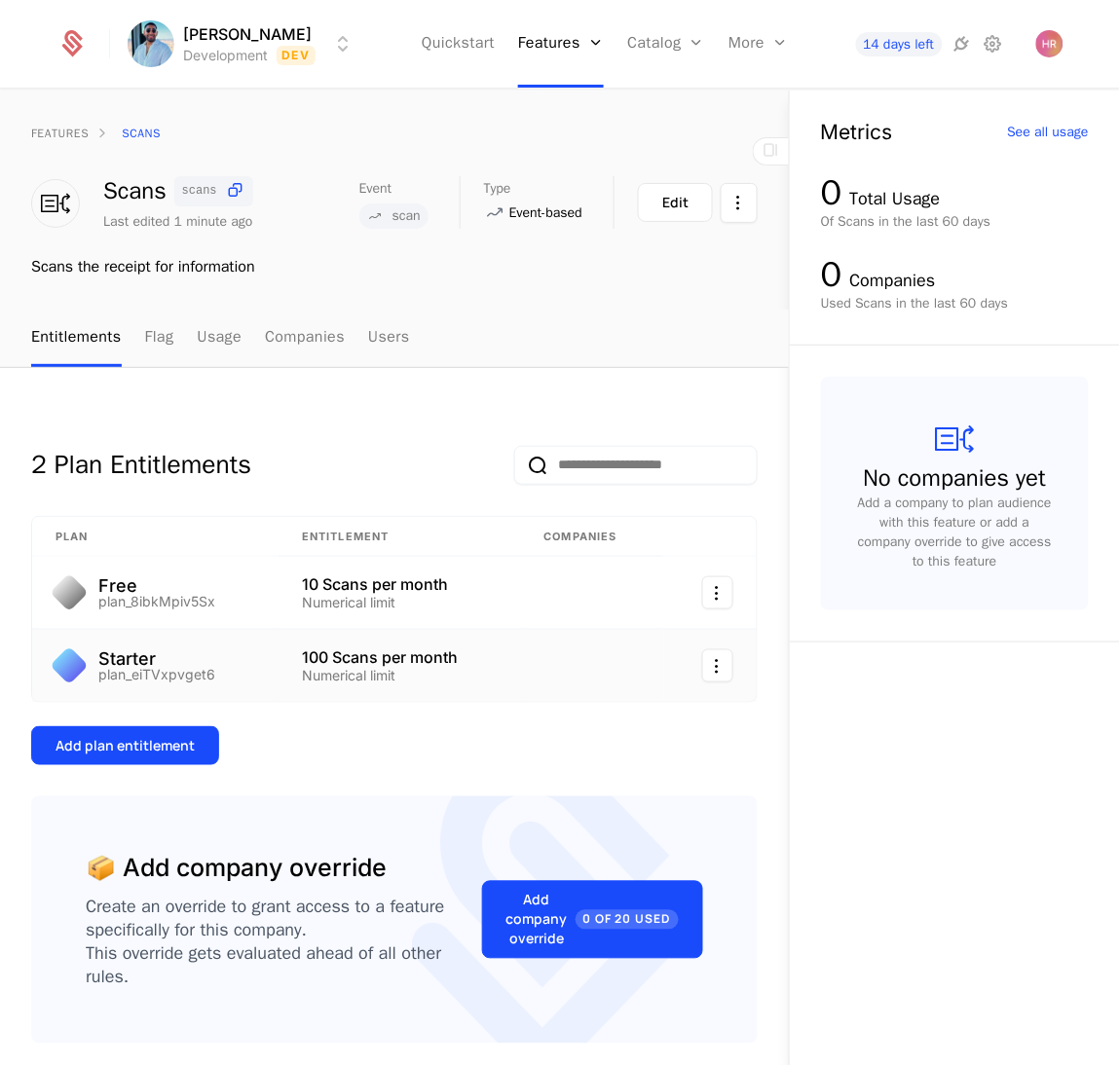 scroll, scrollTop: 100, scrollLeft: 0, axis: vertical 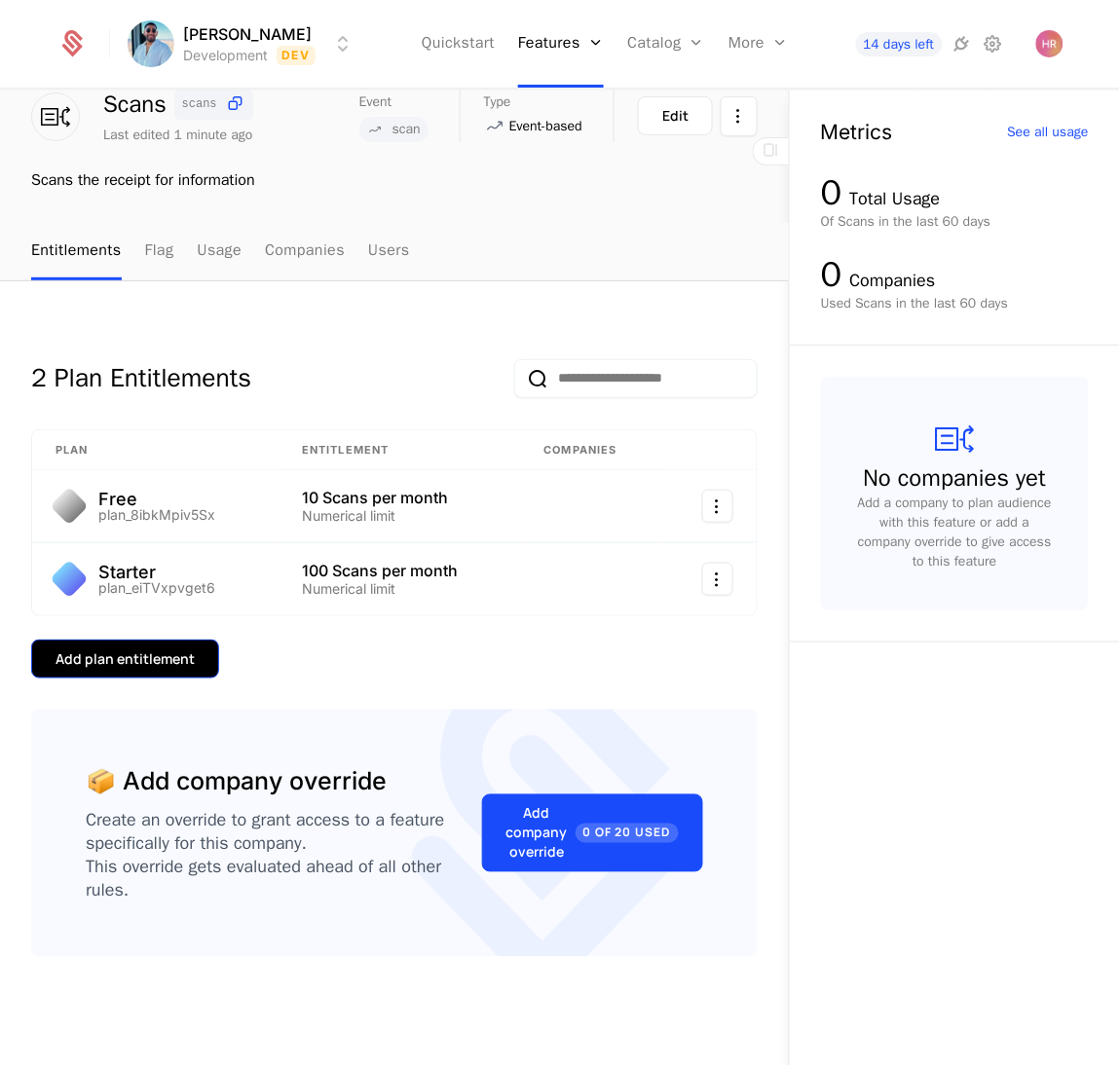 click on "Add plan entitlement" at bounding box center [125, 659] 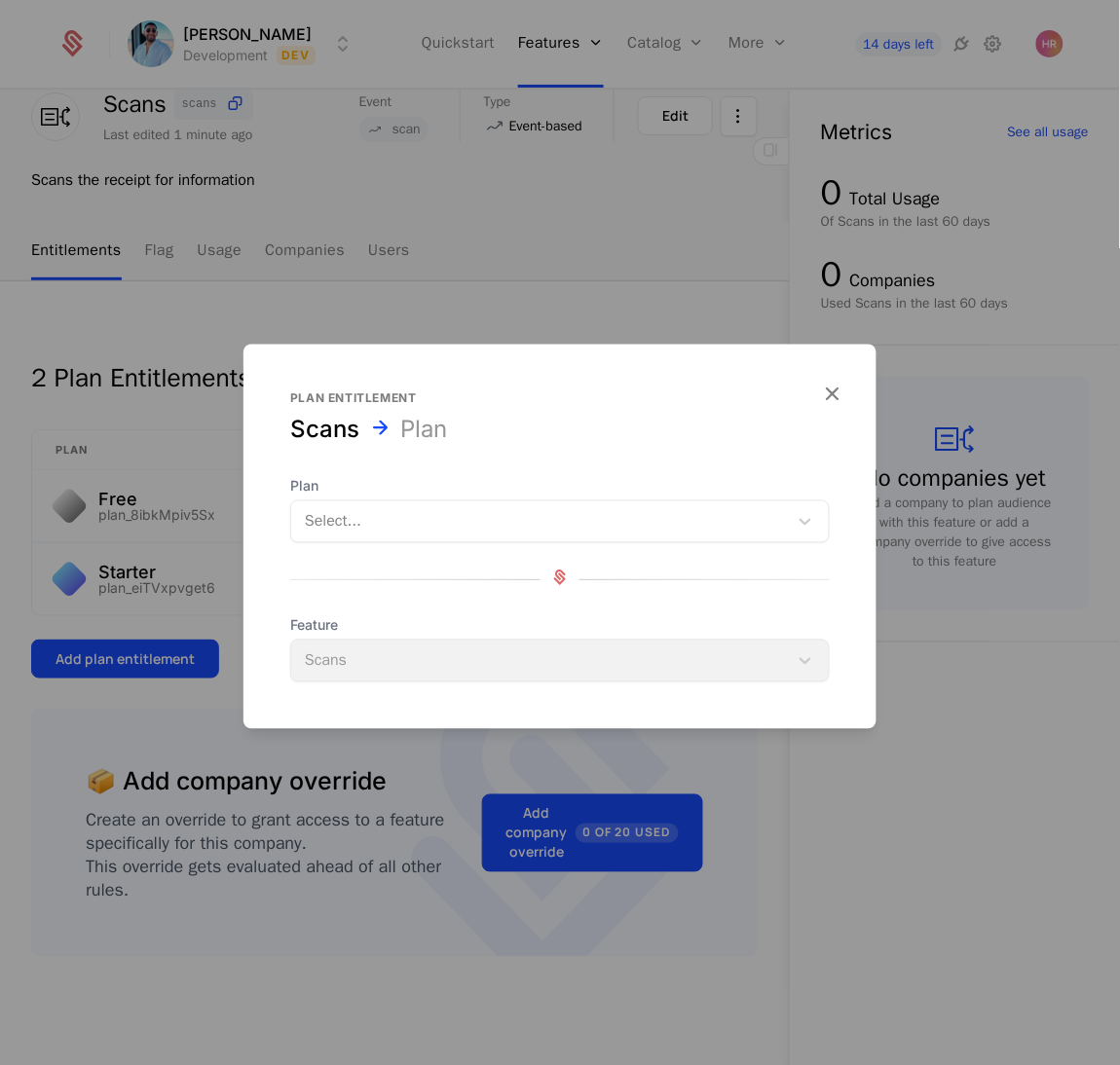 click at bounding box center (540, 522) 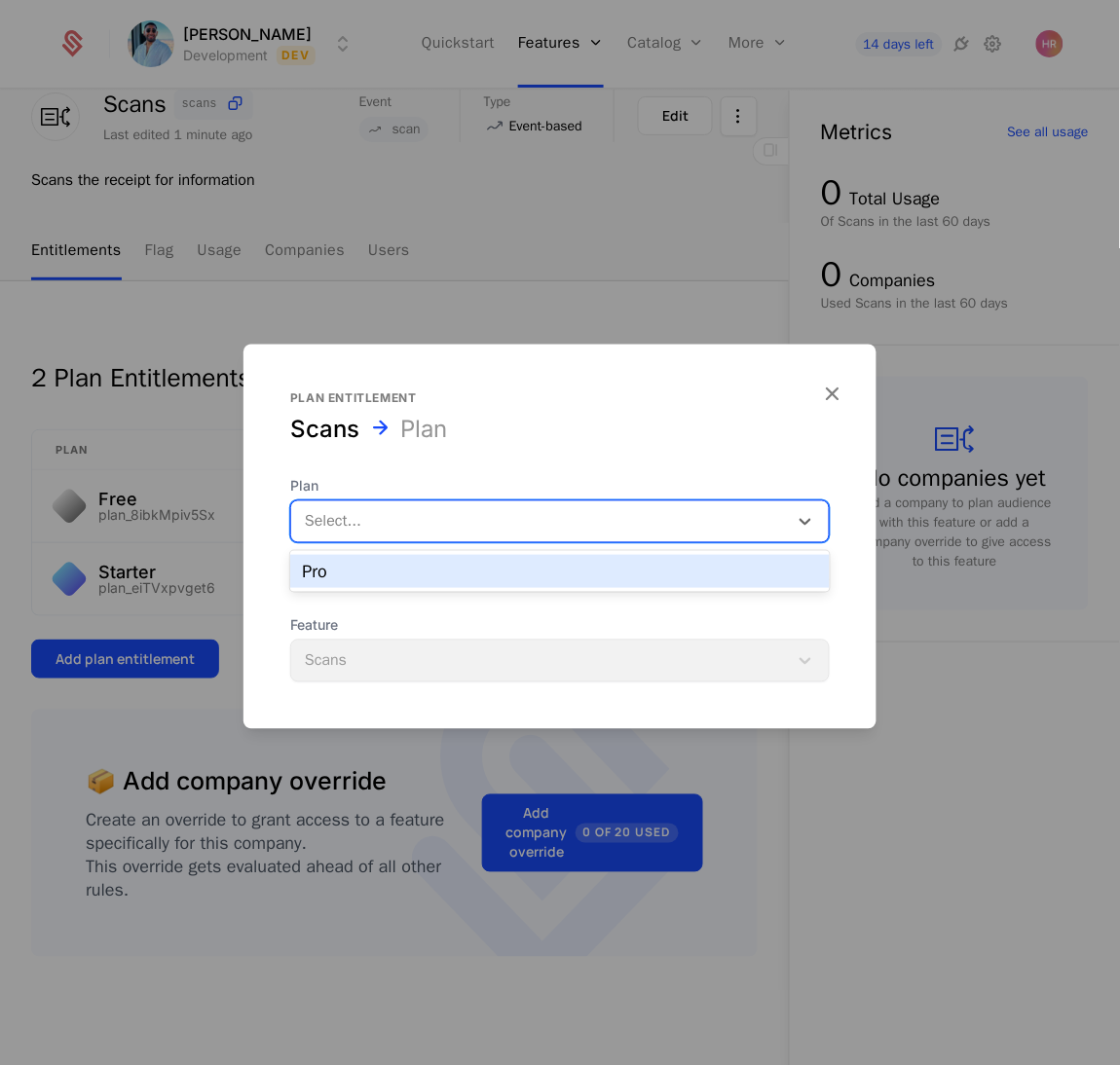 click on "Pro" at bounding box center (560, 571) 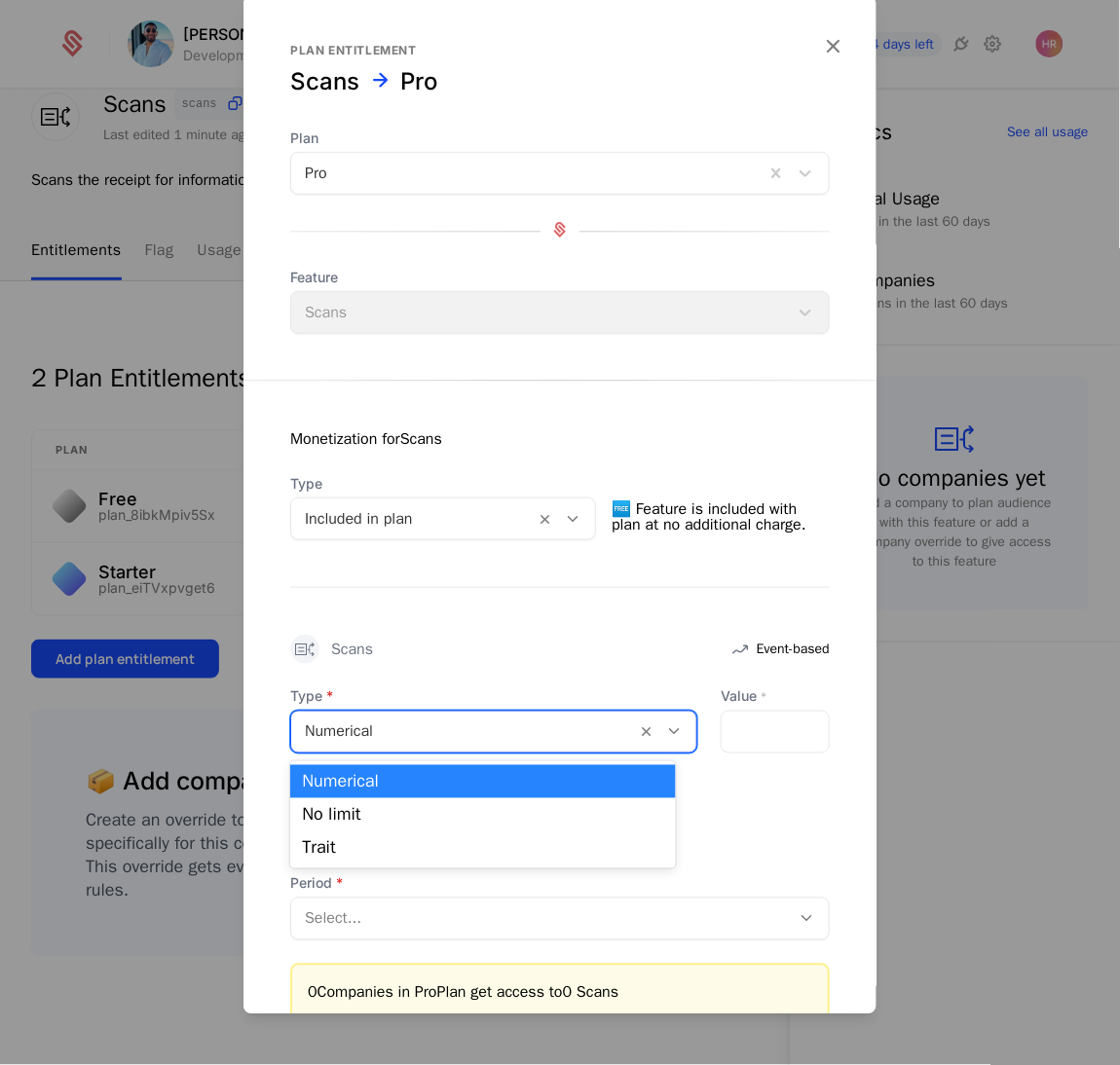 click at bounding box center (464, 732) 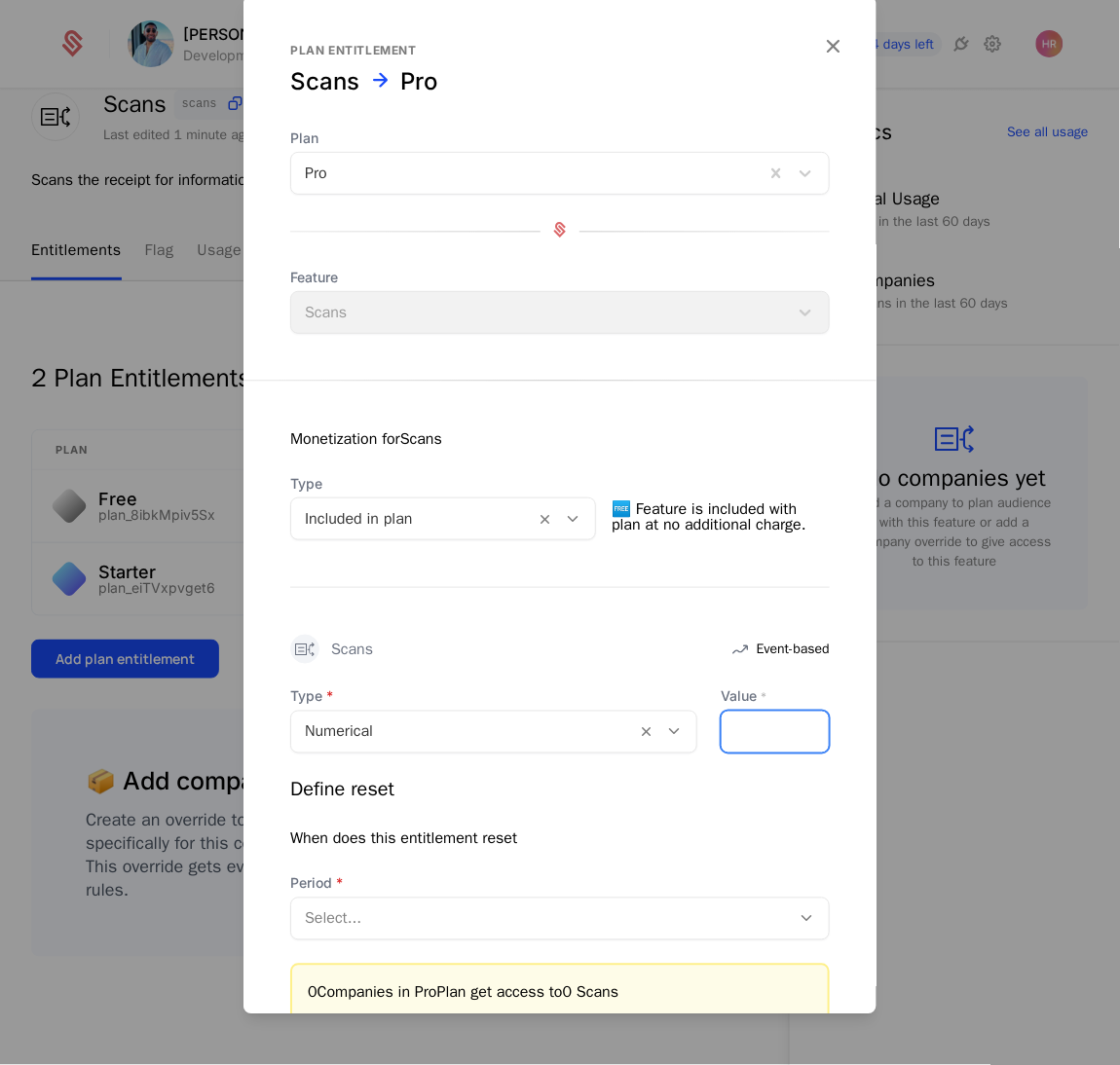 click on "Value *" at bounding box center (775, 732) 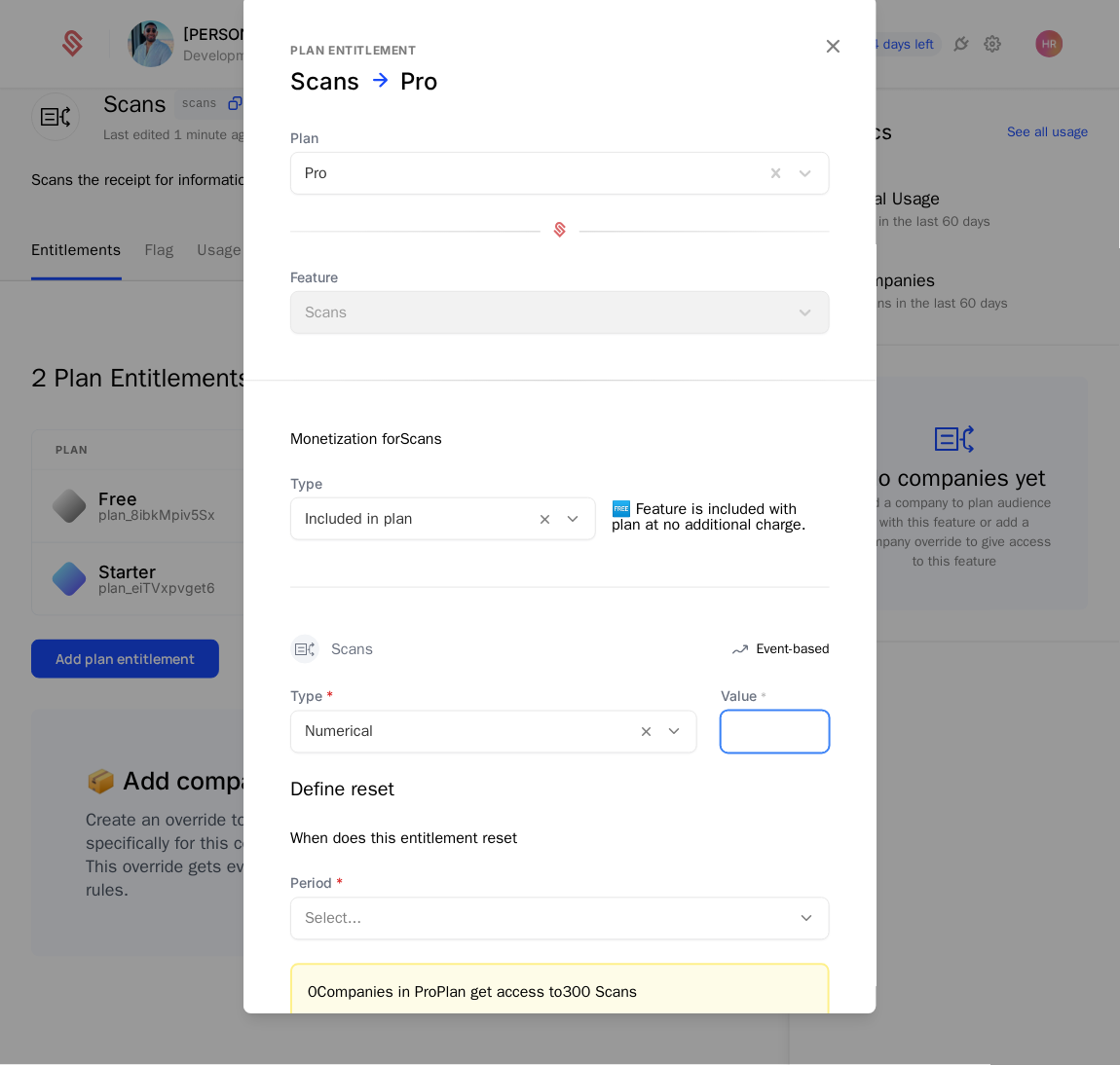 scroll, scrollTop: 147, scrollLeft: 0, axis: vertical 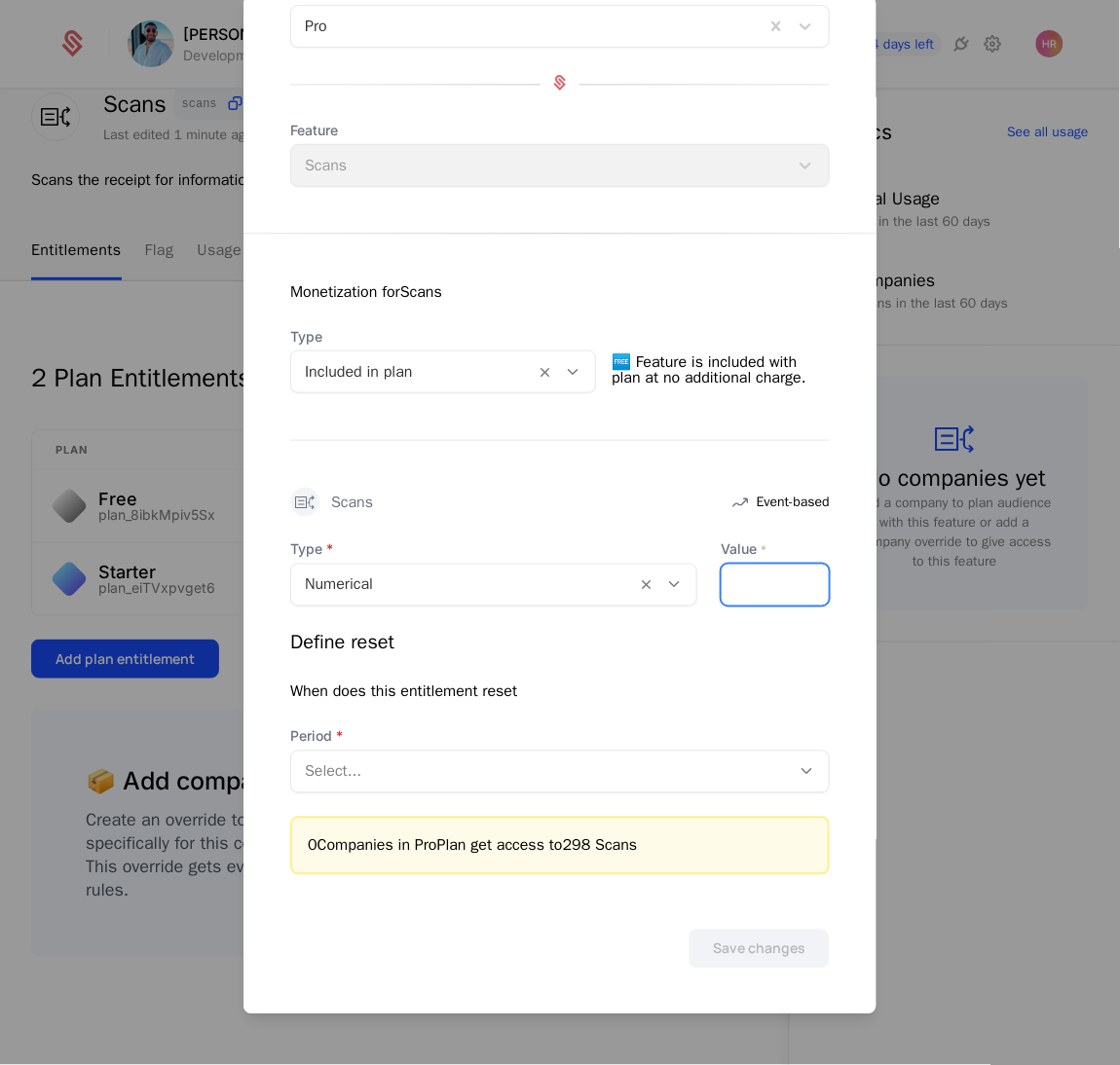 type on "***" 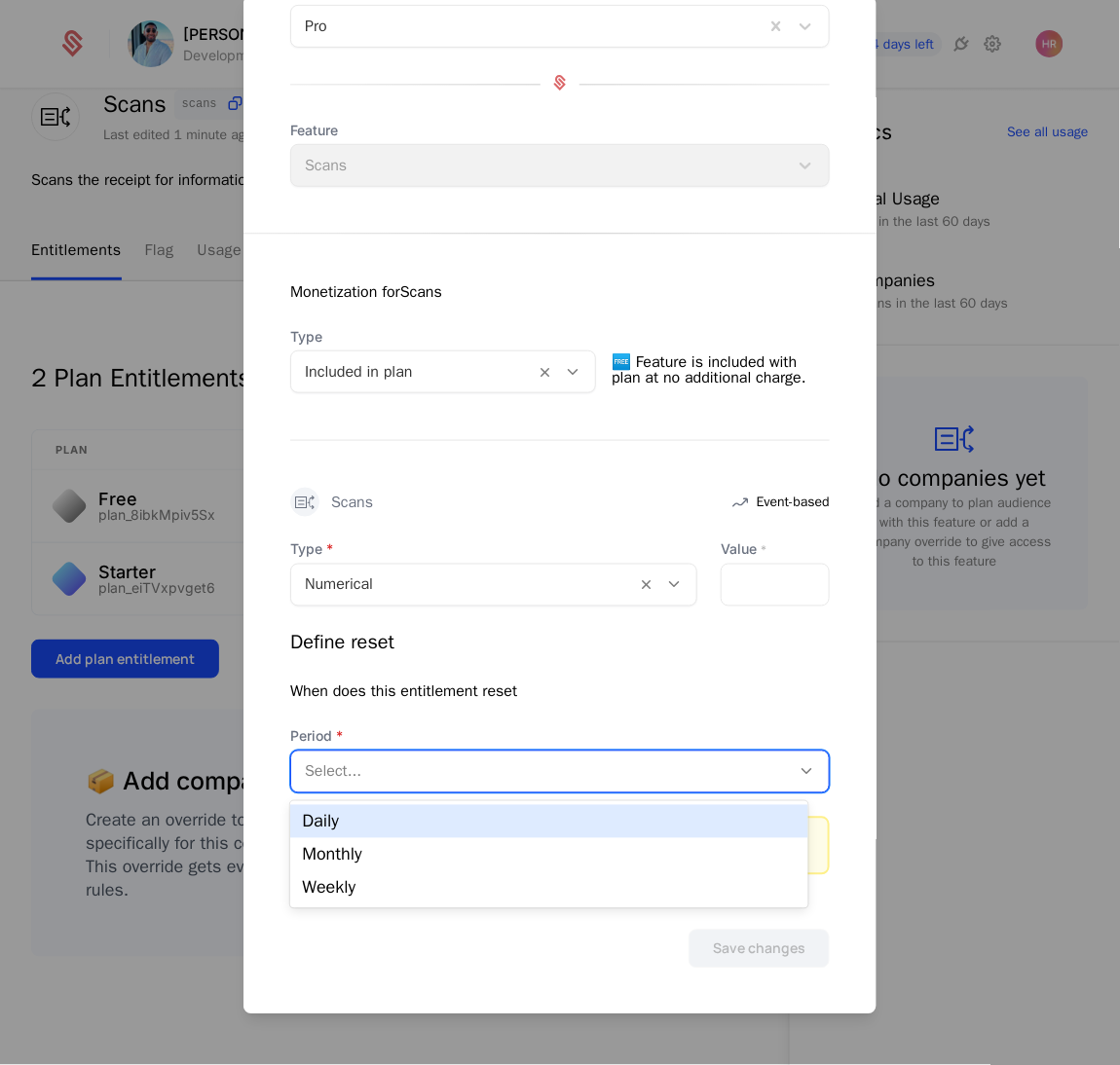click at bounding box center (541, 772) 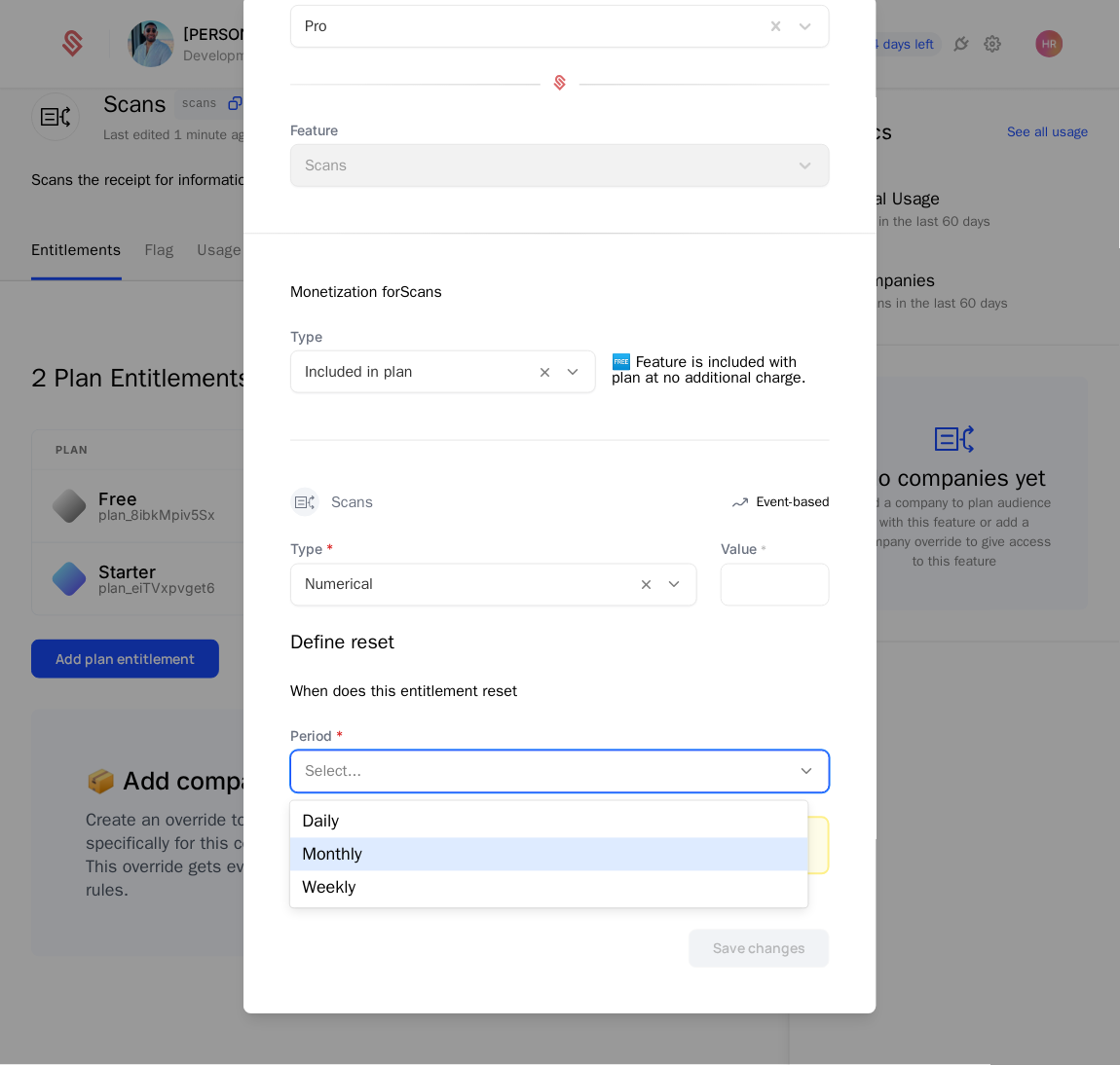 click on "Monthly" at bounding box center (548, 855) 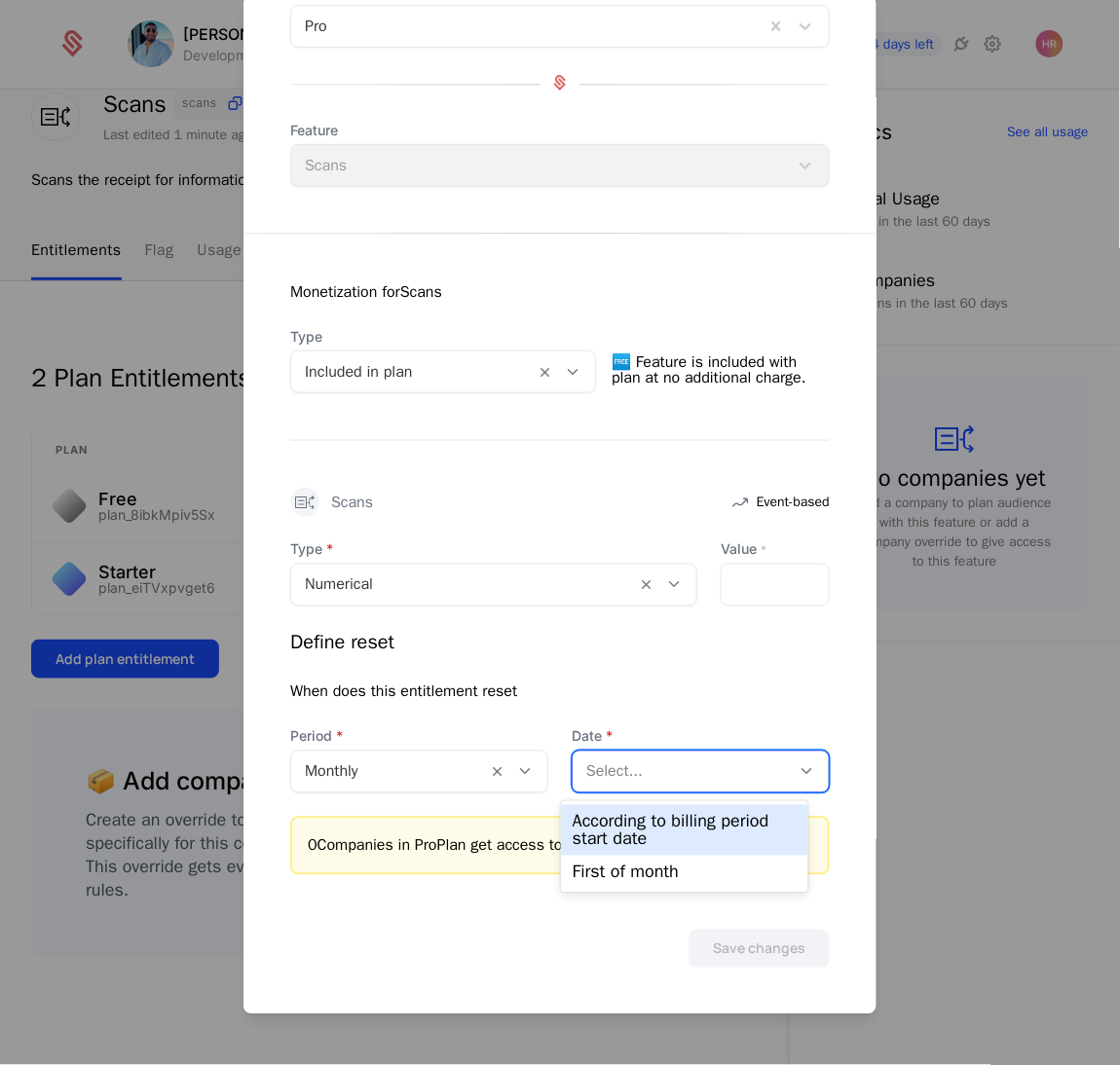 click at bounding box center [681, 772] 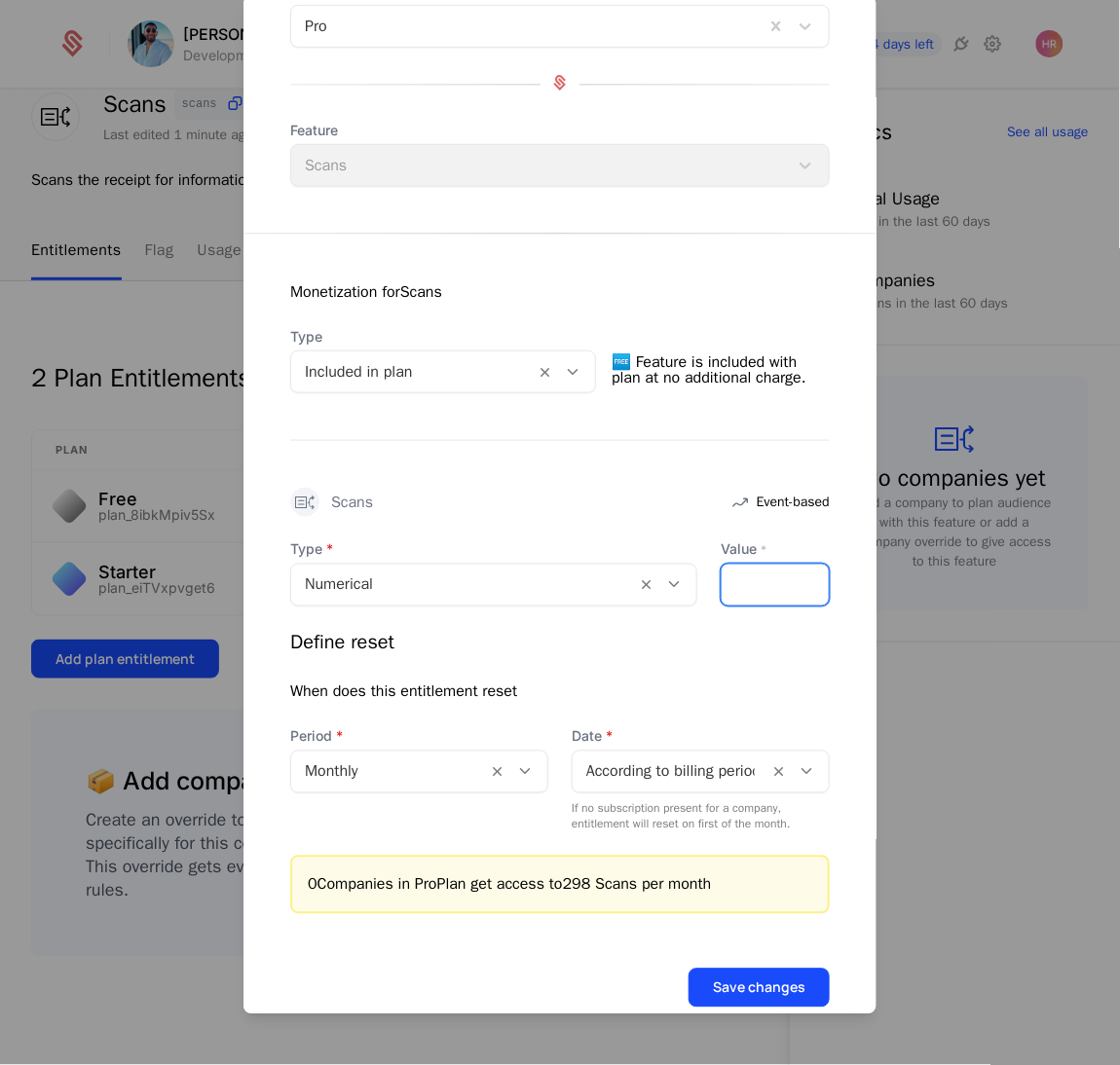 click on "***" at bounding box center (775, 585) 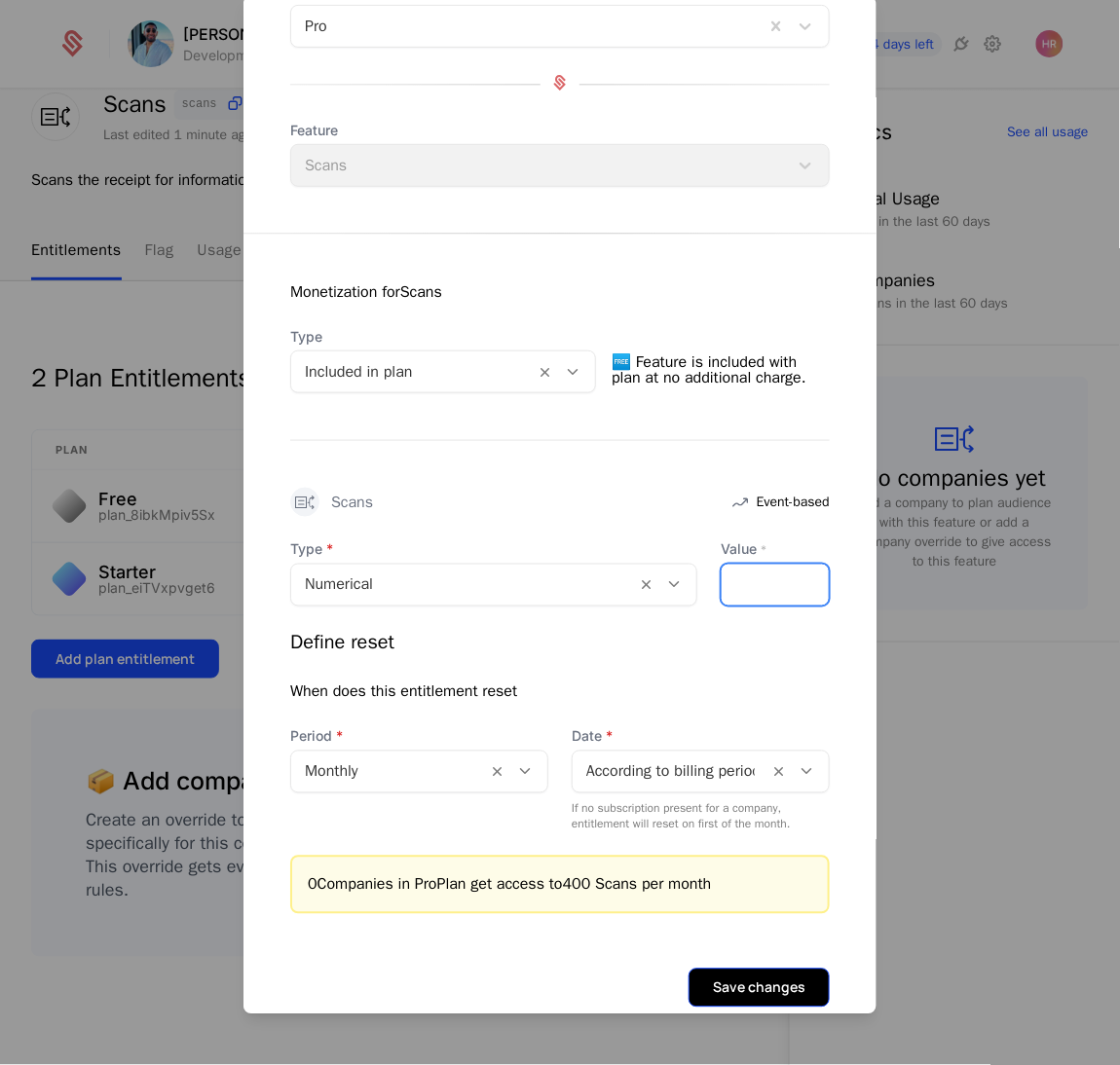 type on "***" 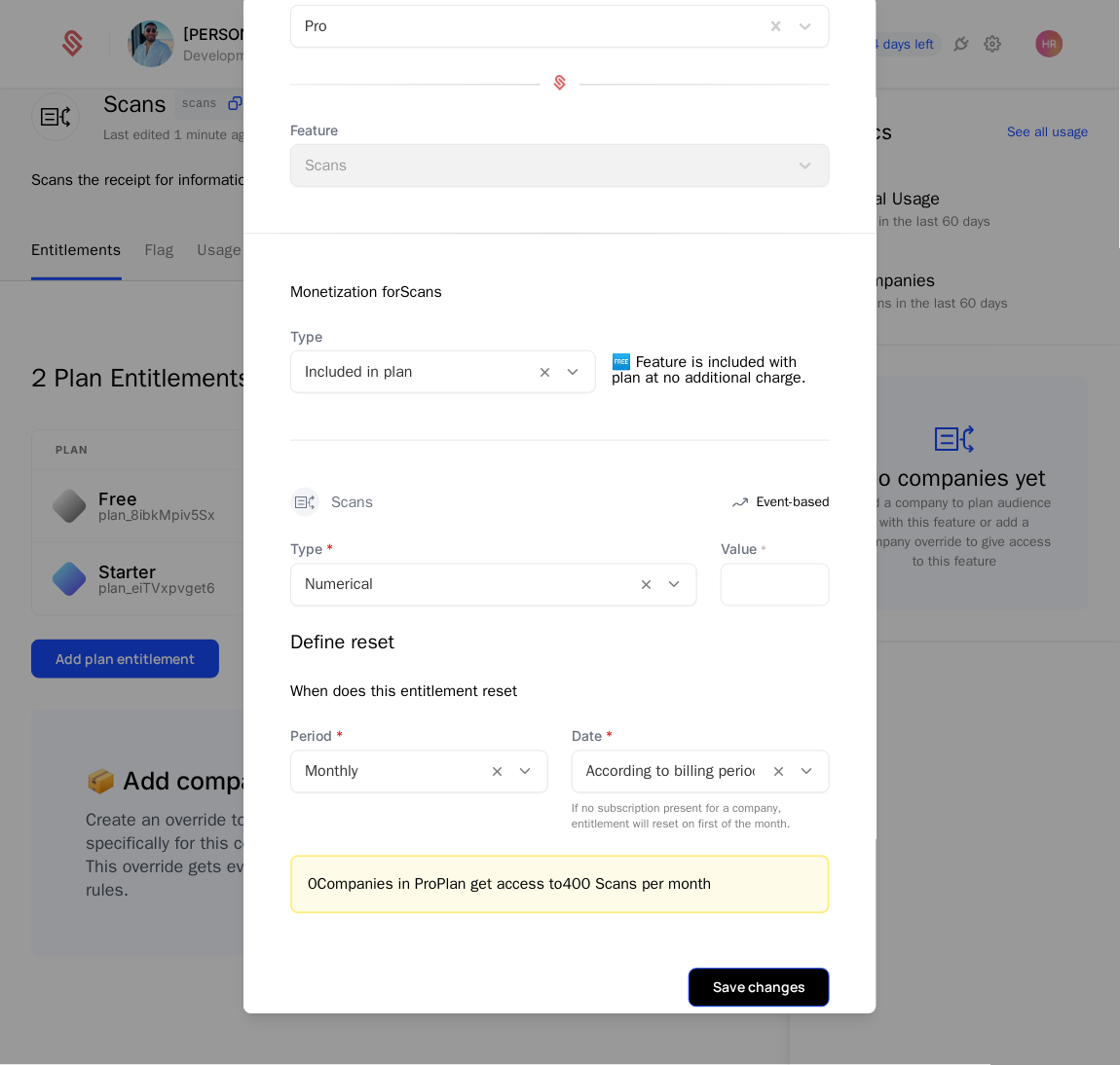 click on "Save changes" at bounding box center [759, 988] 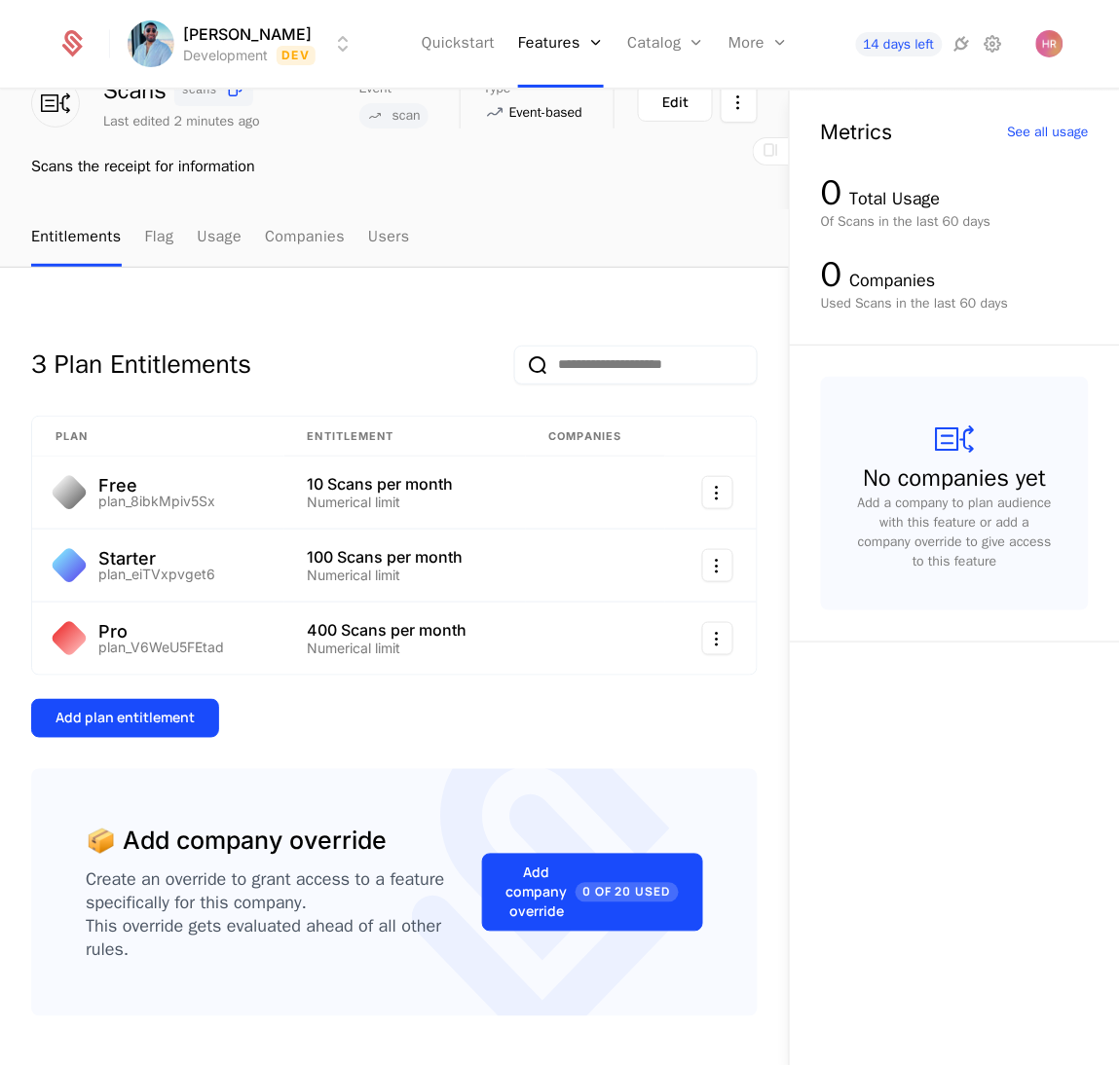 scroll, scrollTop: 0, scrollLeft: 0, axis: both 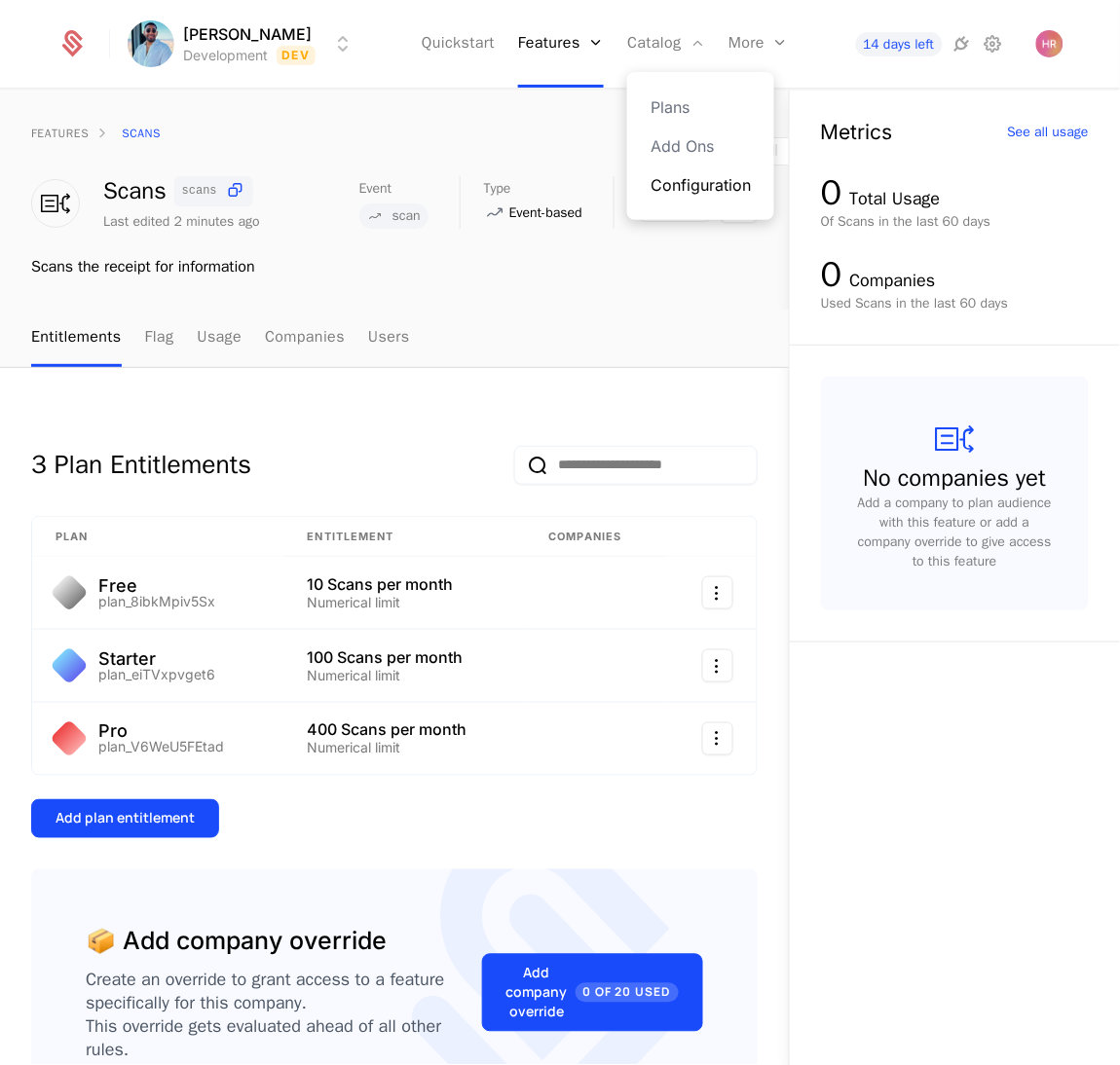 click on "Configuration" at bounding box center [700, 185] 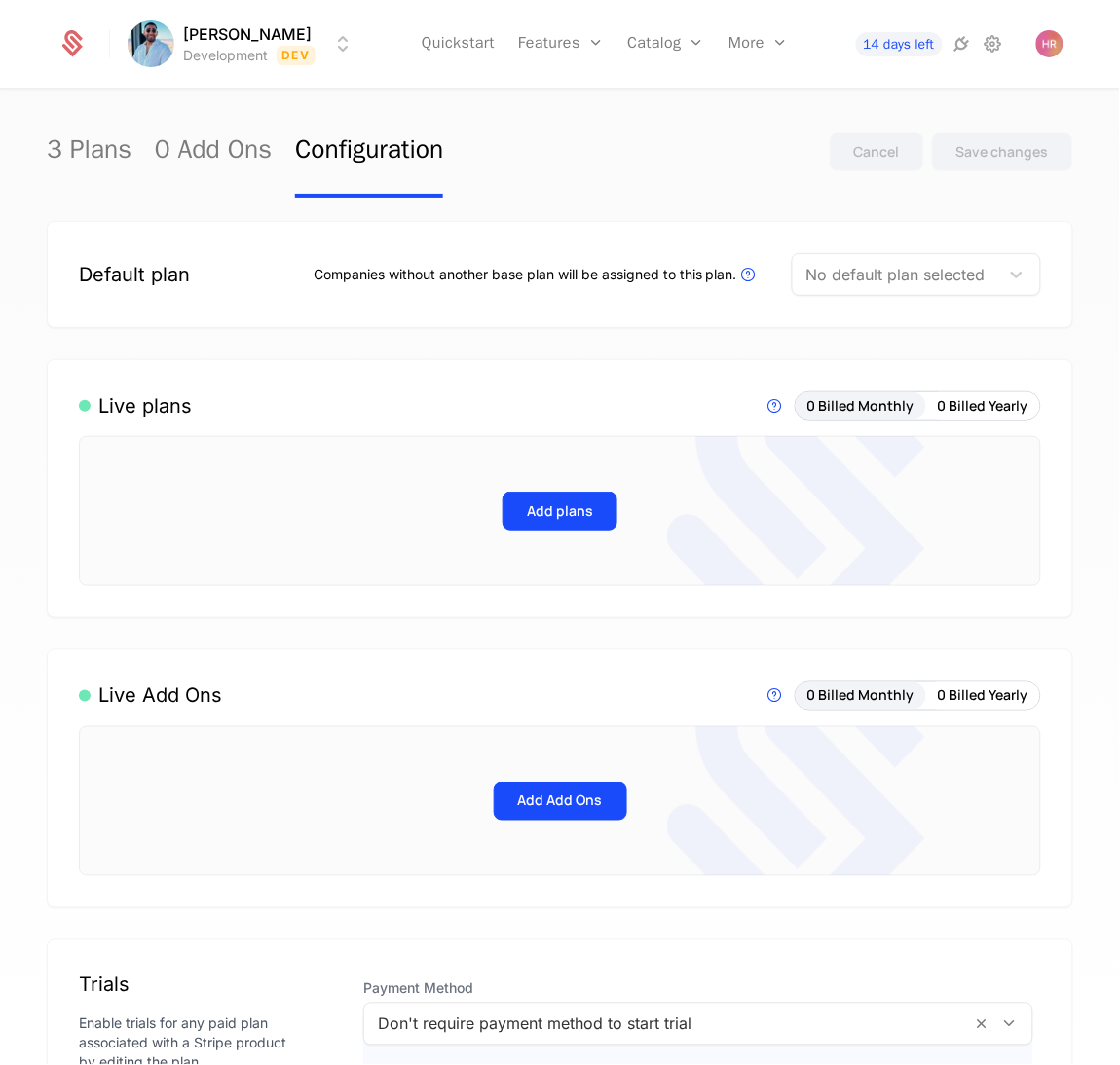 click at bounding box center (896, 275) 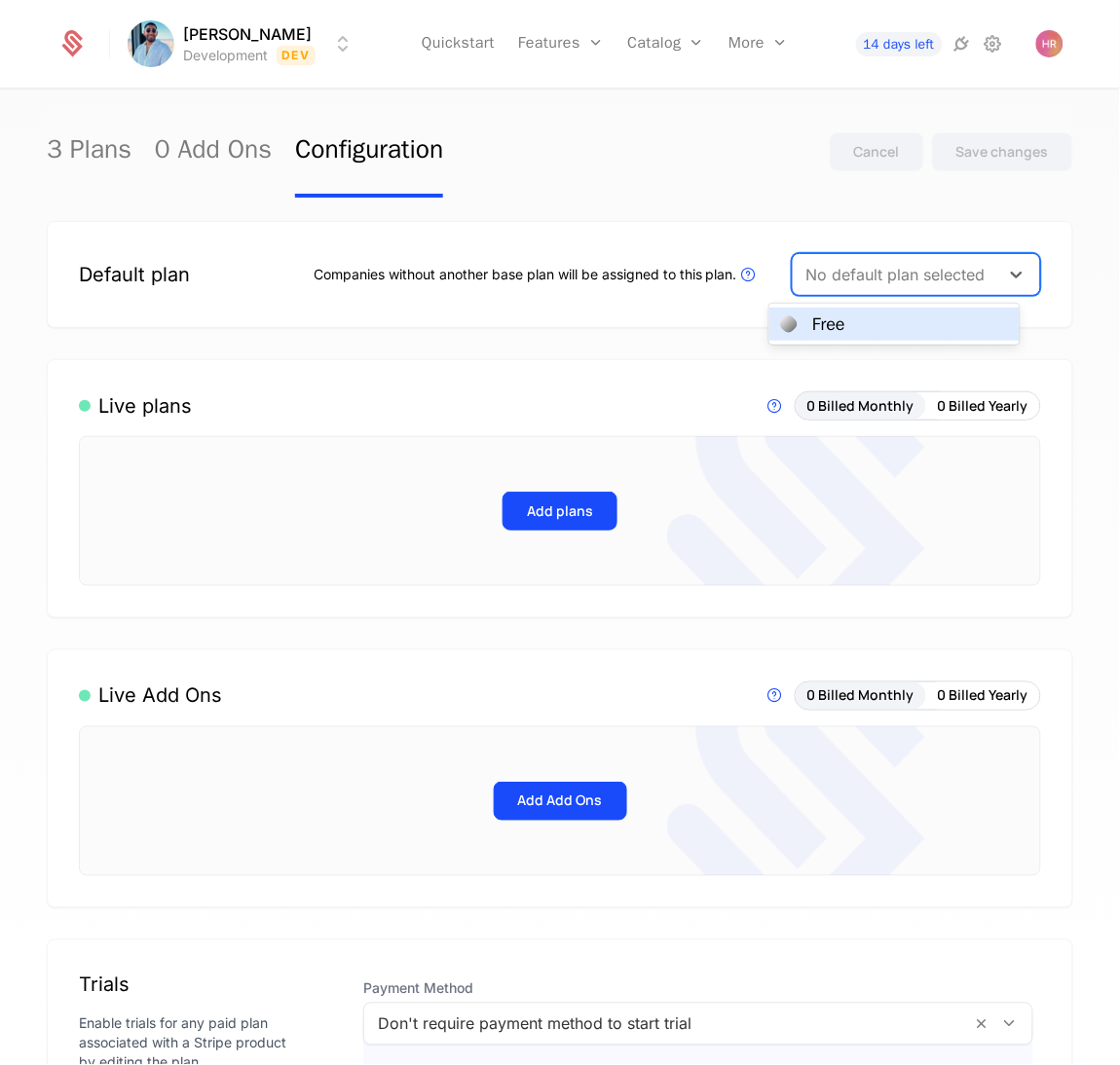 click on "Free" at bounding box center (894, 324) 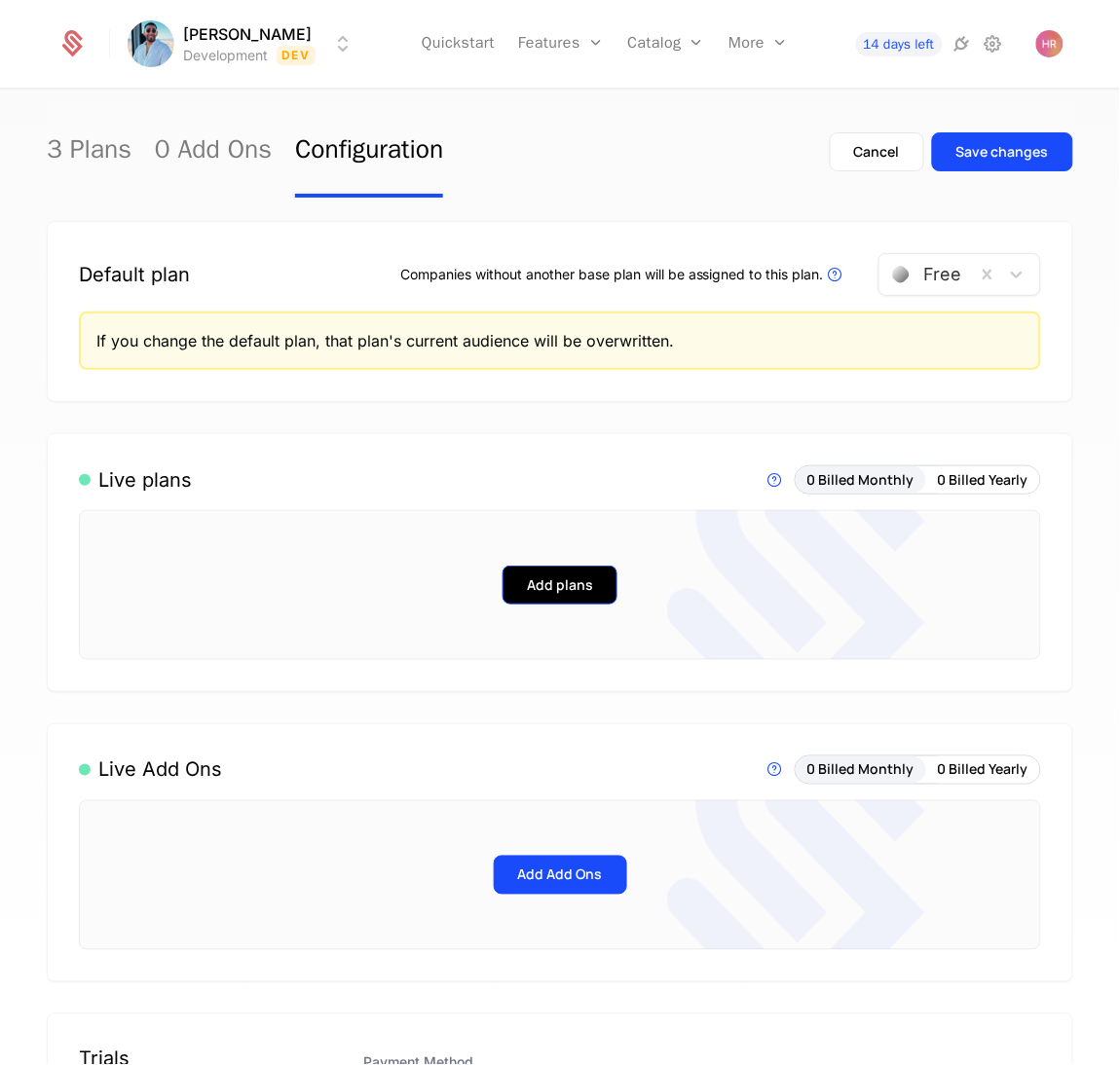click on "Add plans" at bounding box center (560, 585) 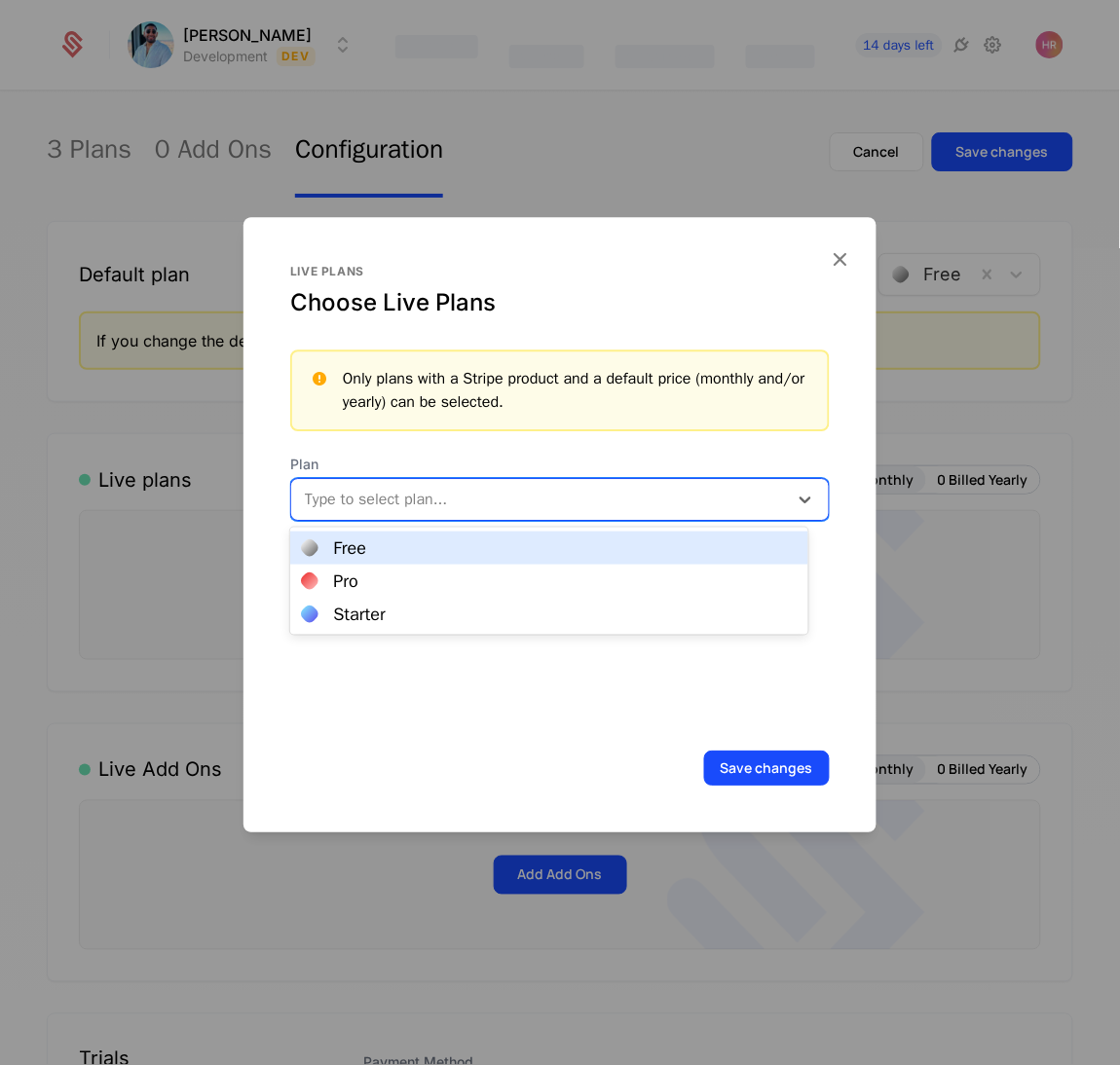 click at bounding box center [541, 499] 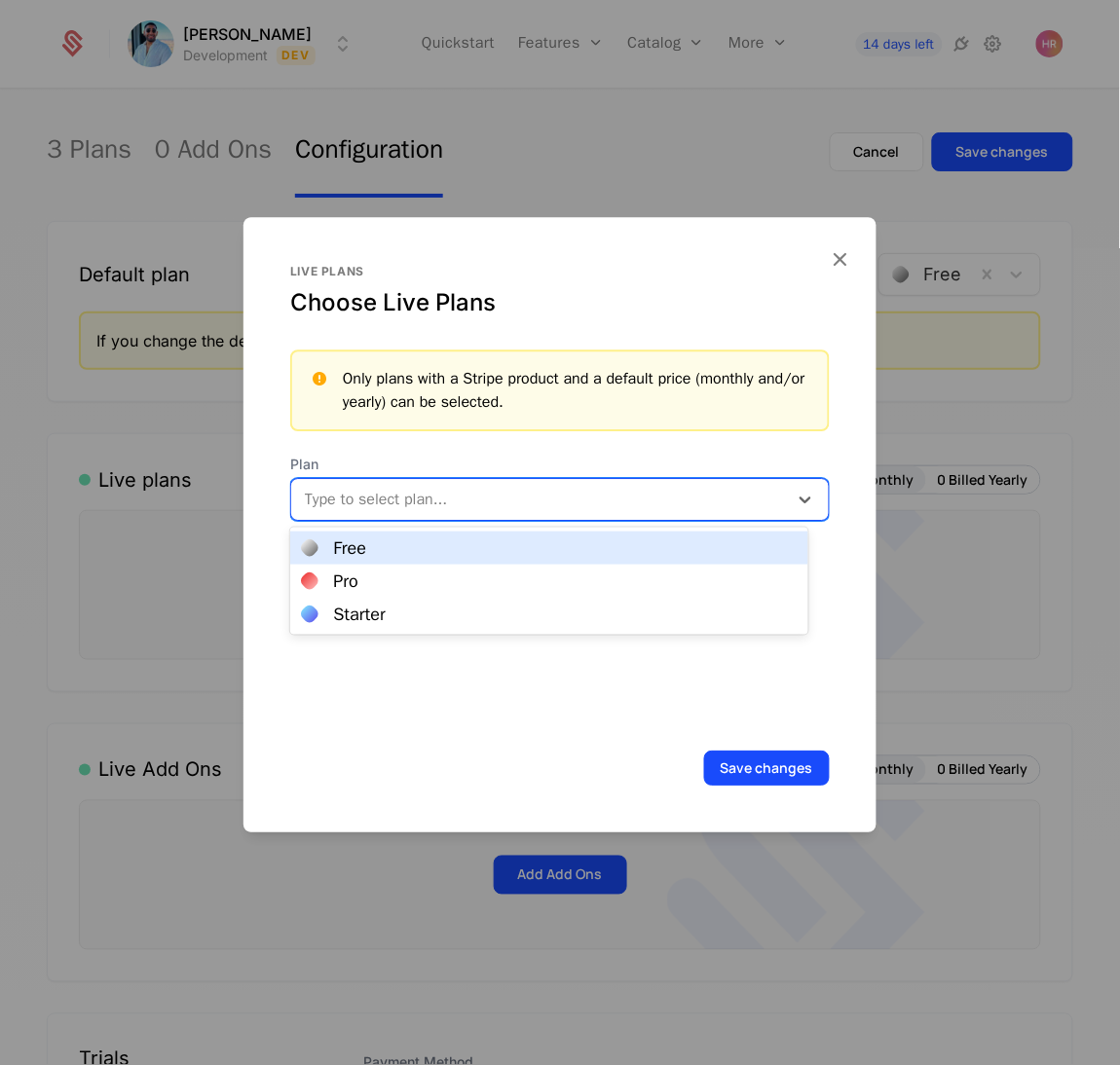click on "Free" at bounding box center [548, 548] 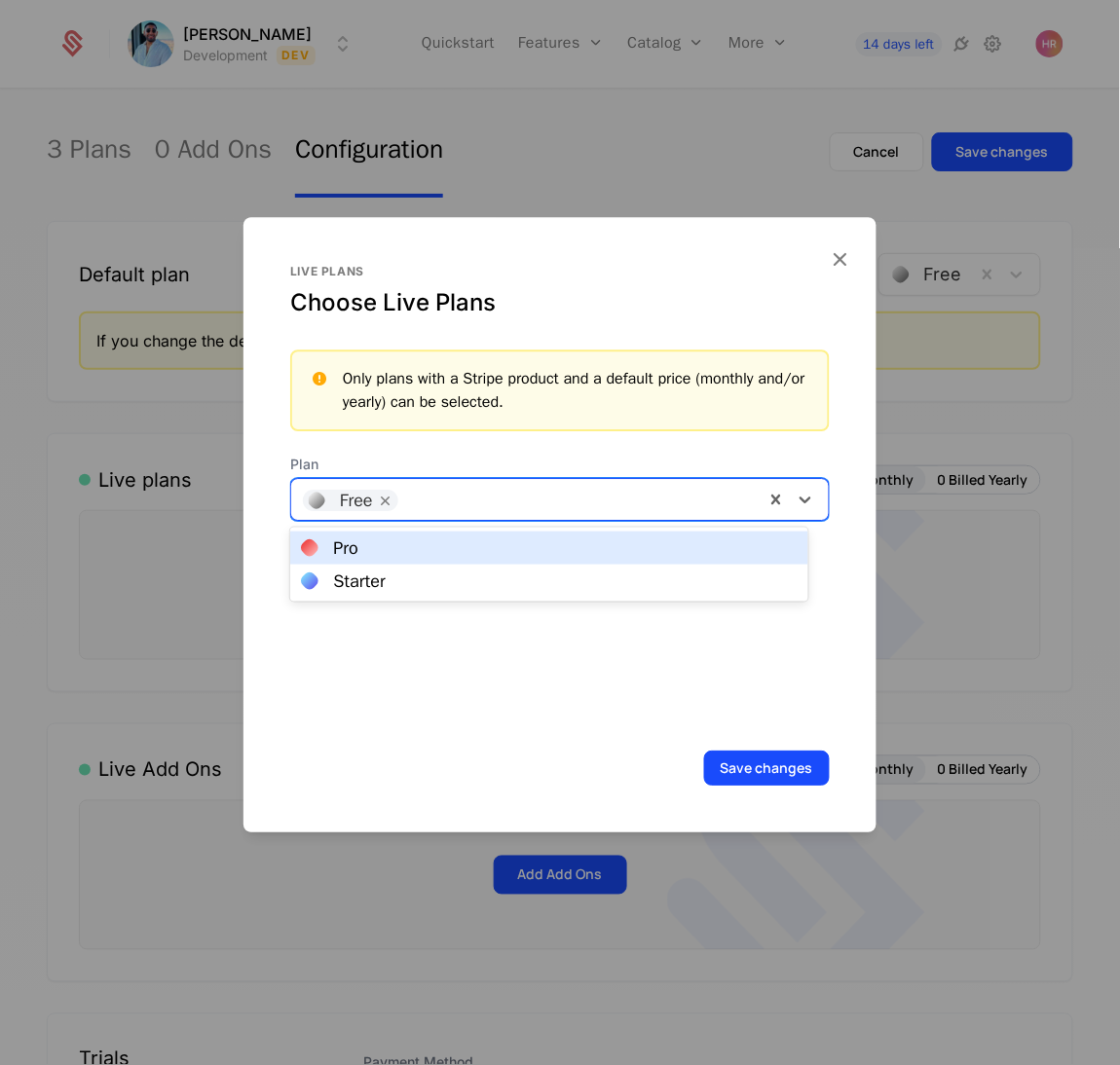 click at bounding box center (580, 497) 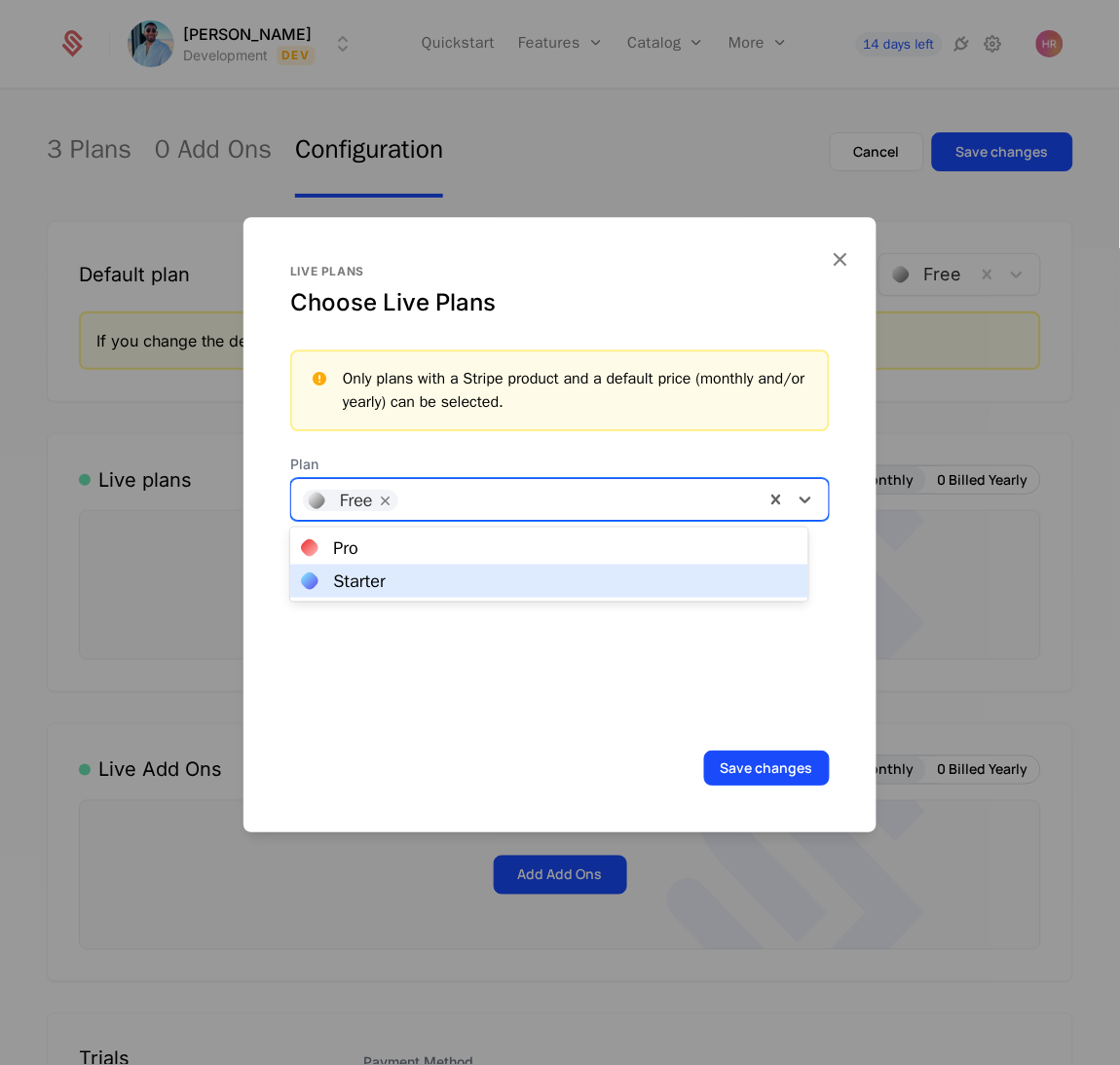 click on "Starter" at bounding box center (548, 581) 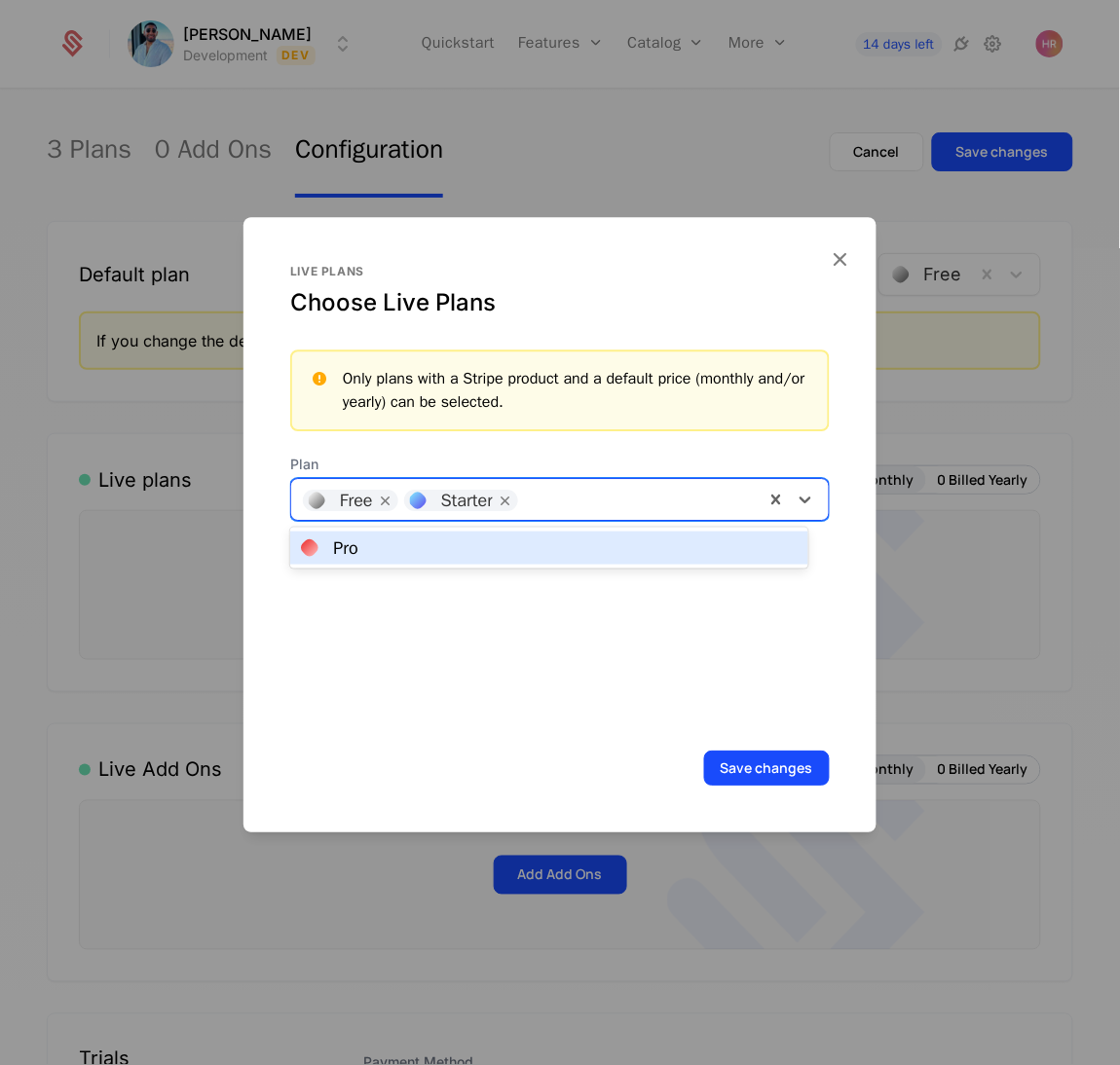 click at bounding box center (640, 497) 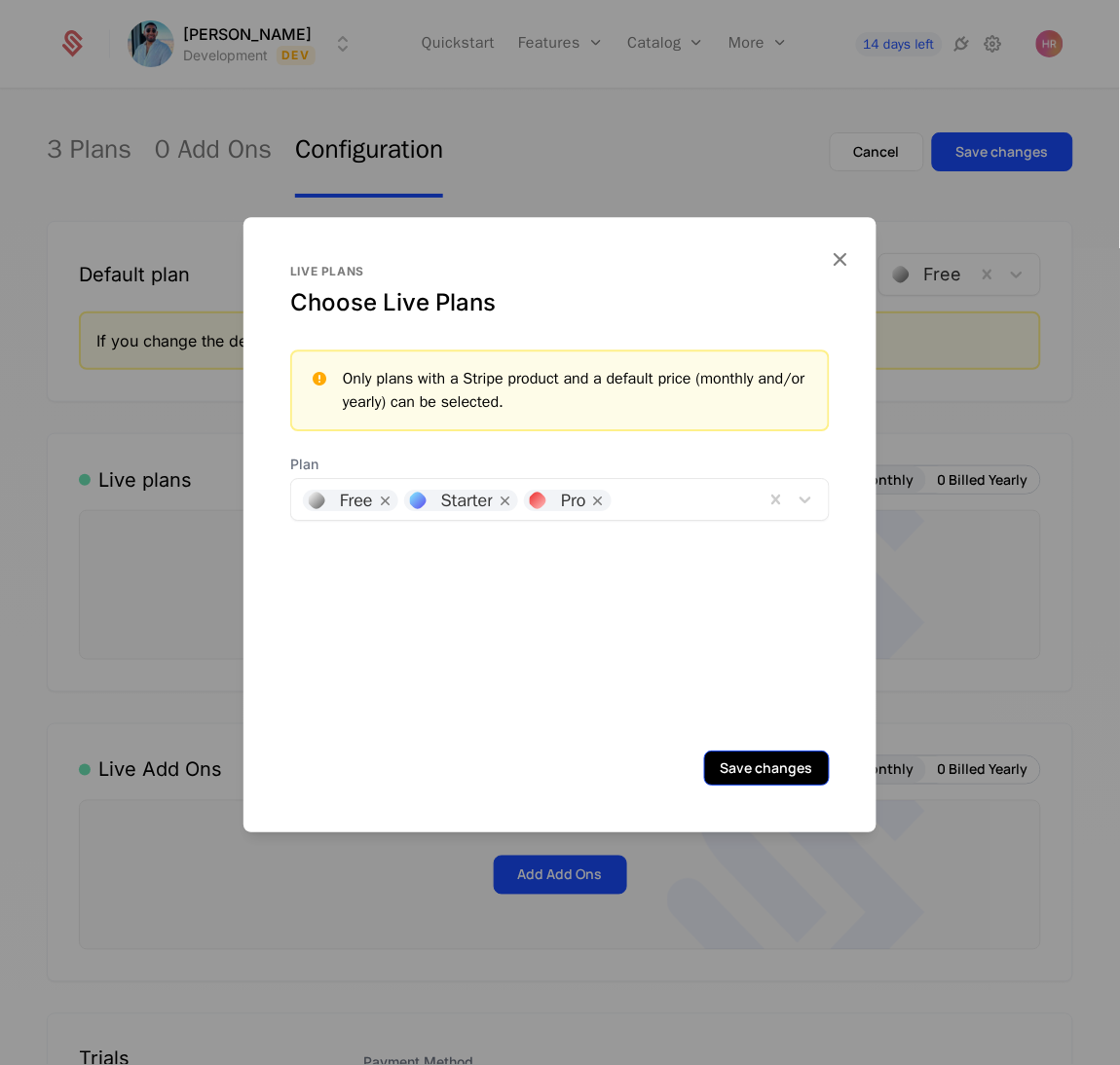 click on "Save changes" at bounding box center (766, 768) 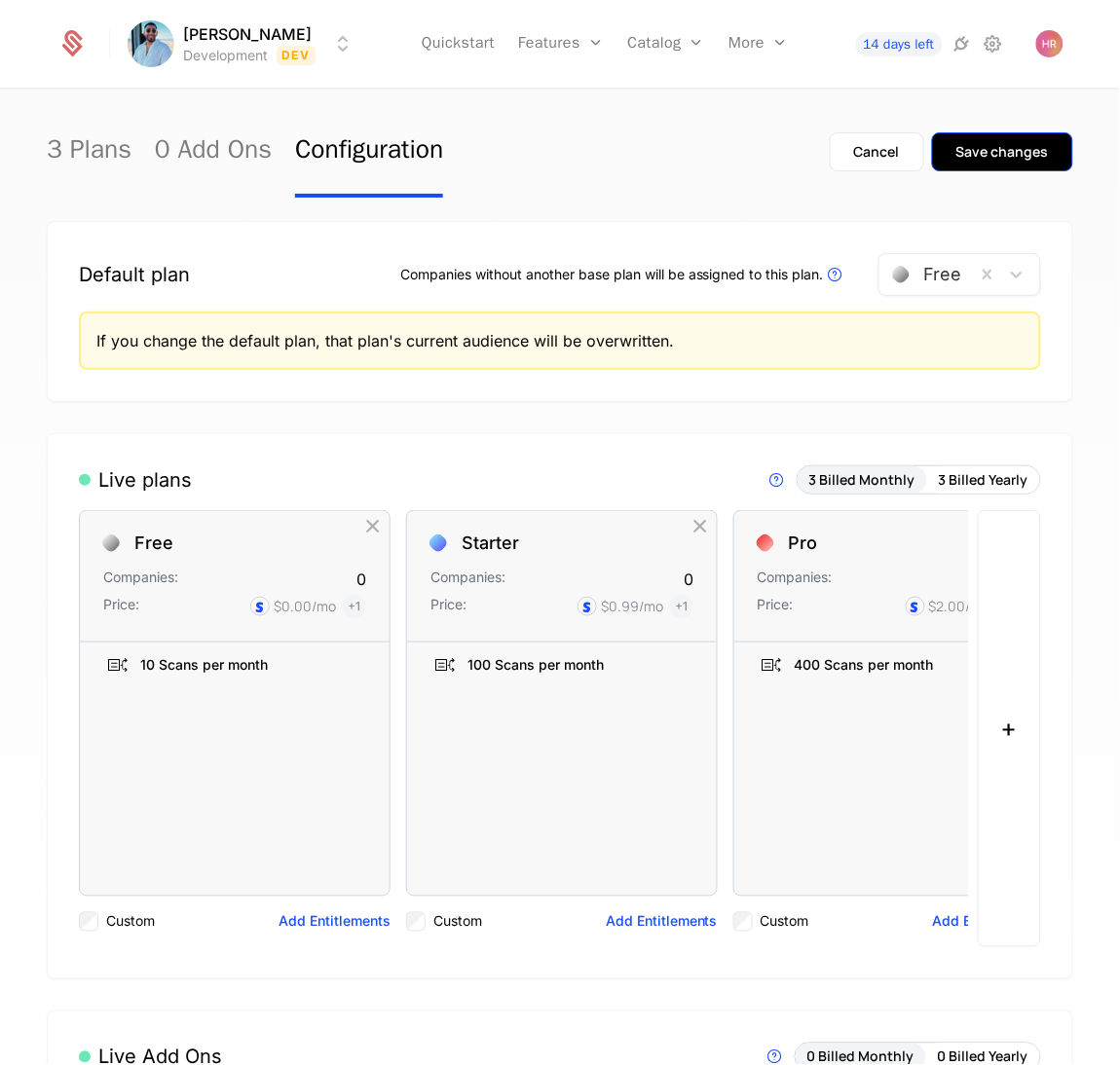 click on "Save changes" at bounding box center [1002, 152] 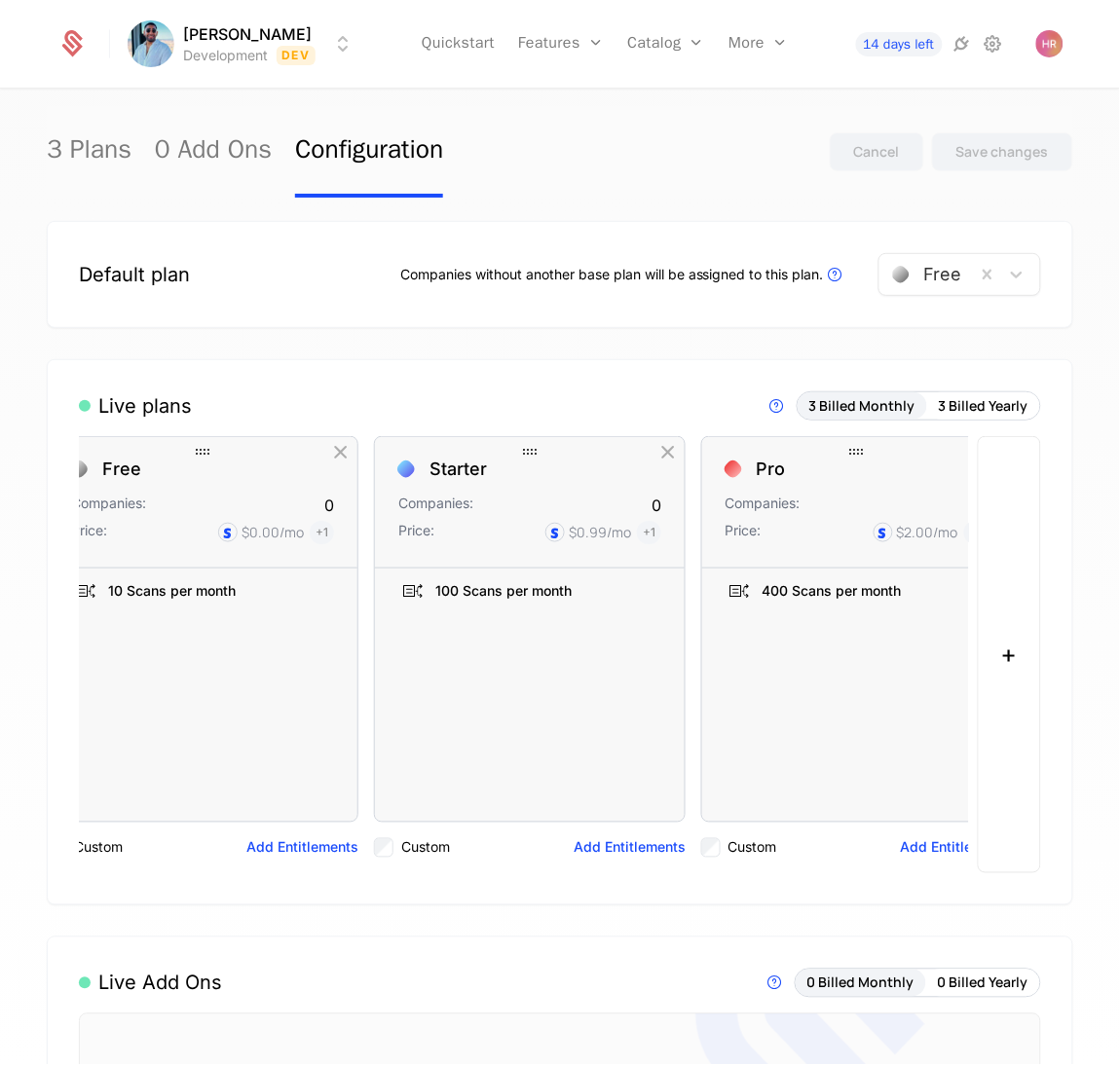 scroll, scrollTop: 0, scrollLeft: 0, axis: both 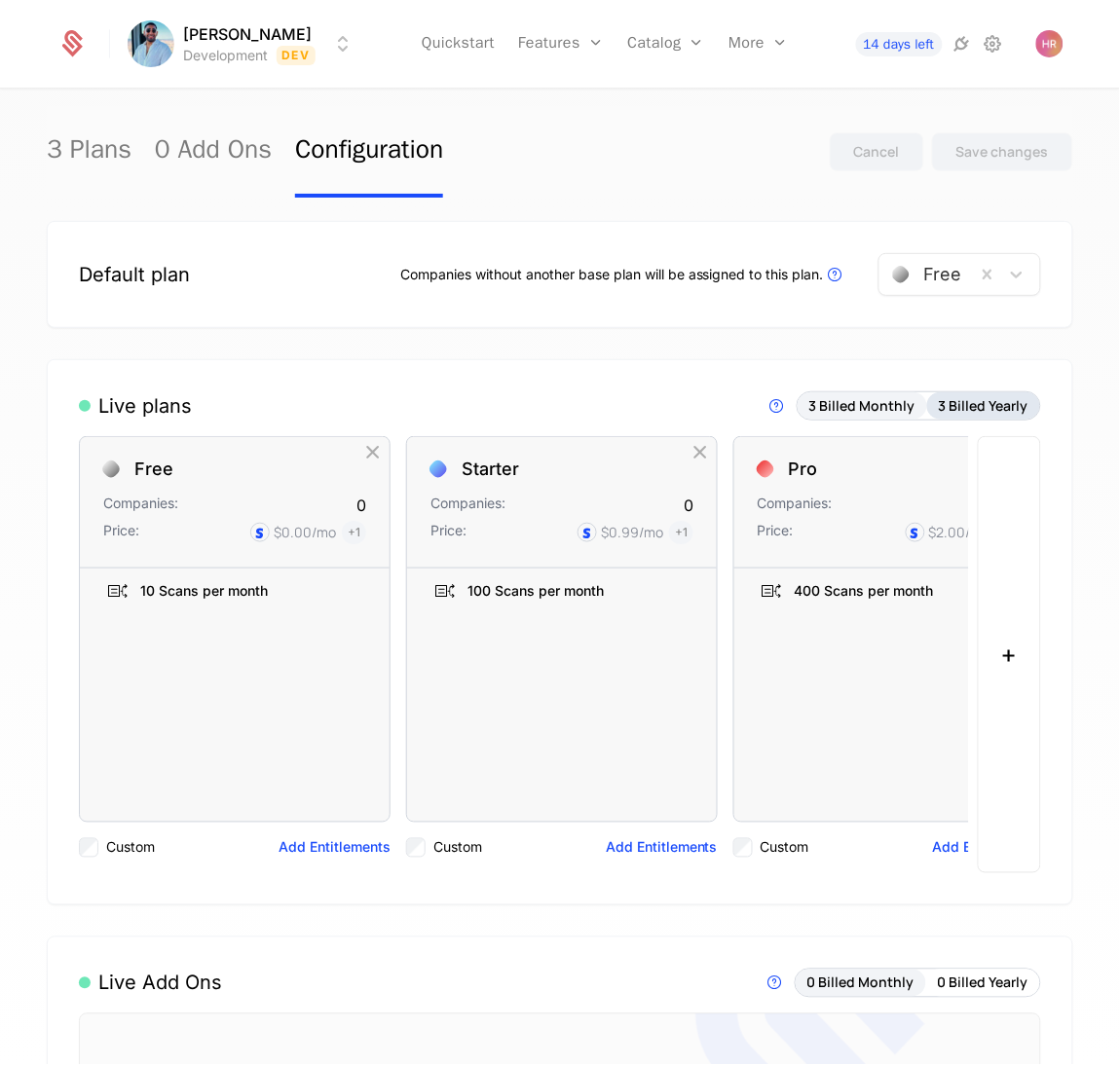 click on "3 Billed Yearly" at bounding box center [984, 406] 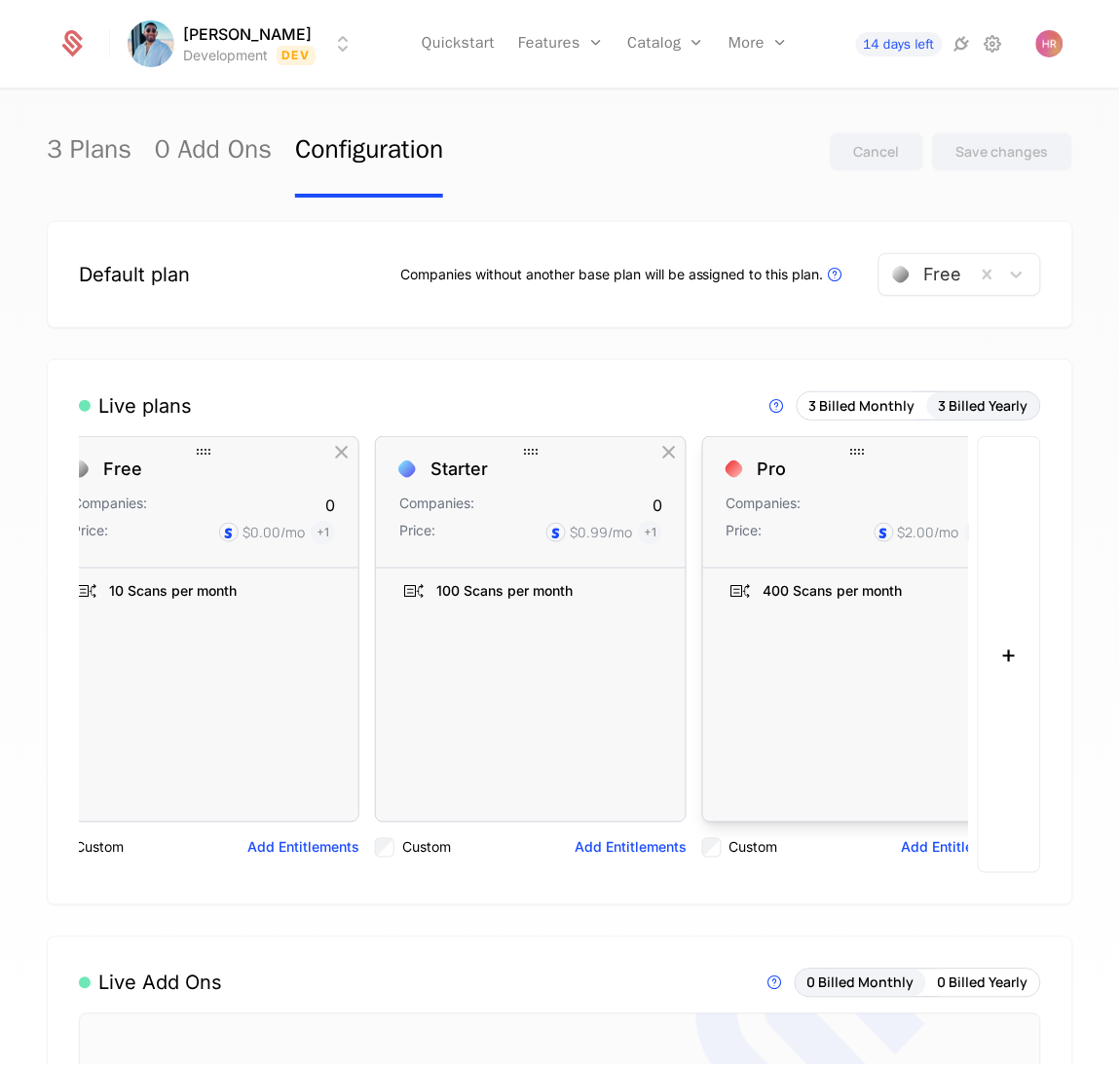 scroll, scrollTop: 0, scrollLeft: 0, axis: both 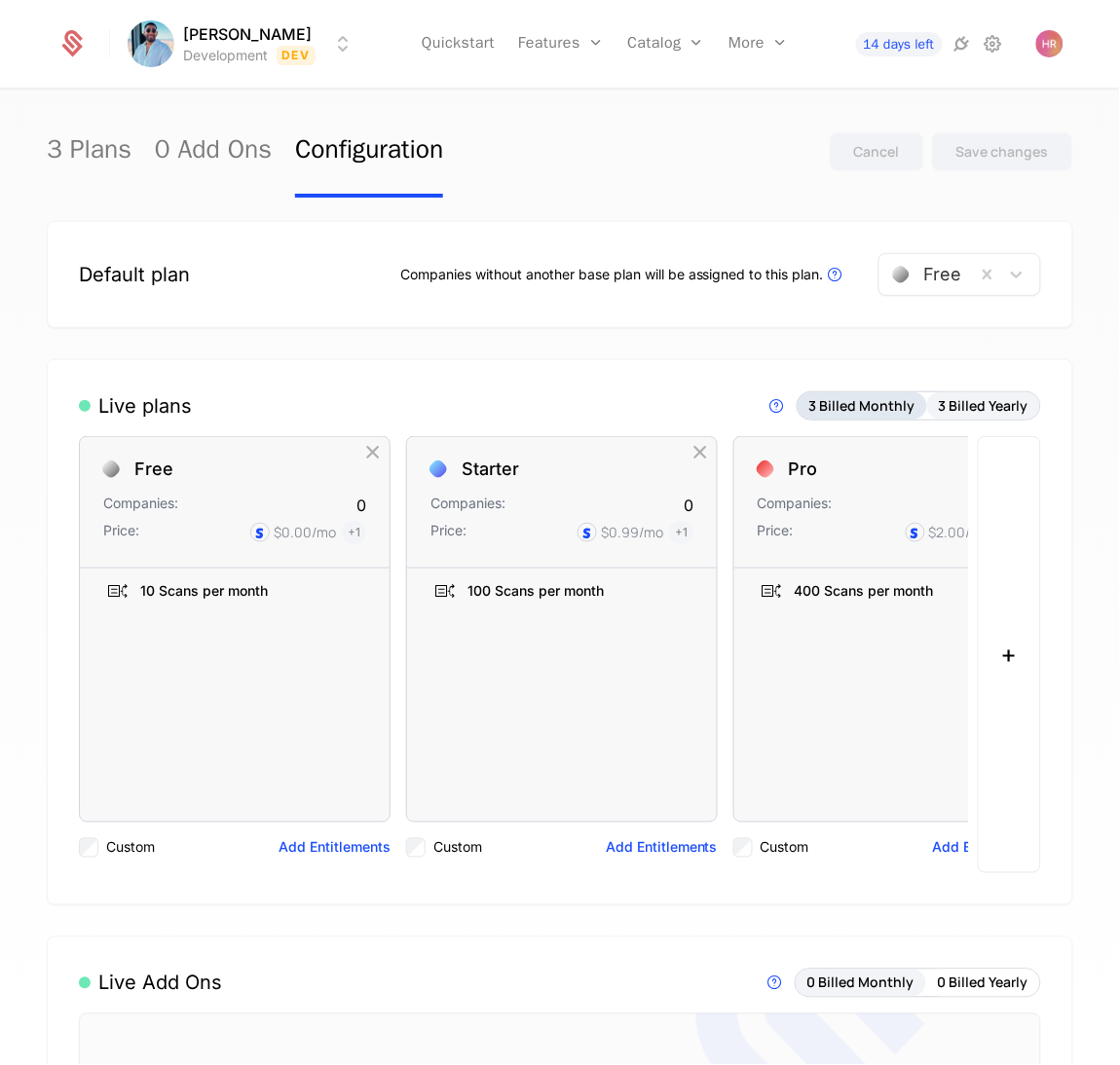 click on "3 Billed Monthly" at bounding box center (862, 406) 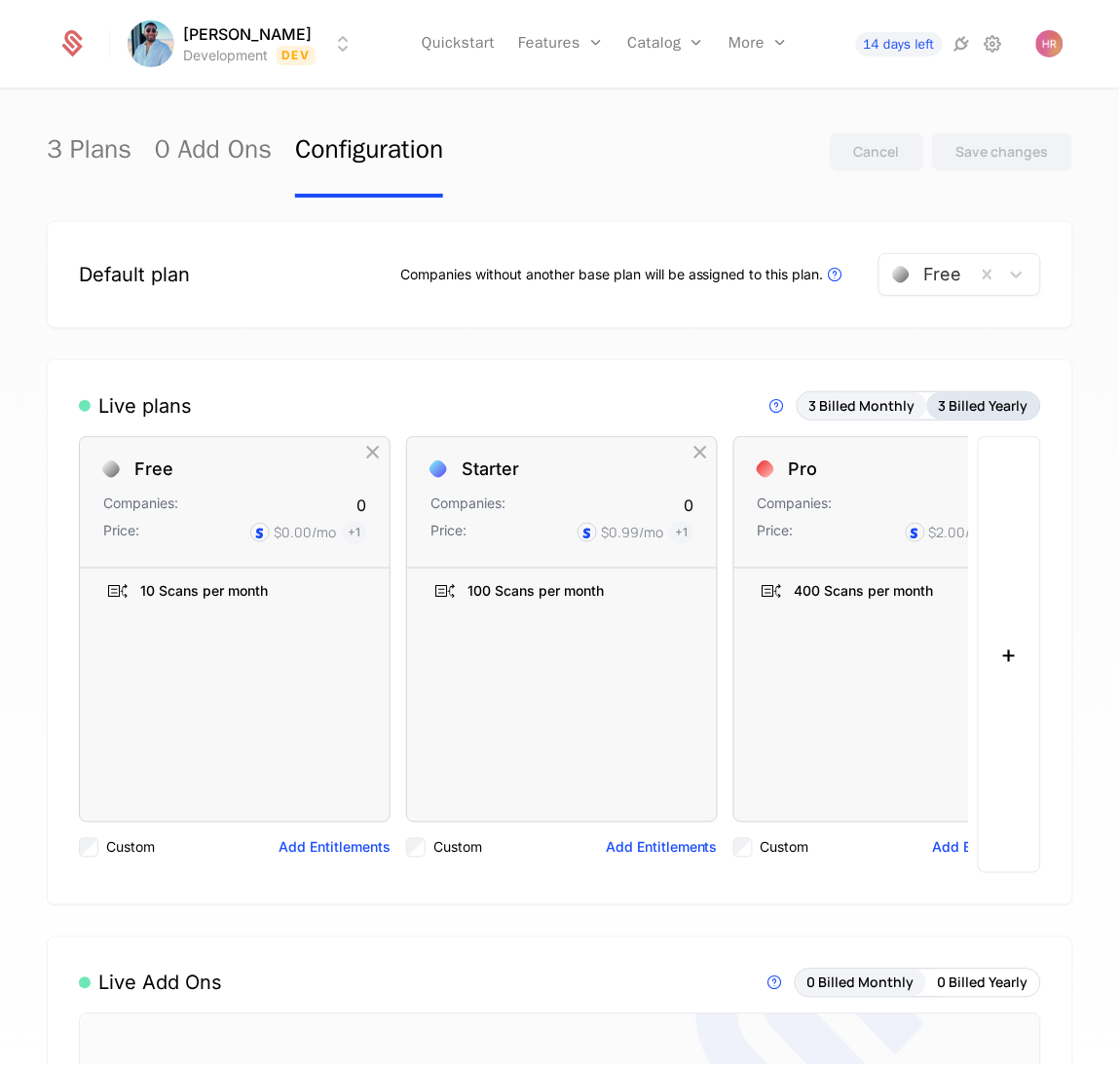 click on "3 Billed Yearly" at bounding box center [984, 406] 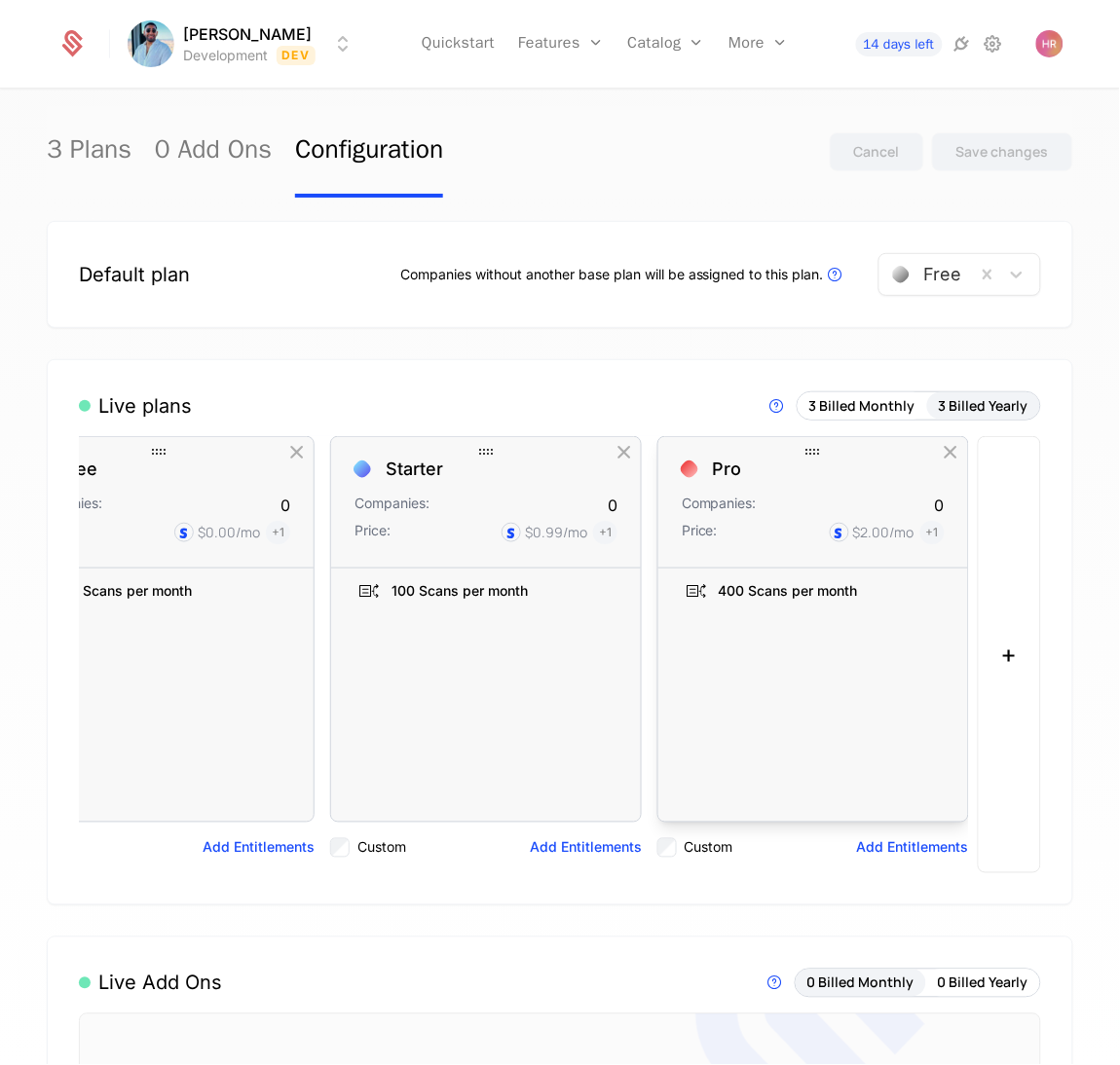 scroll, scrollTop: 0, scrollLeft: 96, axis: horizontal 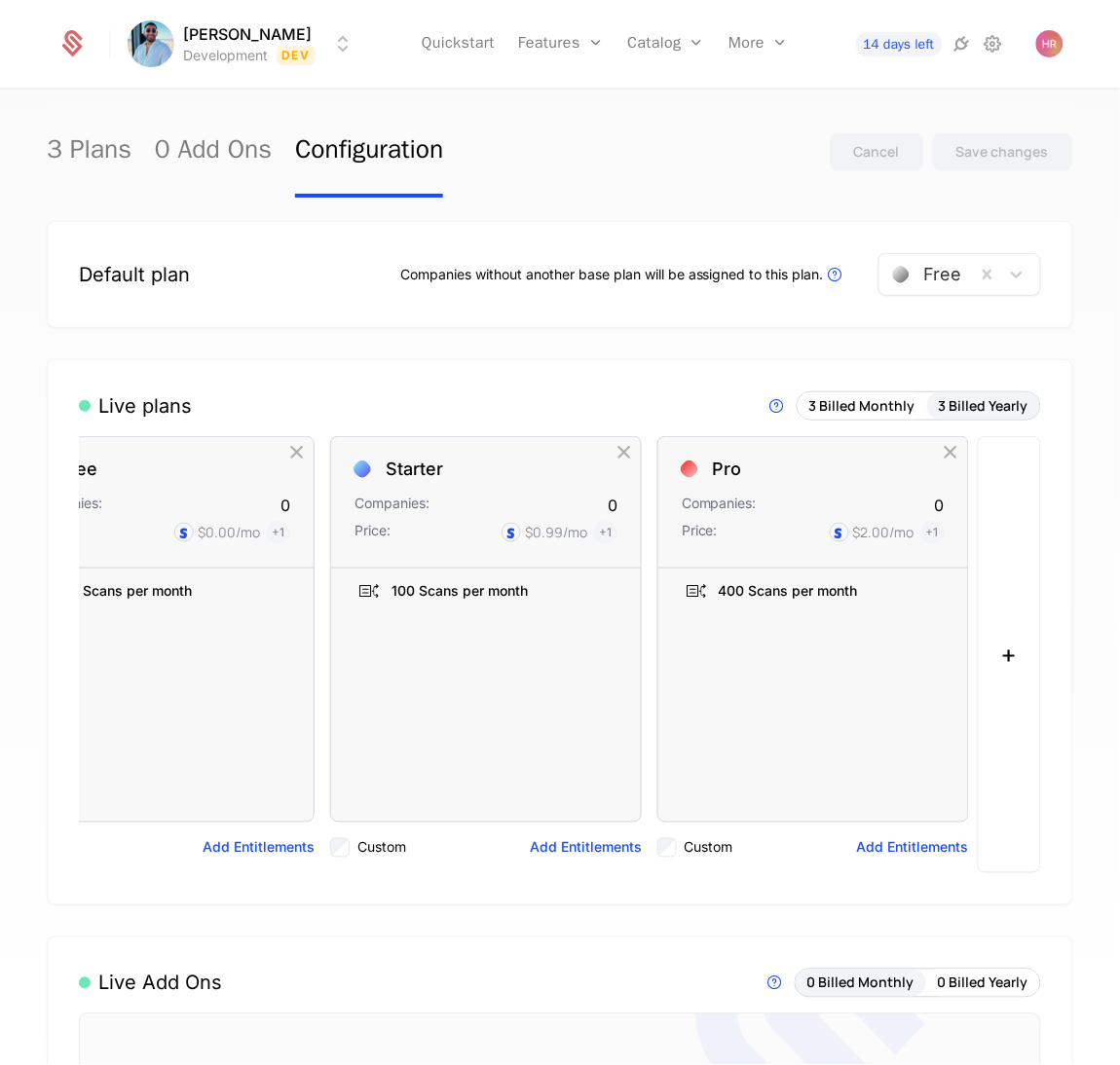 type 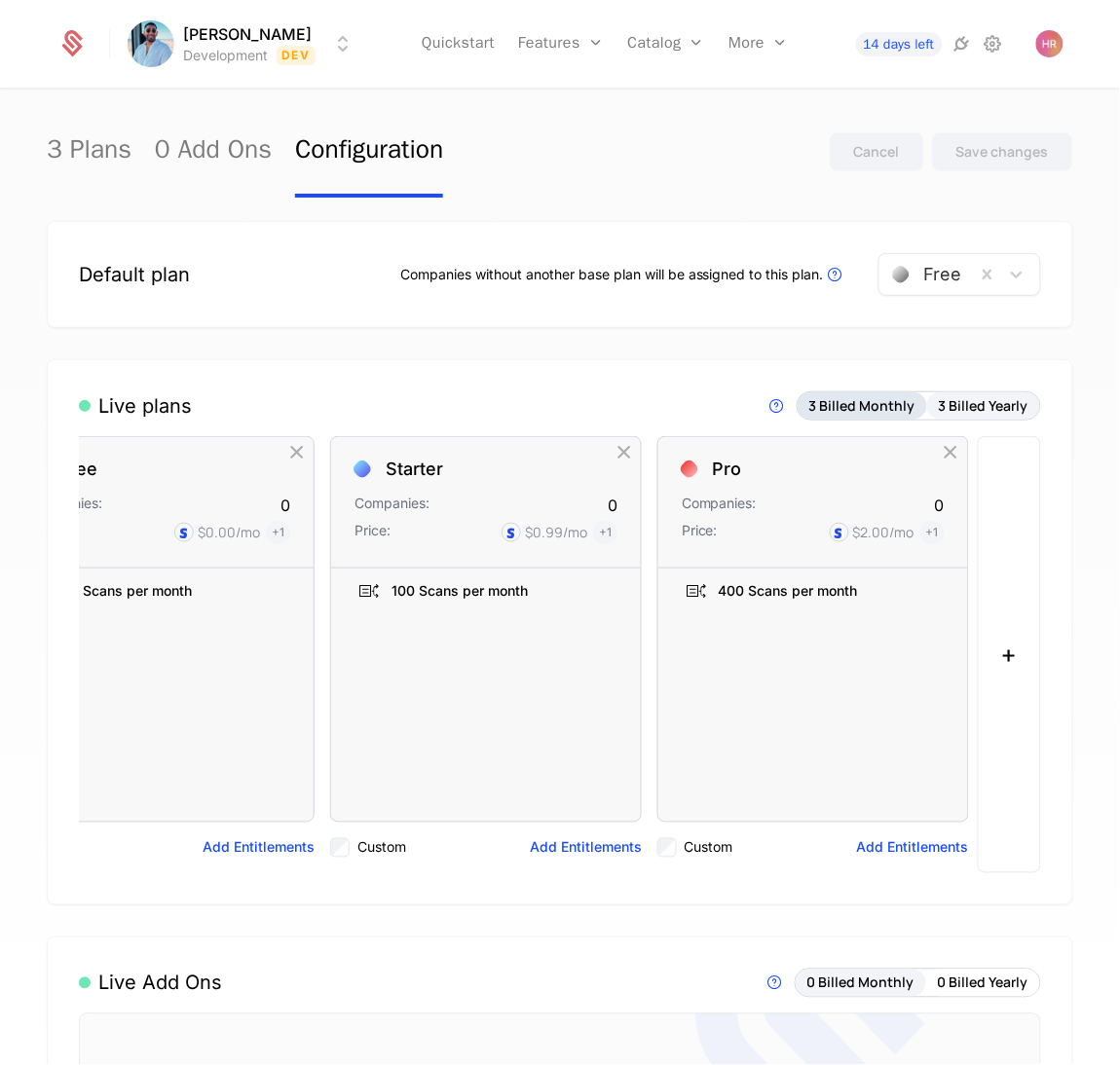 click on "3 Billed Monthly" at bounding box center (862, 406) 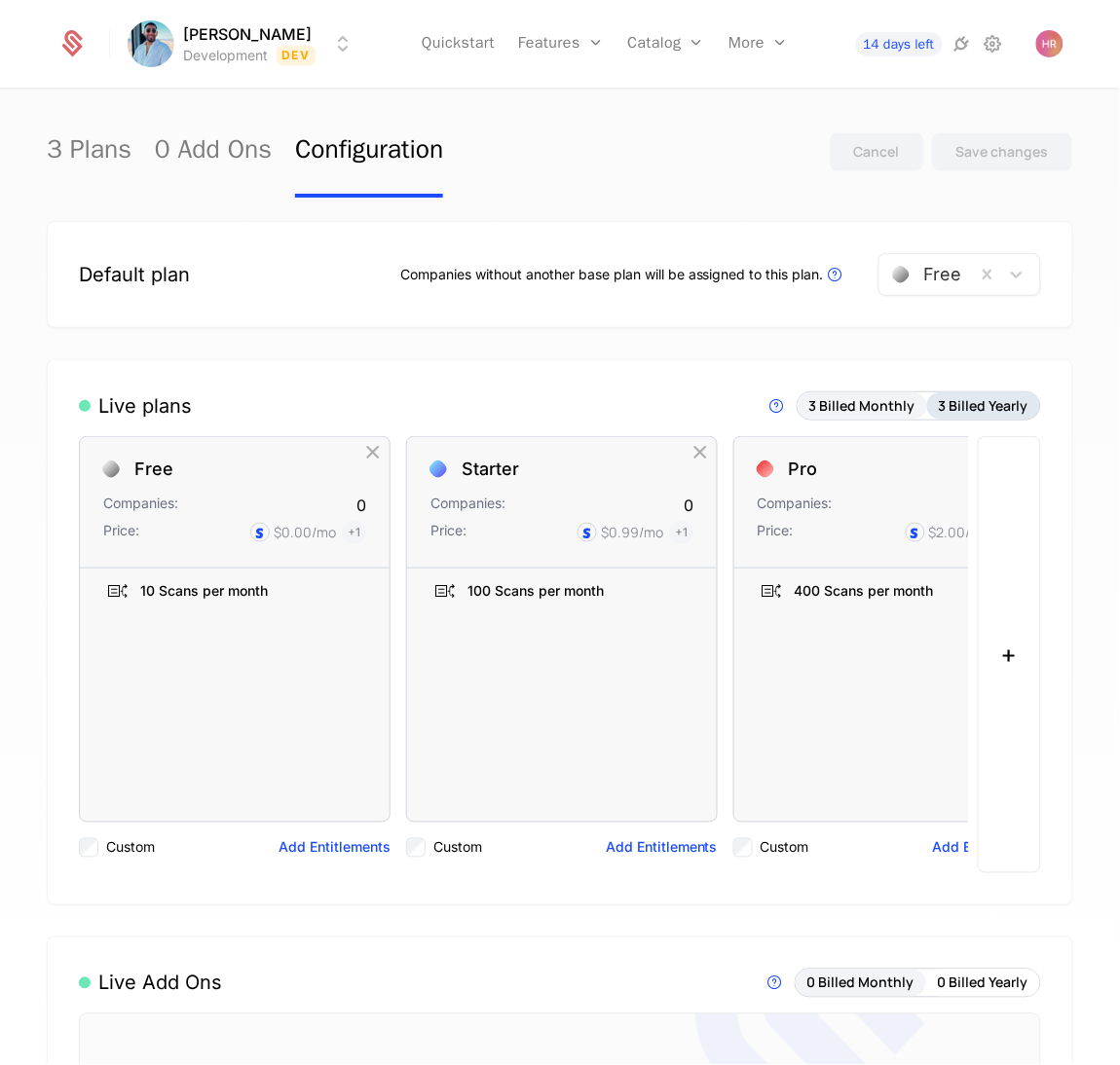 click on "3 Billed Yearly" at bounding box center (984, 406) 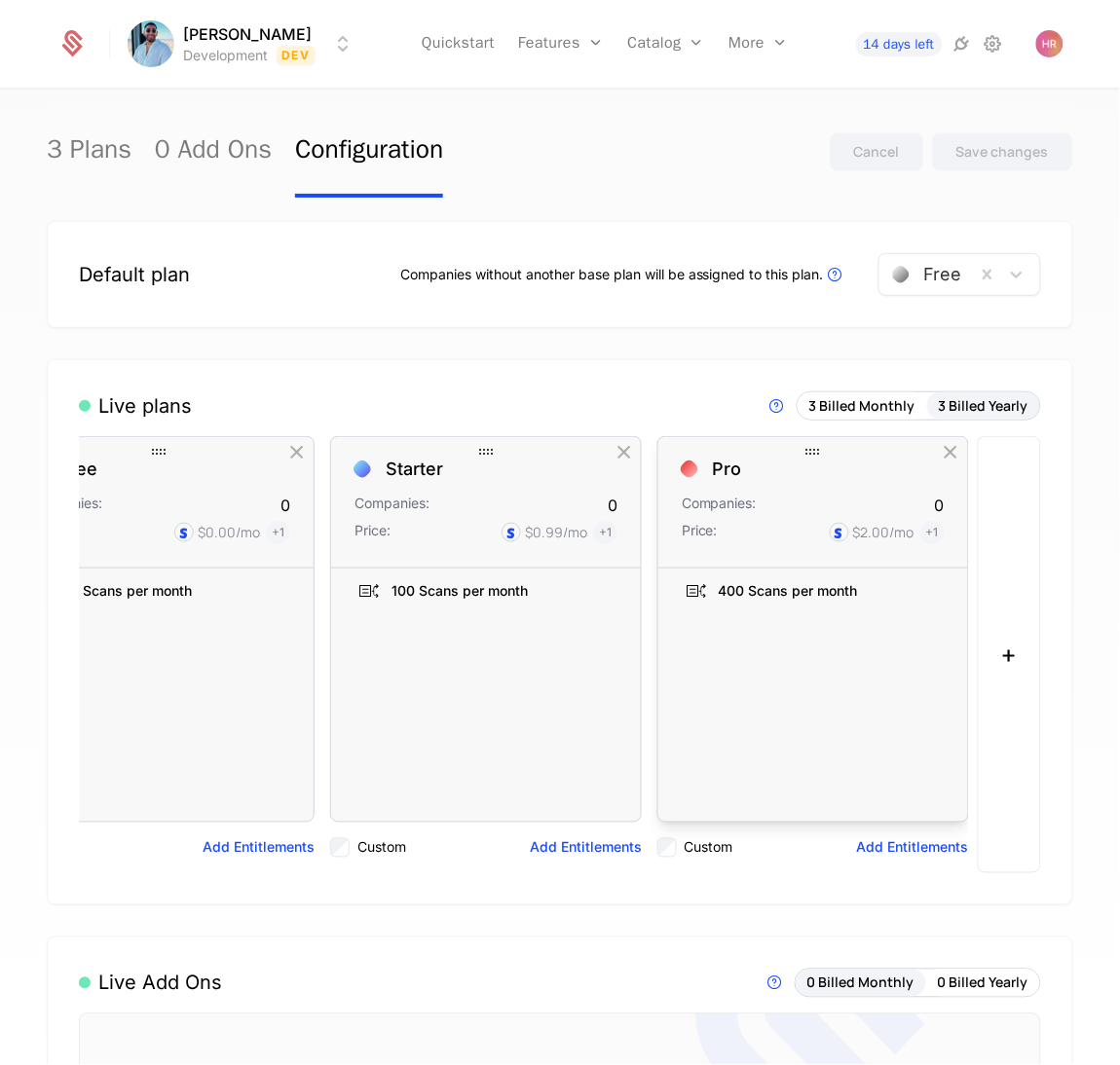 scroll, scrollTop: 0, scrollLeft: 0, axis: both 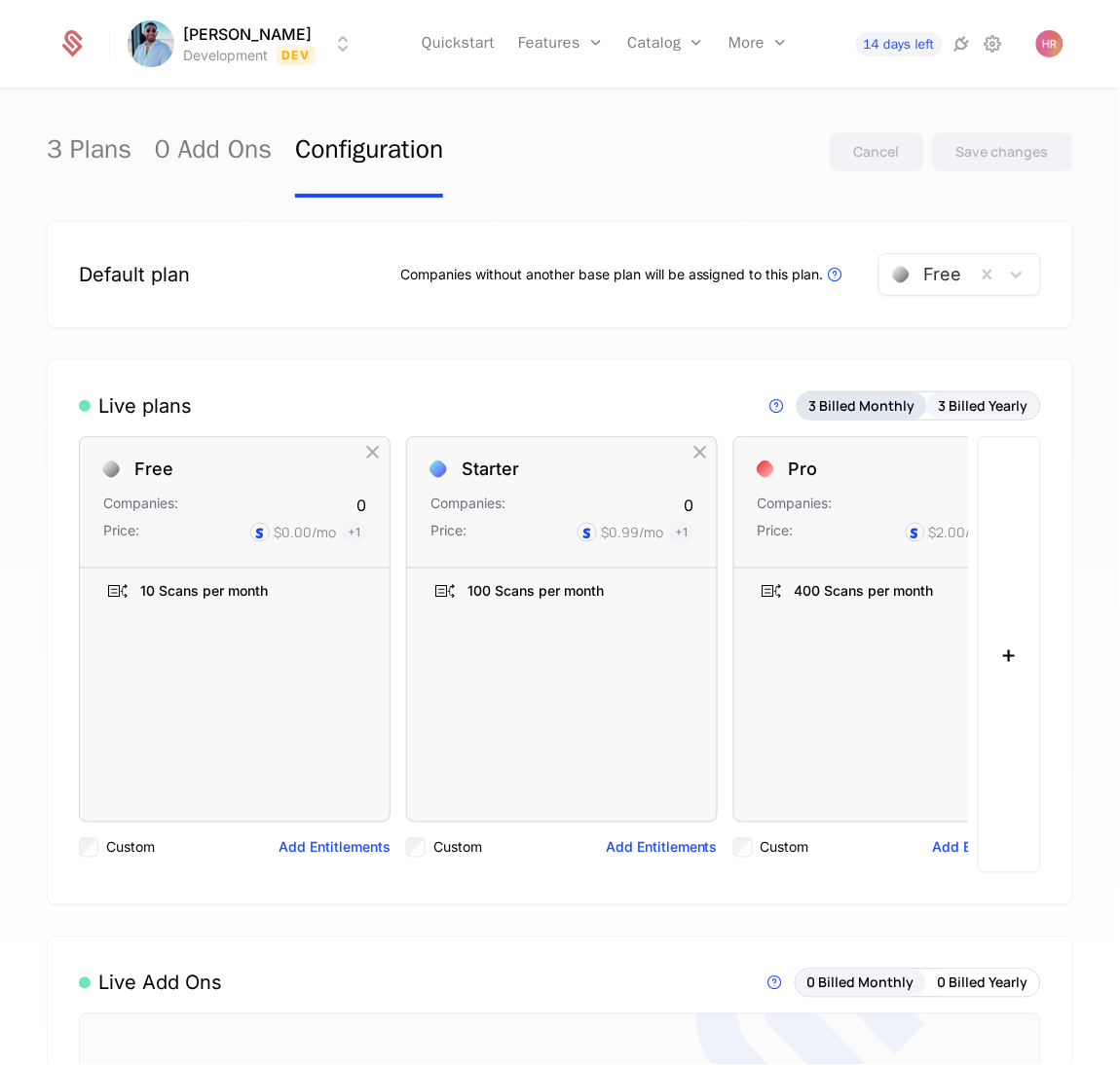 click on "3 Billed Monthly" at bounding box center [862, 406] 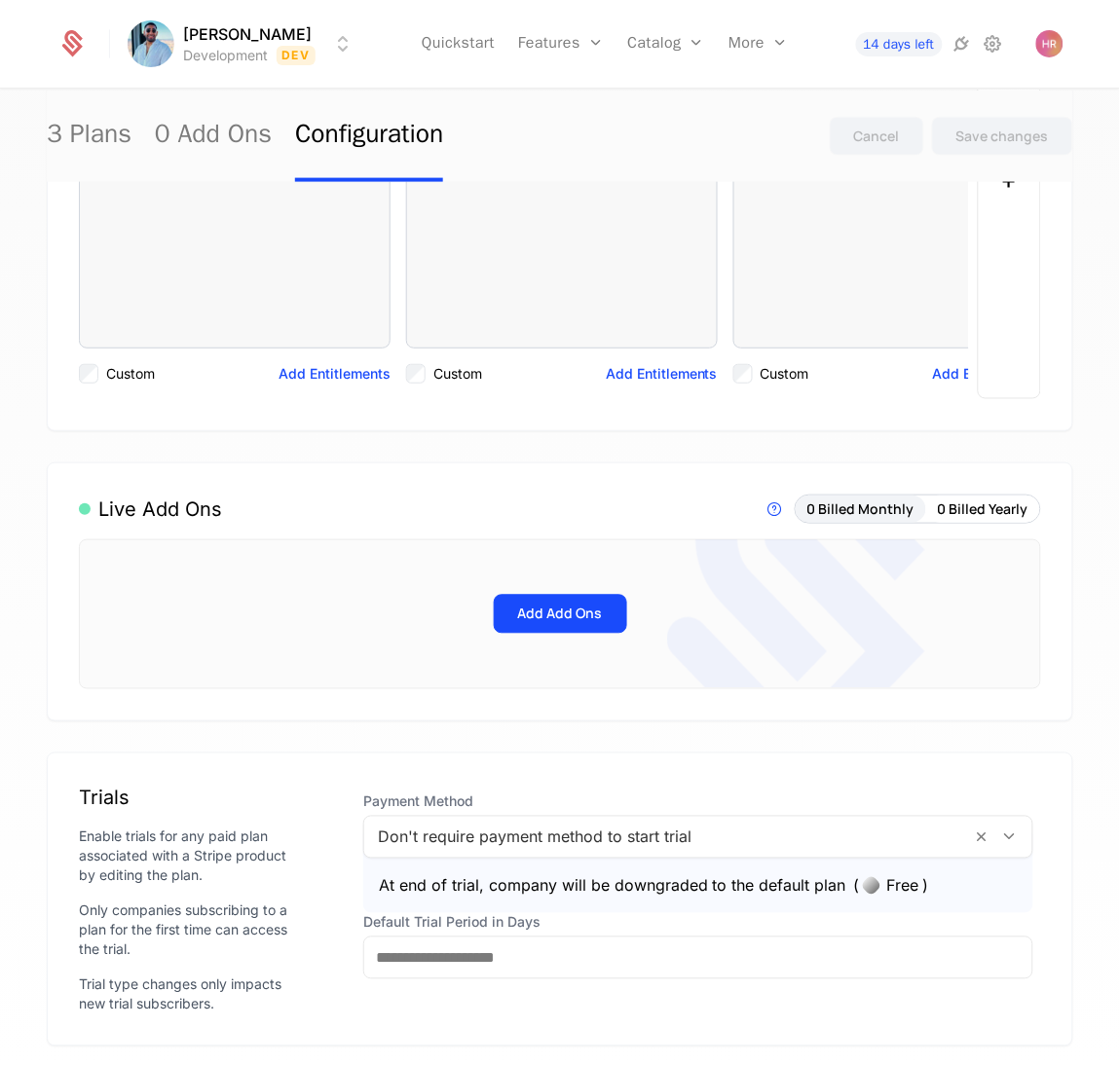 scroll, scrollTop: 0, scrollLeft: 0, axis: both 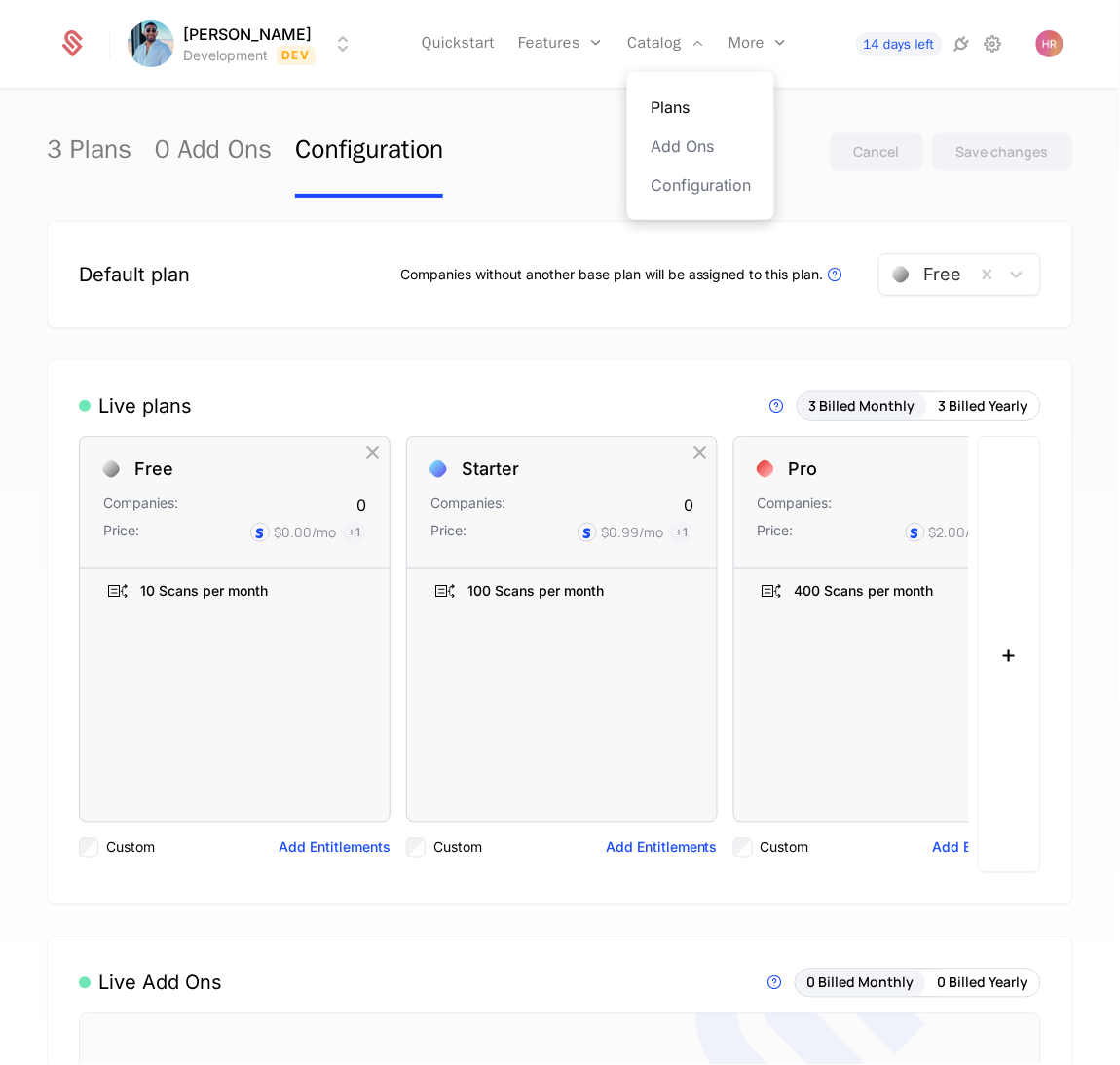click on "Plans" at bounding box center [700, 107] 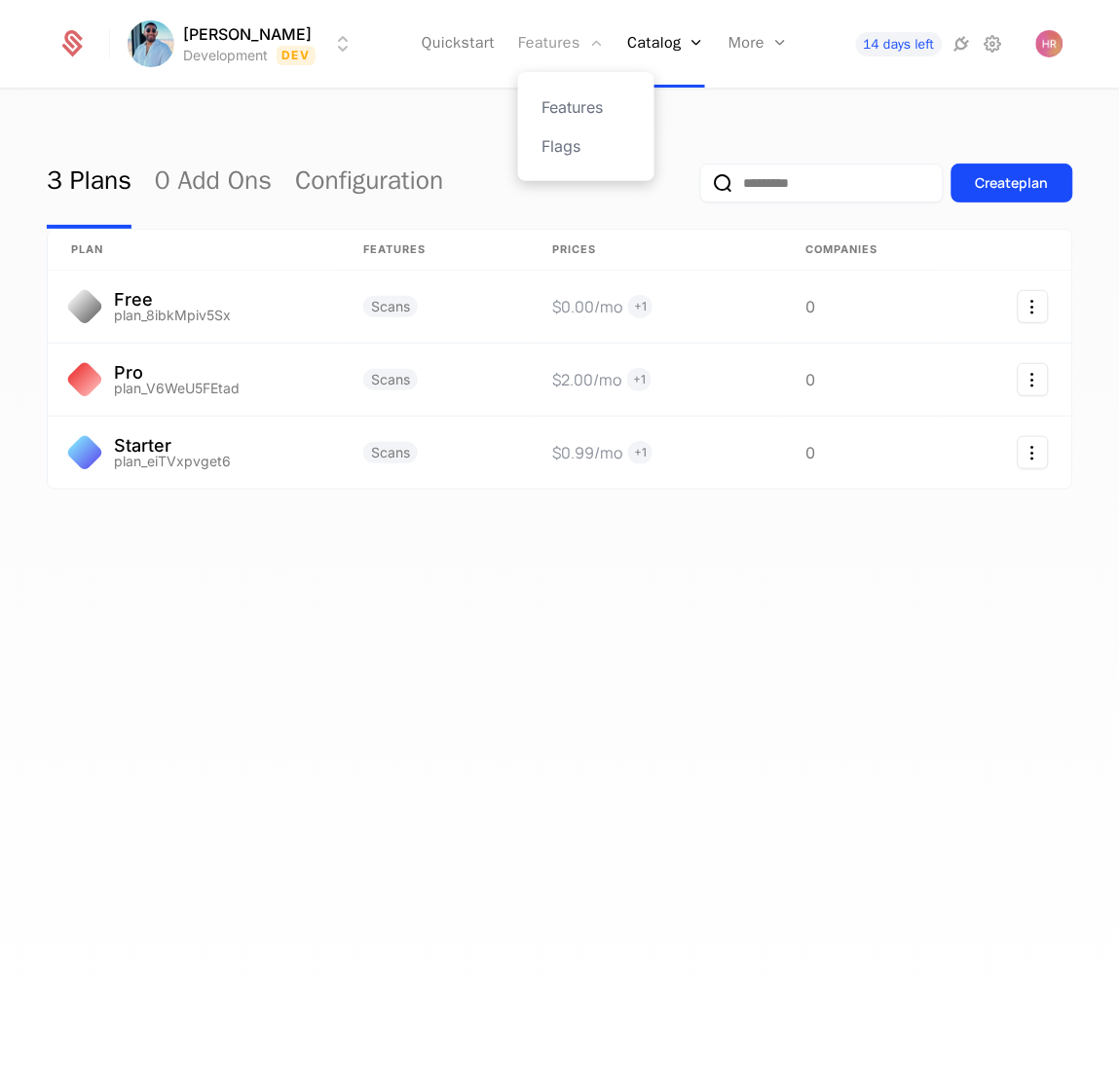 click on "Features" at bounding box center [561, 44] 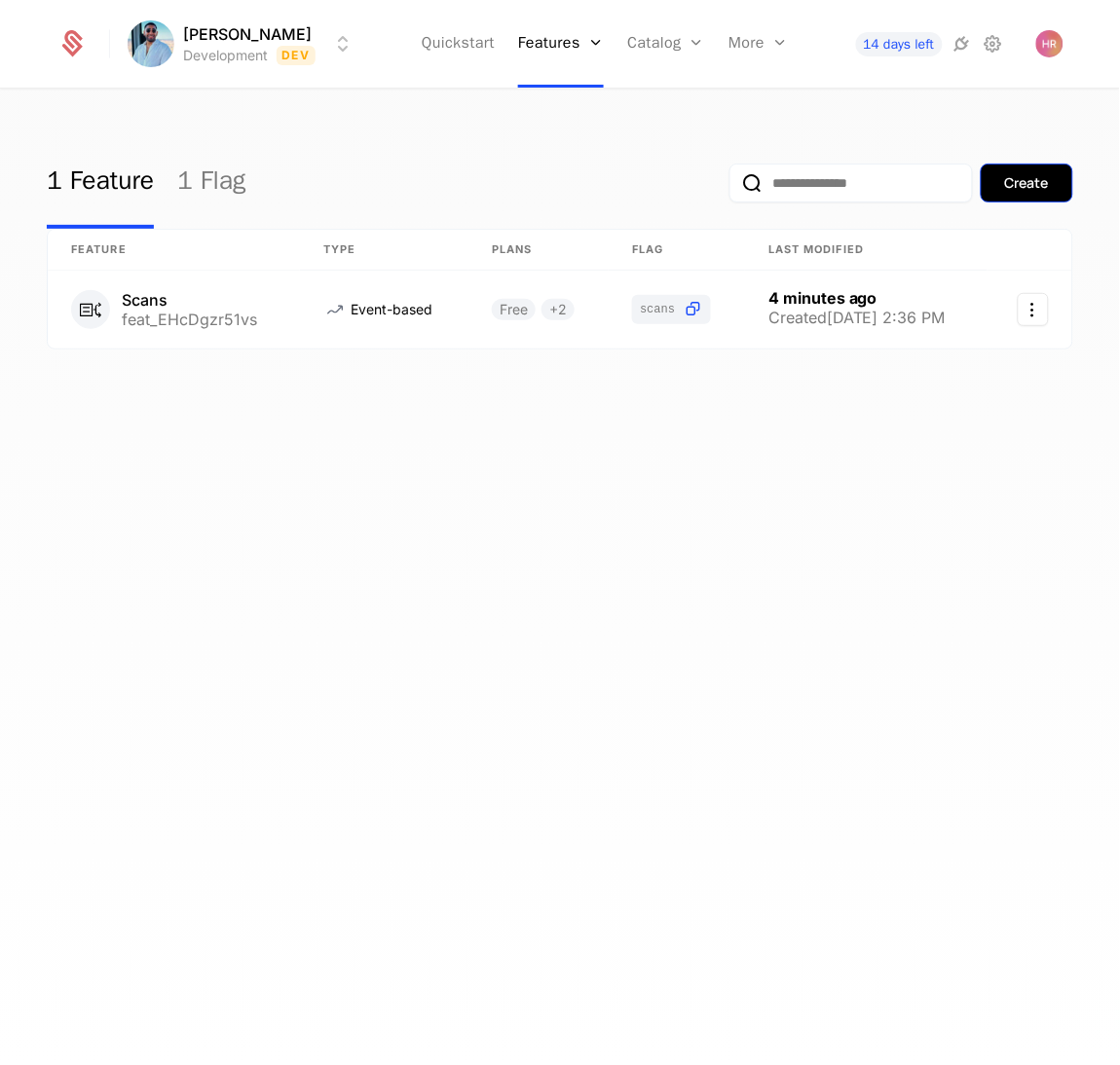 click on "Create" at bounding box center (1027, 183) 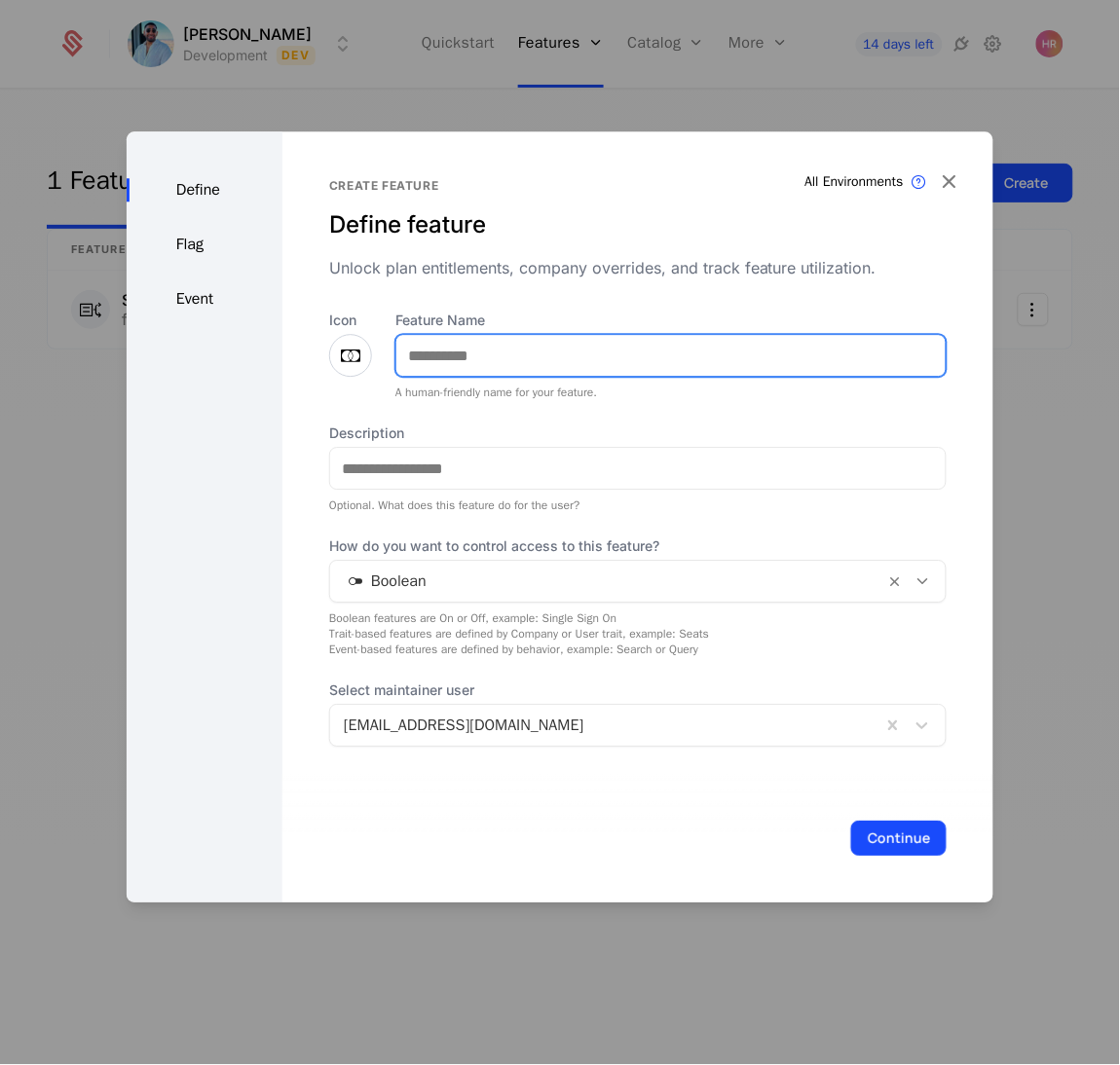 click on "Feature Name" at bounding box center (671, 355) 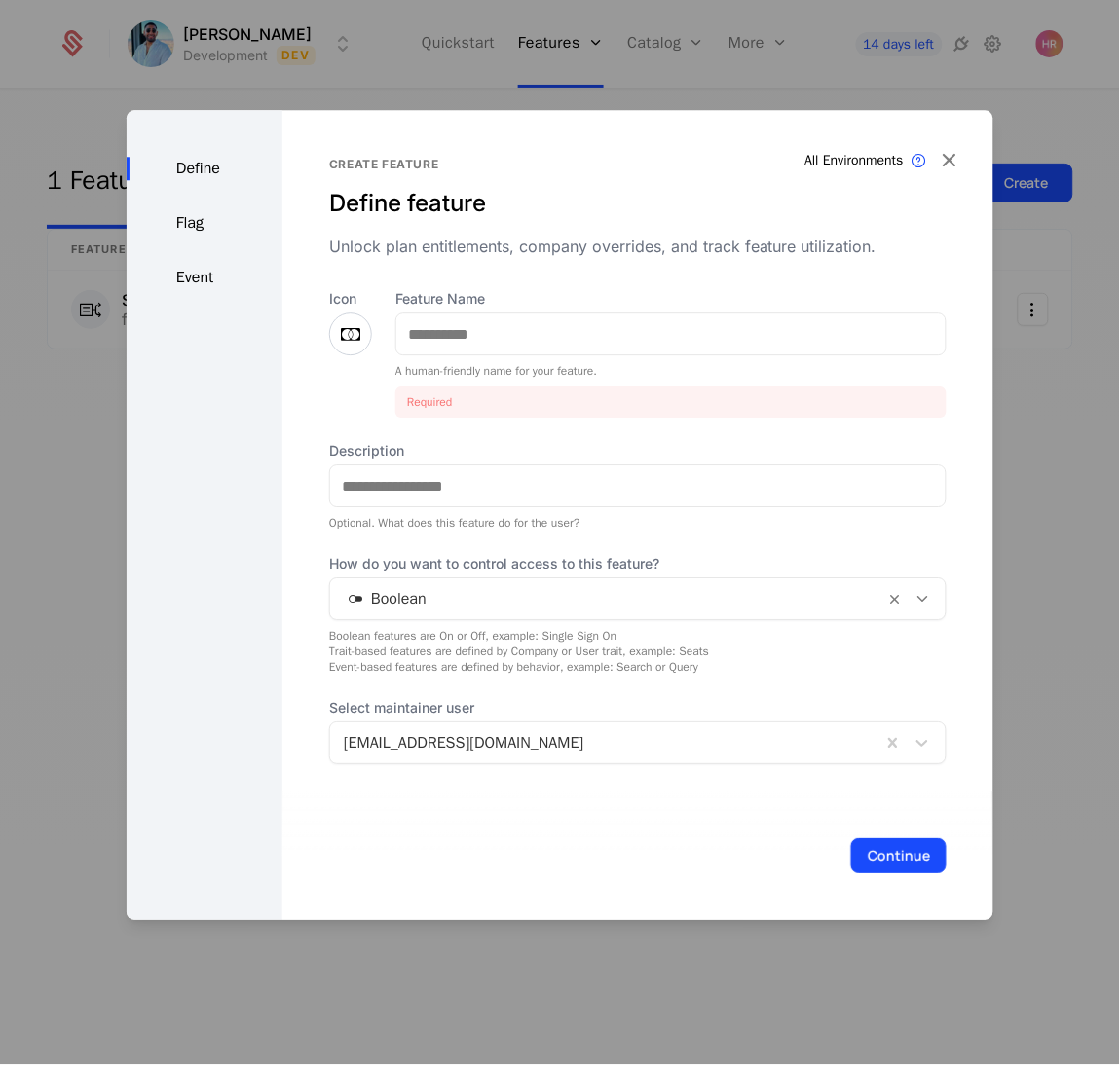 click at bounding box center (351, 334) 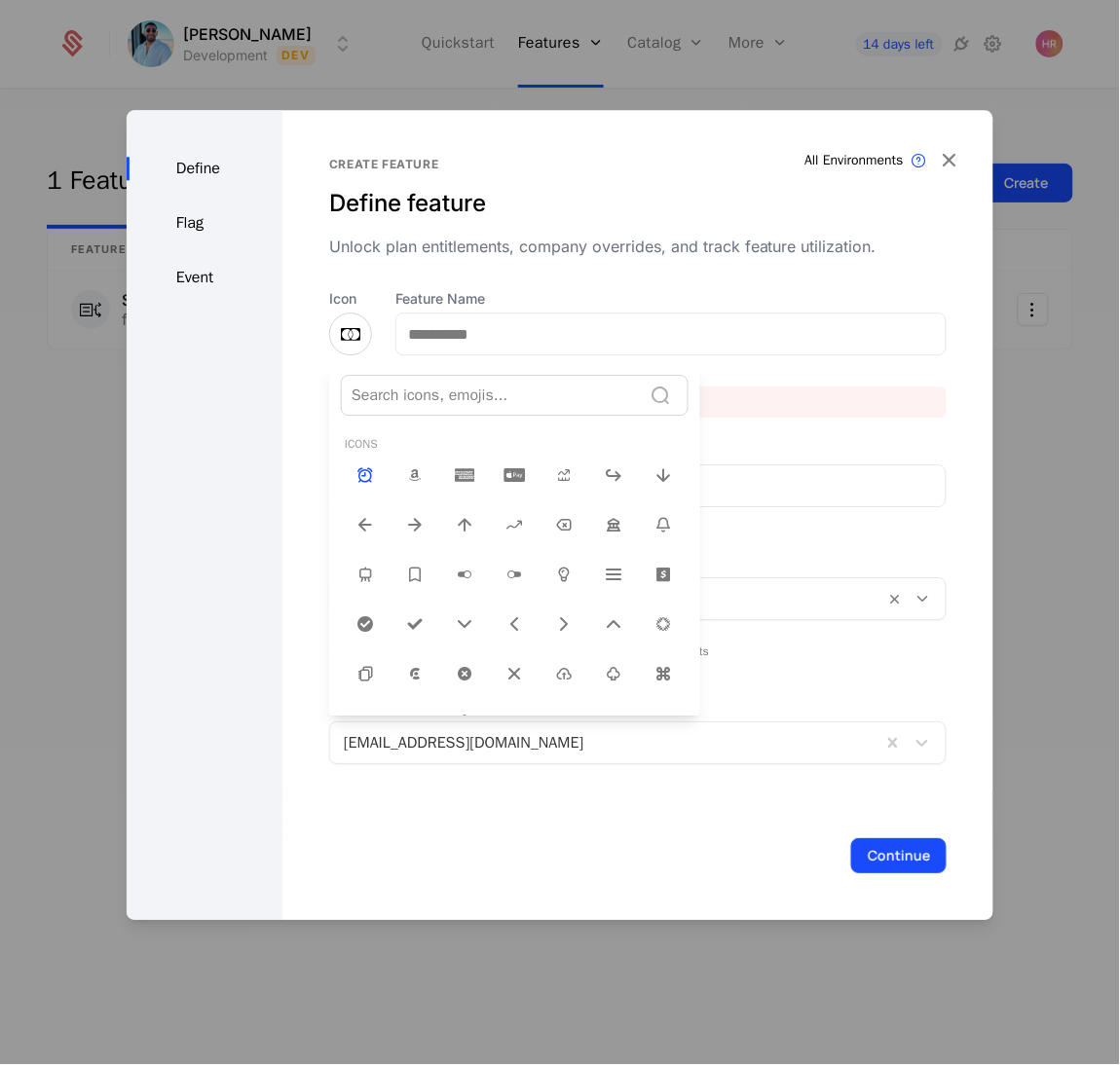 click at bounding box center (560, 515) 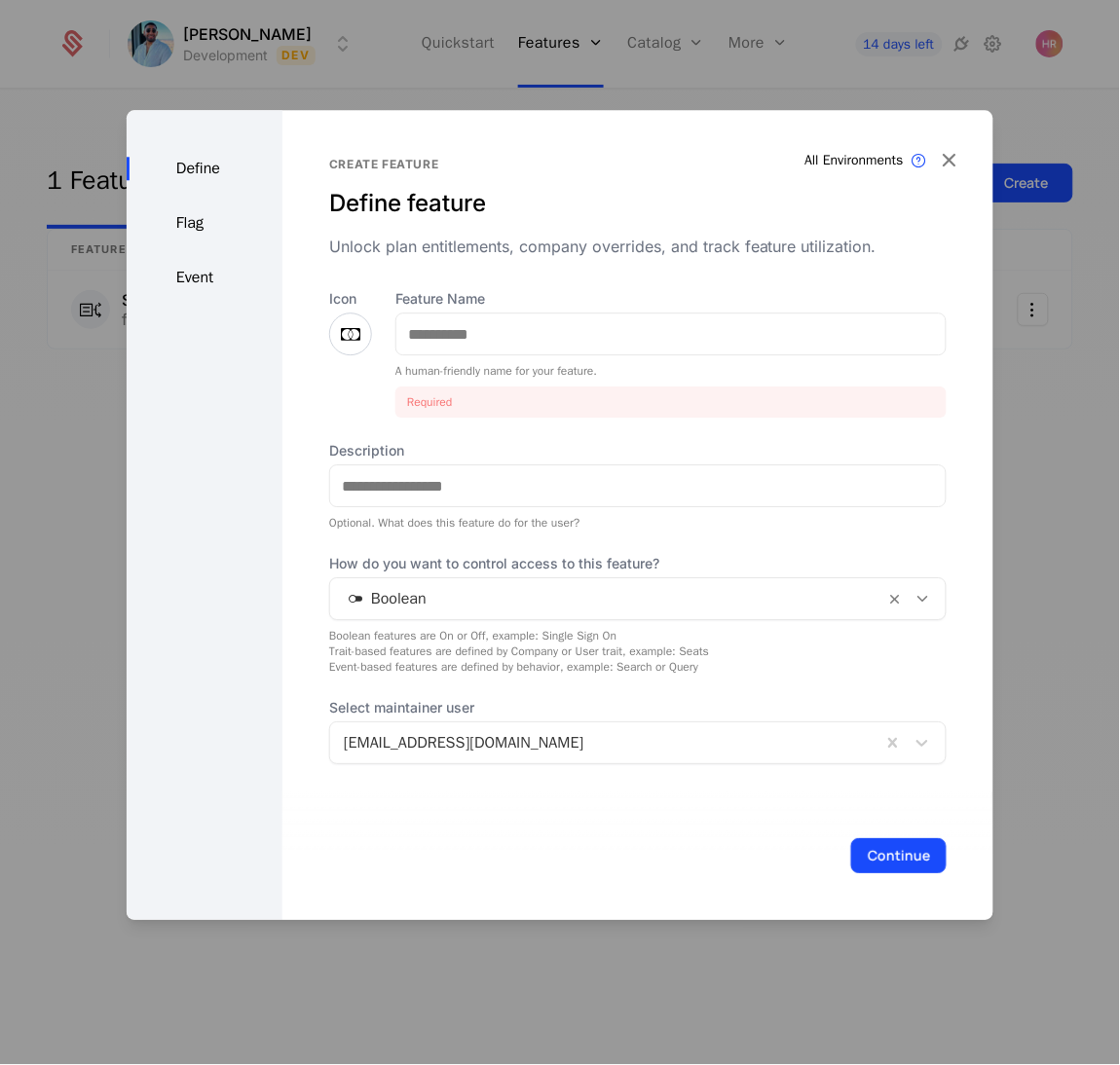 click at bounding box center (351, 334) 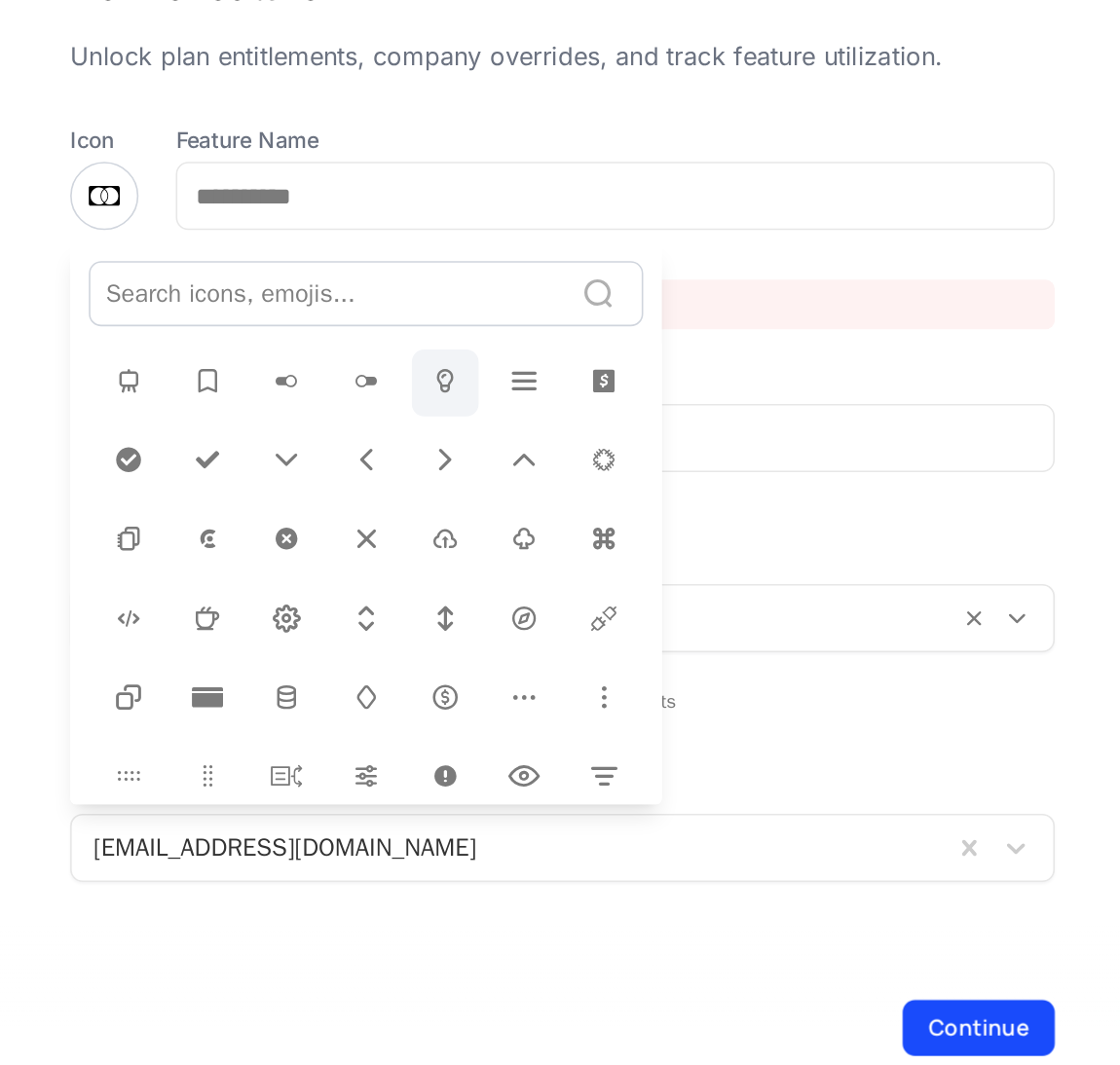 scroll, scrollTop: 5, scrollLeft: 0, axis: vertical 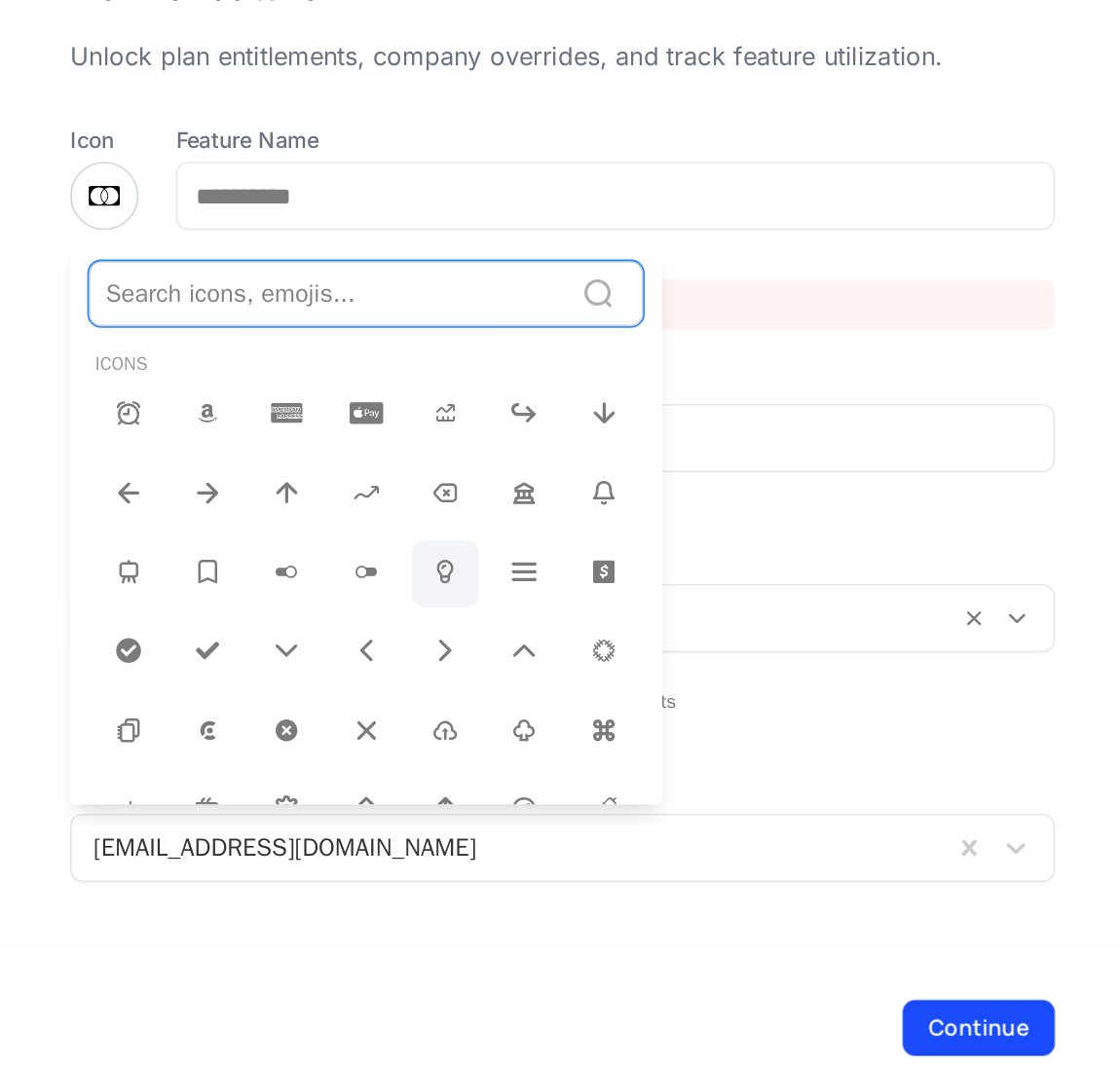 click at bounding box center [565, 569] 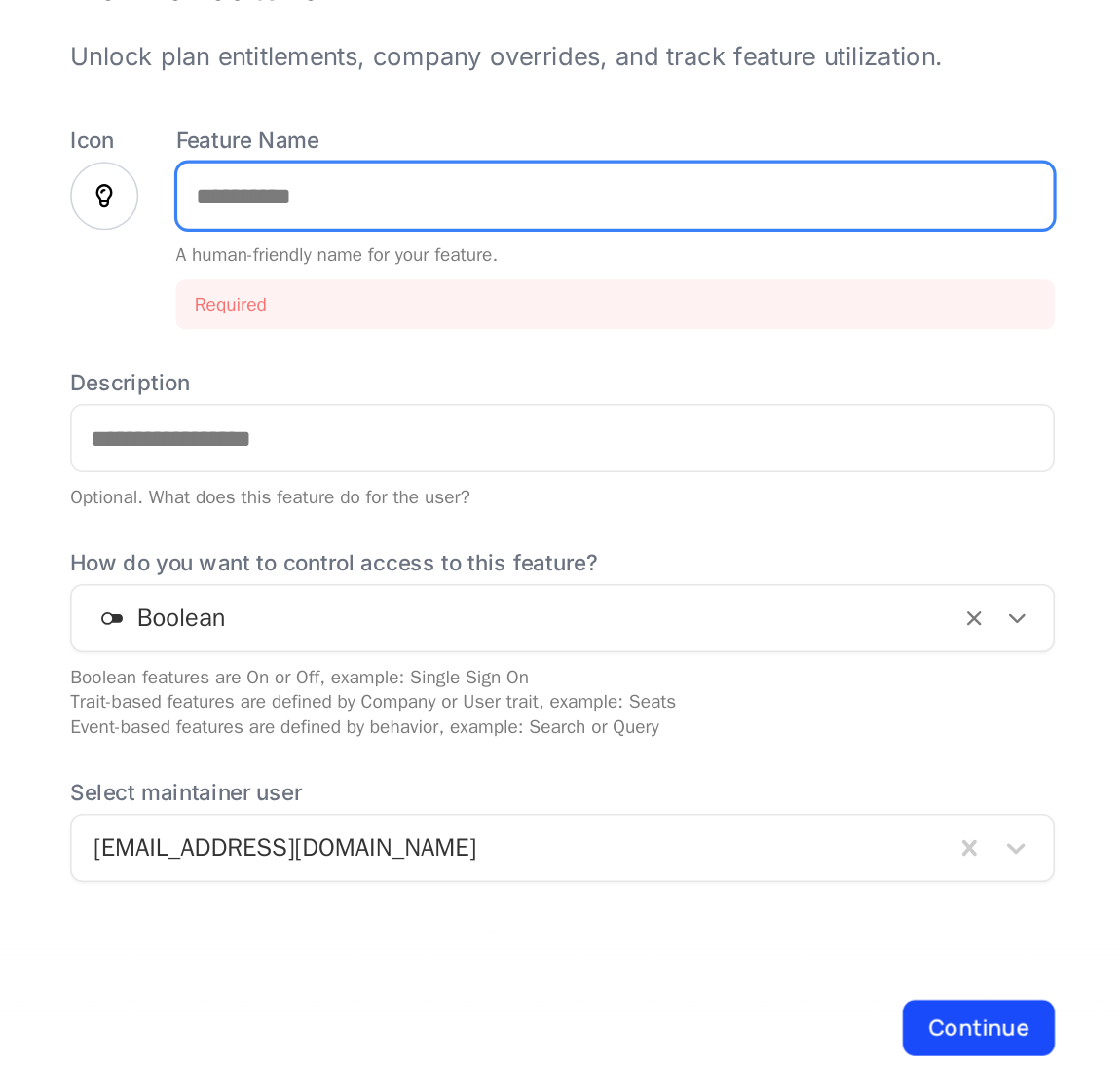 click on "Feature Name" at bounding box center (671, 334) 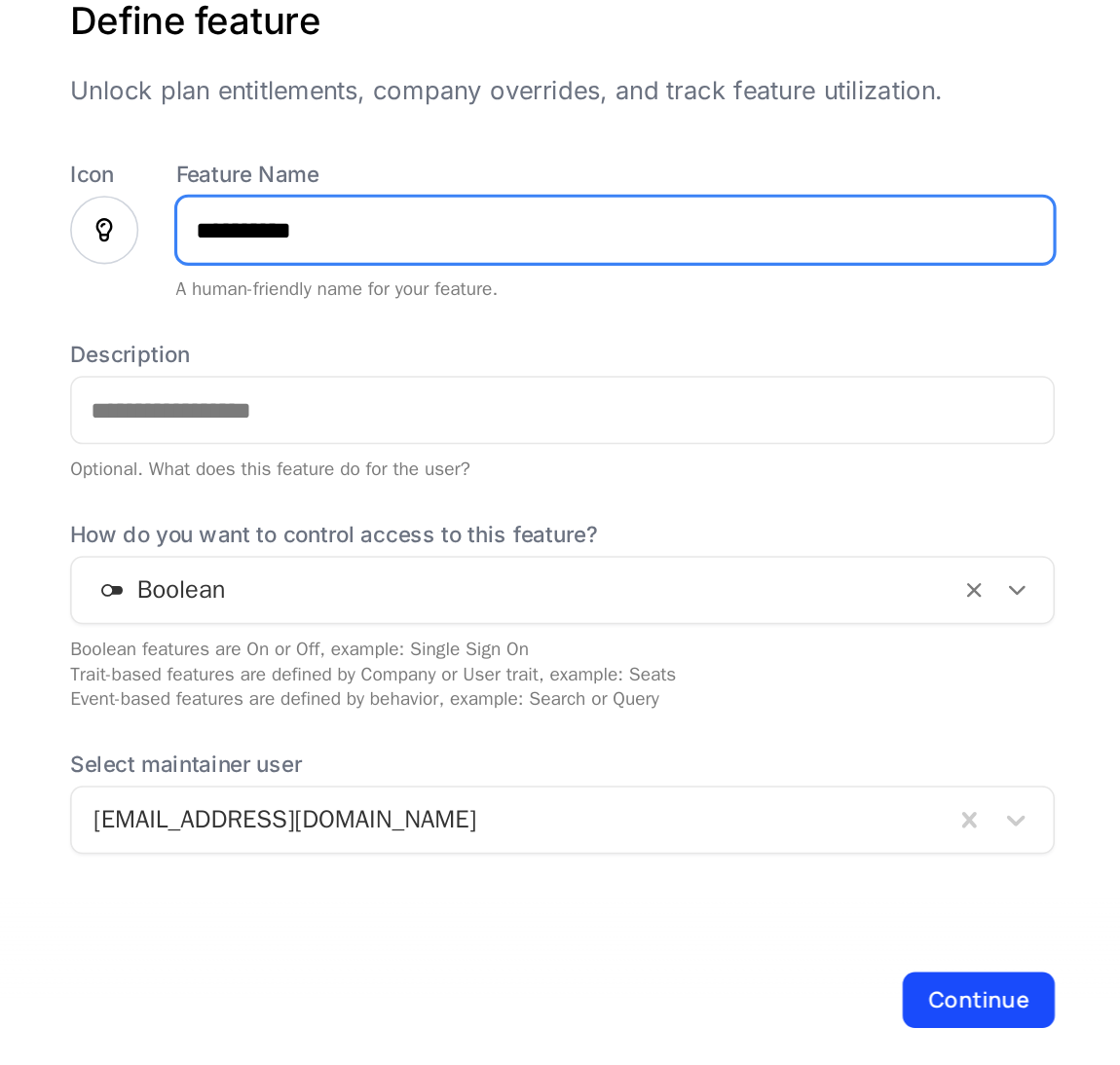 type on "**********" 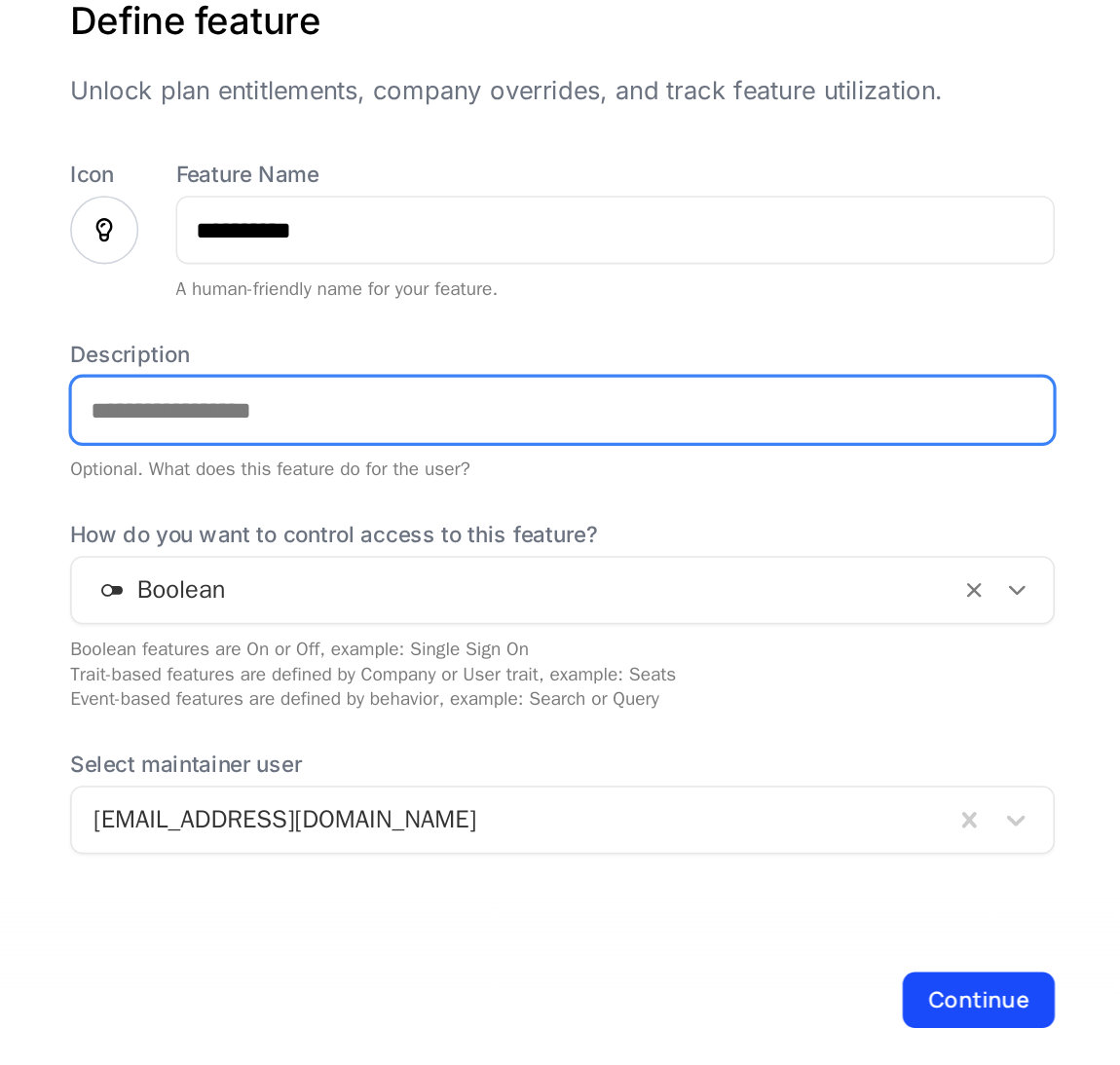 click on "Description" at bounding box center [638, 468] 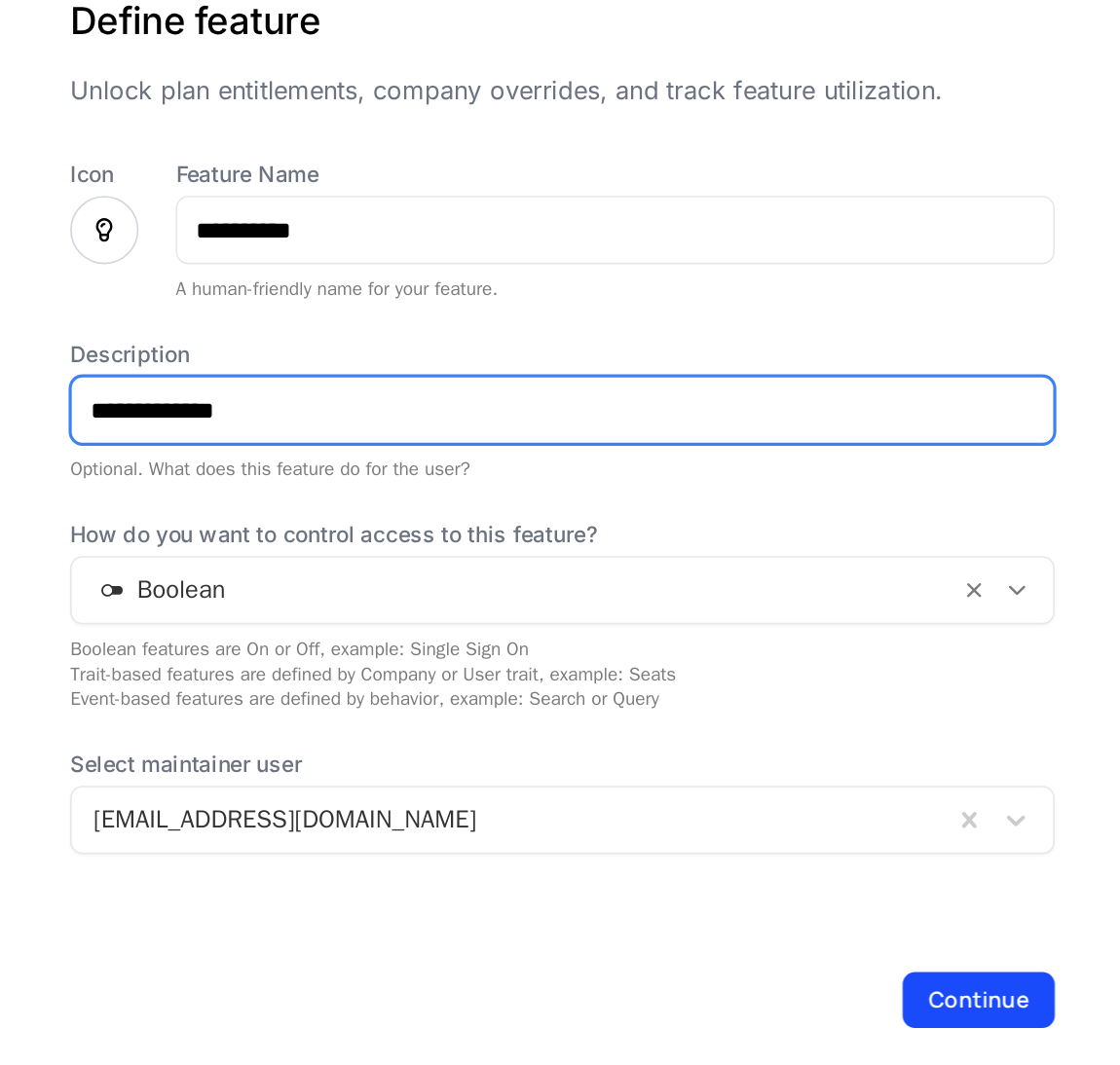 click on "**********" at bounding box center [638, 468] 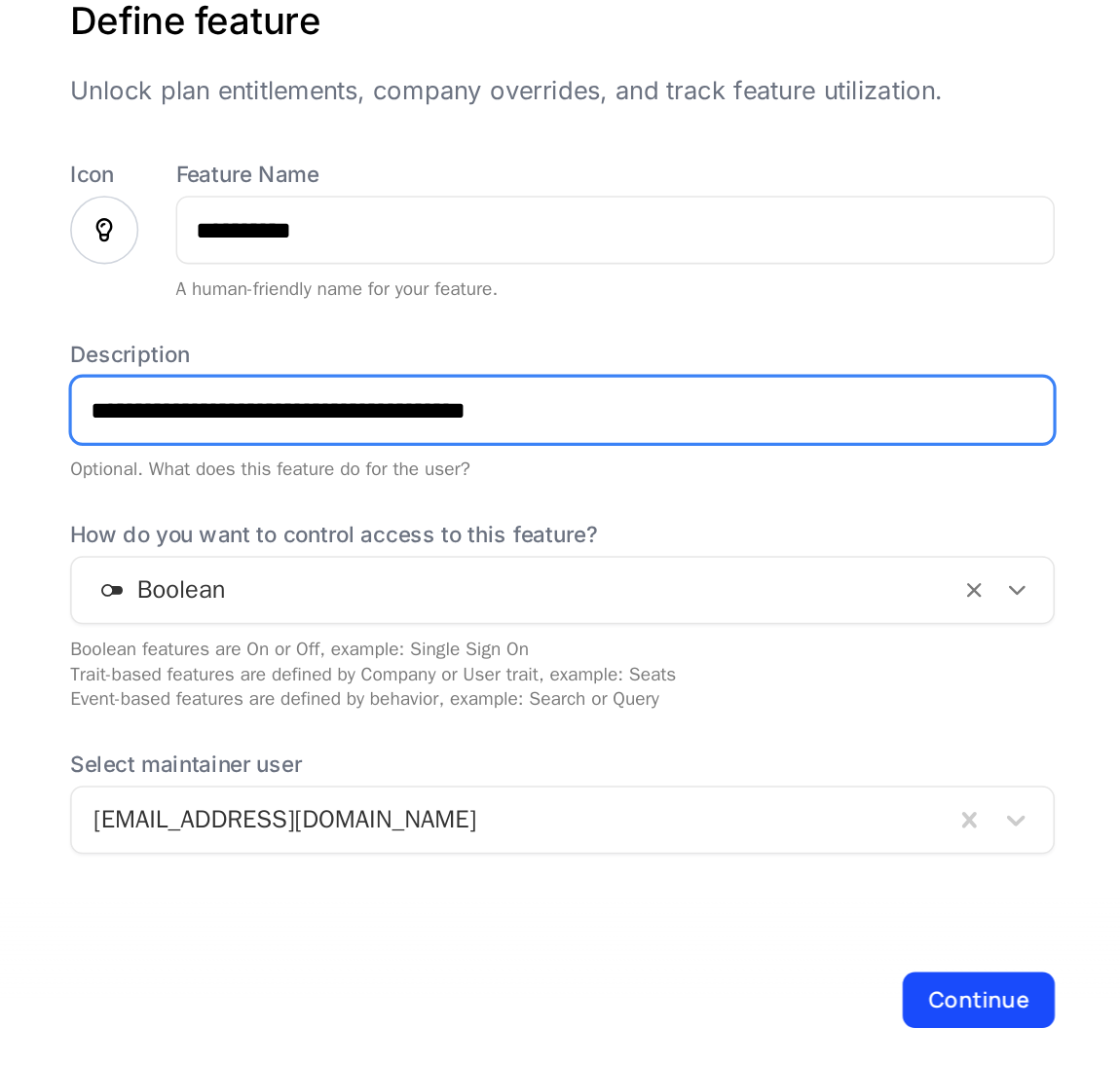 type on "**********" 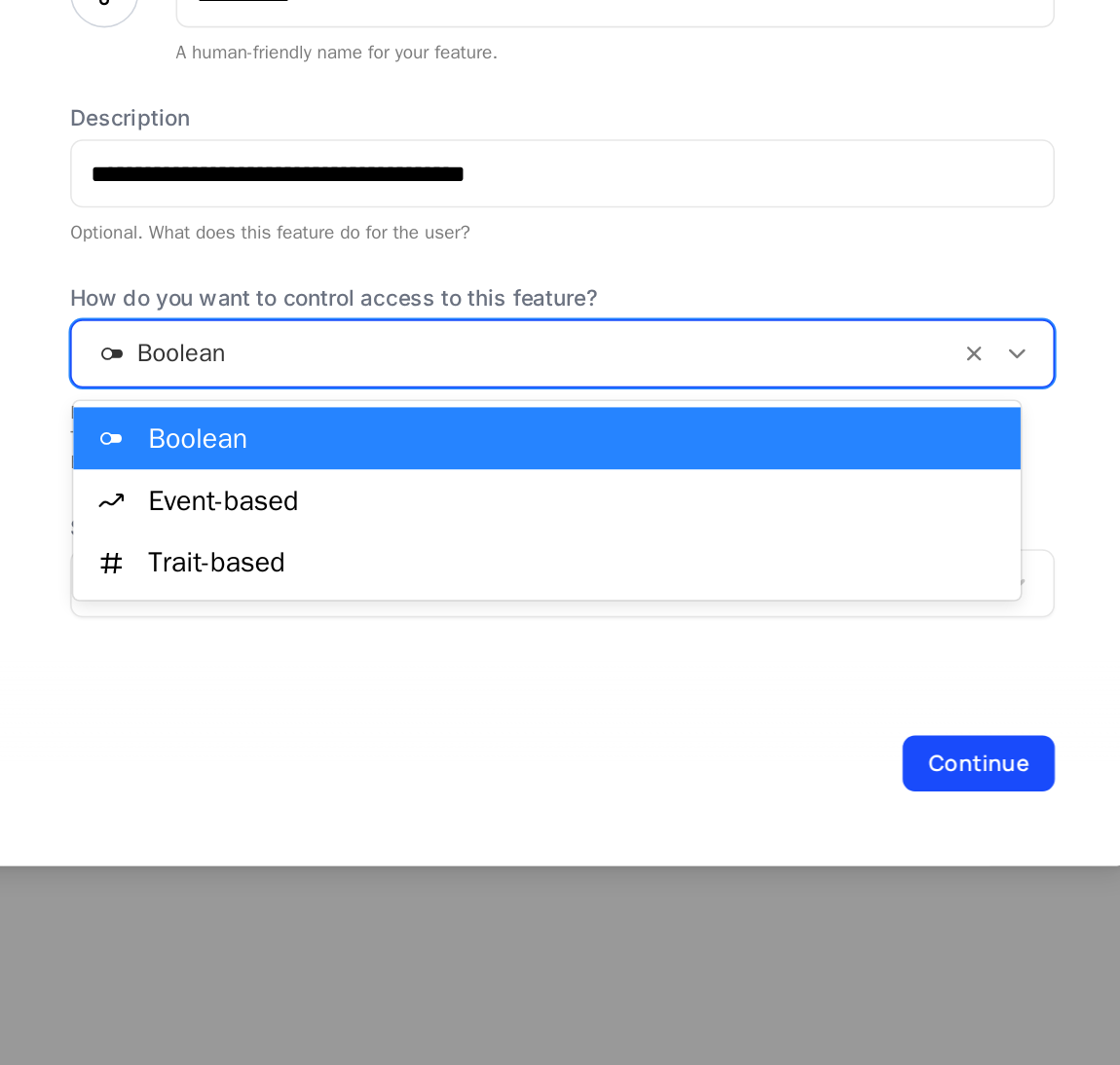 click at bounding box center (608, 581) 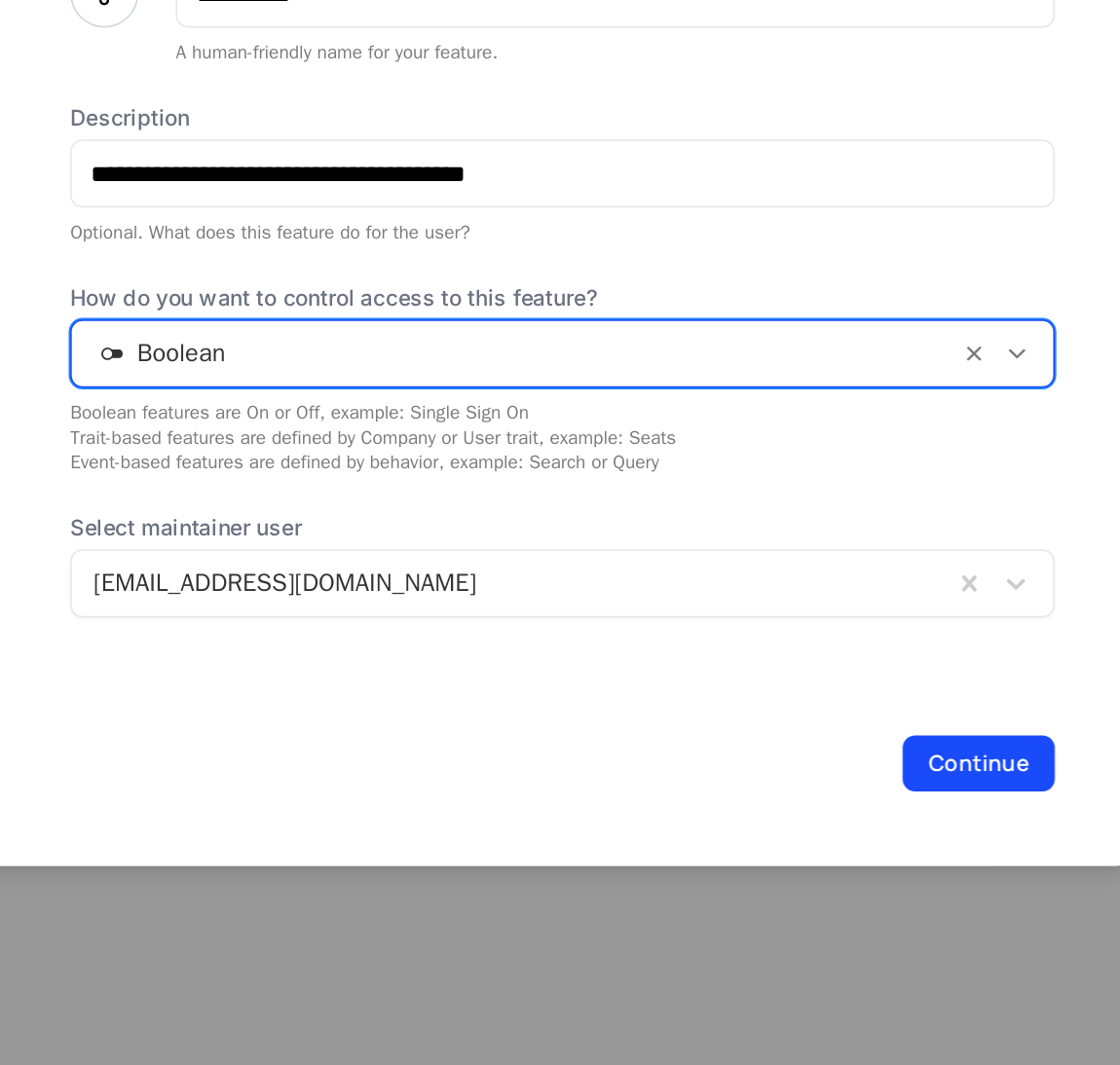 click at bounding box center [608, 581] 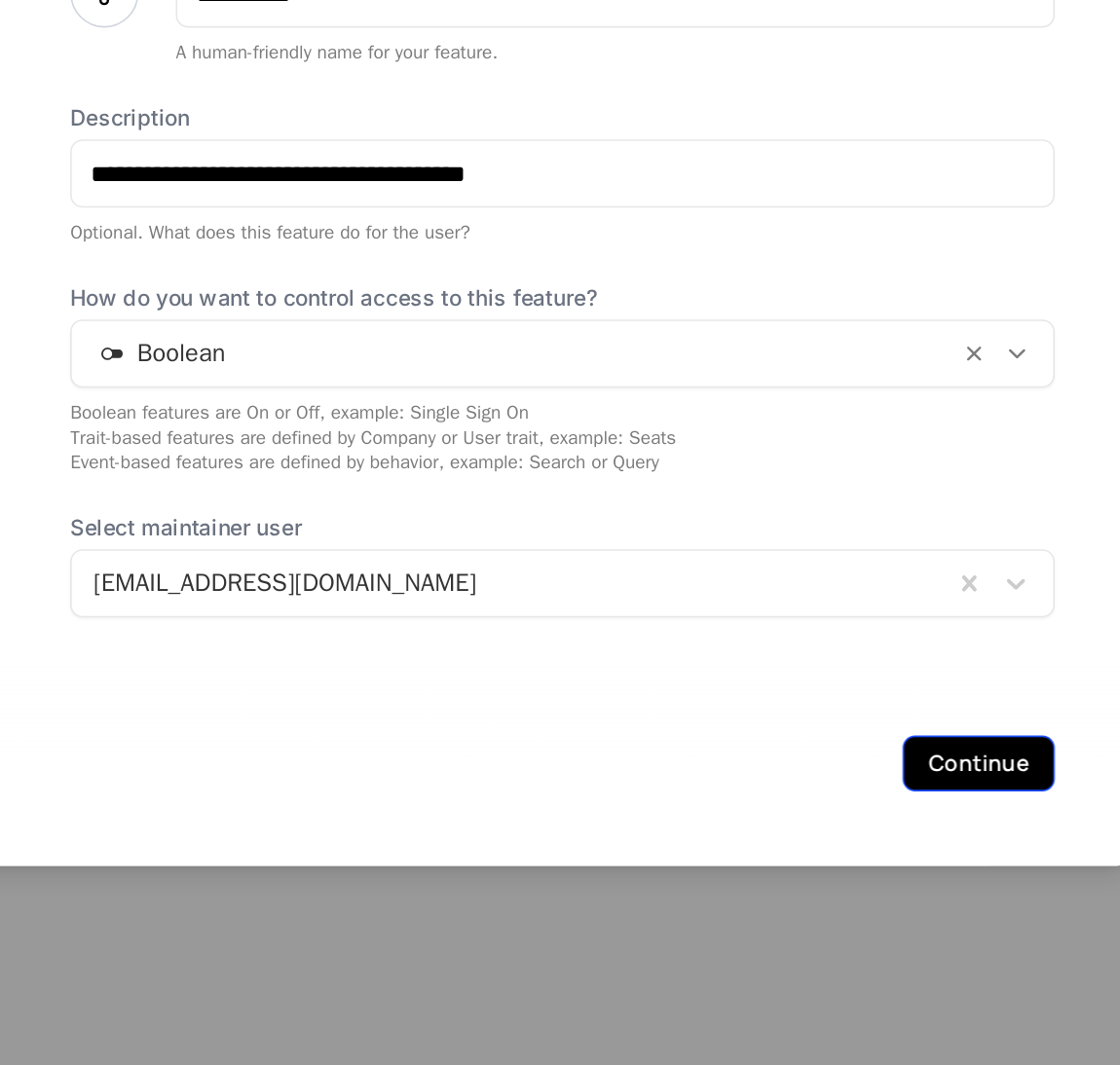 click on "Continue" at bounding box center (899, 838) 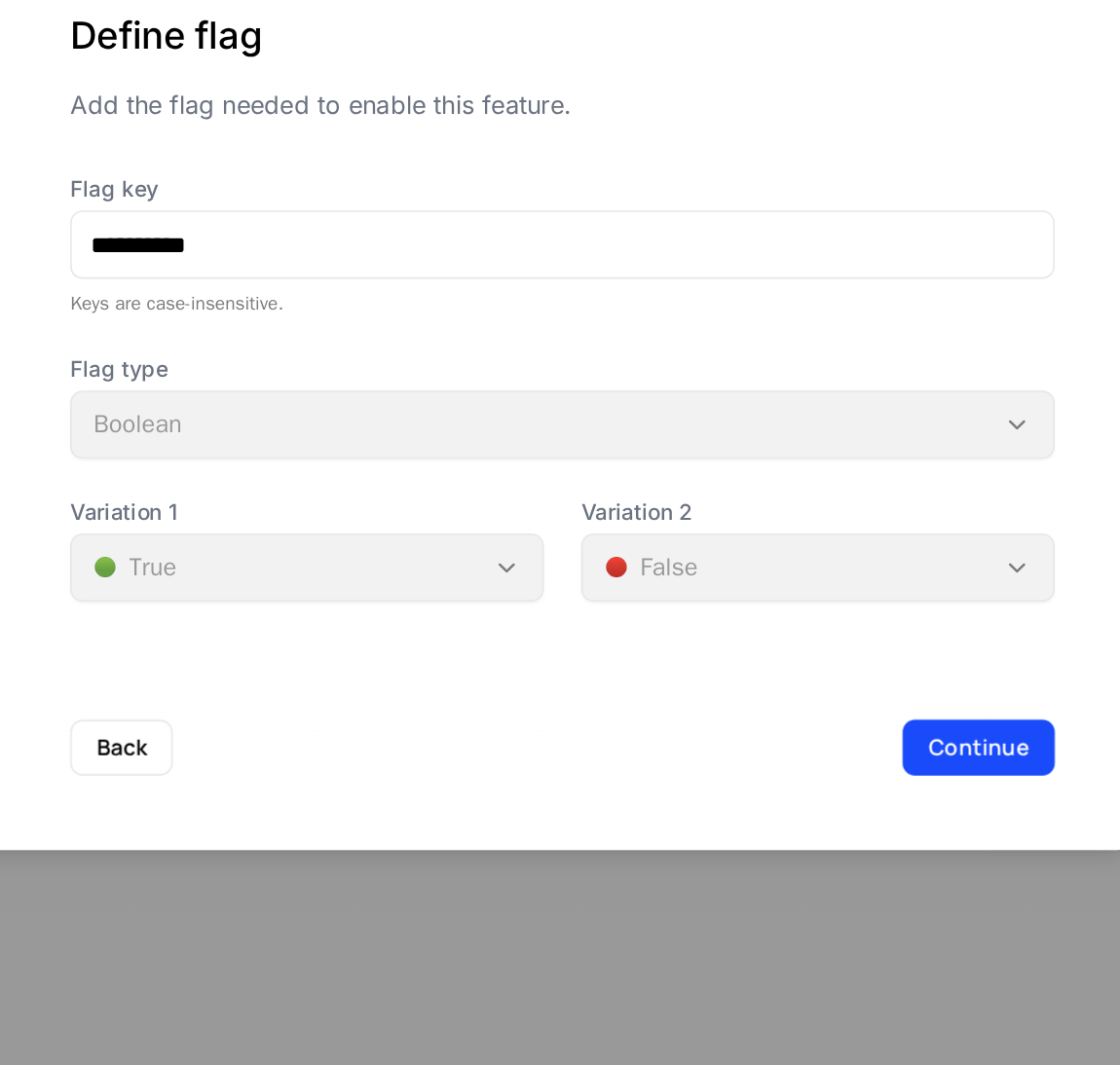 click on "Flag type Boolean" at bounding box center (638, 549) 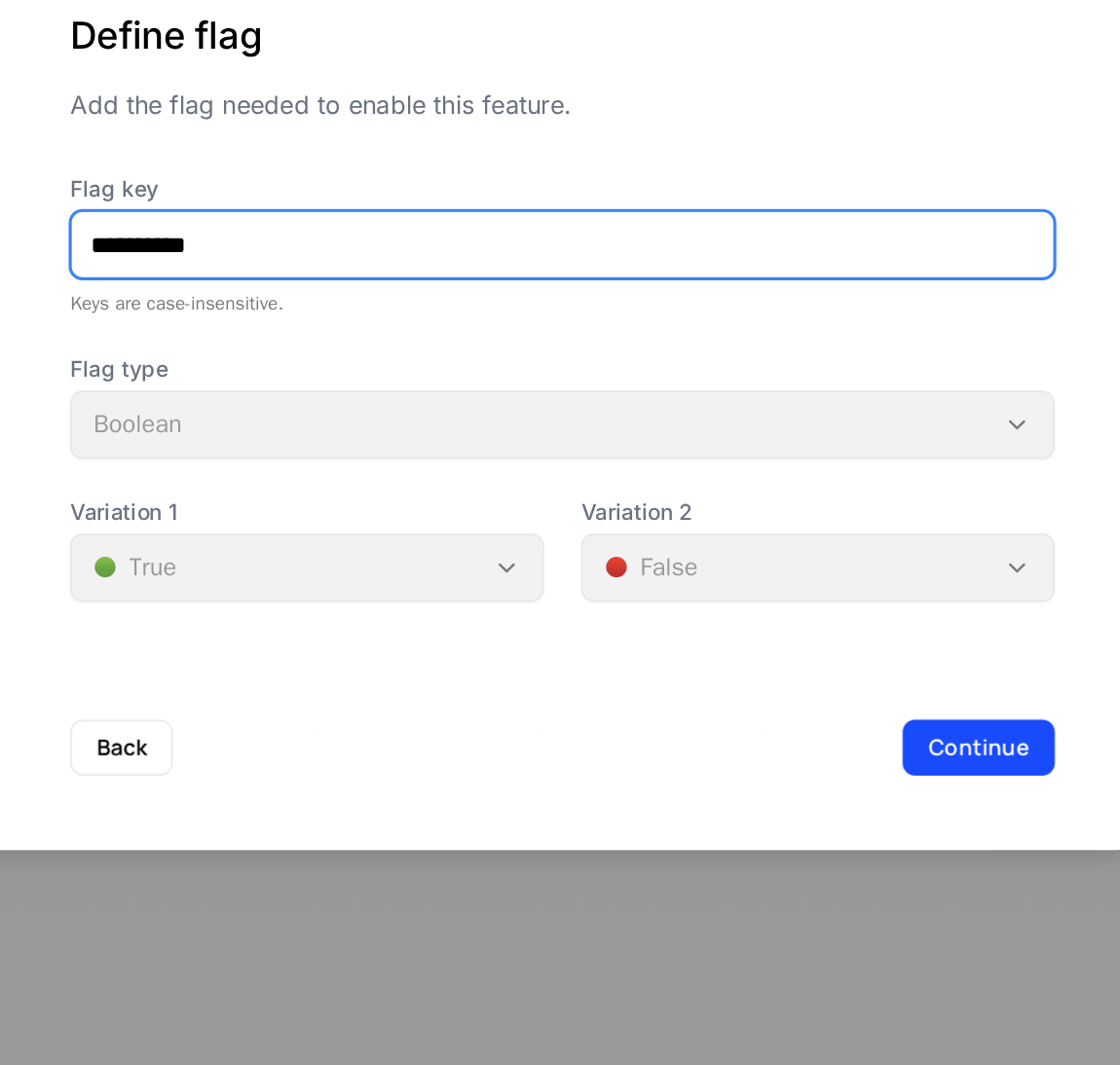 click on "**********" at bounding box center (638, 448) 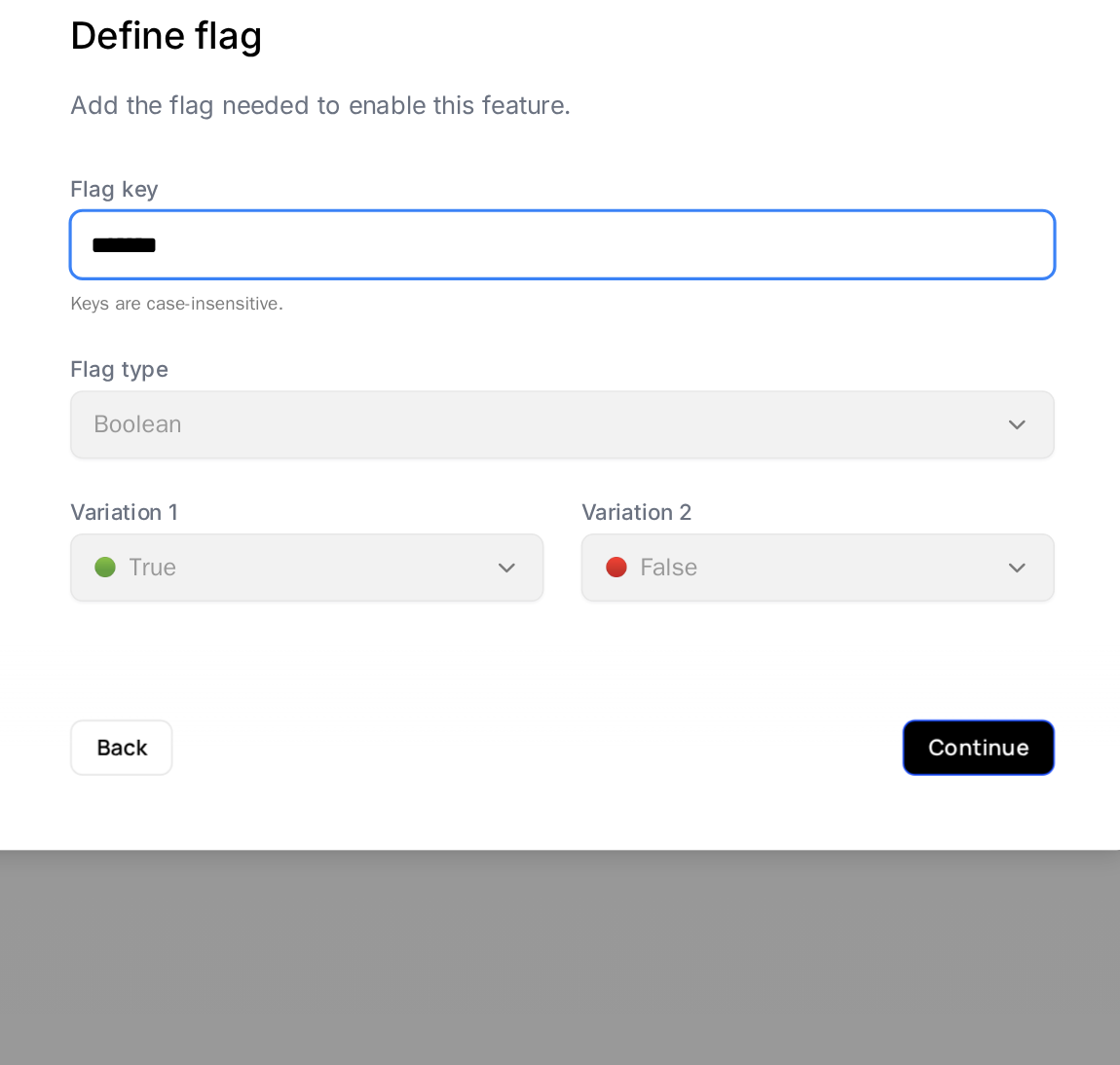 type on "*******" 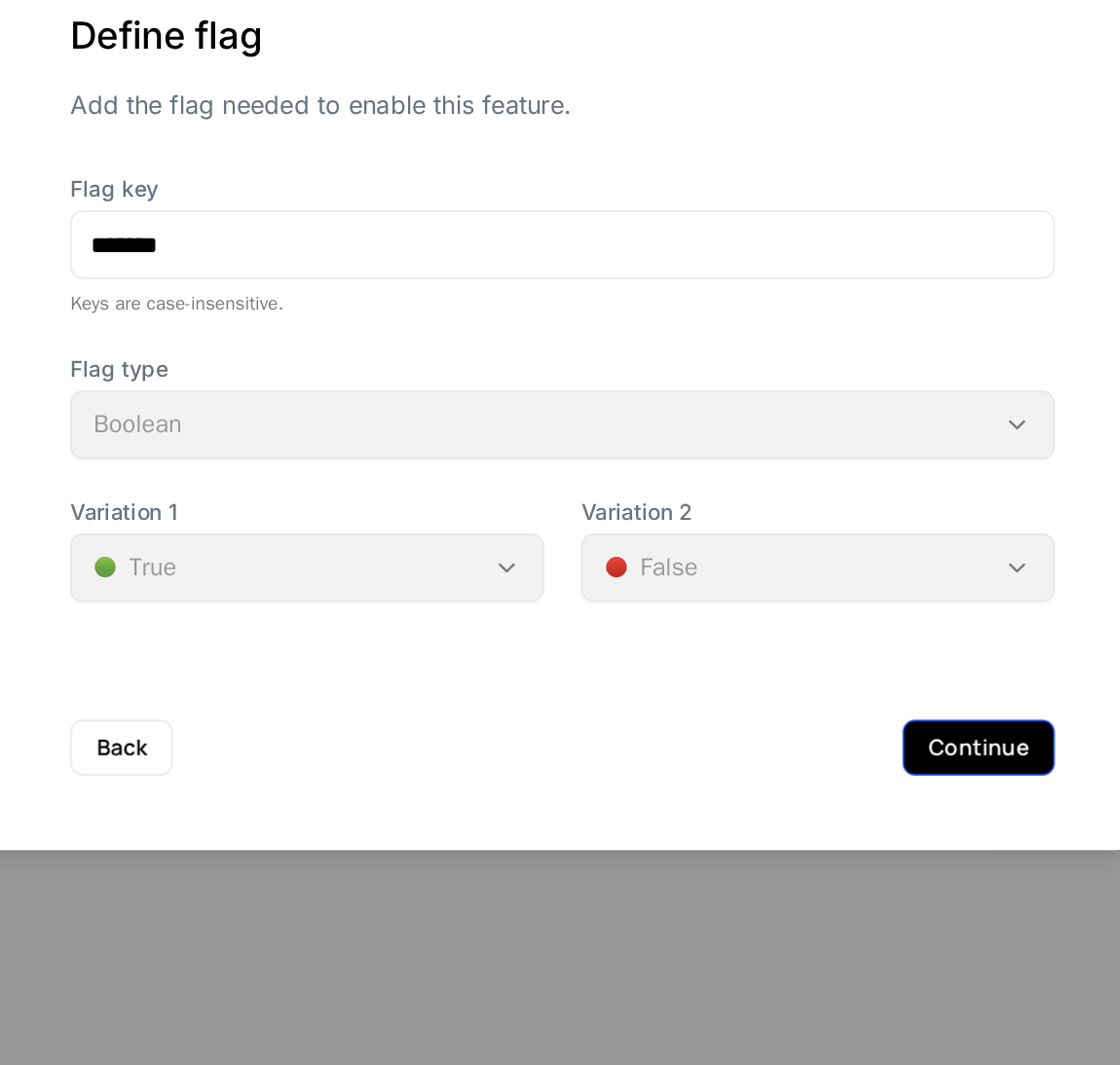 click on "Continue" at bounding box center [899, 763] 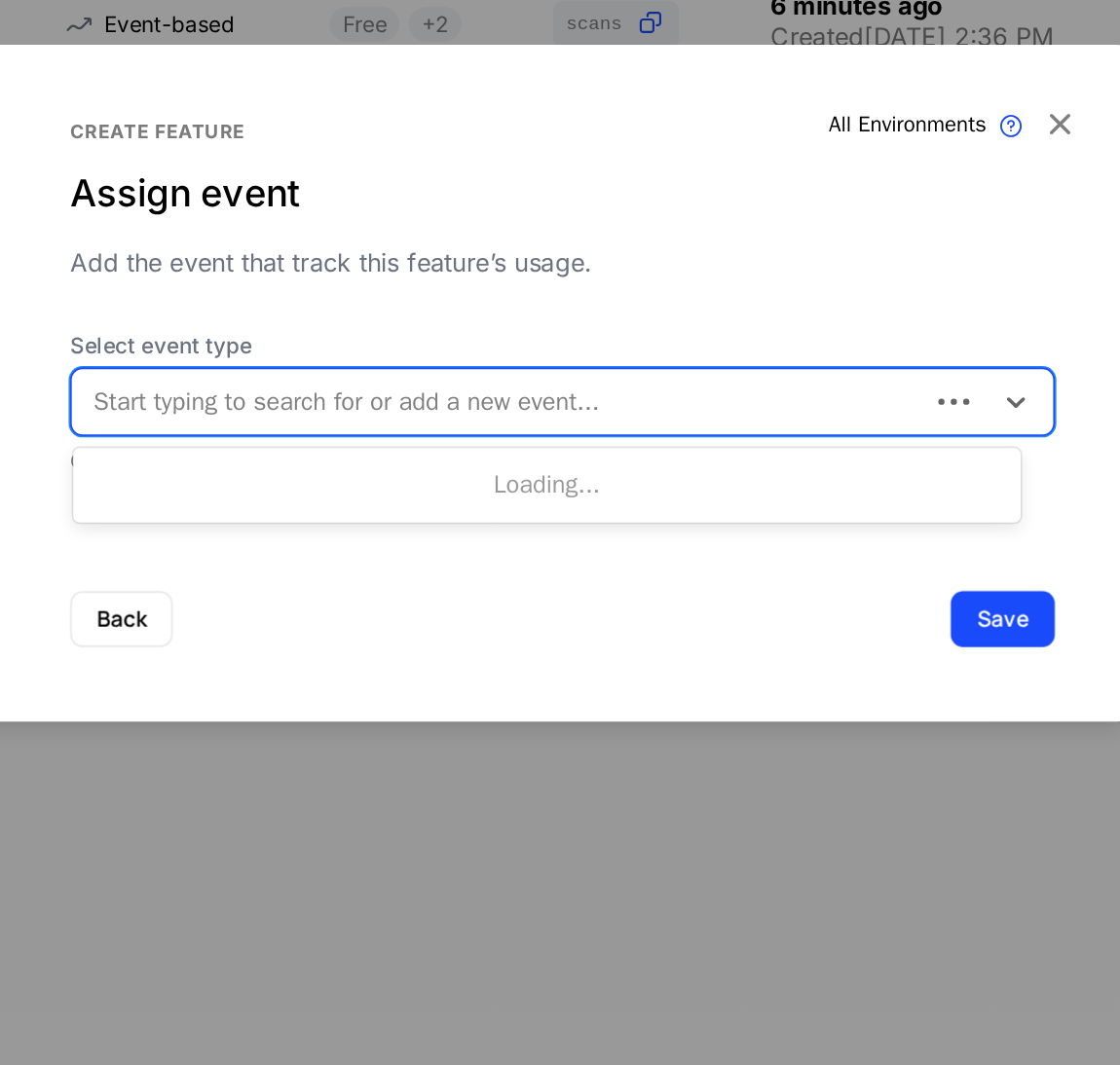 click on "Start typing to search for or add a new event..." at bounding box center [598, 546] 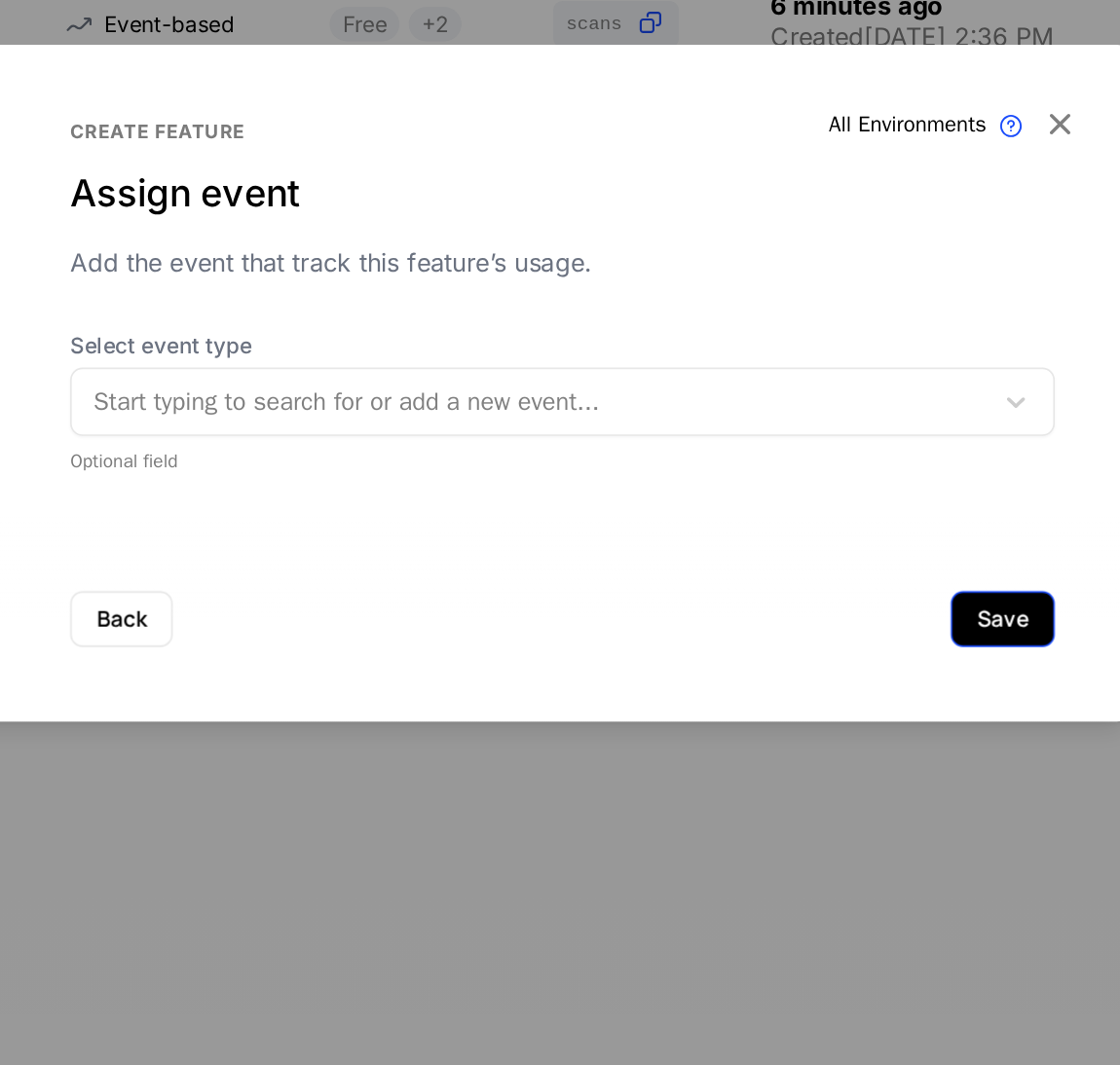 click on "Save" at bounding box center (914, 682) 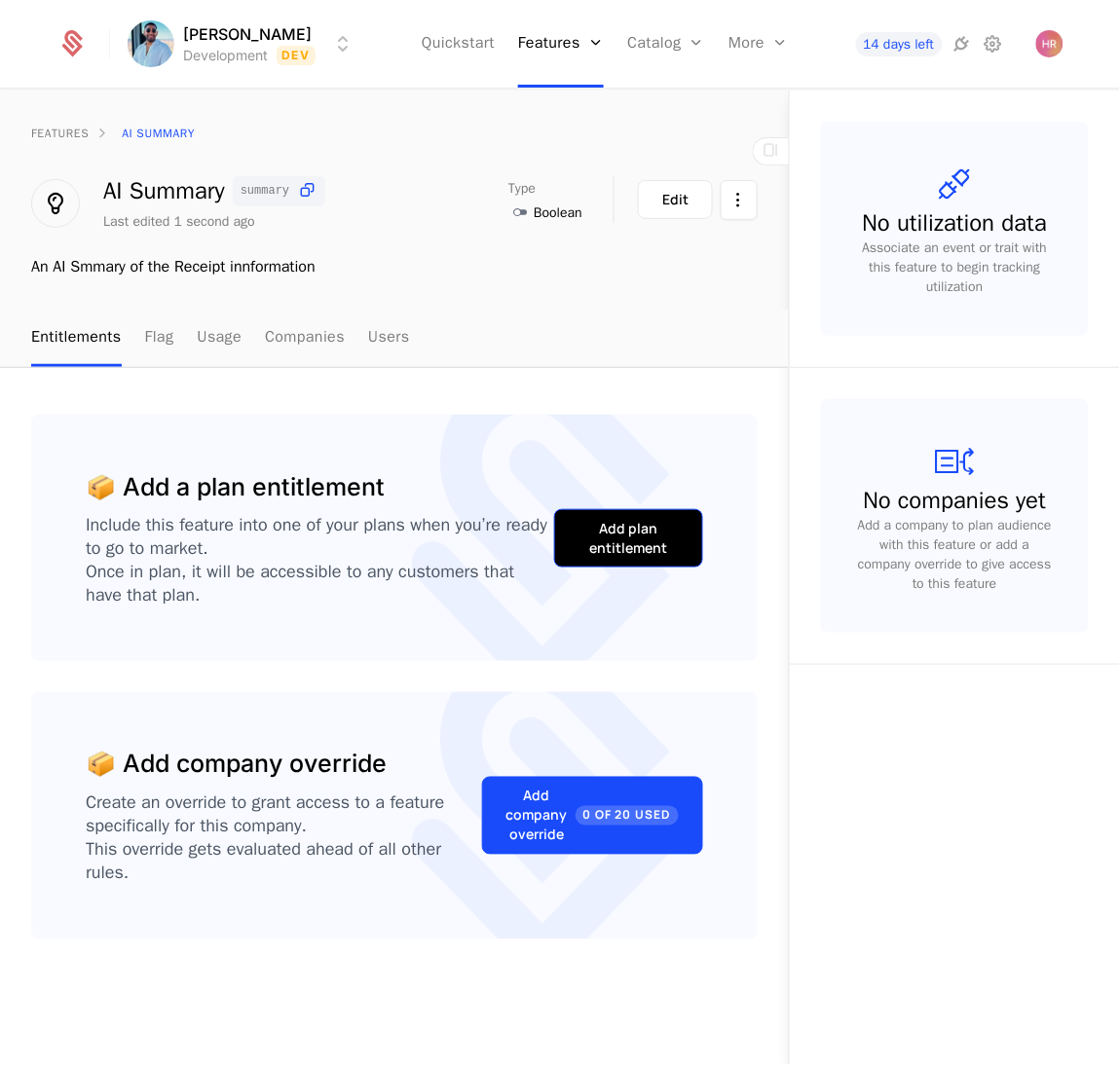 click on "Add plan entitlement" at bounding box center (628, 538) 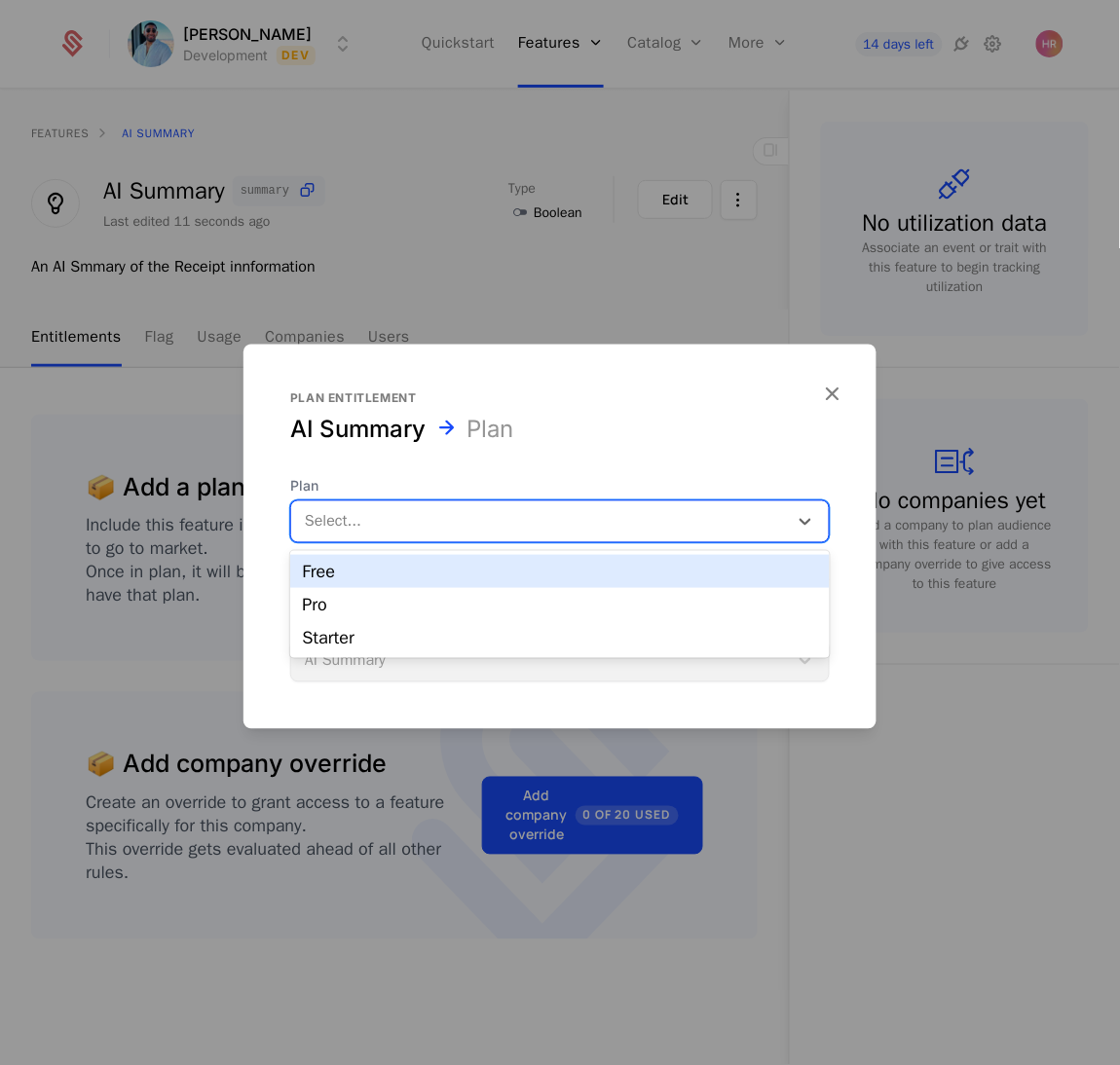 click at bounding box center (540, 522) 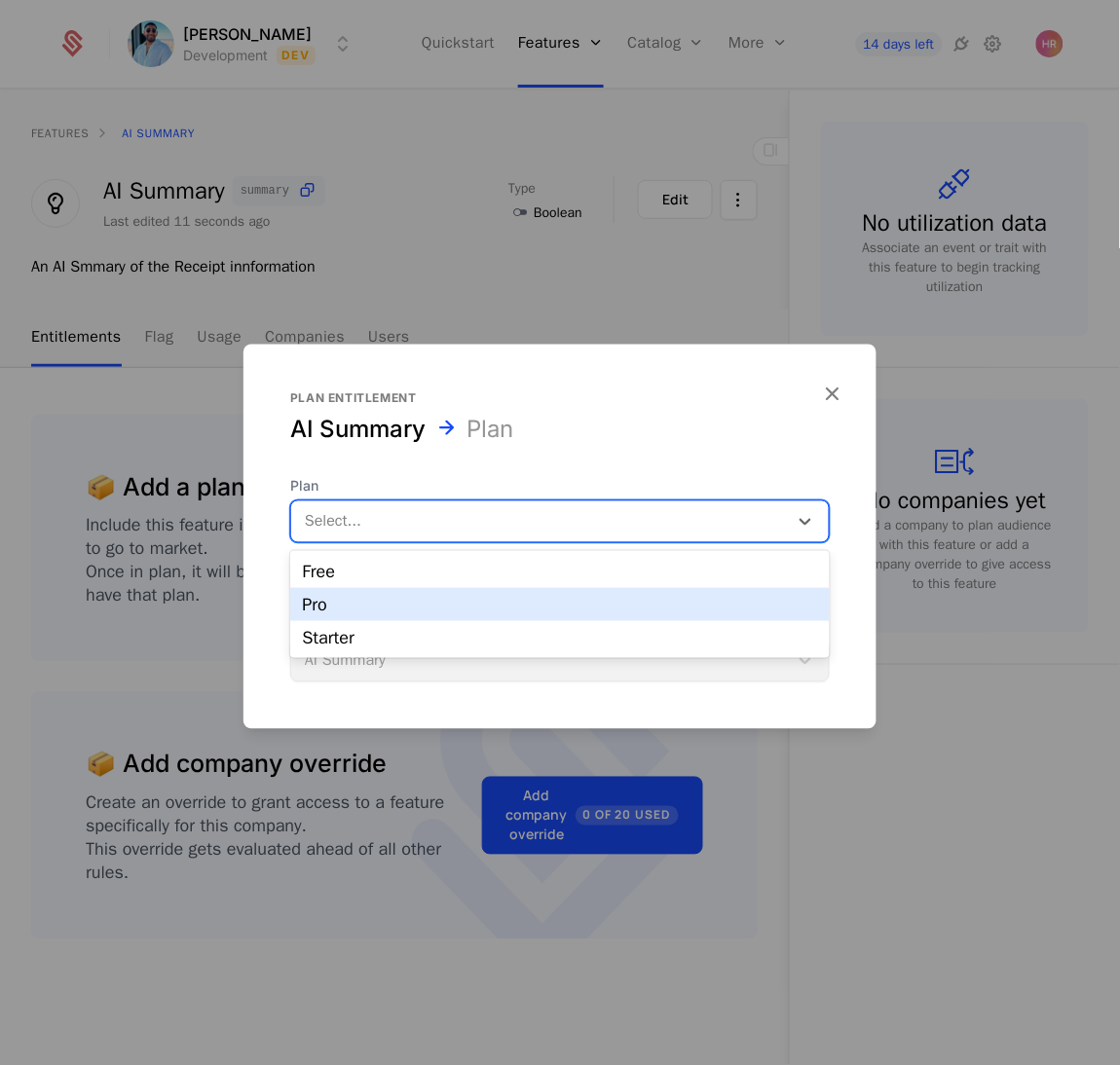 click on "Pro" at bounding box center [560, 605] 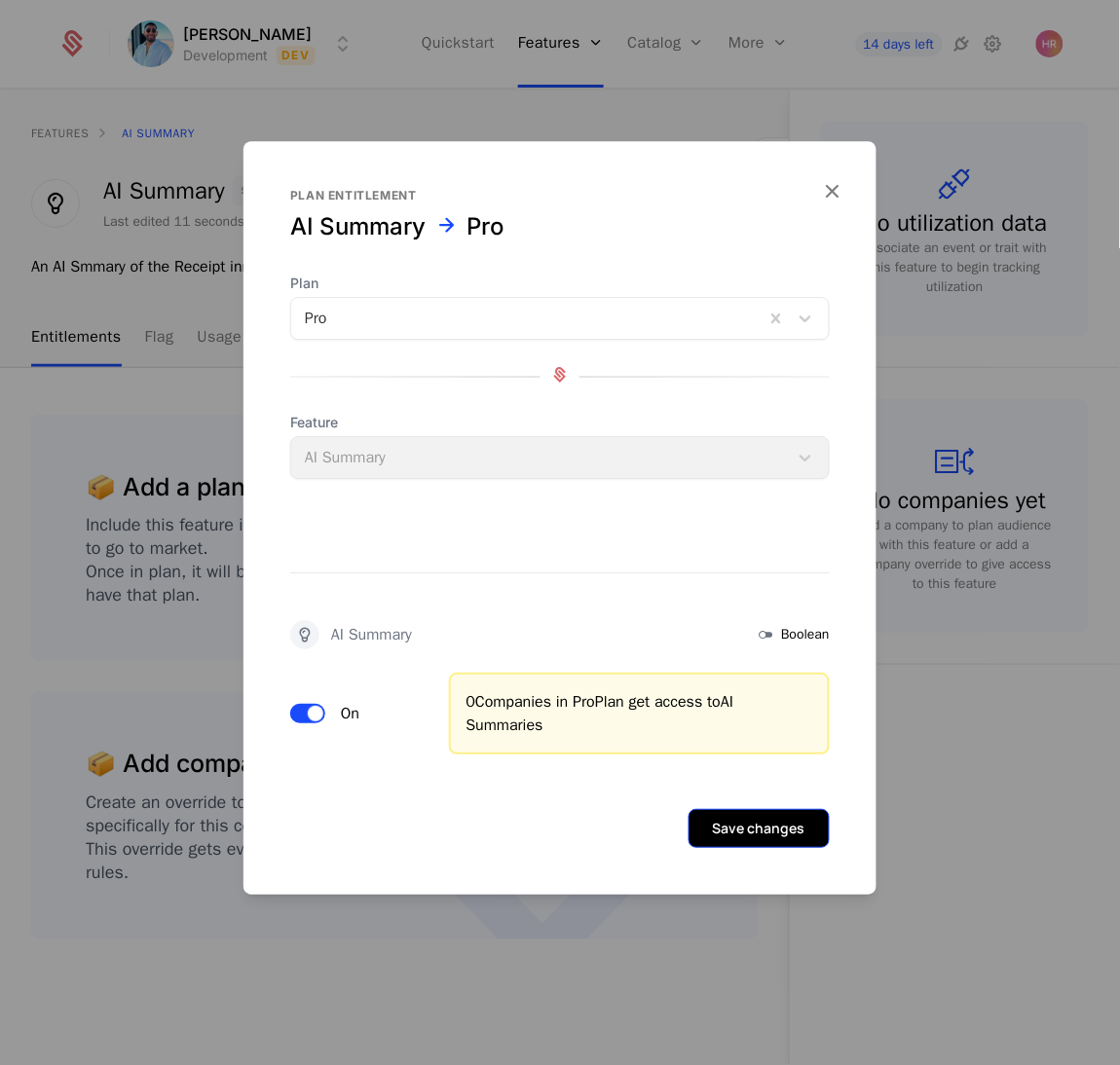 click on "Save changes" at bounding box center [759, 828] 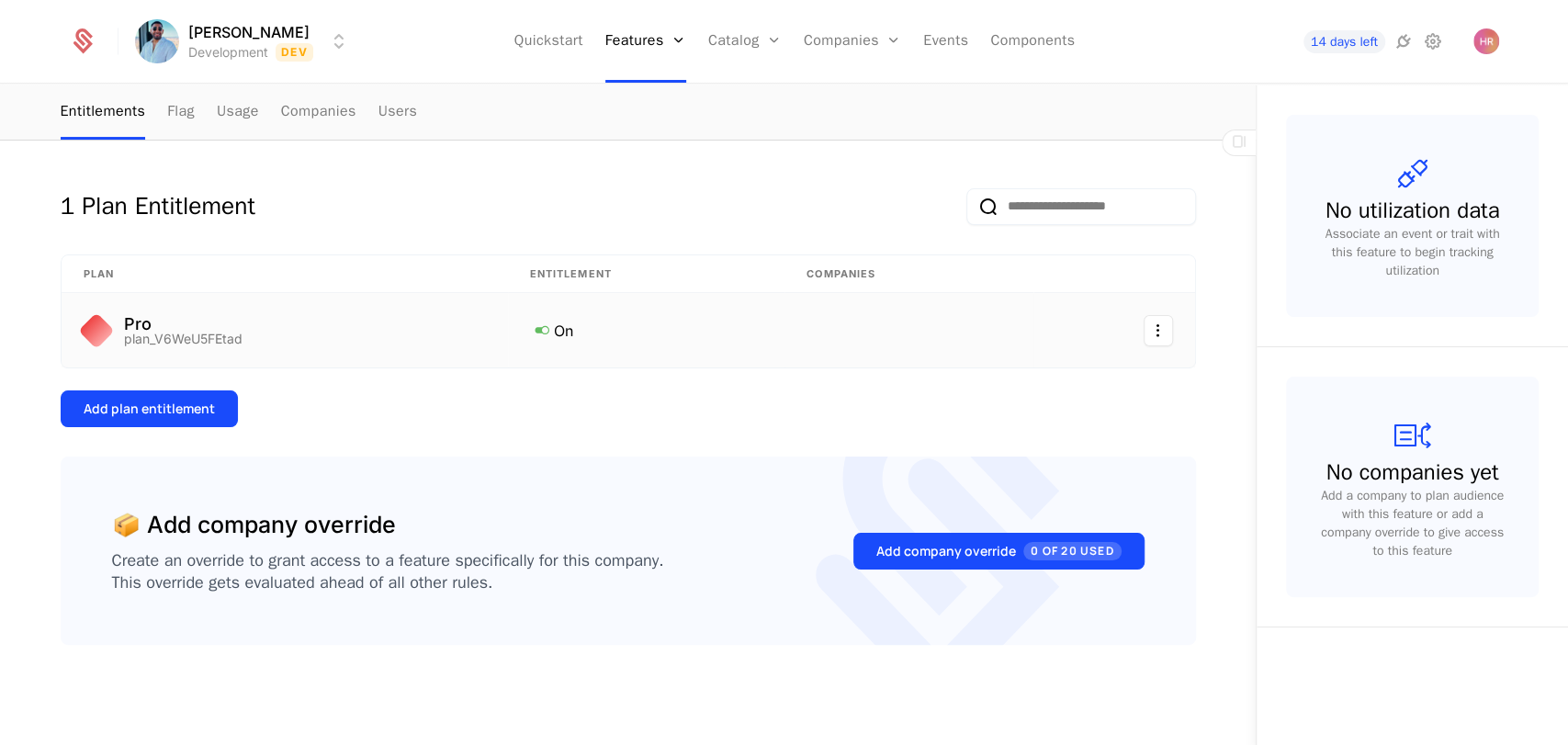scroll, scrollTop: 0, scrollLeft: 0, axis: both 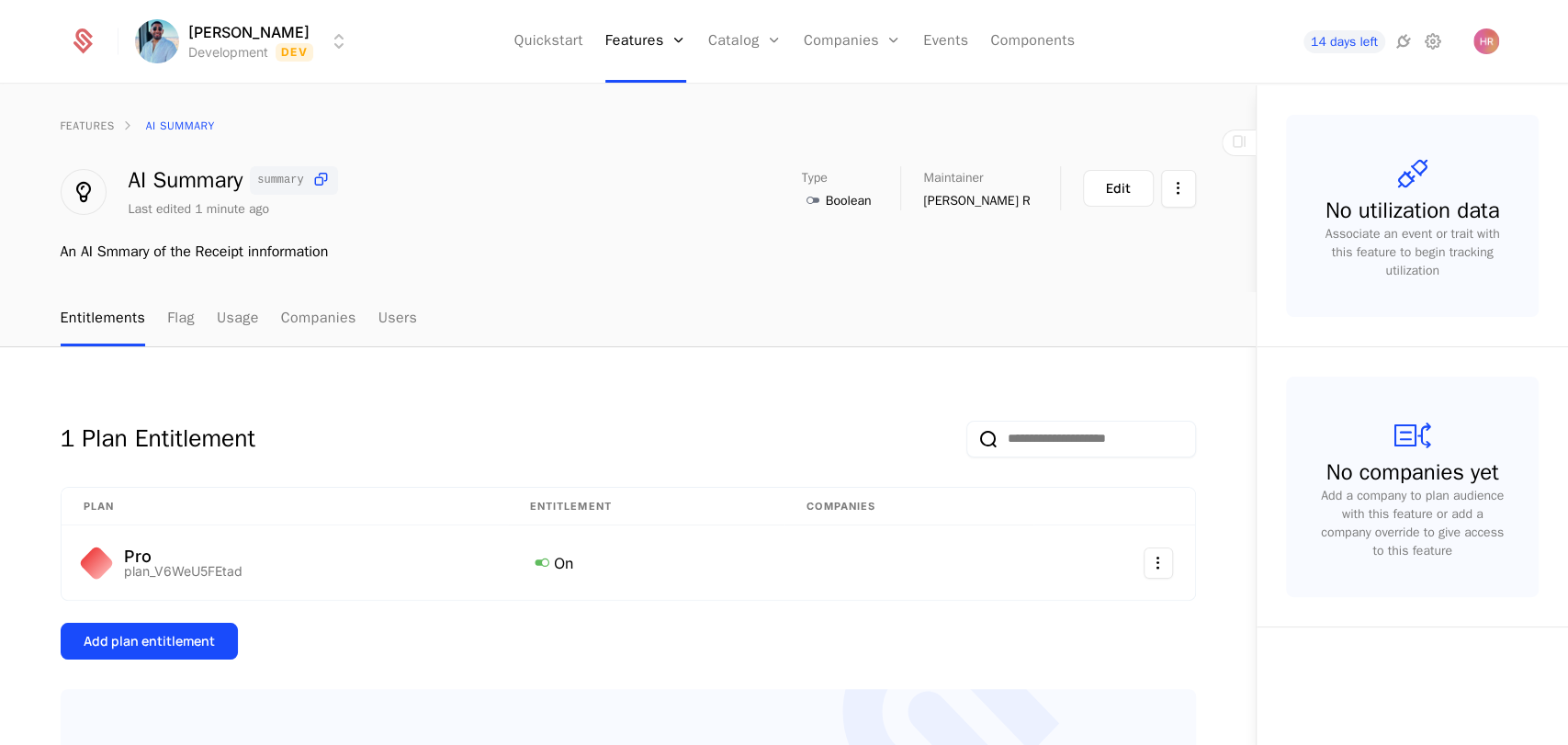 click at bounding box center [1239, 141] 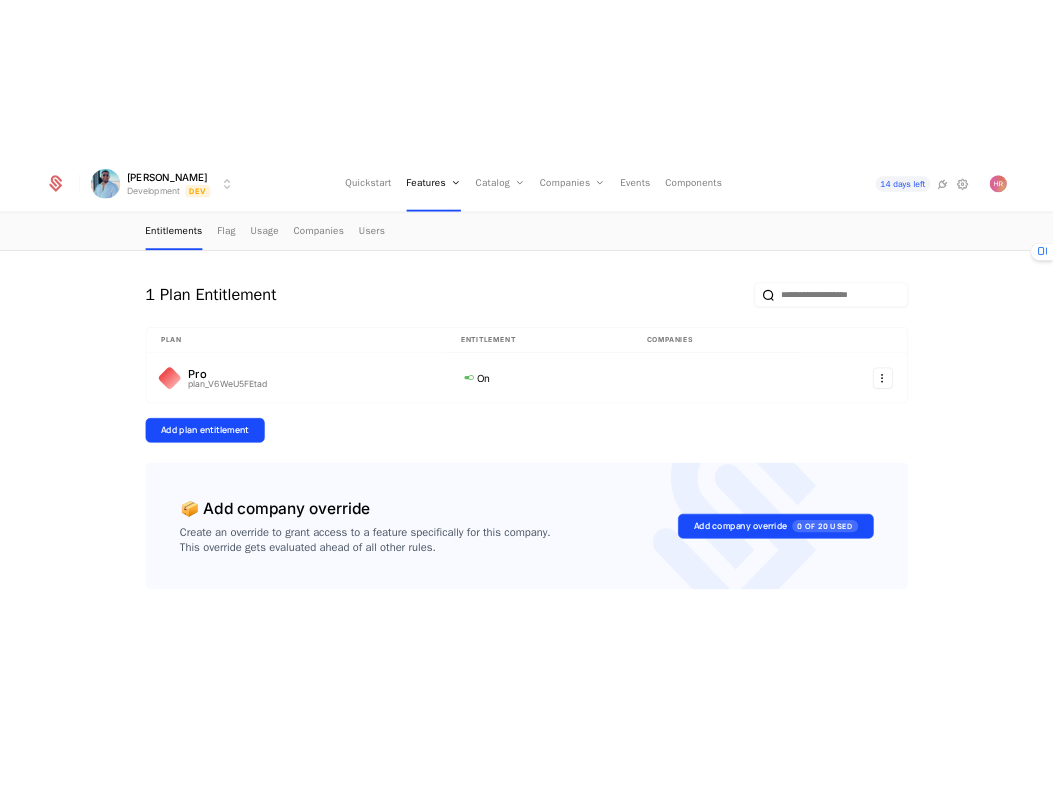 scroll, scrollTop: 0, scrollLeft: 0, axis: both 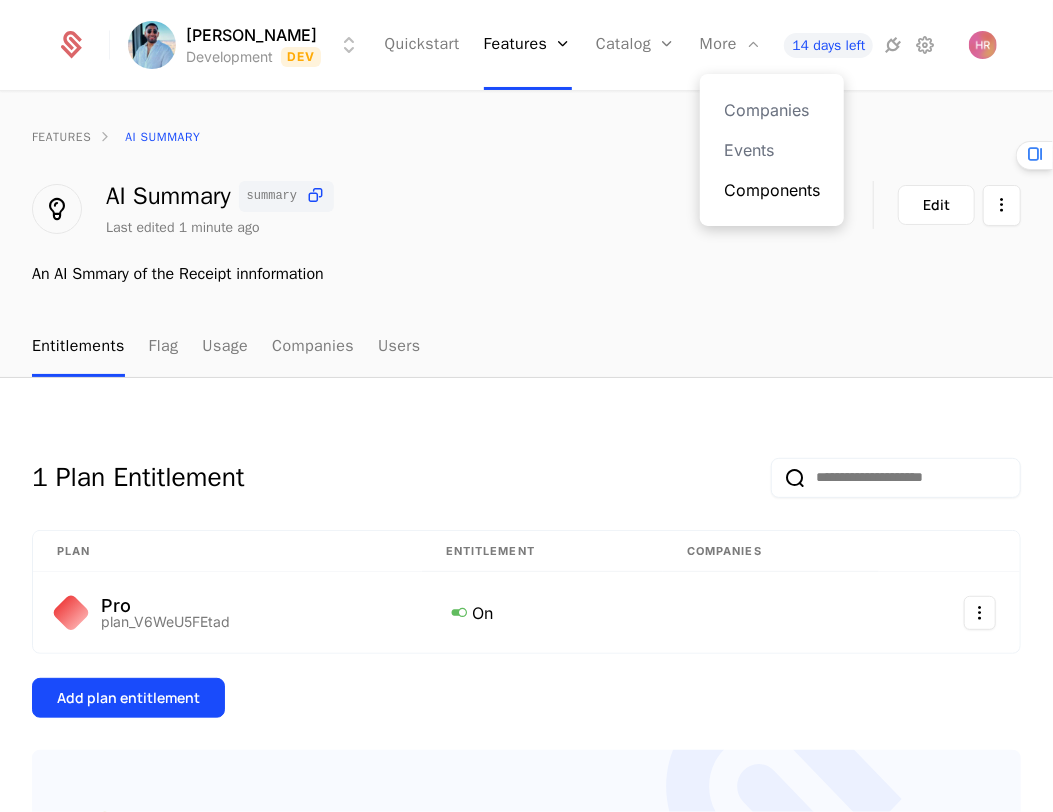 click on "Components" at bounding box center [772, 190] 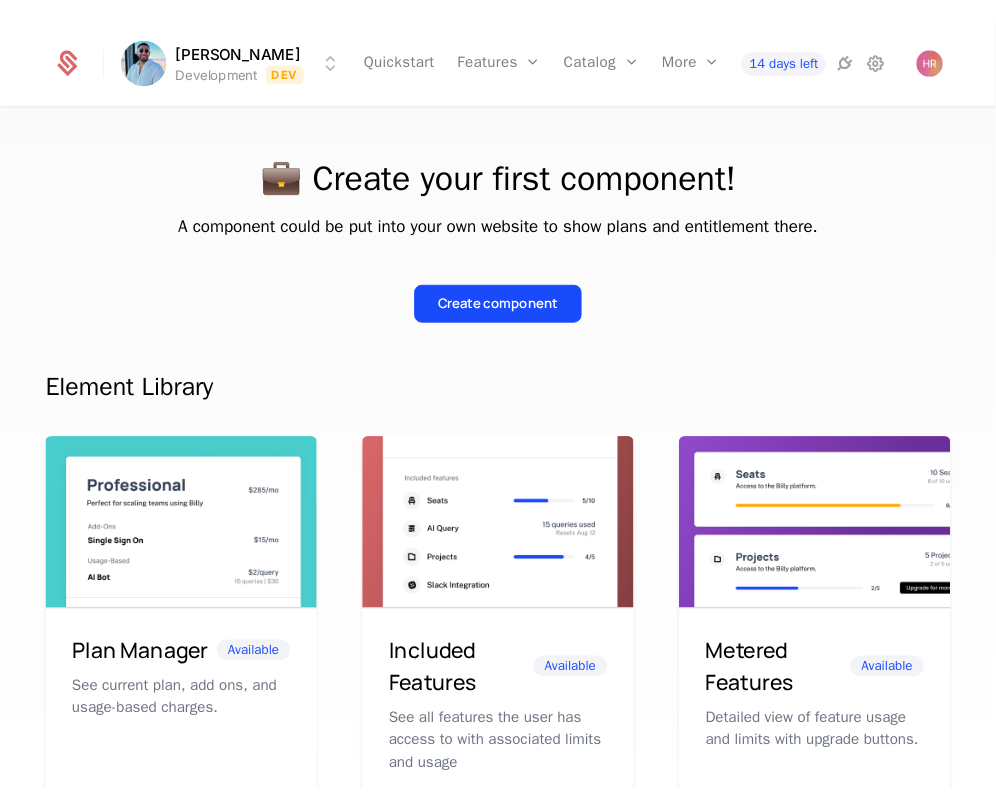 scroll, scrollTop: 39, scrollLeft: 0, axis: vertical 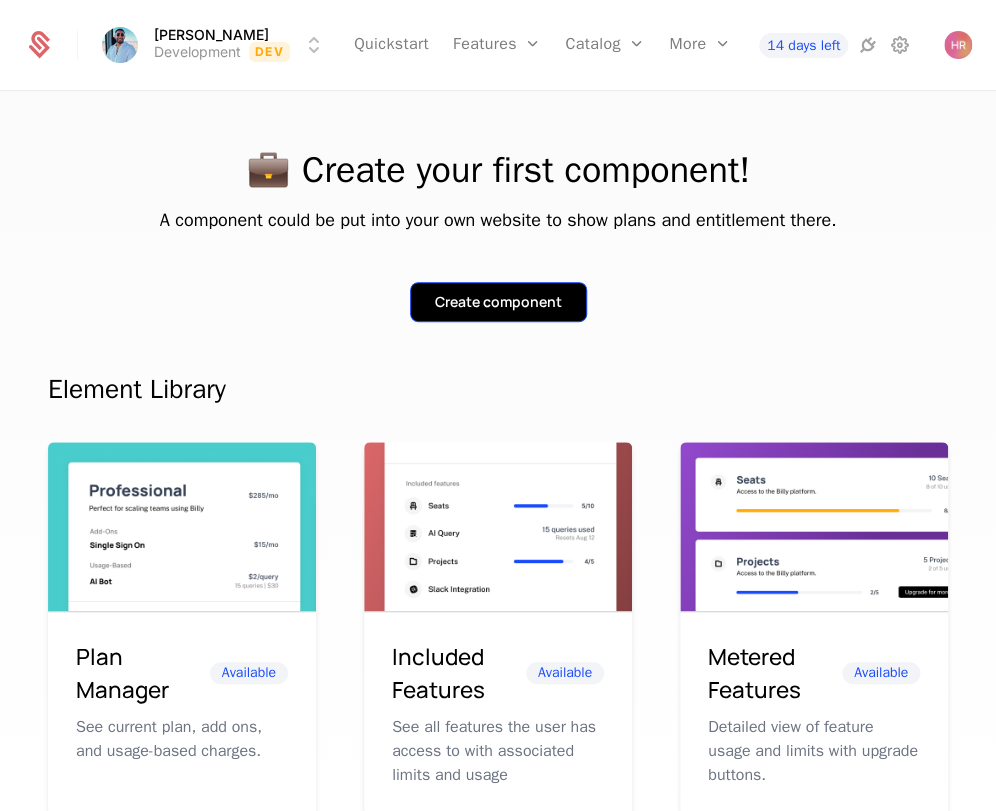 click on "Create component" at bounding box center [498, 302] 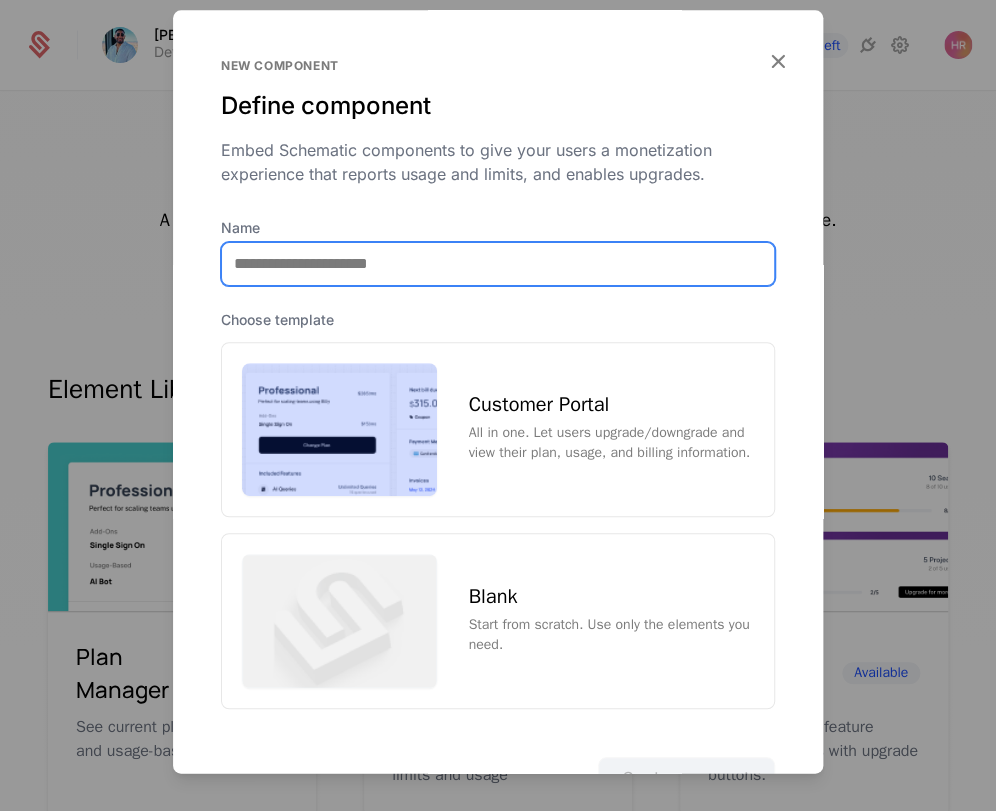 click on "Name" at bounding box center [498, 264] 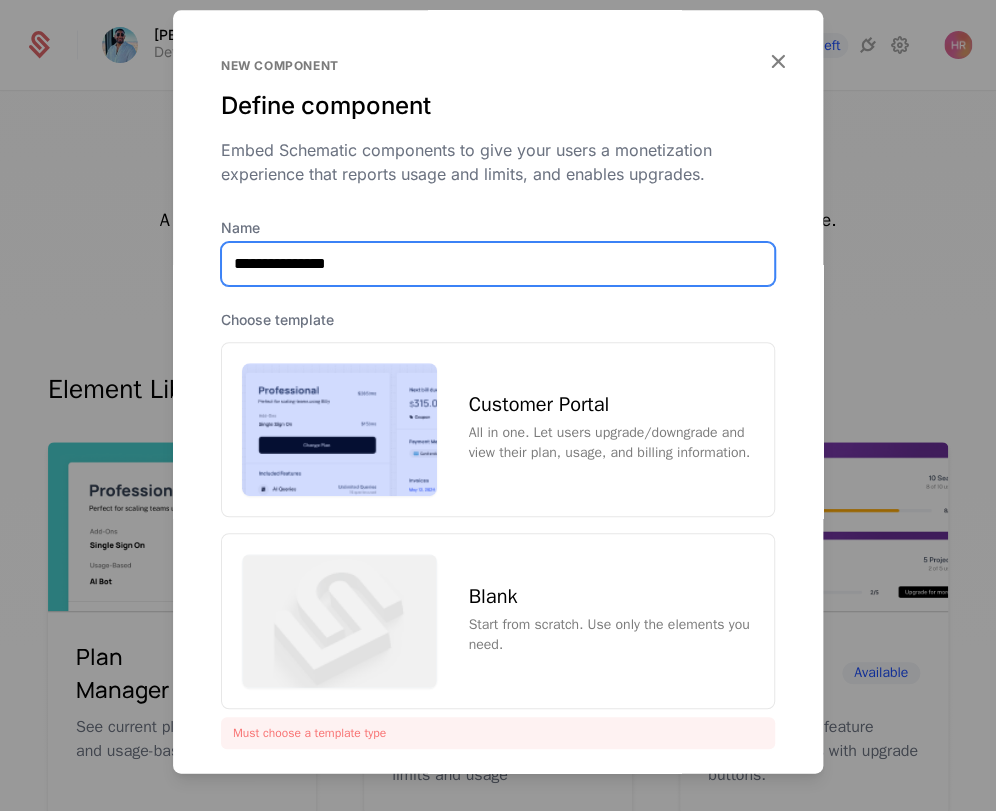 type on "**********" 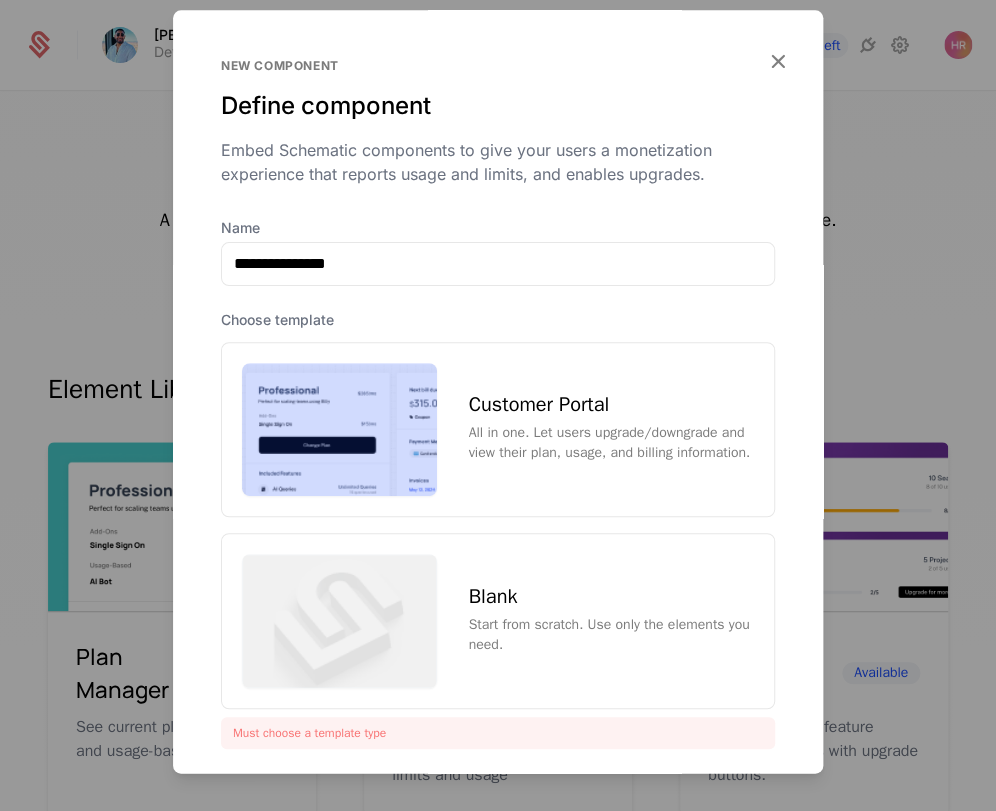 click at bounding box center (339, 430) 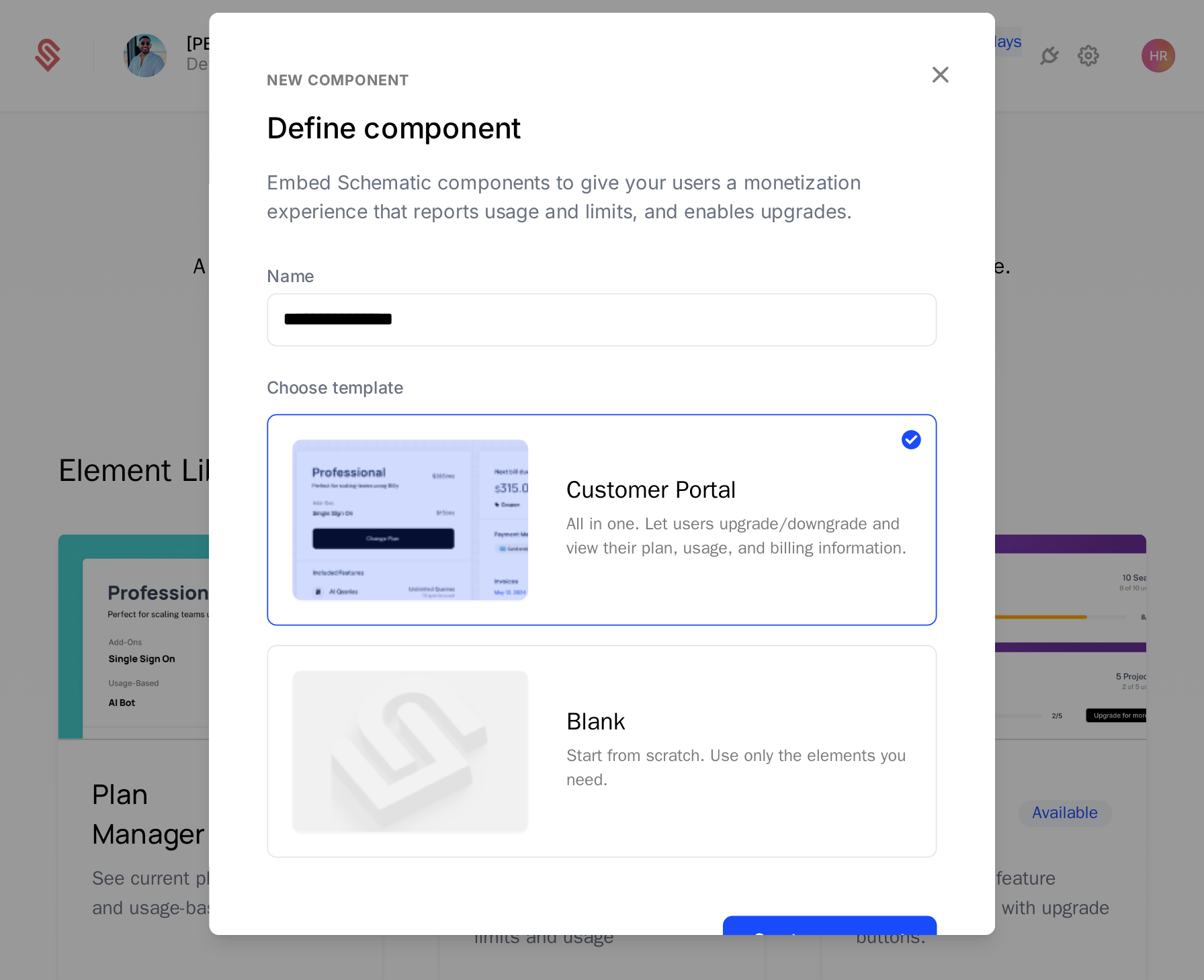 scroll, scrollTop: 42, scrollLeft: 0, axis: vertical 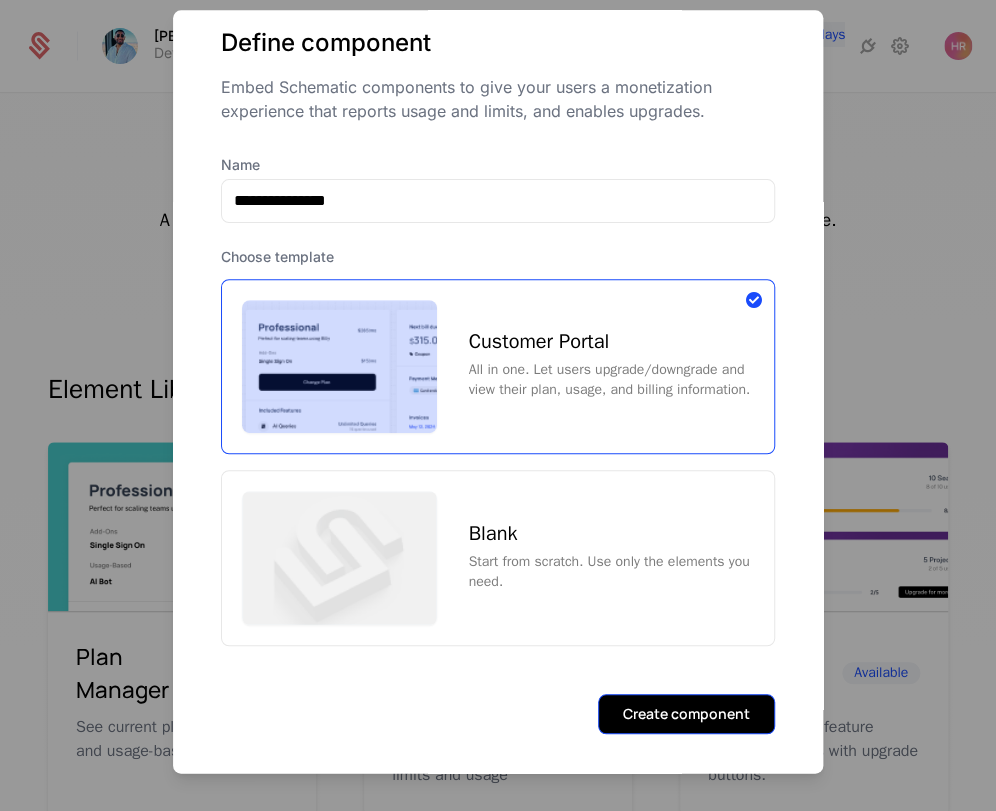 click on "Create component" at bounding box center [686, 714] 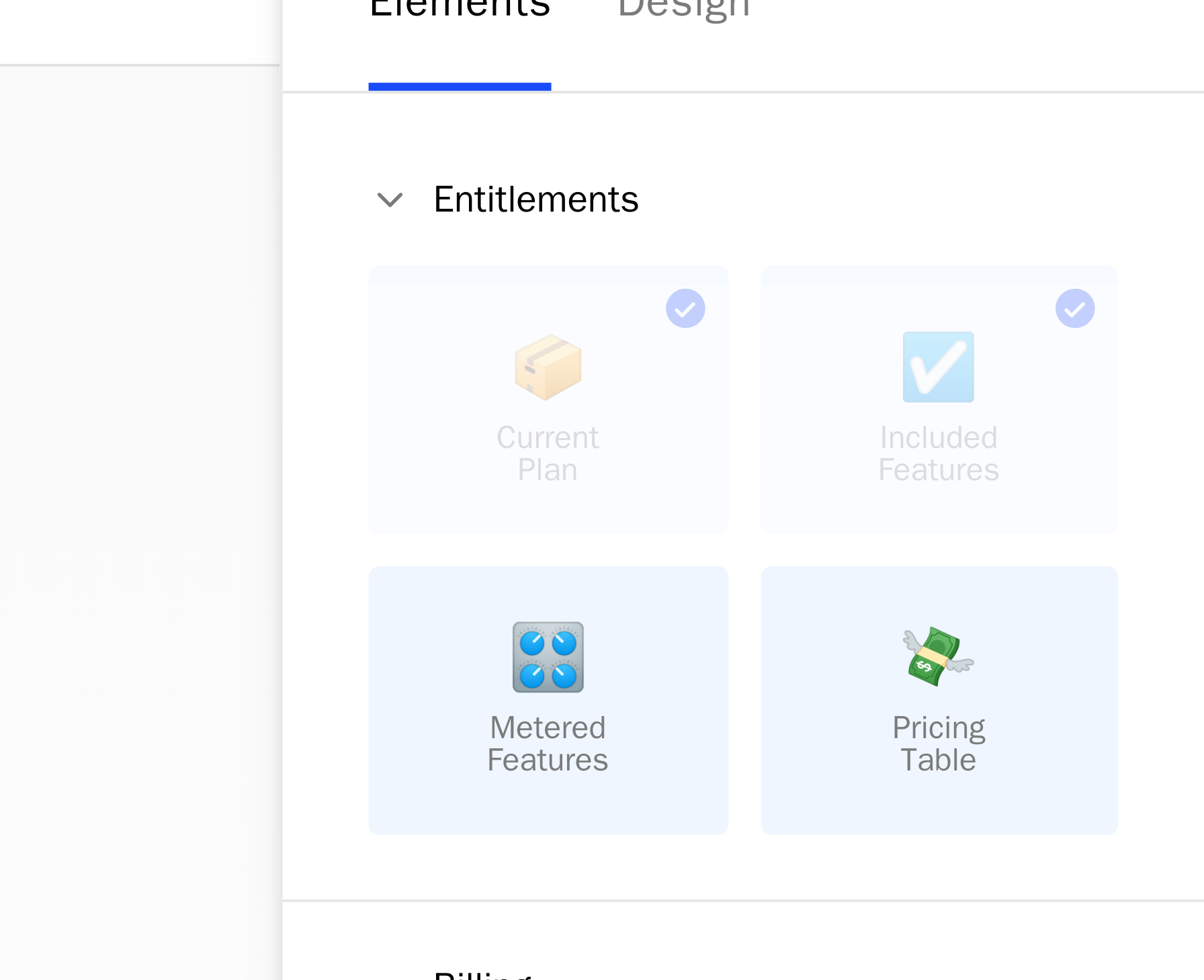 scroll, scrollTop: 0, scrollLeft: 0, axis: both 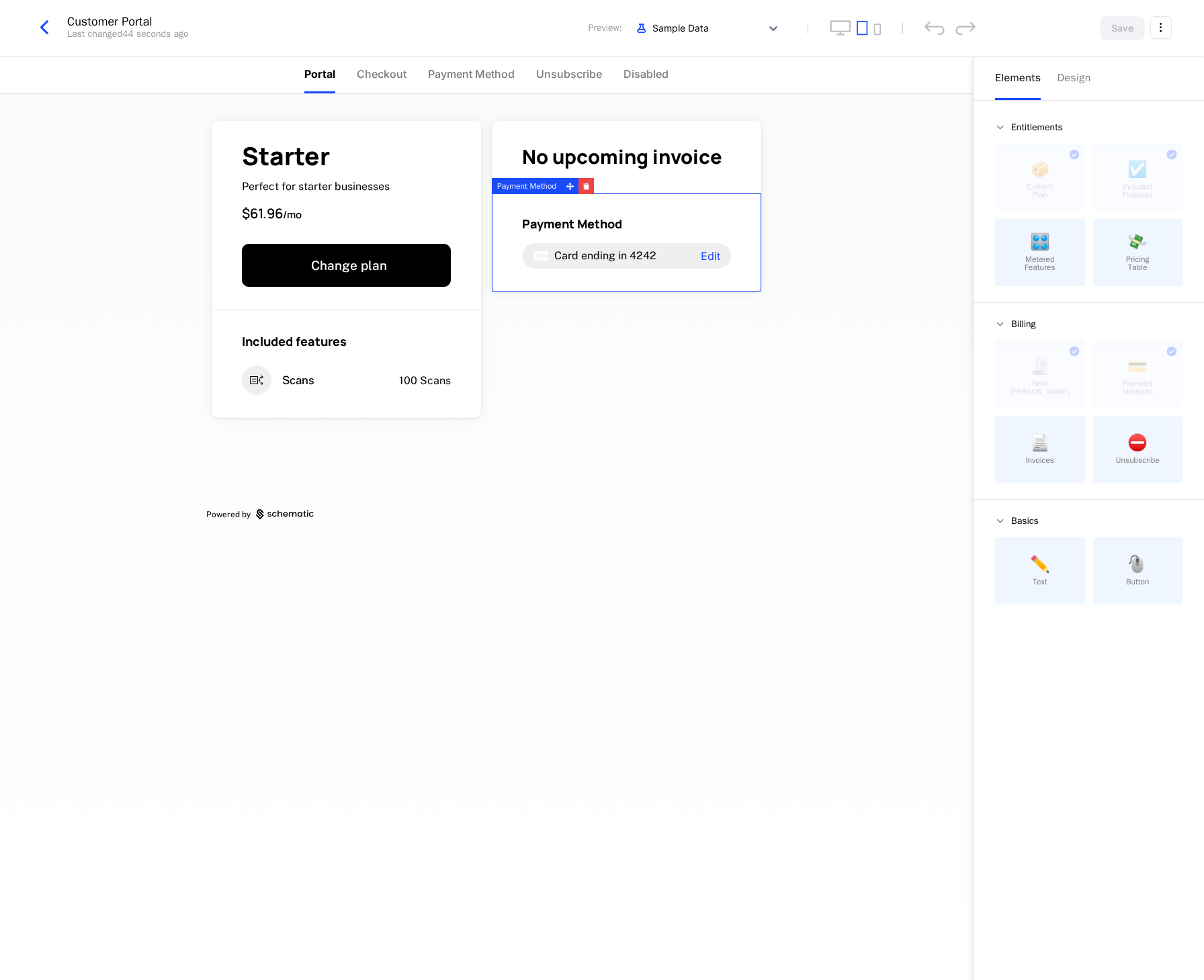 click on "🎛️ Metered Features" at bounding box center (1040, 253) 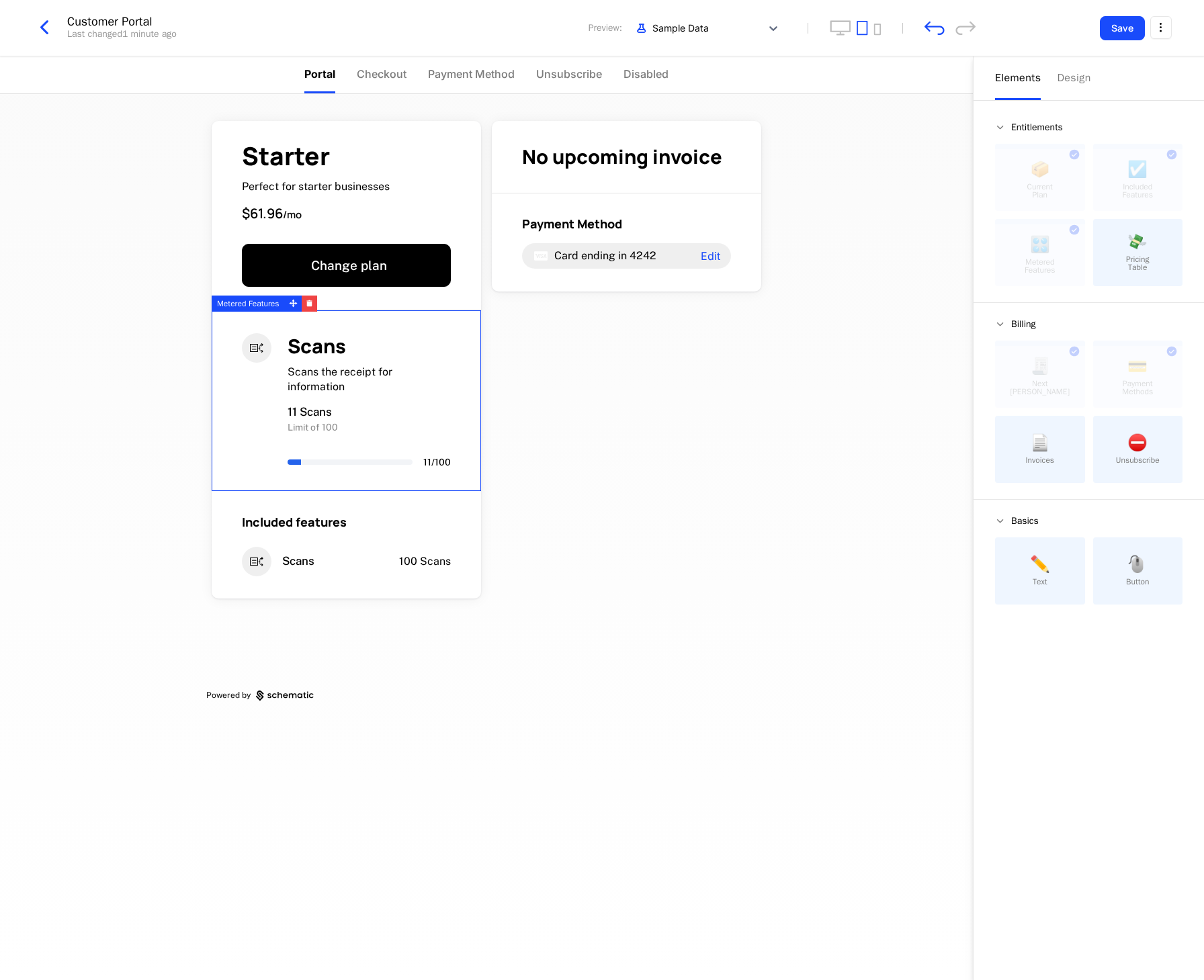 click at bounding box center (44, 28) 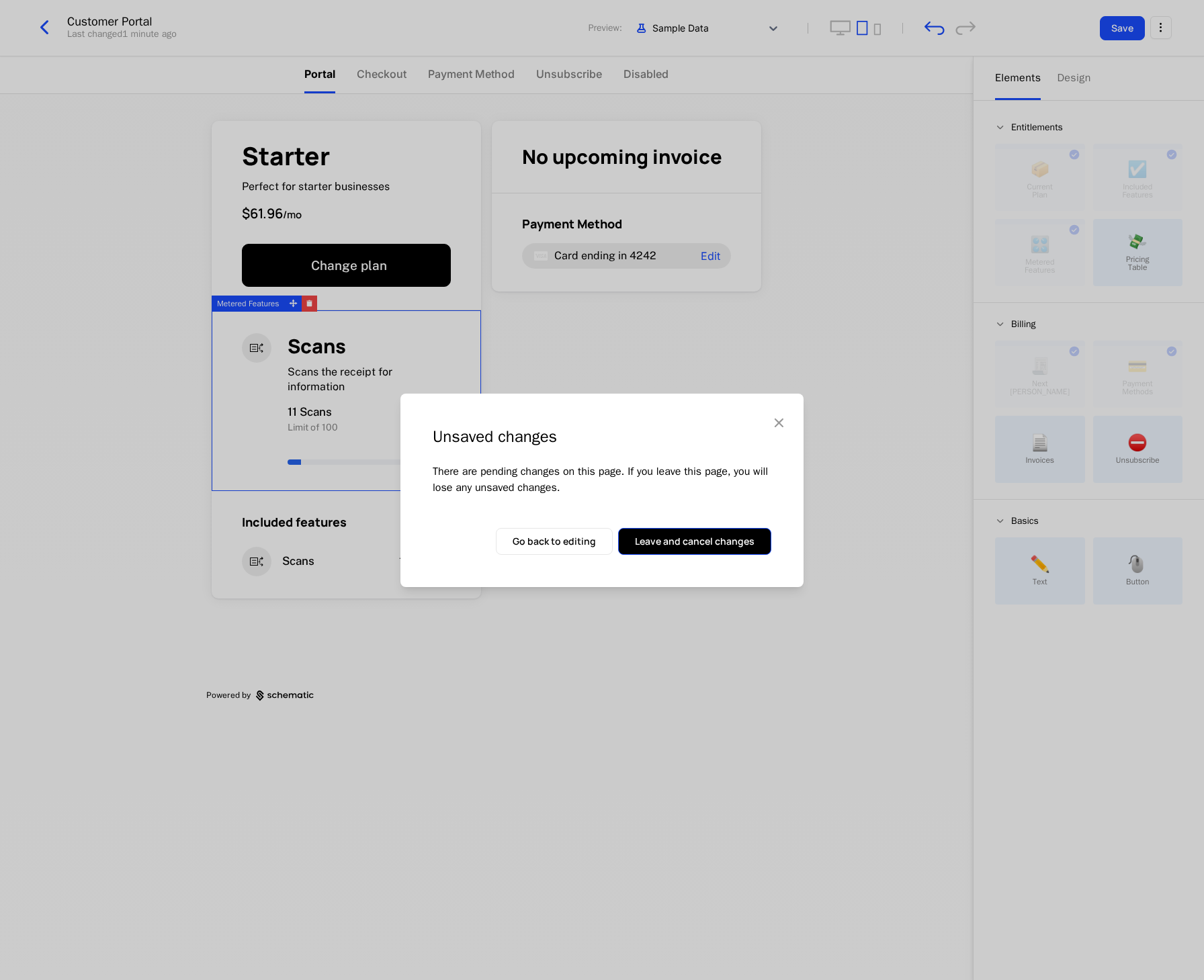 click on "Leave and cancel changes" at bounding box center (695, 541) 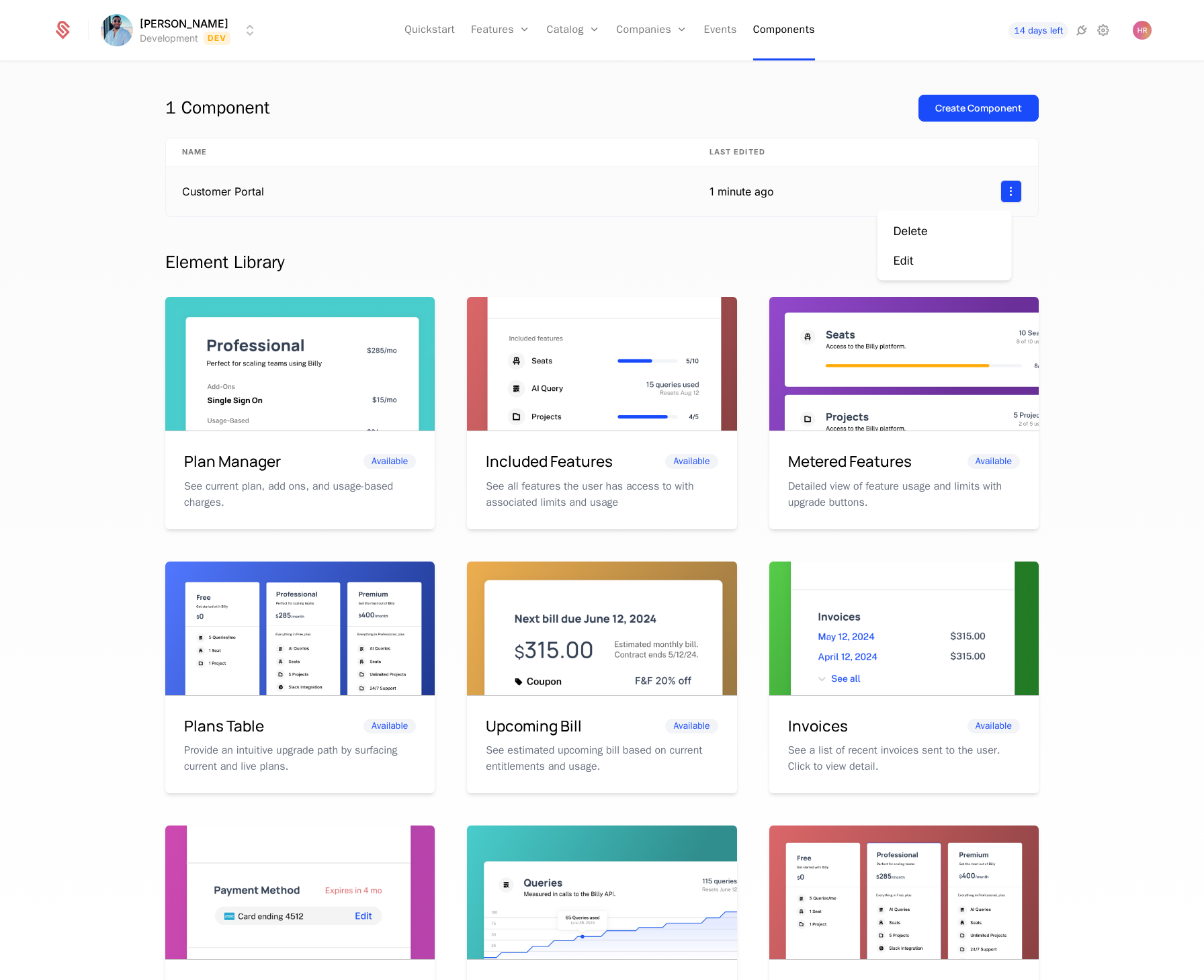 click on "[PERSON_NAME] Development Dev Quickstart Features Features Flags Catalog Plans Add Ons Configuration Companies Companies Users Events Components 14 days left 1 Component Create Component Name Last edited Customer Portal 1 minute ago Element Library Plan Manager Available See current plan, add ons, and usage-based charges. Included Features Available See all features the user has access to with associated limits and usage Metered Features Available Detailed view of feature usage and limits with upgrade buttons. Plans Table Available Provide an intuitive upgrade path by surfacing current and live plans. Upcoming Bill Available See estimated upcoming bill based on current entitlements and usage. Invoices Available See a list of recent invoices sent to the user. Click to view detail. Payment Method Available See and easily edit current payment method on file. Usage Graphs Coming soon Show usage over time to surface usage trends. Public Pricing Page Coming soon
Best Viewed on Desktop mobile device ." at bounding box center [602, 490] 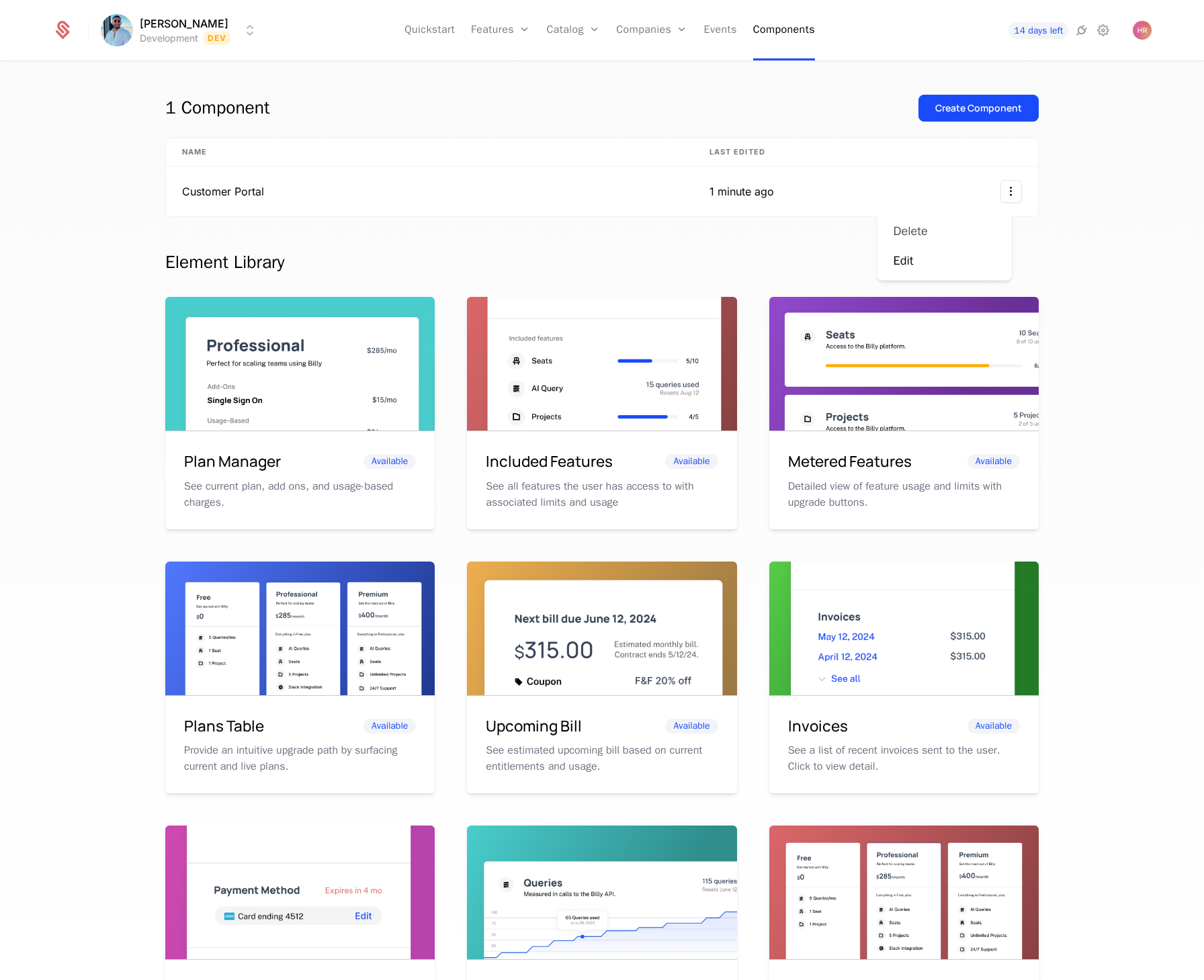 click on "Delete" at bounding box center [910, 231] 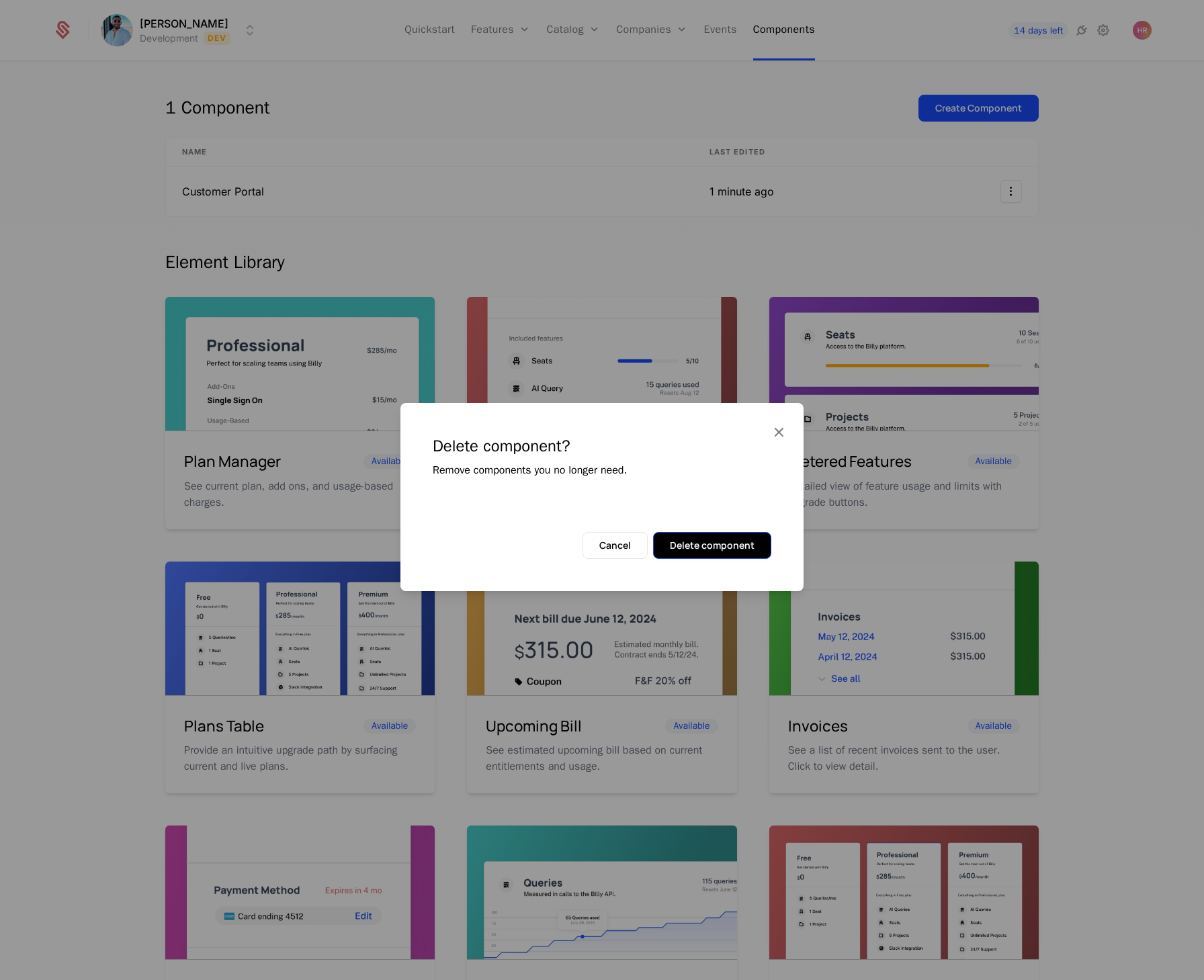 click on "Delete component" at bounding box center (712, 545) 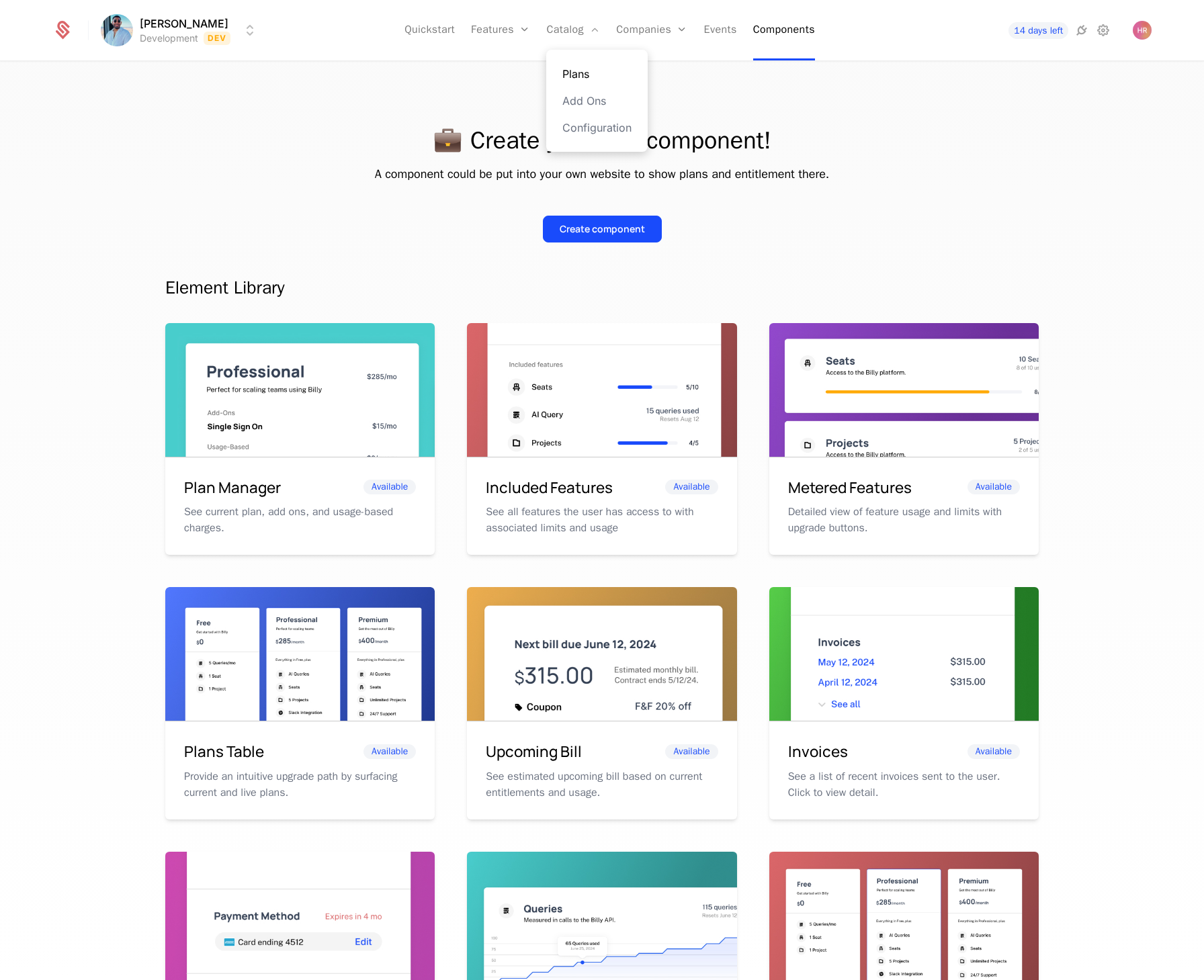 click on "Plans" at bounding box center (597, 74) 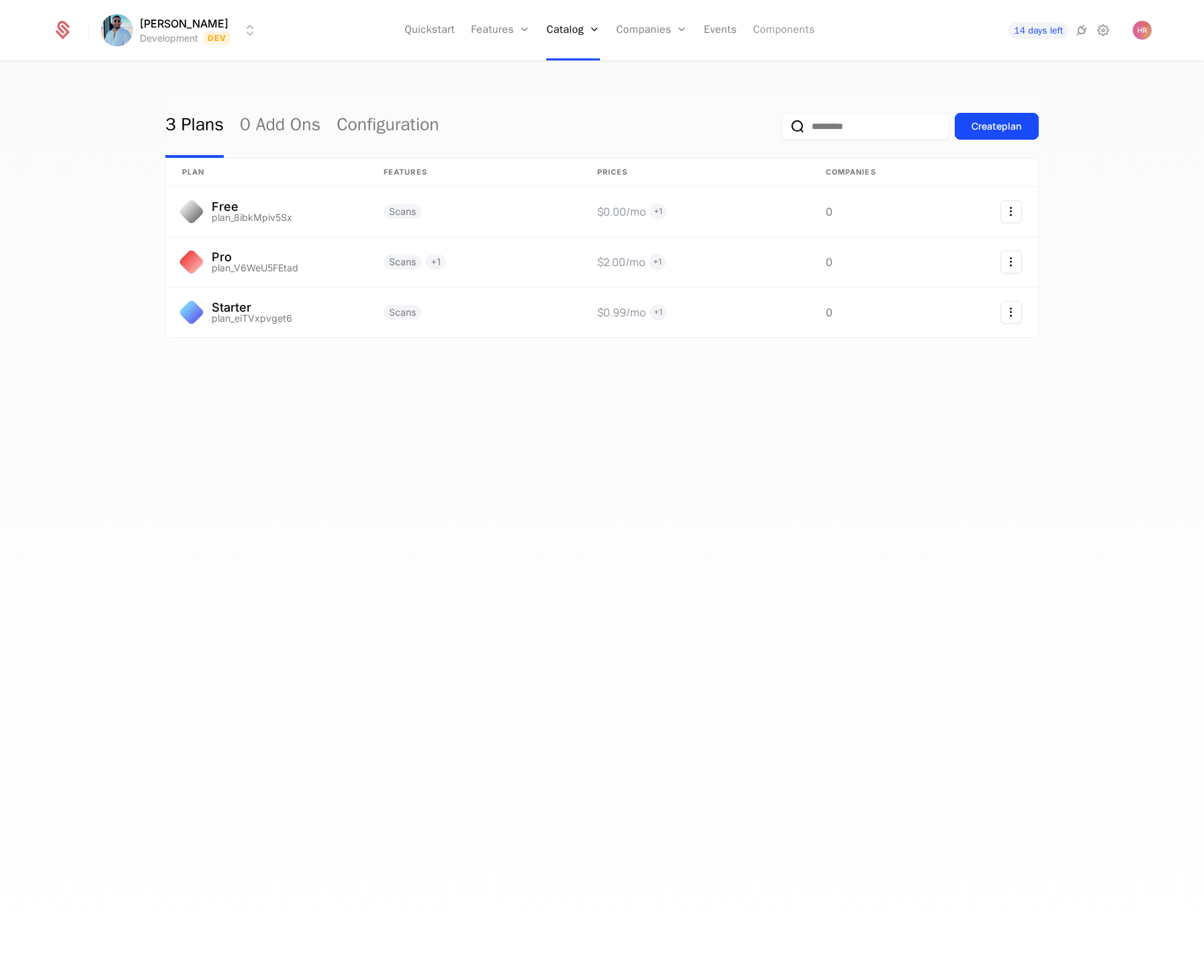 click on "Components" at bounding box center [784, 30] 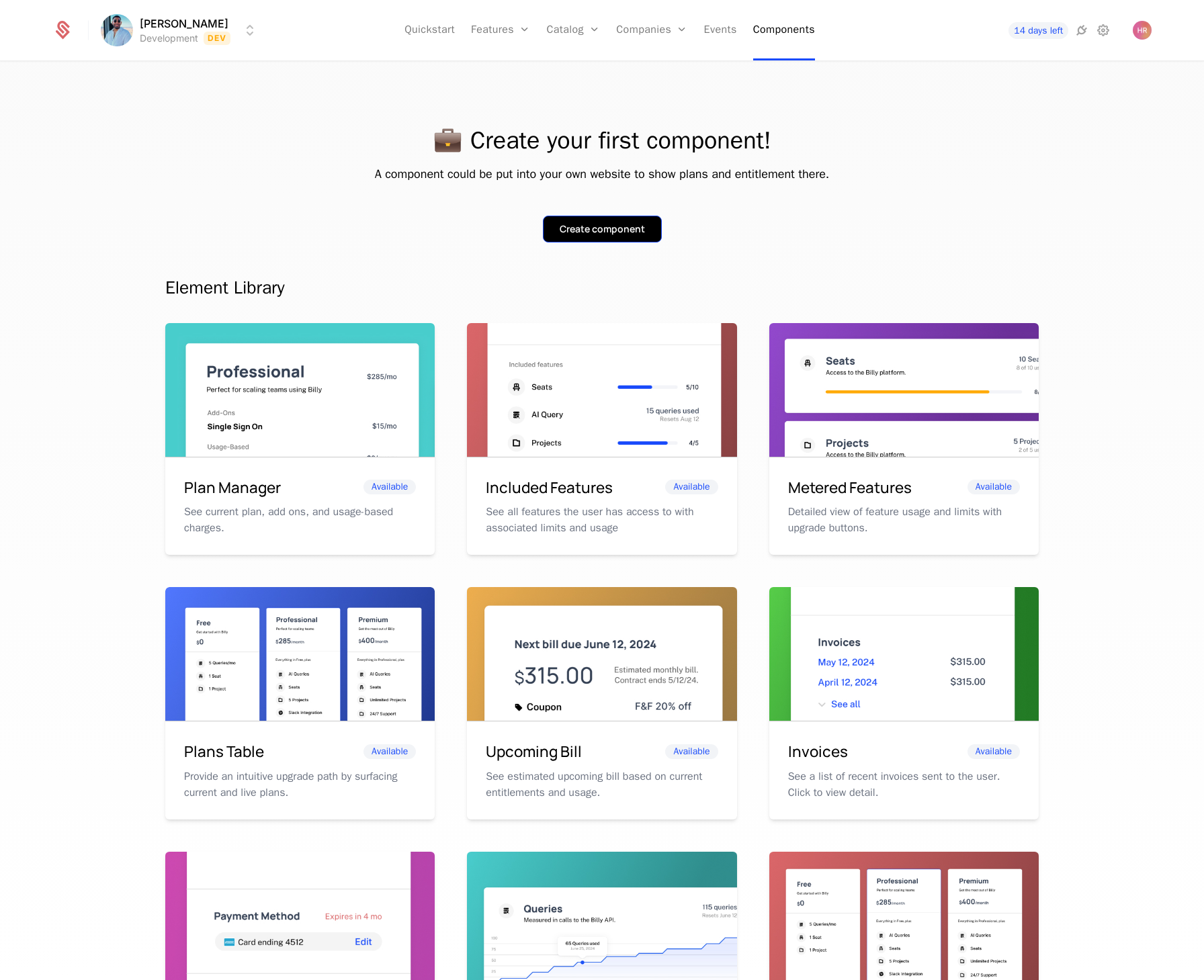 click on "Create component" at bounding box center [602, 229] 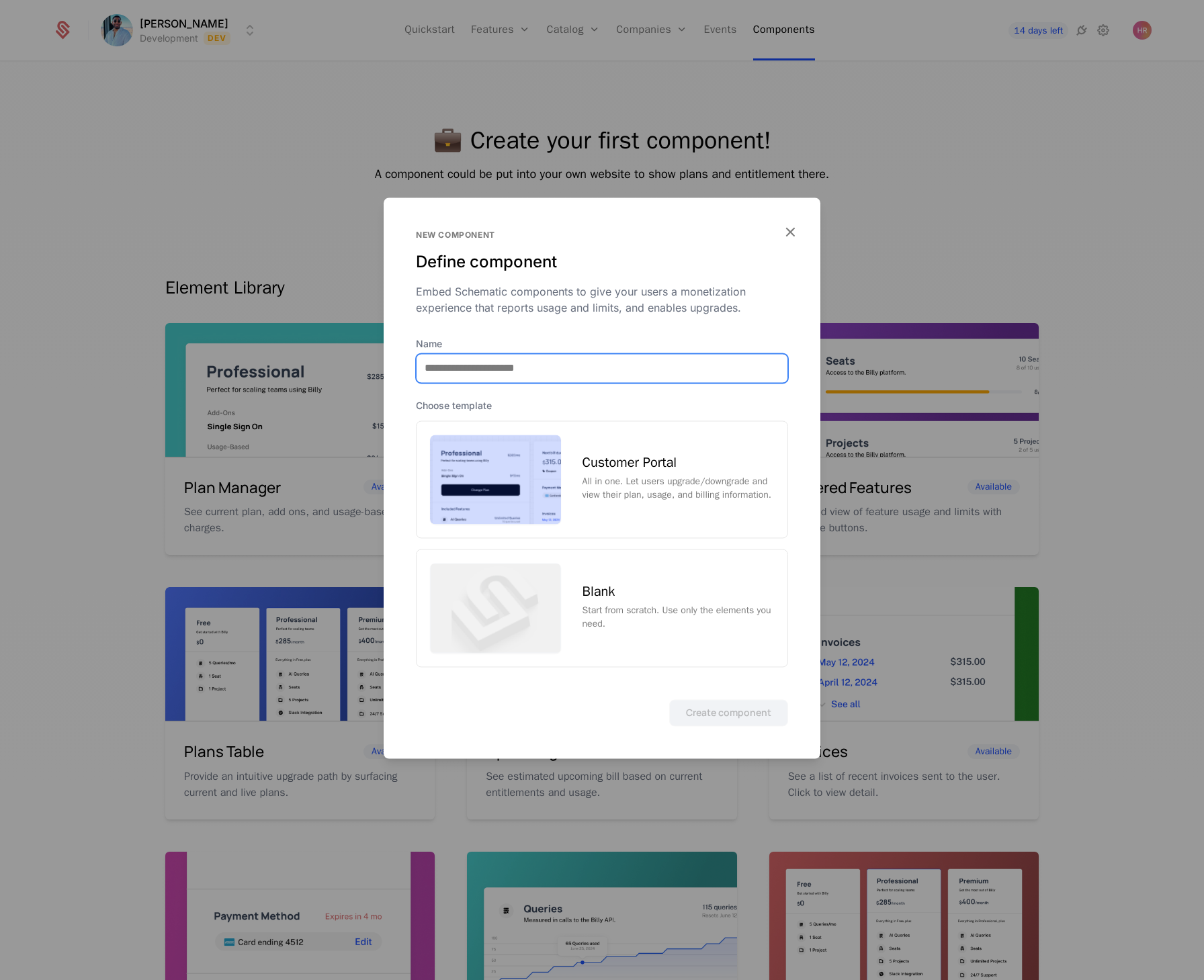 click on "Name" at bounding box center [602, 368] 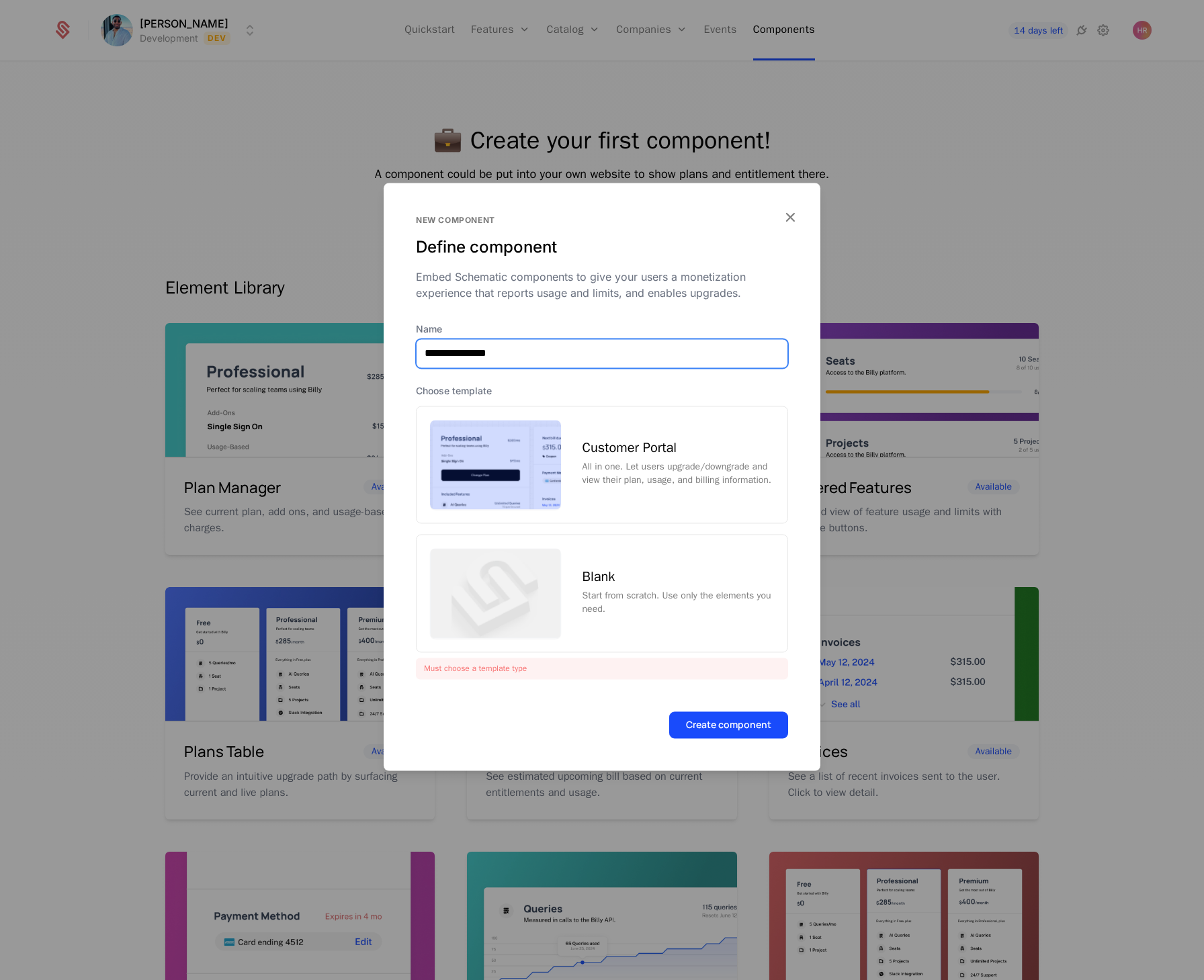 type on "**********" 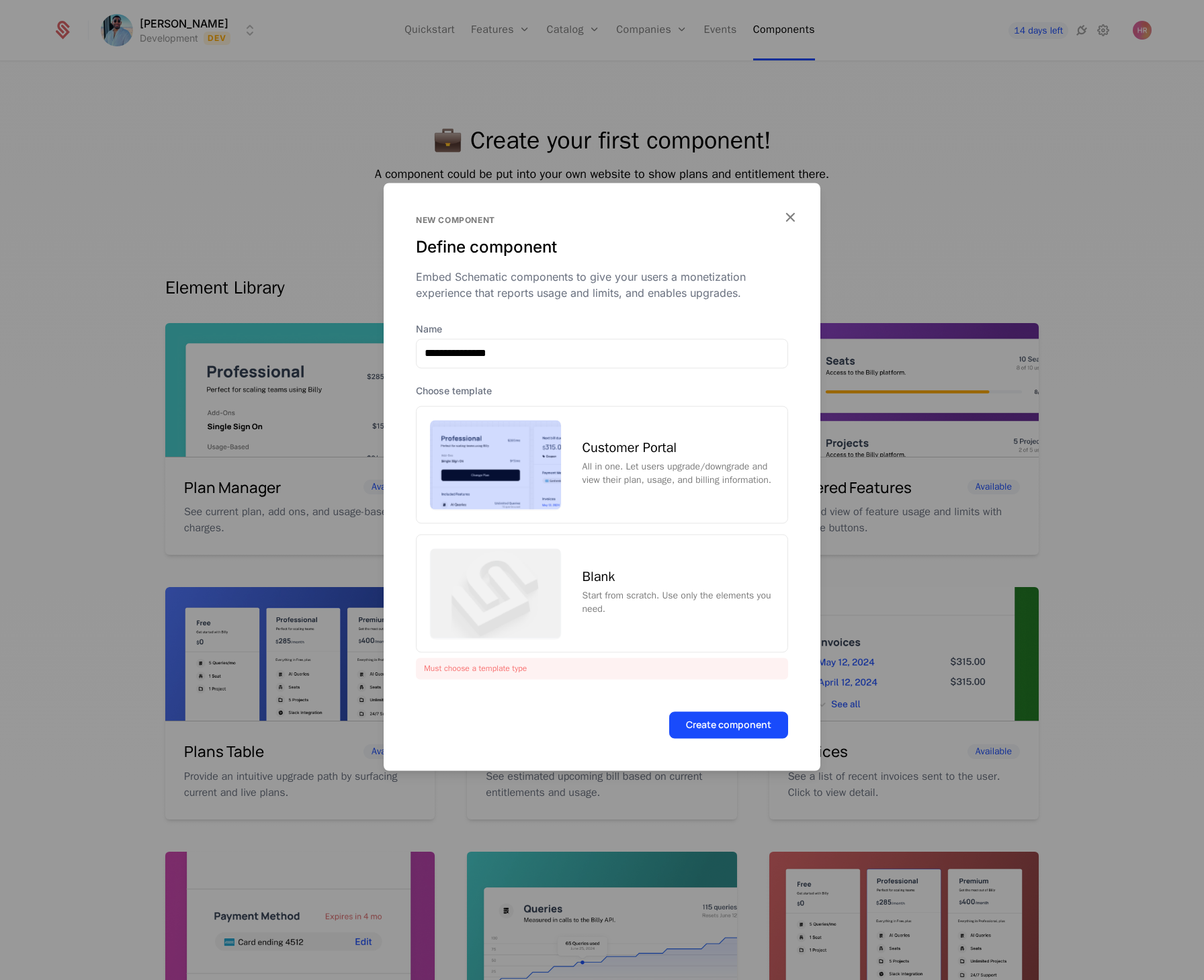 click on "Customer Portal  All in one. Let users upgrade/downgrade and view their plan, usage, and billing information." at bounding box center [602, 465] 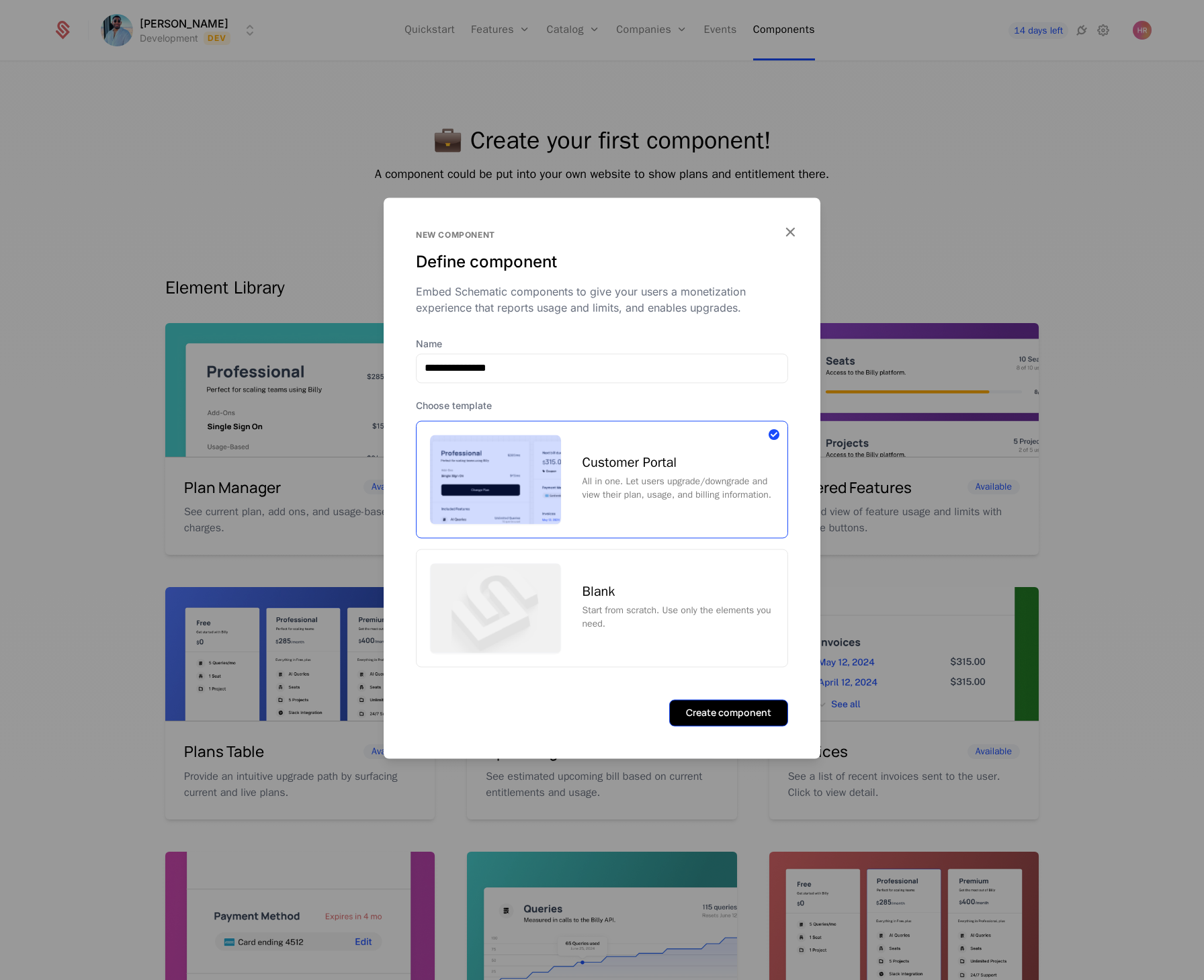 click on "Create component" at bounding box center (728, 713) 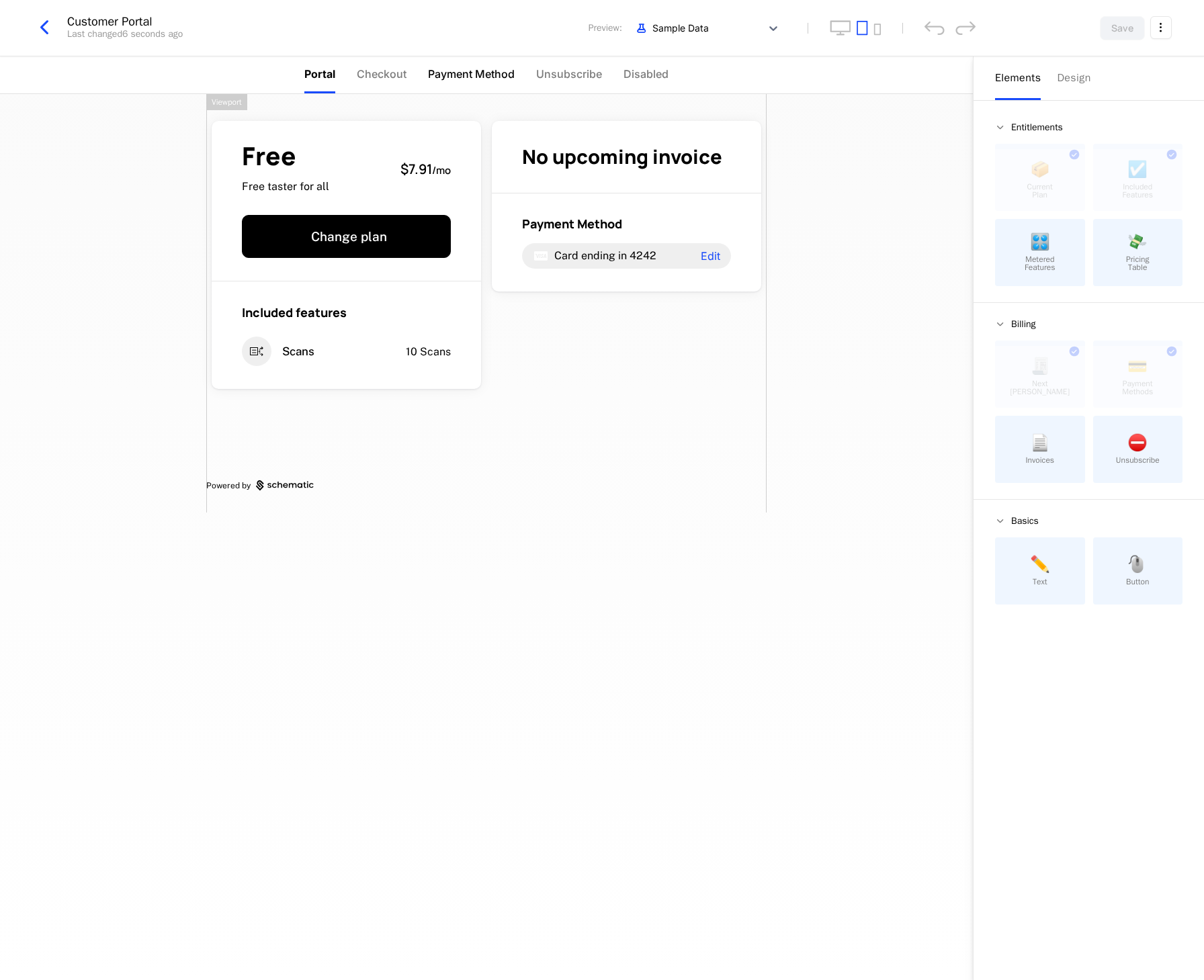 click on "Payment Method" at bounding box center [471, 74] 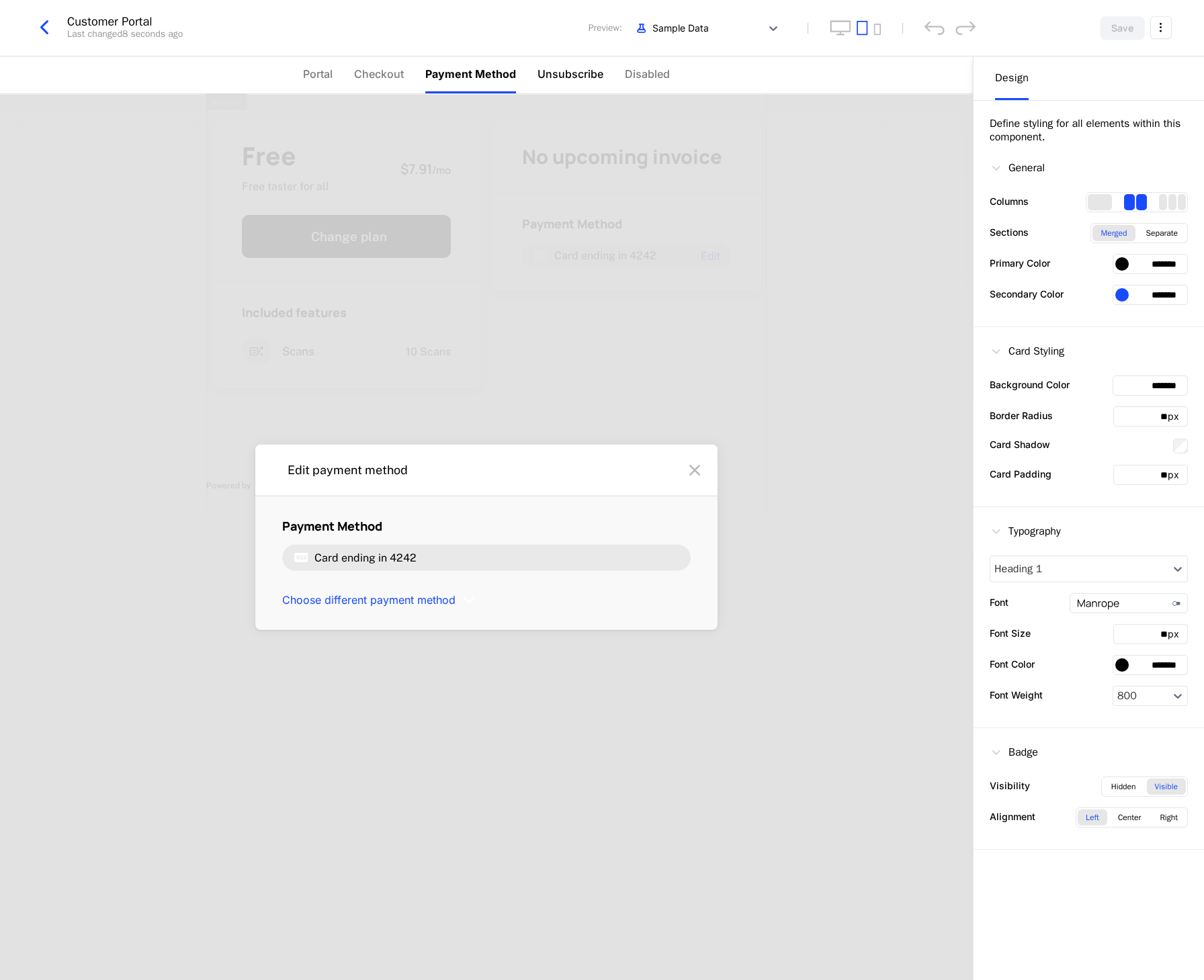 click on "Unsubscribe" at bounding box center [570, 74] 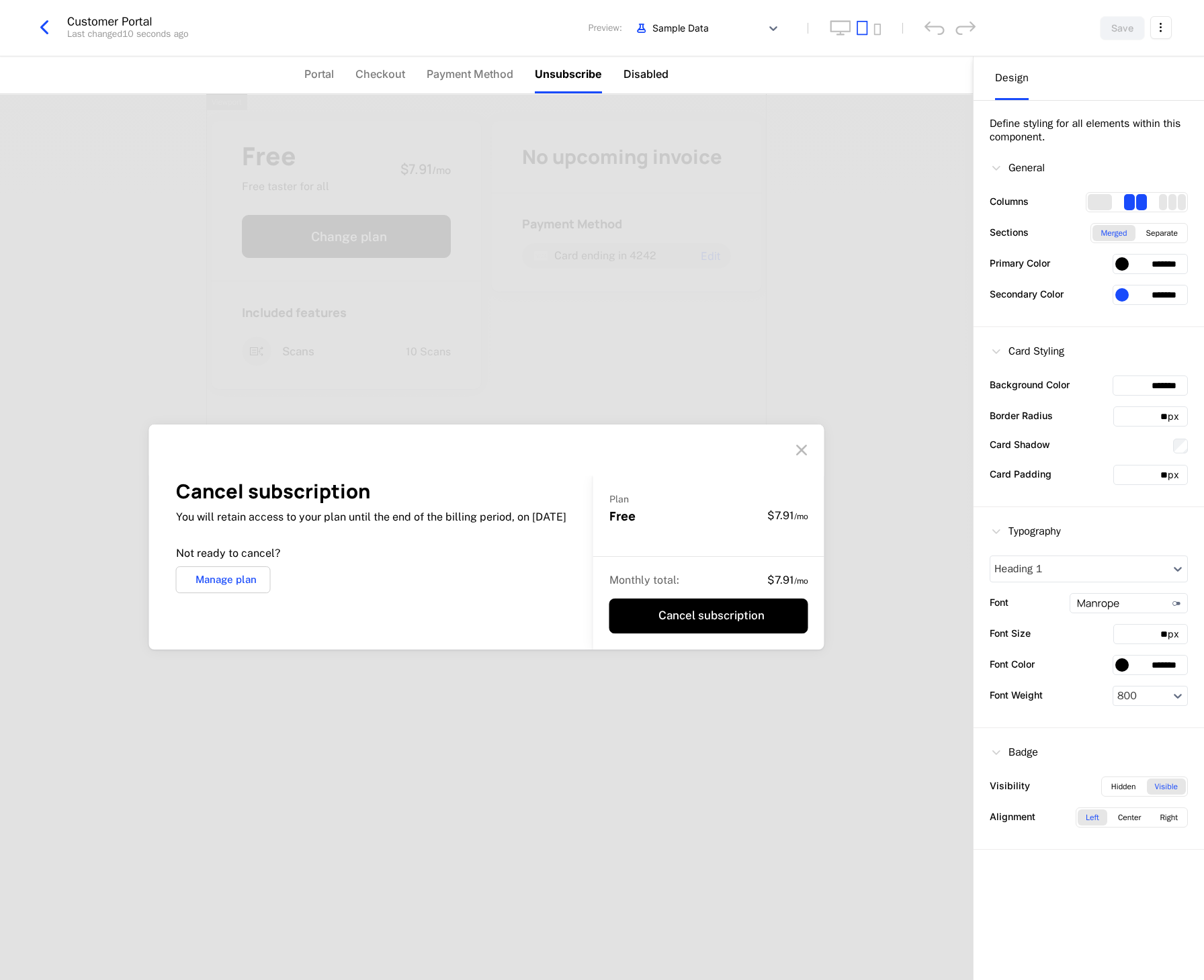 click on "Disabled" at bounding box center [646, 74] 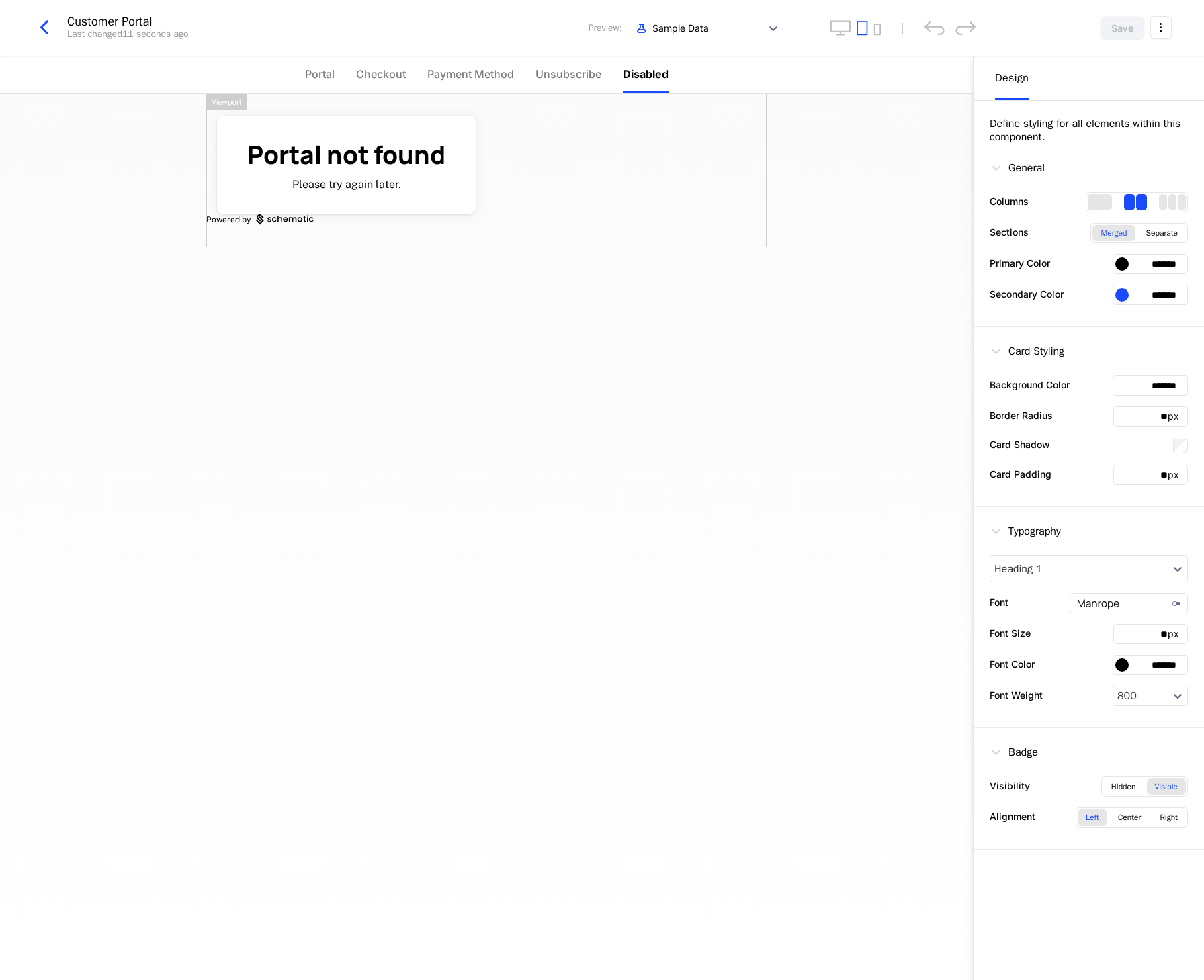 click on "Portal Checkout Payment Method Unsubscribe Disabled" at bounding box center [486, 75] 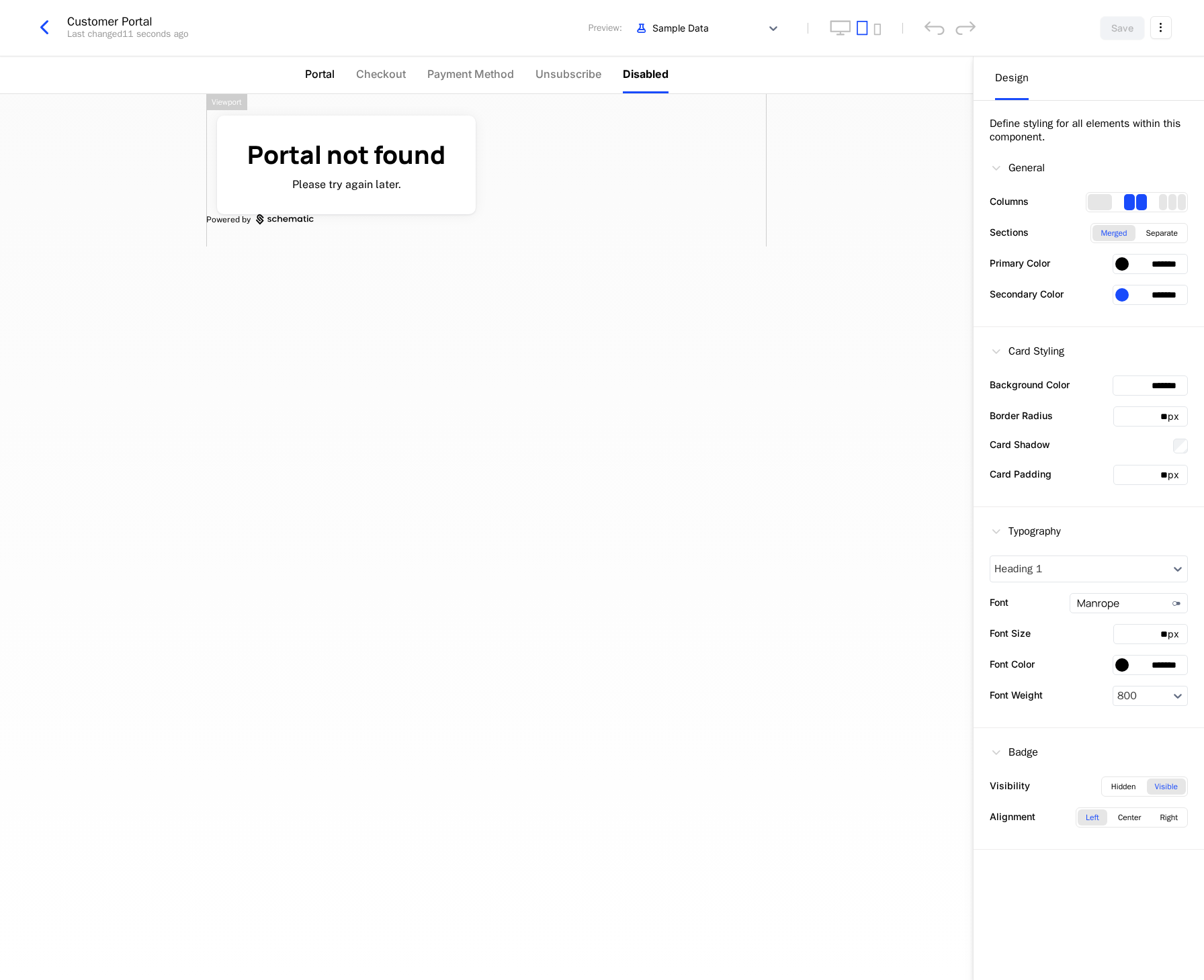 click on "Portal" at bounding box center (320, 74) 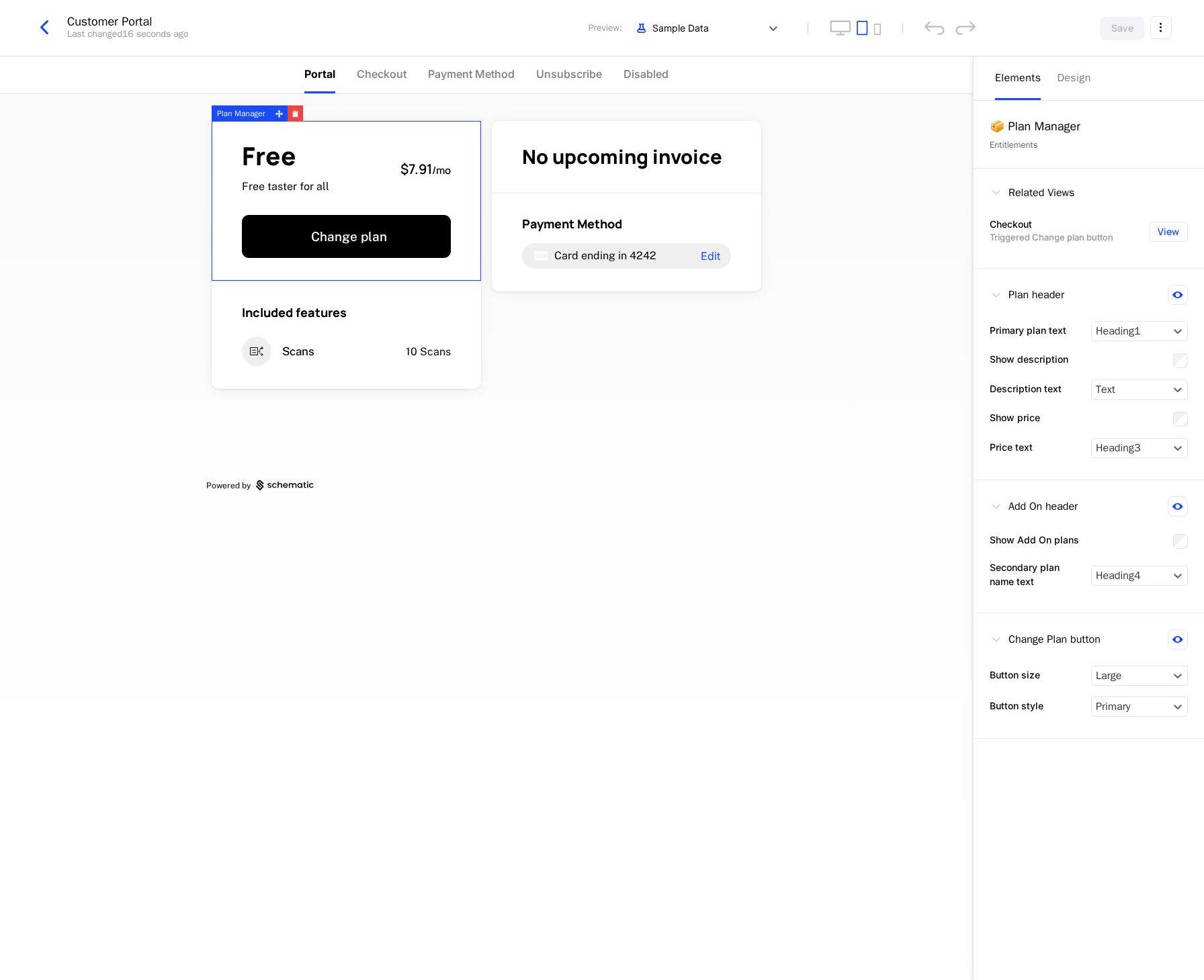 click on "Free" at bounding box center (286, 156) 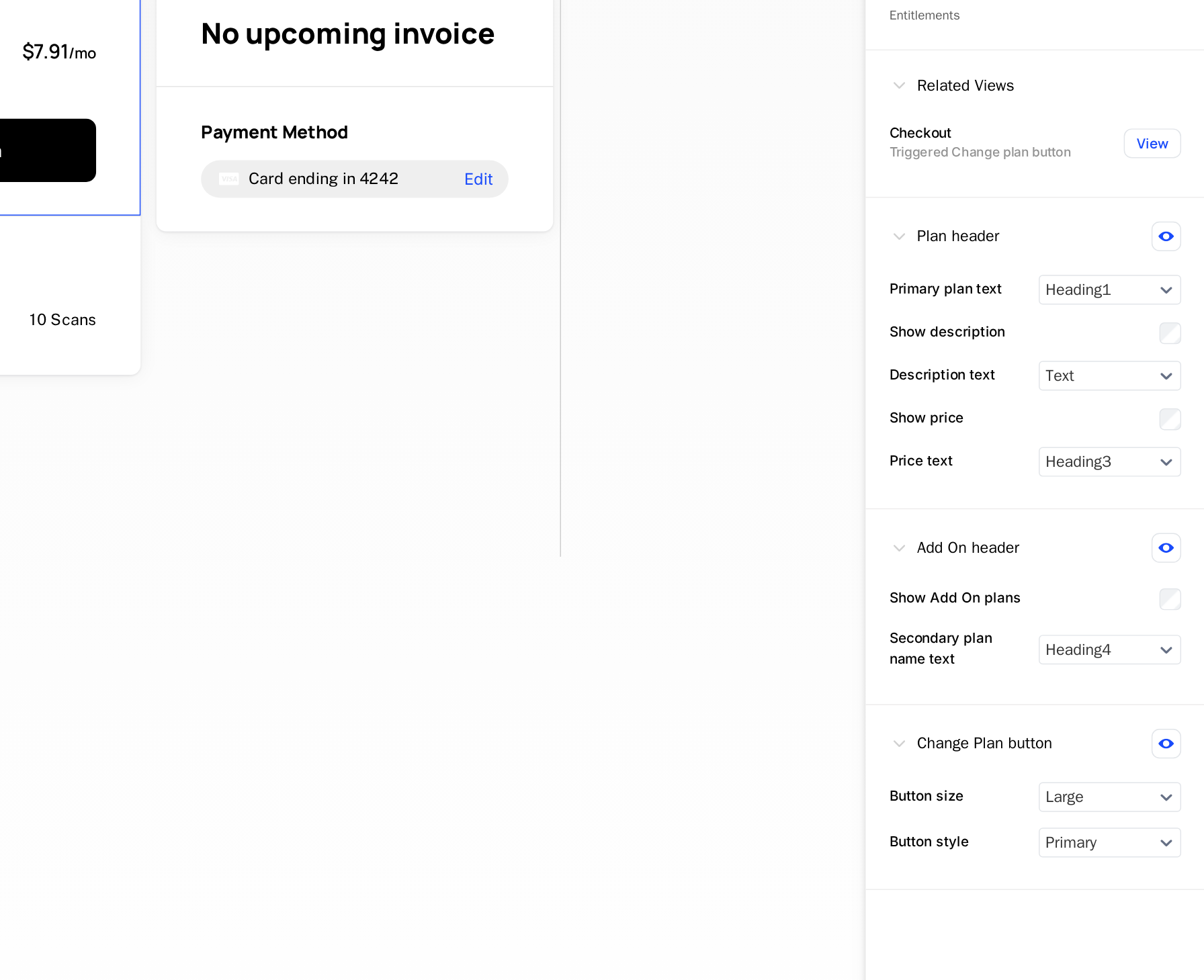 scroll, scrollTop: 0, scrollLeft: 0, axis: both 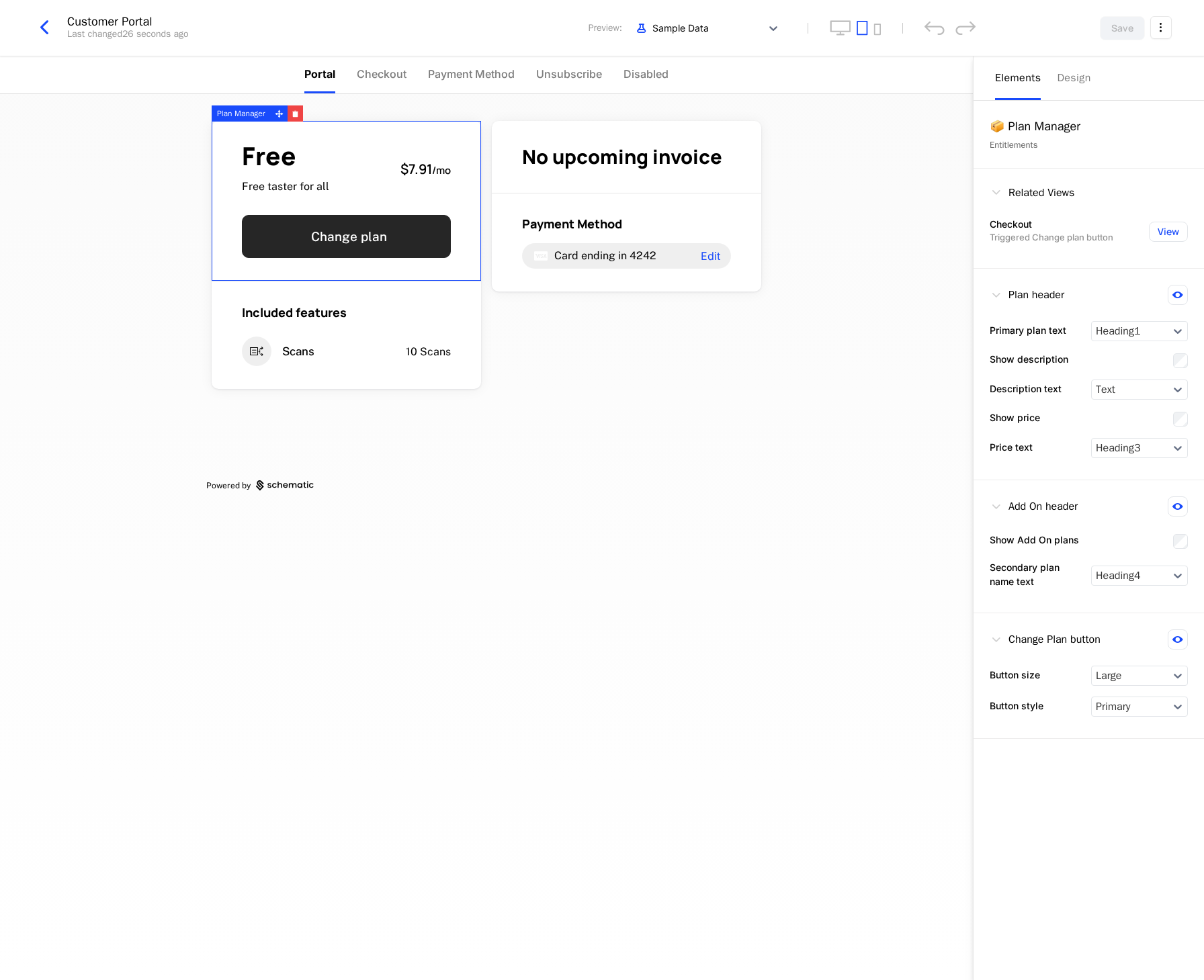 click on "Change plan" at bounding box center [346, 236] 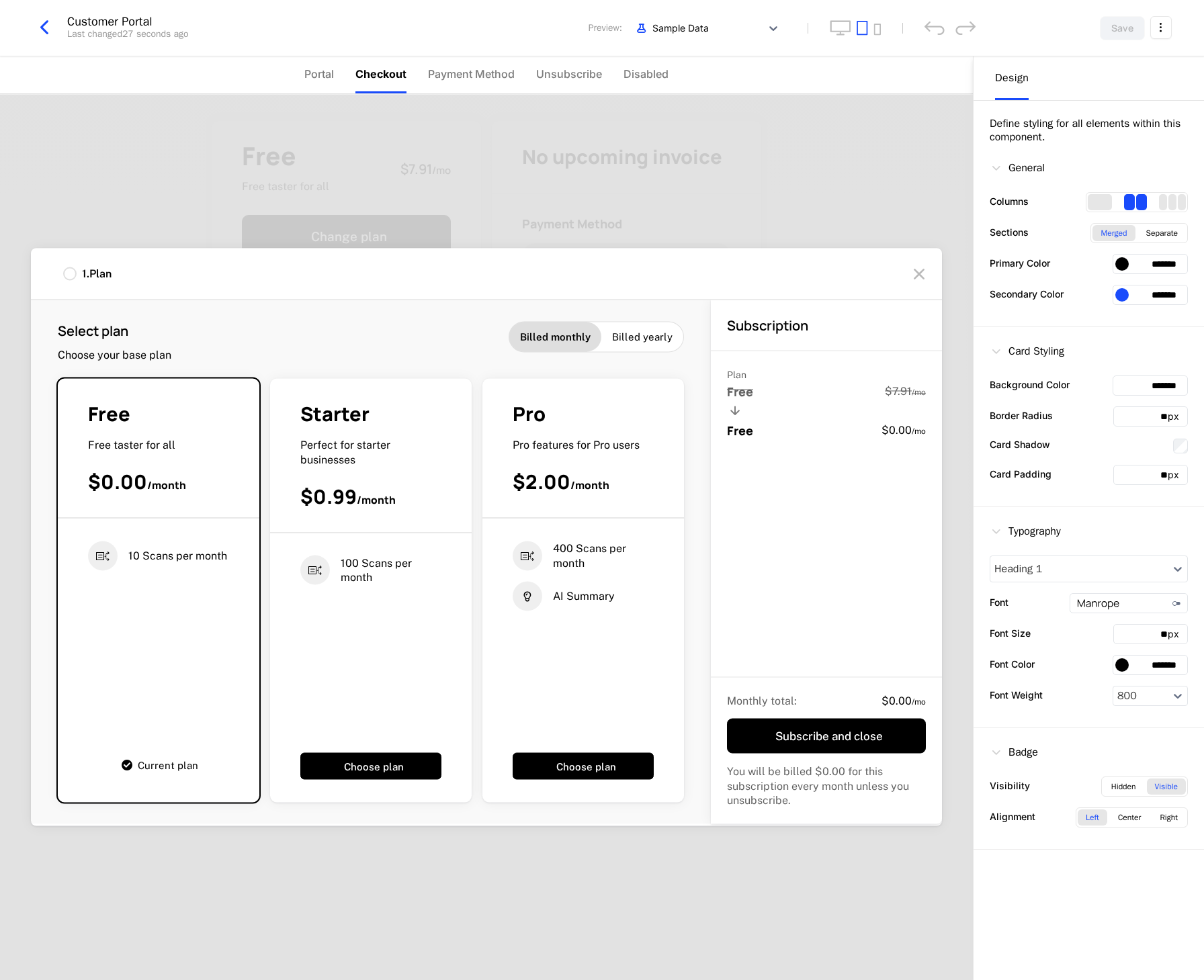 click on "Pro Pro features for Pro users $2.00 / month" at bounding box center [583, 459] 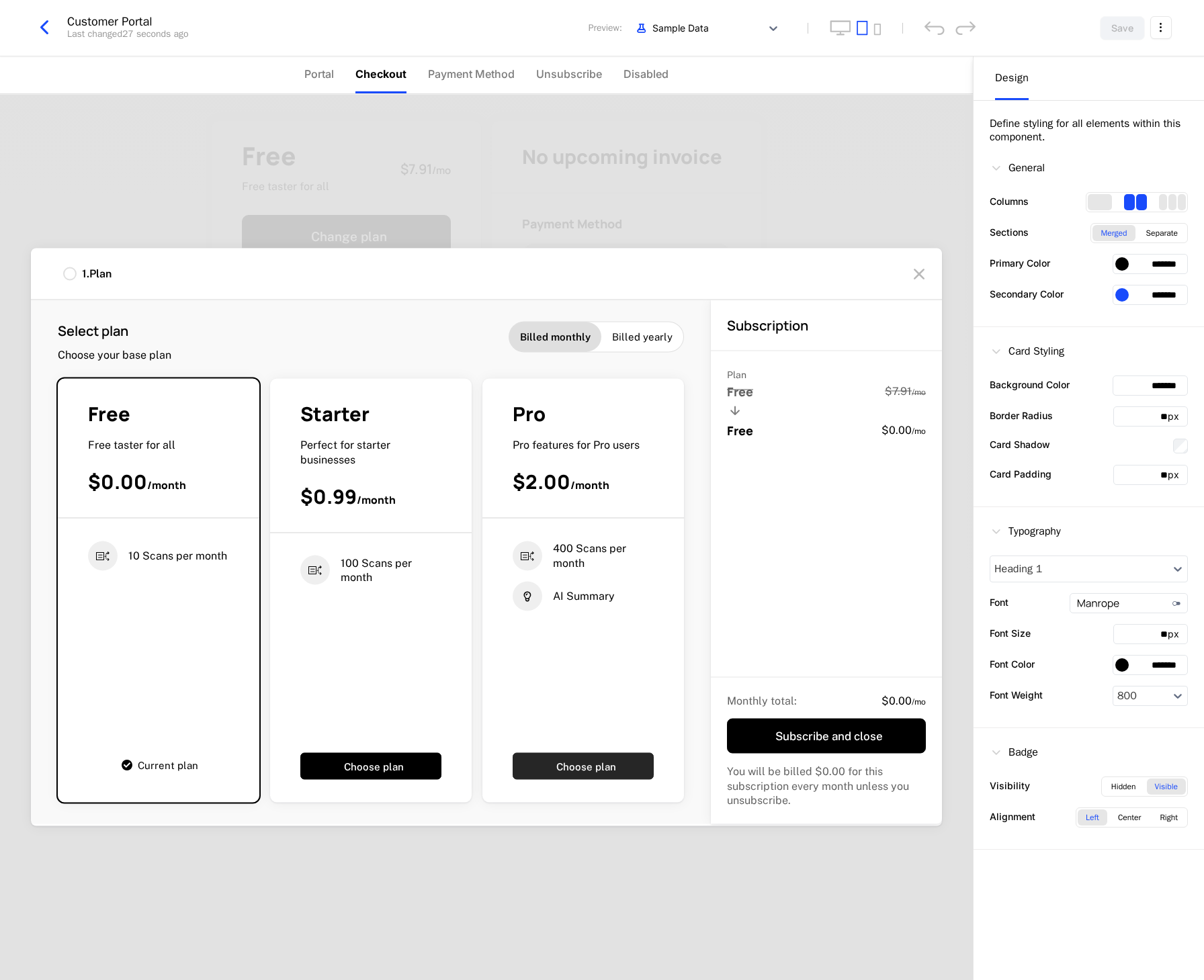 click on "Choose plan" at bounding box center [583, 766] 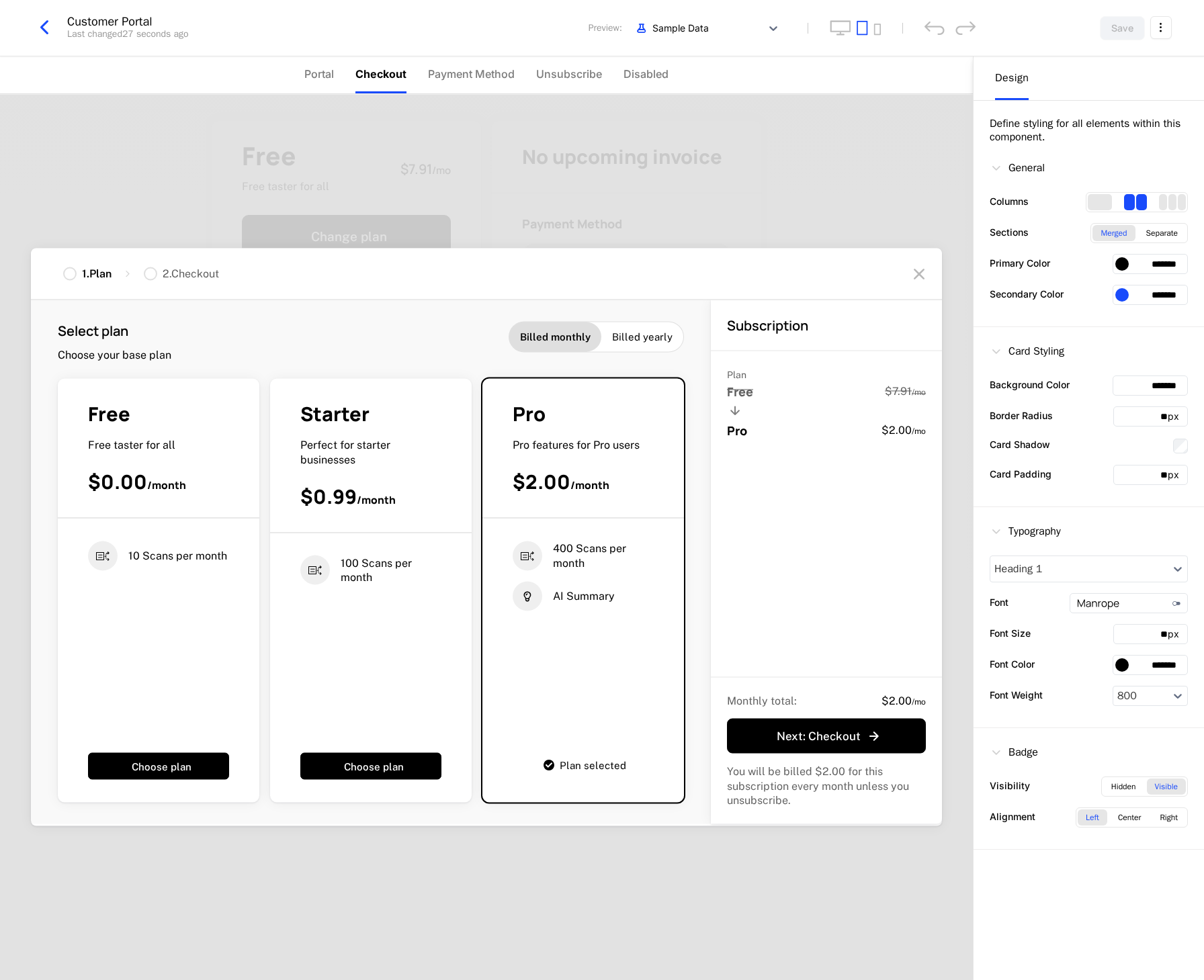 click on "1 .  Plan 2 .  Checkout Select plan Choose your base plan Billed monthly Billed yearly Free  Free taster for all $0.00 / month 10   Scans   per   month Choose plan Starter Perfect for starter businesses $0.99 / month 100   Scans   per   month Choose plan Pro Pro features for Pro users $2.00 / month 400   Scans   per   month AI Summary Plan selected Subscription Plan Free  $7.91 / mo Pro $2.00 / mo Monthly total : $2.00 / mo Next :   Checkout You will be billed $2.00  for this subscription
every month   unless you unsubscribe." at bounding box center [486, 537] 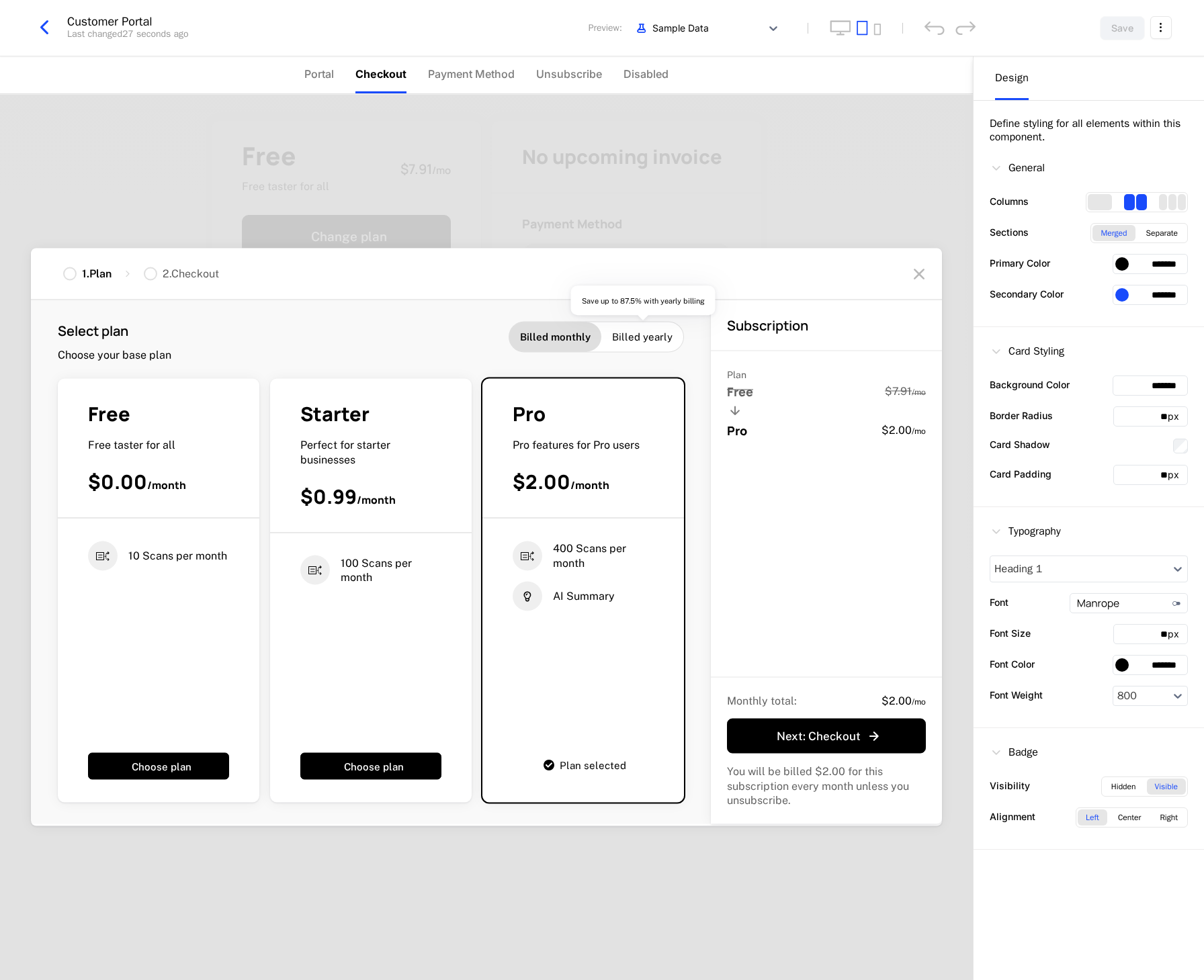 click on "Billed yearly" at bounding box center (642, 337) 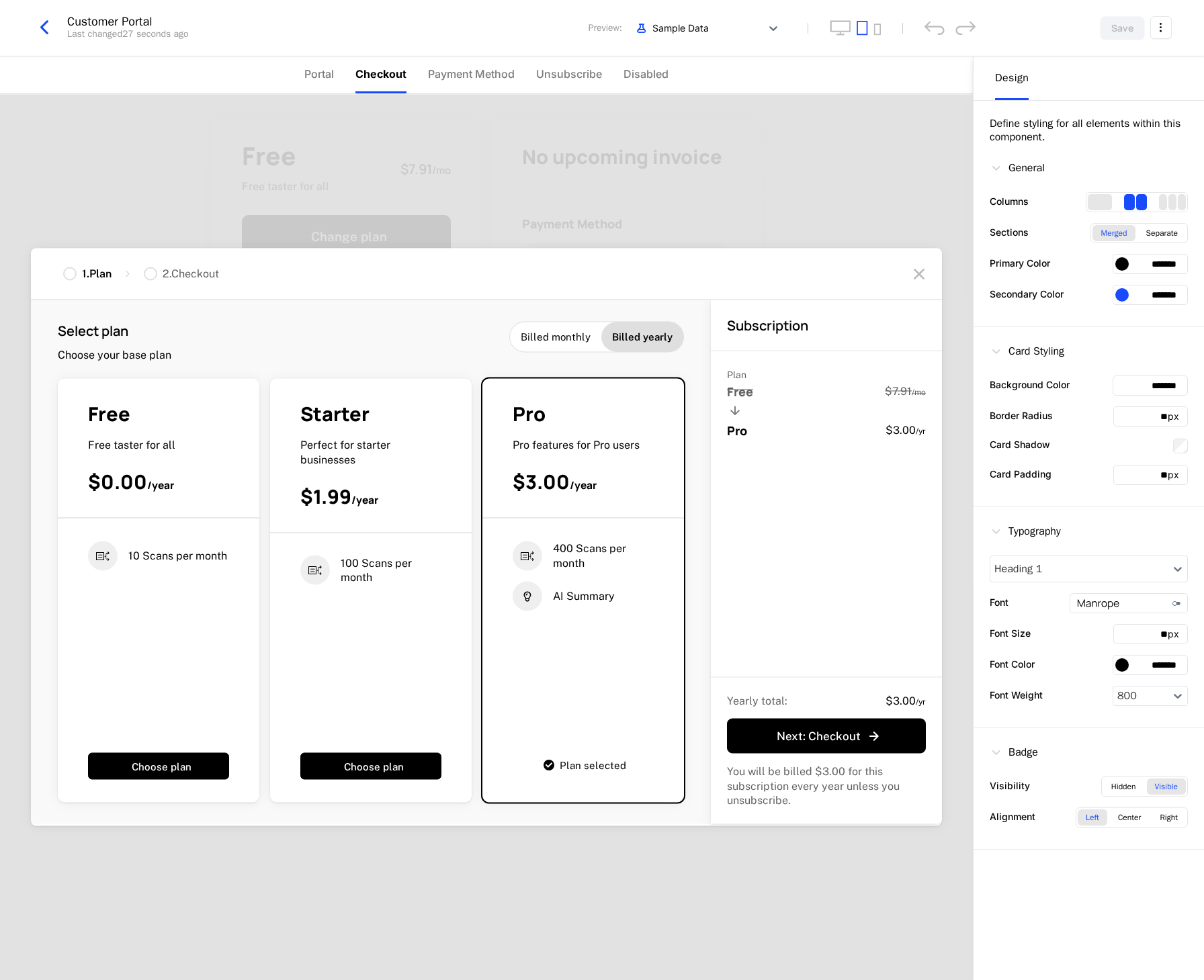 click on "1 .  Plan 2 .  Checkout Select plan Choose your base plan Billed monthly Billed yearly Free  Free taster for all $0.00 / year 10   Scans   per   month Choose plan Starter Perfect for starter businesses $1.99 / year 100   Scans   per   month Choose plan Pro Pro features for Pro users $3.00 / year 400   Scans   per   month AI Summary Plan selected Subscription Plan Free  $7.91 / mo Pro $3.00 / yr Yearly total : $3.00 / yr Next :   Checkout You will be billed $3.00  for this subscription
every year   unless you unsubscribe." at bounding box center [486, 537] 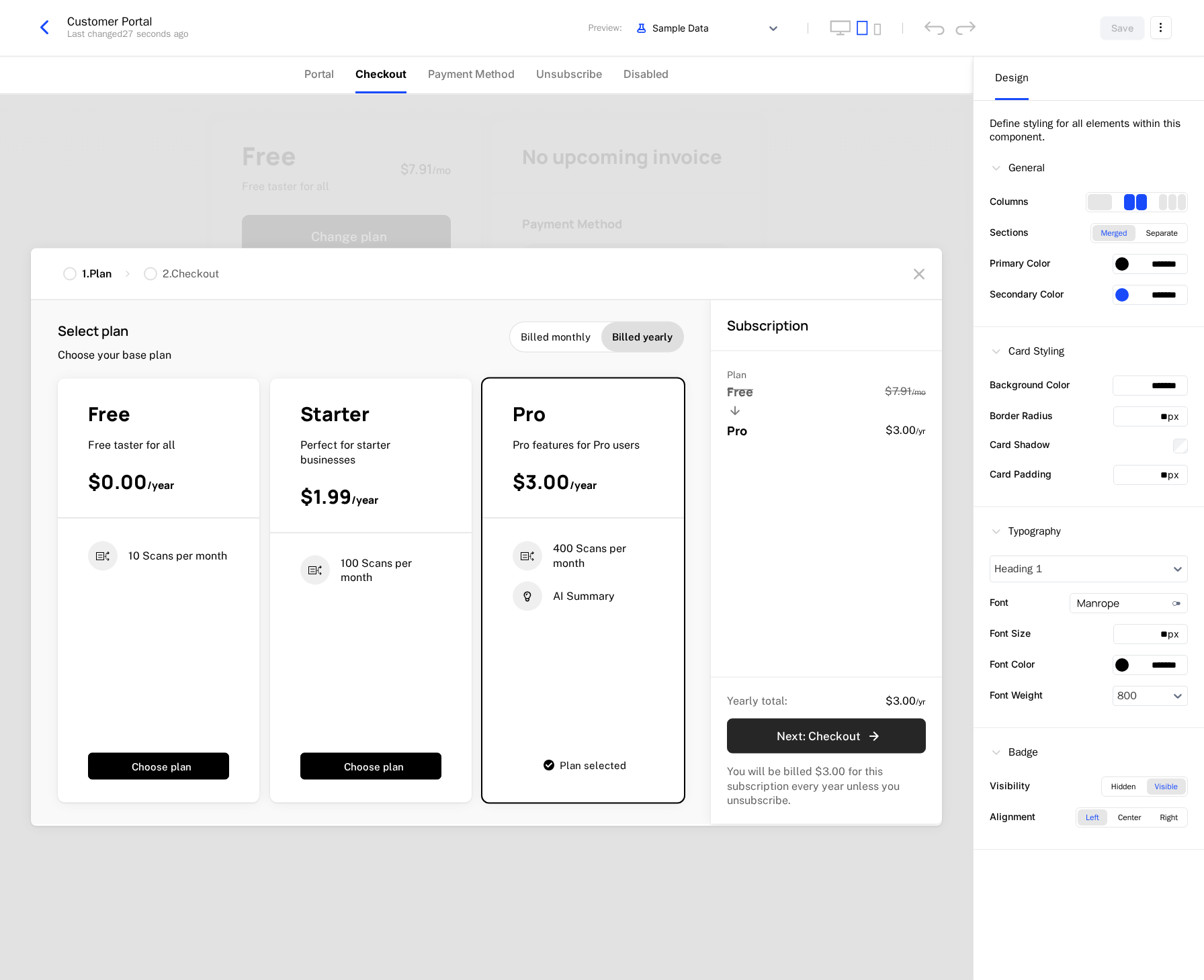 click on "Next :   Checkout" at bounding box center (829, 736) 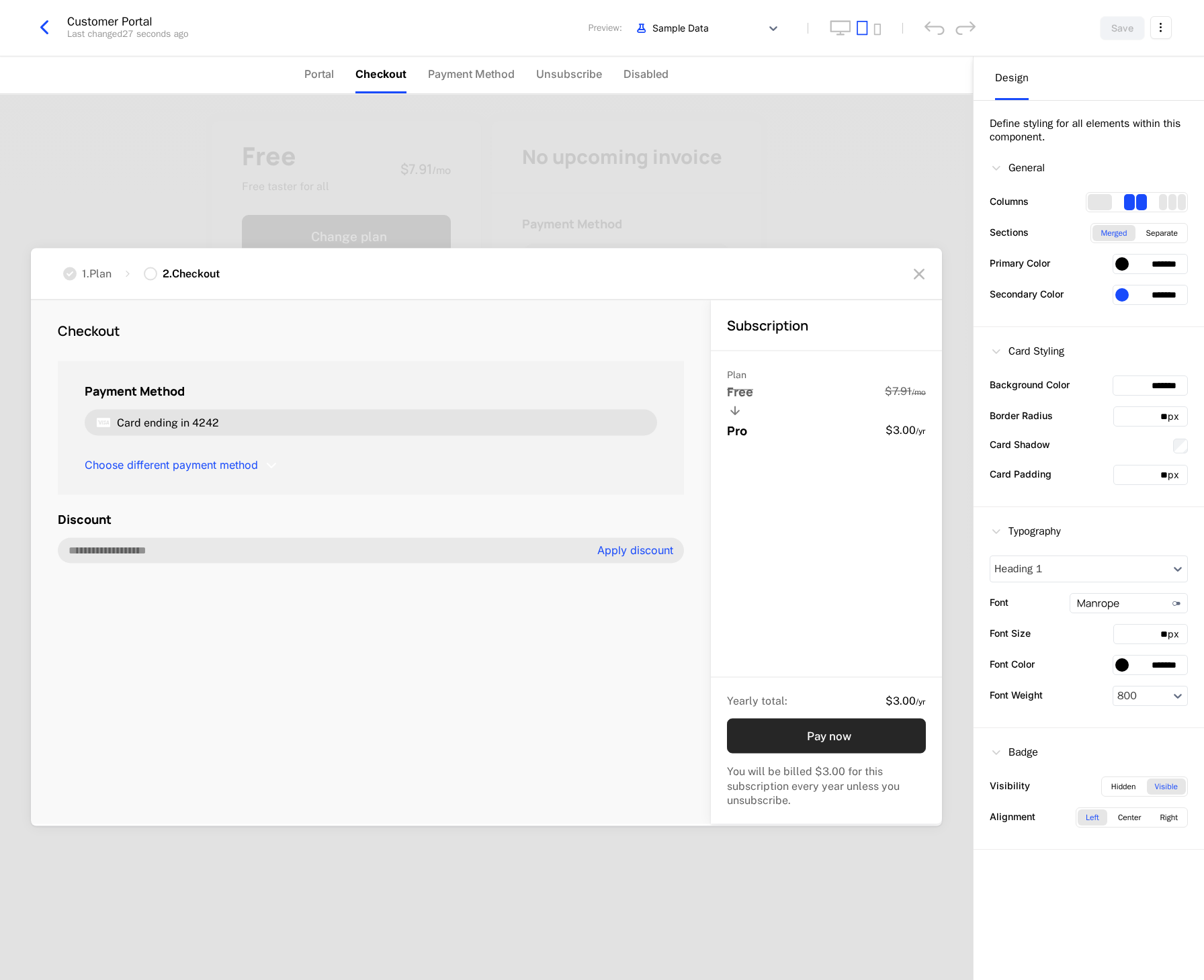 click at bounding box center (919, 274) 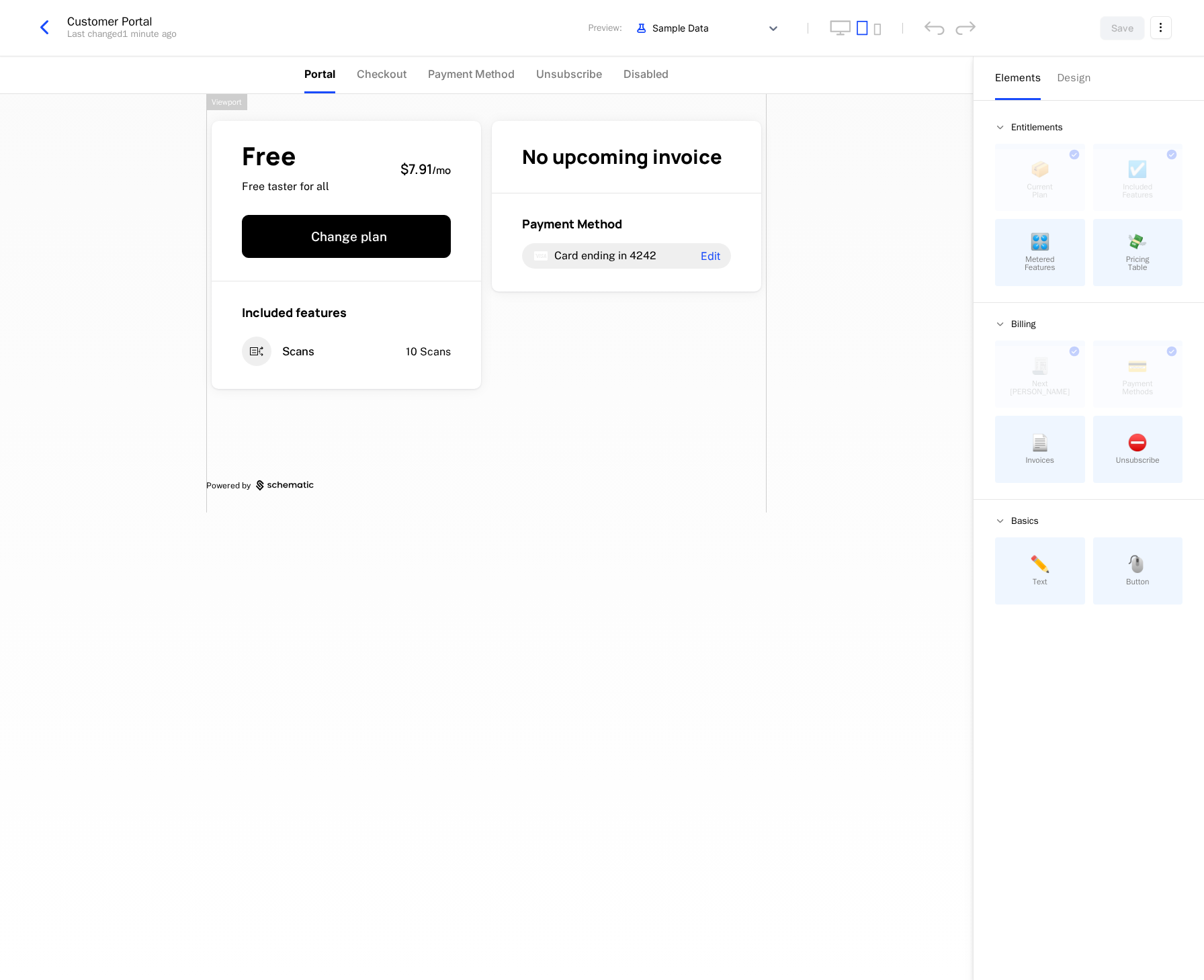 click on "Elements" at bounding box center [1018, 78] 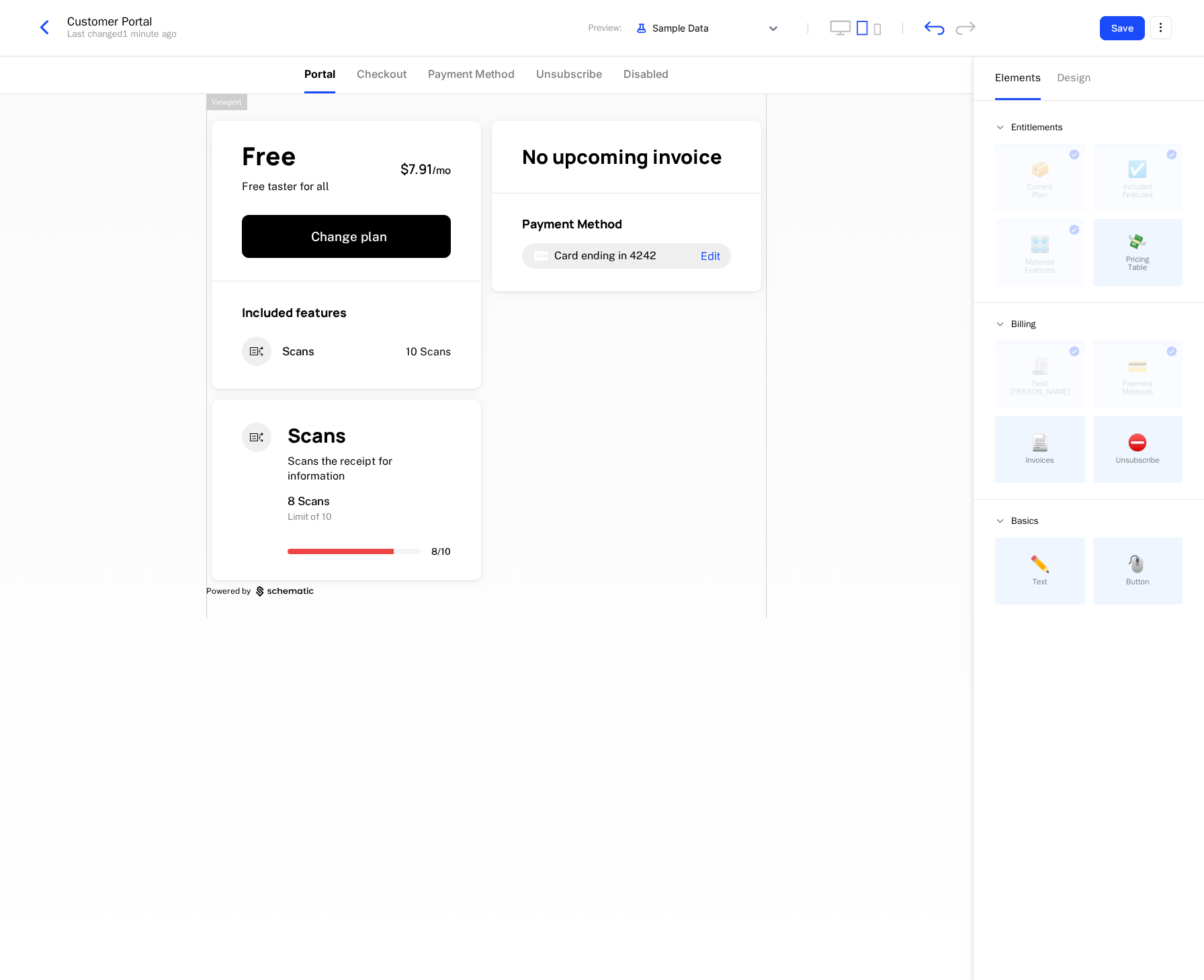 click on "Free  Free taster for all $7.91 / mo Change plan Included features Scans 10   Scans No upcoming invoice Payment Method Card ending in   4242 Edit Scans Scans the receipt for information 8   Scans Limit of 10 8 / 10 Powered by" at bounding box center (486, 356) 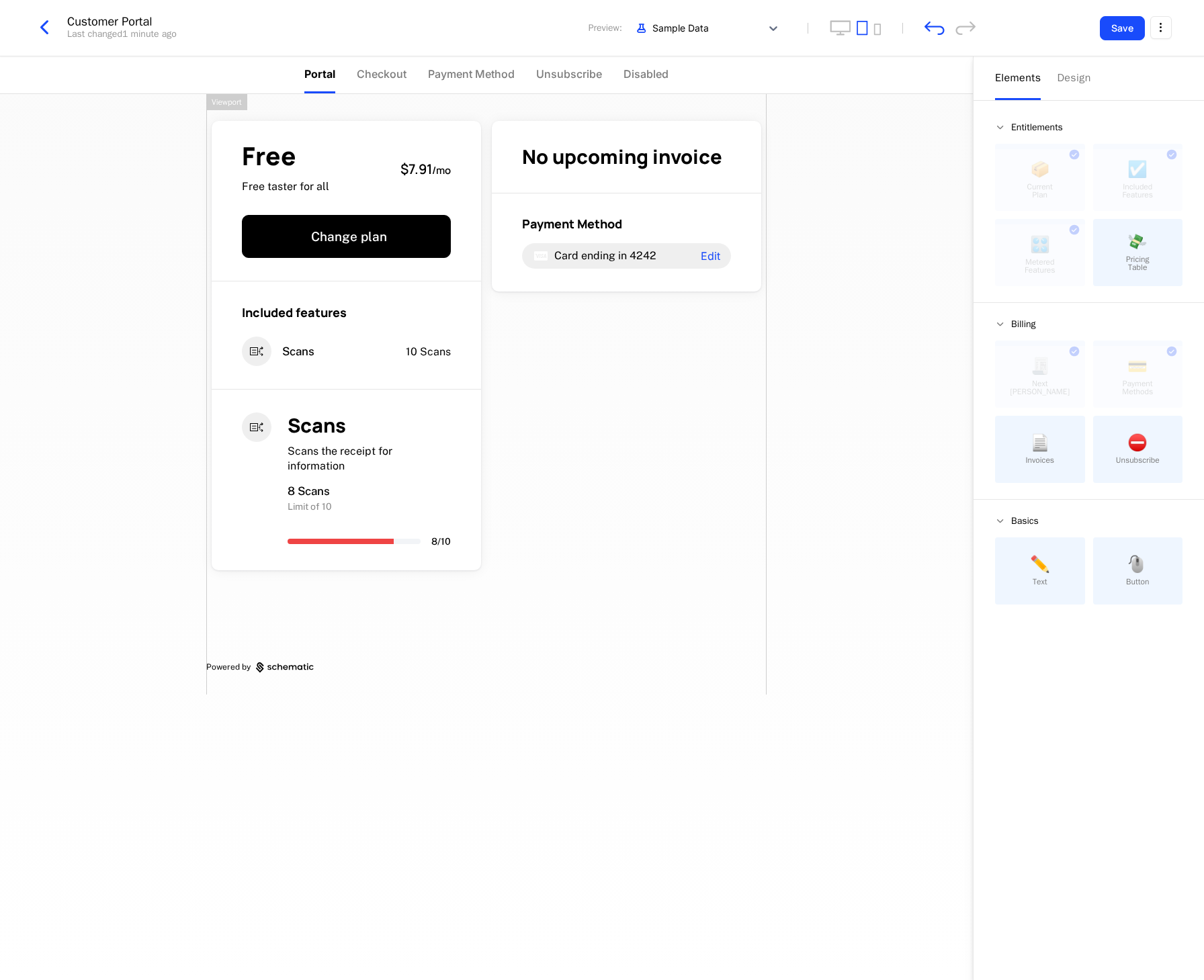 click on "Free  Free taster for all $7.91 / mo Change plan Included features Scans 10   Scans Scans Scans the receipt for information 8   Scans Limit of 10 8 / 10 No upcoming invoice Payment Method Card ending in   4242 Edit Powered by" at bounding box center [486, 394] 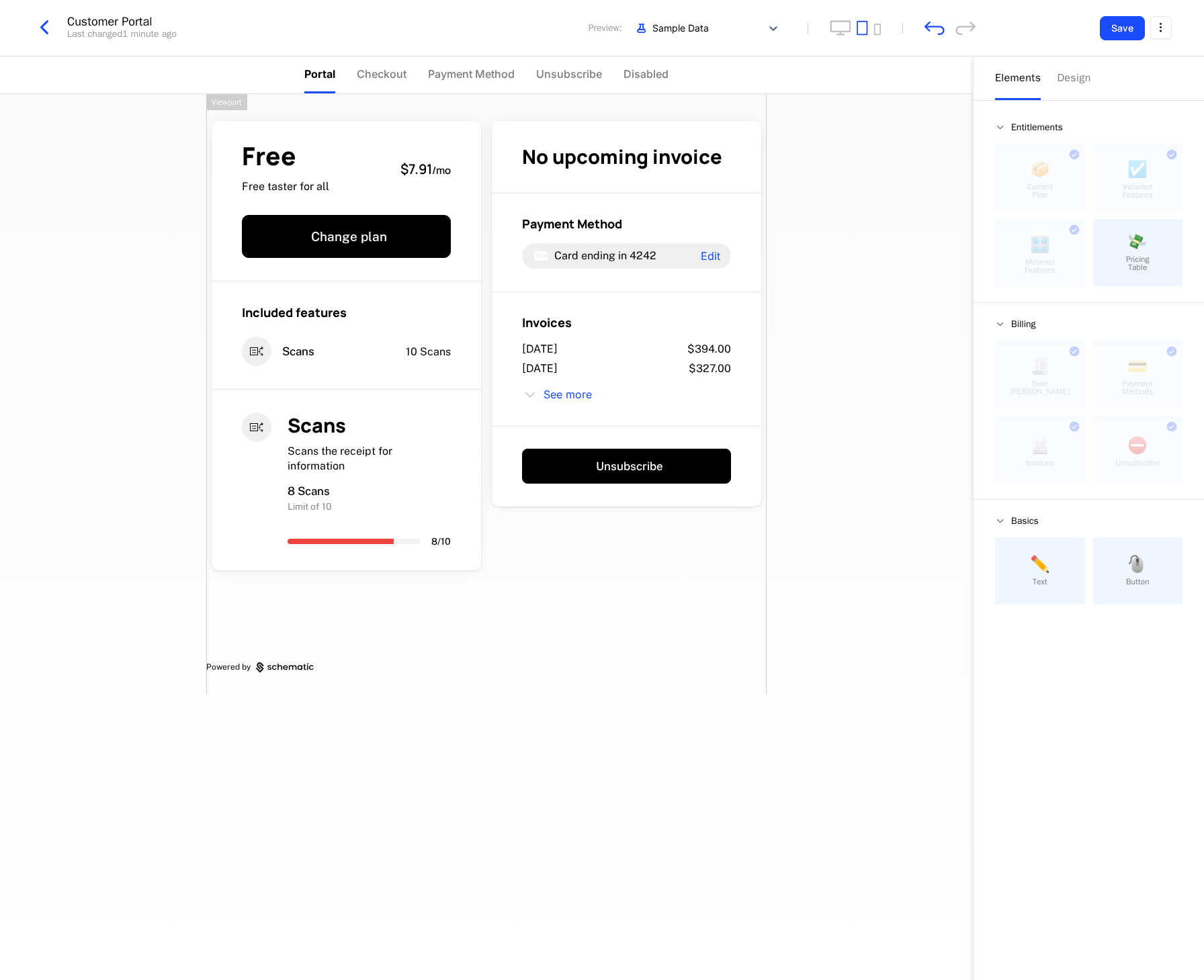 click on "Free  Free taster for all $7.91 / mo Change plan Included features Scans 10   Scans Scans Scans the receipt for information 8   Scans Limit of 10 8 / 10 No upcoming invoice Payment Method Card ending in   4242 Edit Invoices [DATE] $394.00 [DATE] $327.00 See more Unsubscribe Powered by" at bounding box center [486, 394] 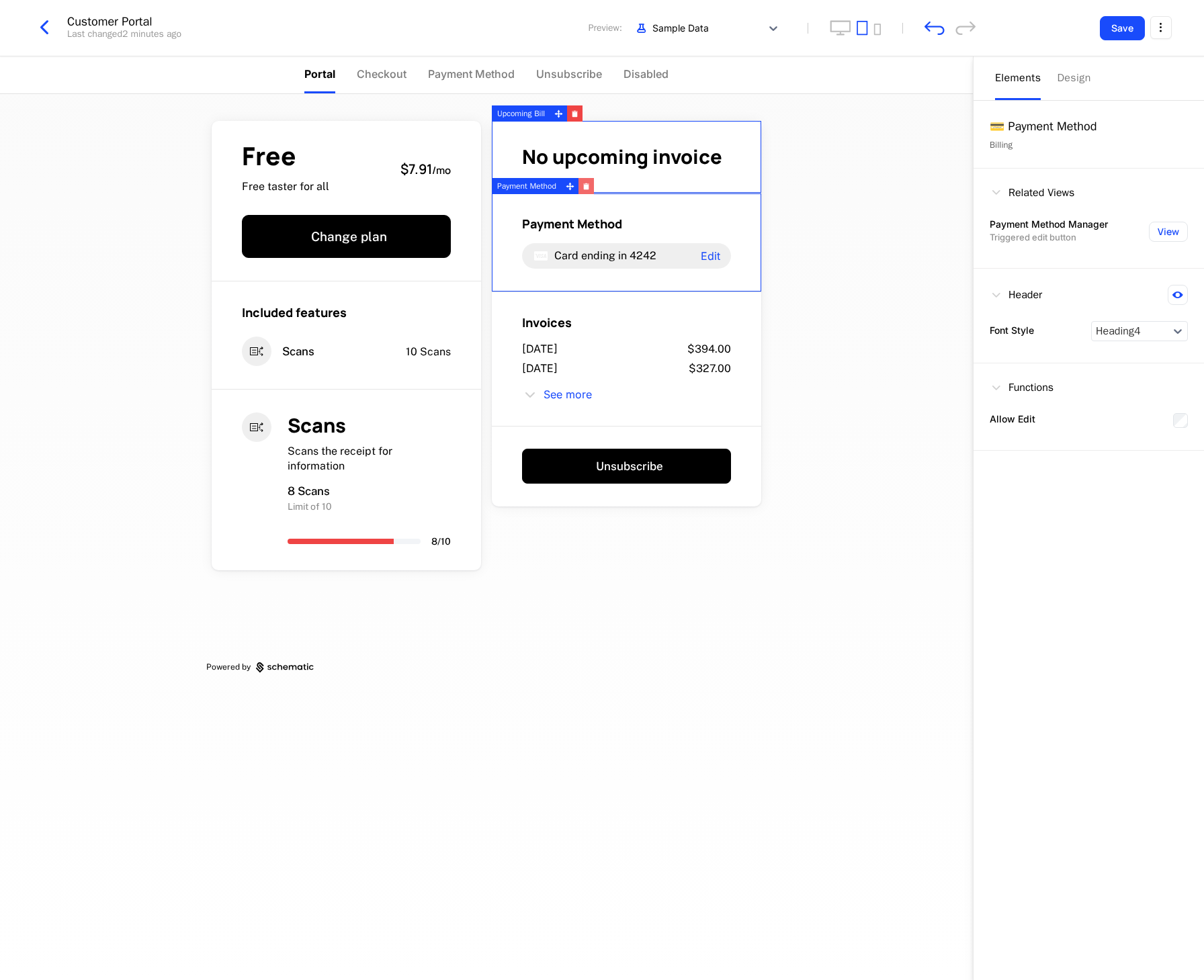 click at bounding box center (586, 186) 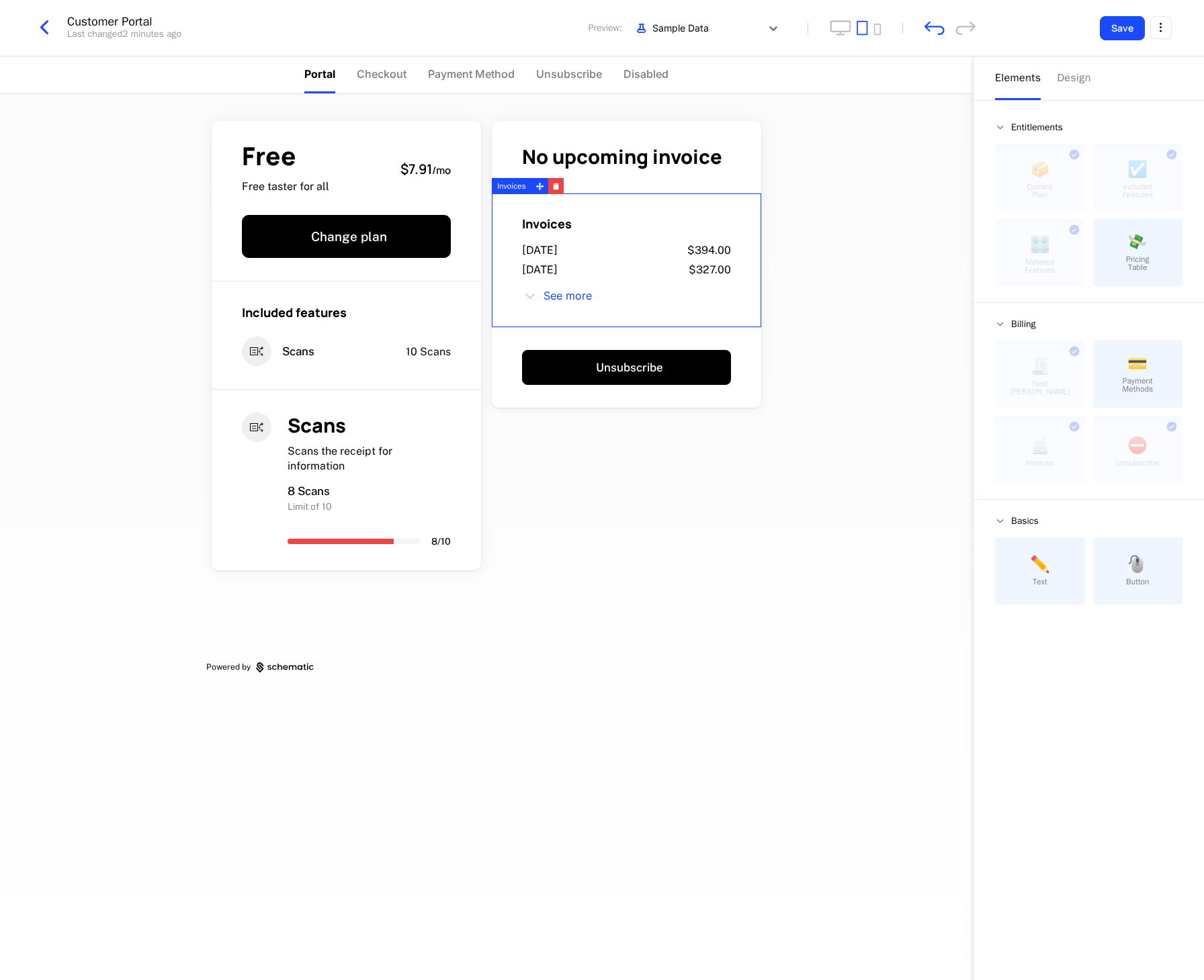 click on "Free  Free taster for all $7.91 / mo Change plan Included features Scans 10   Scans Scans Scans the receipt for information 8   Scans Limit of 10 8 / 10 No upcoming invoice Invoices [DATE] $394.00 [DATE] $327.00 See more Unsubscribe Powered by" at bounding box center [486, 537] 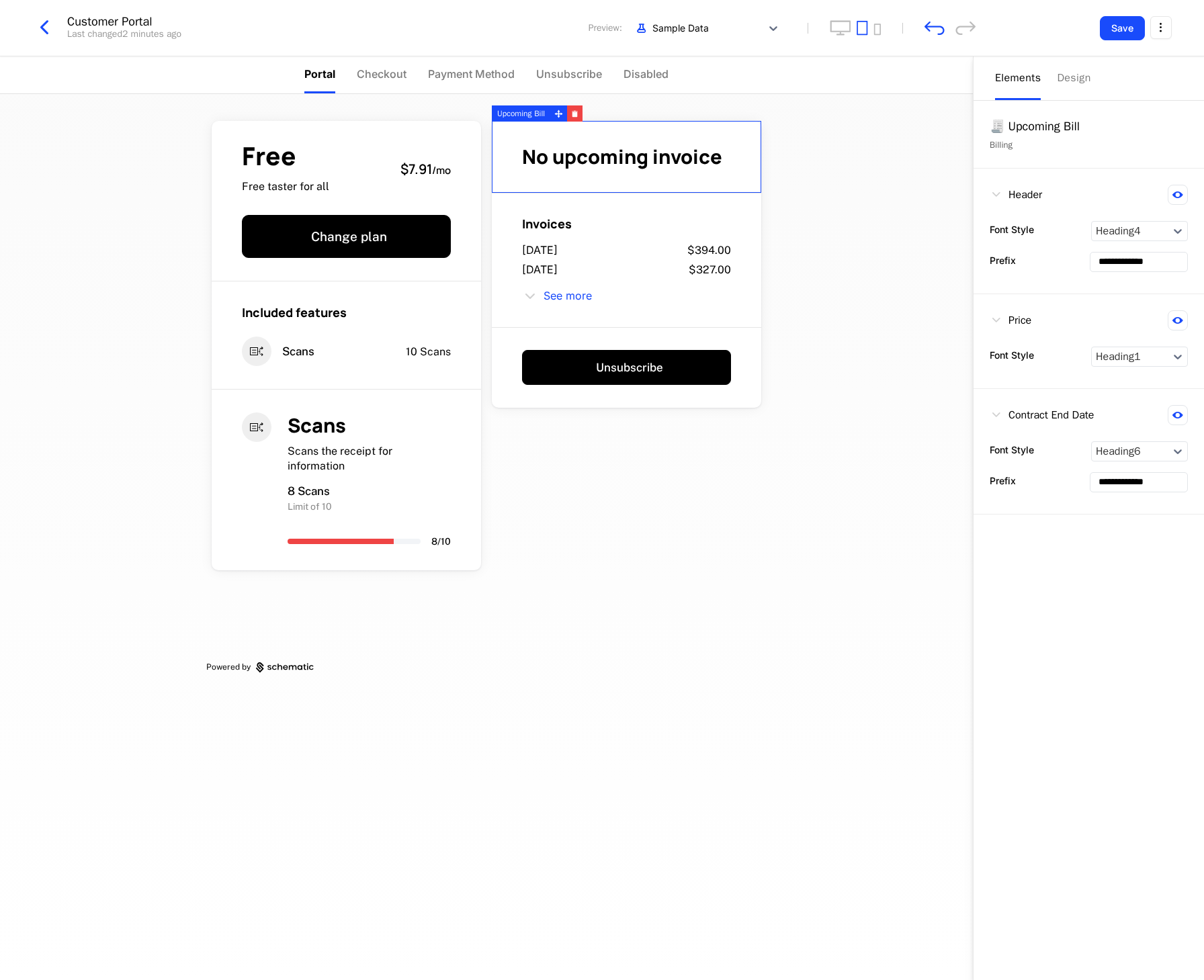click on "No upcoming invoice" at bounding box center (626, 157) 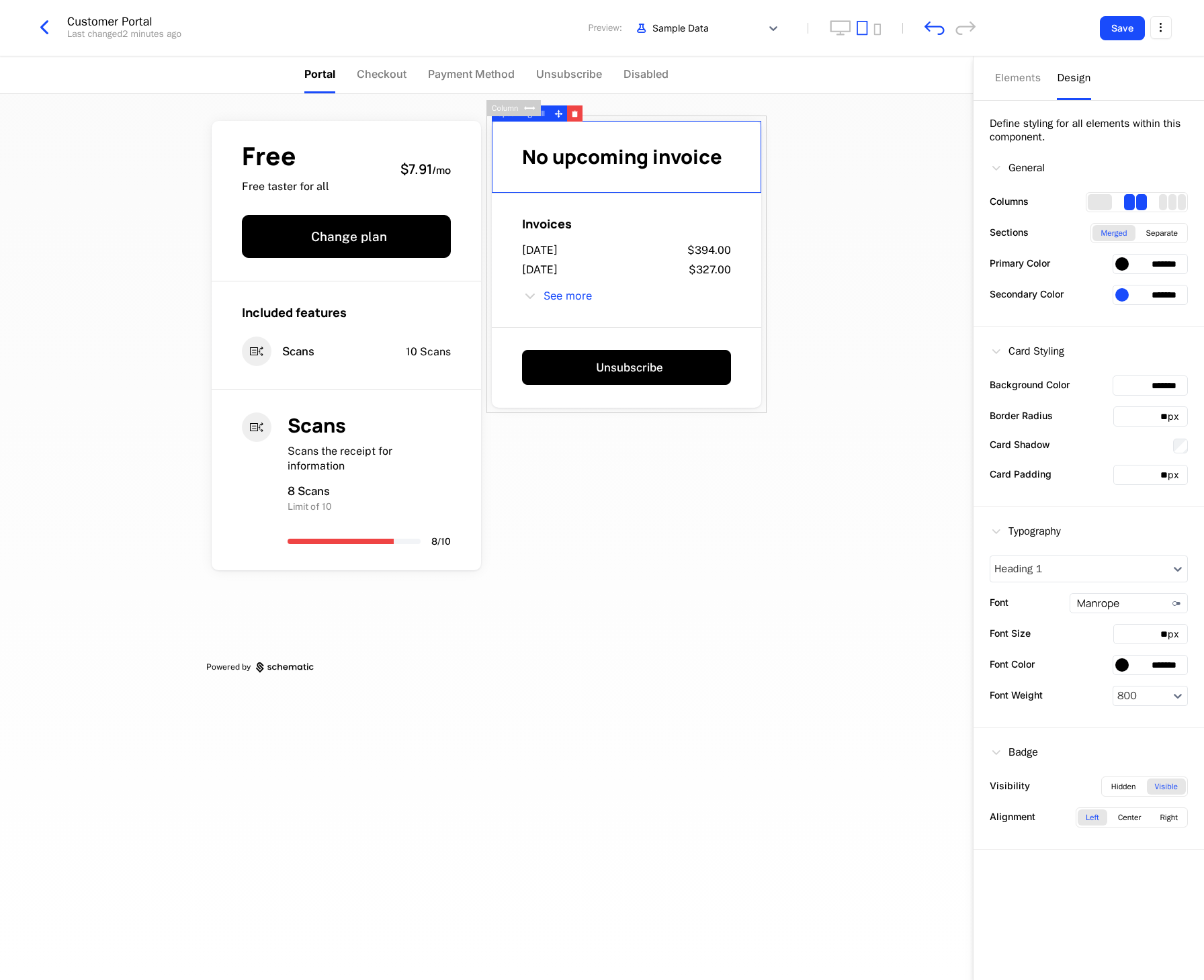 click on "Design" at bounding box center [1074, 78] 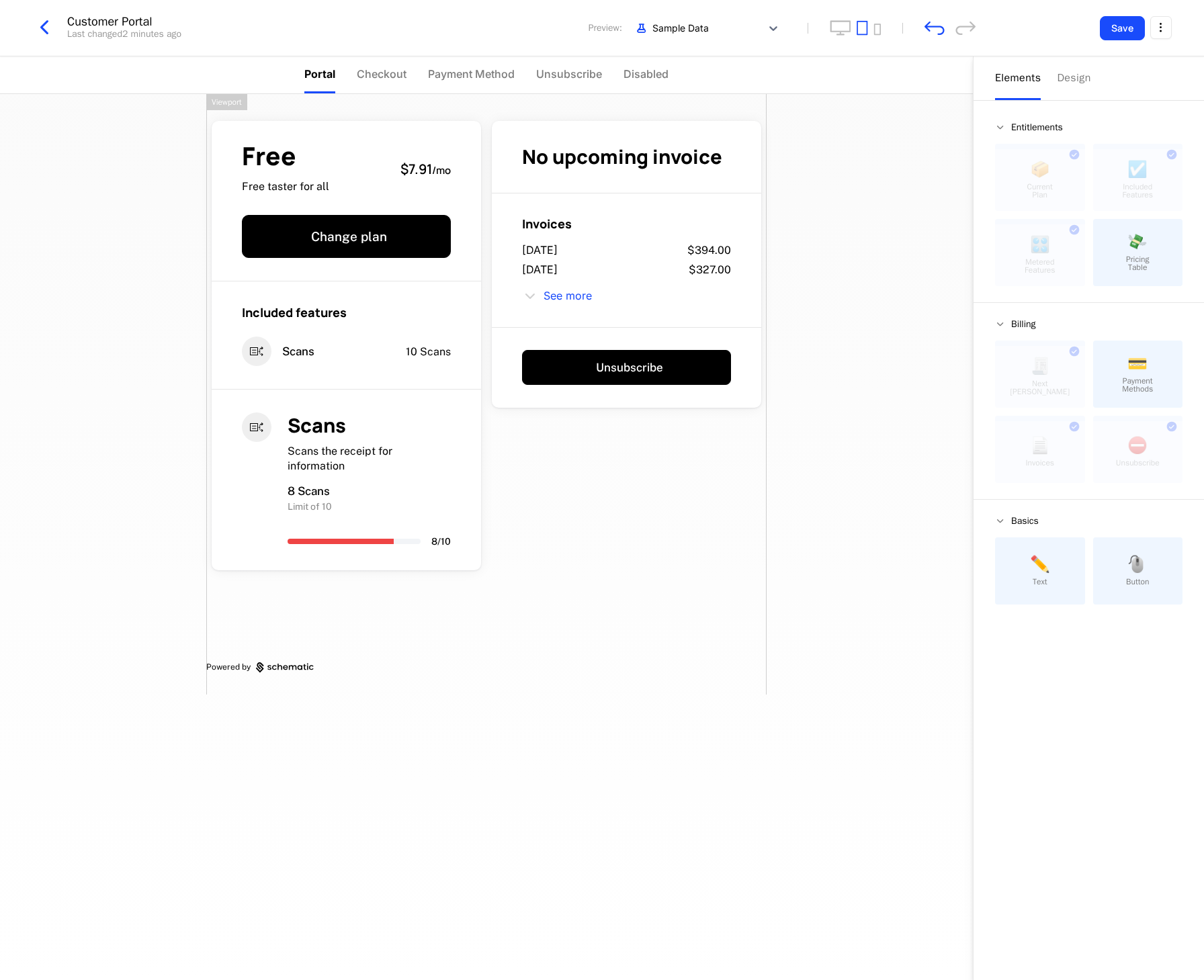 click on "Free  Free taster for all $7.91 / mo Change plan Included features Scans 10   Scans Scans Scans the receipt for information 8   Scans Limit of 10 8 / 10 No upcoming invoice Invoices [DATE] $394.00 [DATE] $327.00 See more Unsubscribe Powered by" at bounding box center [486, 394] 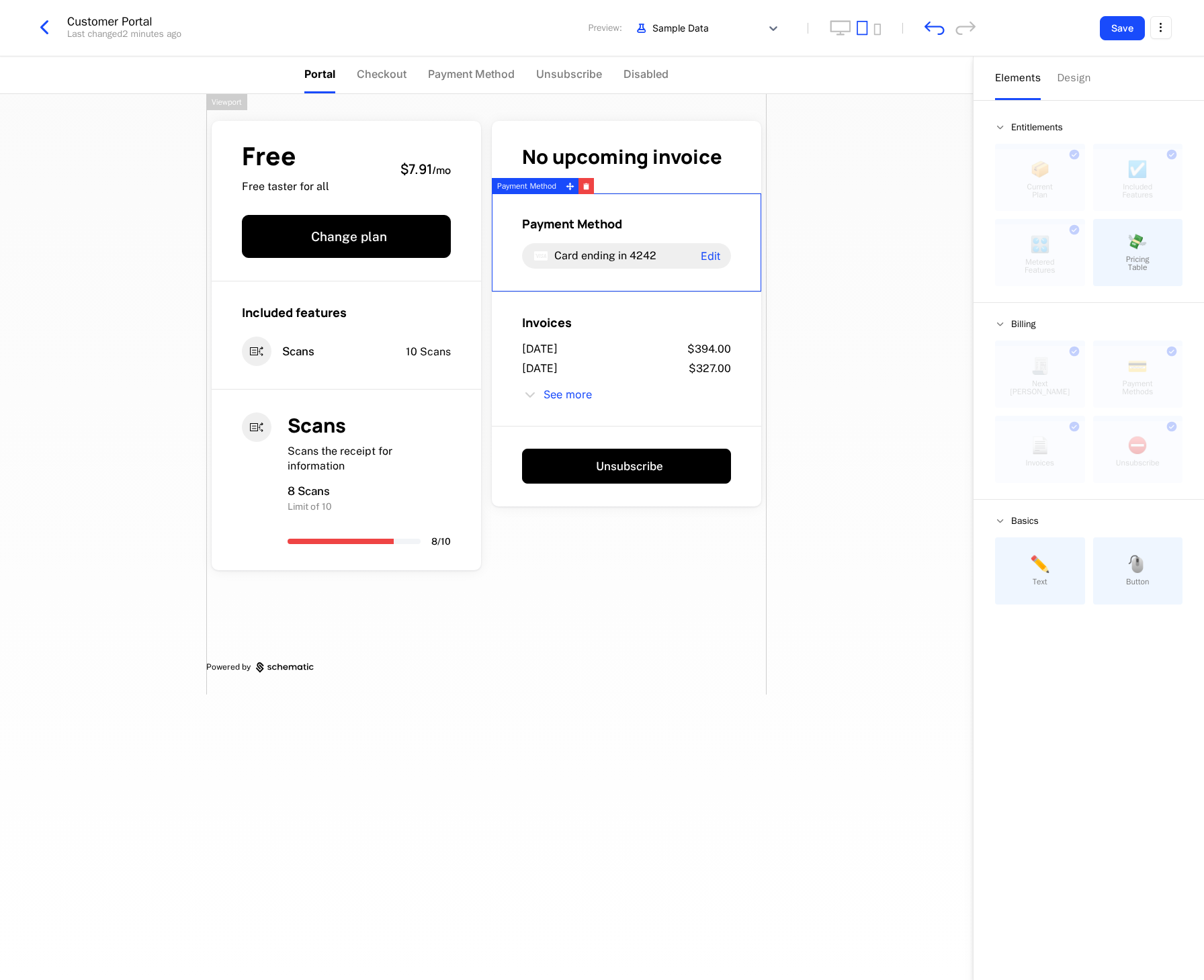 click on "Free  Free taster for all $7.91 / mo Change plan Included features Scans 10   Scans Scans Scans the receipt for information 8   Scans Limit of 10 8 / 10 No upcoming invoice Payment Method Card ending in   4242 Edit Invoices [DATE] $394.00 [DATE] $327.00 See more Unsubscribe Powered by" at bounding box center [486, 537] 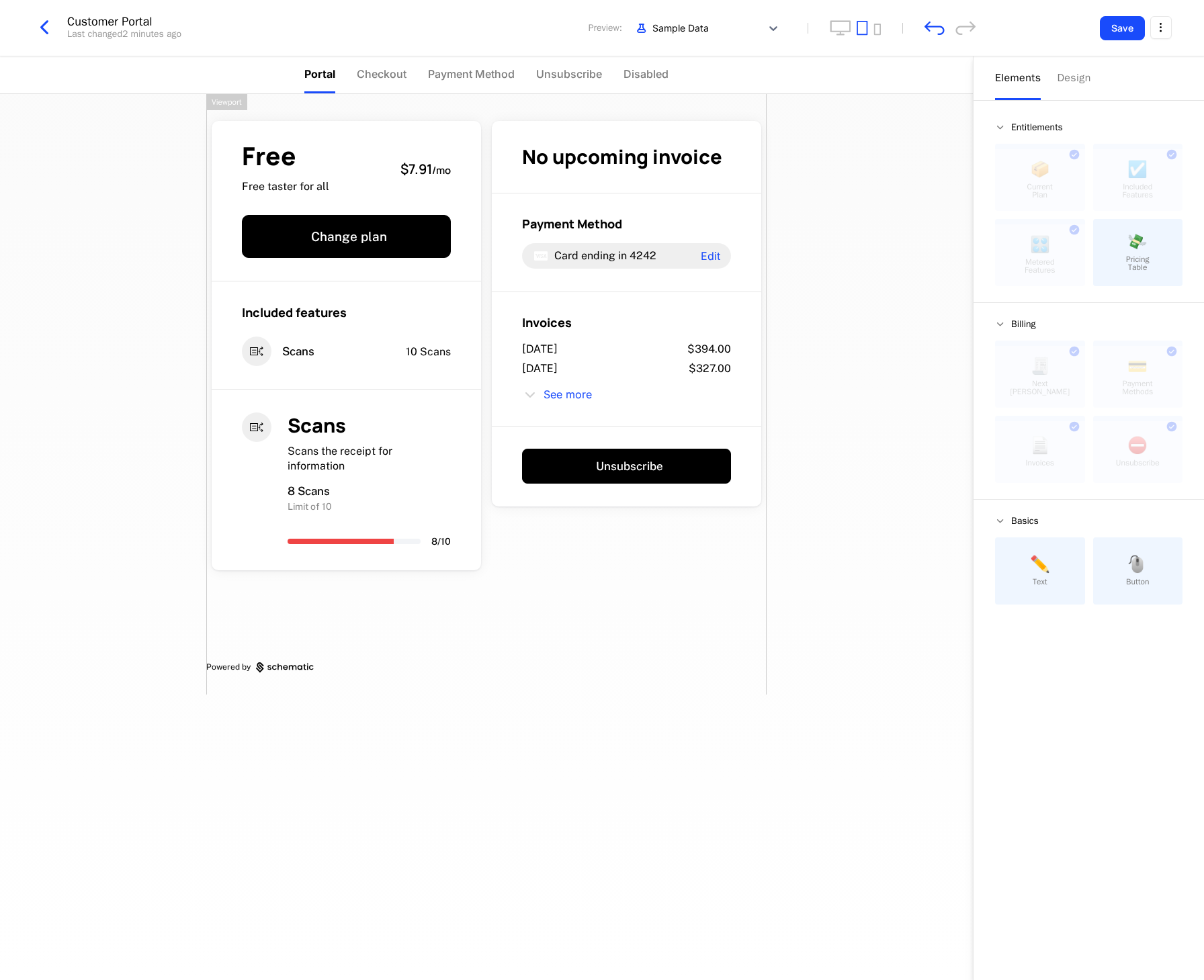 click on "Free  Free taster for all $7.91 / mo Change plan Included features Scans 10   Scans Scans Scans the receipt for information 8   Scans Limit of 10 8 / 10 No upcoming invoice Payment Method Card ending in   4242 Edit Invoices [DATE] $394.00 [DATE] $327.00 See more Unsubscribe Powered by" at bounding box center (486, 394) 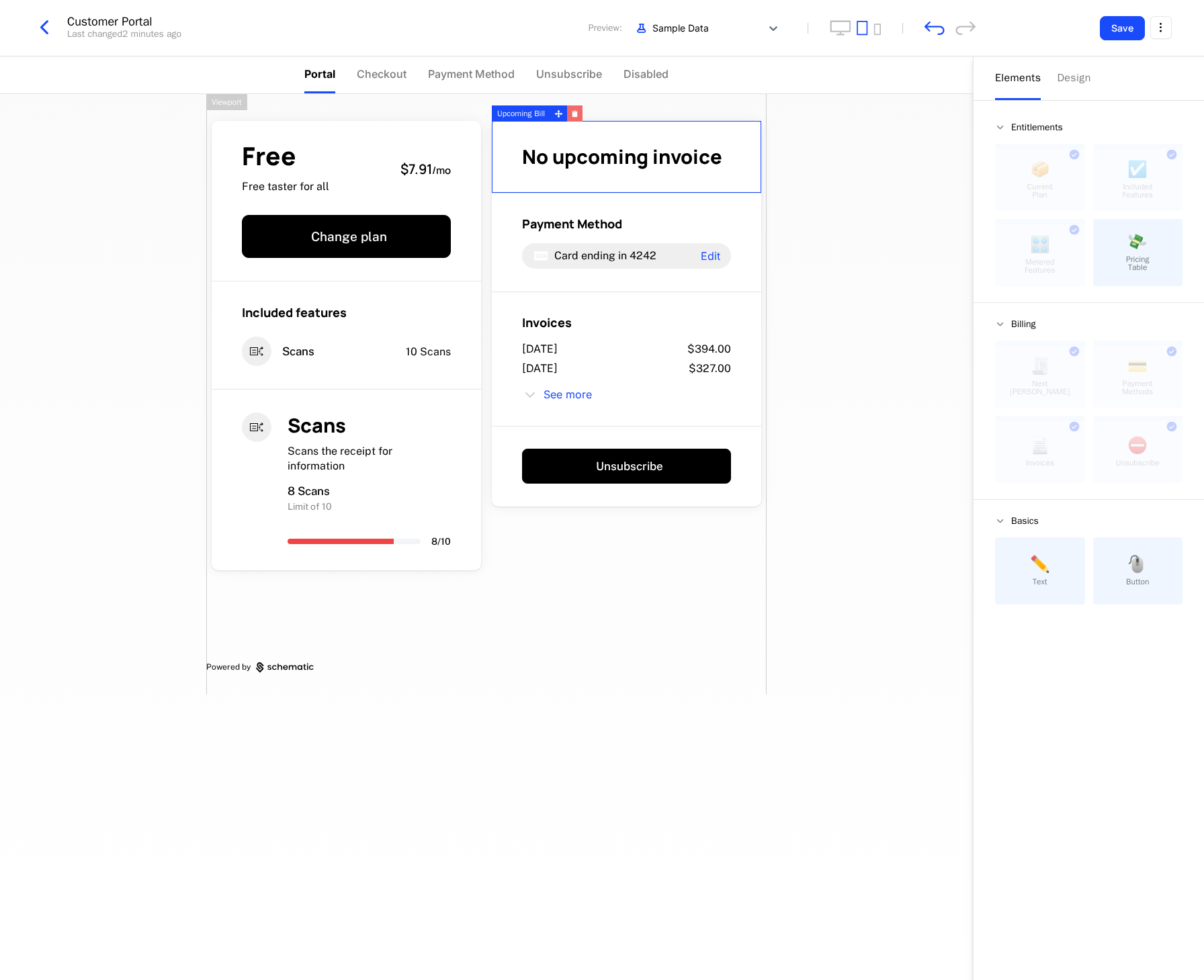 click 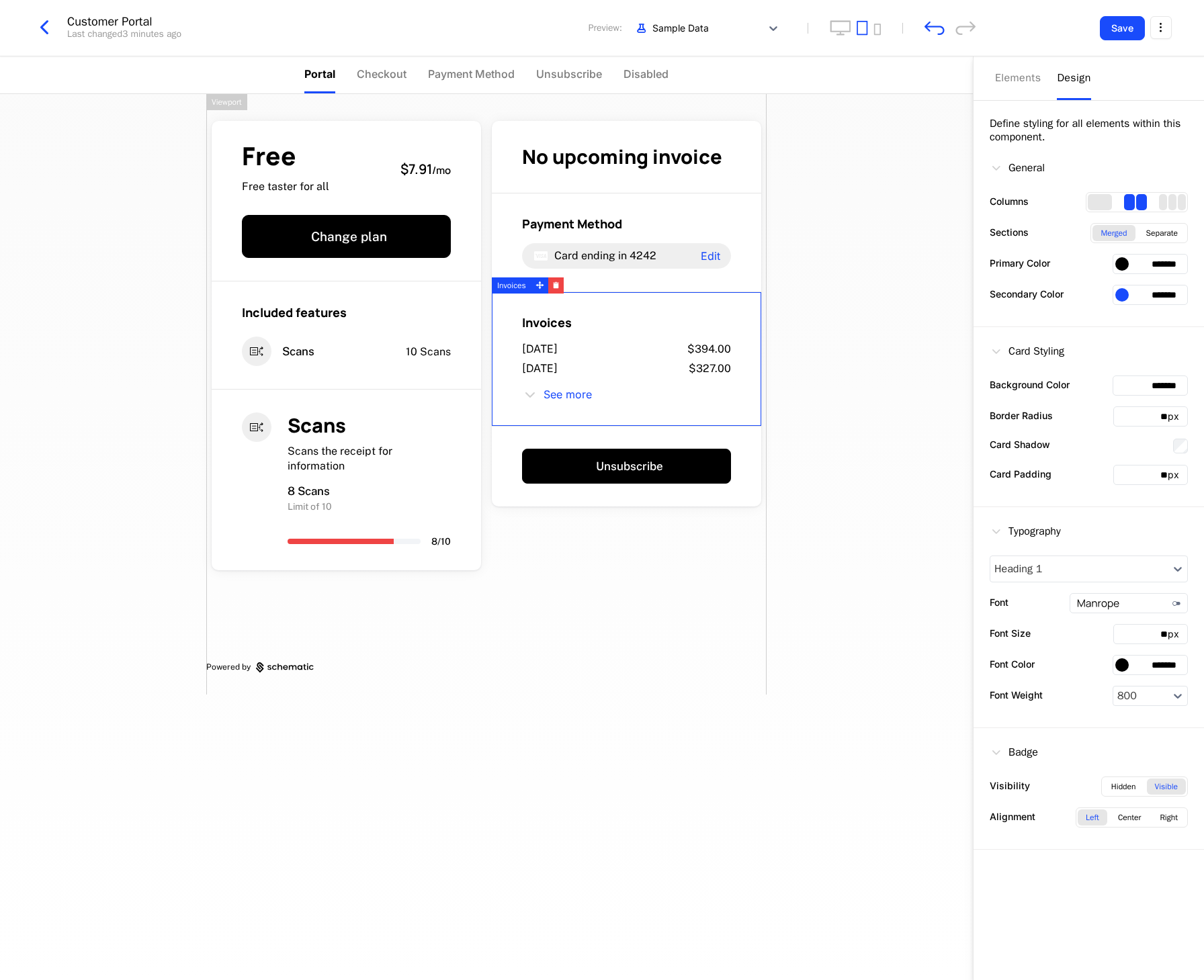 click on "Design" at bounding box center (1074, 78) 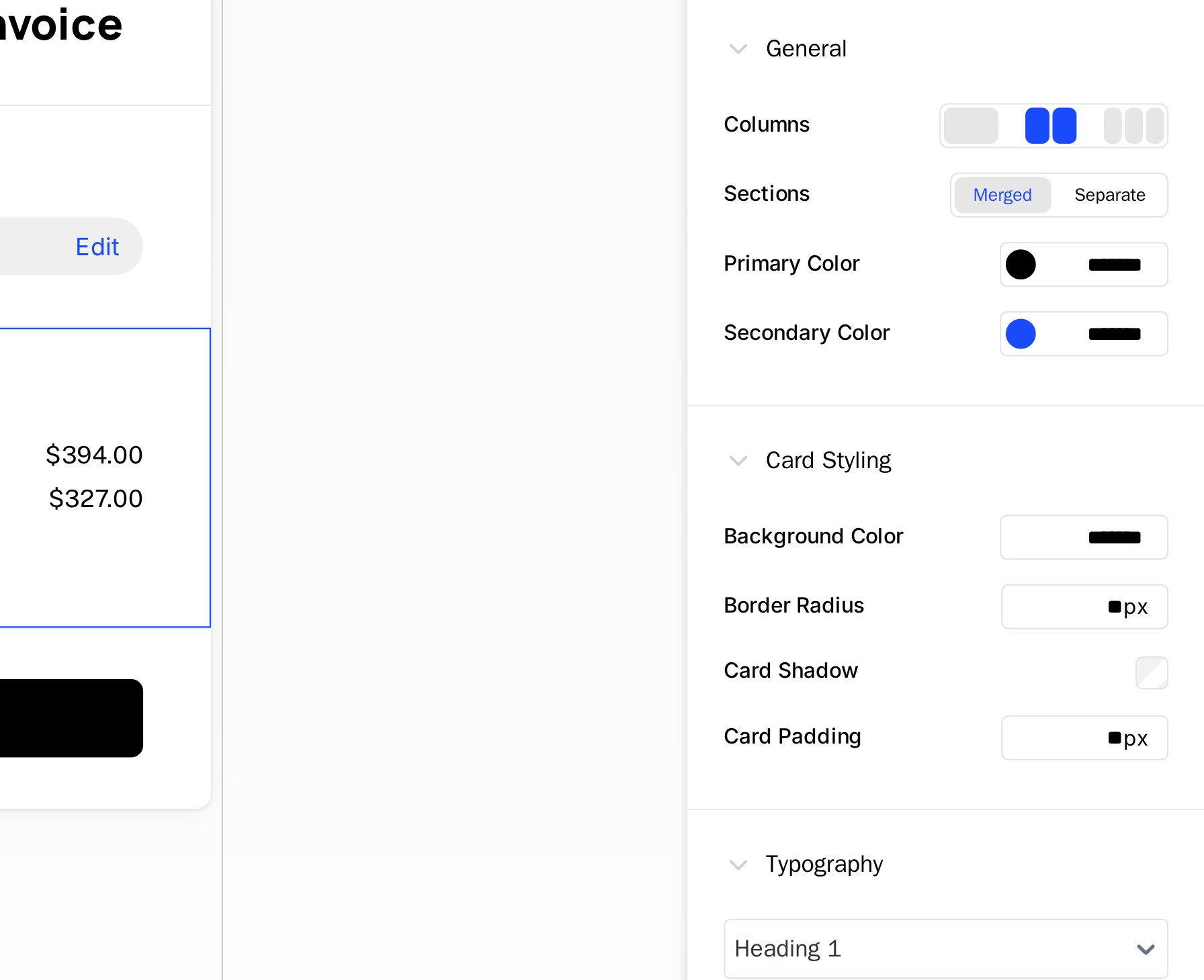 scroll, scrollTop: 0, scrollLeft: 0, axis: both 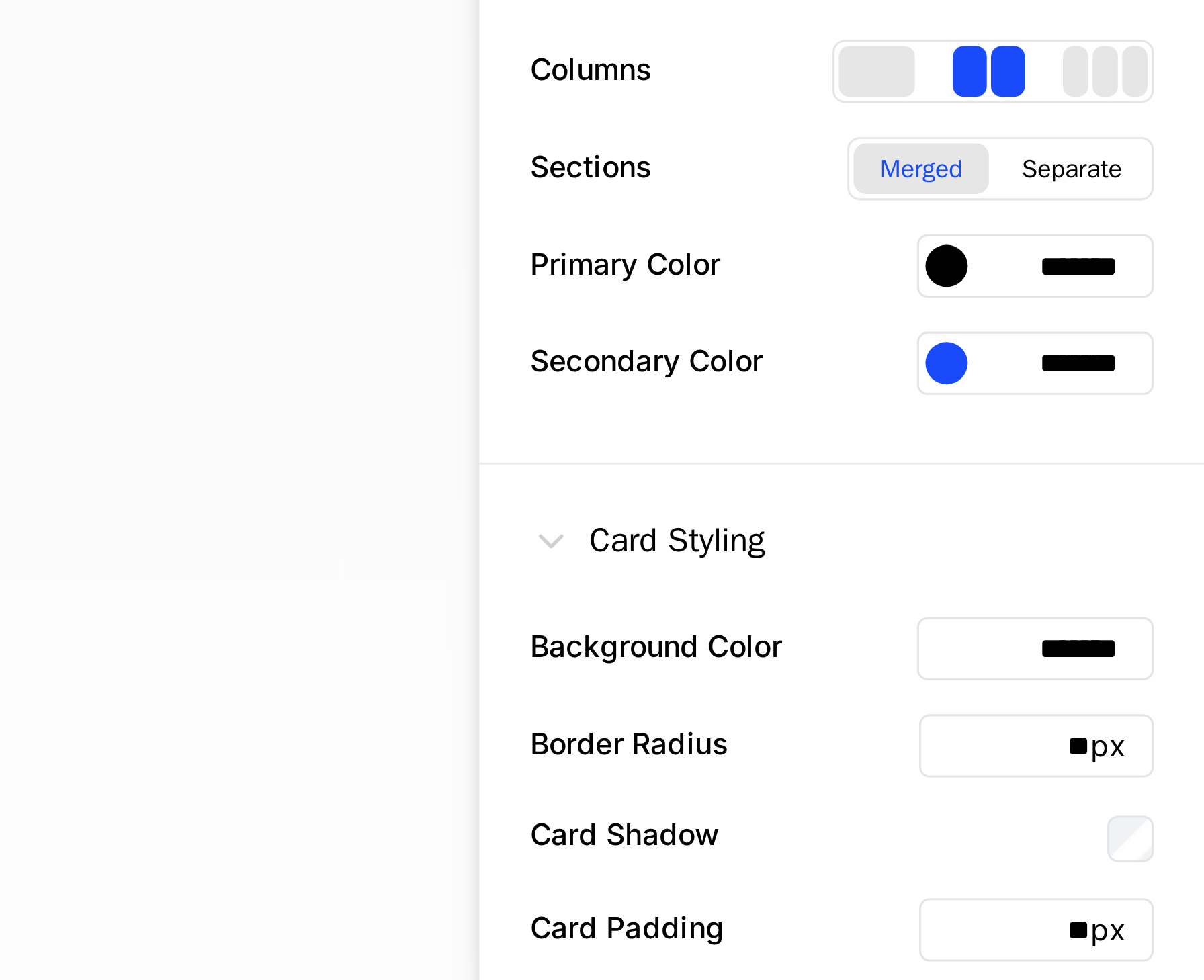 click at bounding box center [1122, 295] 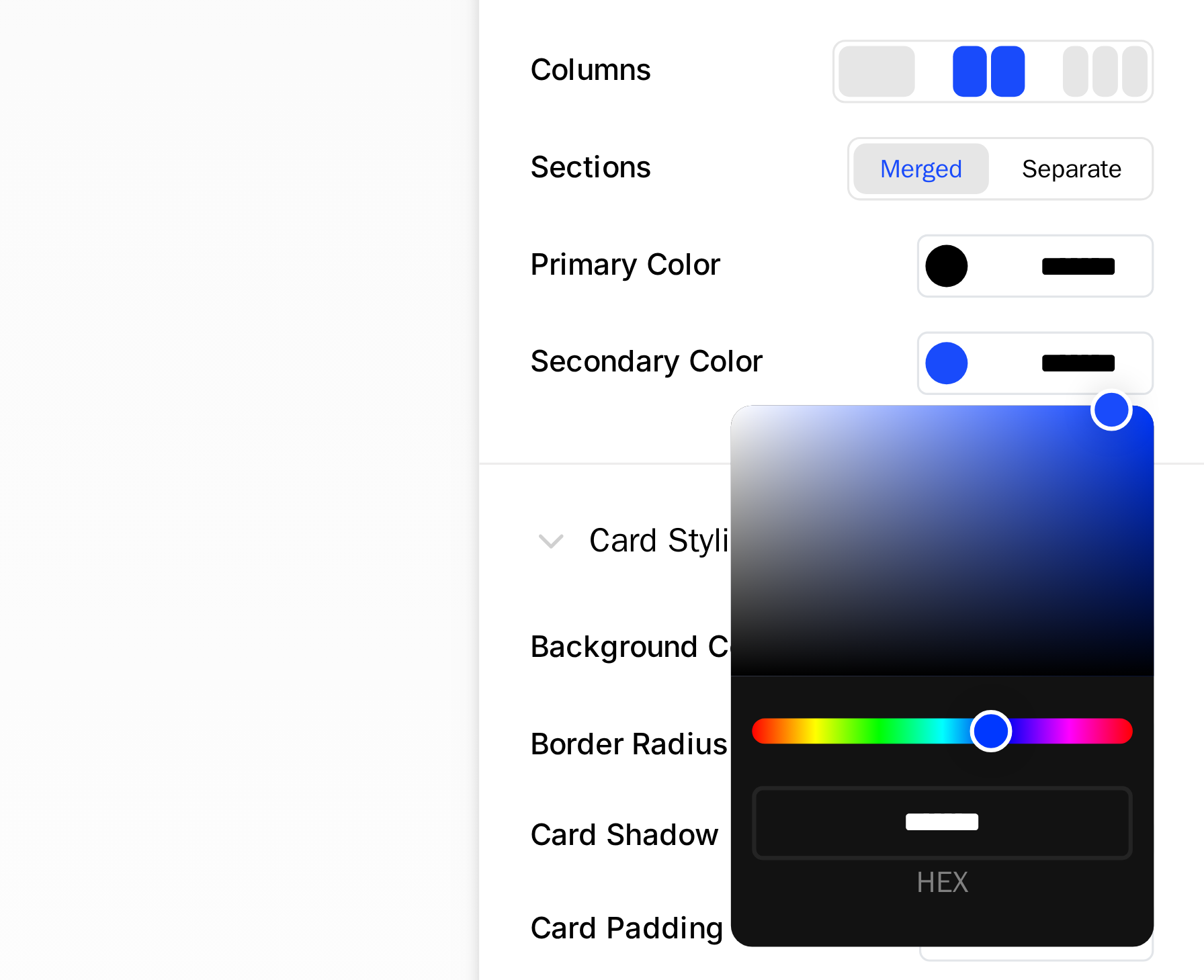 type on "*******" 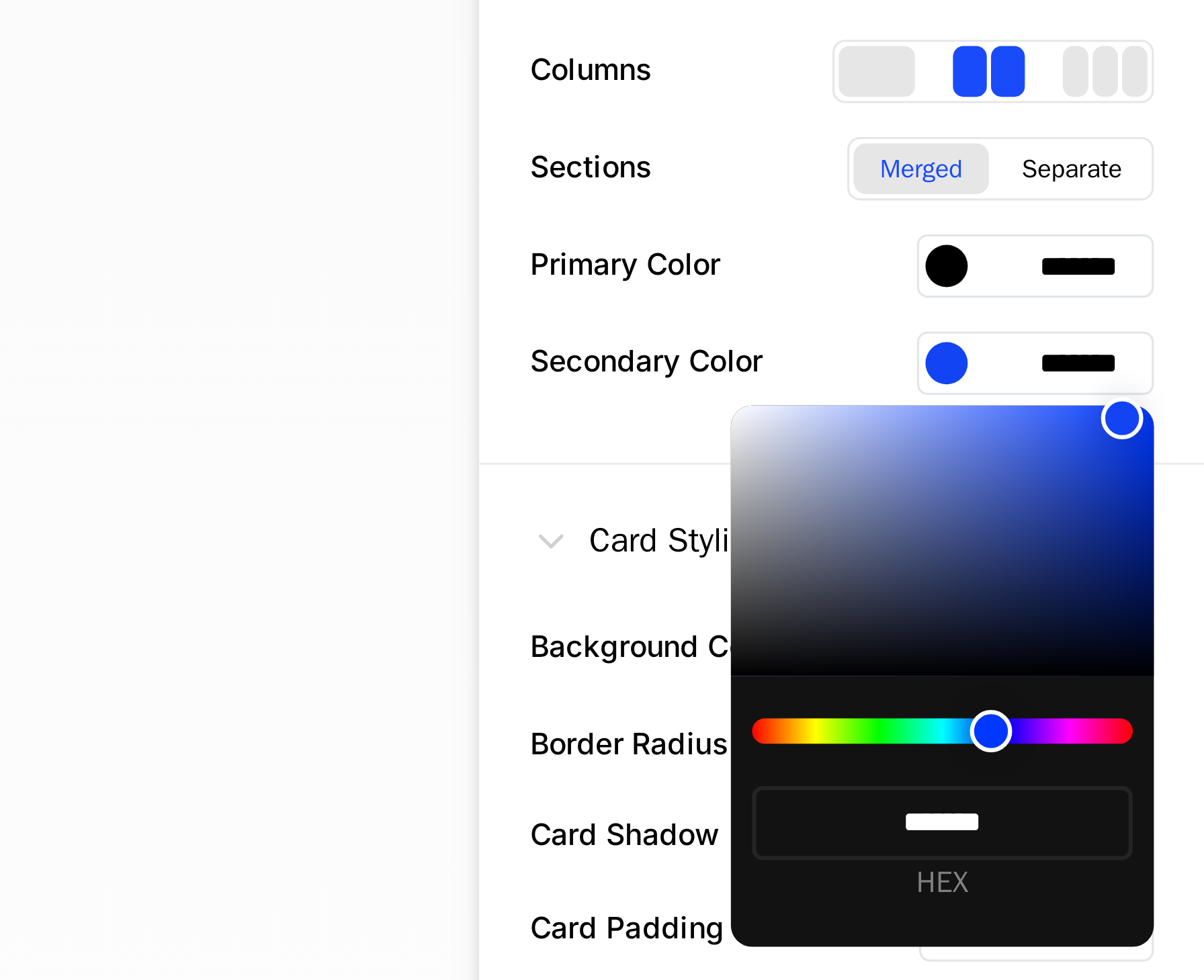 click at bounding box center [1178, 312] 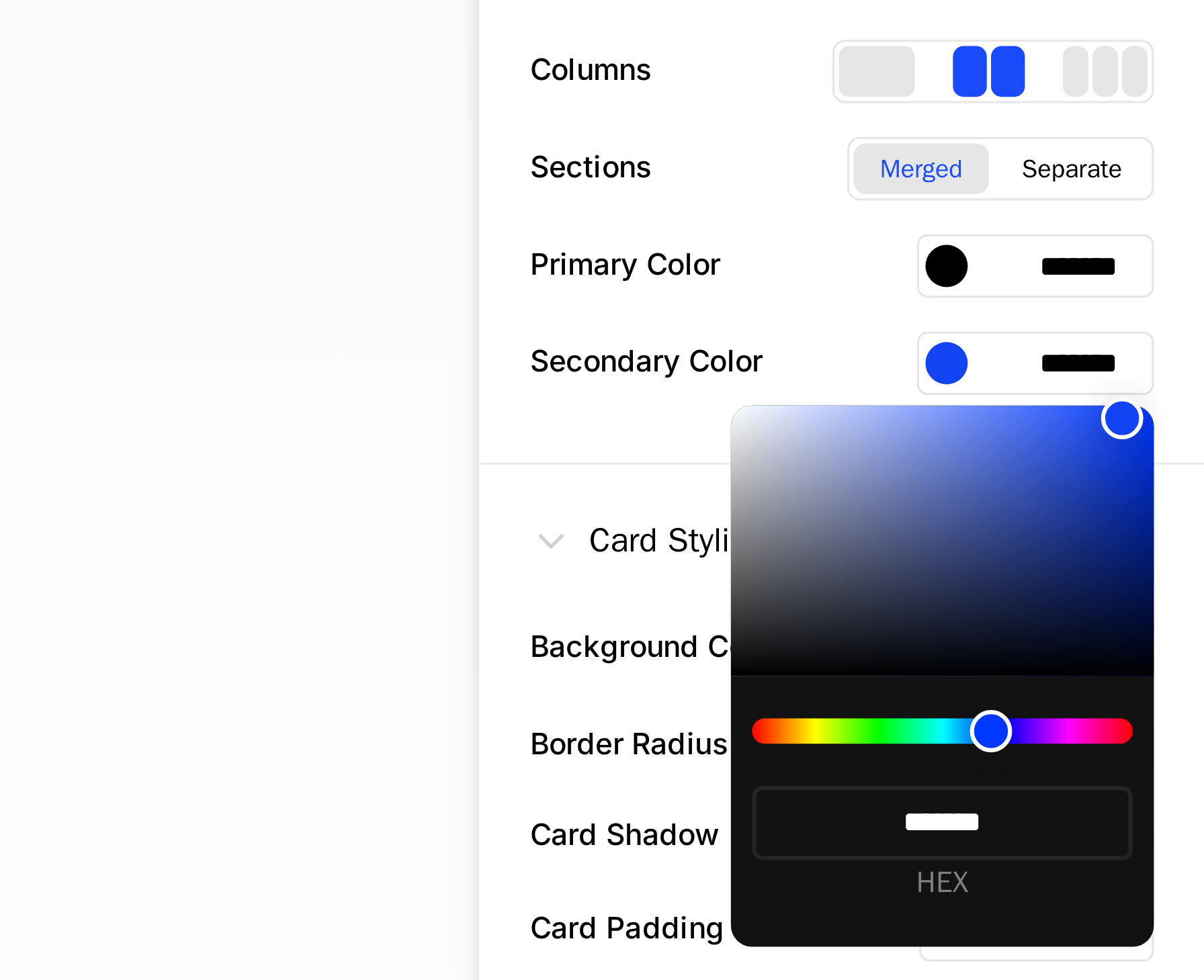 click at bounding box center (602, 490) 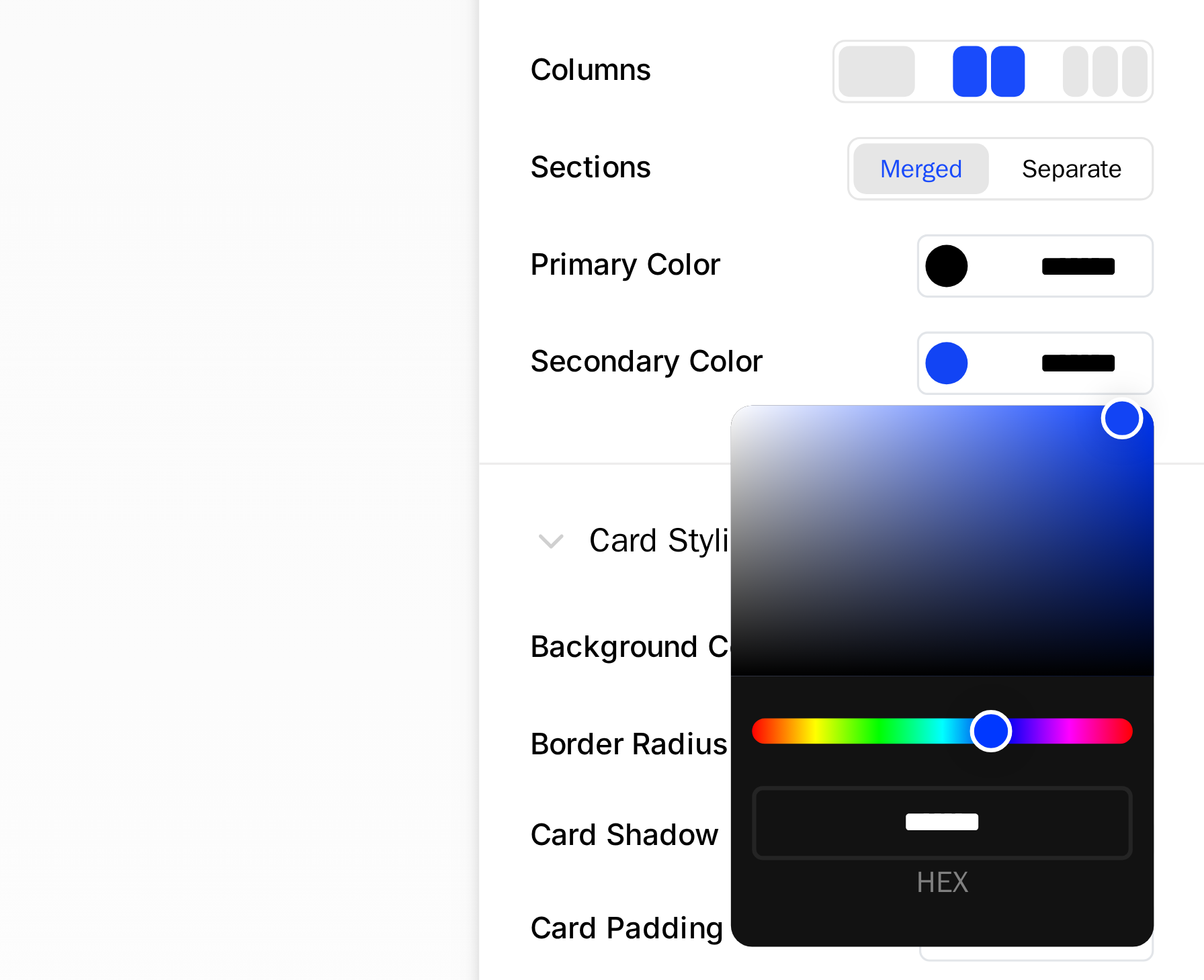 click on "*******" at bounding box center [1150, 295] 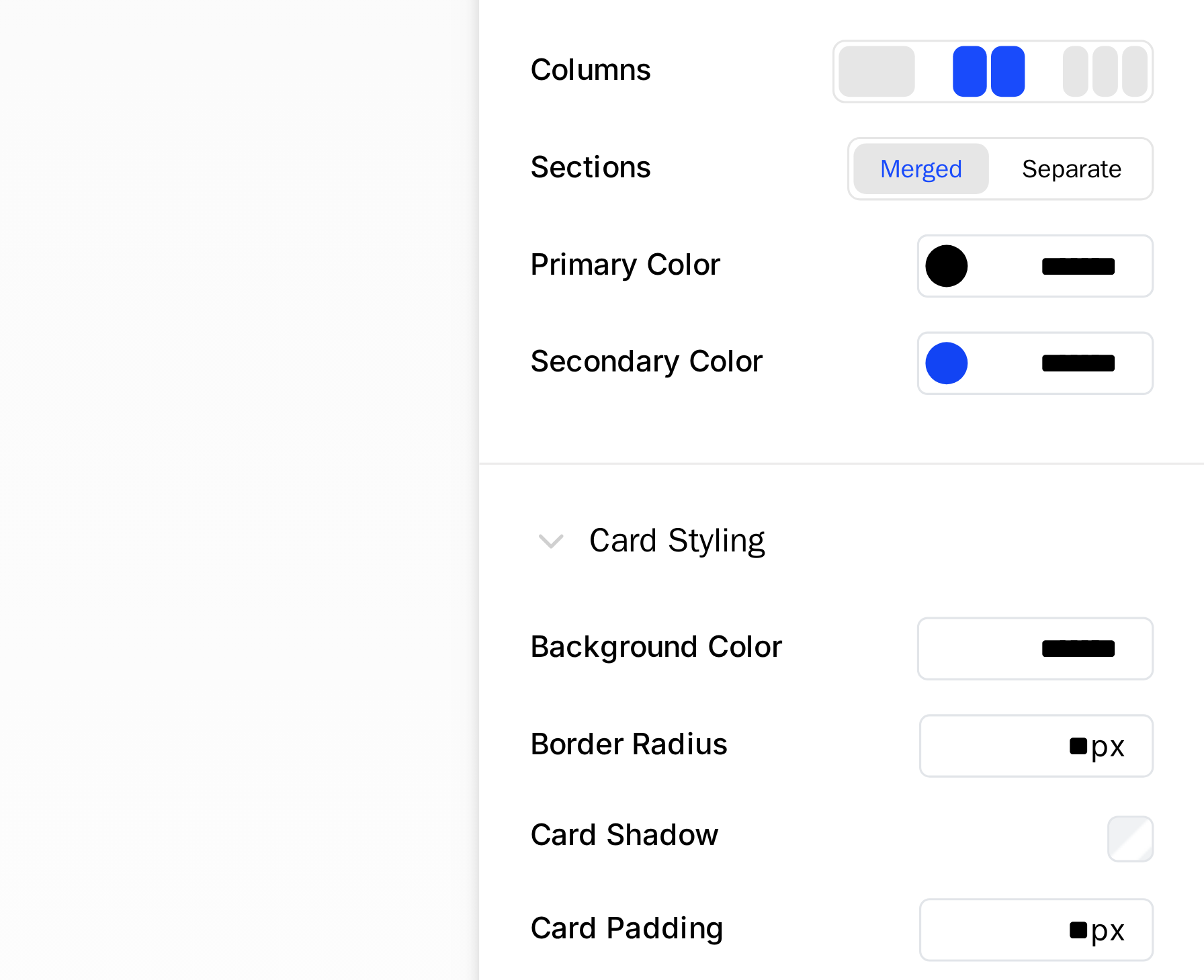 click on "*******" at bounding box center (1150, 295) 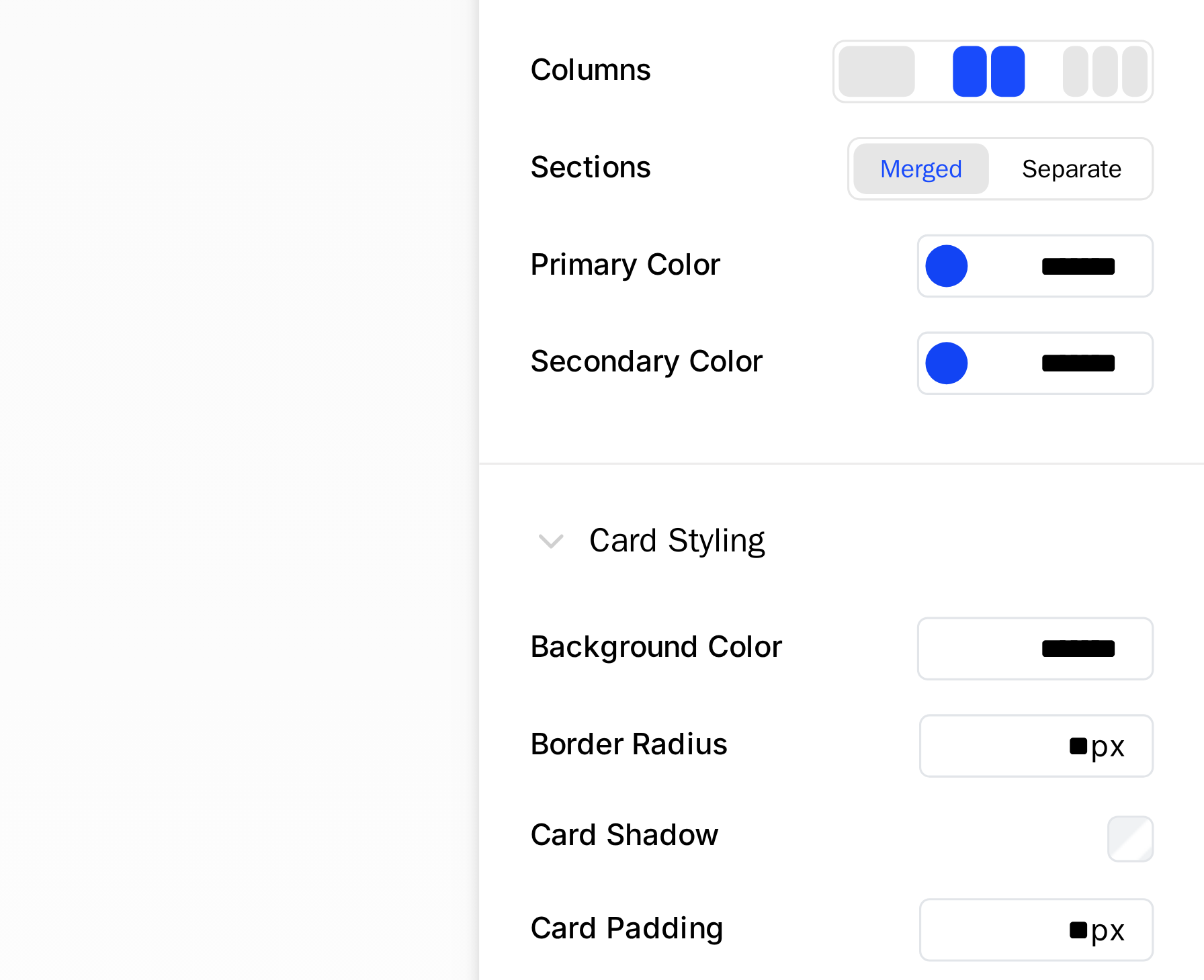 type on "*******" 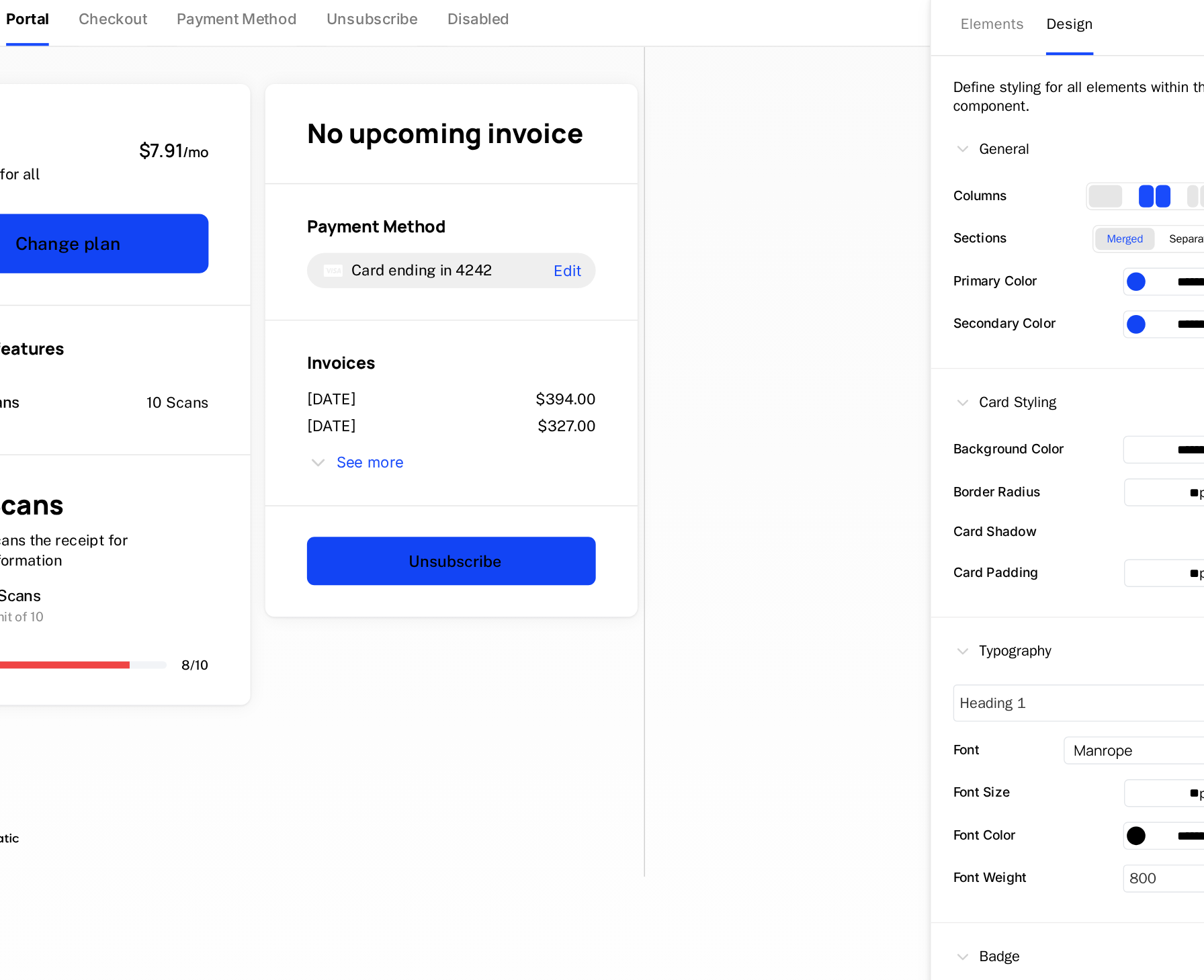 scroll, scrollTop: 0, scrollLeft: 0, axis: both 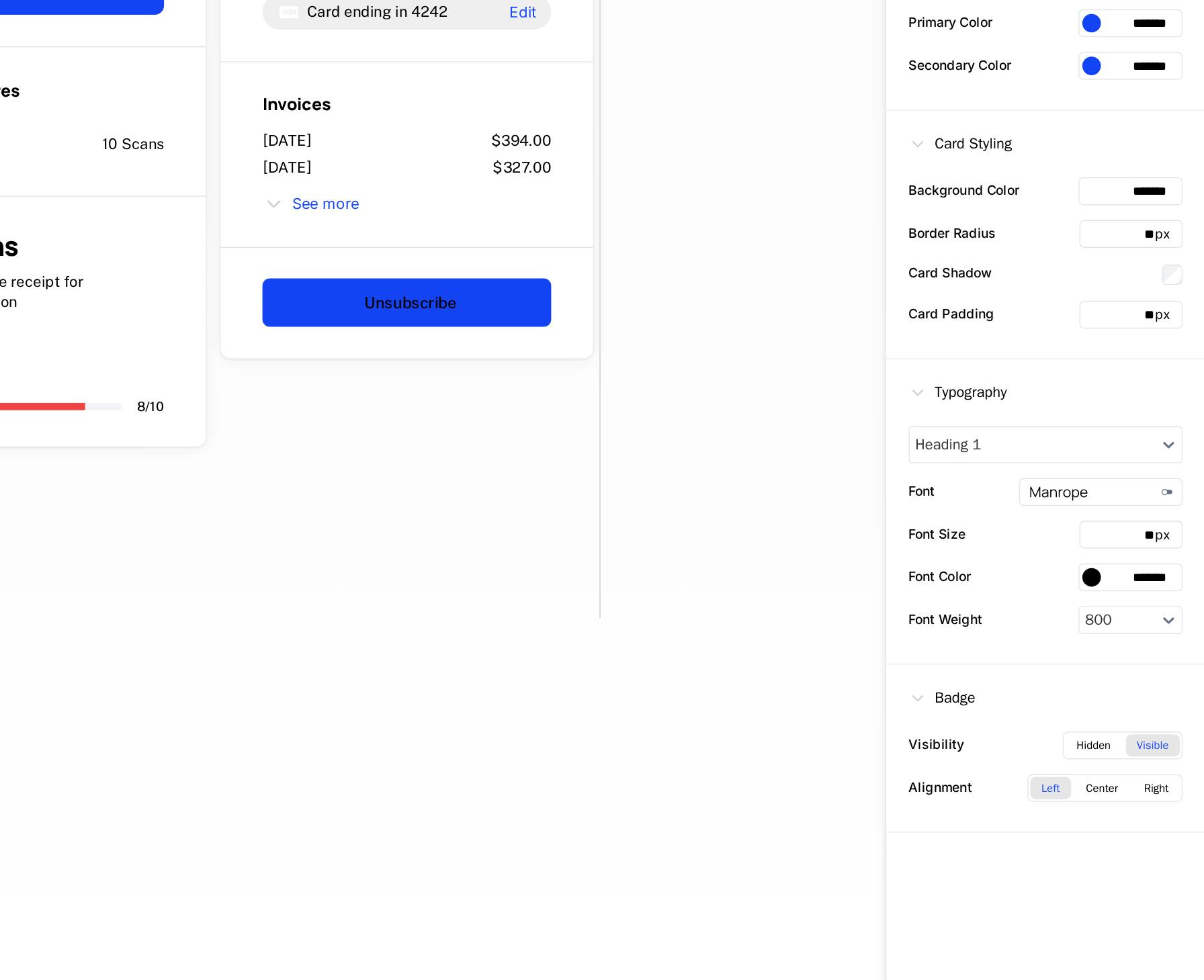 click at bounding box center [1122, 665] 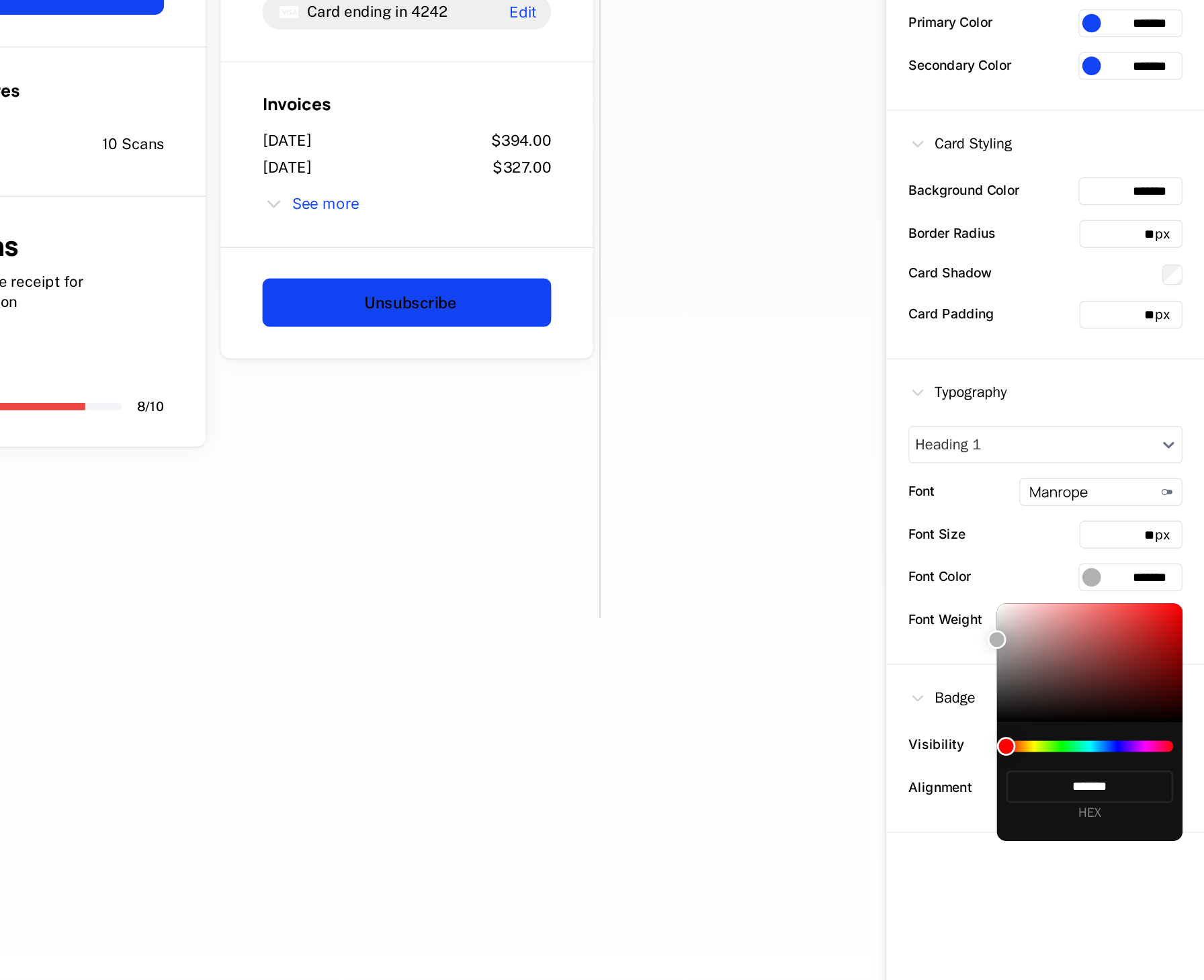 type on "*******" 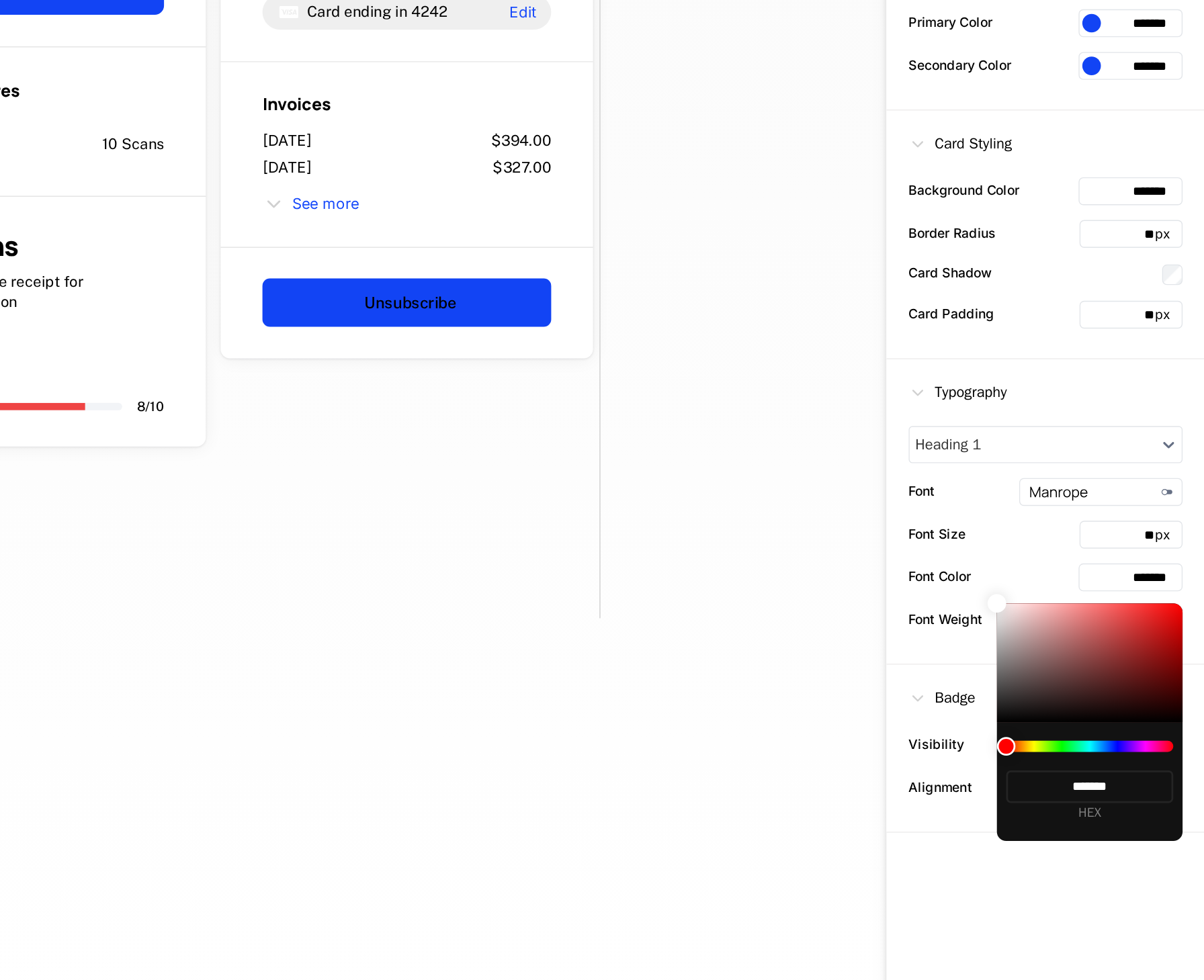 type on "*******" 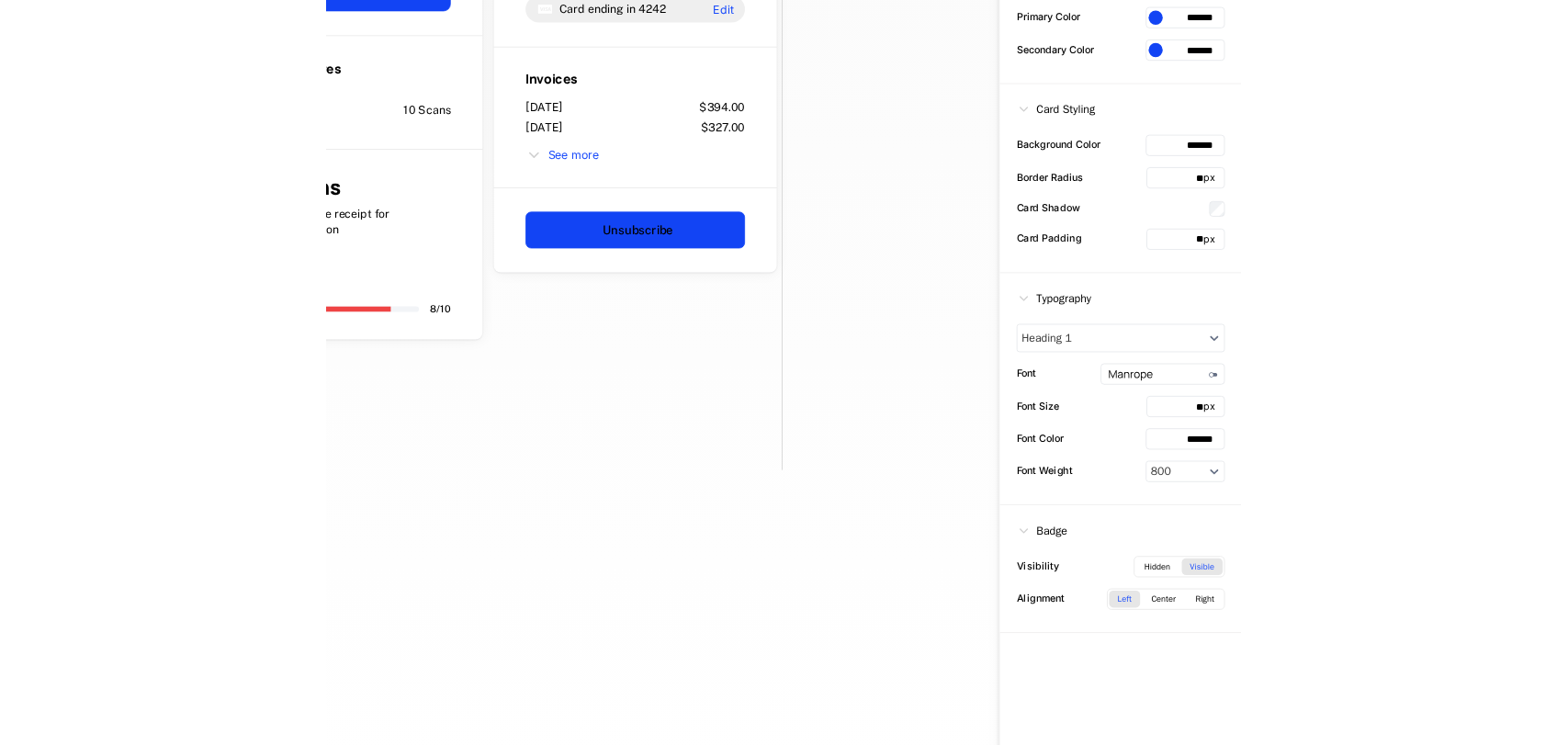 scroll, scrollTop: 0, scrollLeft: 0, axis: both 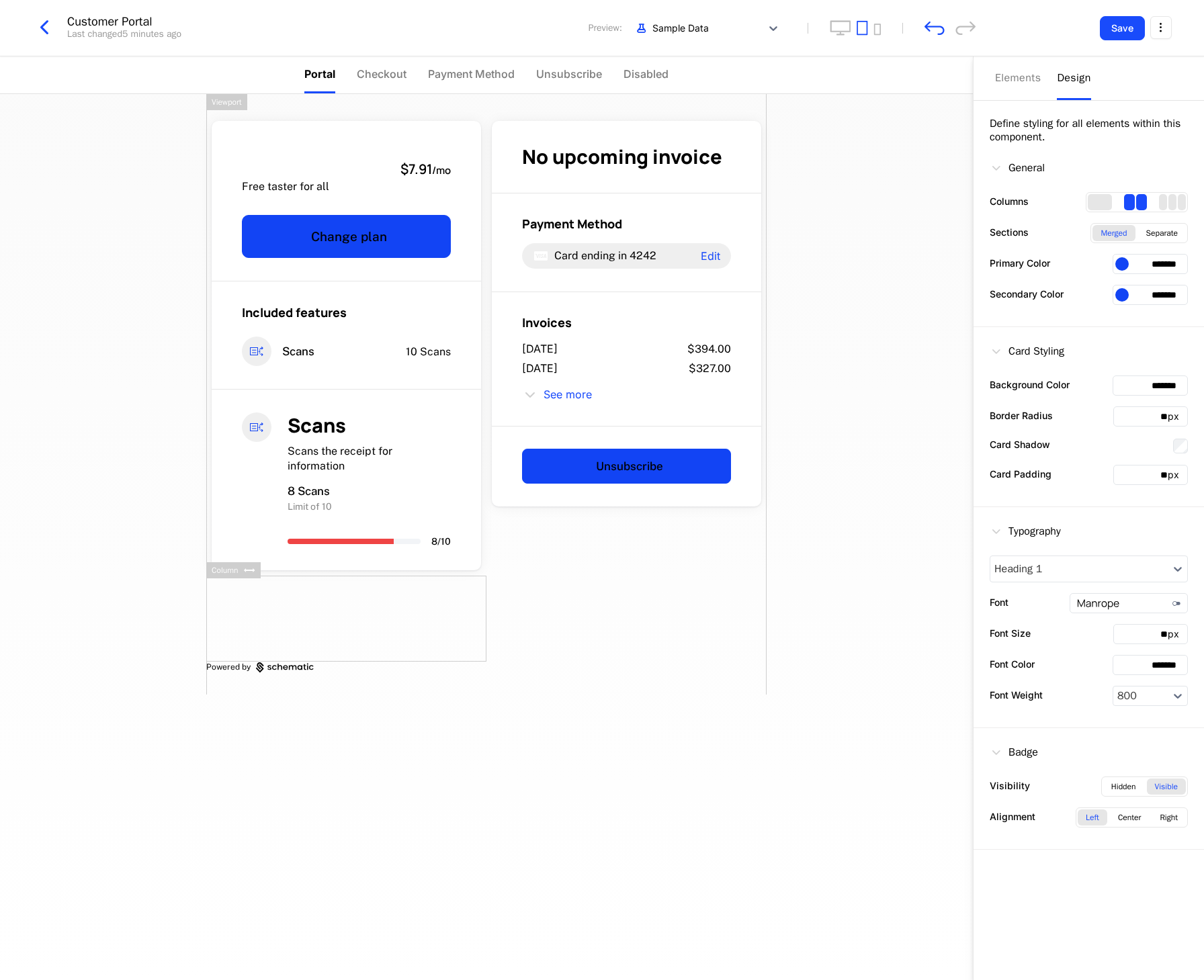 click on "Free  Free taster for all $7.91 / mo Change plan Included features Scans 10   Scans Scans Scans the receipt for information 8   Scans Limit of 10 8 / 10 No upcoming invoice Payment Method Card ending in   4242 Edit Invoices [DATE] $394.00 [DATE] $327.00 See more Unsubscribe Powered by" at bounding box center (486, 537) 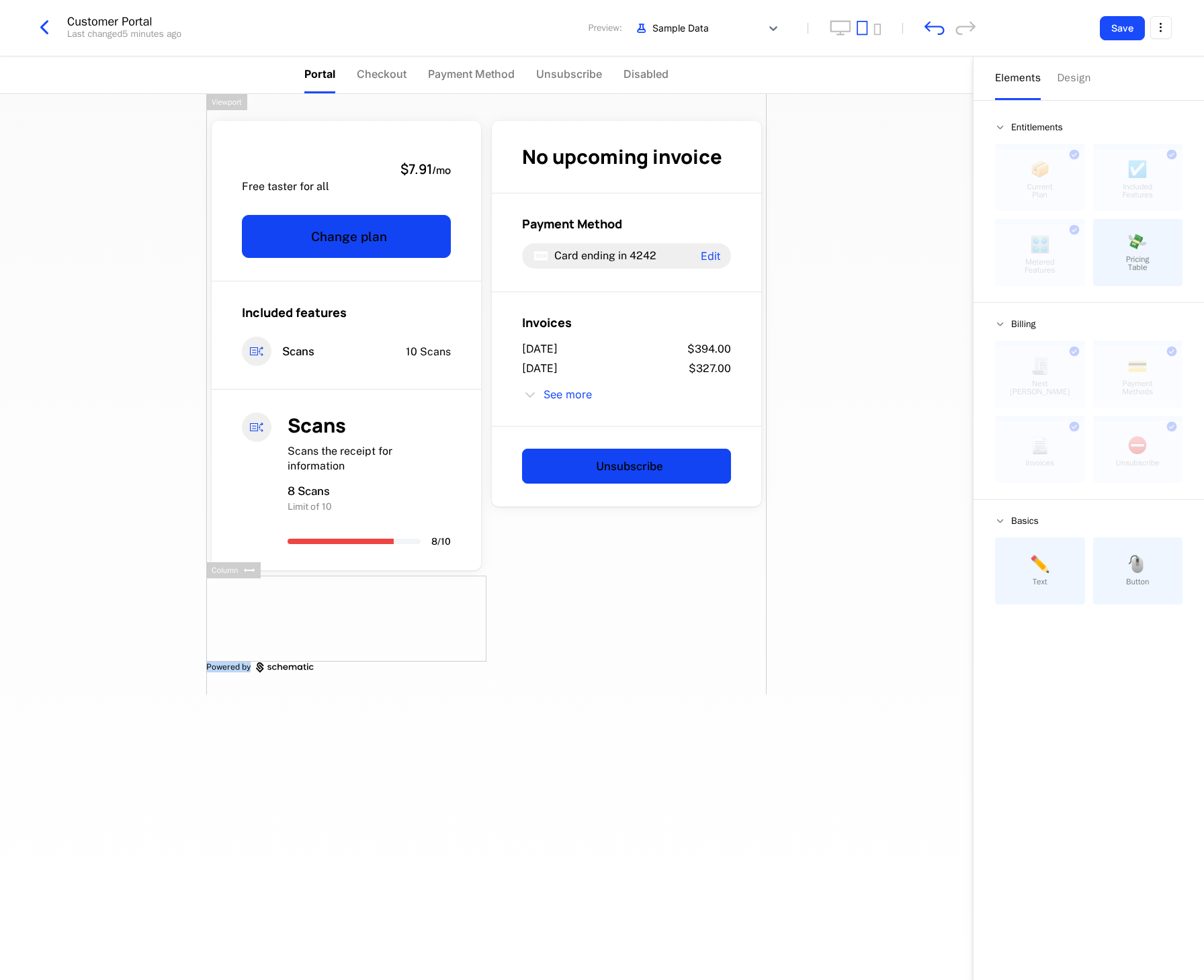 drag, startPoint x: 298, startPoint y: 639, endPoint x: 346, endPoint y: 738, distance: 110.02272 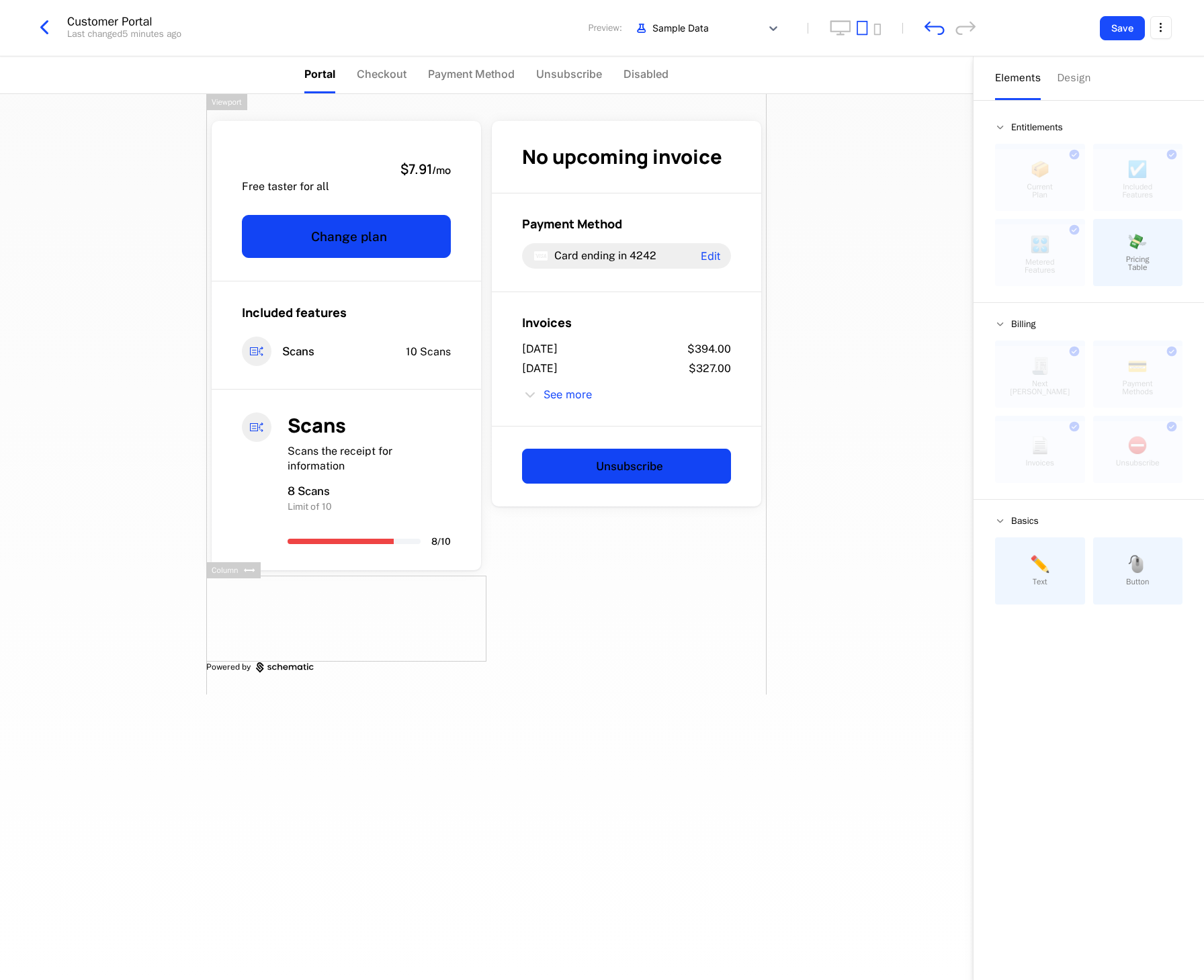 click on "Free  Free taster for all $7.91 / mo Change plan Included features Scans 10   Scans Scans Scans the receipt for information 8   Scans Limit of 10 8 / 10 No upcoming invoice Payment Method Card ending in   4242 Edit Invoices [DATE] $394.00 [DATE] $327.00 See more Unsubscribe Powered by" at bounding box center (486, 537) 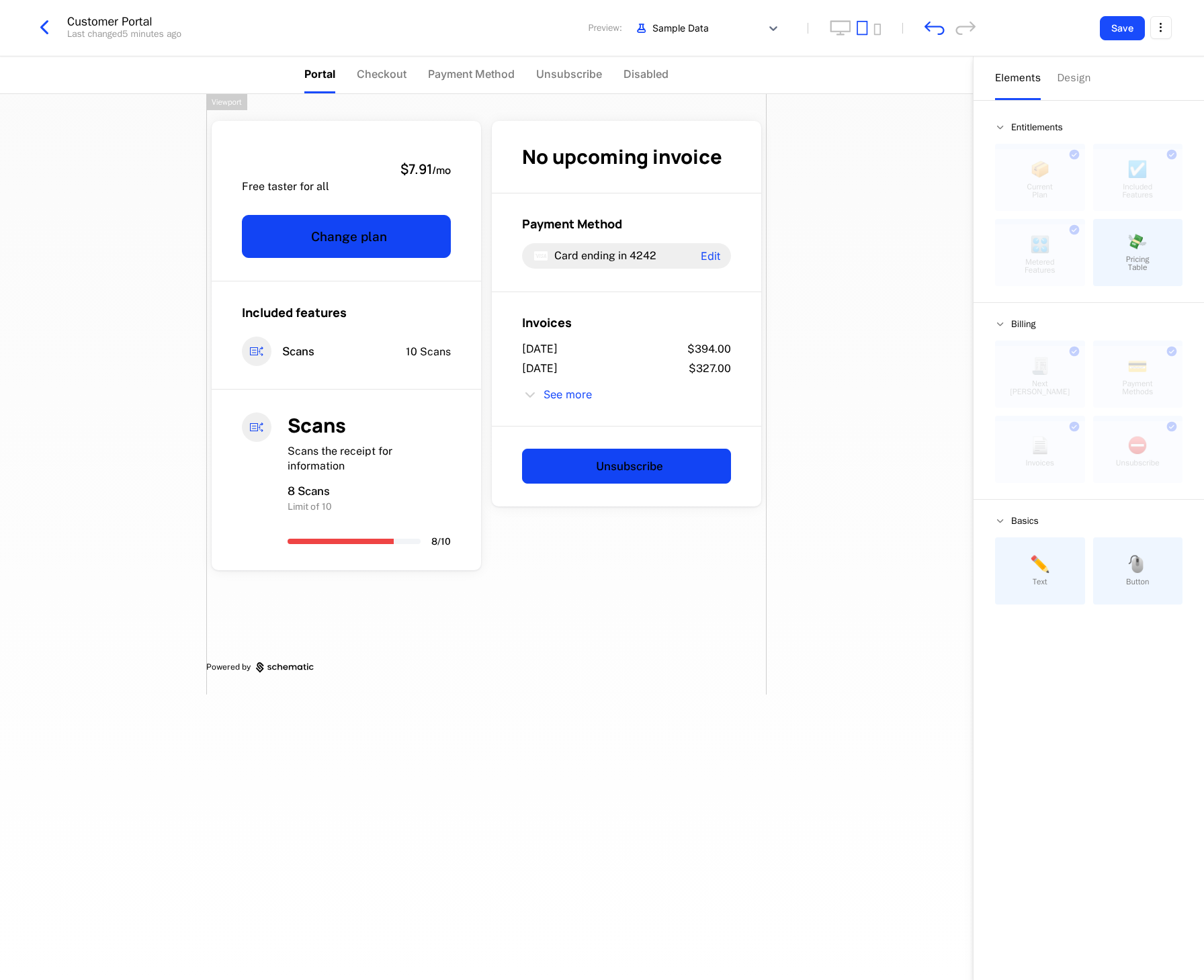 click on "Free  Free taster for all $7.91 / mo Change plan Included features Scans 10   Scans Scans Scans the receipt for information 8   Scans Limit of 10 8 / 10 No upcoming invoice Payment Method Card ending in   4242 Edit Invoices [DATE] $394.00 [DATE] $327.00 See more Unsubscribe Powered by" at bounding box center (486, 394) 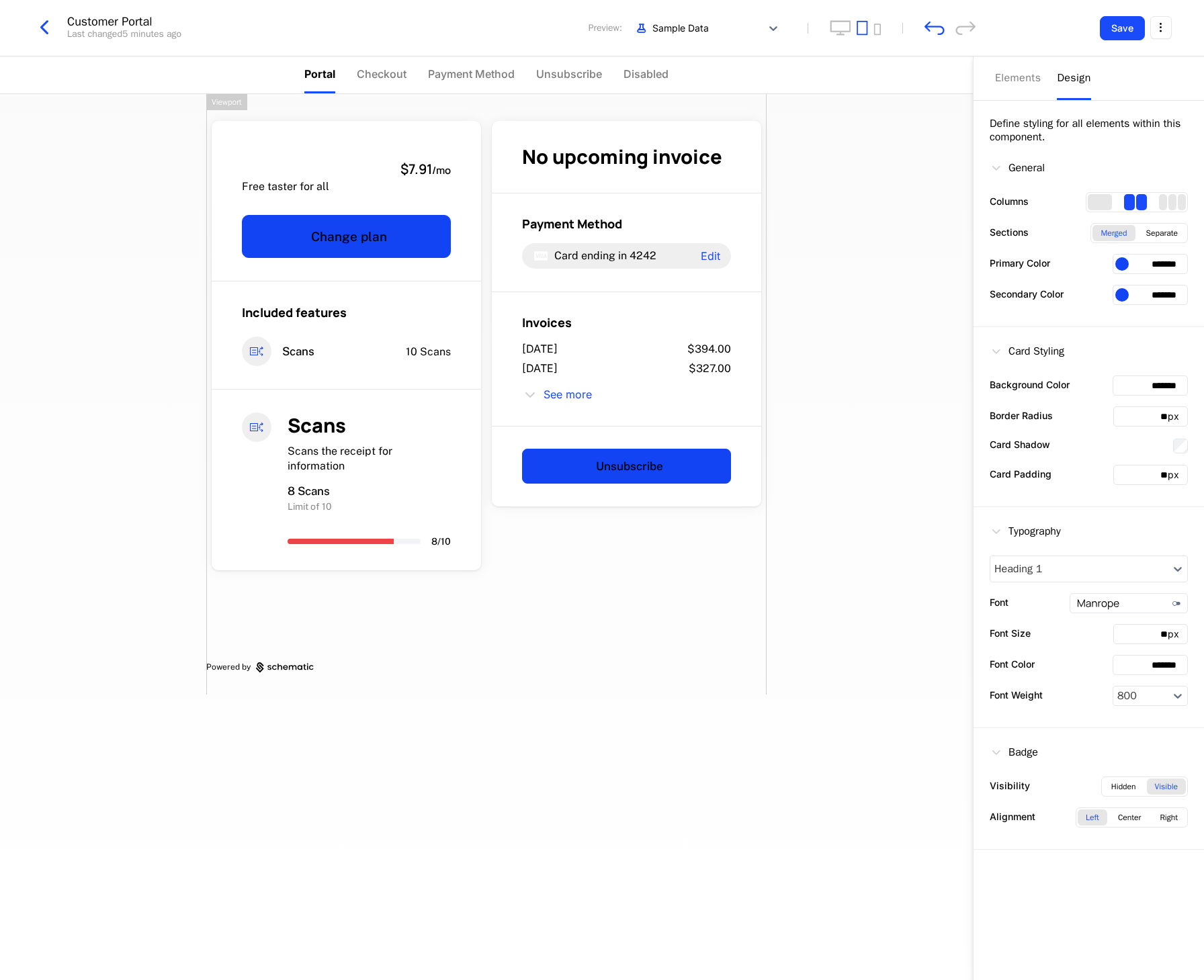 click on "Design" at bounding box center [1074, 78] 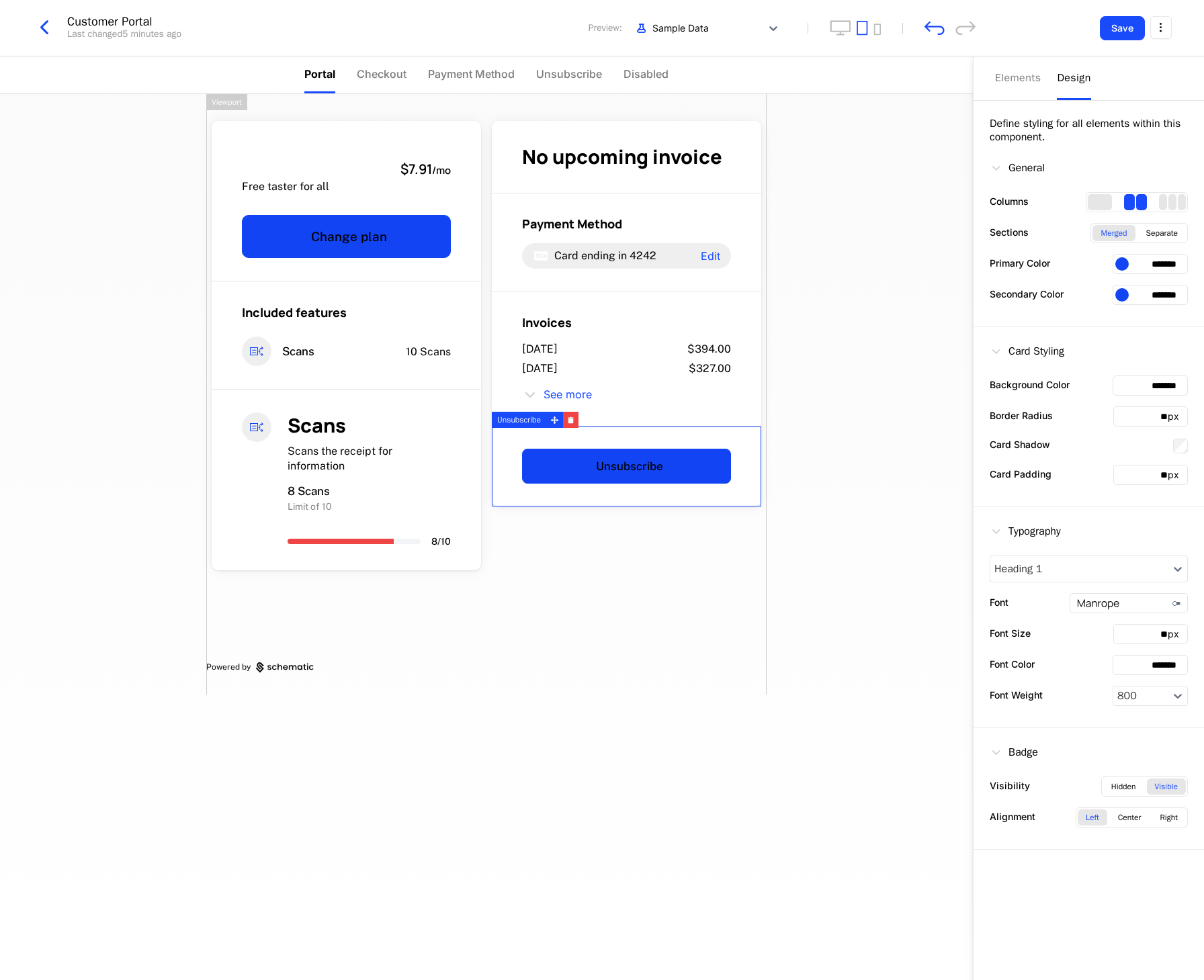 click on "*******" at bounding box center [1150, 264] 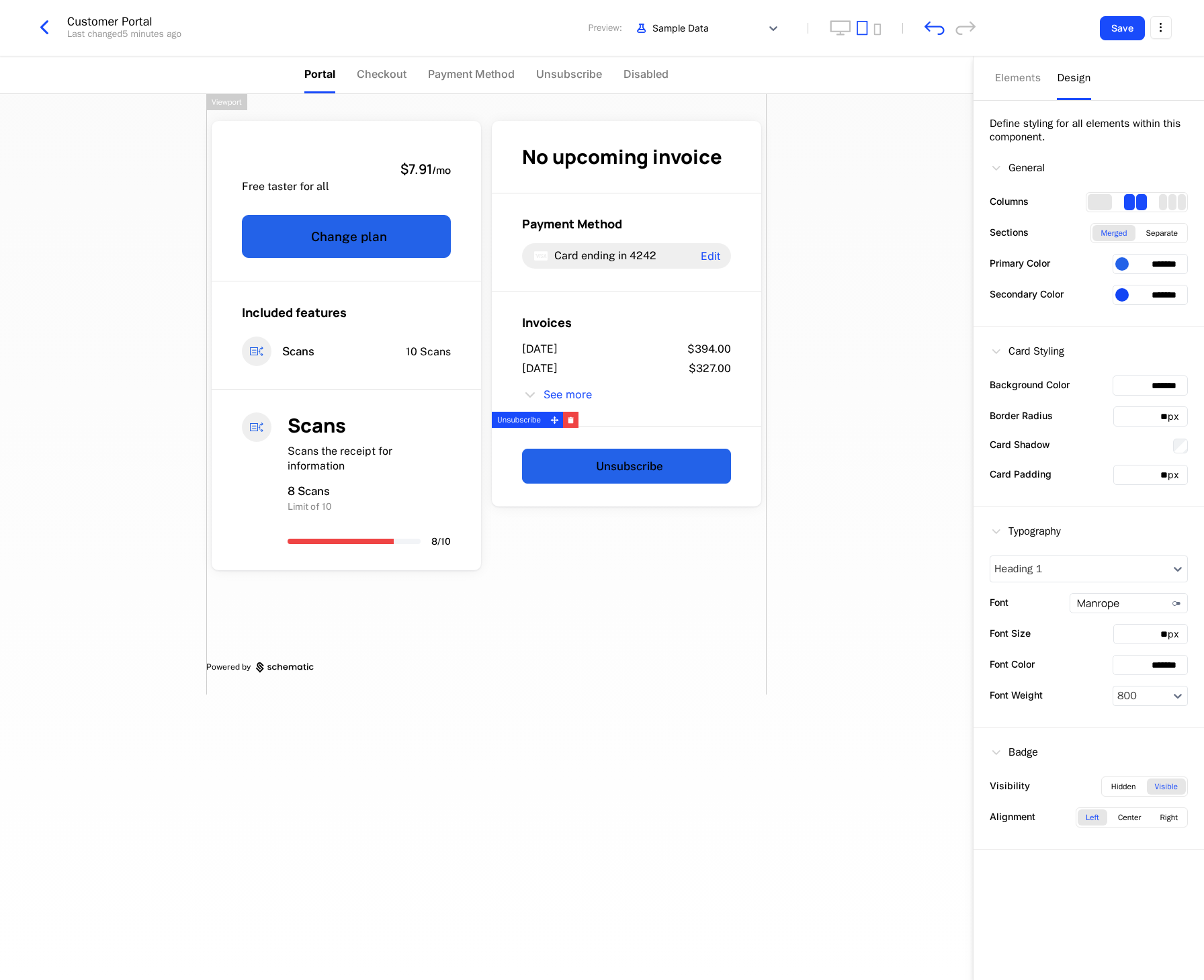 type on "*******" 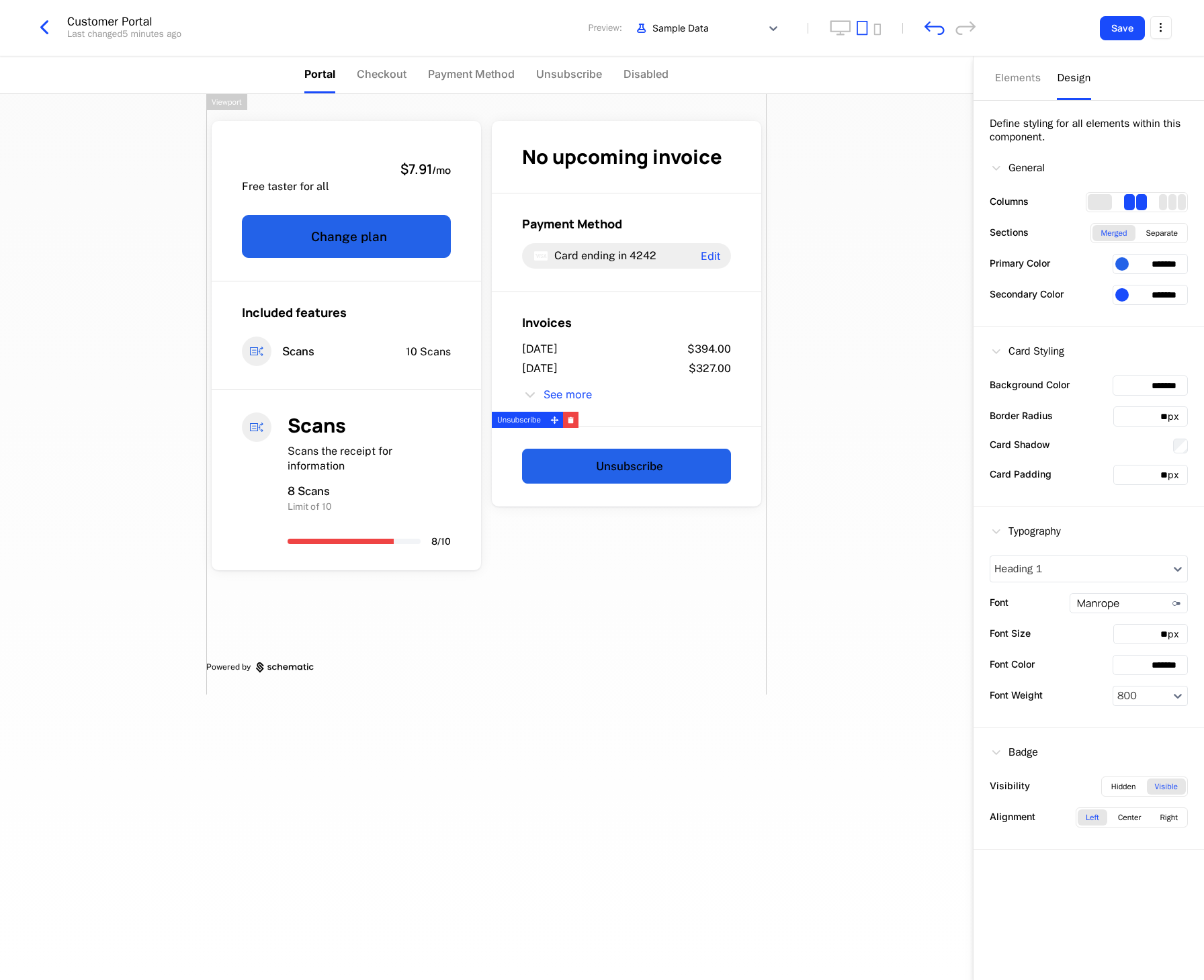 type on "*******" 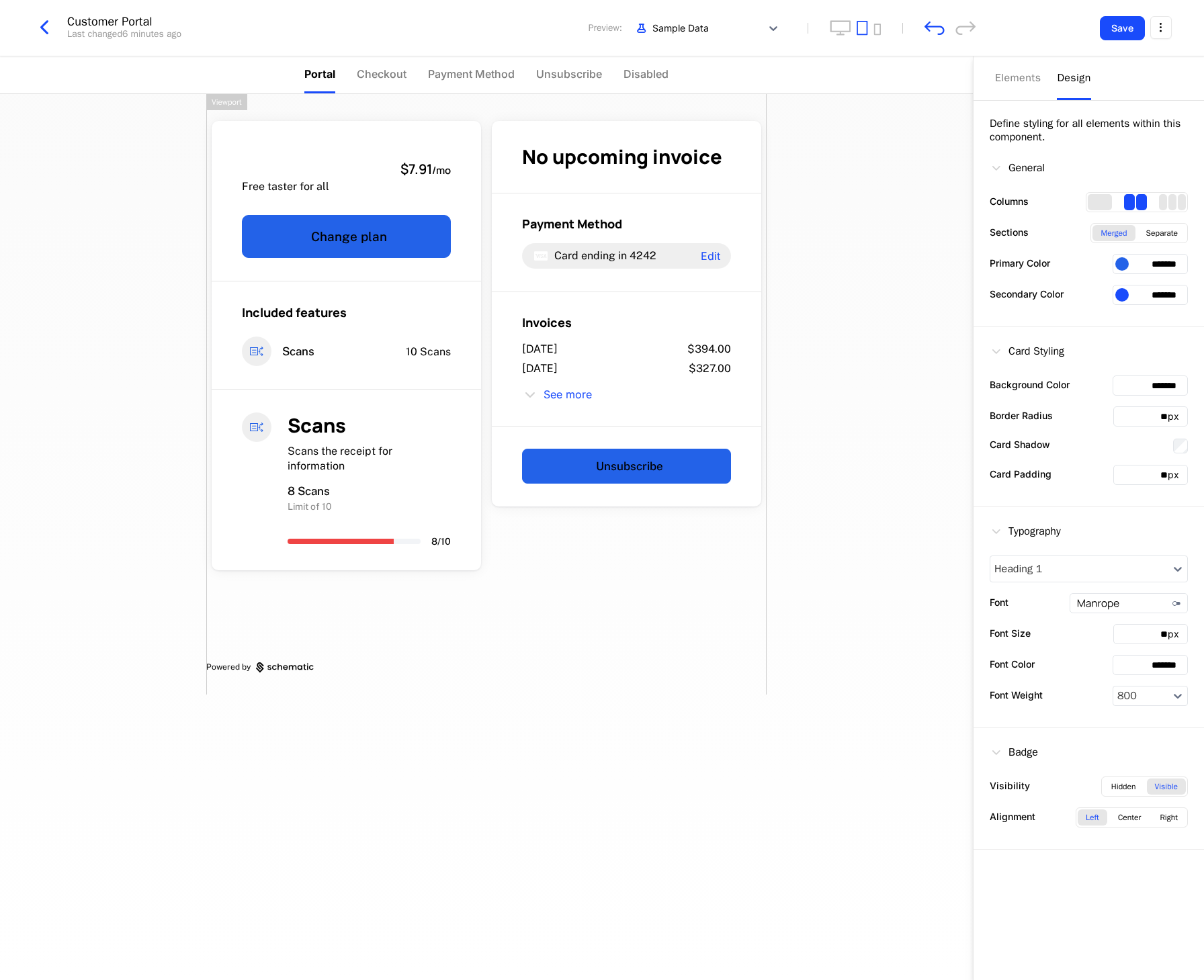 click on "*******" at bounding box center [1150, 665] 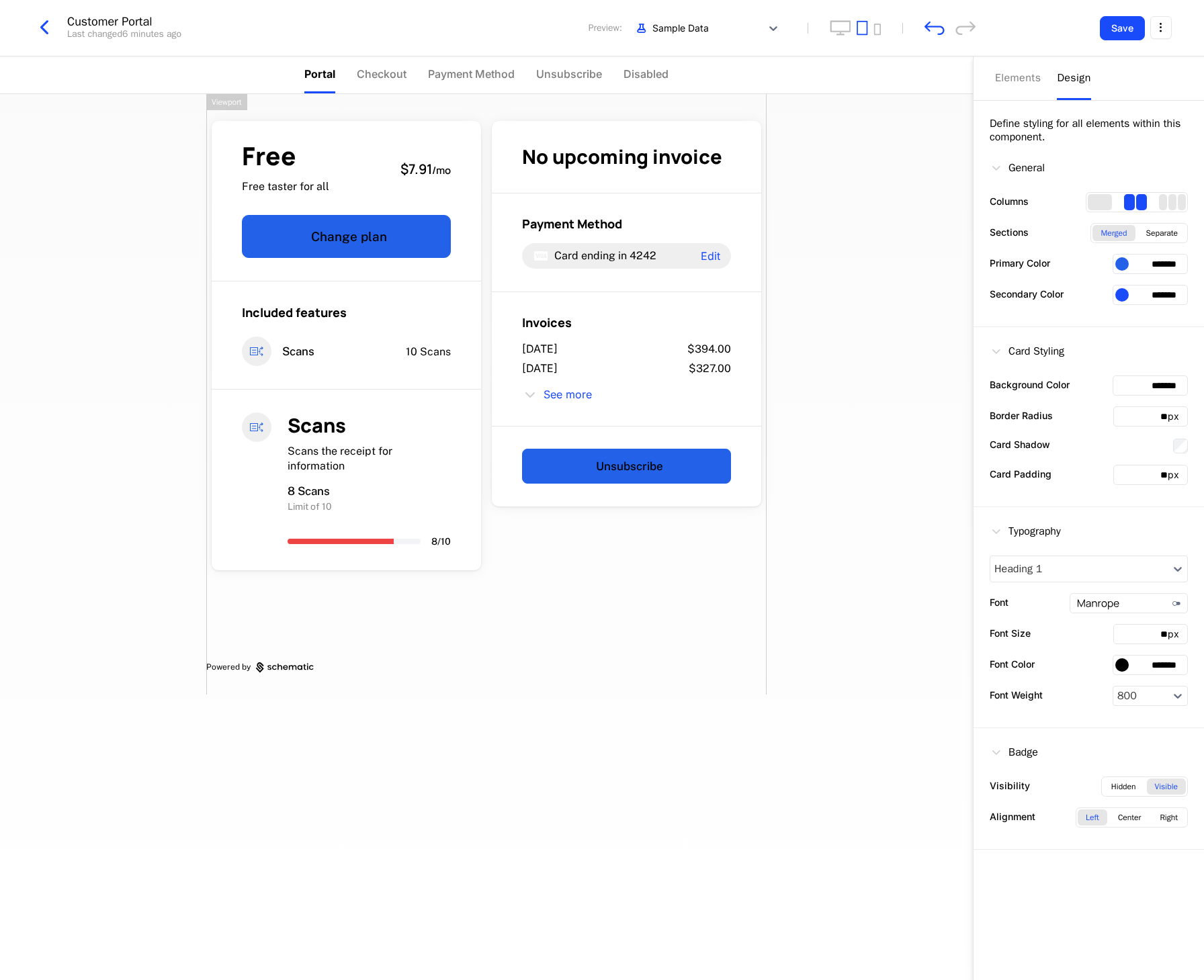 type on "*******" 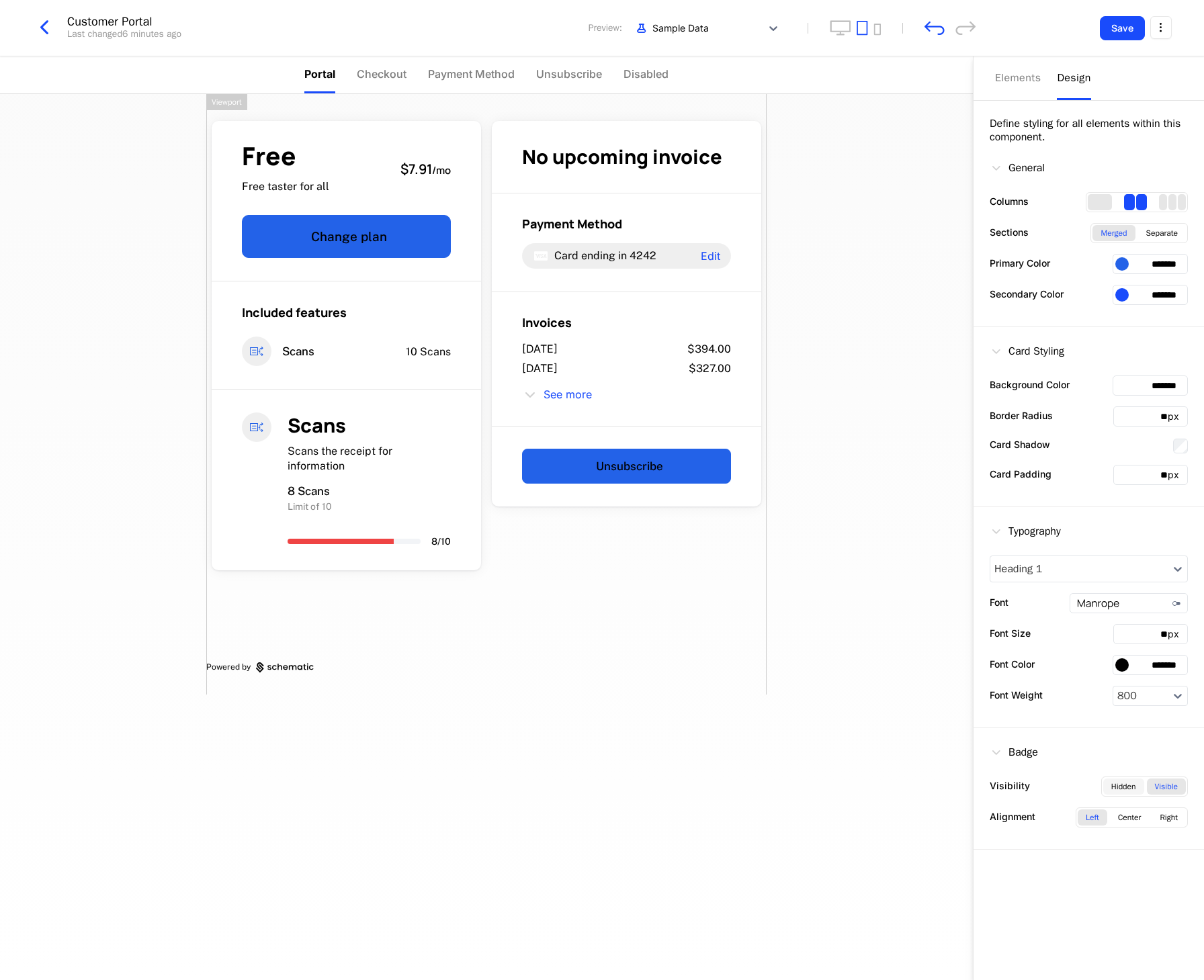 click on "Hidden" at bounding box center [1123, 787] 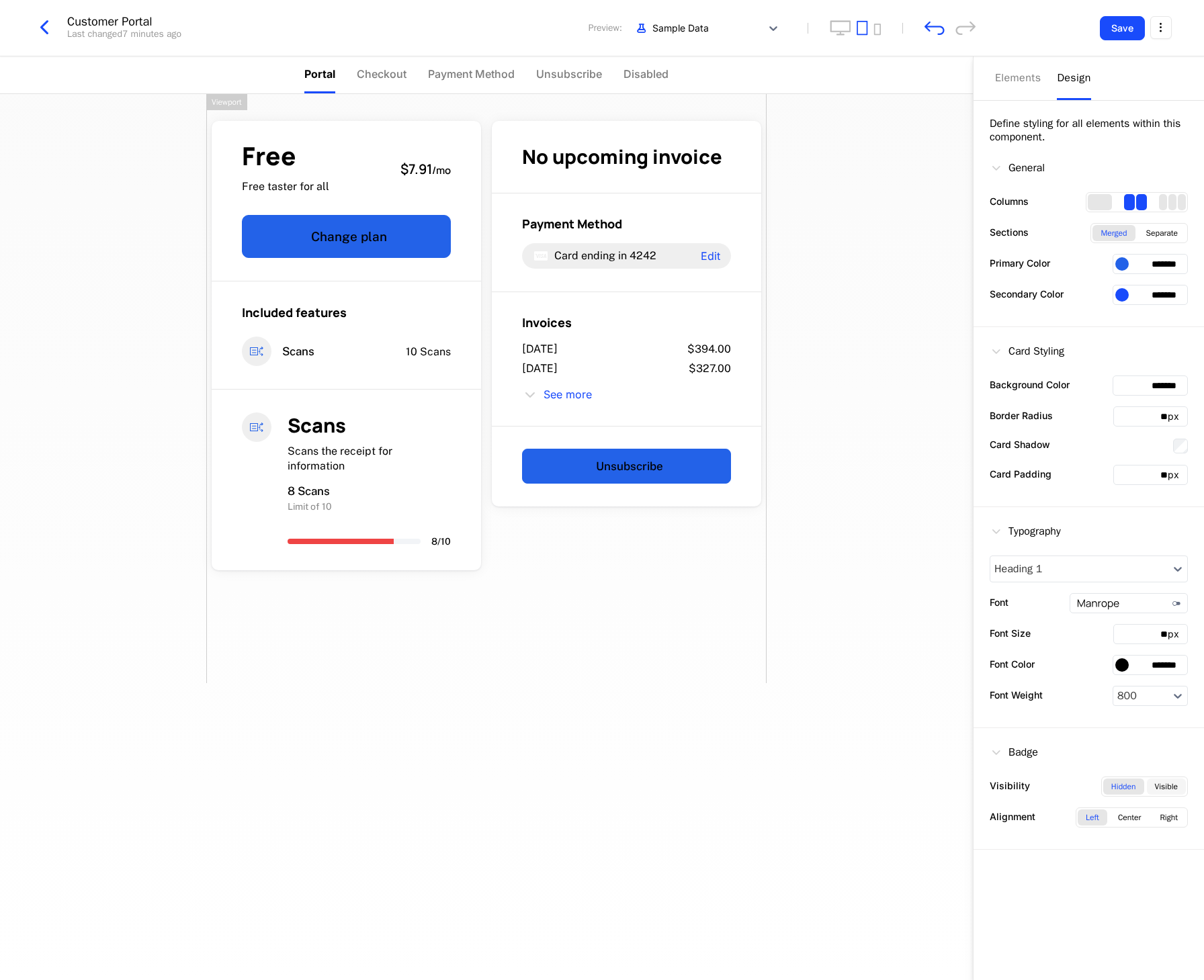 click on "Visible" at bounding box center (1166, 787) 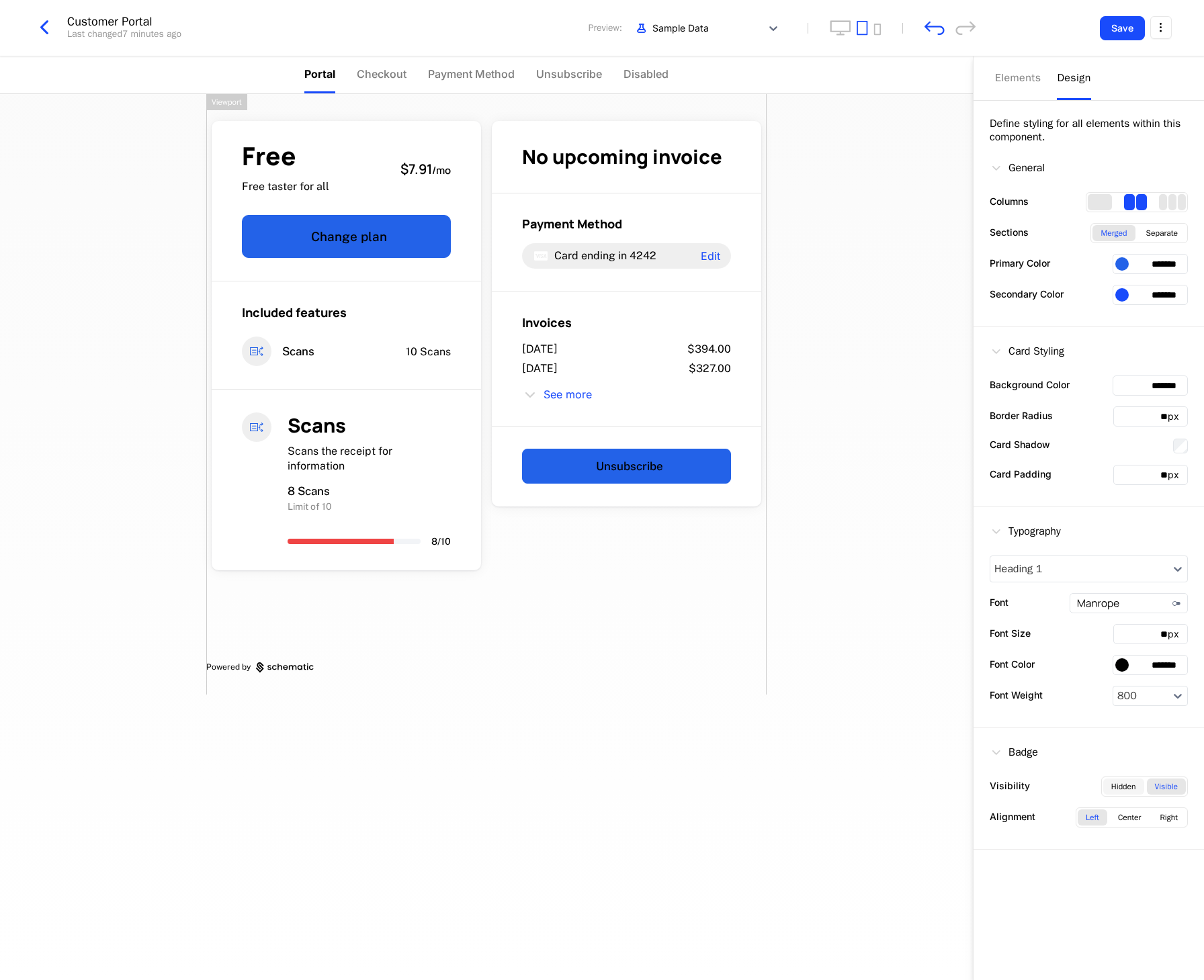 click on "Hidden" at bounding box center (1123, 787) 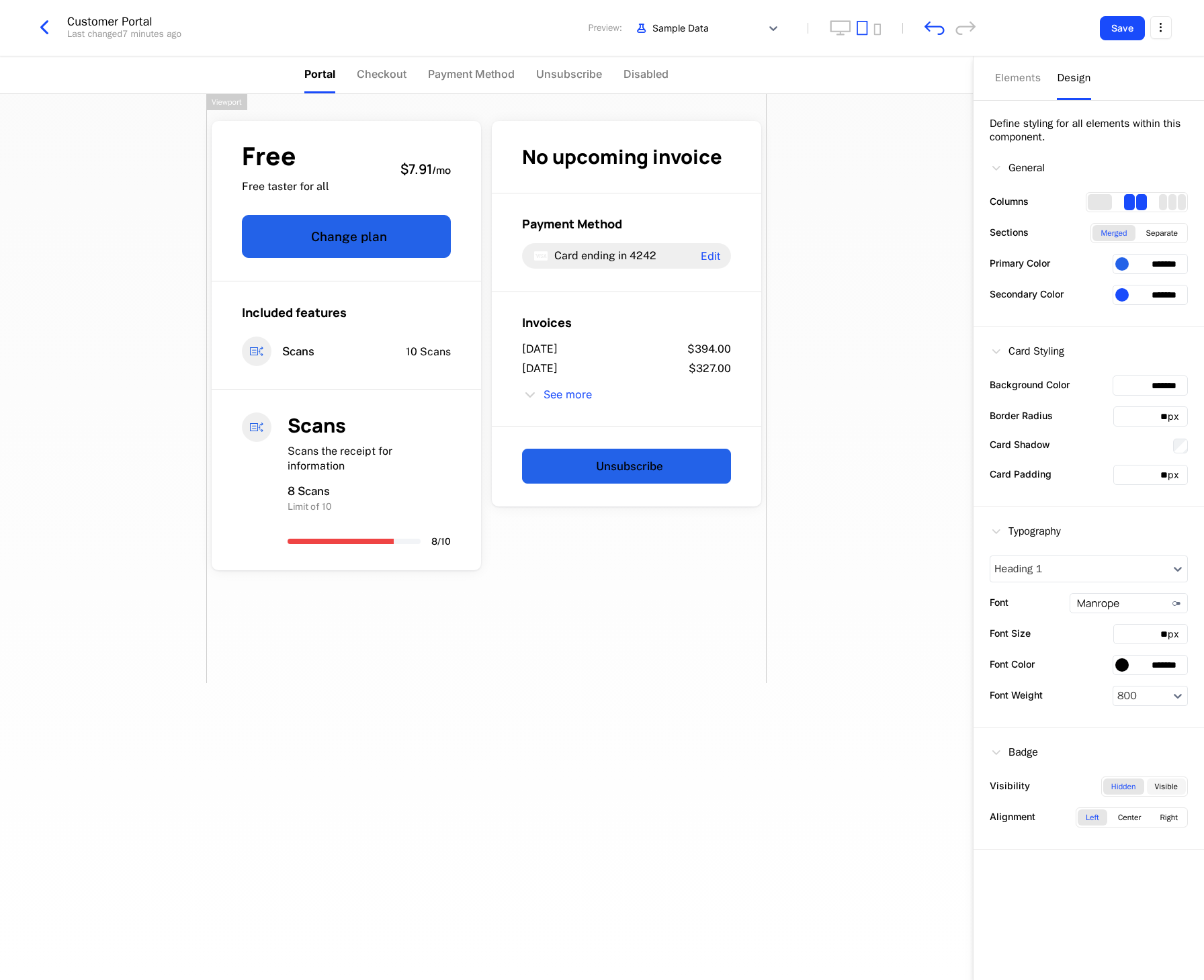 click on "Visible" at bounding box center (1166, 787) 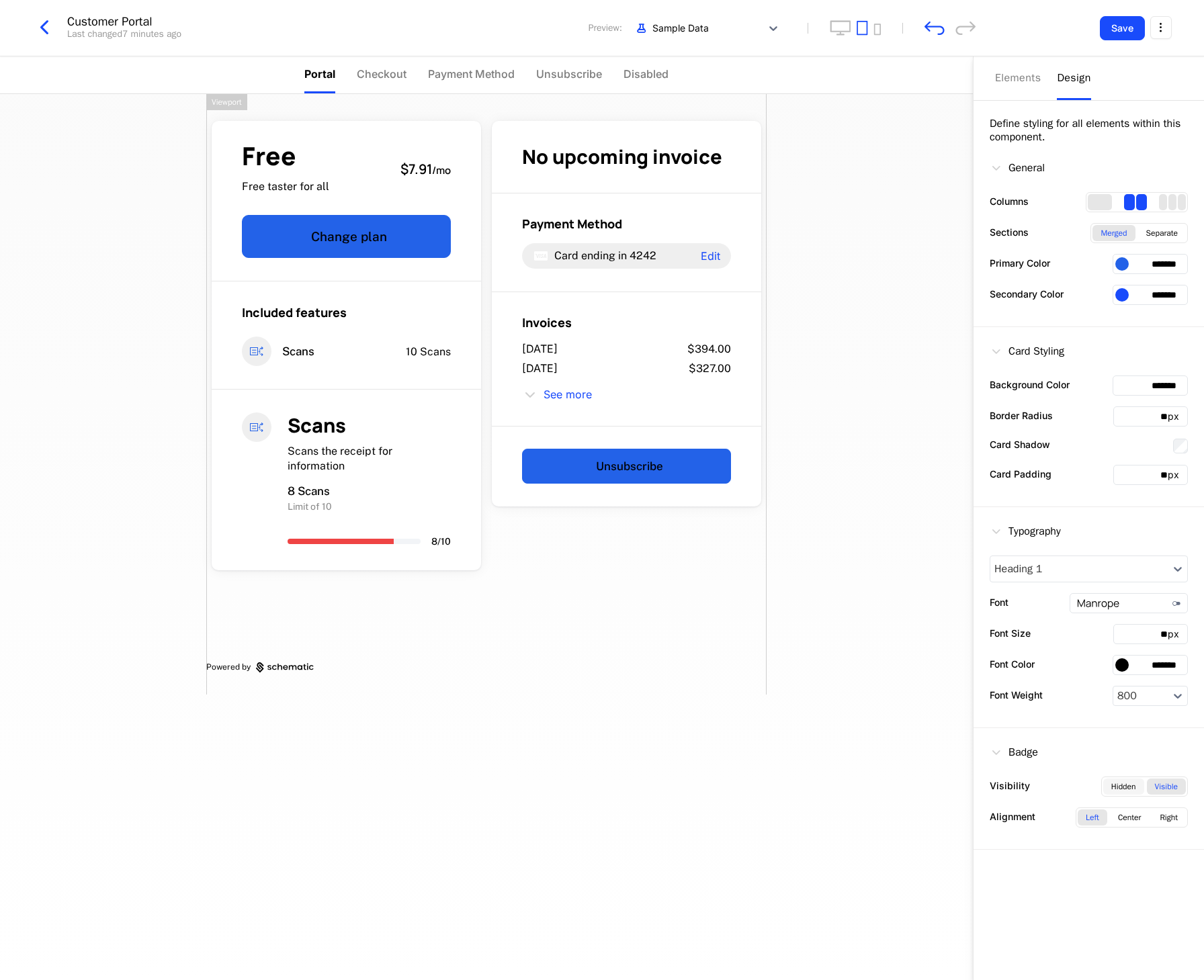 click on "Hidden" at bounding box center (1123, 787) 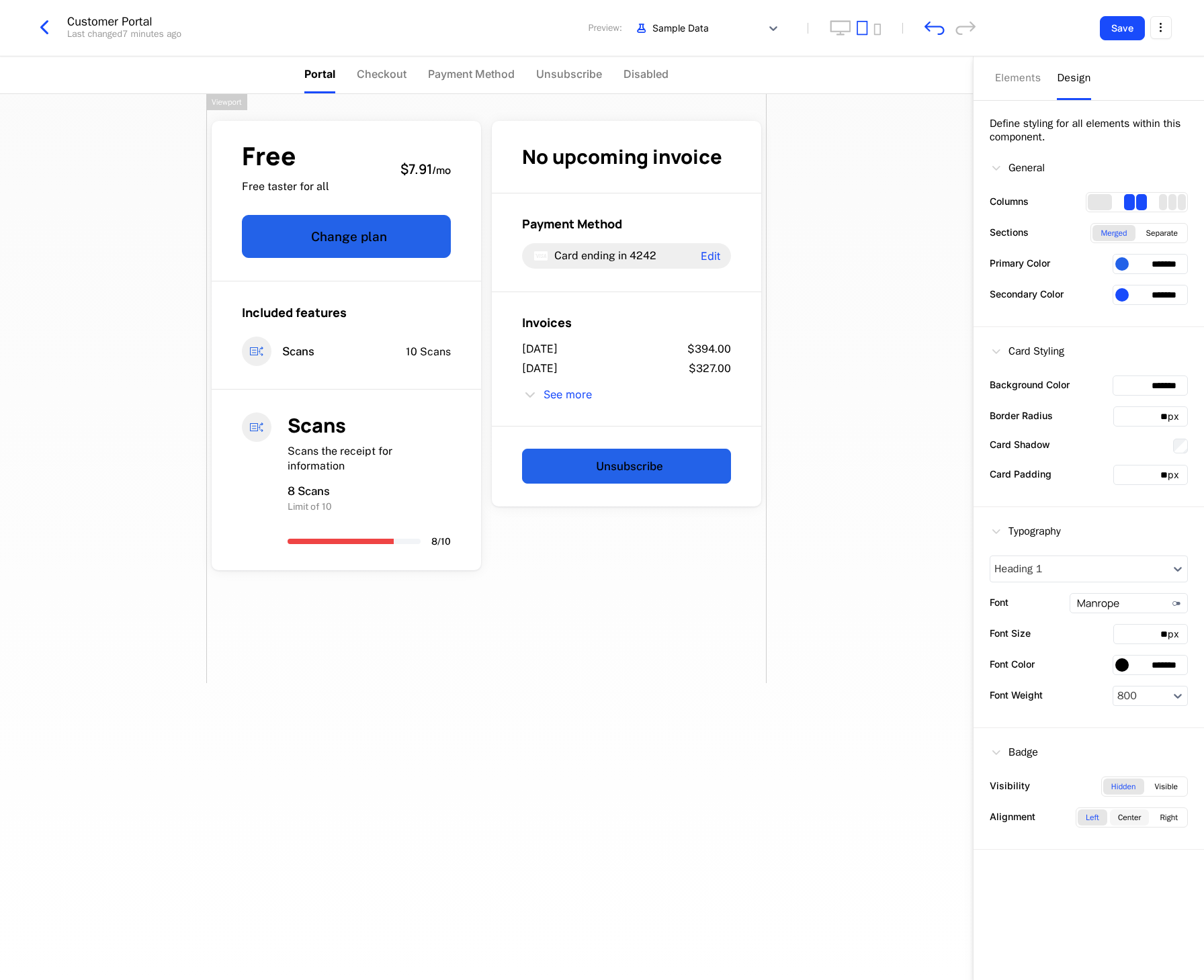click on "Center" at bounding box center [1129, 817] 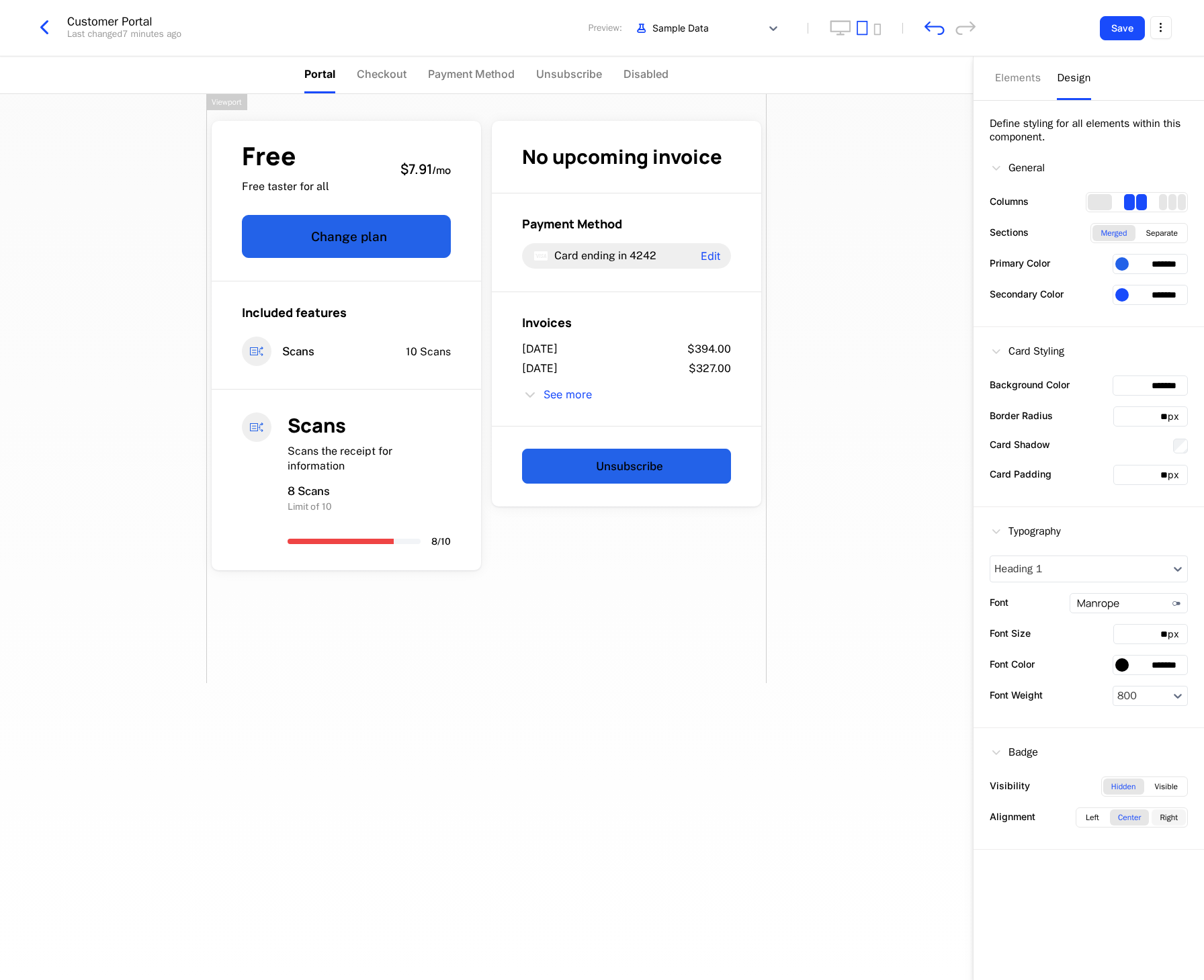 click on "Right" at bounding box center (1168, 817) 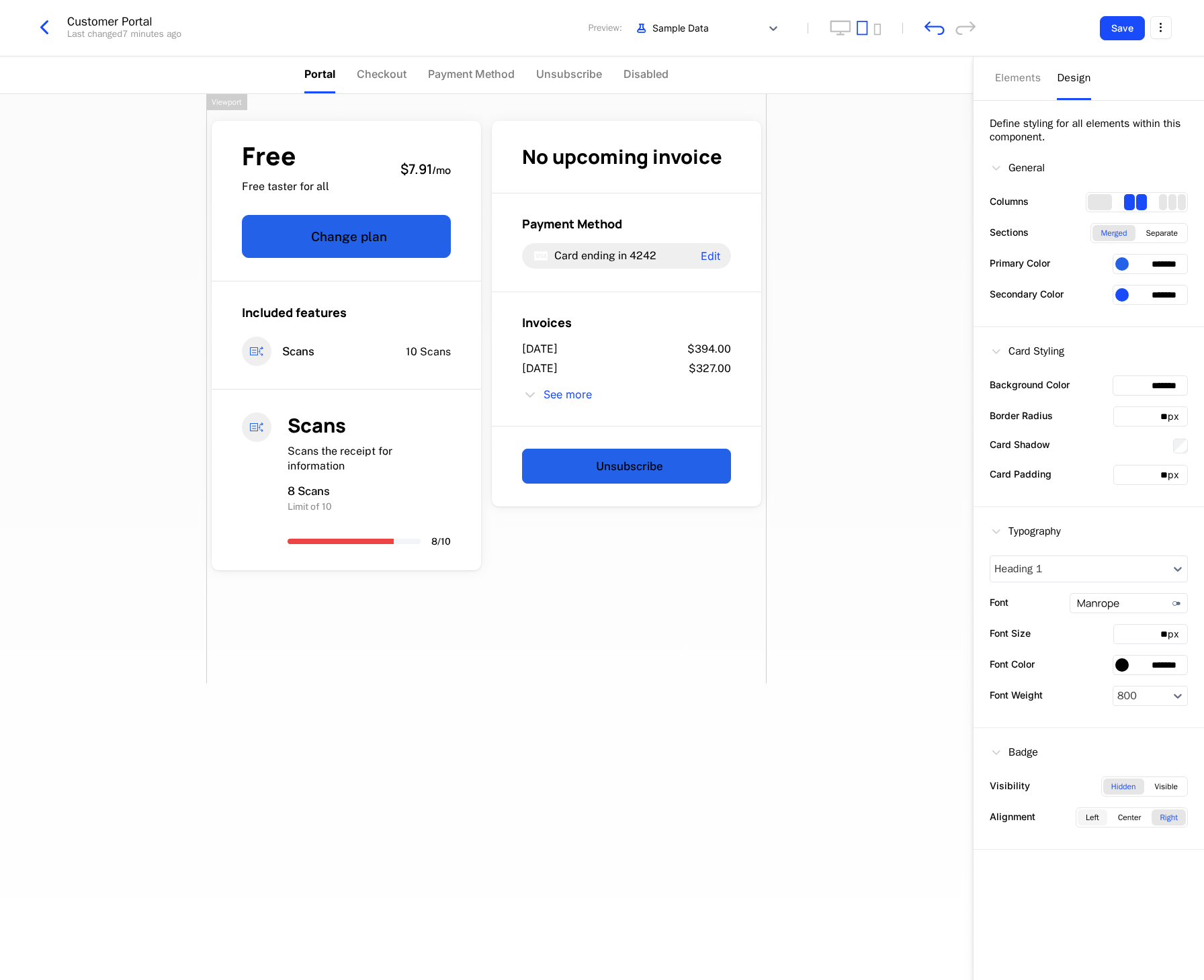click on "Left" at bounding box center (1092, 817) 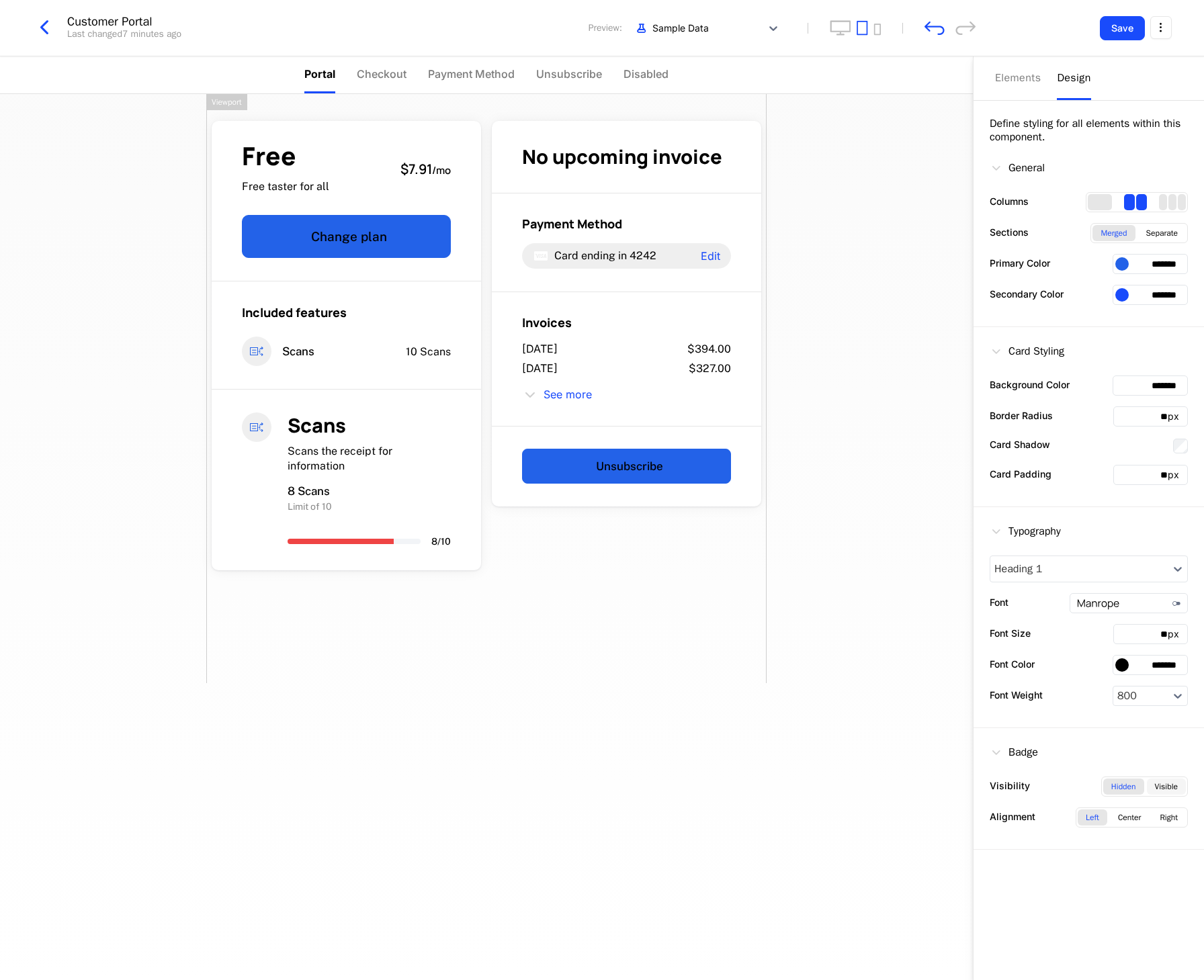 click on "Visible" at bounding box center (1166, 787) 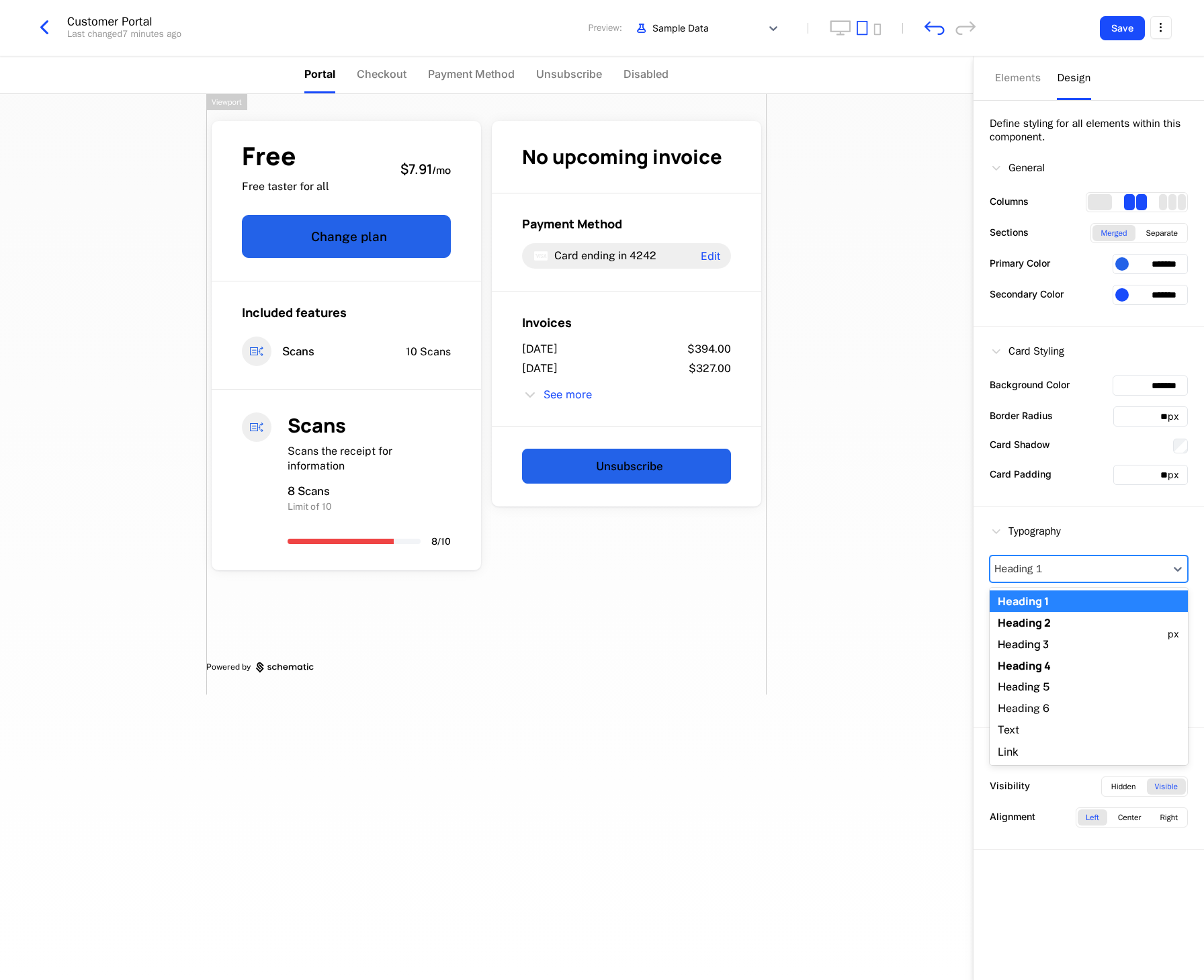 click at bounding box center (1079, 569) 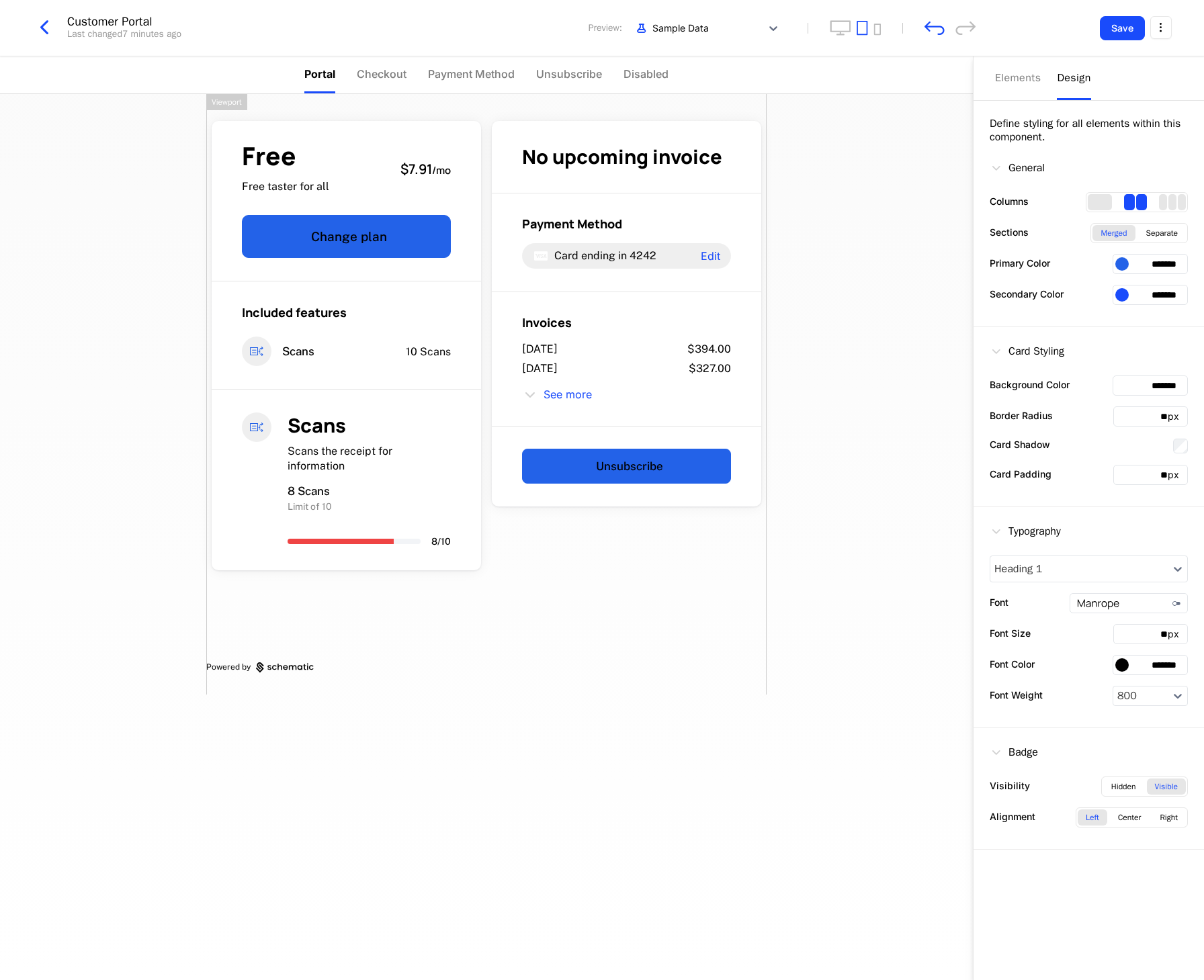 click on "Free  Free taster for all $7.91 / mo Change plan Included features Scans 10   Scans Scans Scans the receipt for information 8   Scans Limit of 10 8 / 10 No upcoming invoice Payment Method Card ending in   4242 Edit Invoices [DATE] $394.00 [DATE] $327.00 See more Unsubscribe Powered by" at bounding box center (486, 537) 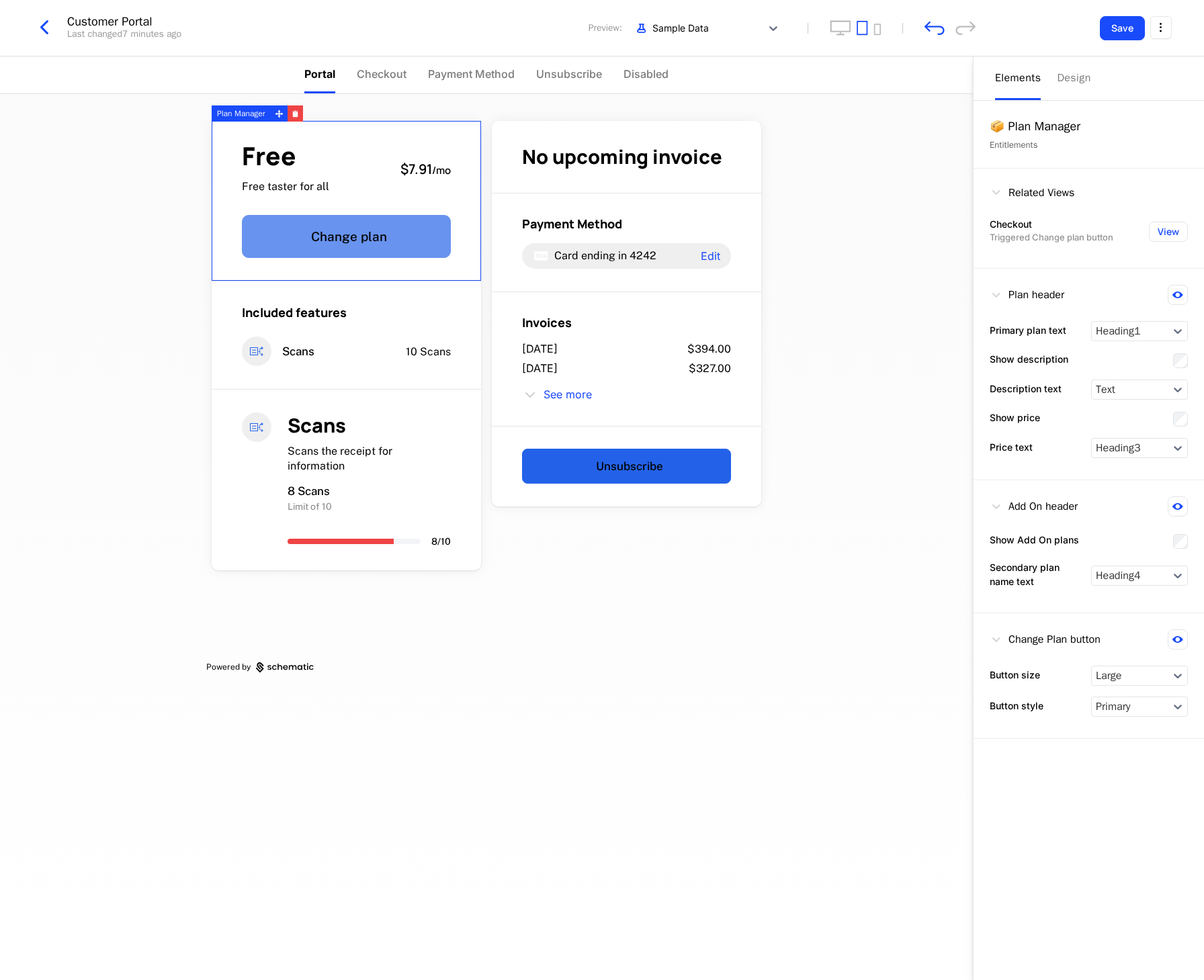 click on "Change plan" at bounding box center [346, 236] 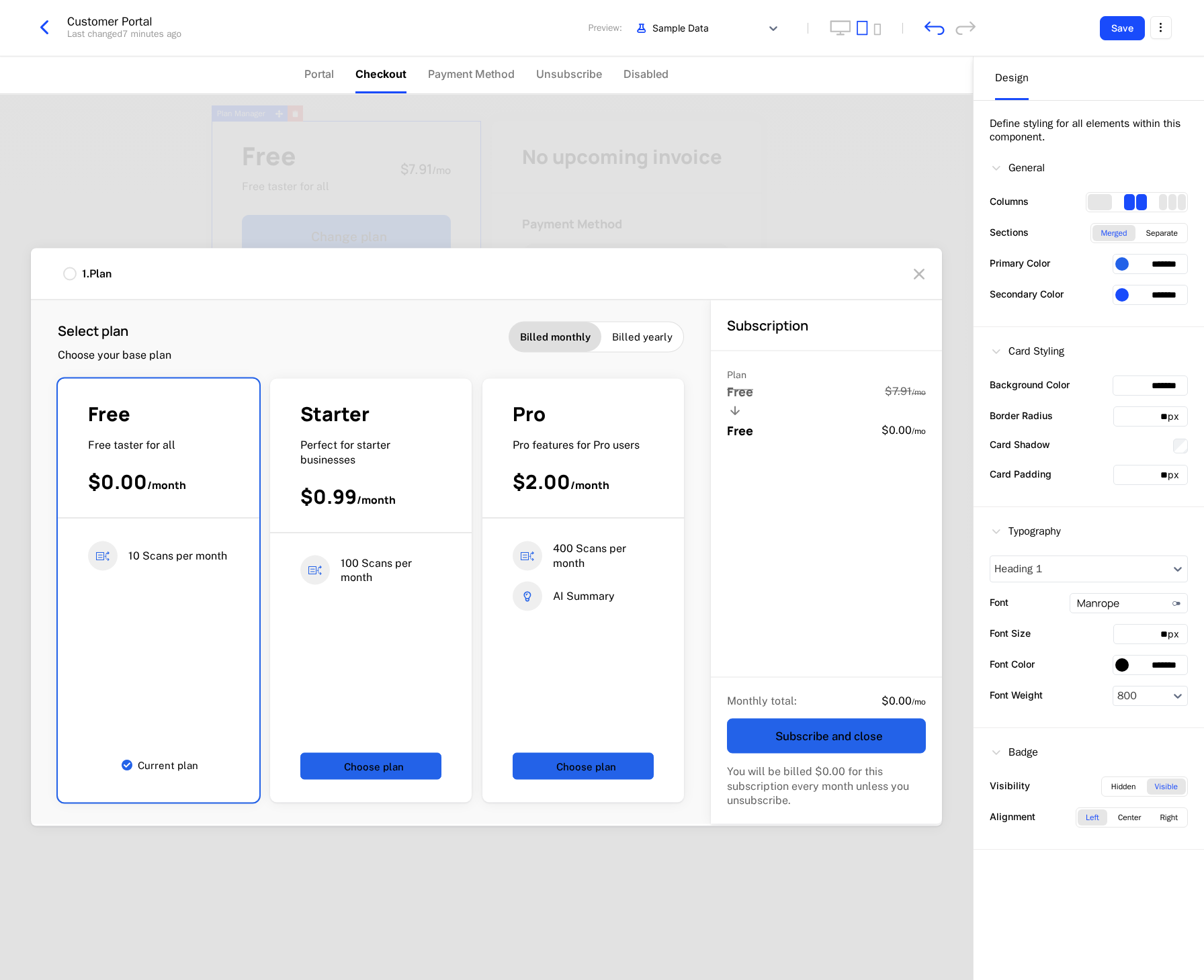 click on "*******" at bounding box center [1150, 665] 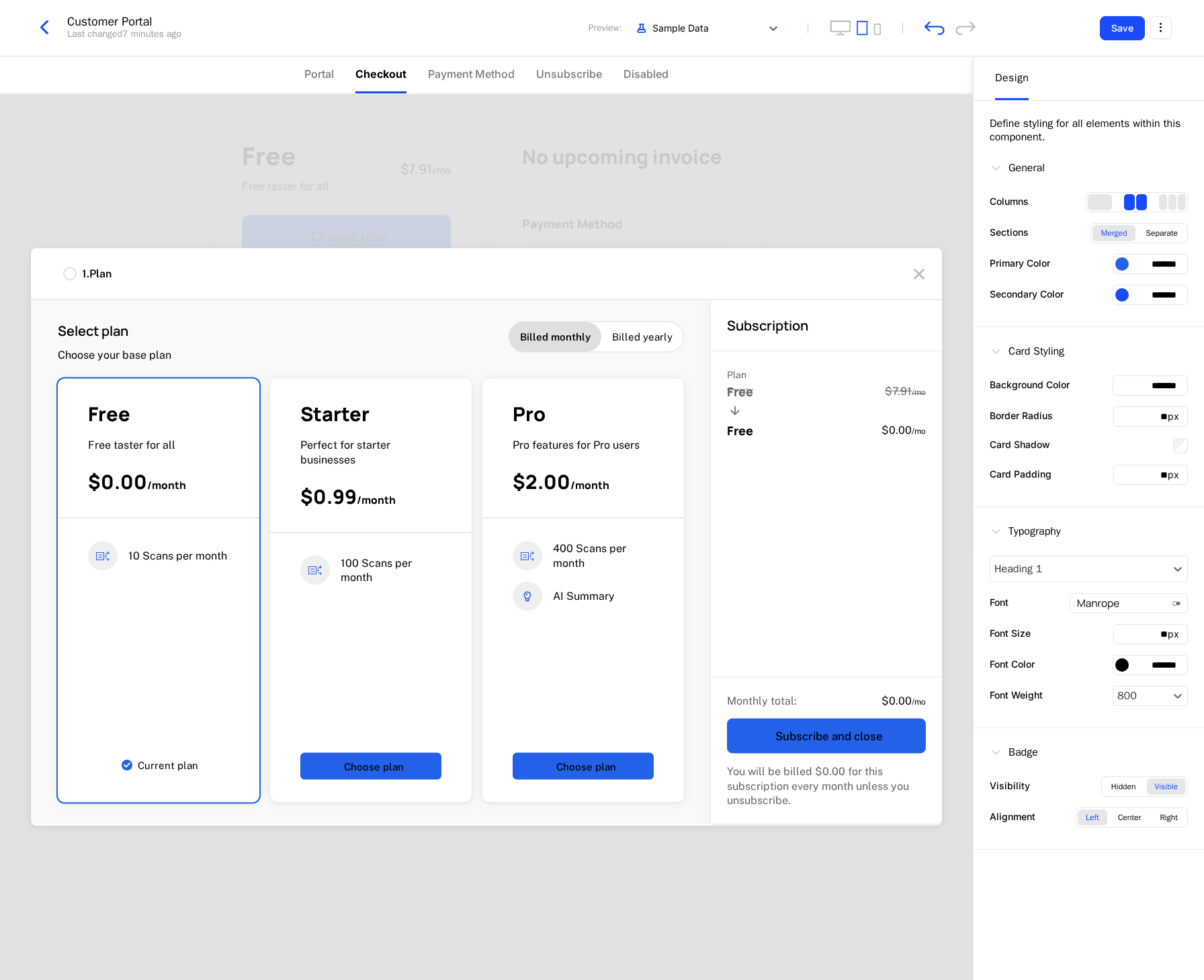 click on "1 .  Plan Select plan Choose your base plan Billed monthly Billed yearly Free  Free taster for all $0.00 / month 10   Scans   per   month Current plan Starter Perfect for starter businesses $0.99 / month 100   Scans   per   month Choose plan Pro Pro features for Pro users $2.00 / month 400   Scans   per   month AI Summary Choose plan Subscription Plan Free  $7.91 / mo Free  $0.00 / mo Monthly total : $0.00 / mo Subscribe and close You will be billed $0.00  for this subscription
every month   unless you unsubscribe." at bounding box center (486, 537) 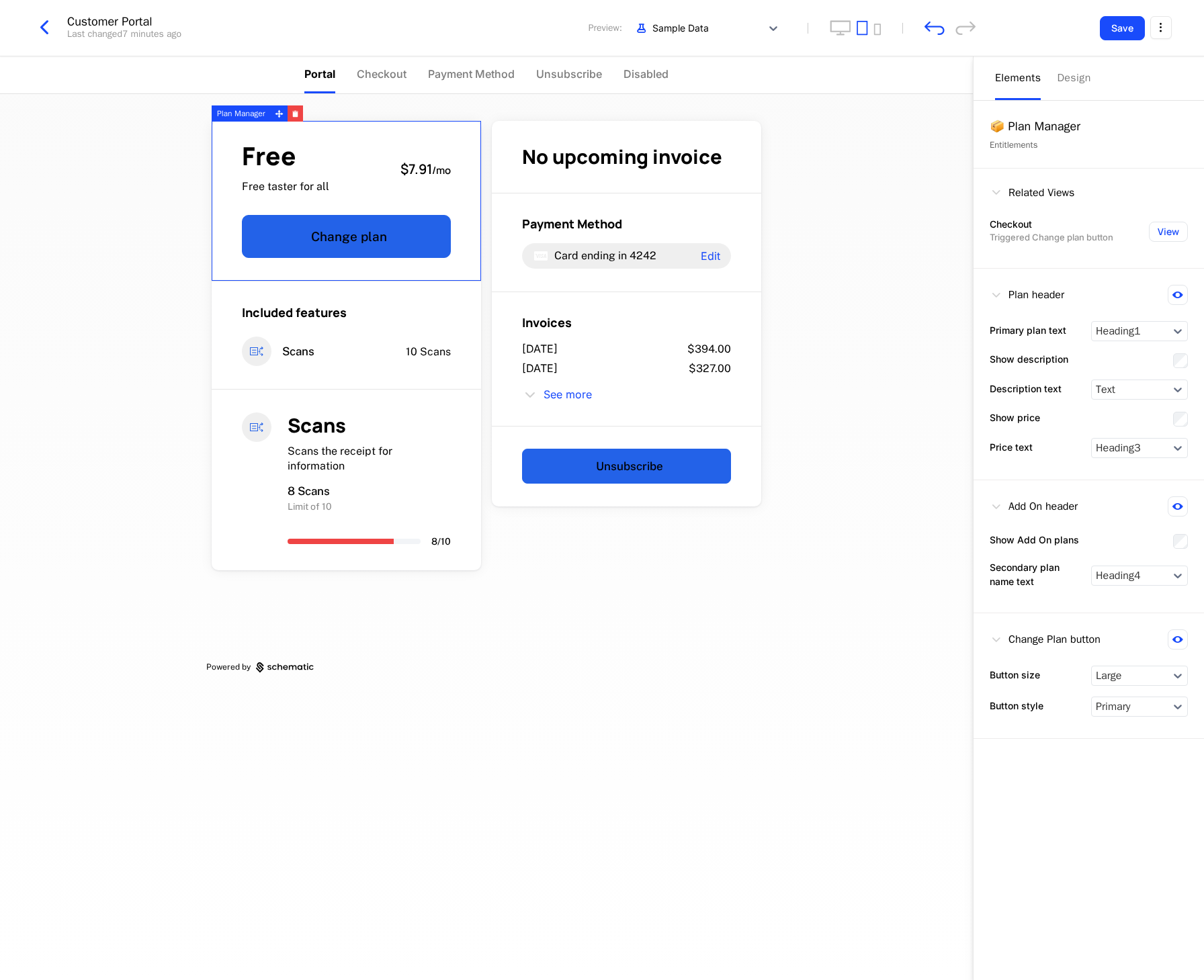click on "Free  Free taster for all $7.91 / mo Change plan" at bounding box center [346, 201] 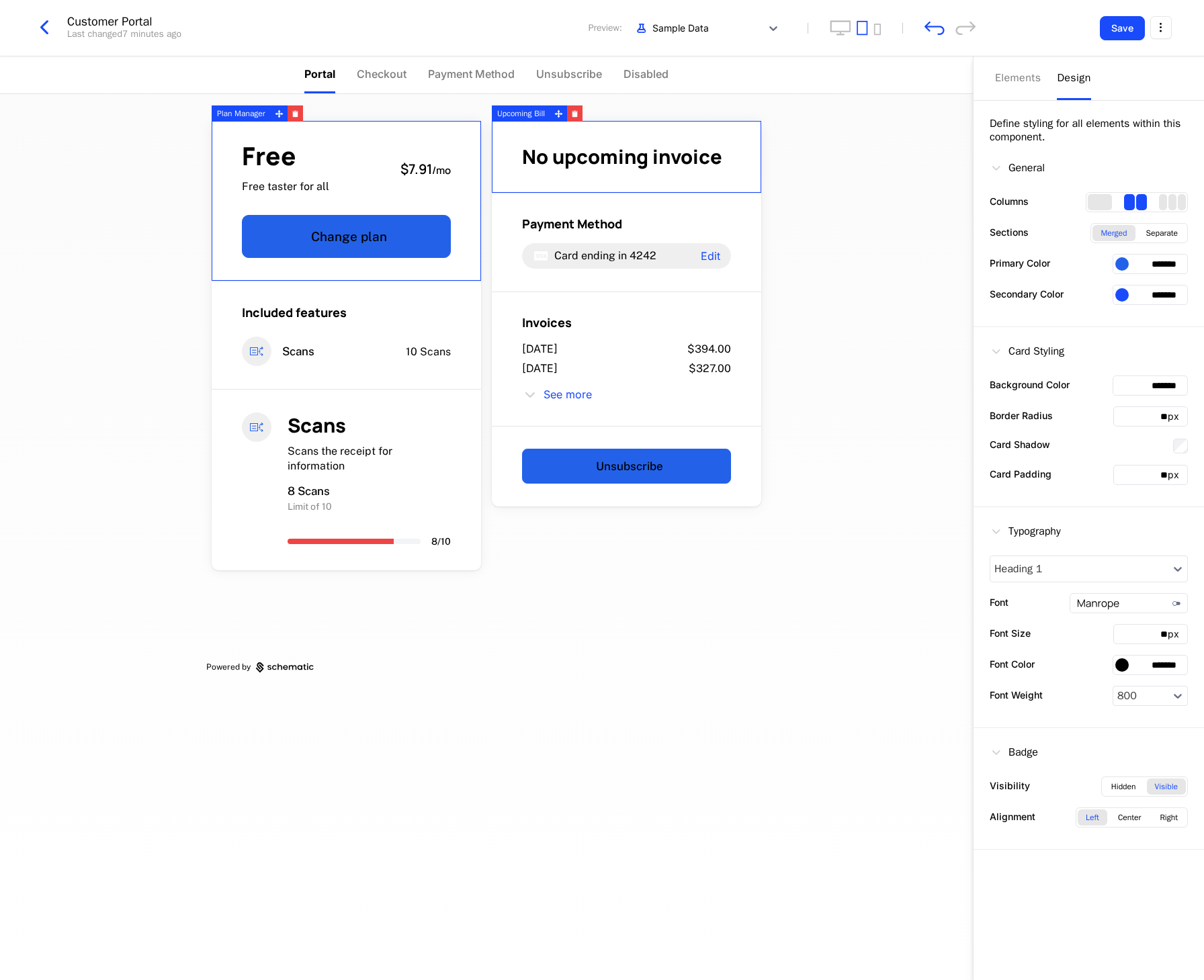 click on "Design" at bounding box center (1074, 78) 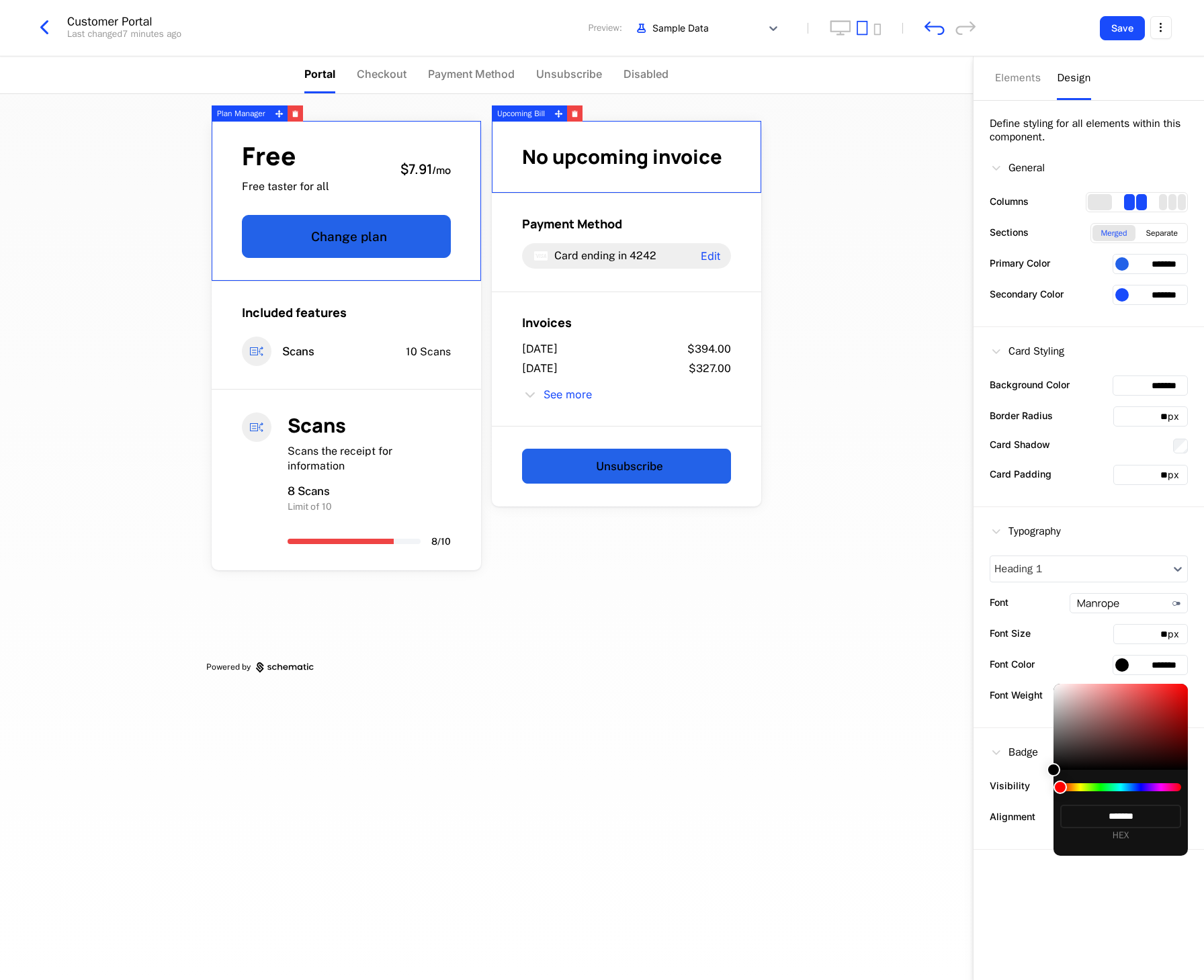 type on "*******" 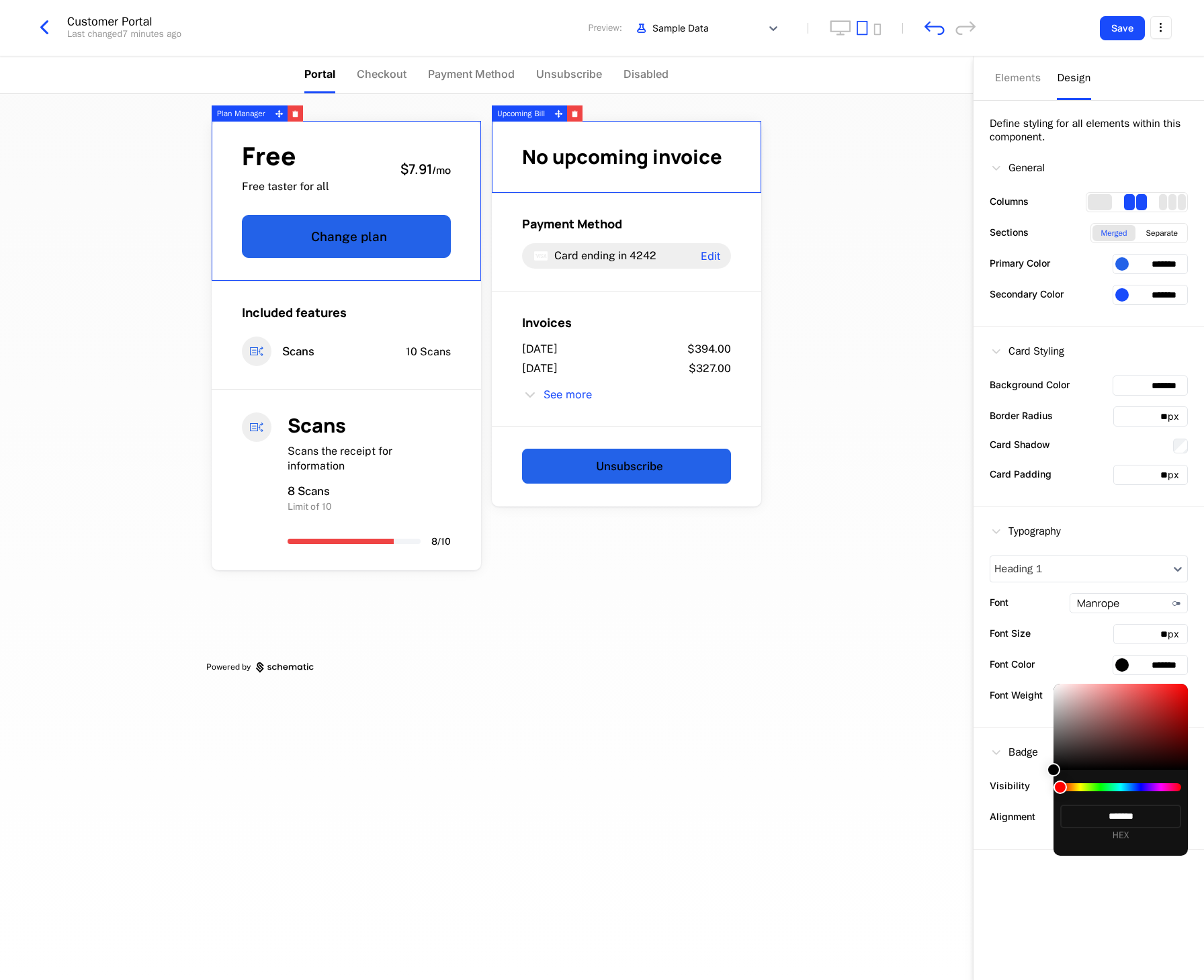 type on "*******" 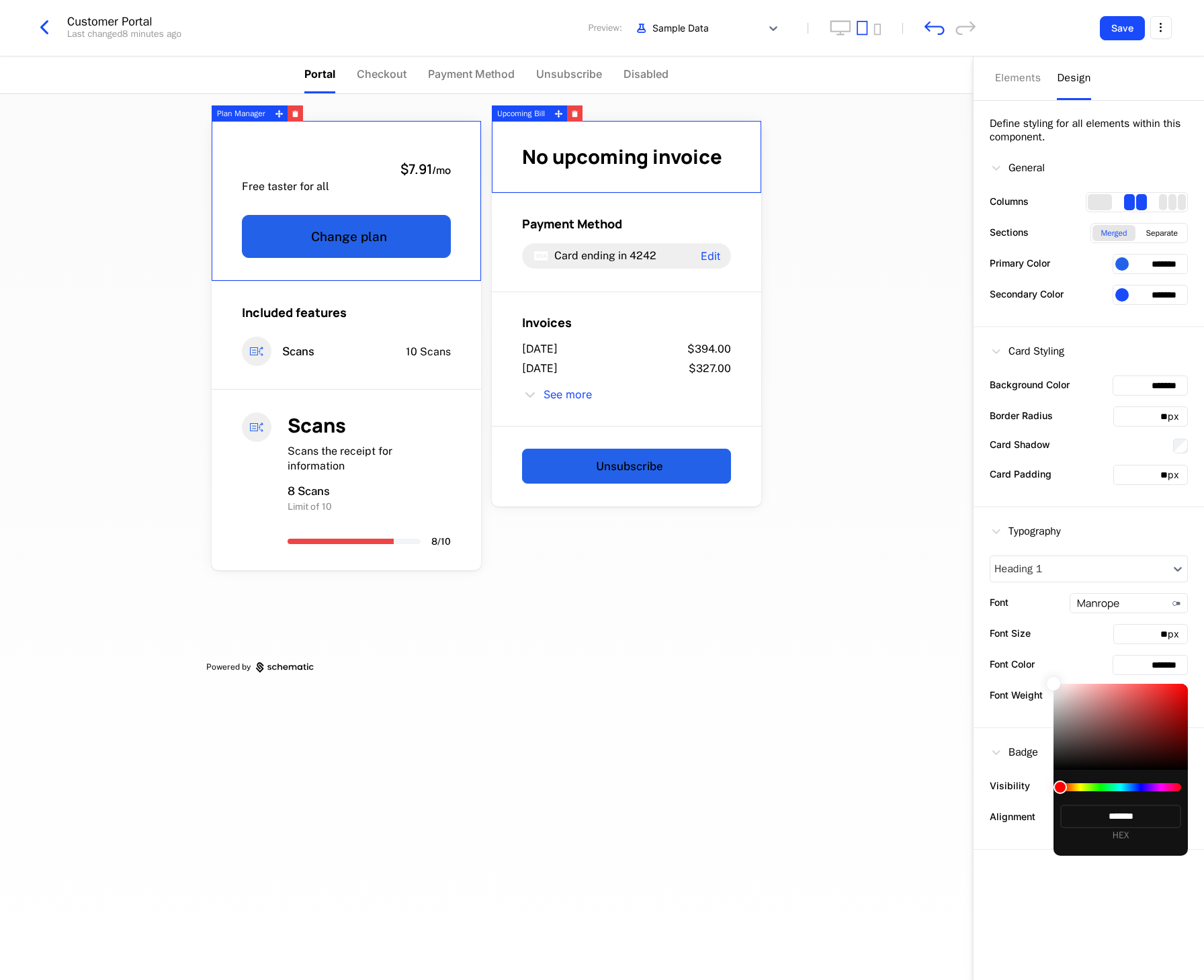 type on "*******" 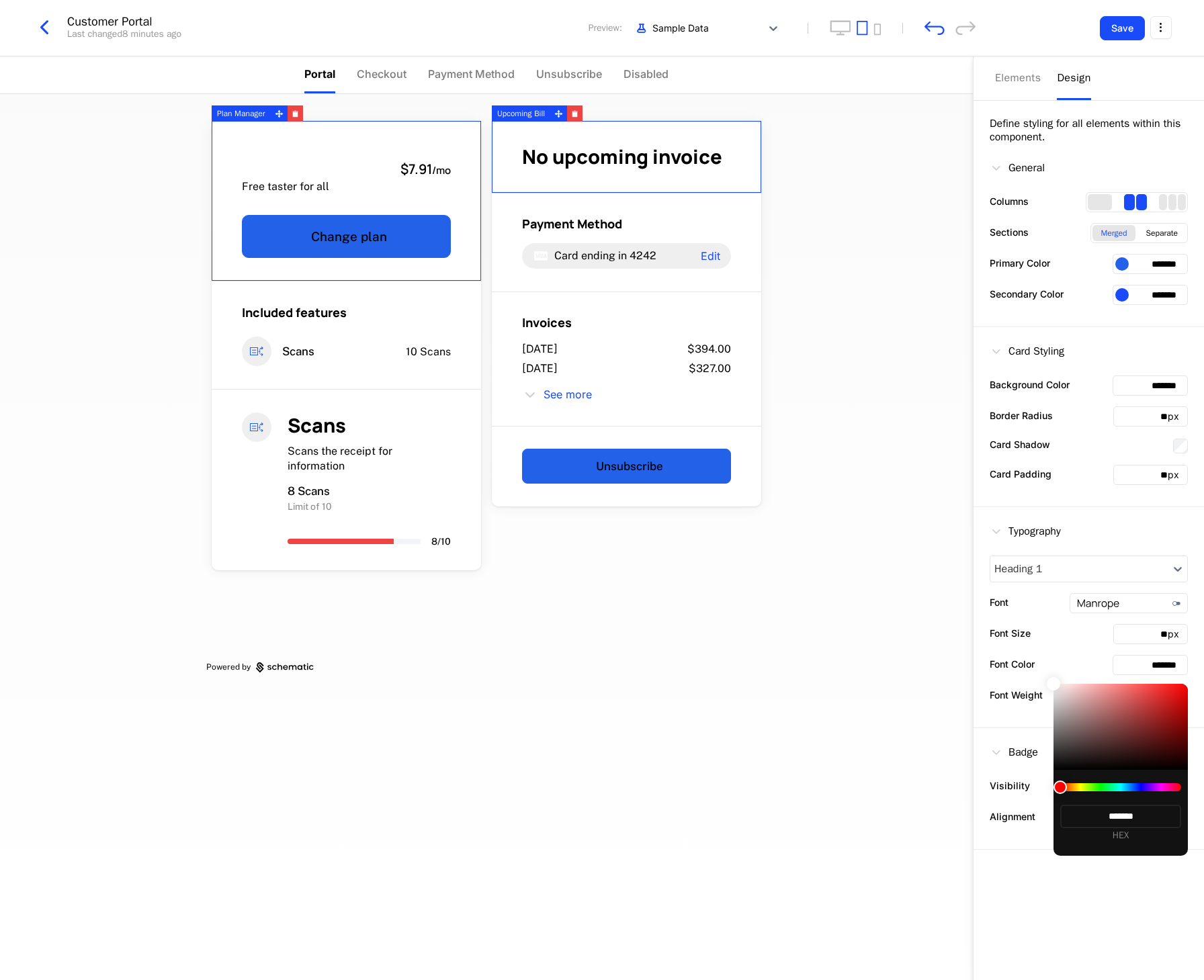 type on "*******" 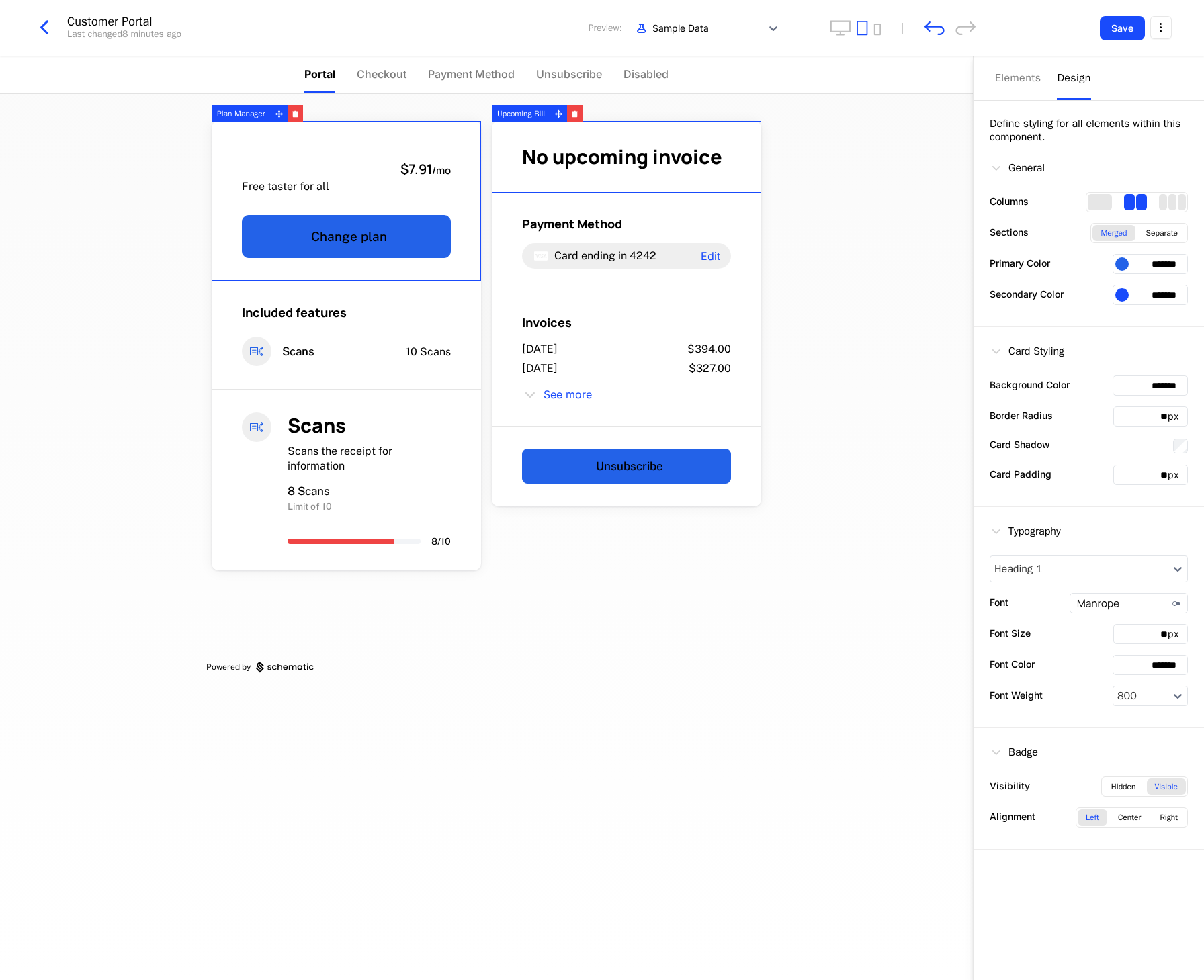 click on "*******" at bounding box center (1150, 665) 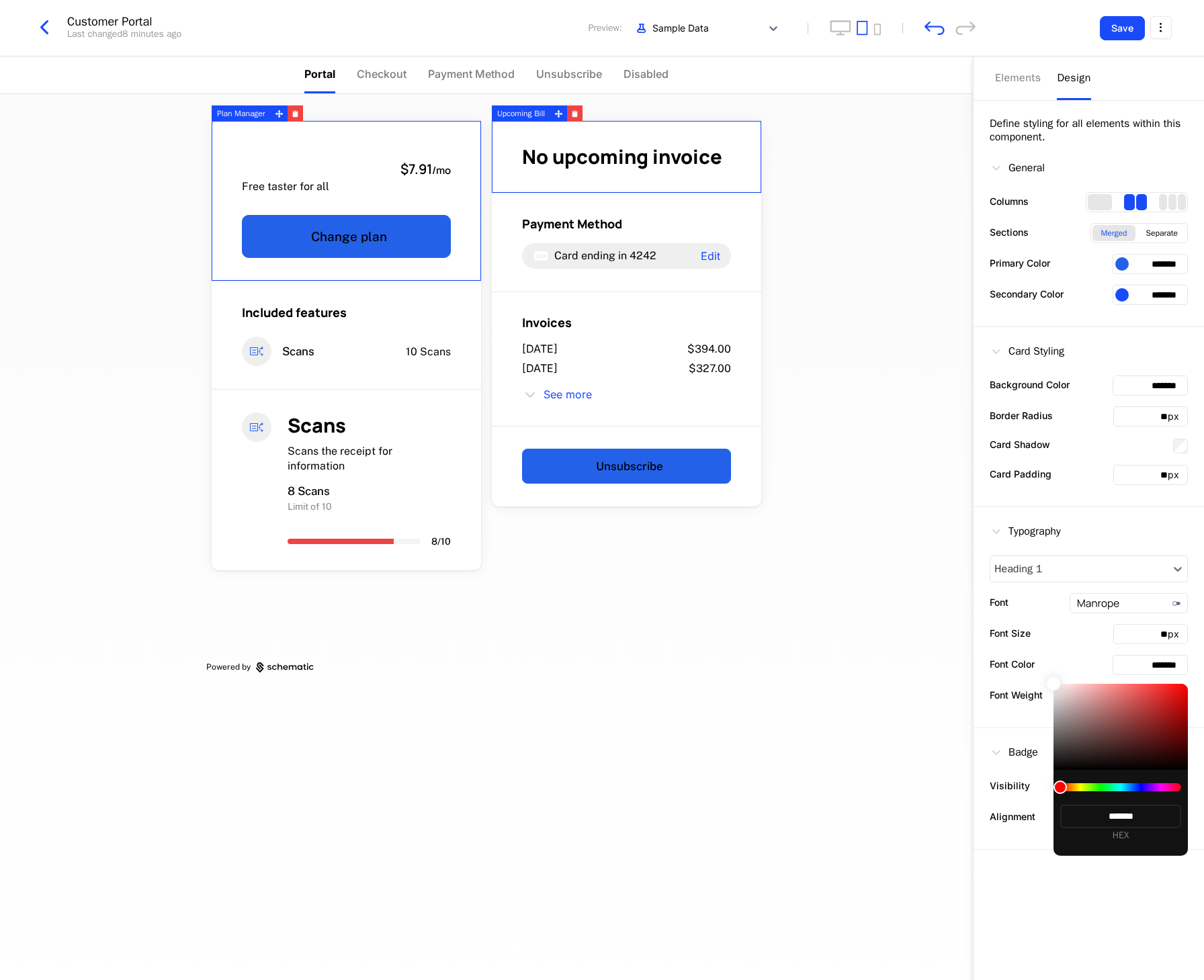 type on "*******" 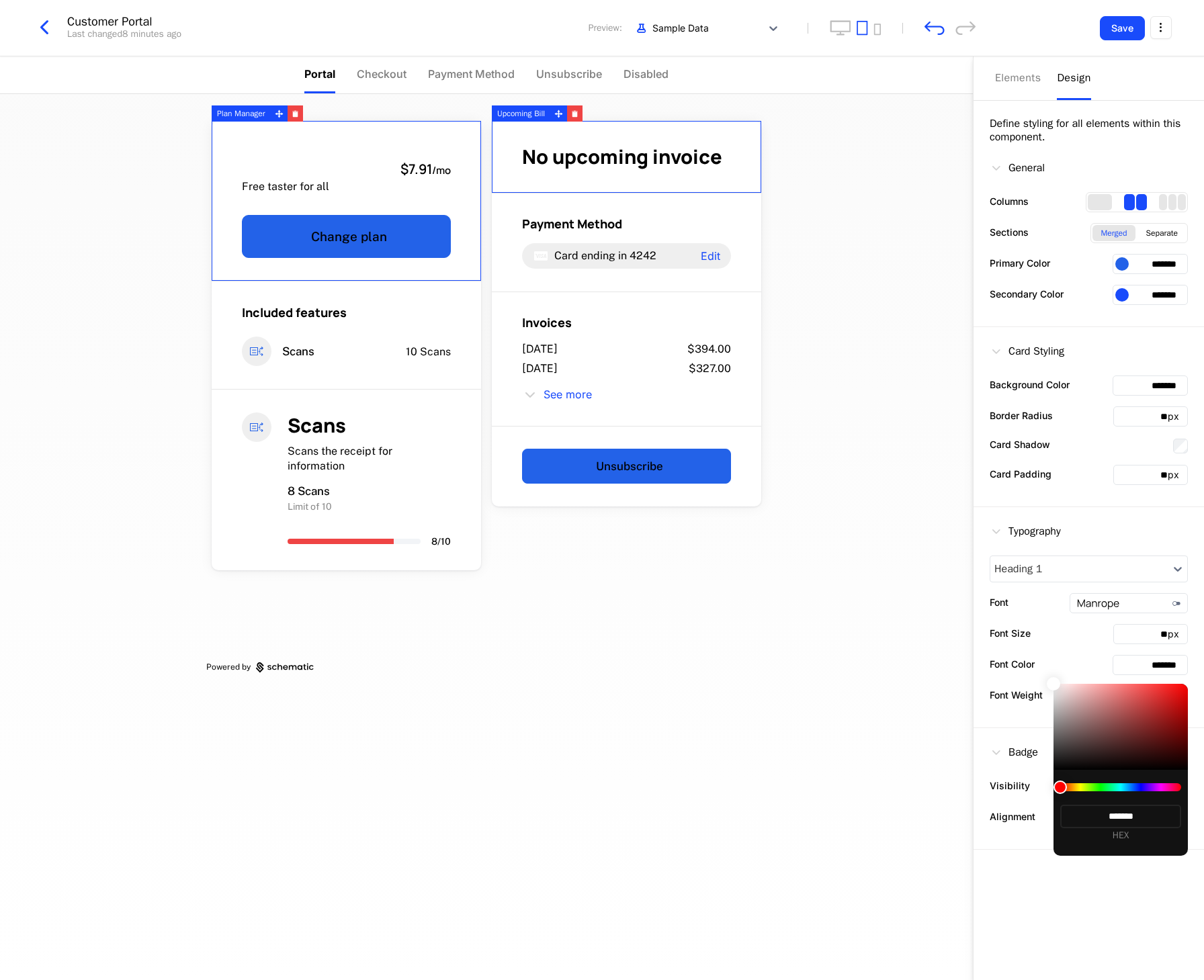 type on "*******" 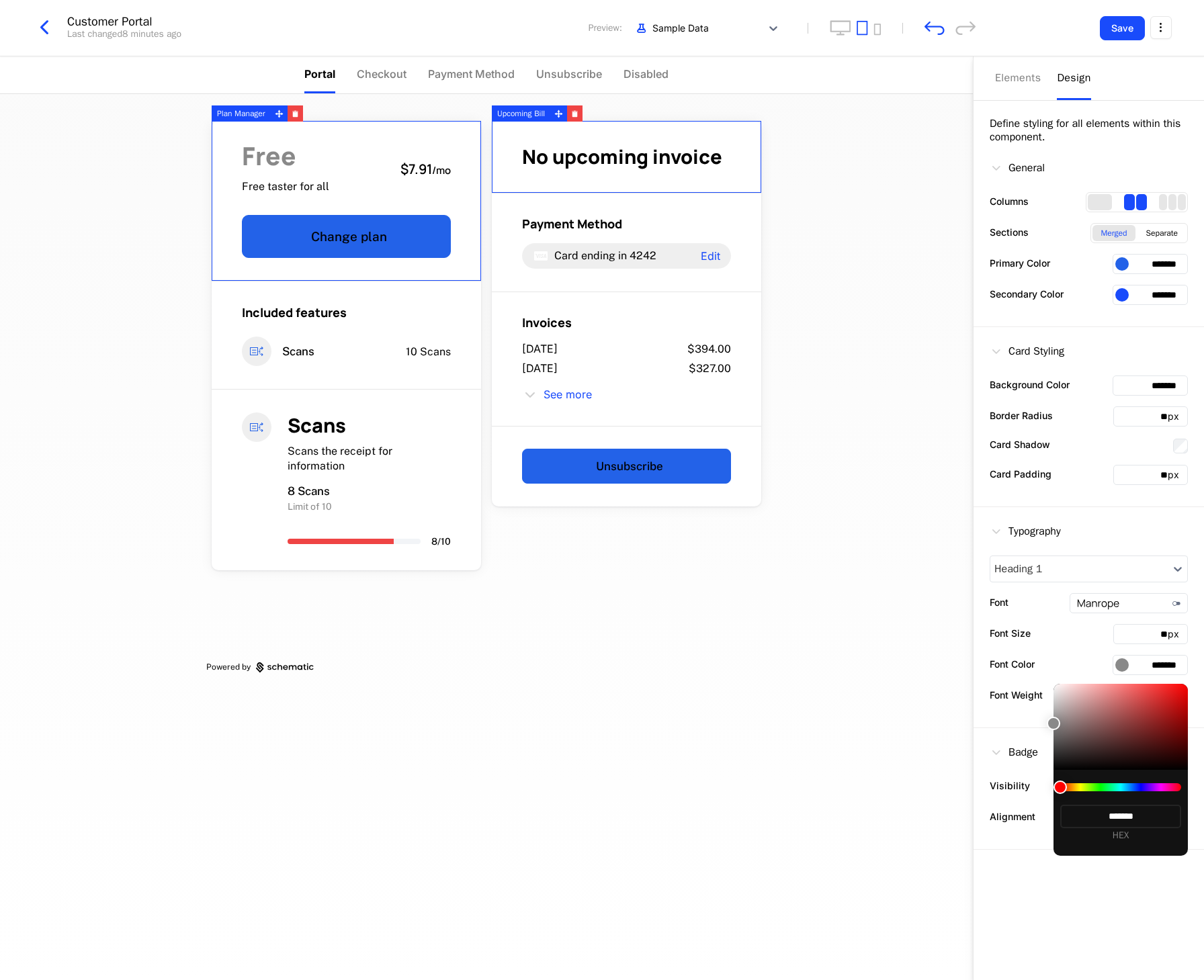 type on "*******" 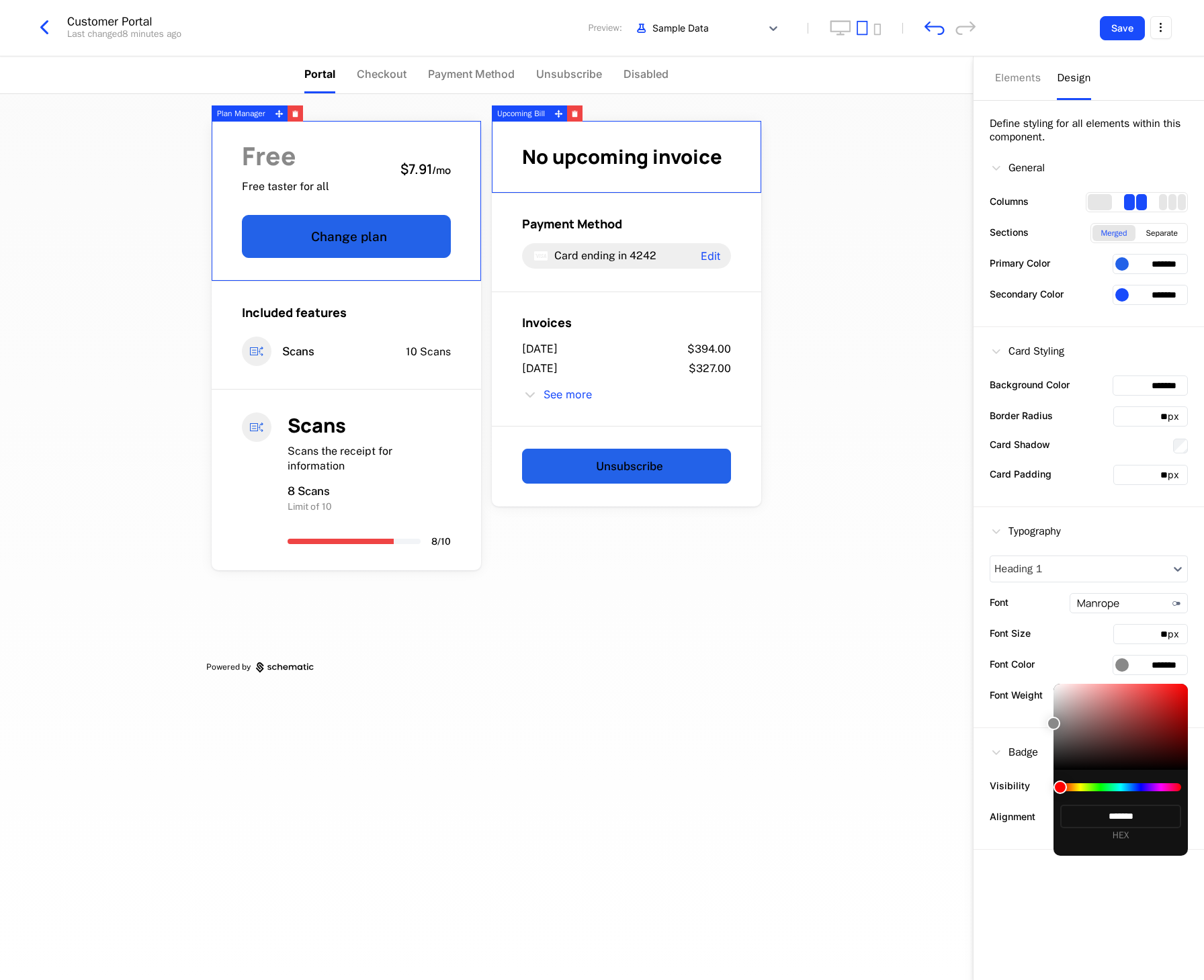 type on "*******" 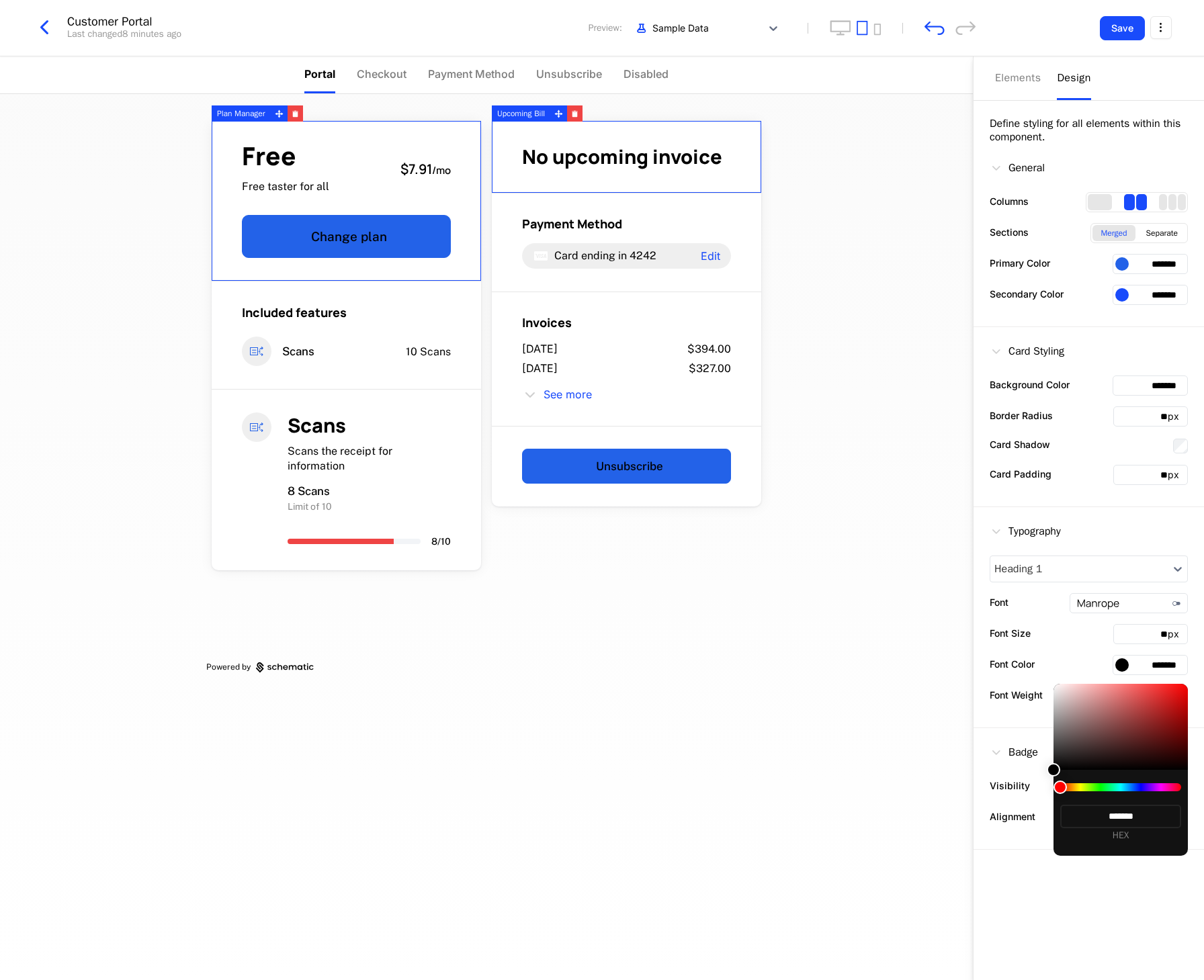 type on "*******" 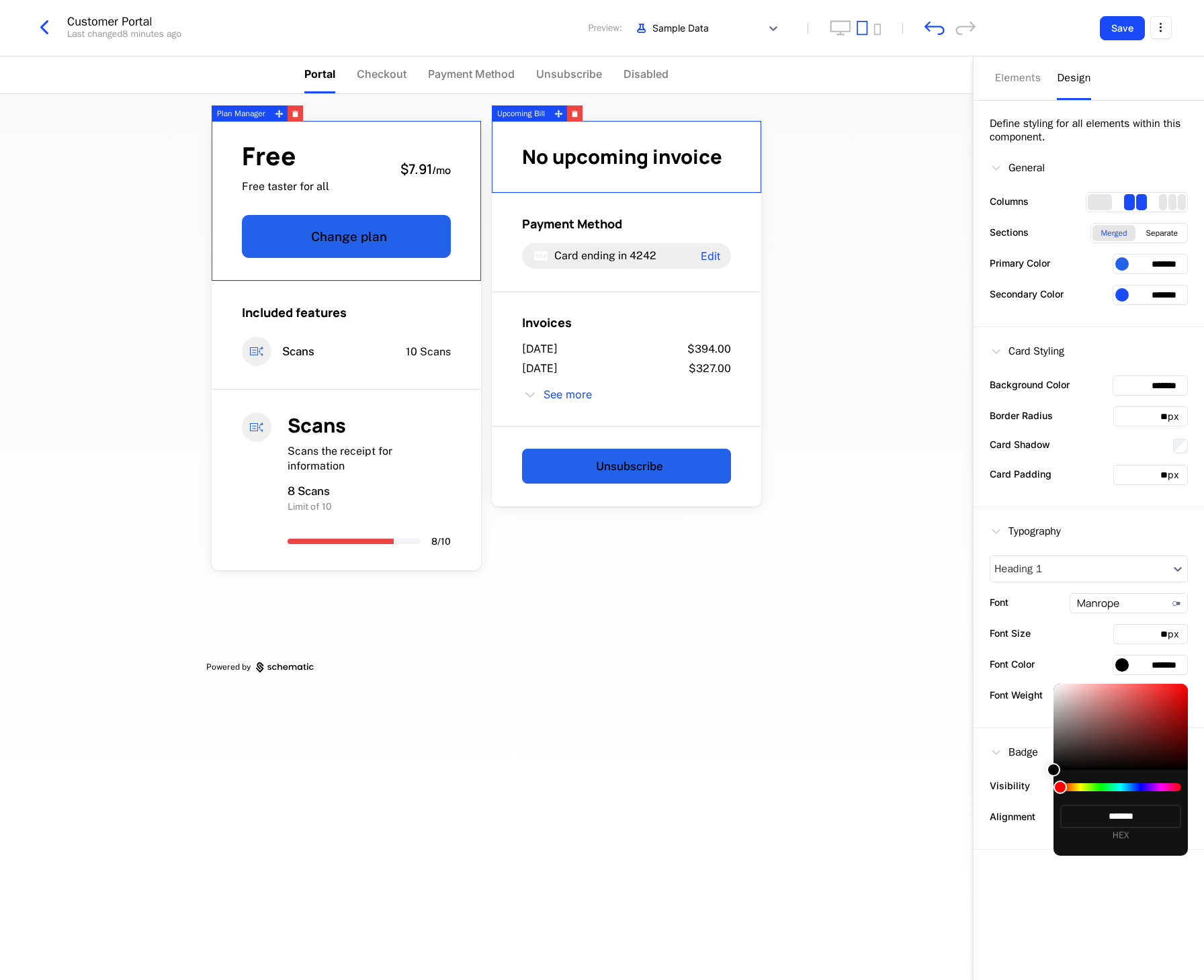 type on "*******" 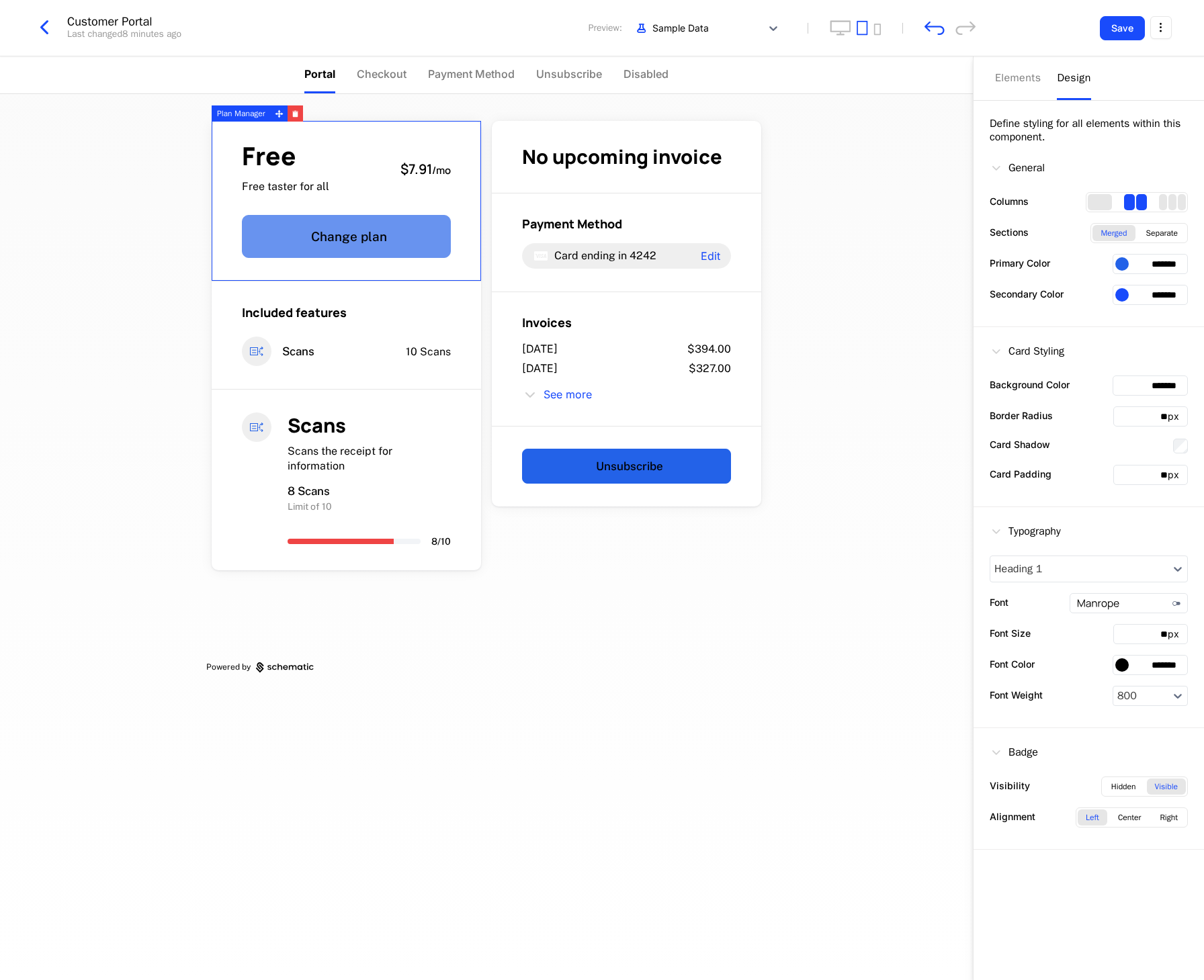 click on "Change plan" at bounding box center [346, 236] 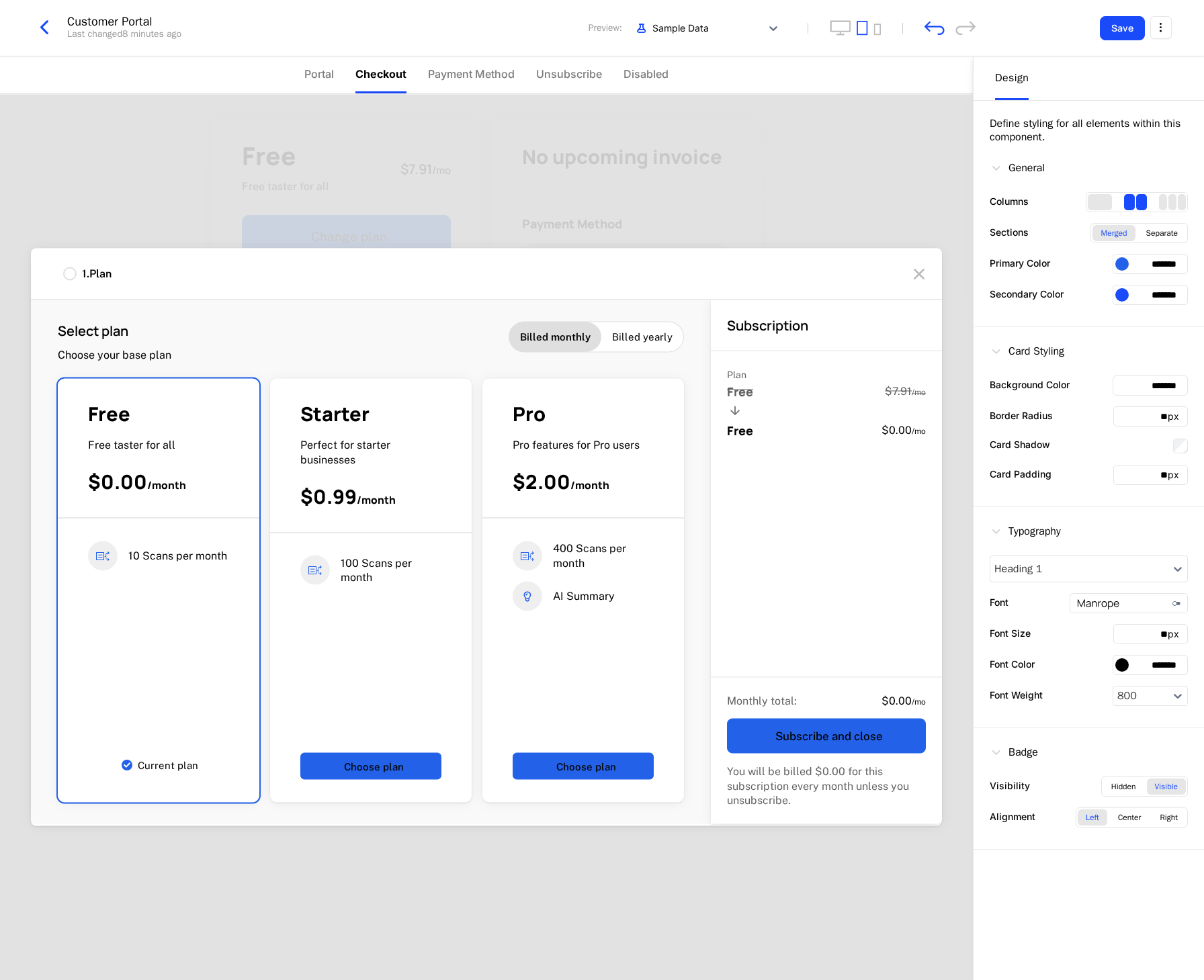 click at bounding box center (919, 274) 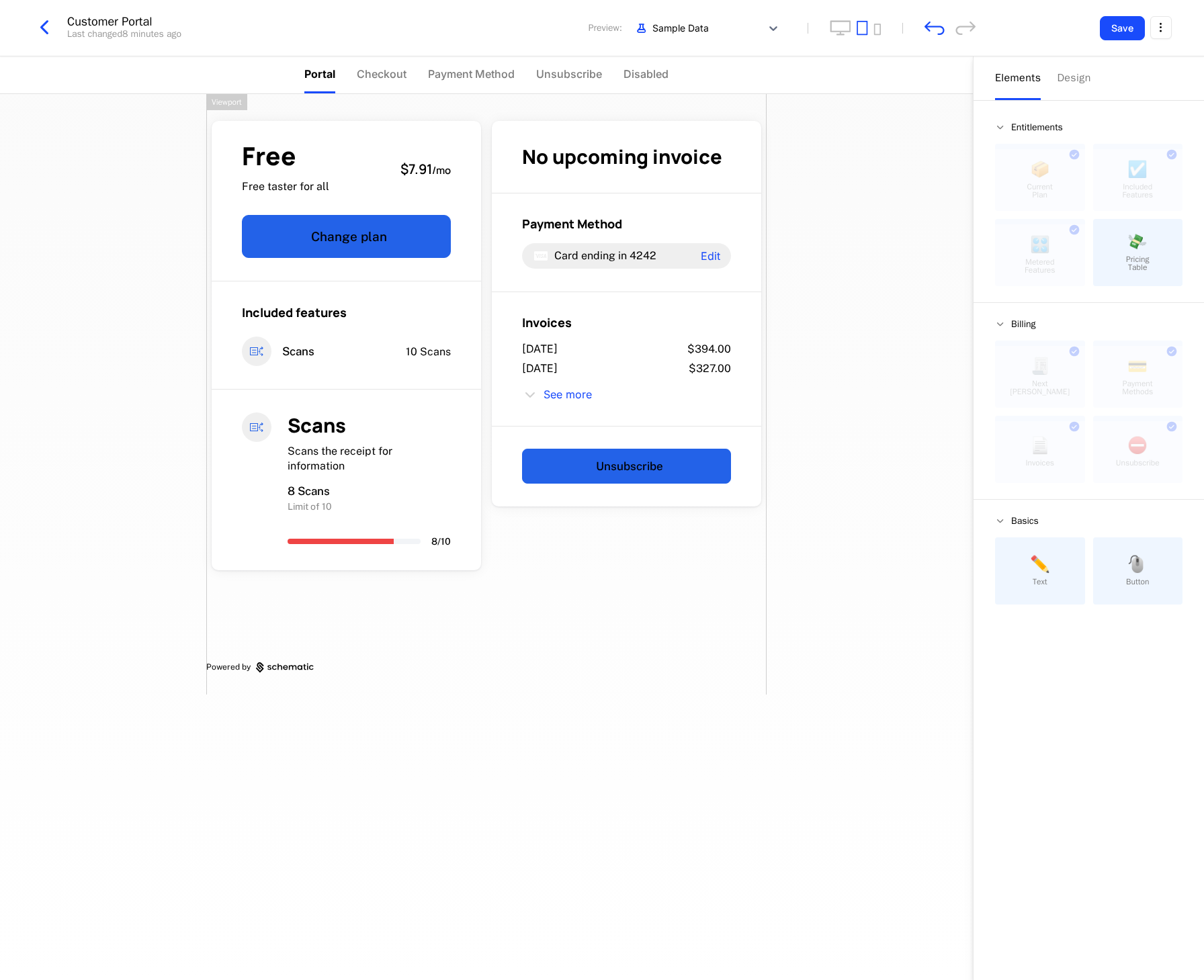drag, startPoint x: 723, startPoint y: 639, endPoint x: 750, endPoint y: 632, distance: 27.892651 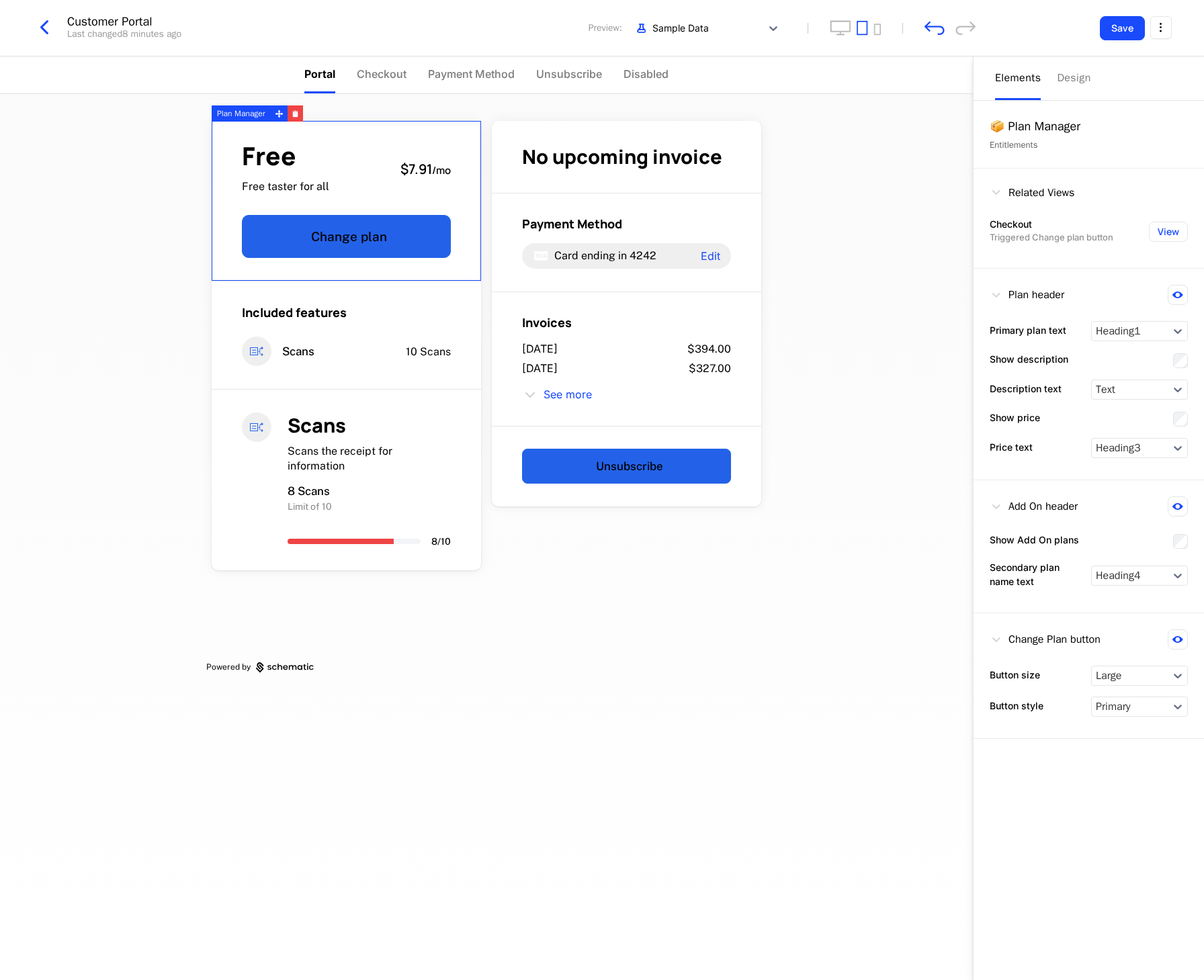 click on "Free  Free taster for all $7.91 / mo Change plan" at bounding box center [346, 201] 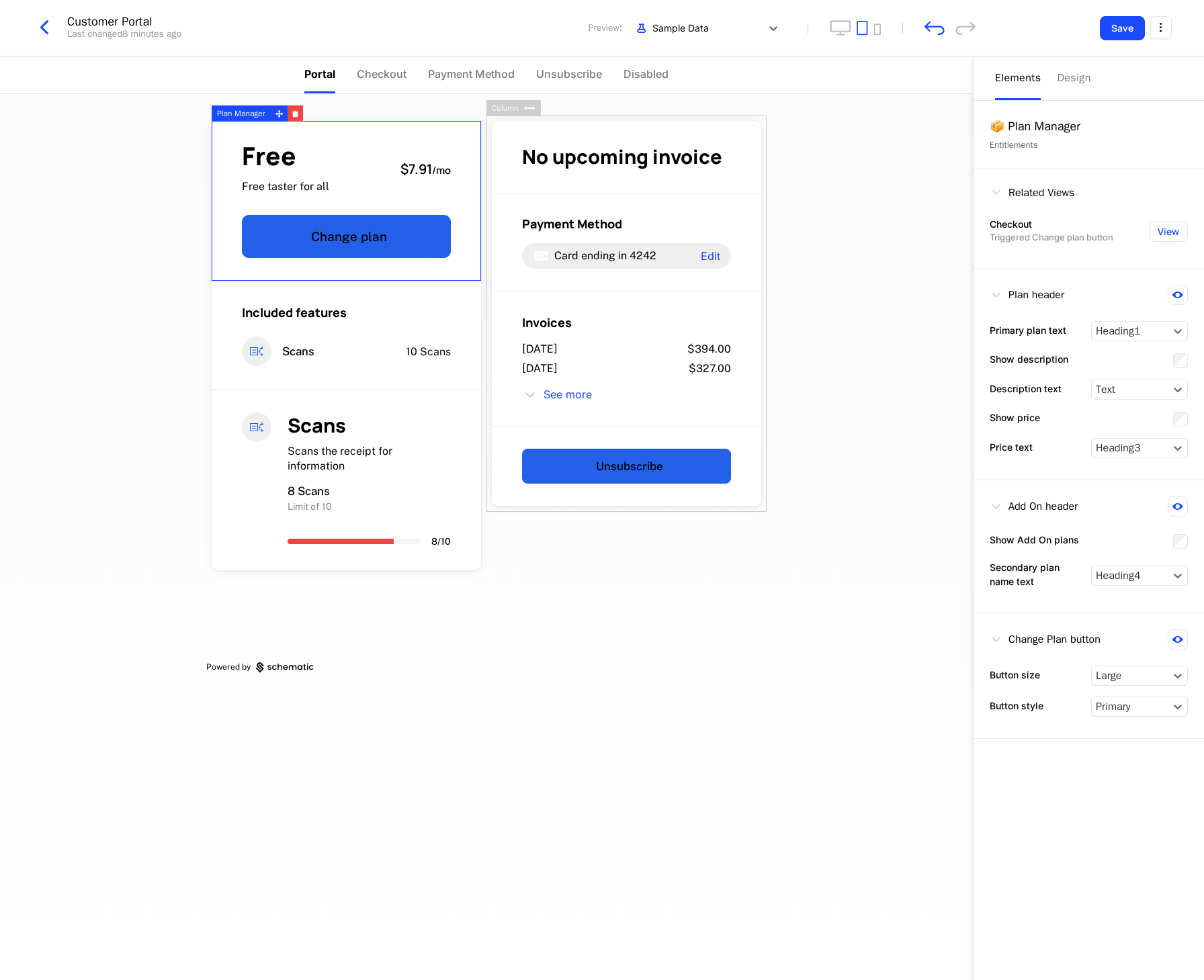 click at bounding box center [996, 639] 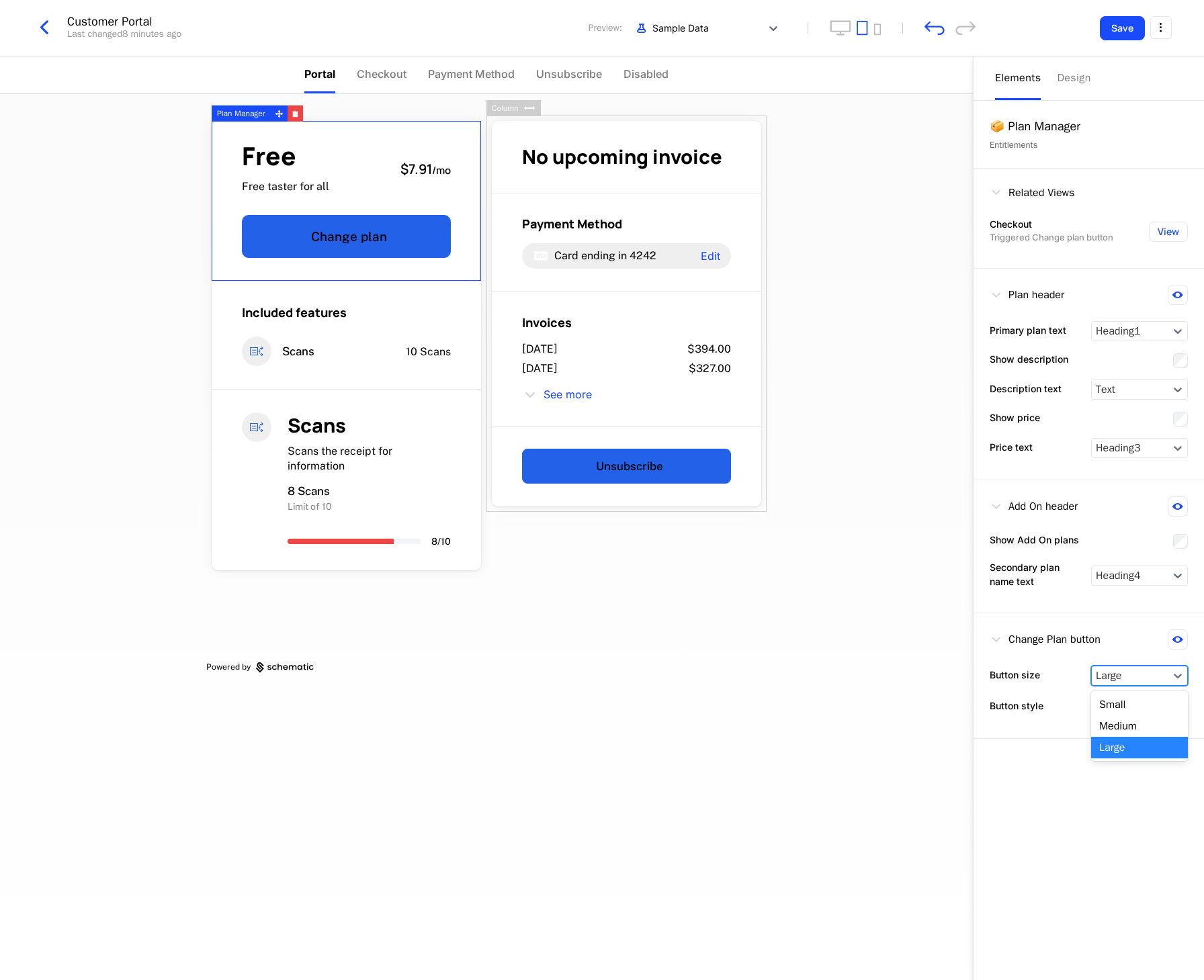 click at bounding box center (1130, 676) 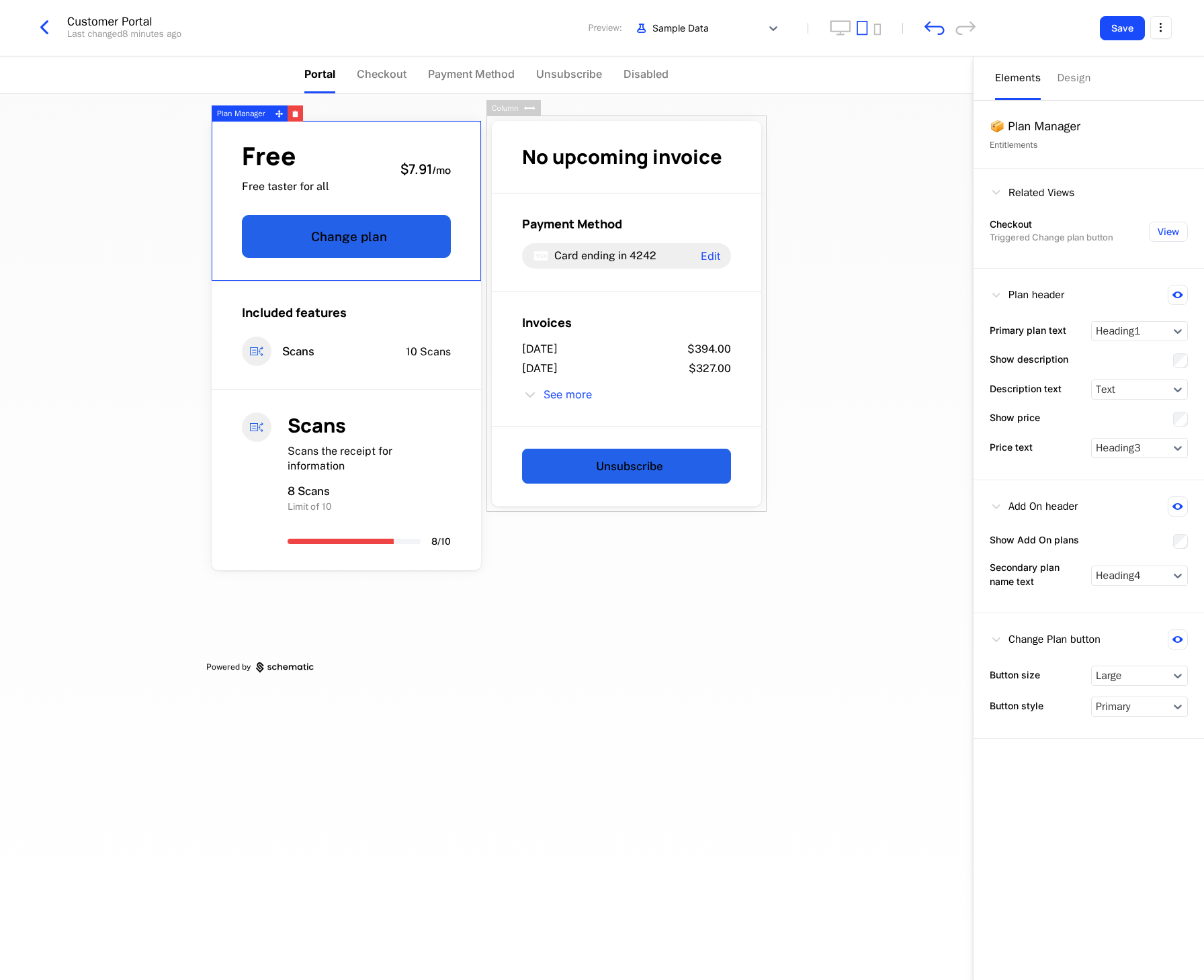 click on "Elements Design 📦 Plan Manager Entitlements Related Views Checkout Triggered Change plan button View Plan header Primary plan text Heading1 Show description Description text Text Show price Price text Heading3 Add On header Show Add On plans Secondary plan name text Heading4 Change Plan button Button size Large Button style Primary" at bounding box center (1088, 518) 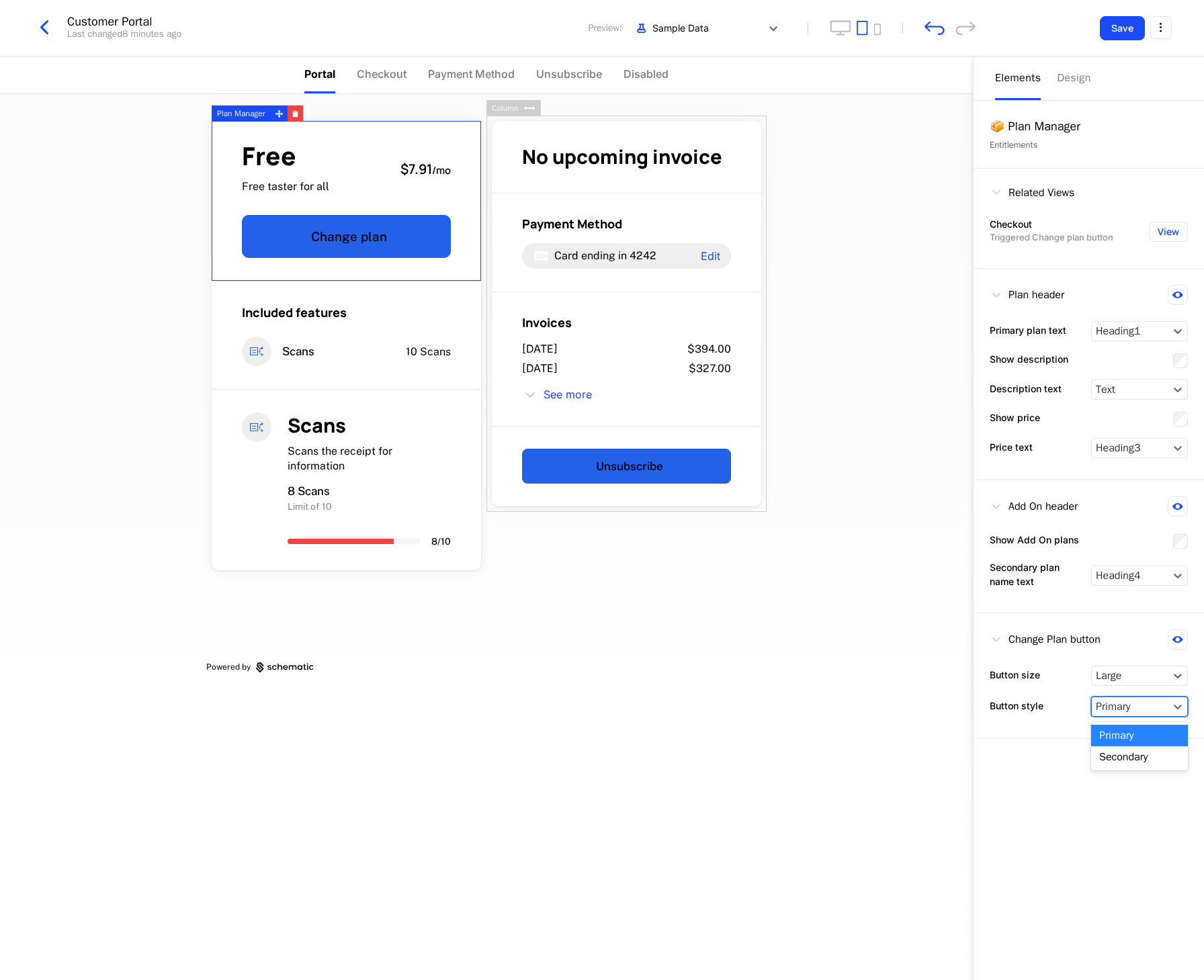 click at bounding box center [1130, 707] 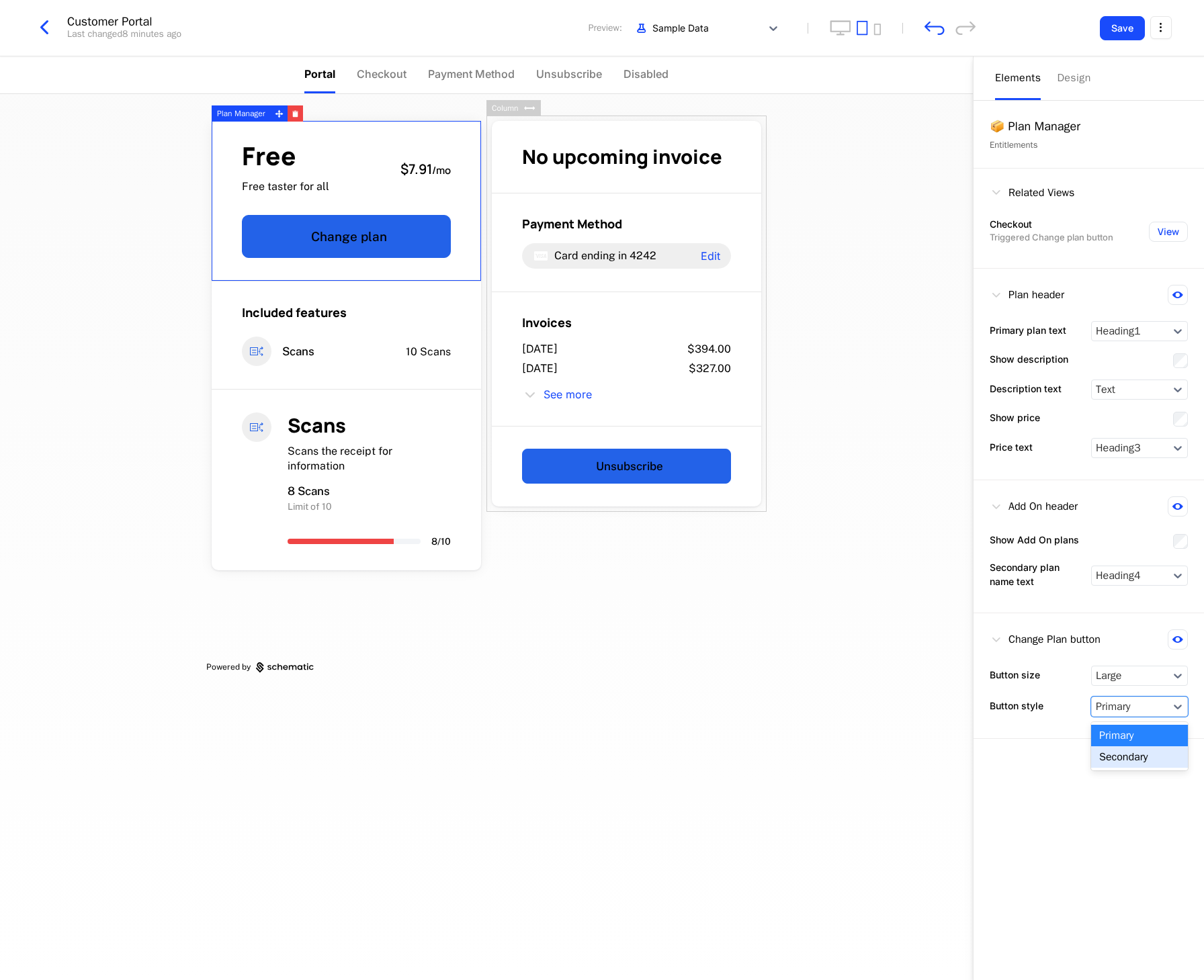 click on "Secondary" at bounding box center (1140, 757) 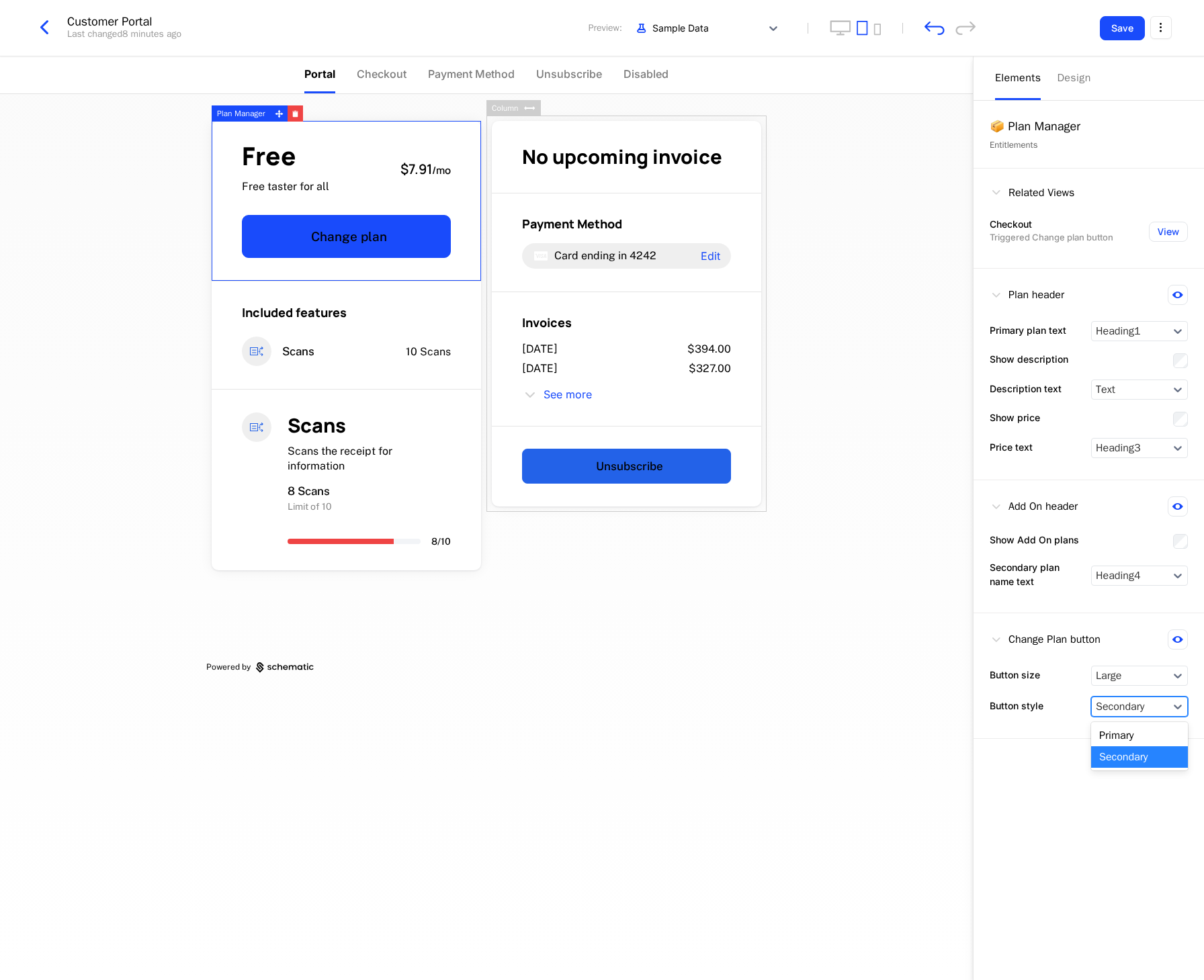 click at bounding box center [1130, 707] 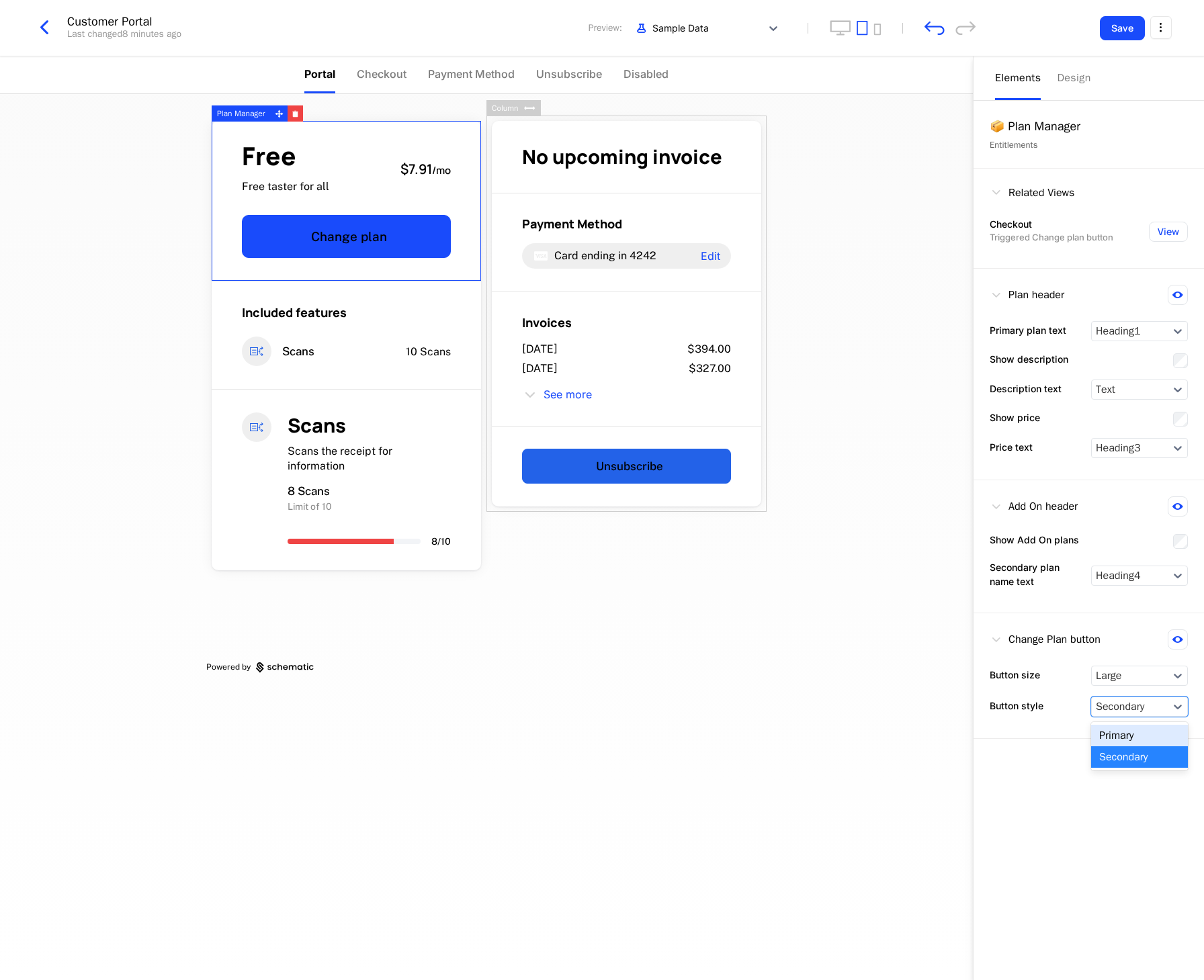 click on "Primary" at bounding box center (1140, 736) 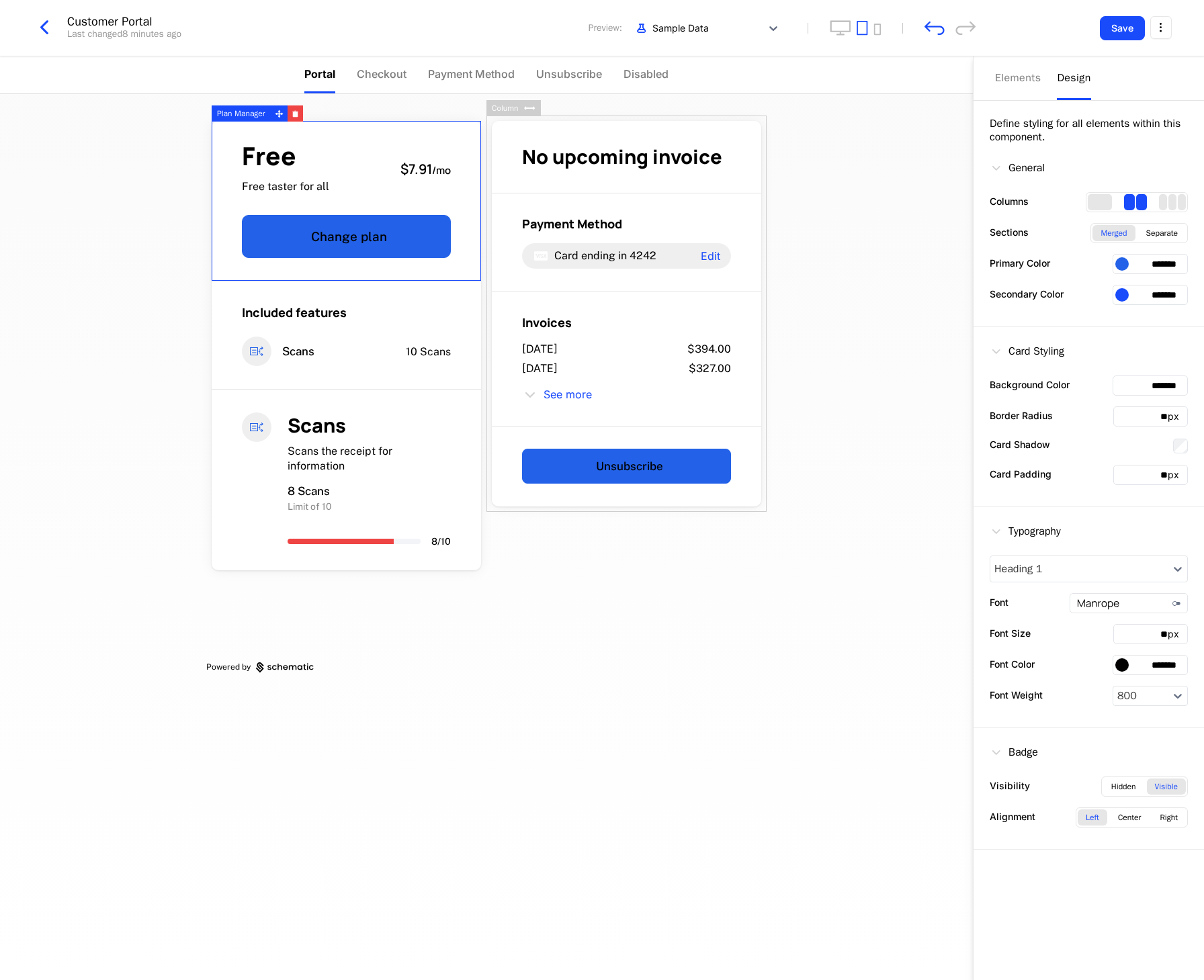 click on "Design" at bounding box center (1074, 78) 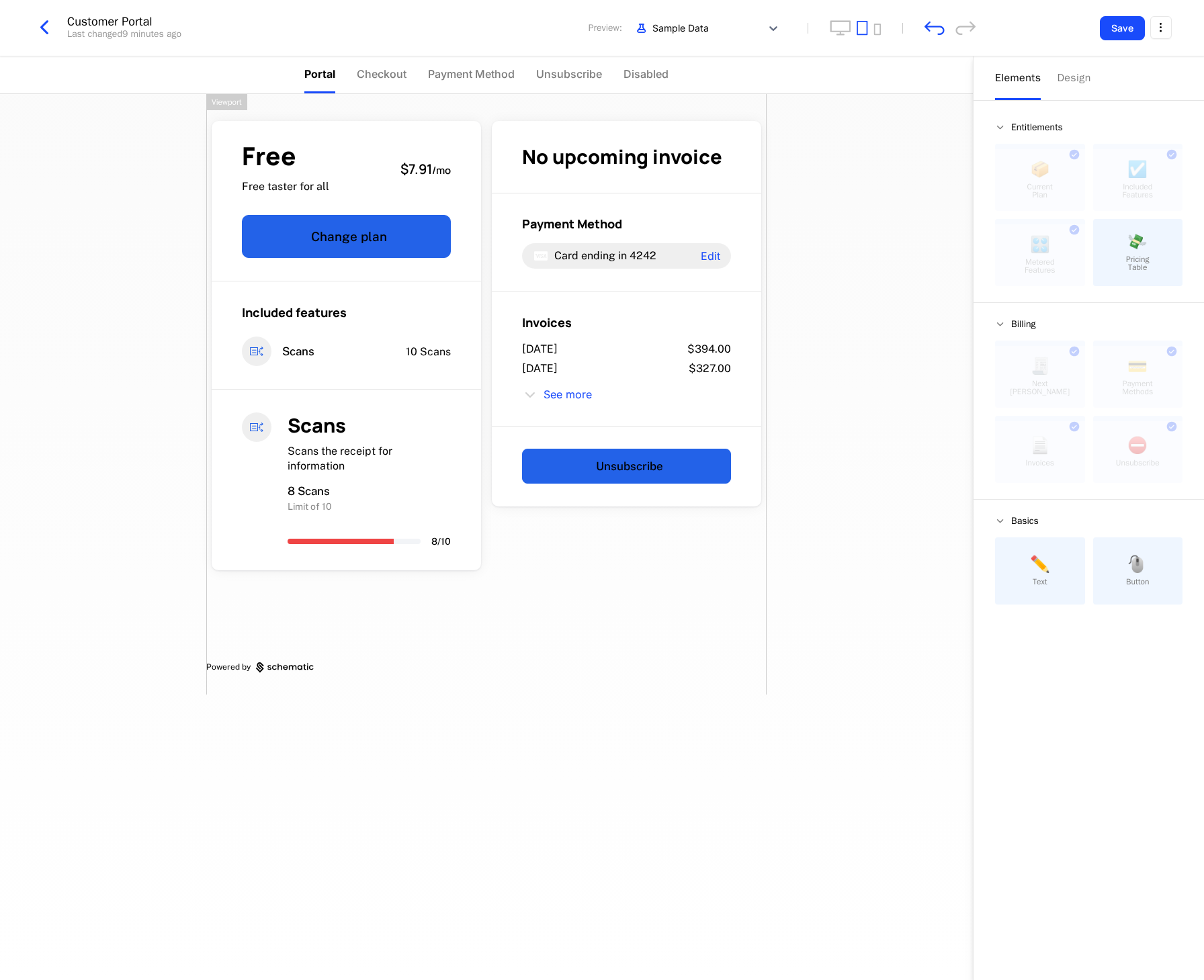 click on "Powered by" at bounding box center [486, 667] 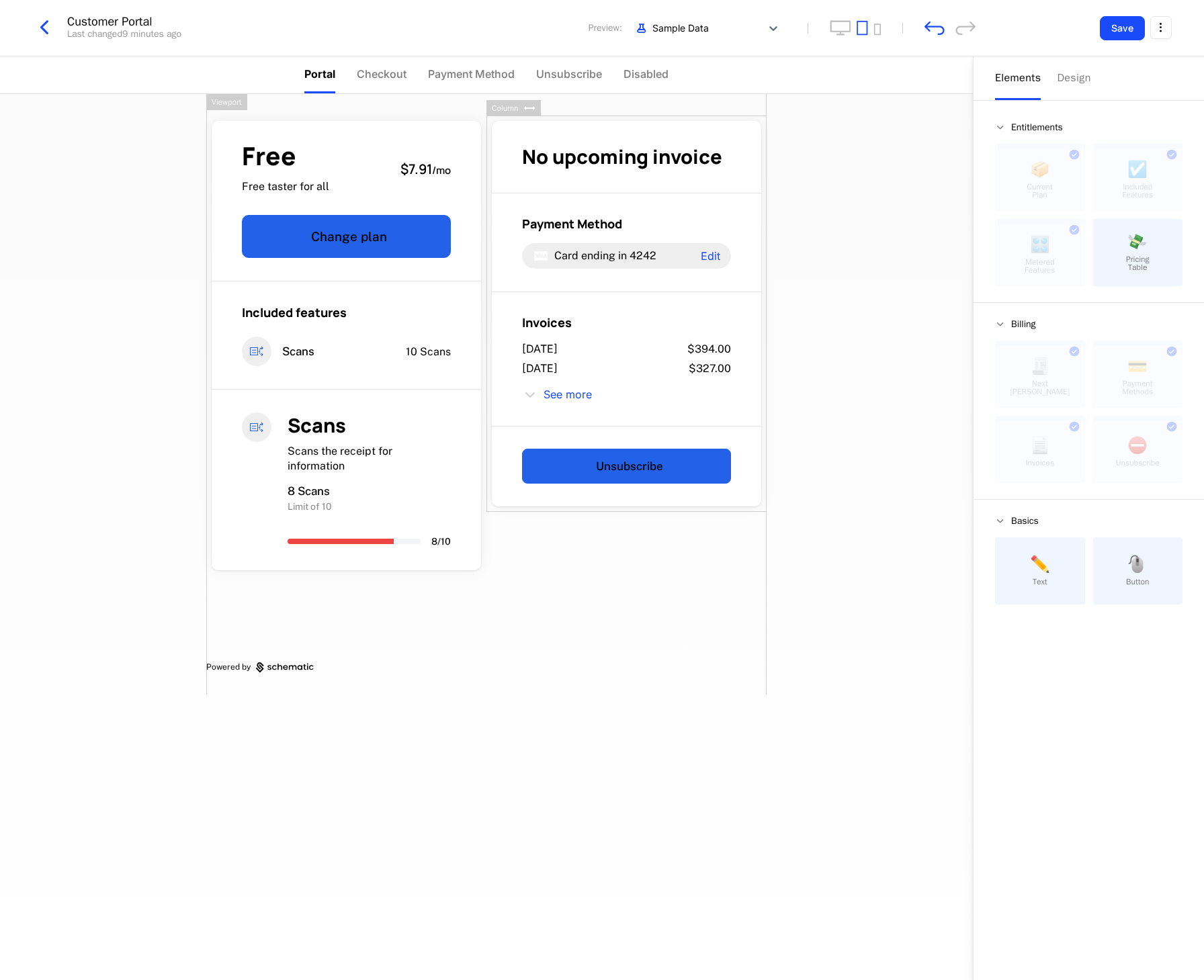 click on "Free  Free taster for all $7.91 / mo Change plan Included features Scans 10   Scans Scans Scans the receipt for information 8   Scans Limit of 10 8 / 10 No upcoming invoice Payment Method Card ending in   4242 Edit Invoices [DATE] $394.00 [DATE] $327.00 See more Unsubscribe Powered by" at bounding box center (486, 537) 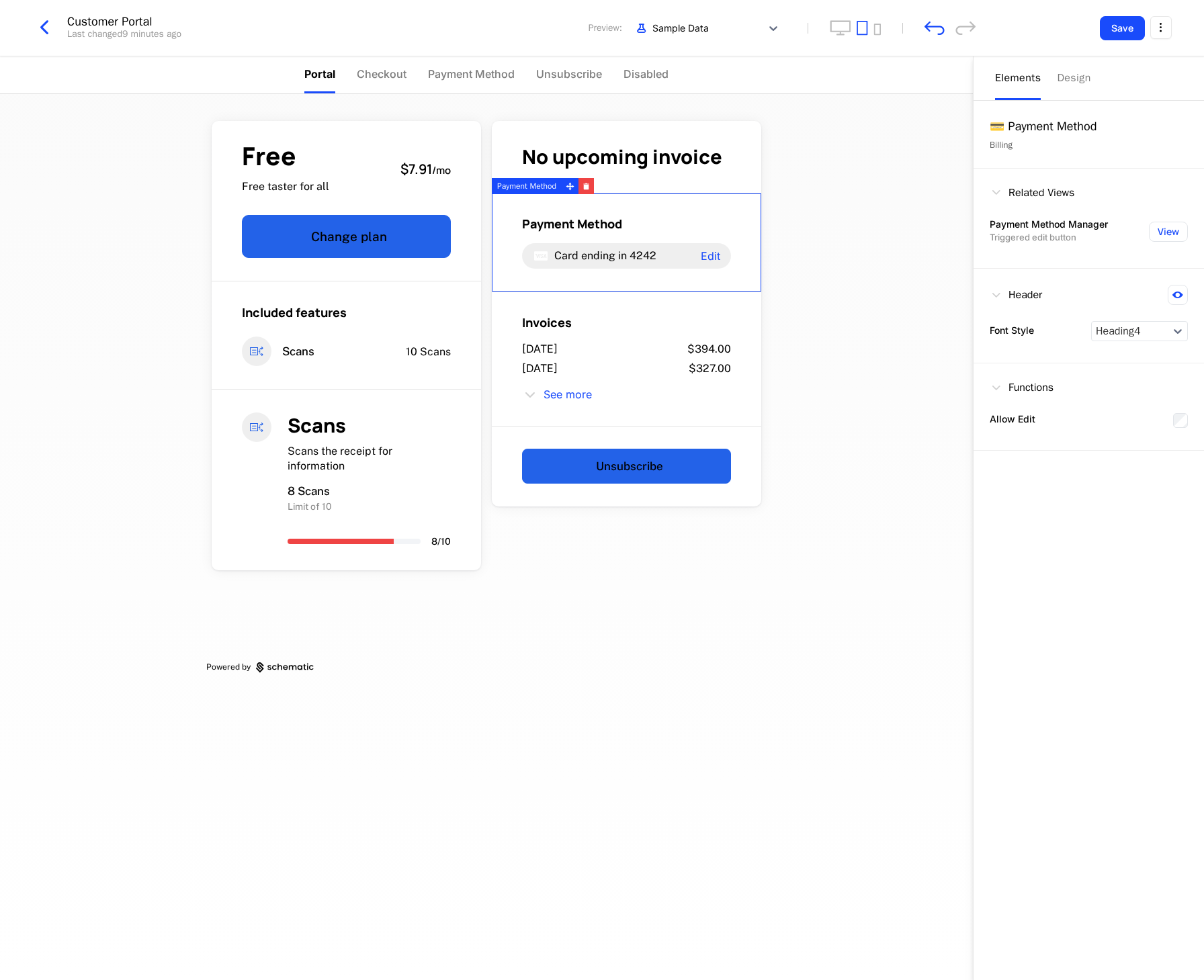 click on "4242" at bounding box center [643, 255] 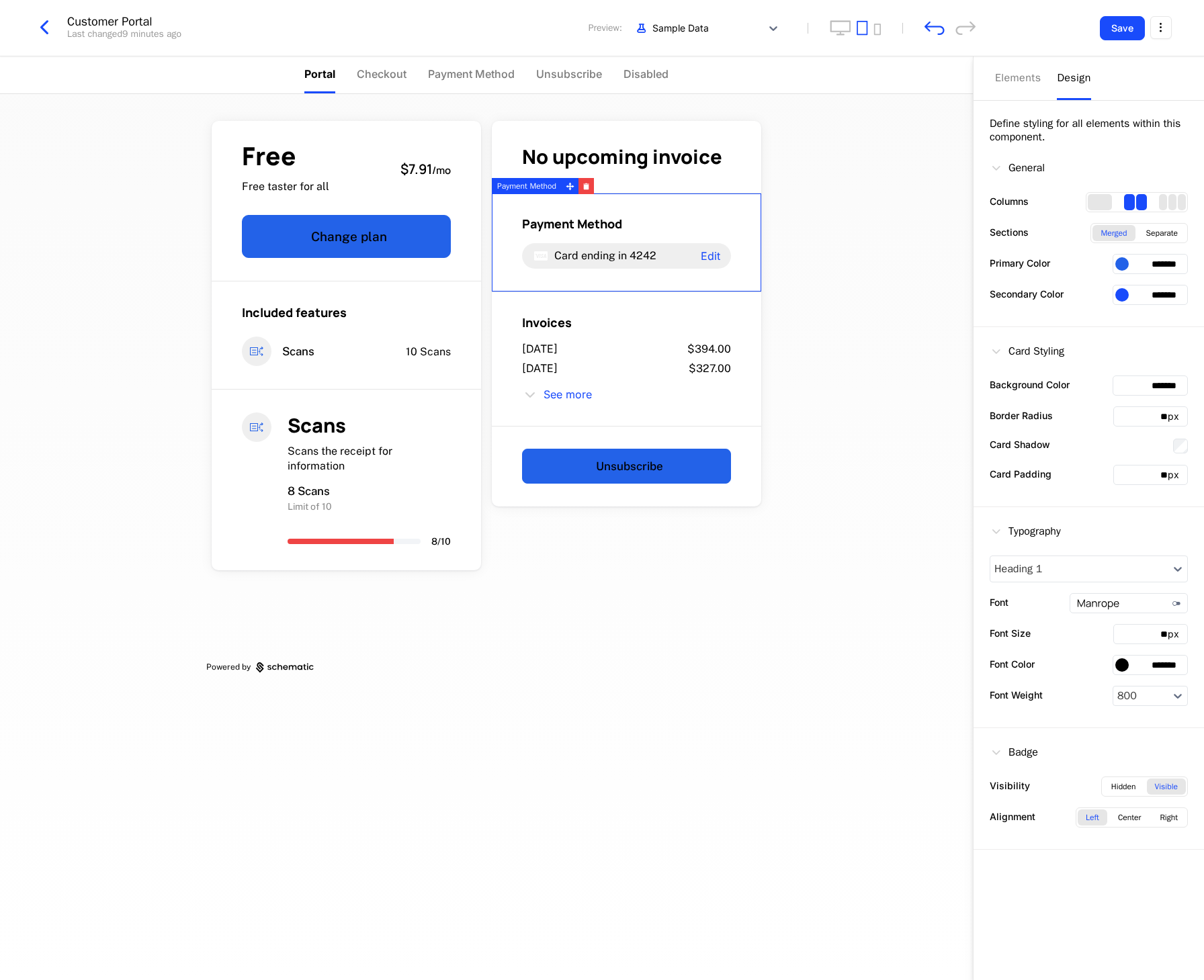 click on "Design" at bounding box center (1074, 78) 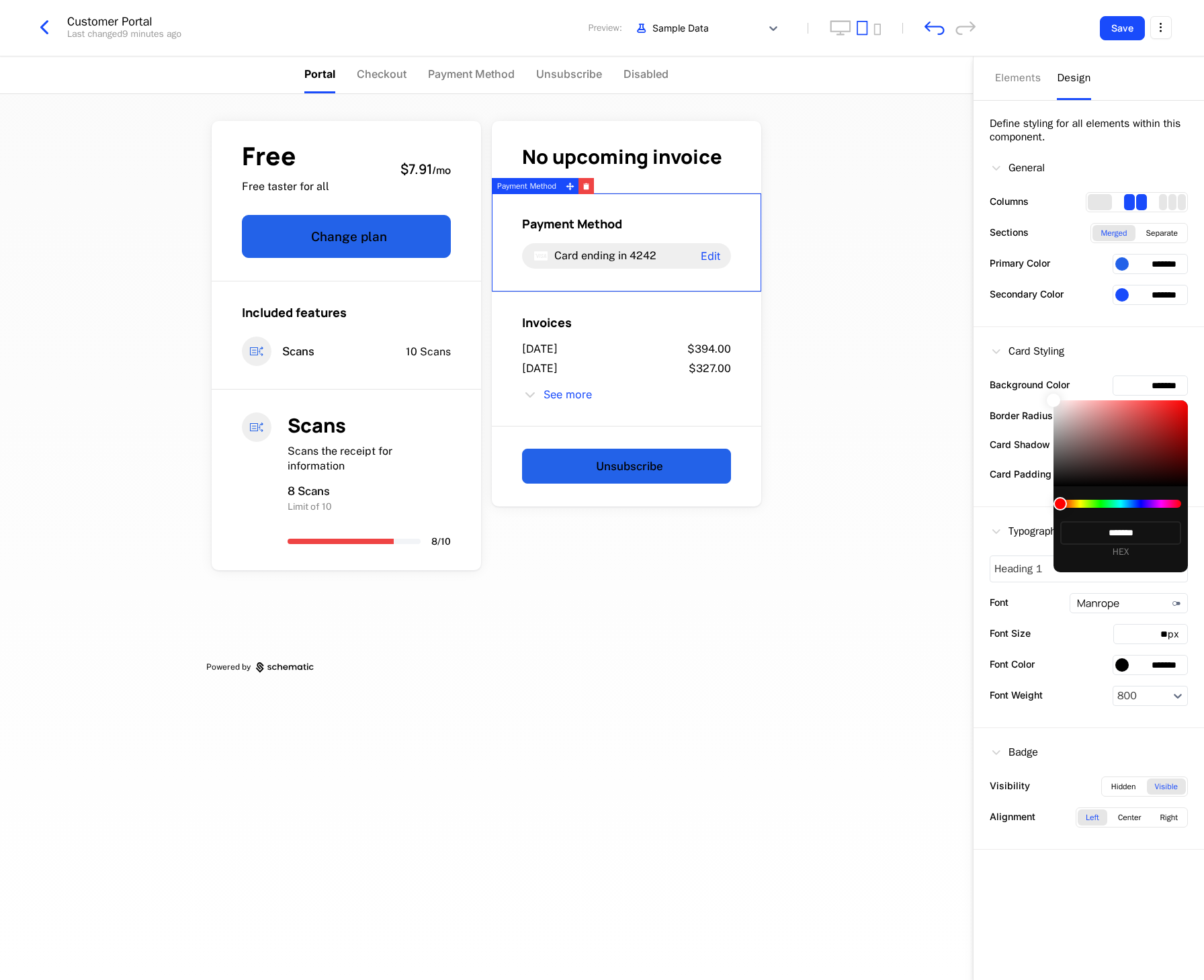 click at bounding box center [602, 490] 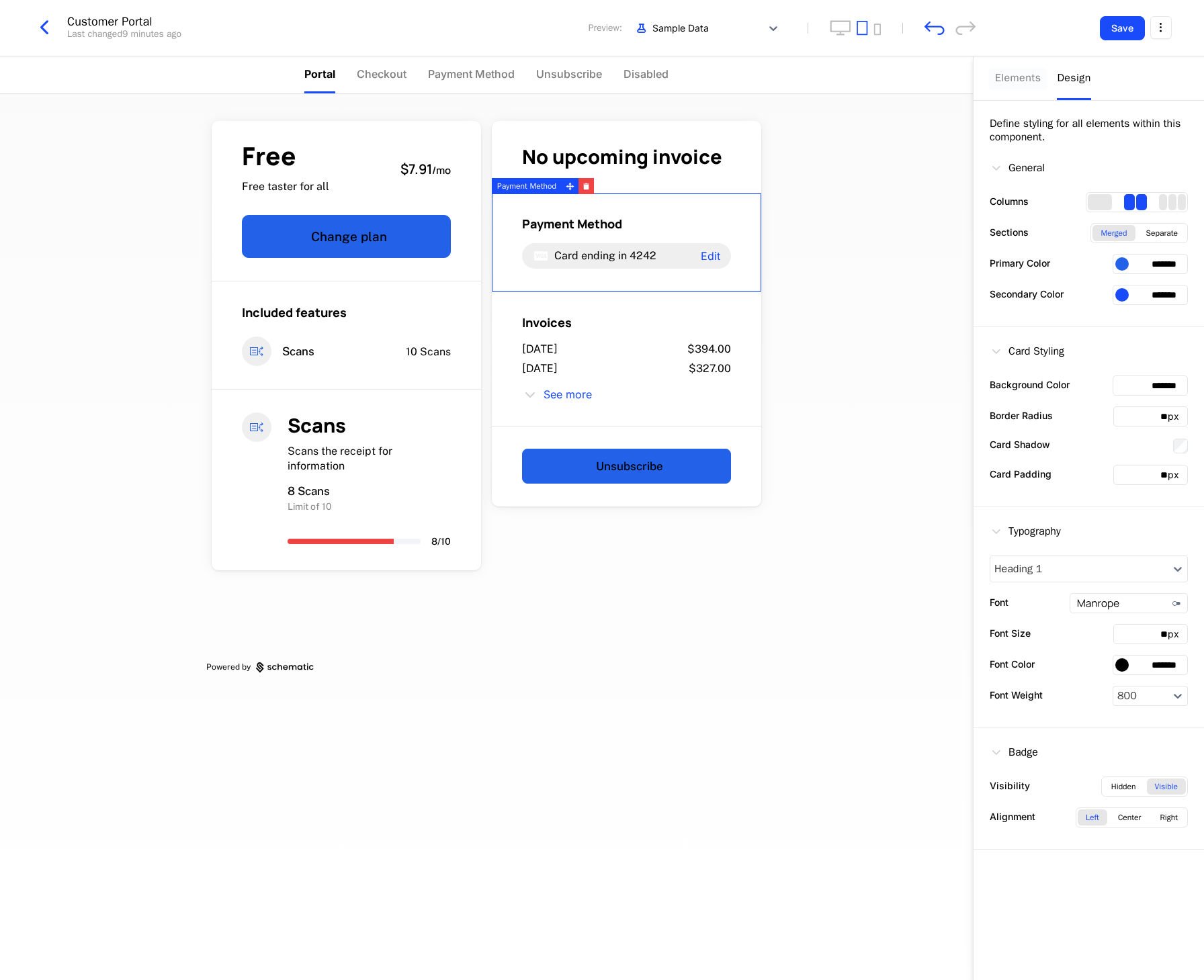 click on "Elements" at bounding box center (1018, 78) 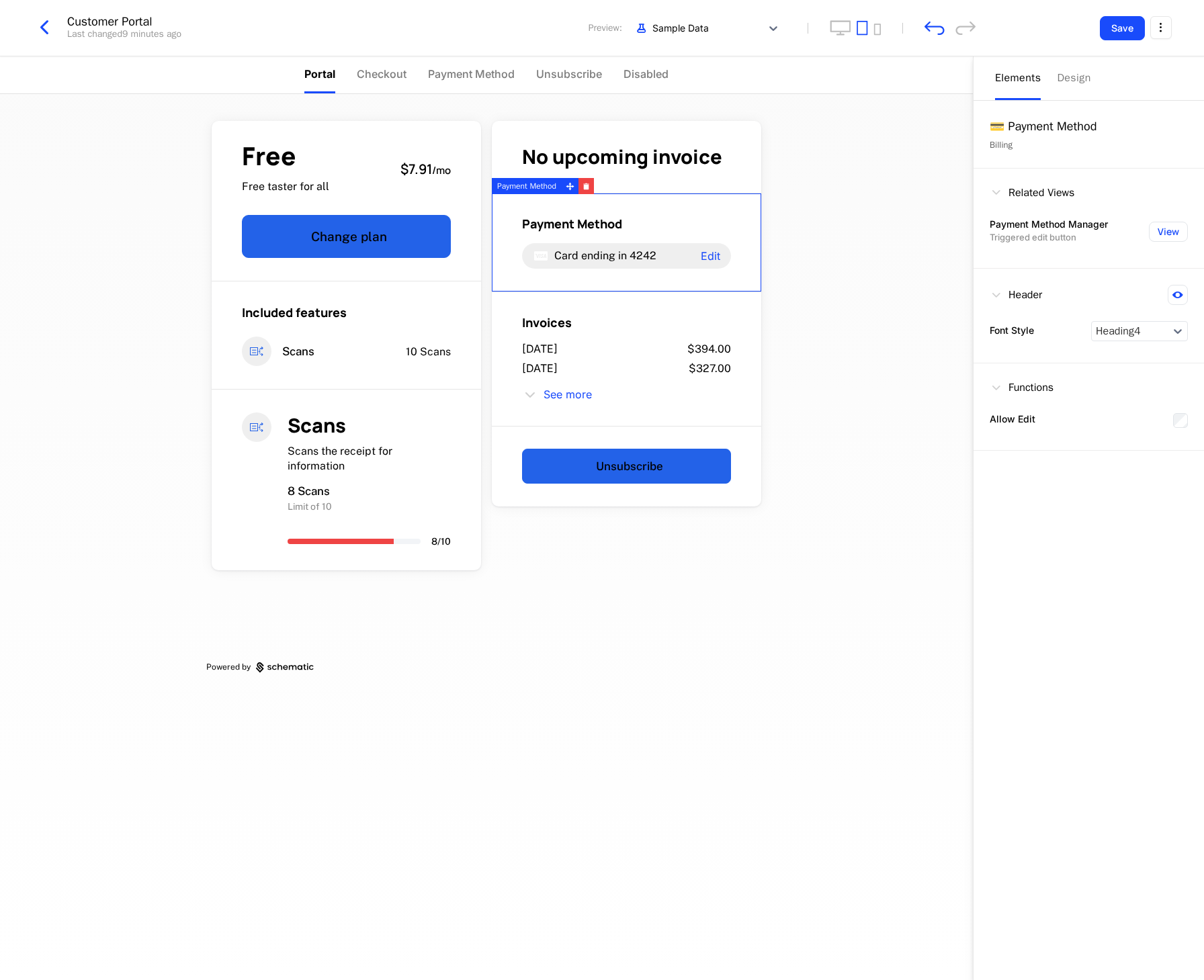 click on "Free  Free taster for all $7.91 / mo Change plan Included features Scans 10   Scans Scans Scans the receipt for information 8   Scans Limit of 10 8 / 10 No upcoming invoice Payment Method Card ending in   4242 Edit Invoices [DATE] $394.00 [DATE] $327.00 See more Unsubscribe Powered by" at bounding box center [486, 537] 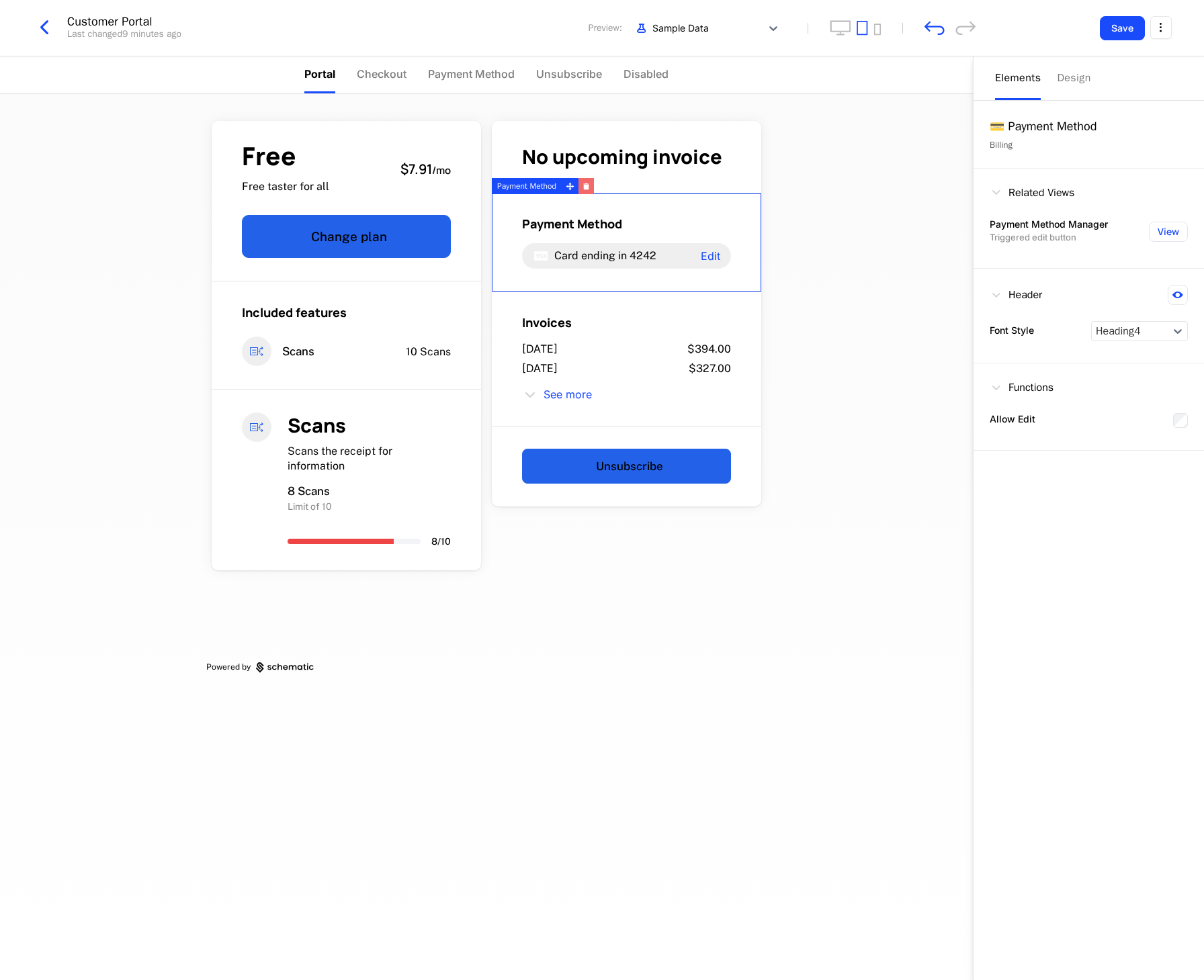 click 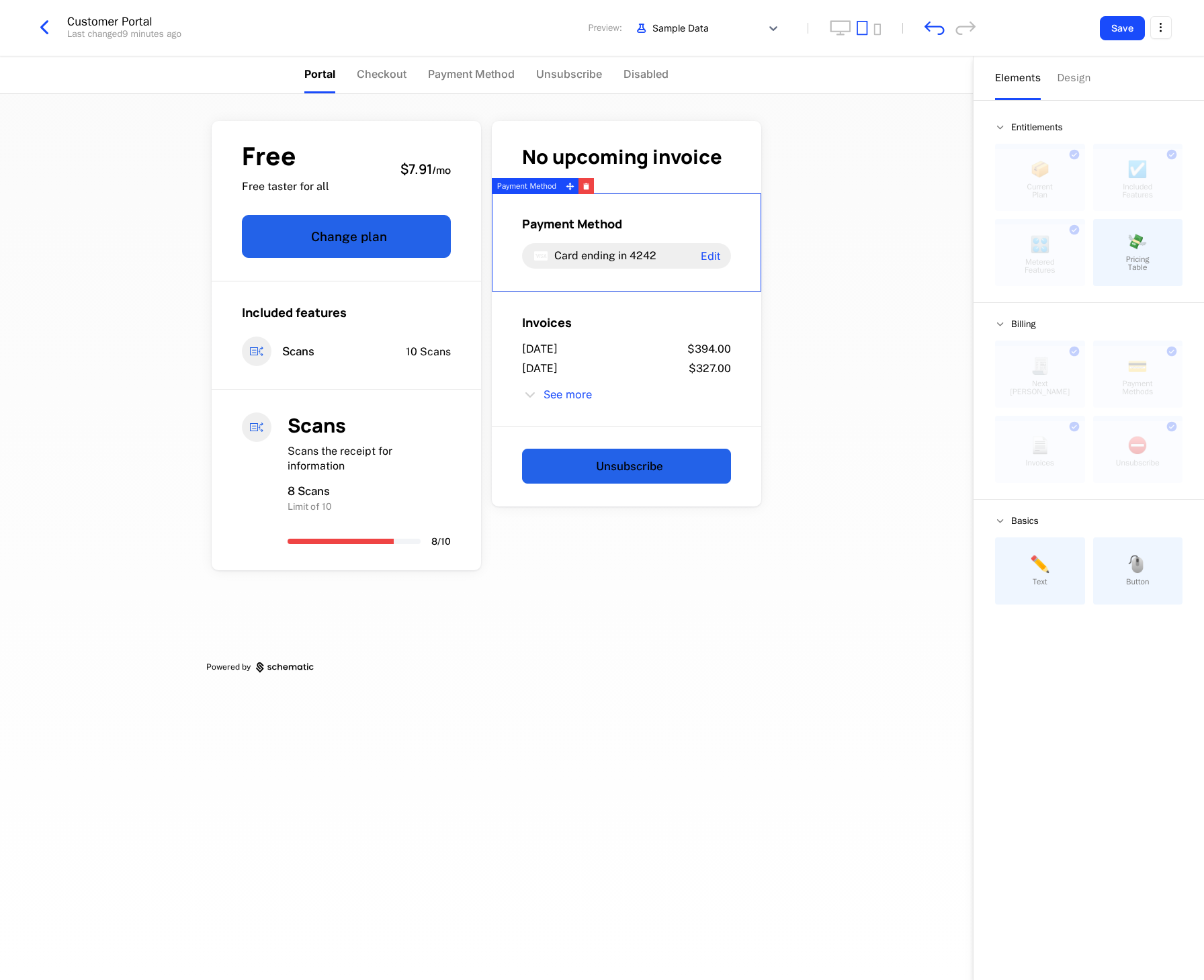 click on "Free  Free taster for all $7.91 / mo Change plan Included features Scans 10   Scans Scans Scans the receipt for information 8   Scans Limit of 10 8 / 10 No upcoming invoice Payment Method Card ending in   4242 Edit Invoices [DATE] $394.00 [DATE] $327.00 See more Unsubscribe Powered by" at bounding box center [486, 537] 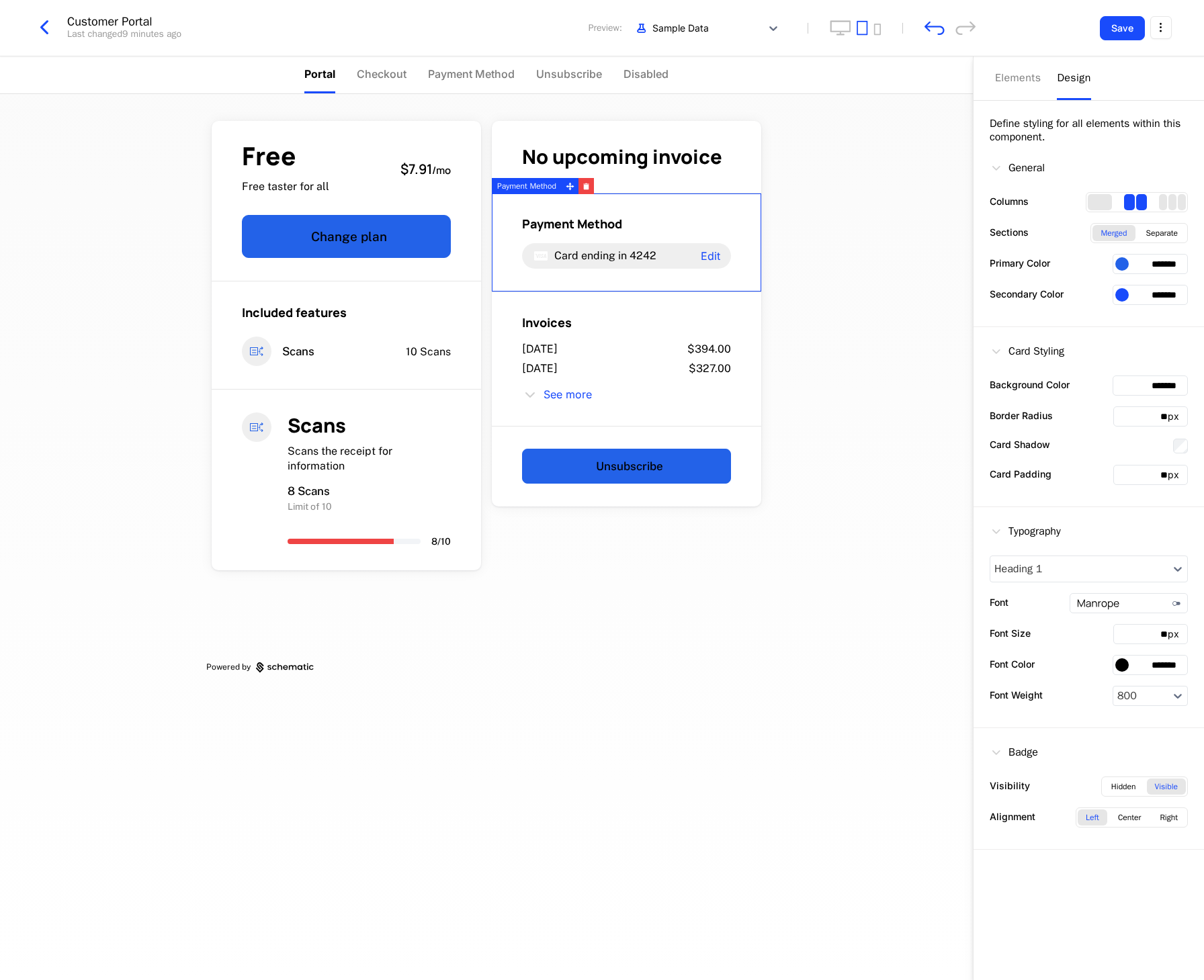 click on "Design" at bounding box center (1074, 78) 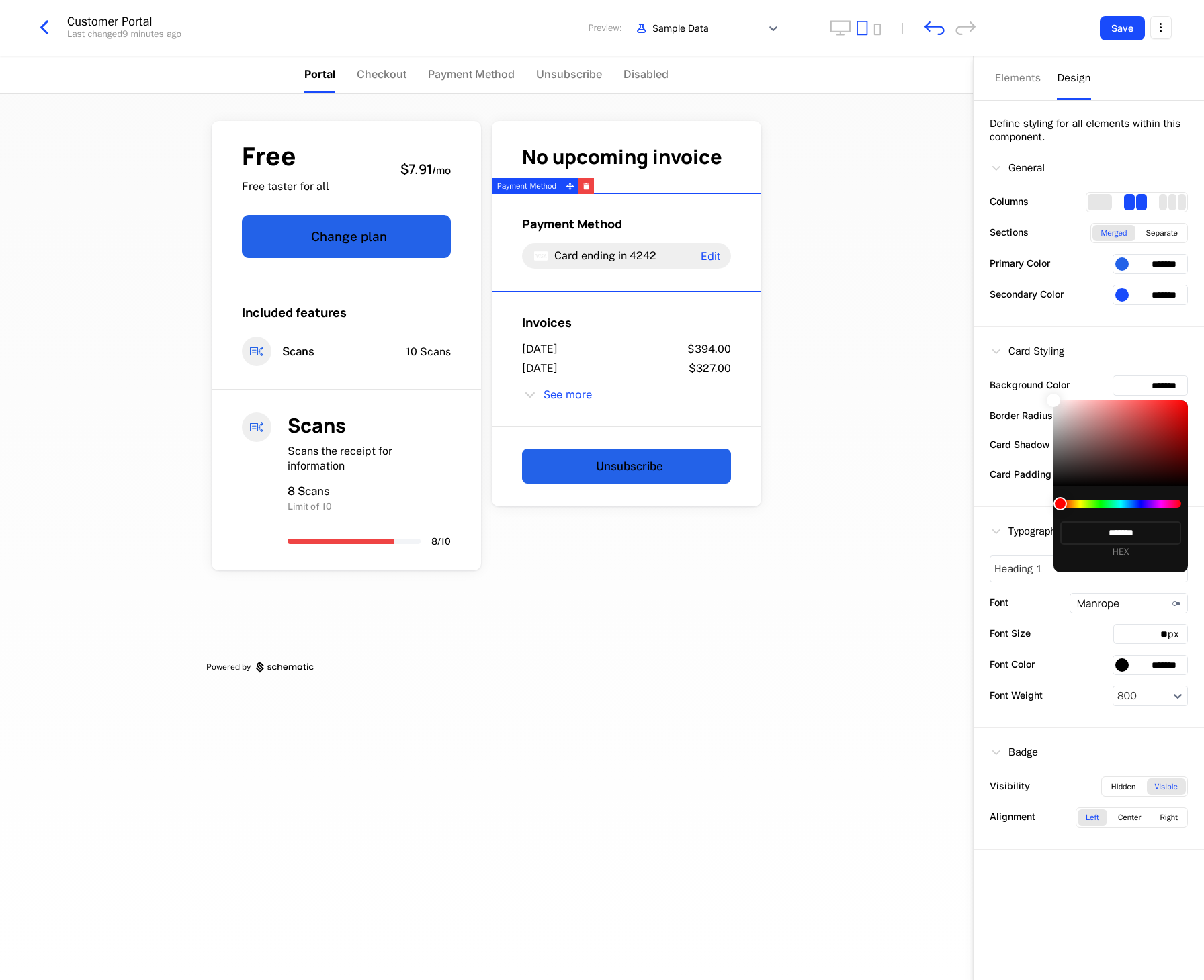 click at bounding box center [602, 490] 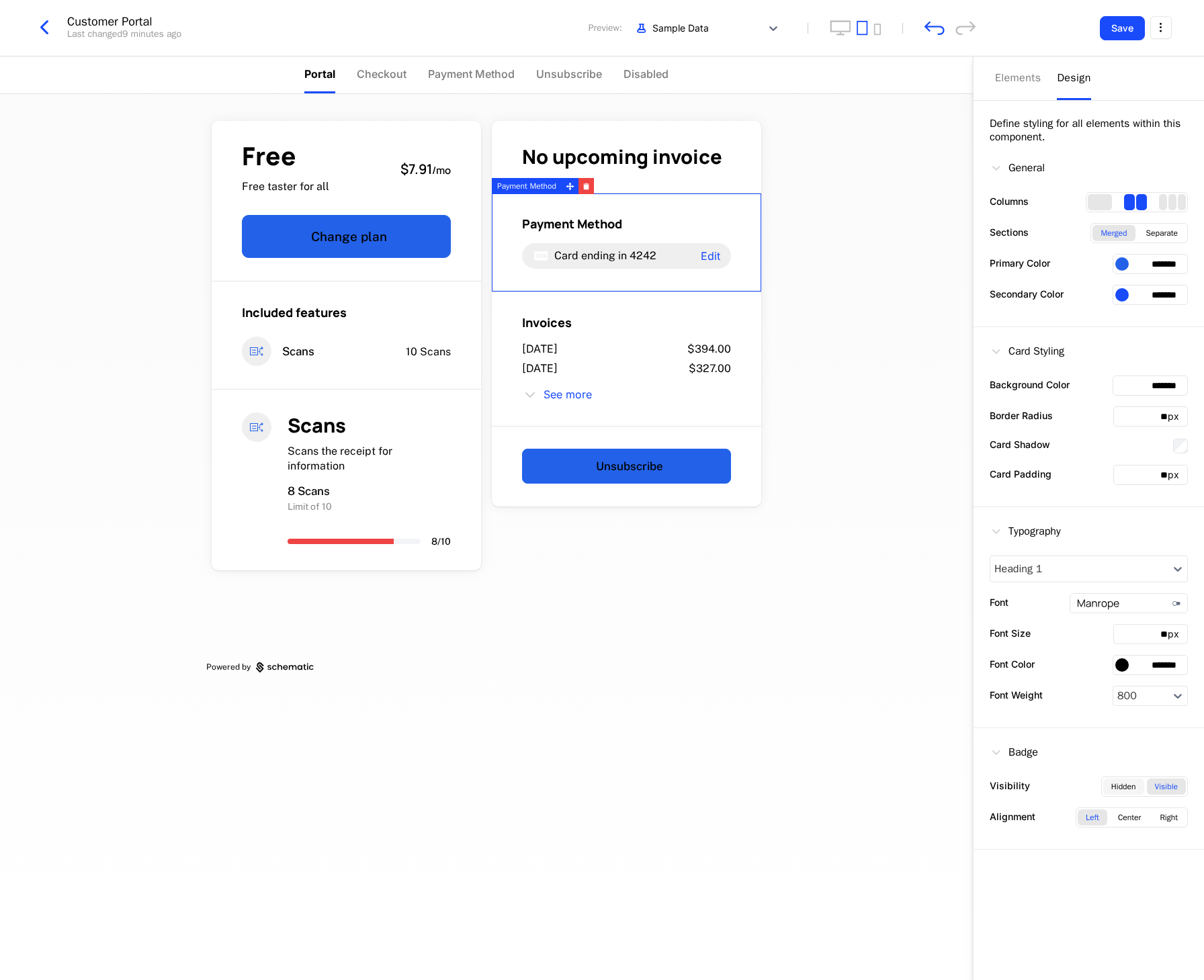 click on "Hidden" at bounding box center (1123, 787) 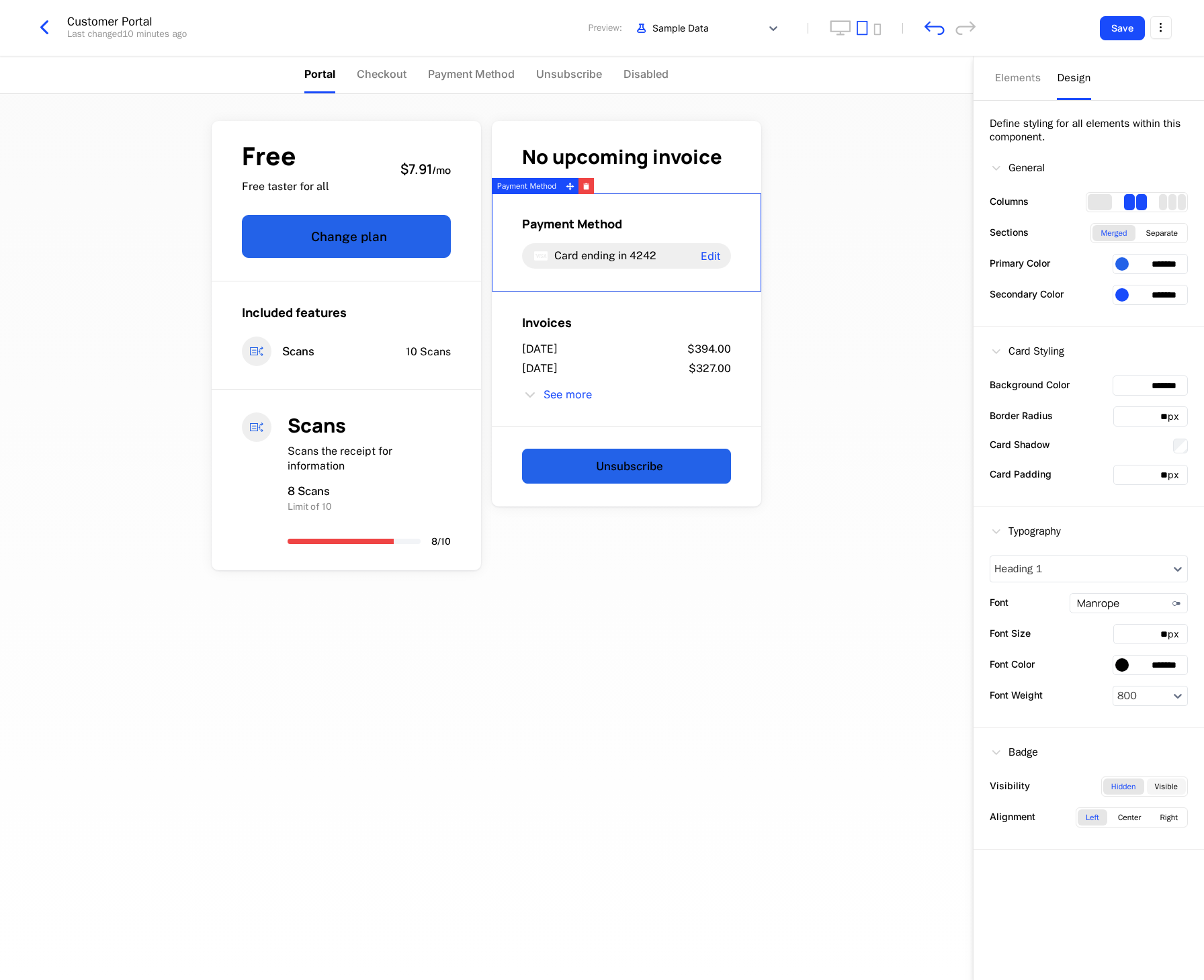 click on "Visible" at bounding box center (1166, 787) 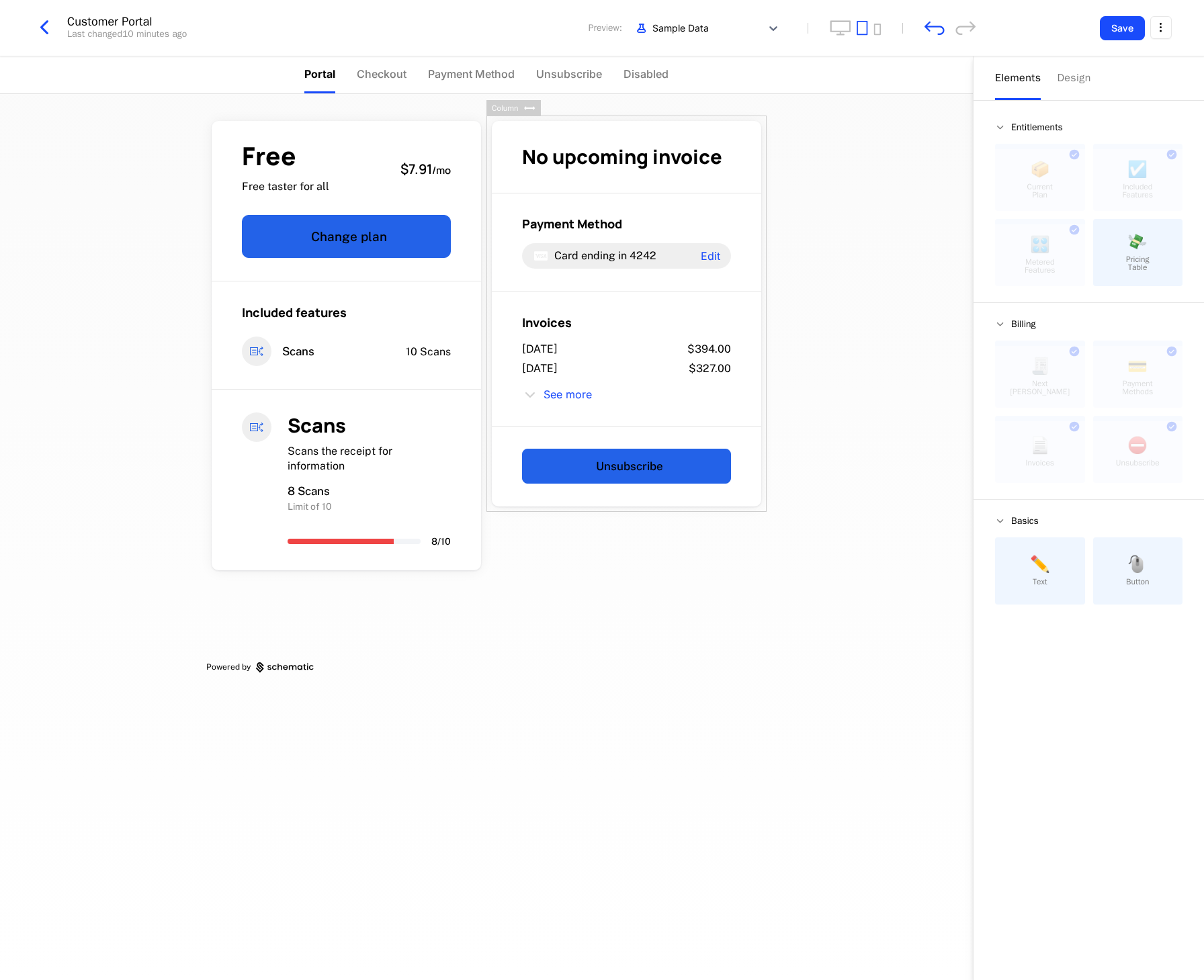 click on "Elements" at bounding box center [1018, 78] 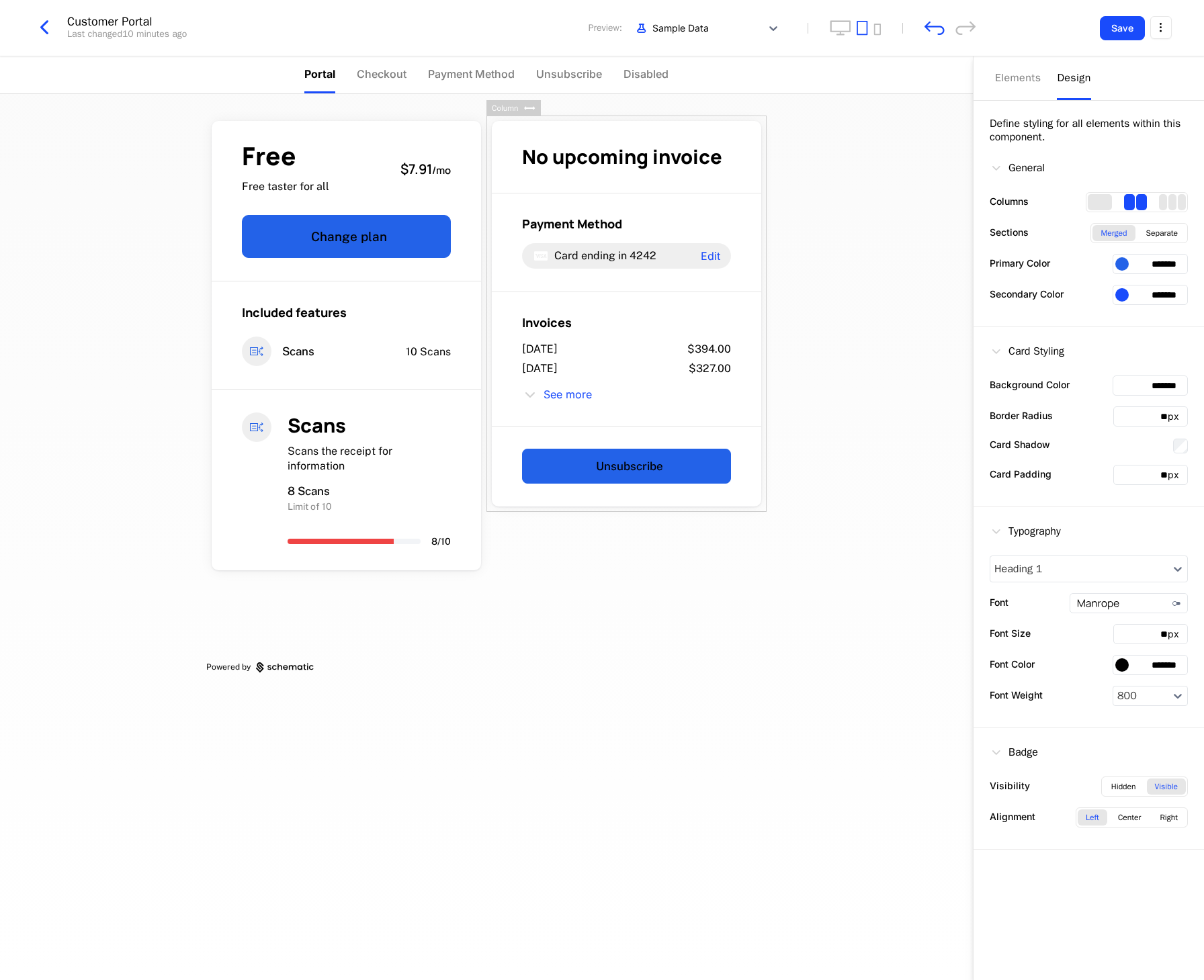 click on "Design" at bounding box center [1074, 78] 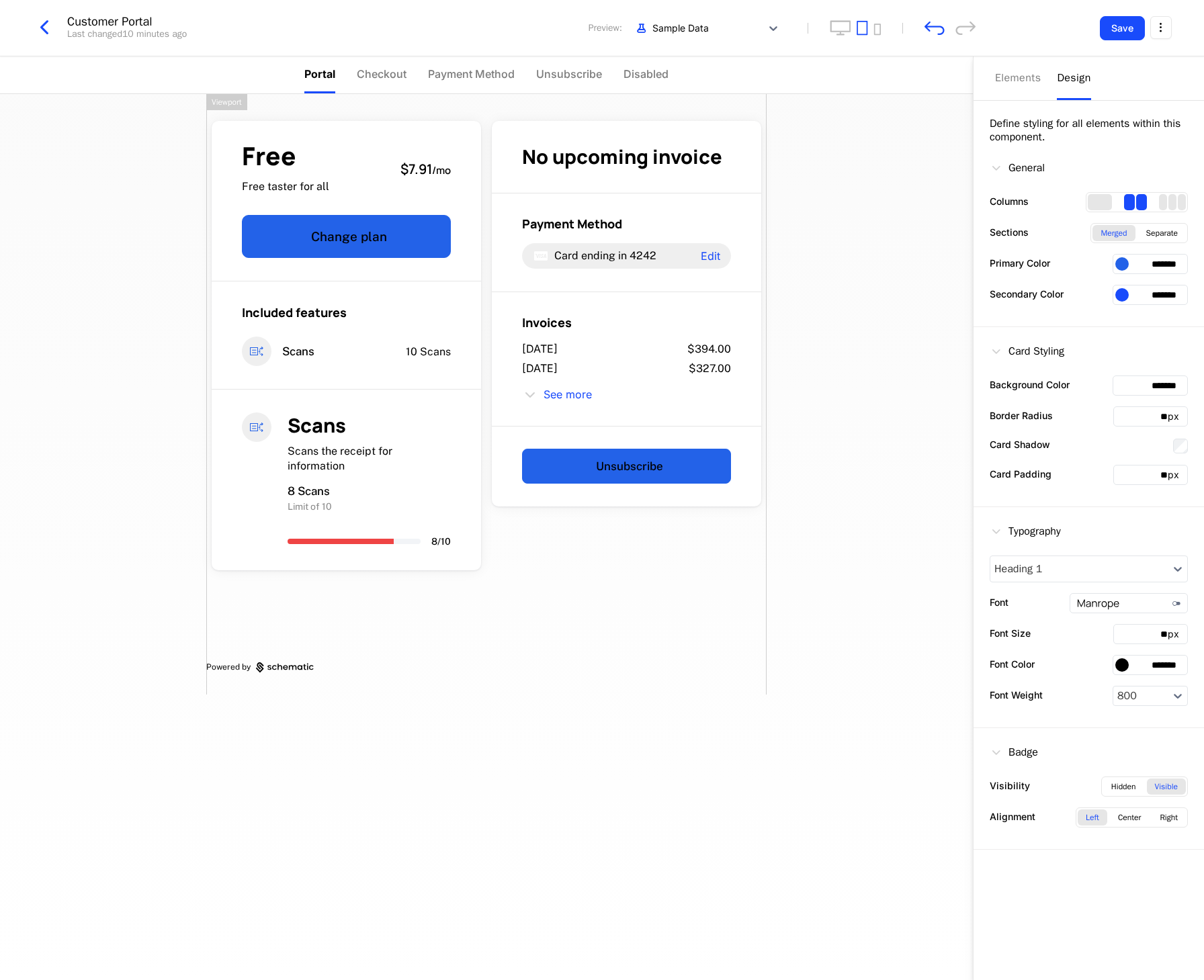 click on "Free  Free taster for all $7.91 / mo Change plan Included features Scans 10   Scans Scans Scans the receipt for information 8   Scans Limit of 10 8 / 10 No upcoming invoice Payment Method Card ending in   4242 Edit Invoices [DATE] $394.00 [DATE] $327.00 See more Unsubscribe Powered by" at bounding box center (486, 537) 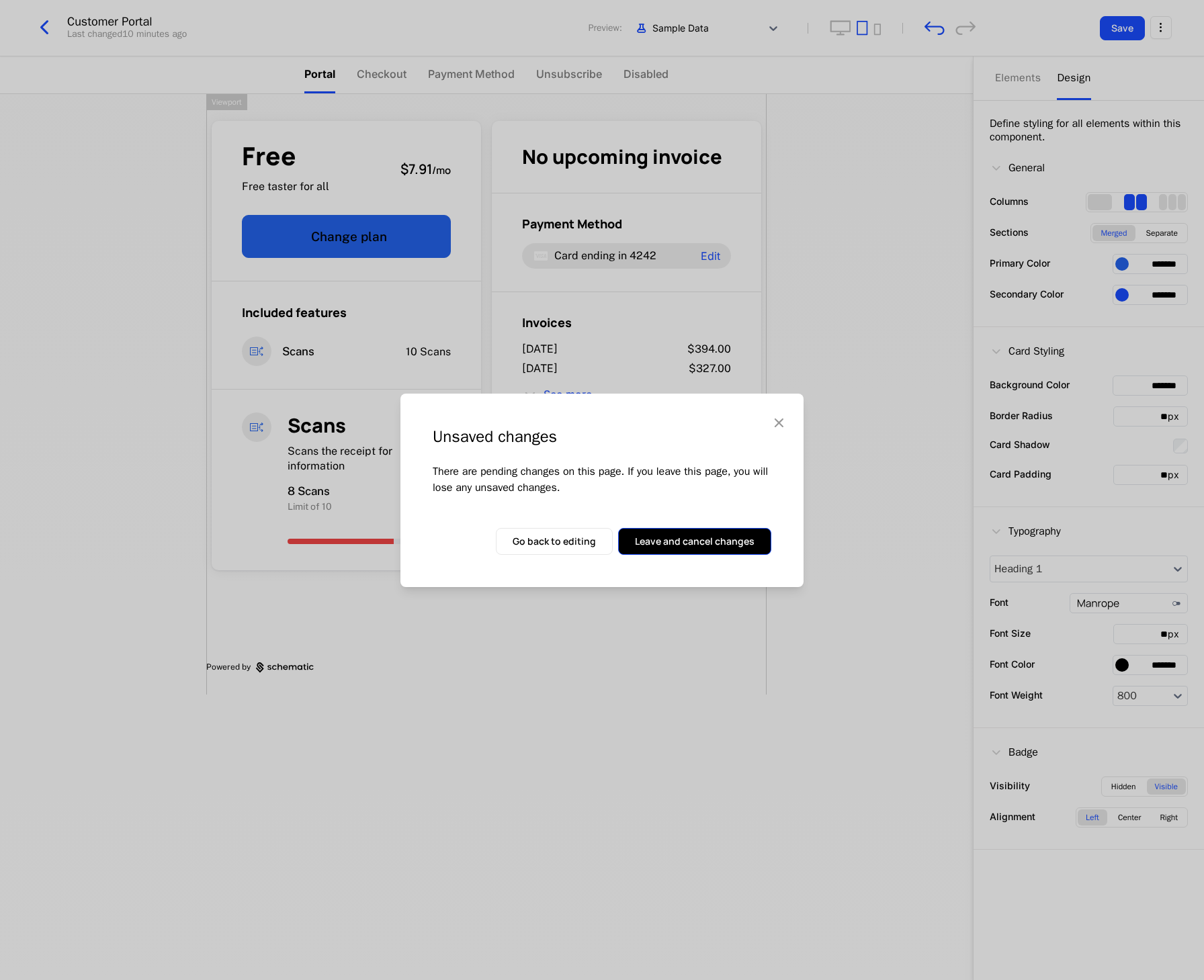 click on "Leave and cancel changes" at bounding box center [695, 541] 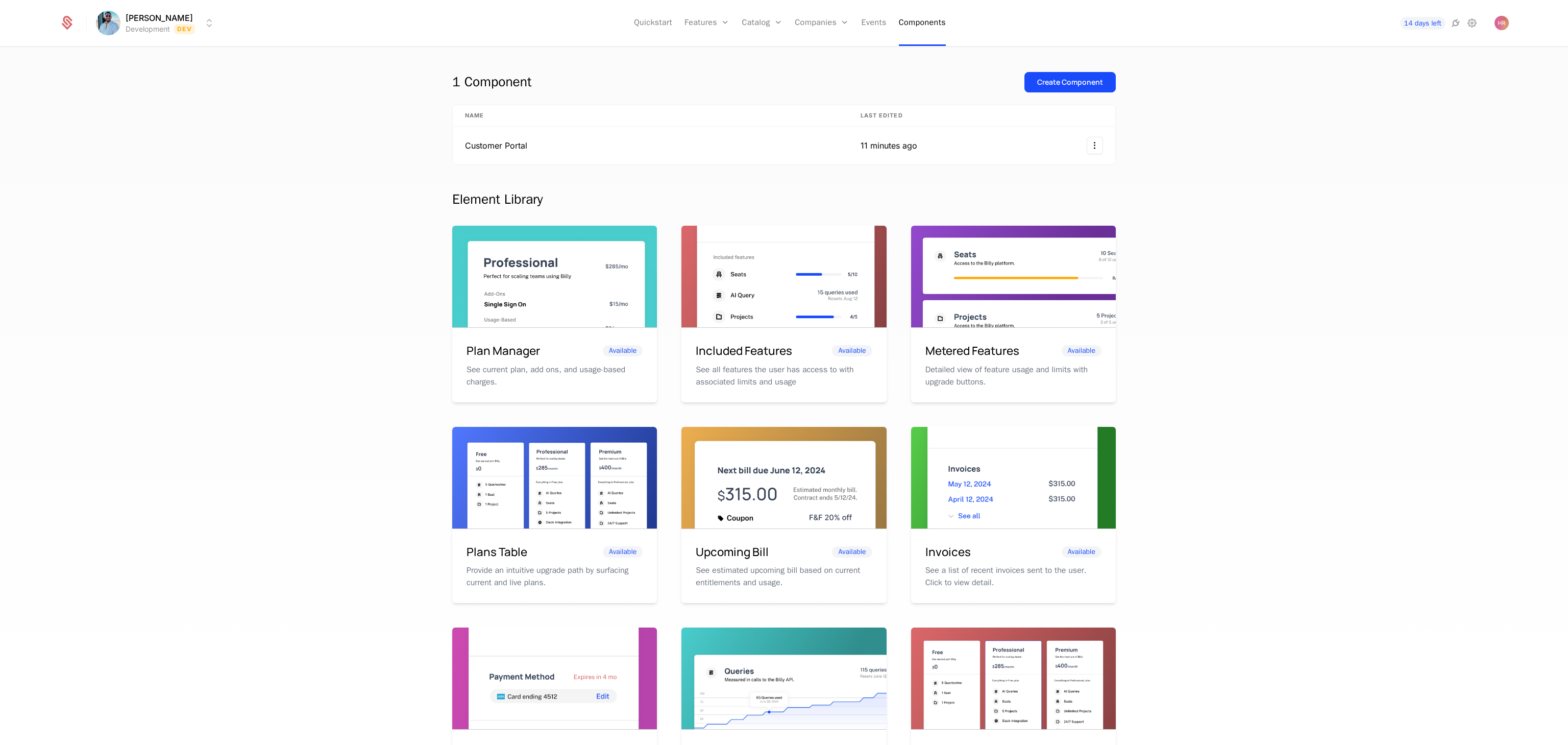 click on "1 Component Create Component Name Last edited Customer Portal 11 minutes ago Element Library Plan Manager Available See current plan, add ons, and usage-based charges. Included Features Available See all features the user has access to with associated limits and usage Metered Features Available Detailed view of feature usage and limits with upgrade buttons. Plans Table Available Provide an intuitive upgrade path by surfacing current and live plans. Upcoming Bill Available See estimated upcoming bill based on current entitlements and usage. Invoices Available See a list of recent invoices sent to the user. Click to view detail. Payment Method Available See and easily edit current payment method on file. Usage Graphs Coming soon Show usage over time to surface usage trends. Public Pricing Page Coming soon Embed a fully feature pricing table on your marketing site." at bounding box center [784, 399] 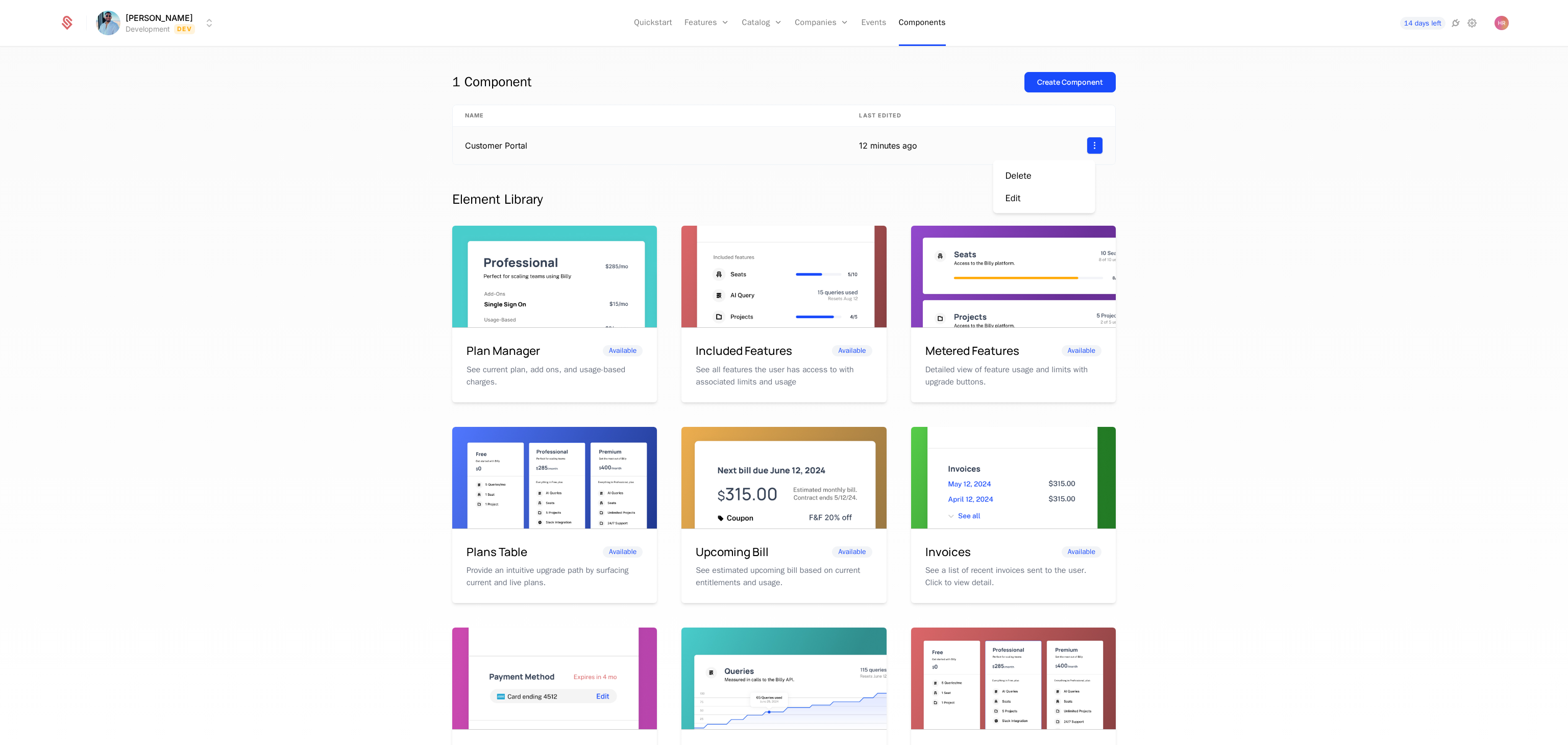 click on "[PERSON_NAME] Development Dev Quickstart Features Features Flags Catalog Plans Add Ons Configuration Companies Companies Users Events Components 14 days left 1 Component Create Component Name Last edited Customer Portal 12 minutes ago Element Library Plan Manager Available See current plan, add ons, and usage-based charges. Included Features Available See all features the user has access to with associated limits and usage Metered Features Available Detailed view of feature usage and limits with upgrade buttons. Plans Table Available Provide an intuitive upgrade path by surfacing current and live plans. Upcoming Bill Available See estimated upcoming bill based on current entitlements and usage. Invoices Available See a list of recent invoices sent to the user. Click to view detail. Payment Method Available See and easily edit current payment method on file. Usage Graphs Coming soon Show usage over time to surface usage trends. Public Pricing Page Coming soon
Best Viewed on Desktop mobile device ." at bounding box center (784, 372) 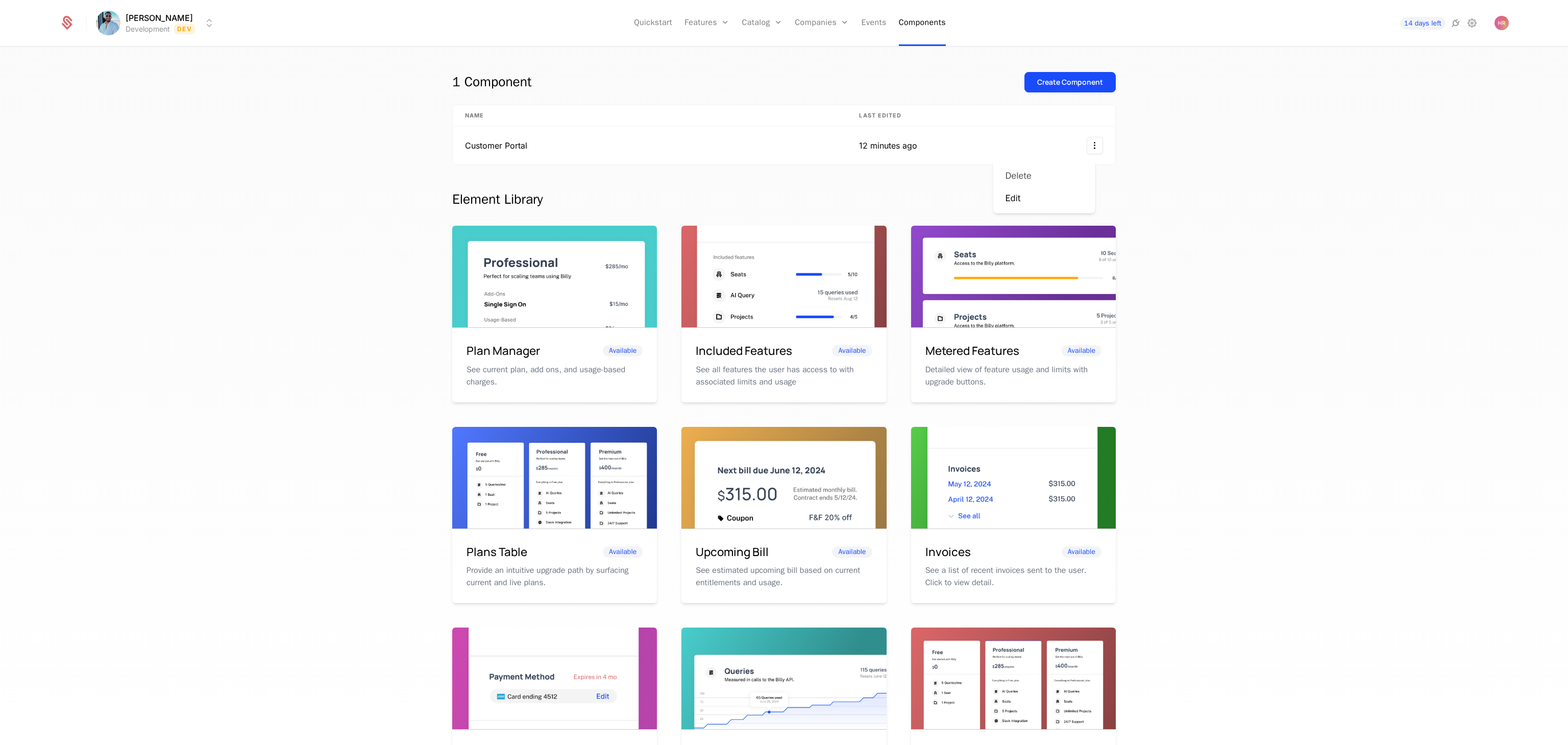 click on "Delete" at bounding box center (1018, 176) 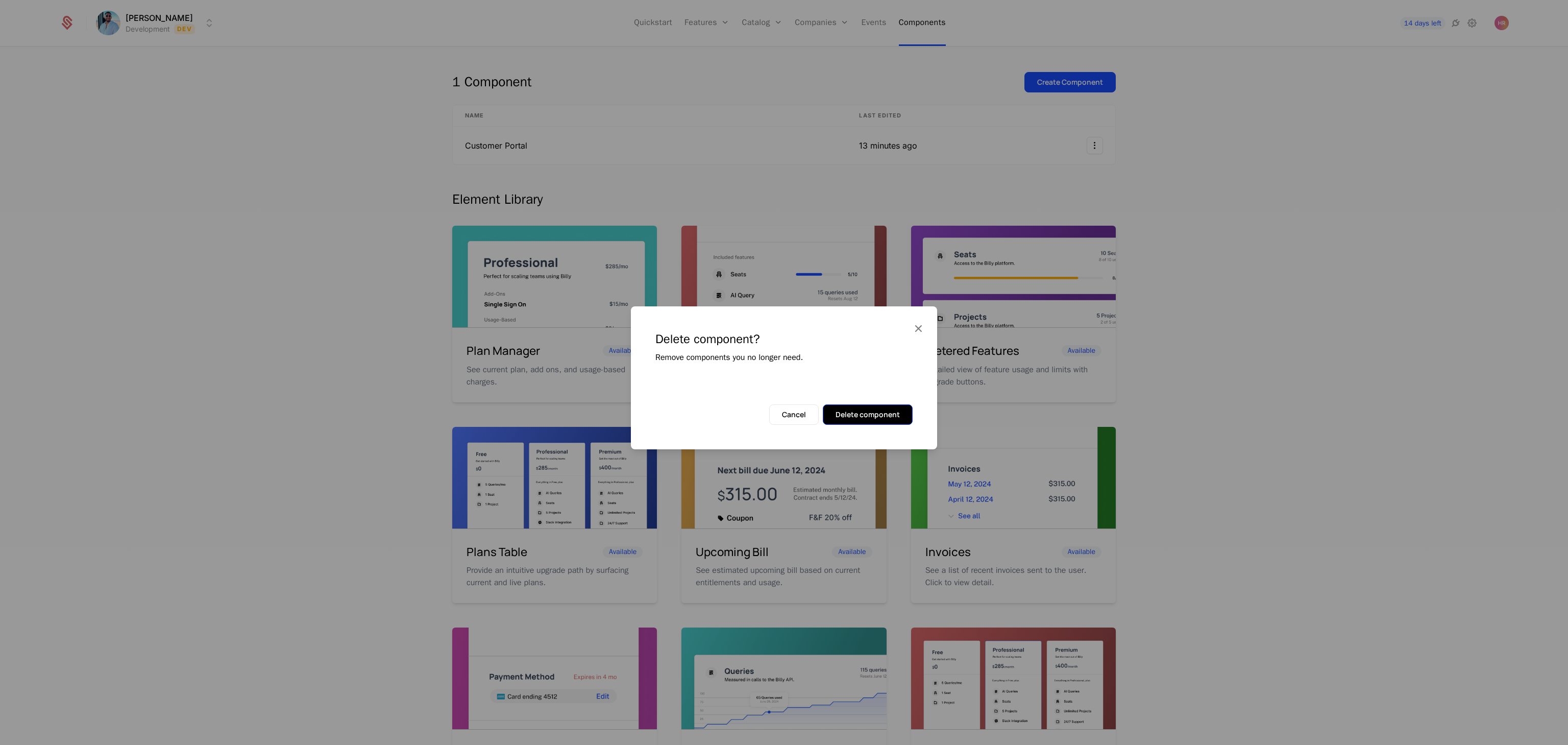 click on "Delete component" at bounding box center (868, 415) 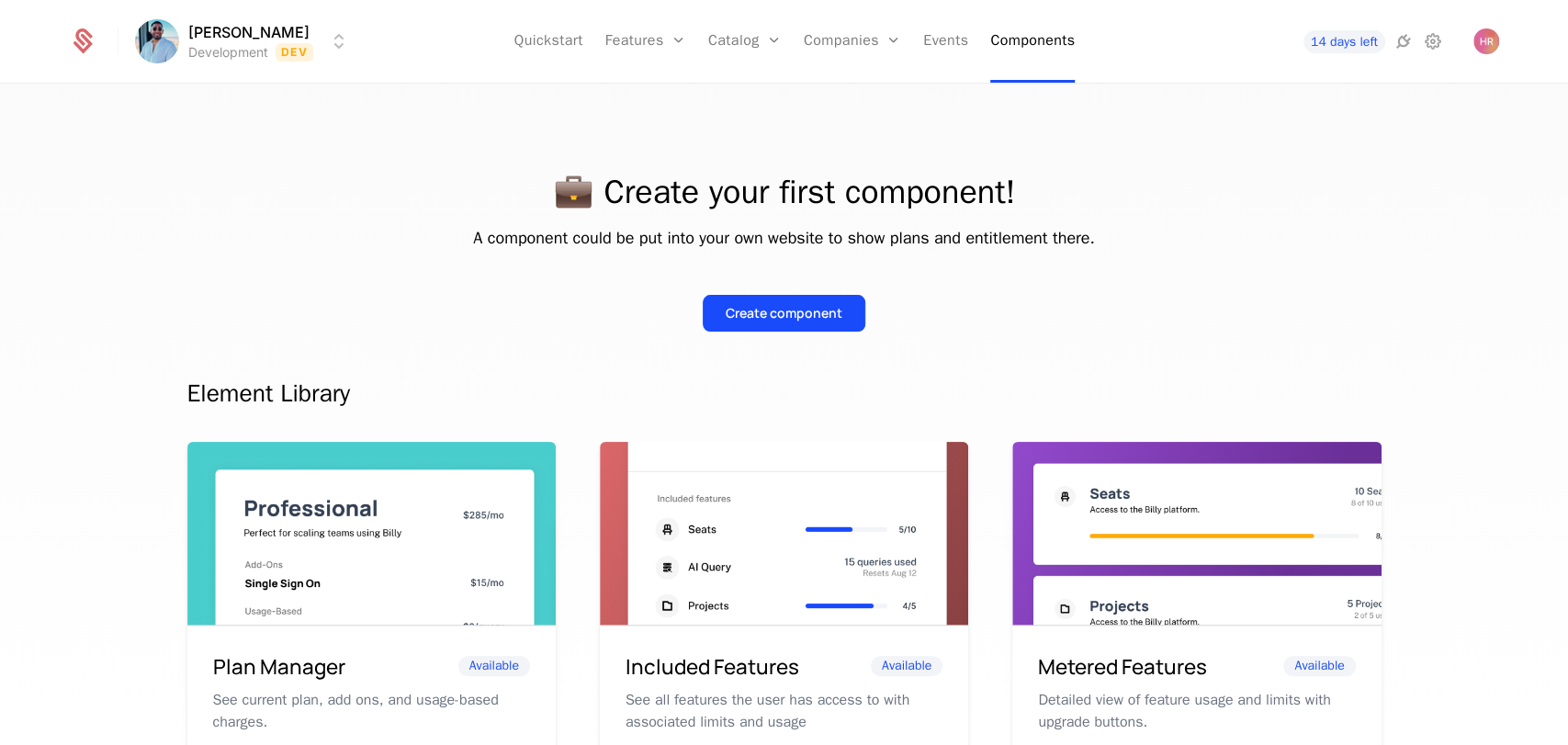 click on "💼 Create your first component! A component could be put into your own website to show plans and entitlement there. Create component Element Library Plan Manager Available See current plan, add ons, and usage-based charges. Included Features Available See all features the user has access to with associated limits and usage Metered Features Available Detailed view of feature usage and limits with upgrade buttons. Plans Table Available Provide an intuitive upgrade path by surfacing current and live plans. Upcoming Bill Available See estimated upcoming bill based on current entitlements and usage. Invoices Available See a list of recent invoices sent to the user. Click to view detail. Payment Method Available See and easily edit current payment method on file. Usage Graphs Coming soon Show usage over time to surface usage trends. Public Pricing Page Coming soon Embed a fully feature pricing table on your marketing site." at bounding box center (784, 421) 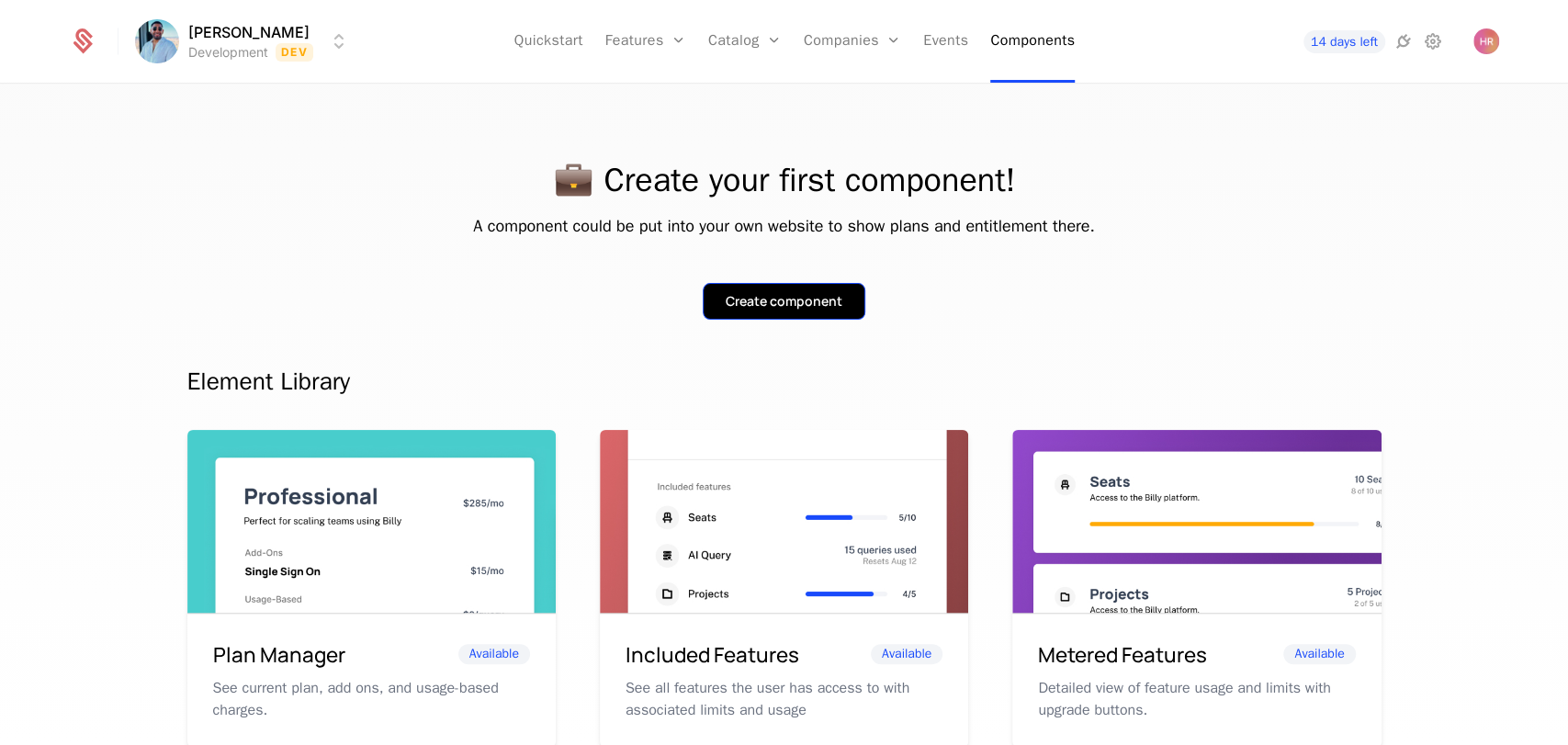 click on "Create component" at bounding box center (784, 301) 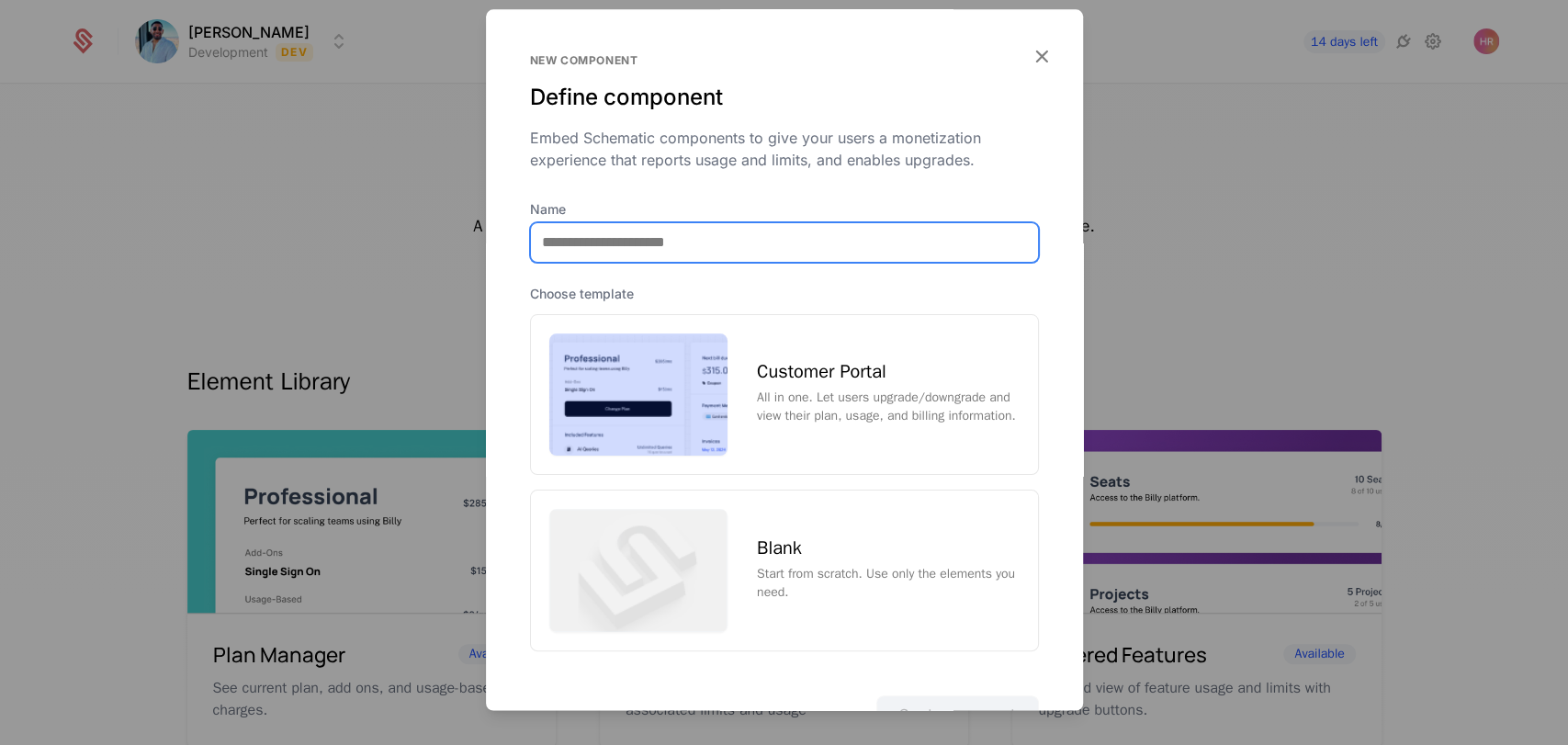 click on "Name" at bounding box center [784, 243] 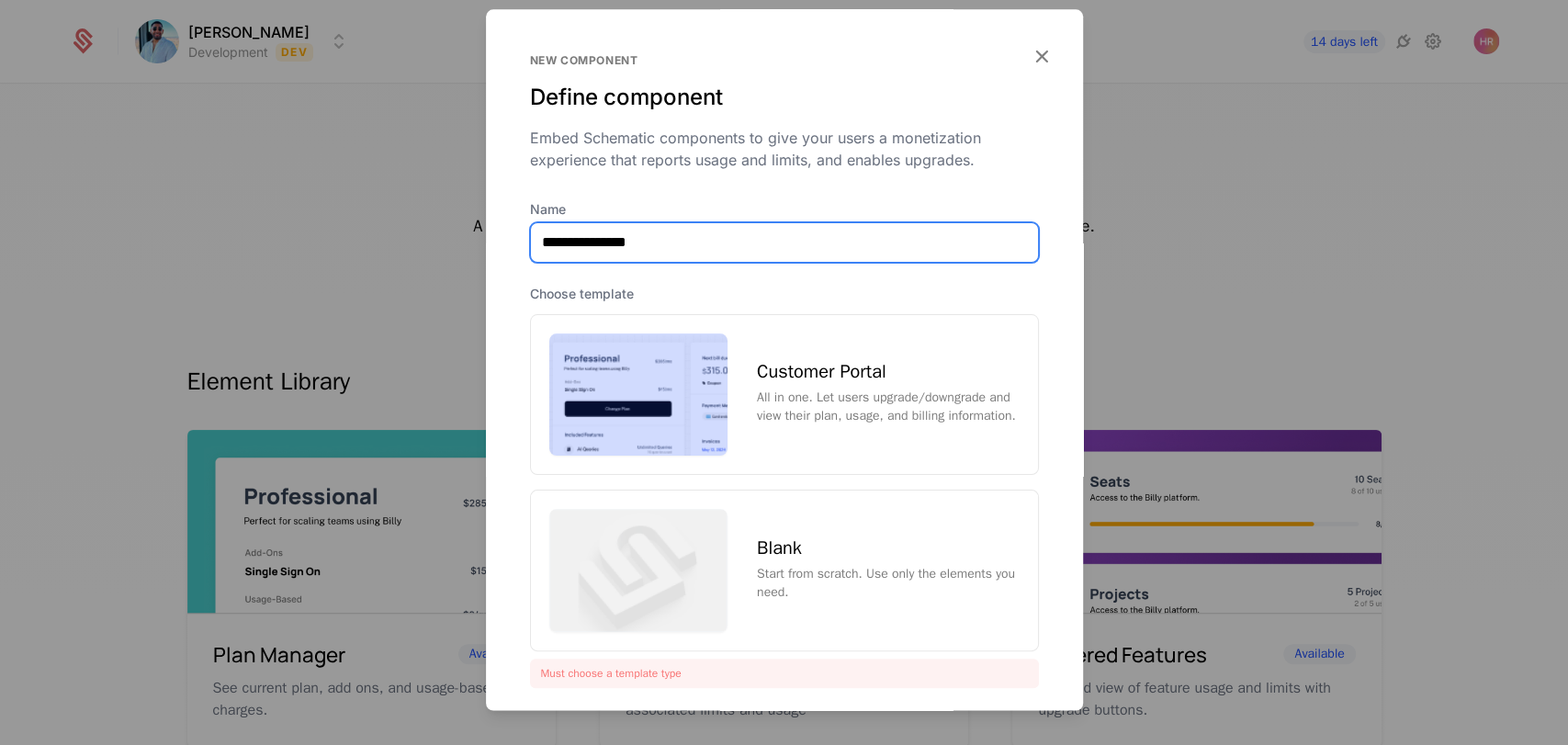 type on "**********" 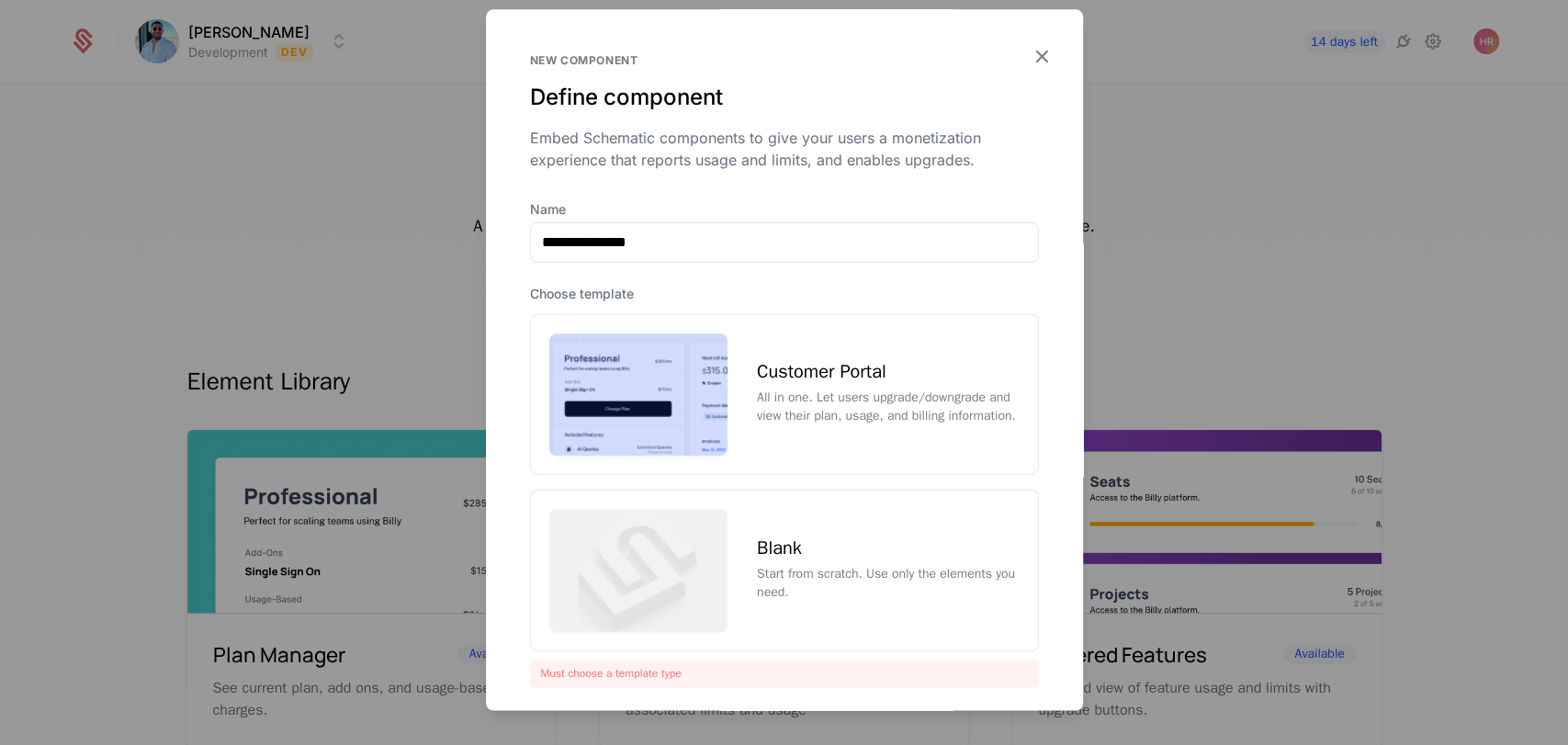 click on "All in one. Let users upgrade/downgrade and view their plan, usage, and billing information." at bounding box center (887, 408) 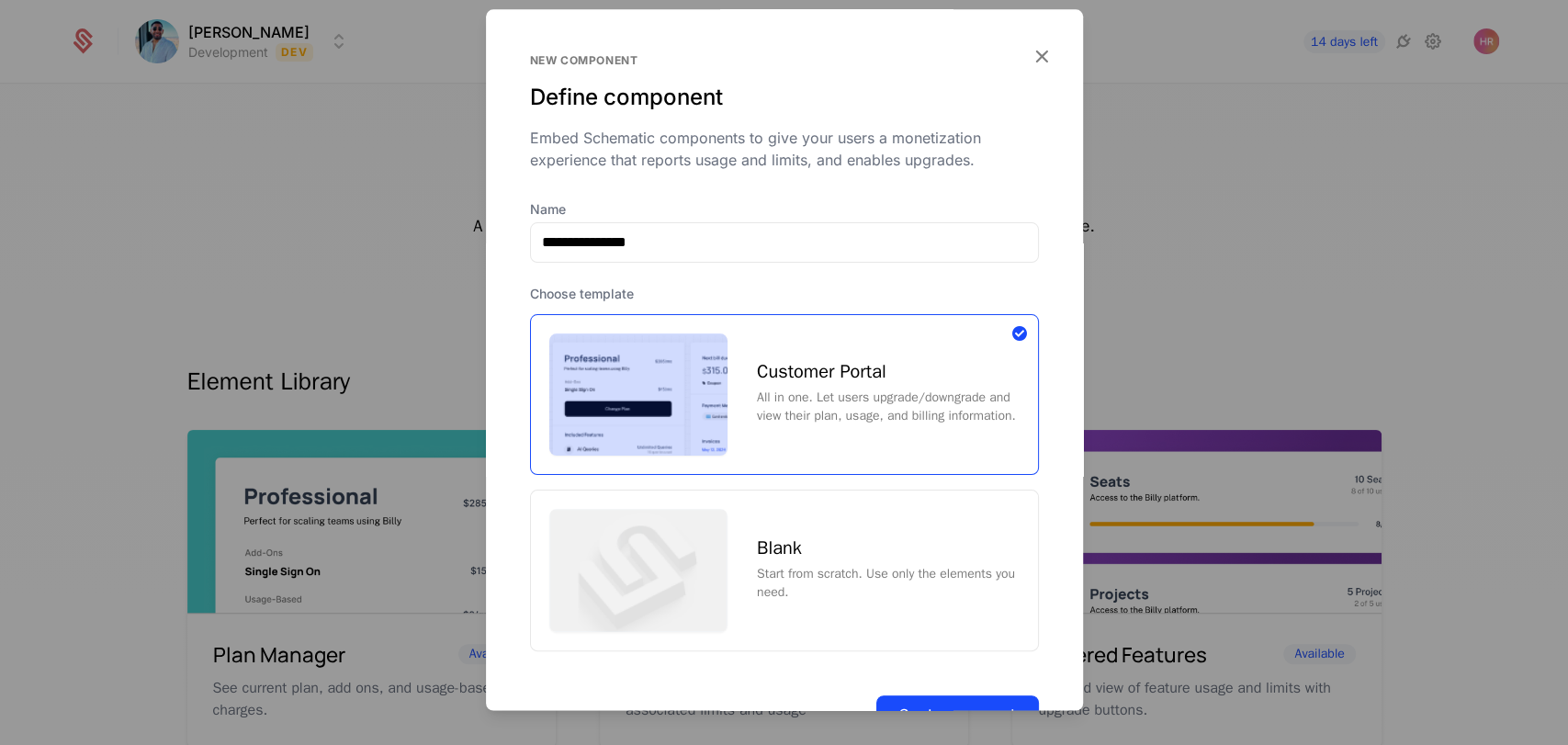 scroll, scrollTop: 58, scrollLeft: 0, axis: vertical 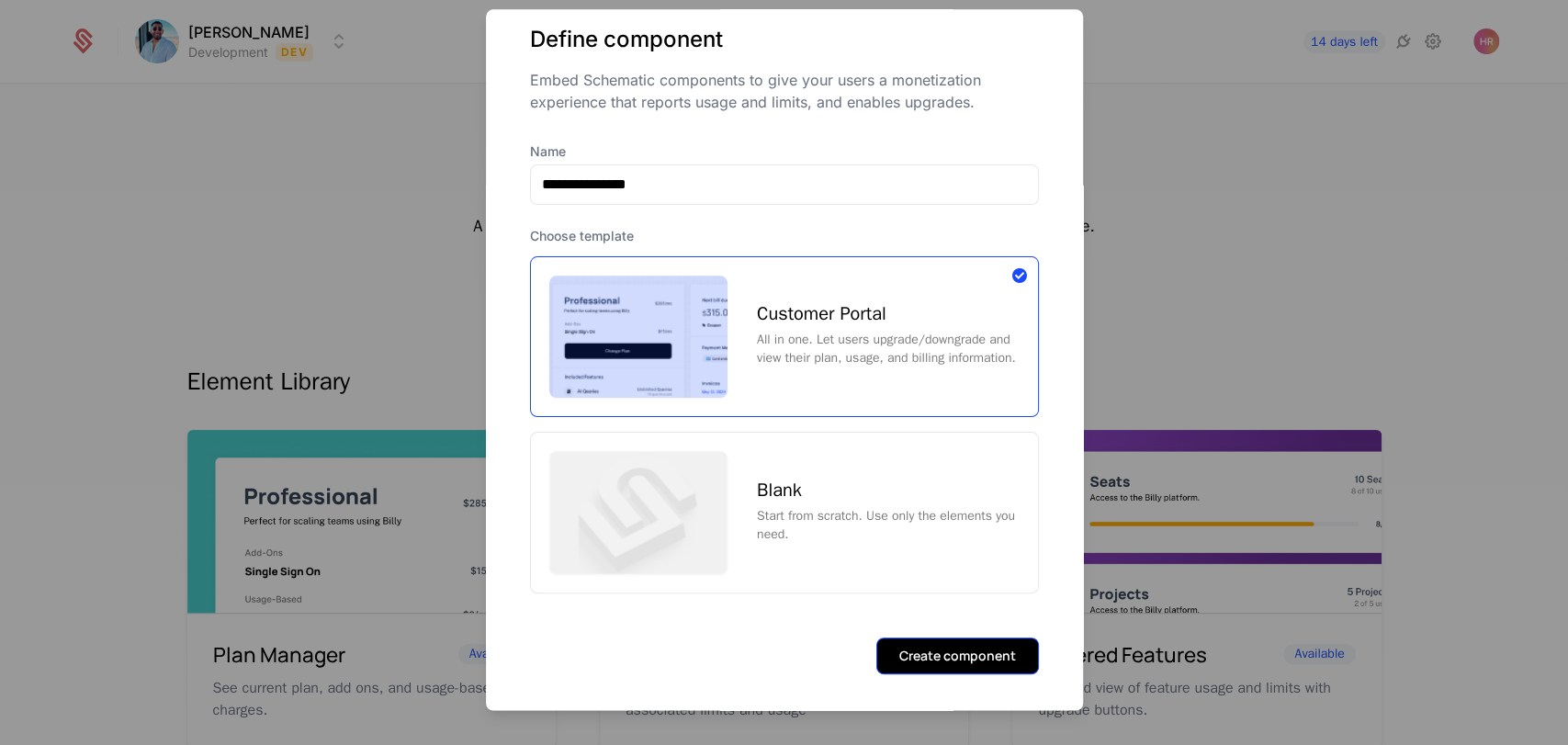 click on "Create component" at bounding box center (957, 656) 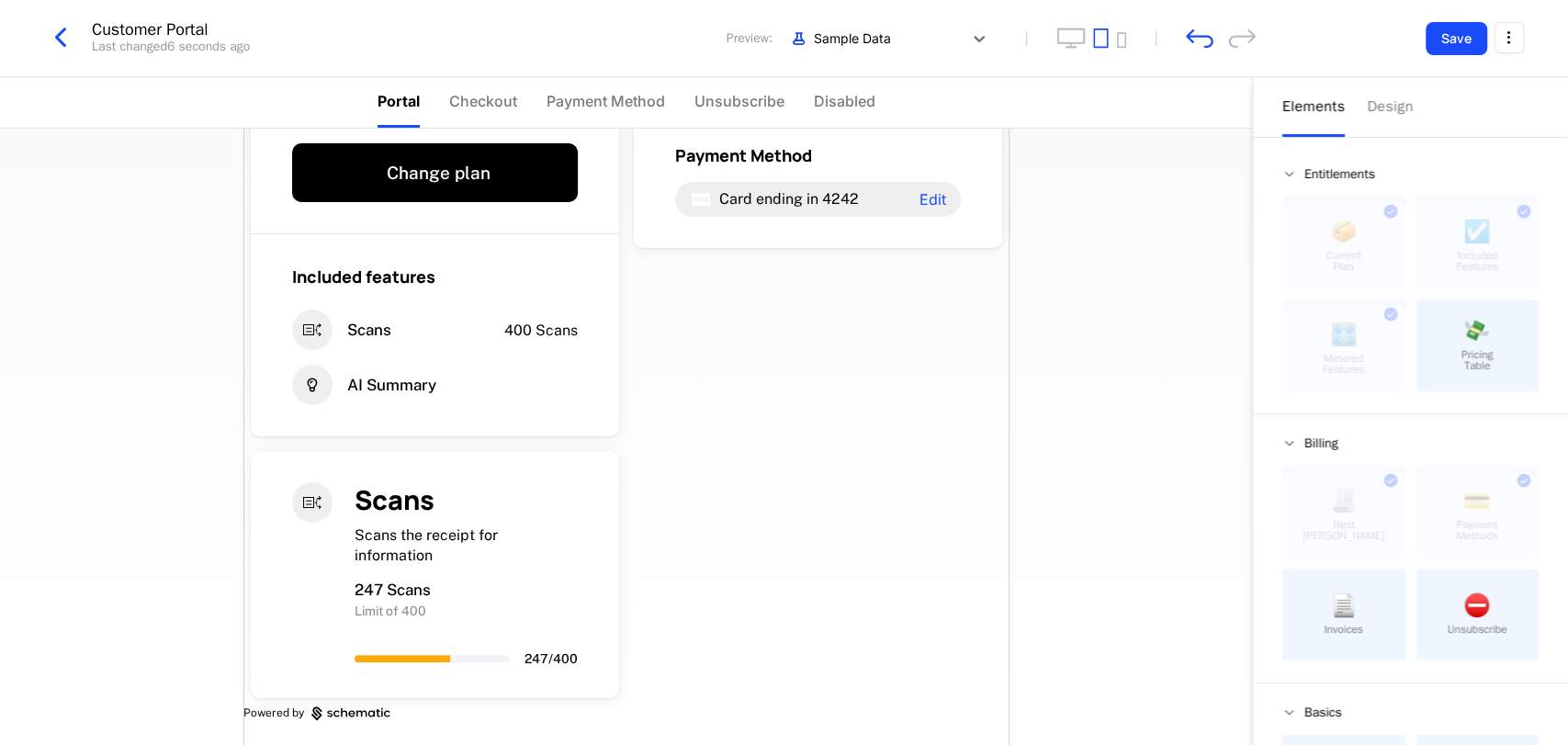 scroll, scrollTop: 154, scrollLeft: 0, axis: vertical 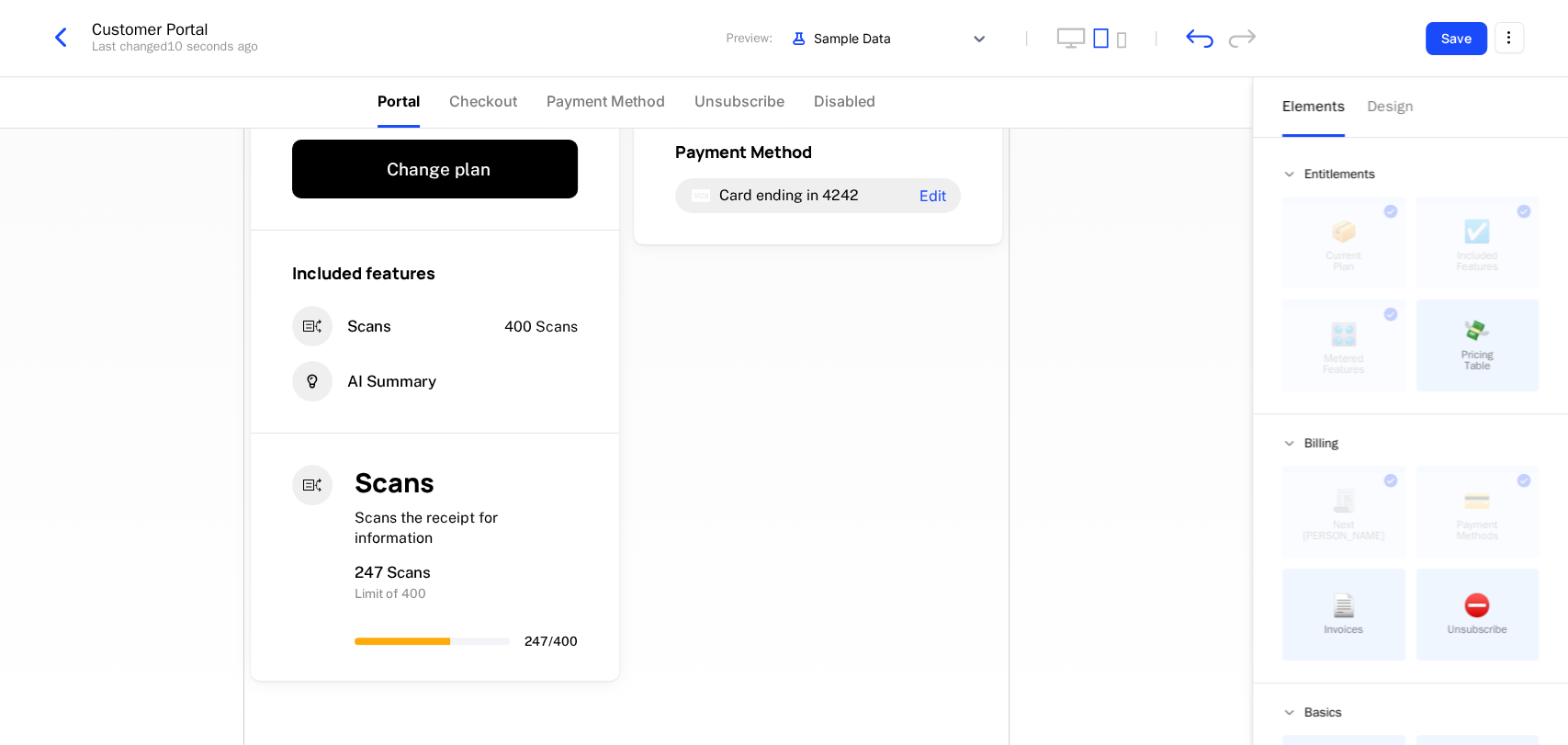 click on "Pro Pro features for Pro users $74.79 / mo Change plan Included features Scans 400   Scans AI Summary Scans Scans the receipt for information 247   Scans Limit of 400 247 / 400 No upcoming invoice Payment Method Card ending in   4242 Edit Powered by" at bounding box center [626, 412] 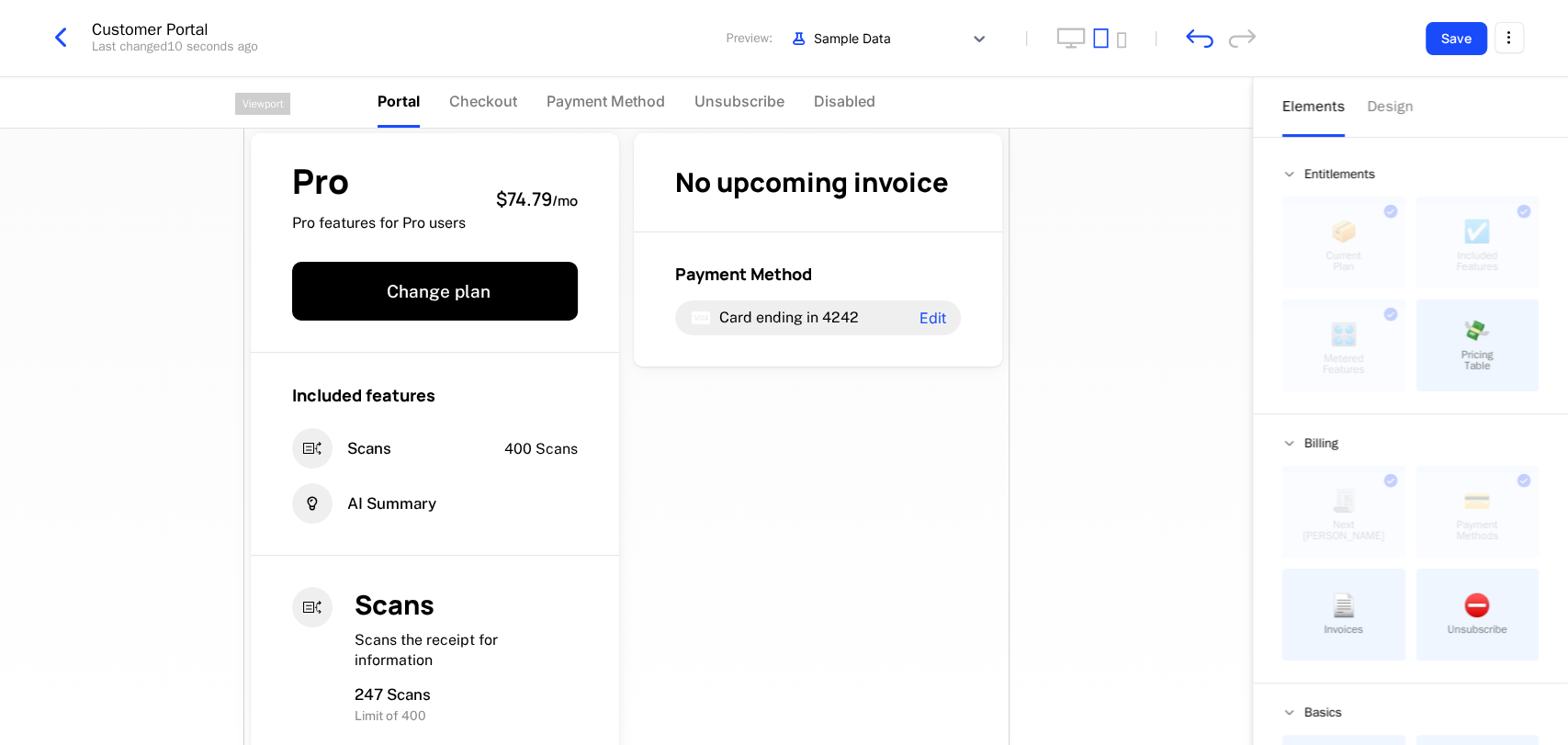 scroll, scrollTop: 30, scrollLeft: 0, axis: vertical 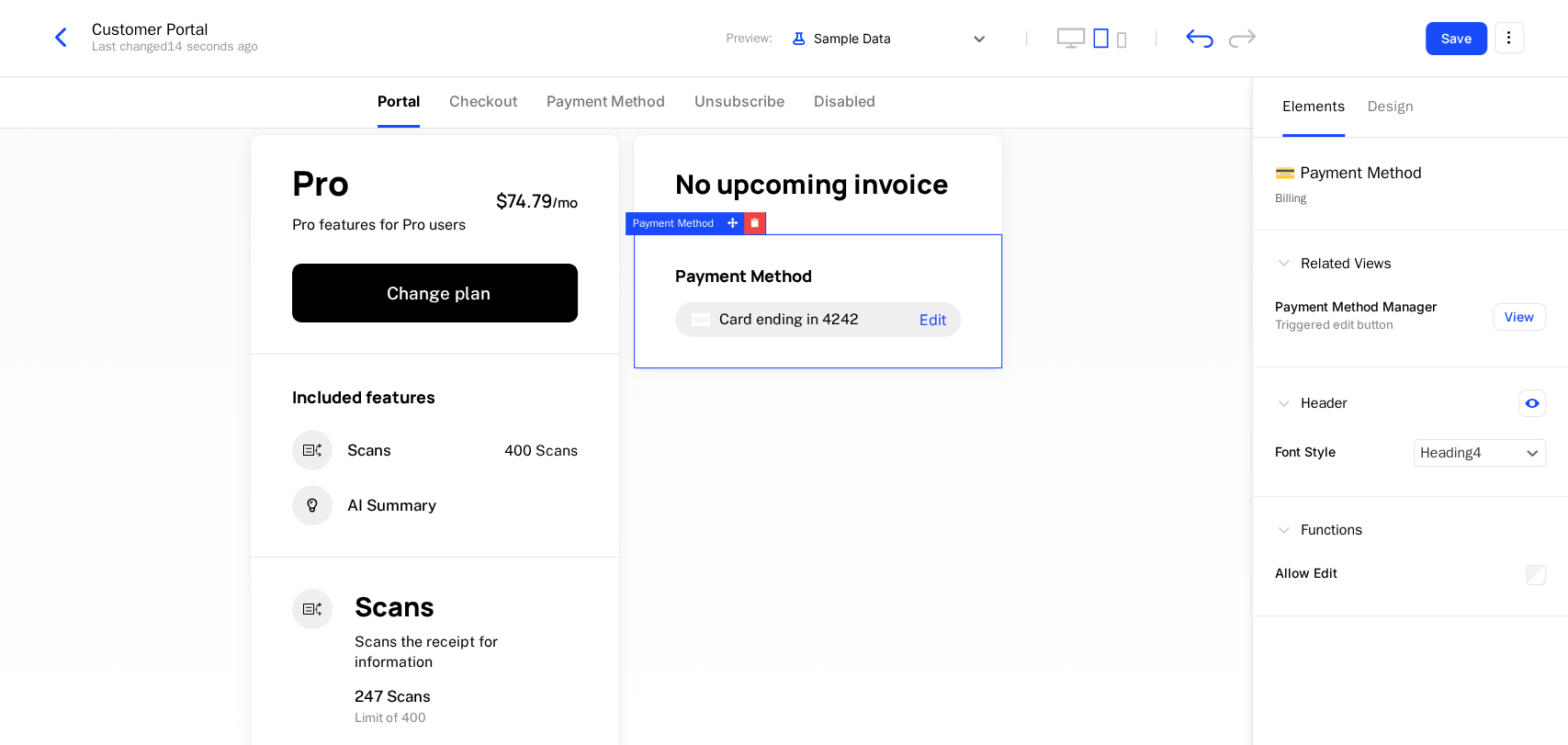 click at bounding box center (701, 320) 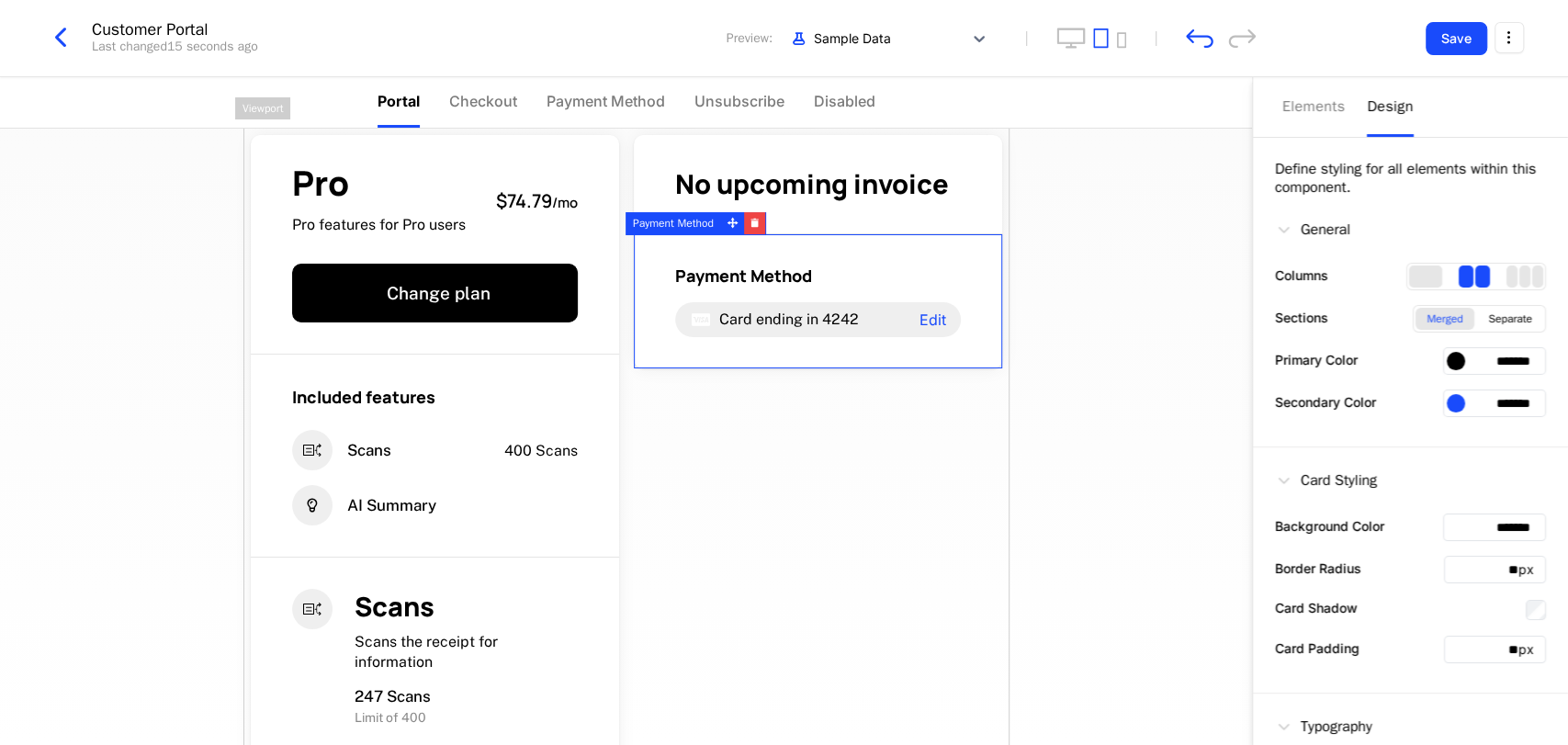 click on "Design" at bounding box center [1390, 107] 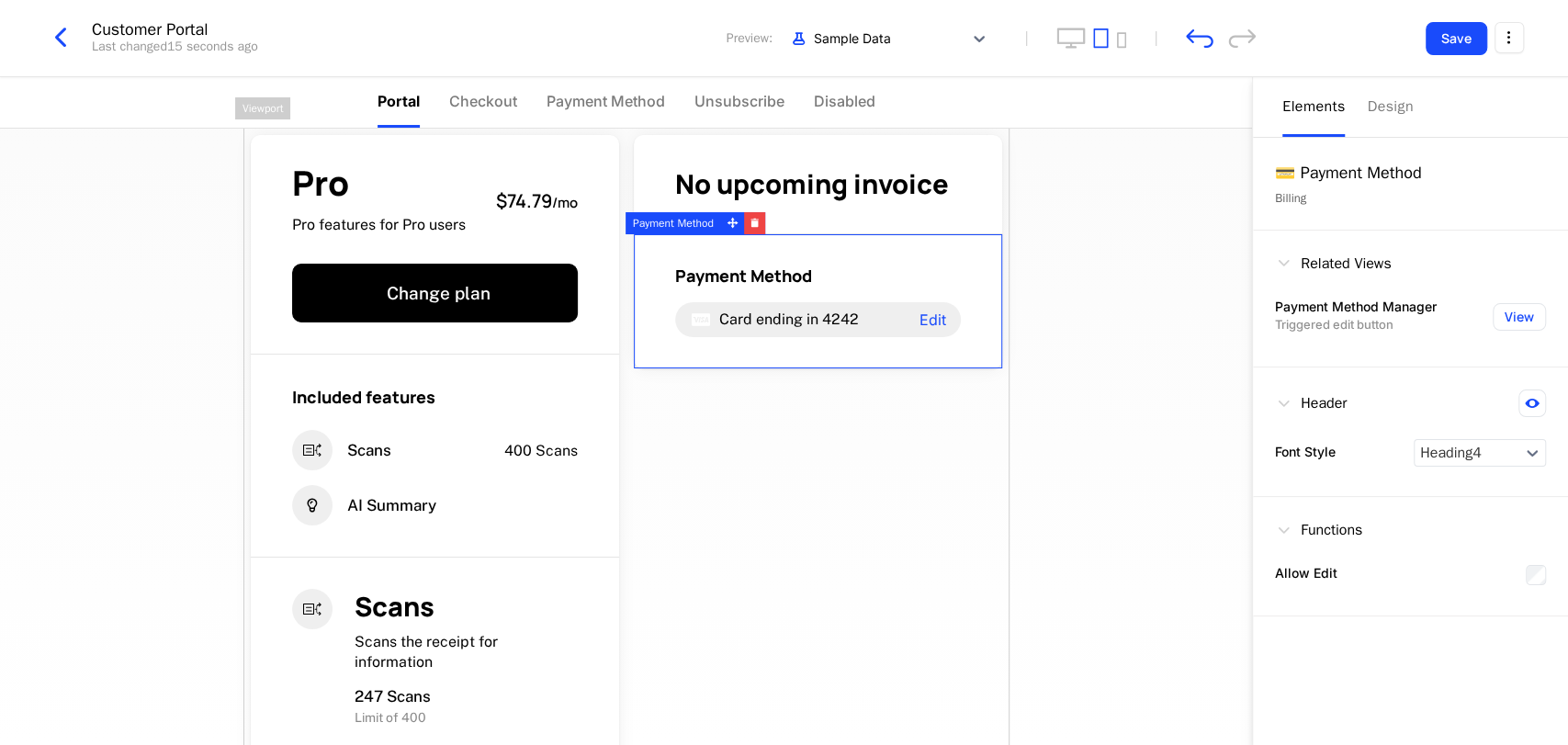 click on "Elements" at bounding box center [1314, 107] 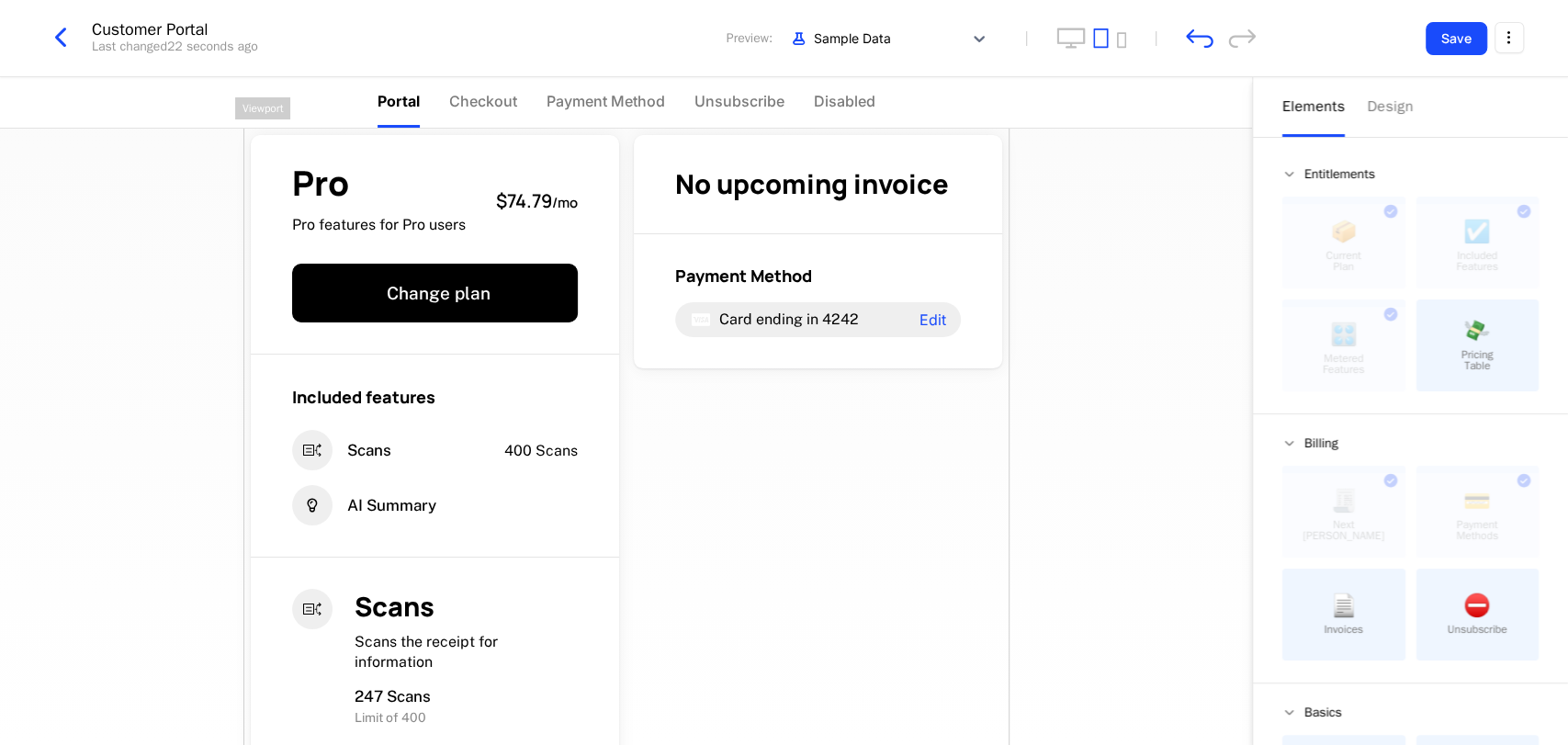 click on "Pro Pro features for Pro users $74.79 / mo Change plan Included features Scans 400   Scans AI Summary Scans Scans the receipt for information 247   Scans Limit of 400 247 / 400 No upcoming invoice Payment Method Card ending in   4242 Edit Powered by" at bounding box center [626, 536] 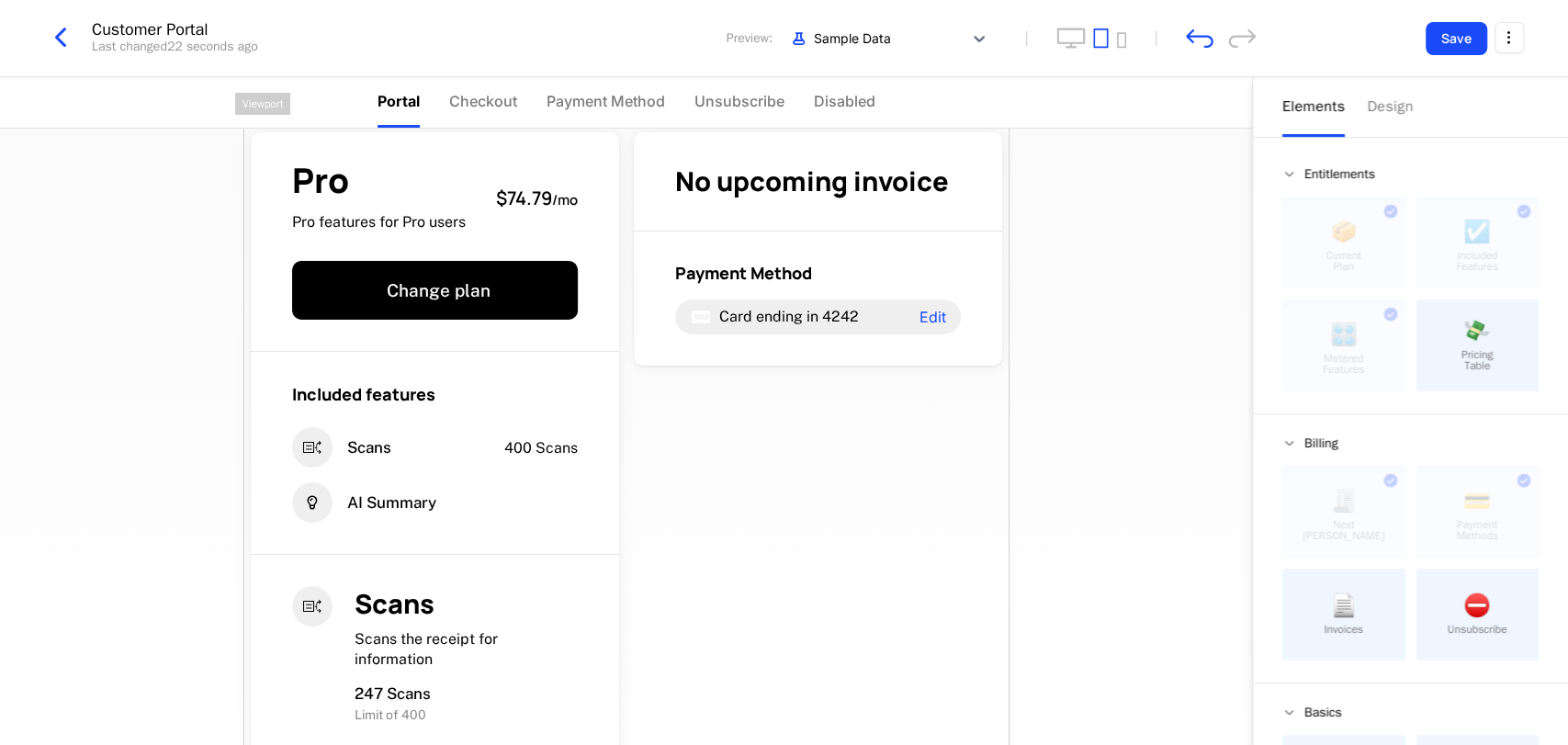 scroll, scrollTop: 31, scrollLeft: 0, axis: vertical 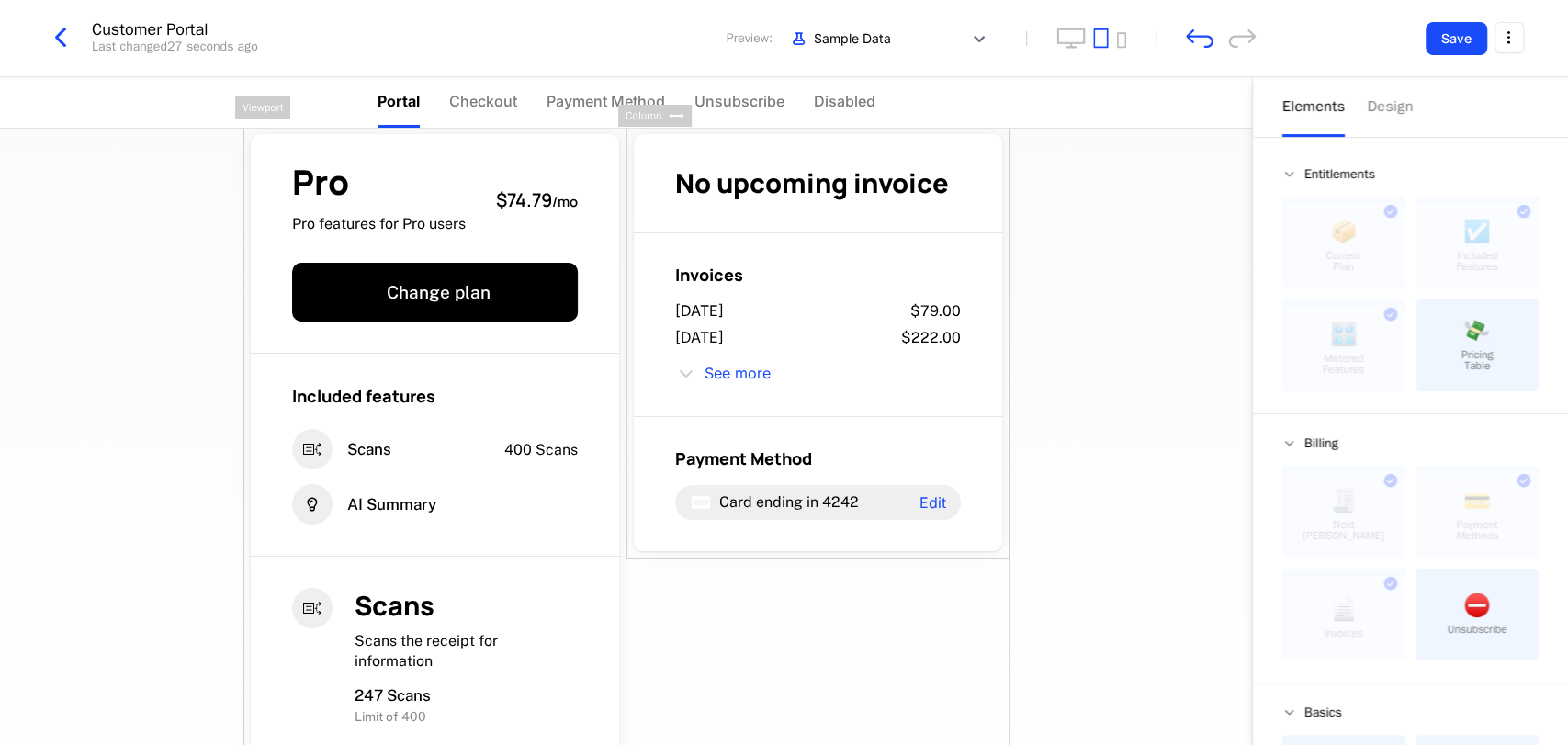 click on "Pro Pro features for Pro users $74.79 / mo Change plan Included features Scans 400   Scans AI Summary Scans Scans the receipt for information 247   Scans Limit of 400 247 / 400 No upcoming invoice Invoices [DATE] $79.00 [DATE] $222.00 See more Payment Method Card ending in   4242 Edit Powered by" at bounding box center (626, 436) 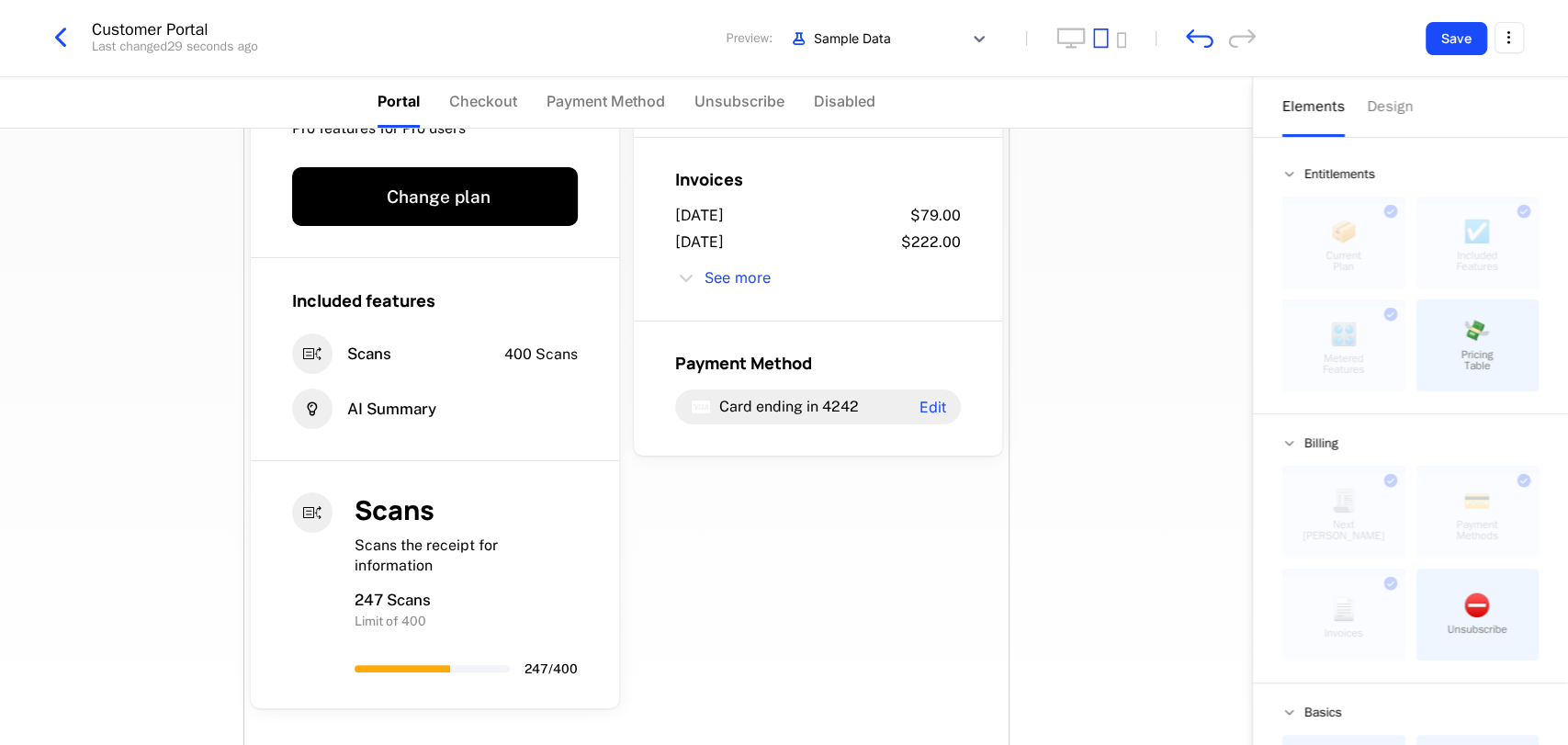 scroll, scrollTop: 130, scrollLeft: 0, axis: vertical 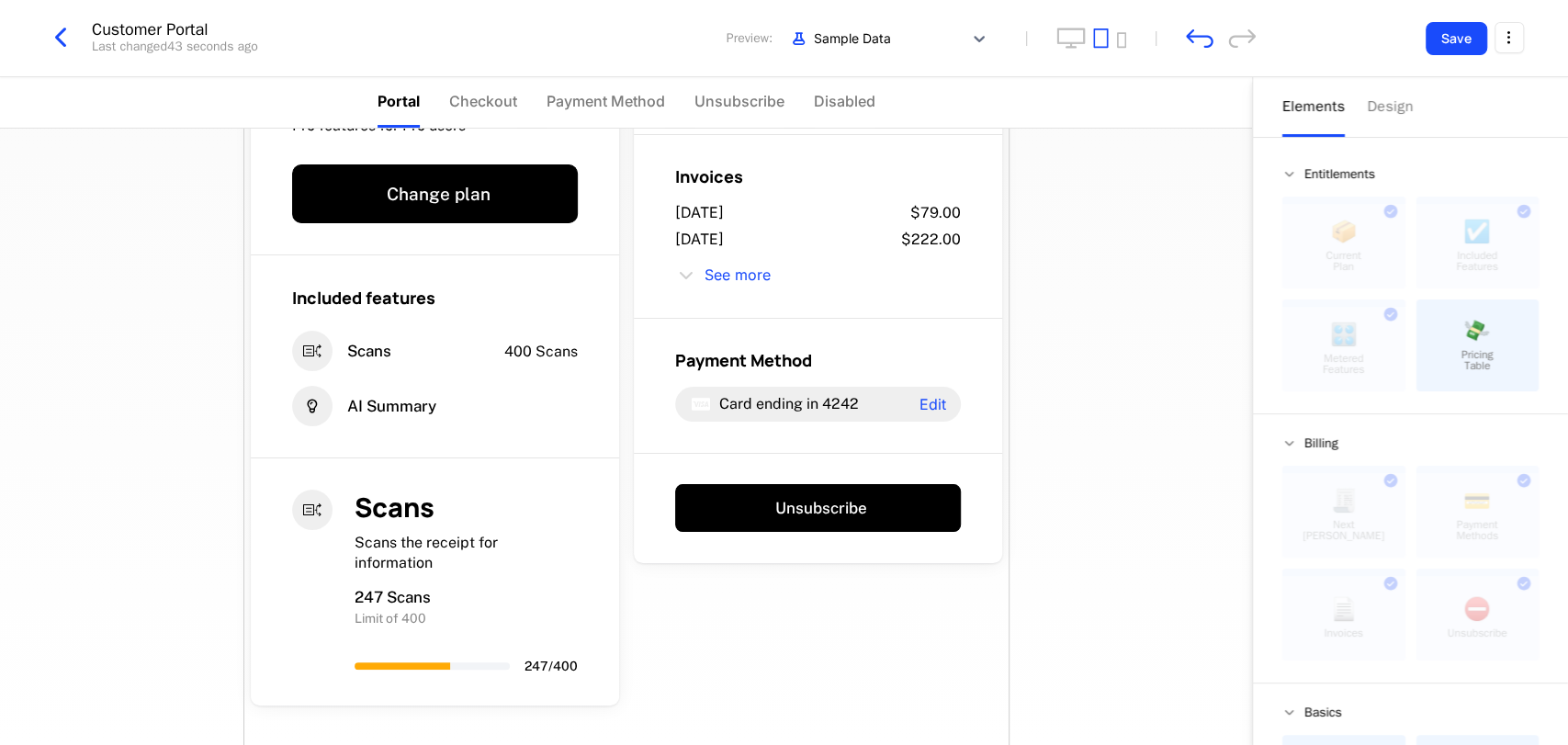 click on "Pro Pro features for Pro users $74.79 / mo Change plan Included features Scans 400   Scans AI Summary Scans Scans the receipt for information 247   Scans Limit of 400 247 / 400 No upcoming invoice Invoices [DATE] $79.00 [DATE] $222.00 See more Payment Method Card ending in   4242 Edit Unsubscribe Powered by" at bounding box center (626, 437) 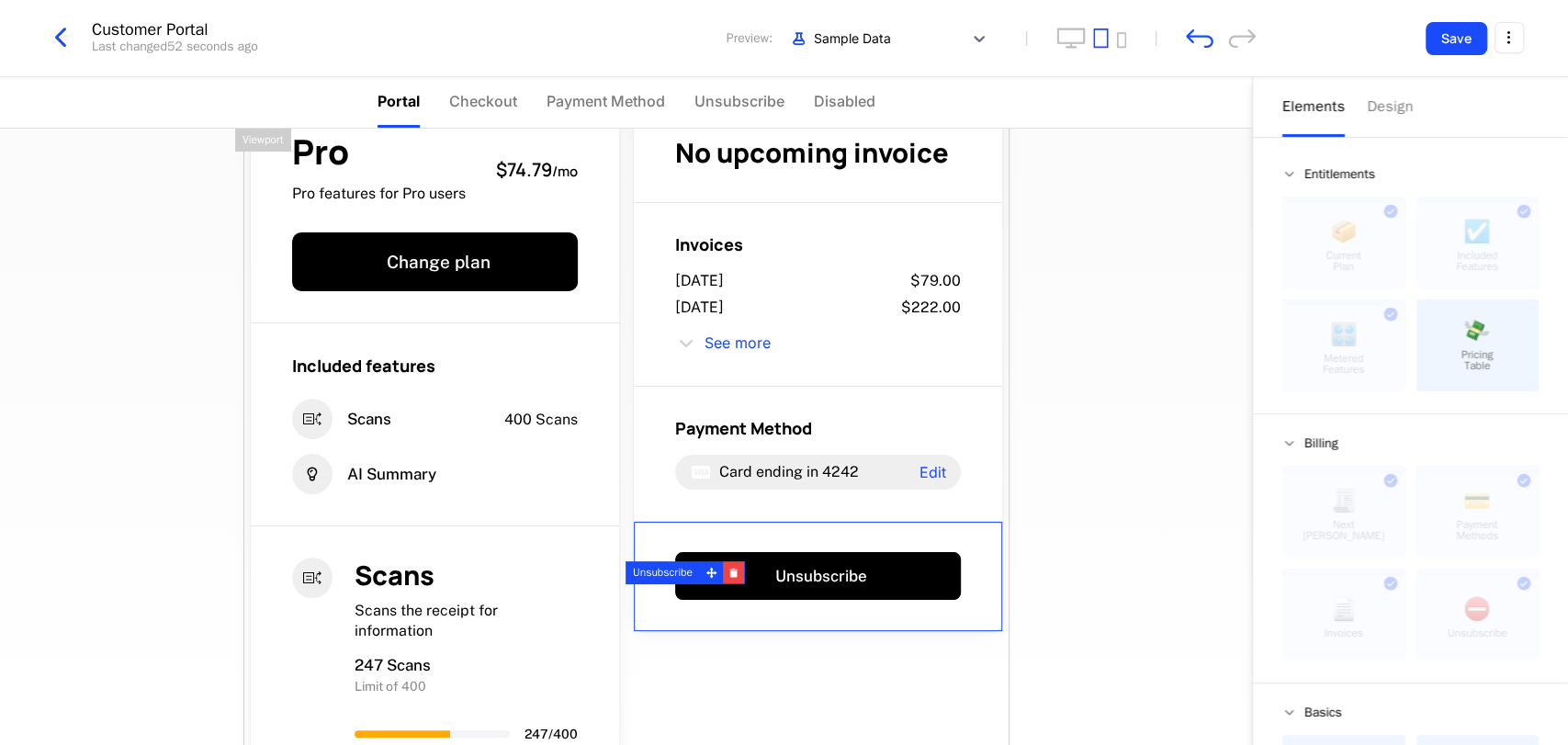 scroll, scrollTop: 0, scrollLeft: 0, axis: both 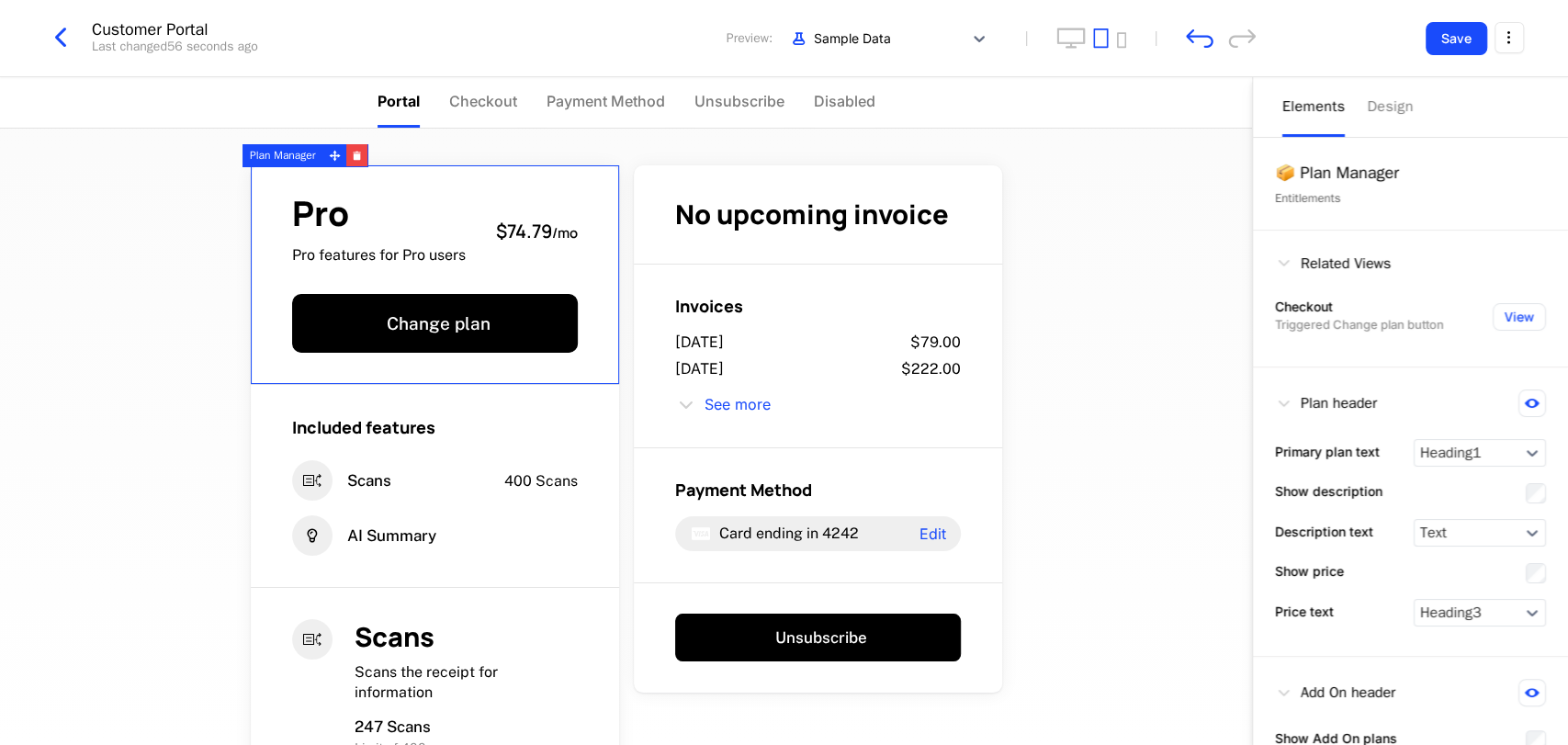 click on "Pro Pro features for Pro users $74.79 / mo Change plan" at bounding box center [434, 275] 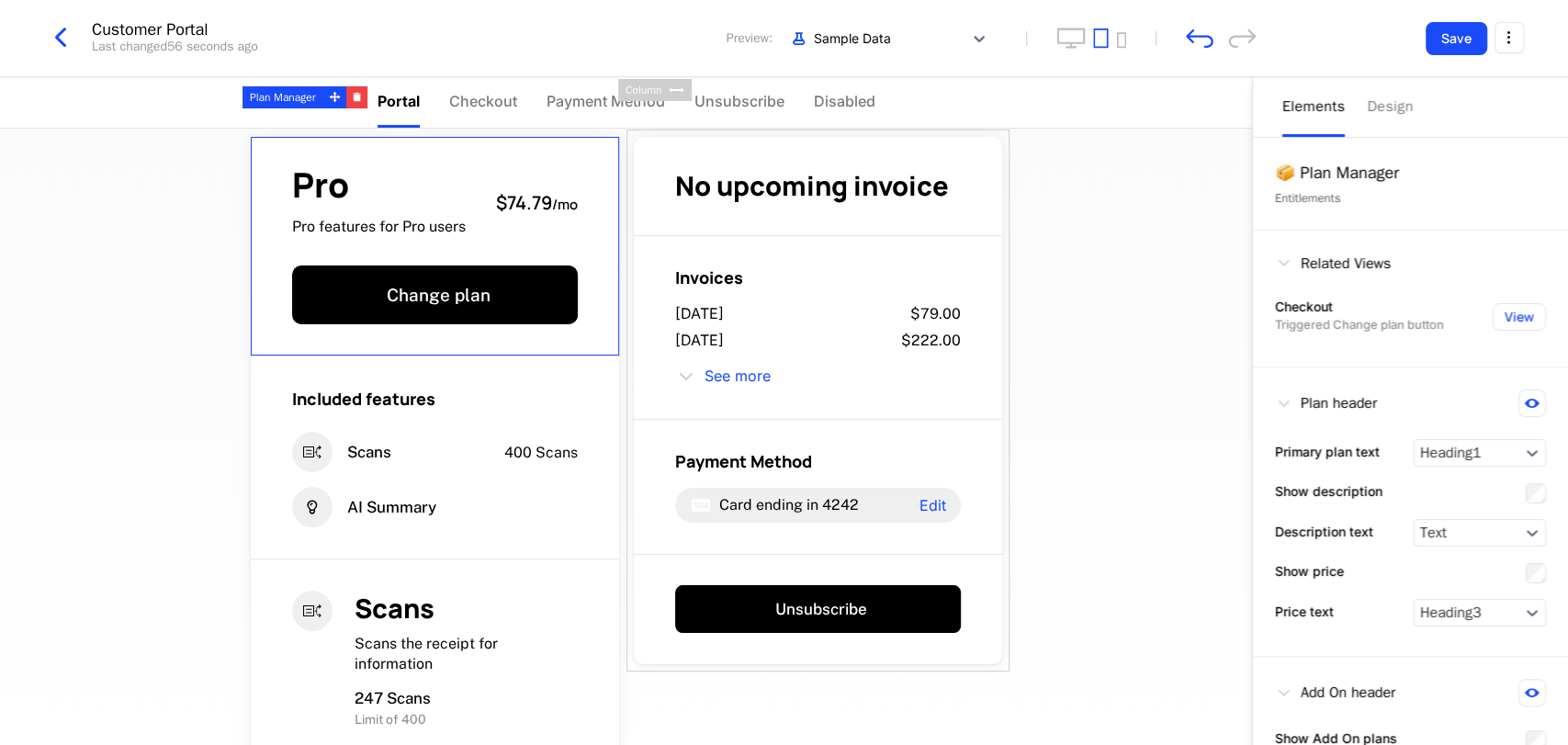 scroll, scrollTop: 24, scrollLeft: 0, axis: vertical 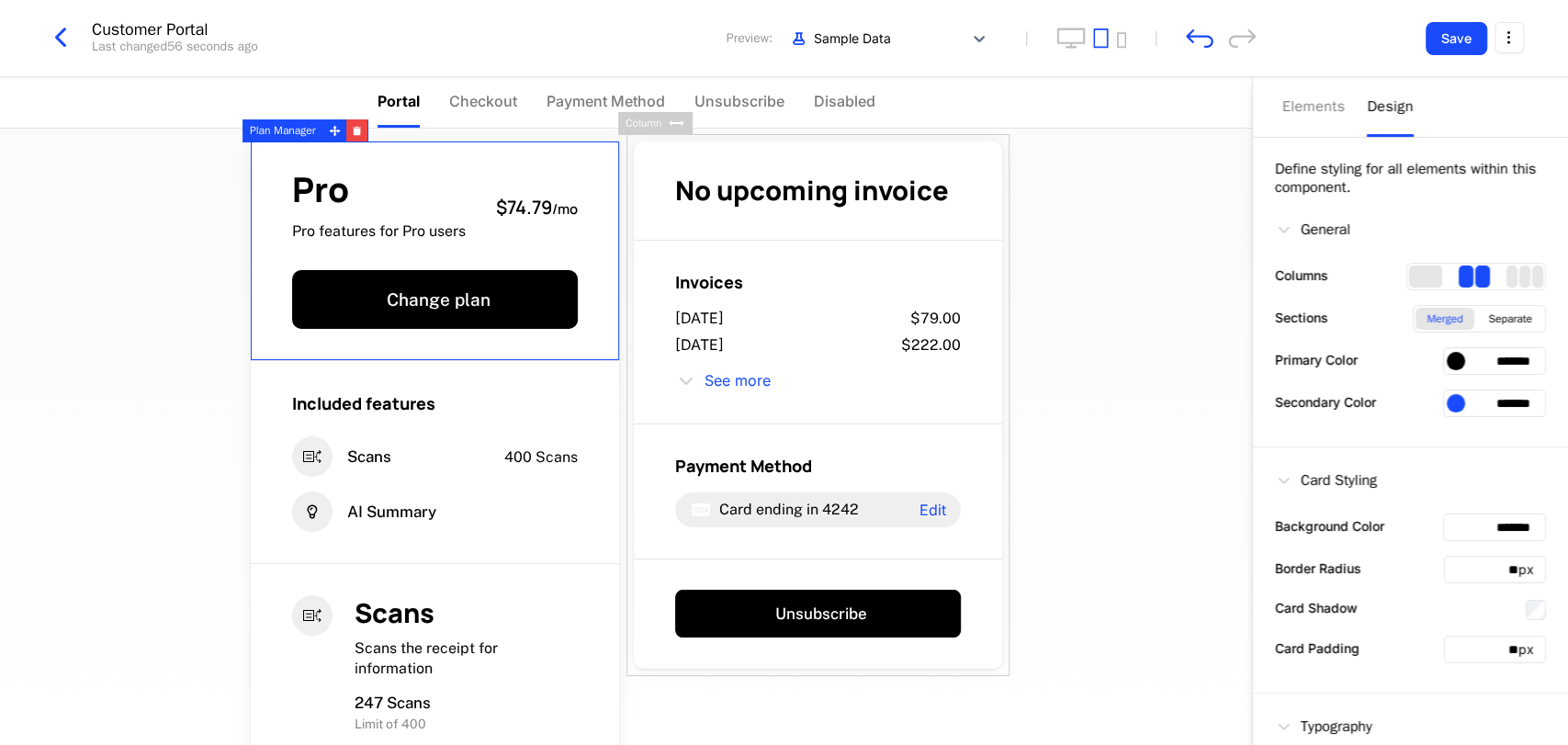 click on "Design" at bounding box center (1390, 107) 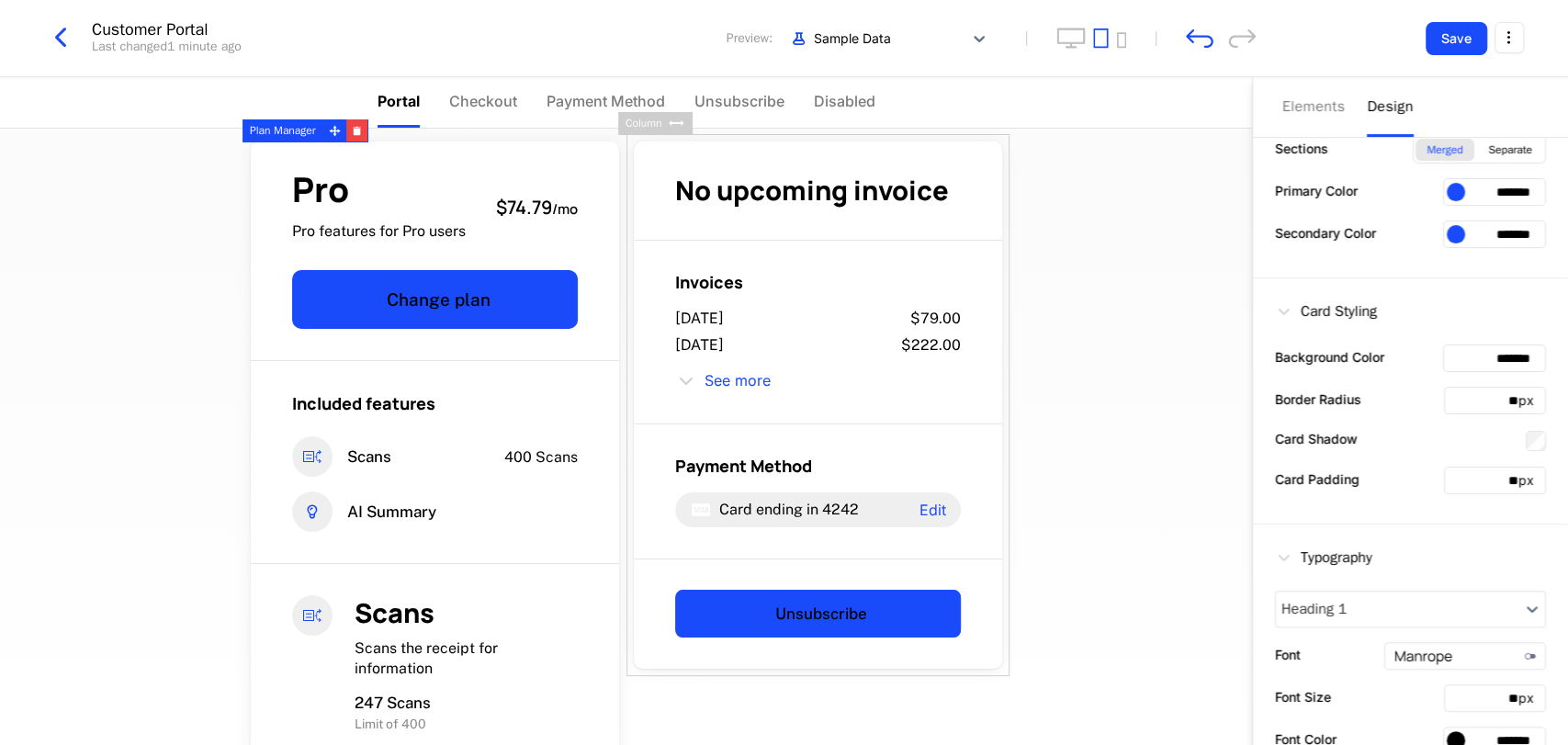 scroll, scrollTop: 184, scrollLeft: 0, axis: vertical 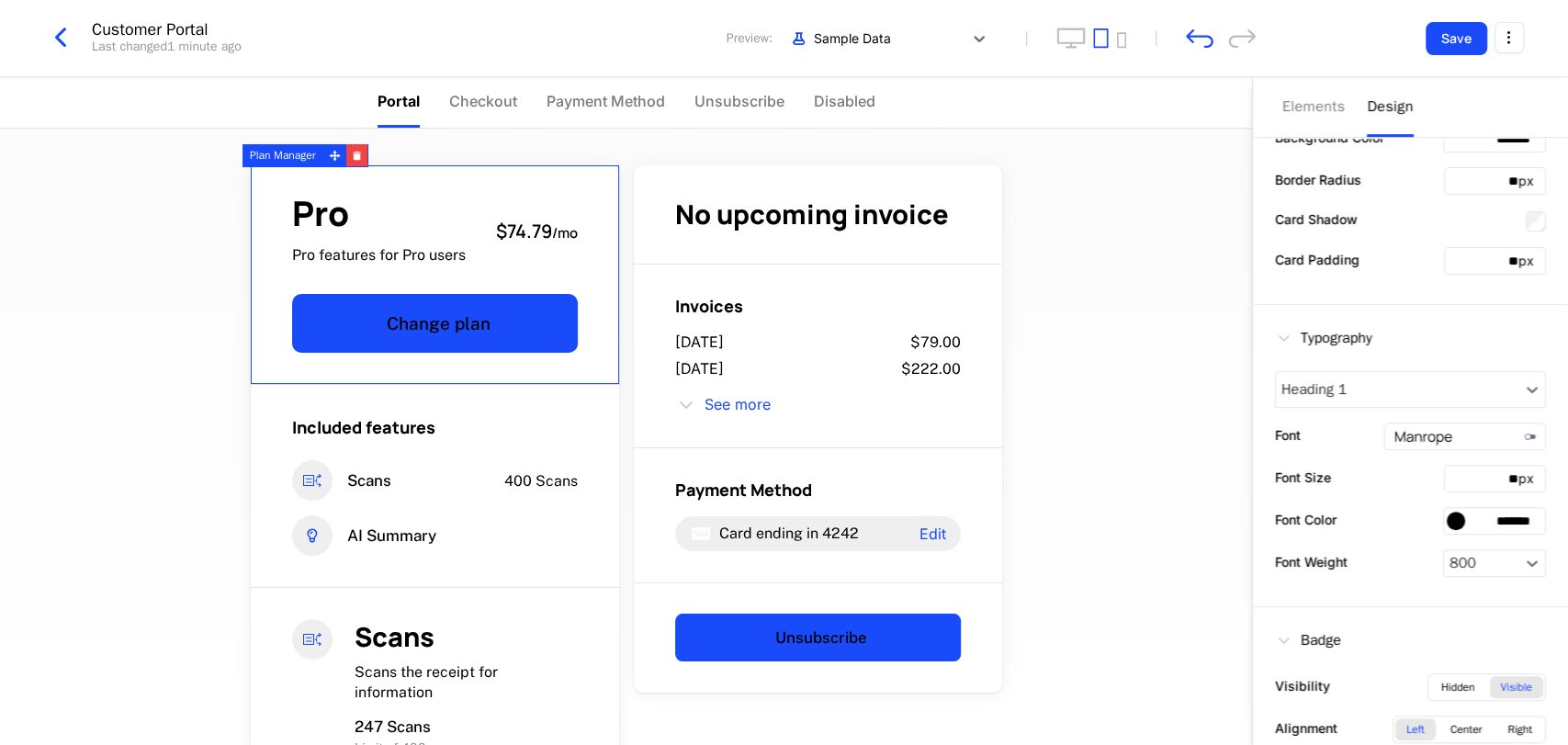 click on "Pro Pro features for Pro users $74.79 / mo Change plan" at bounding box center (434, 275) 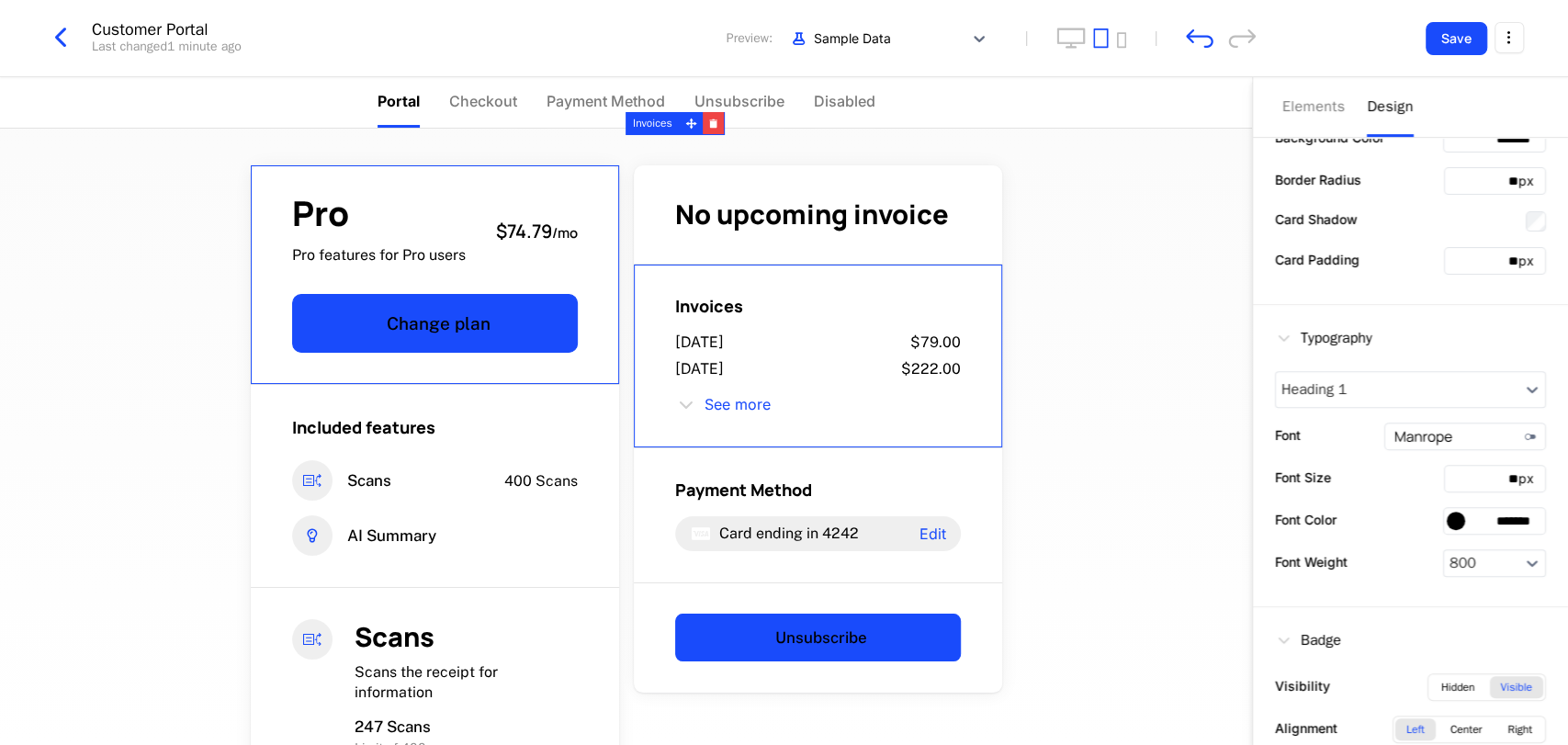 scroll, scrollTop: 258, scrollLeft: 0, axis: vertical 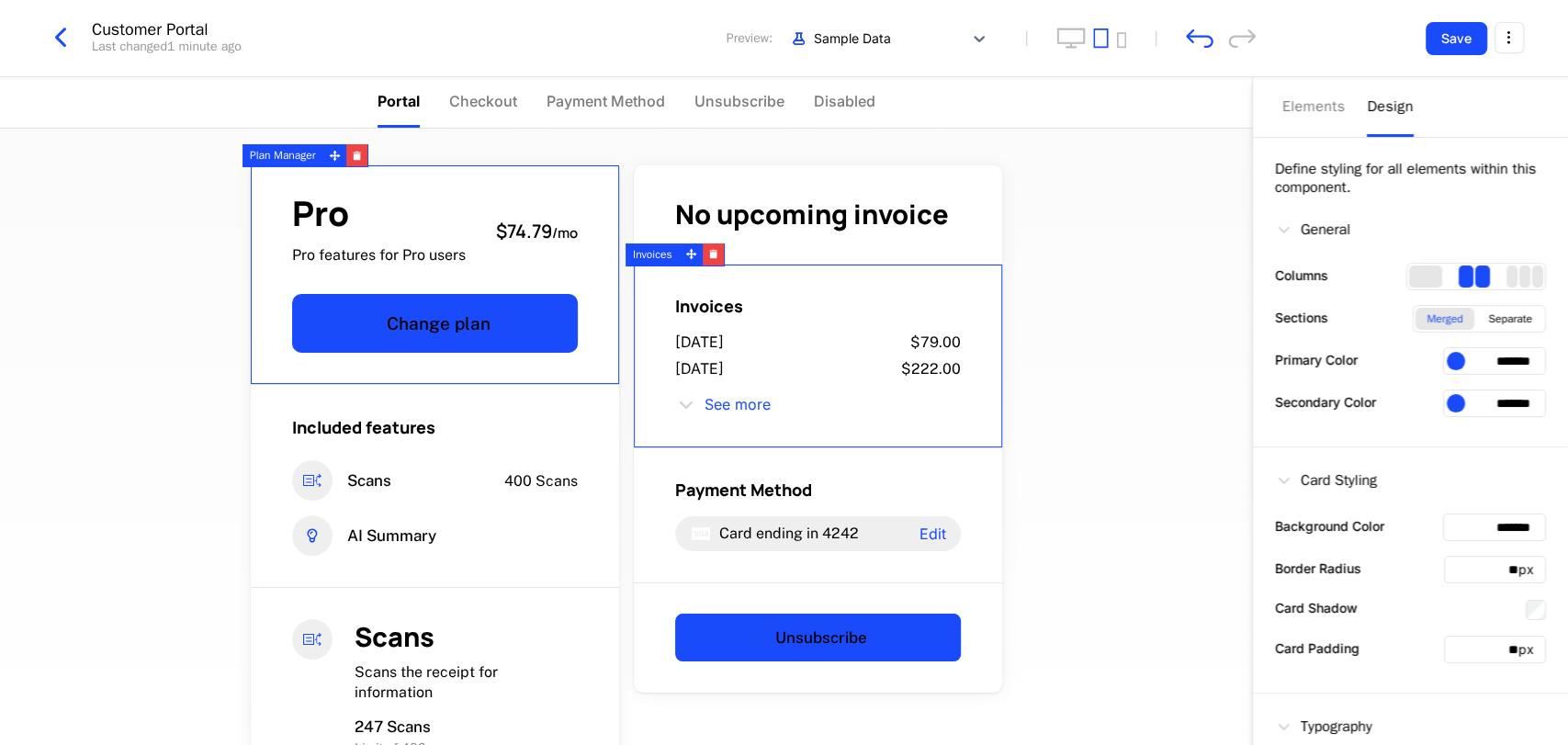 click on "Pro Pro features for Pro users $74.79 / mo Change plan Included features Scans 400   Scans AI Summary Scans Scans the receipt for information 247   Scans Limit of 400 247 / 400 No upcoming invoice Invoices [DATE] $79.00 [DATE] $222.00 See more Payment Method Card ending in   4242 Edit Unsubscribe Powered by" at bounding box center [626, 436] 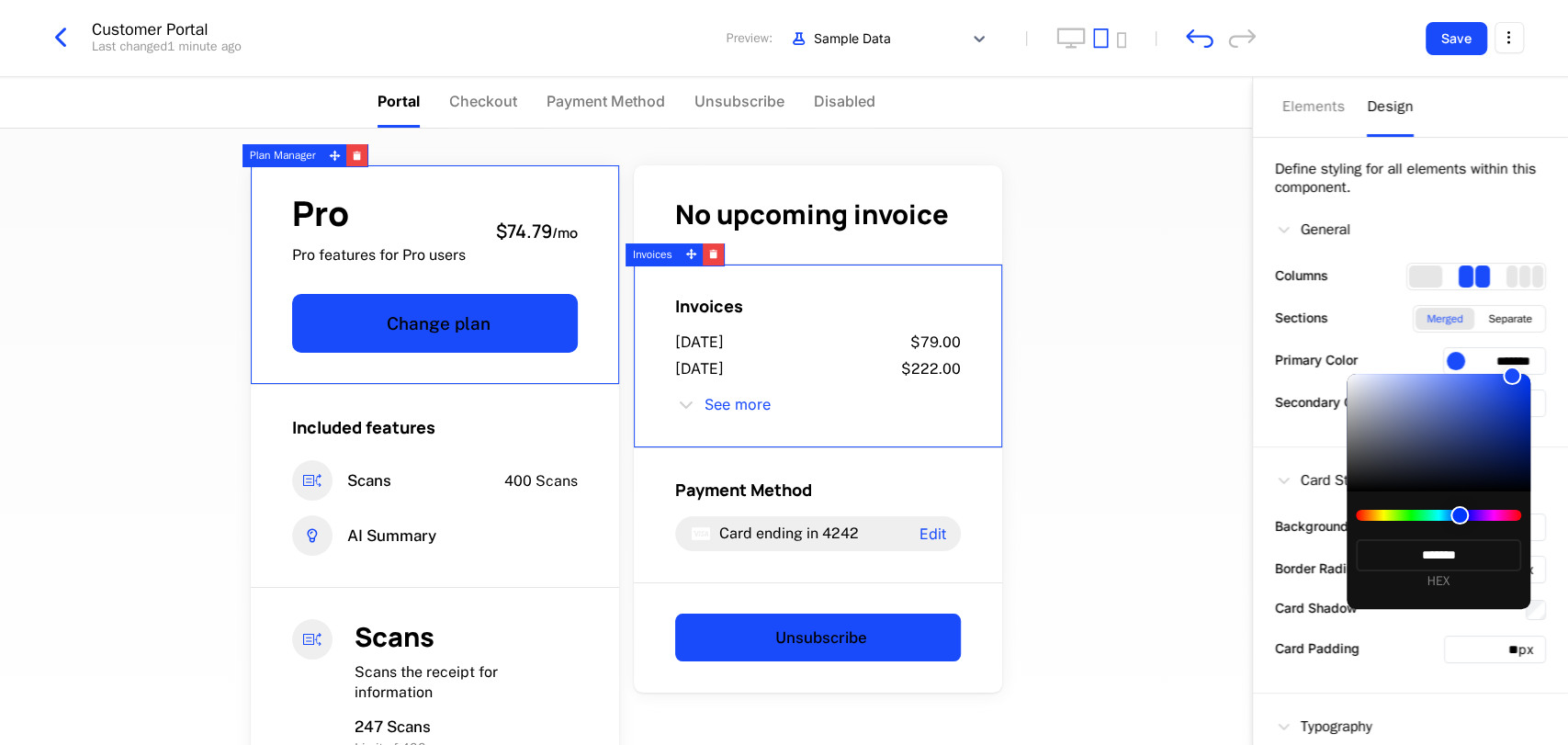 click at bounding box center (1438, 433) 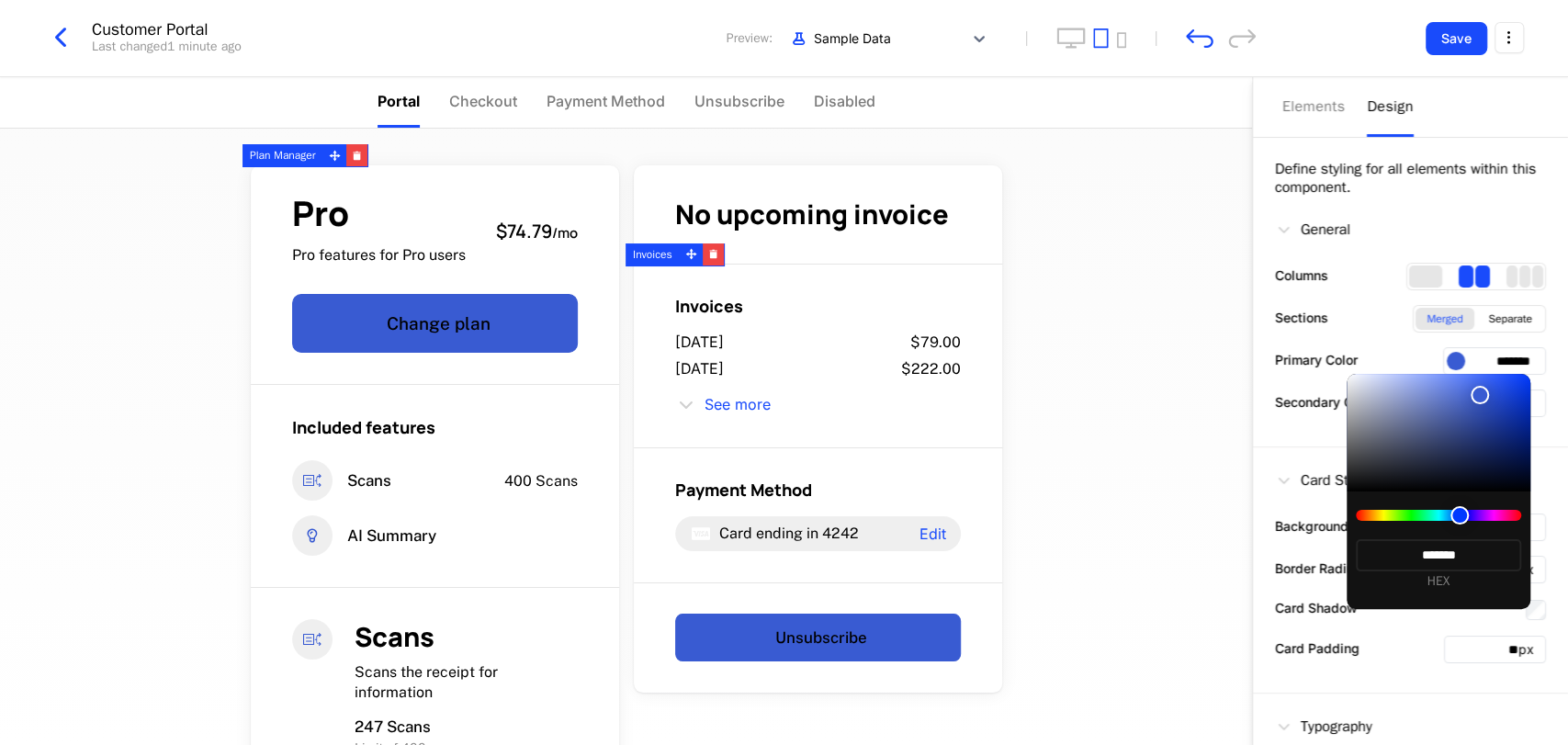 type on "*******" 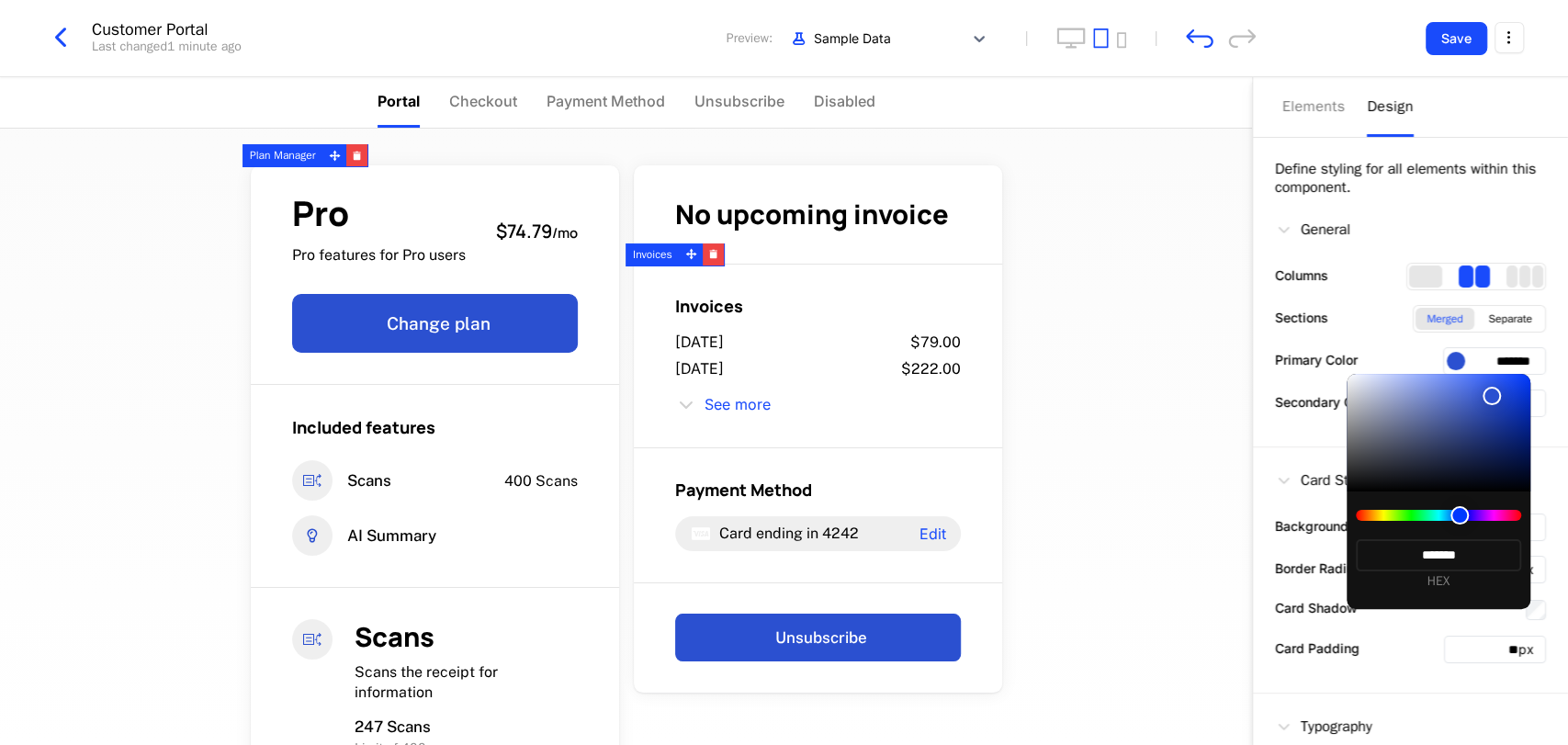 drag, startPoint x: 1492, startPoint y: 396, endPoint x: 1480, endPoint y: 391, distance: 13 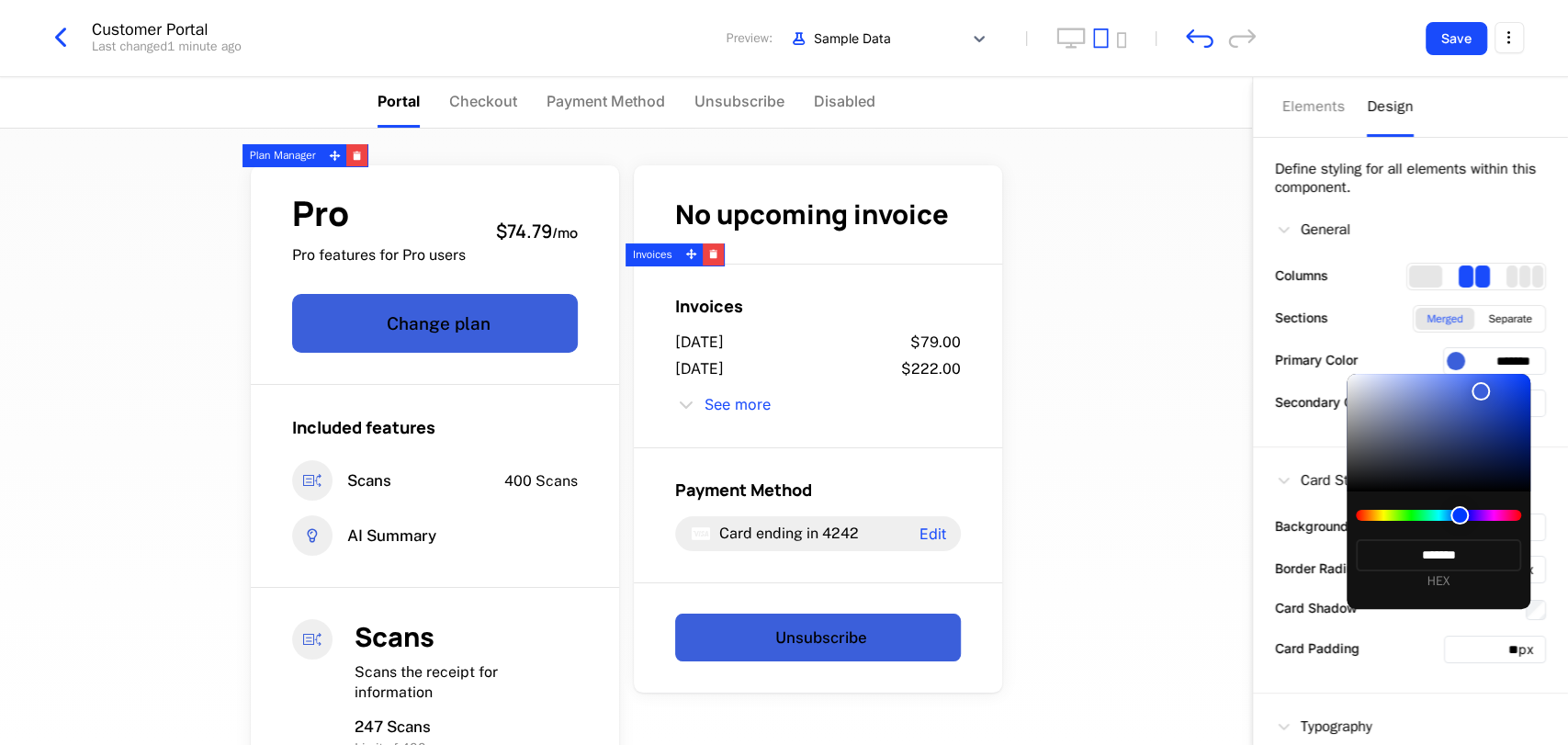 type on "*******" 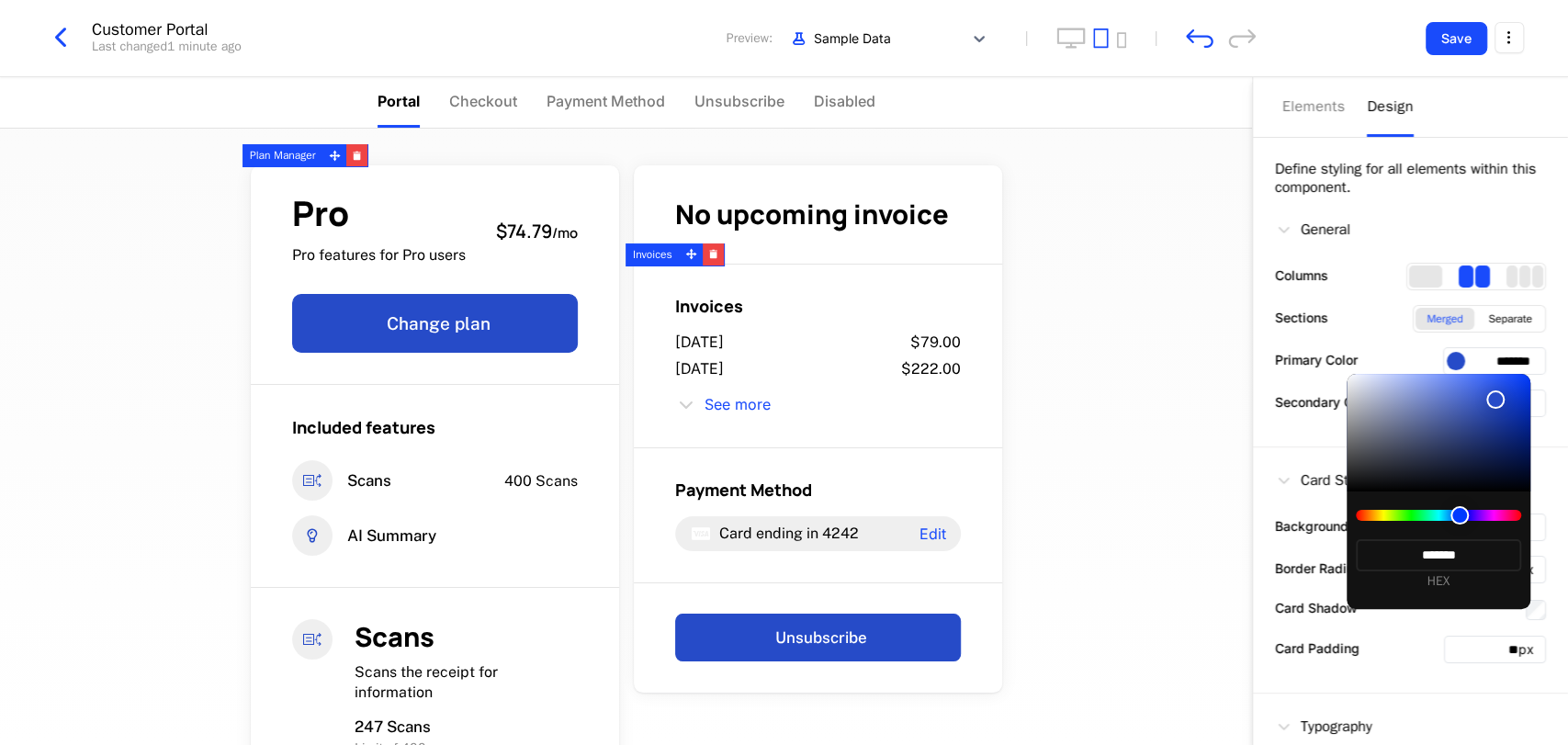 type on "*******" 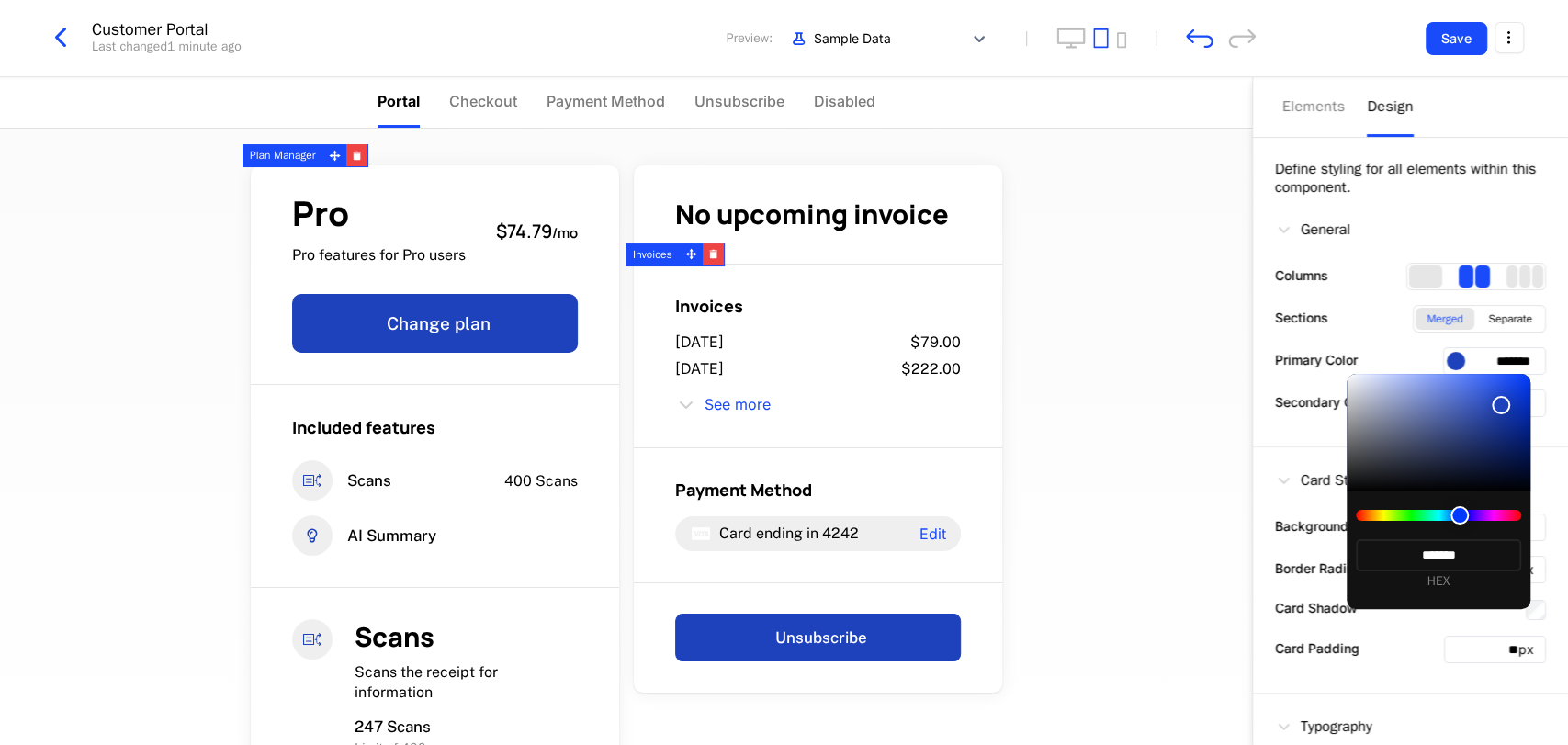 type on "*******" 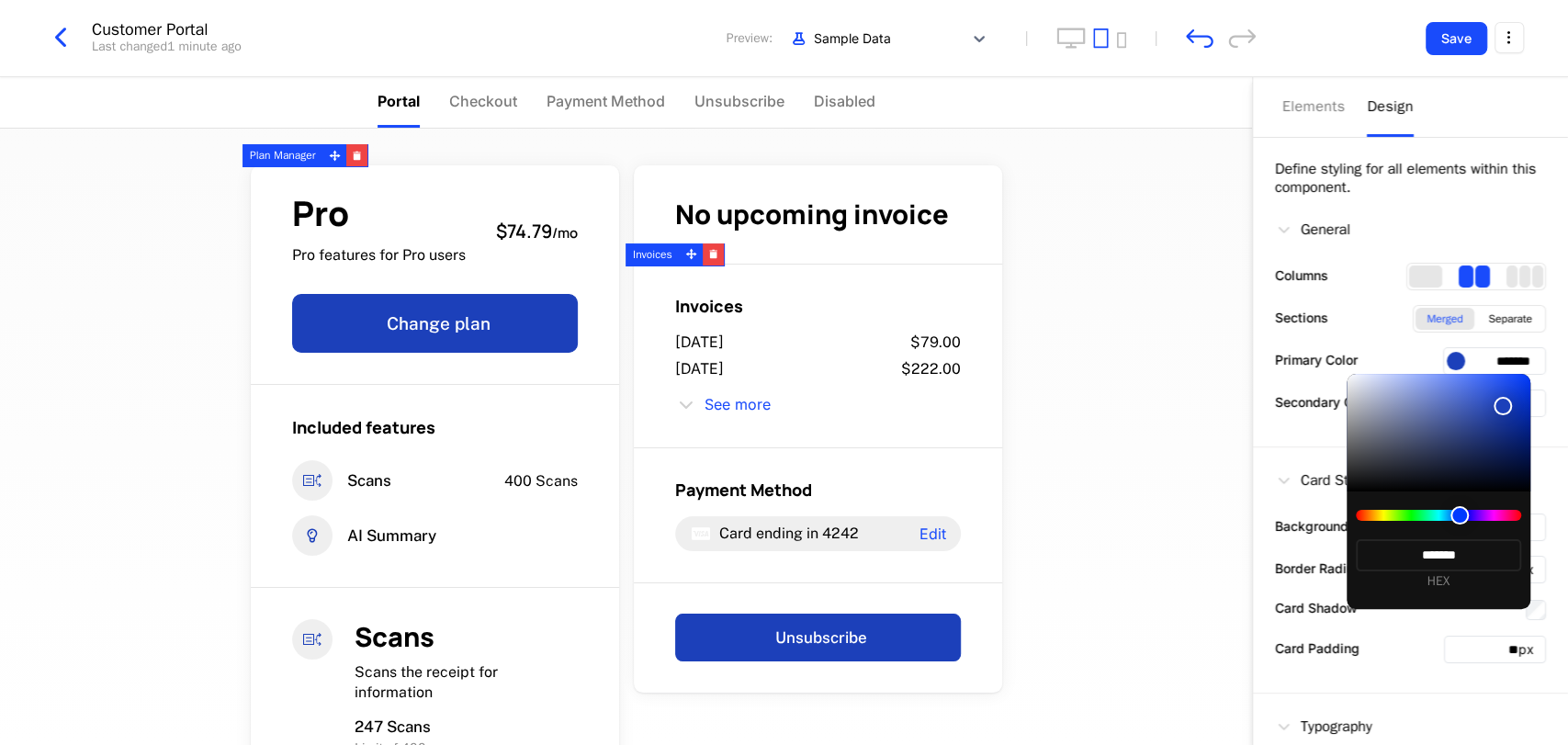 type on "*******" 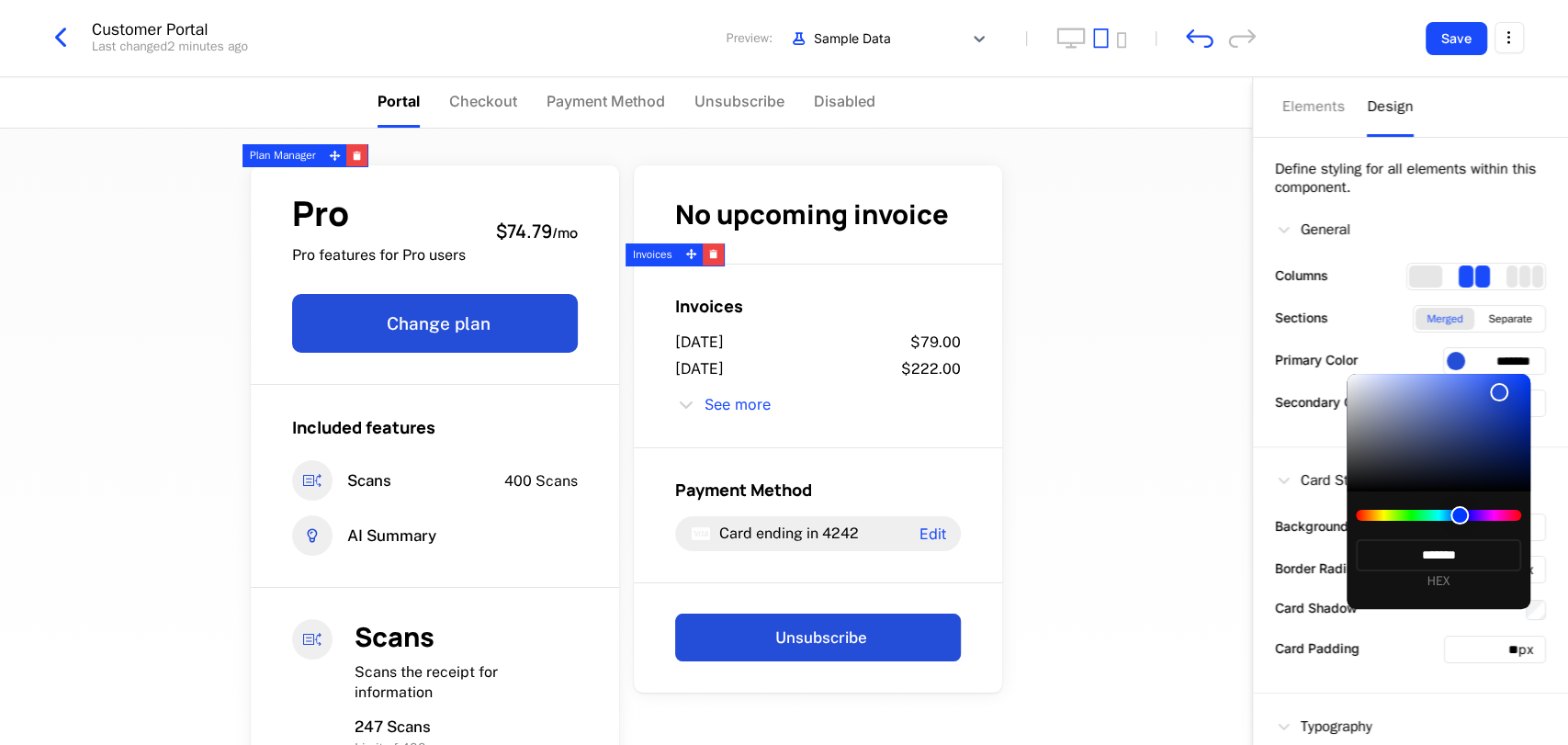 type on "*******" 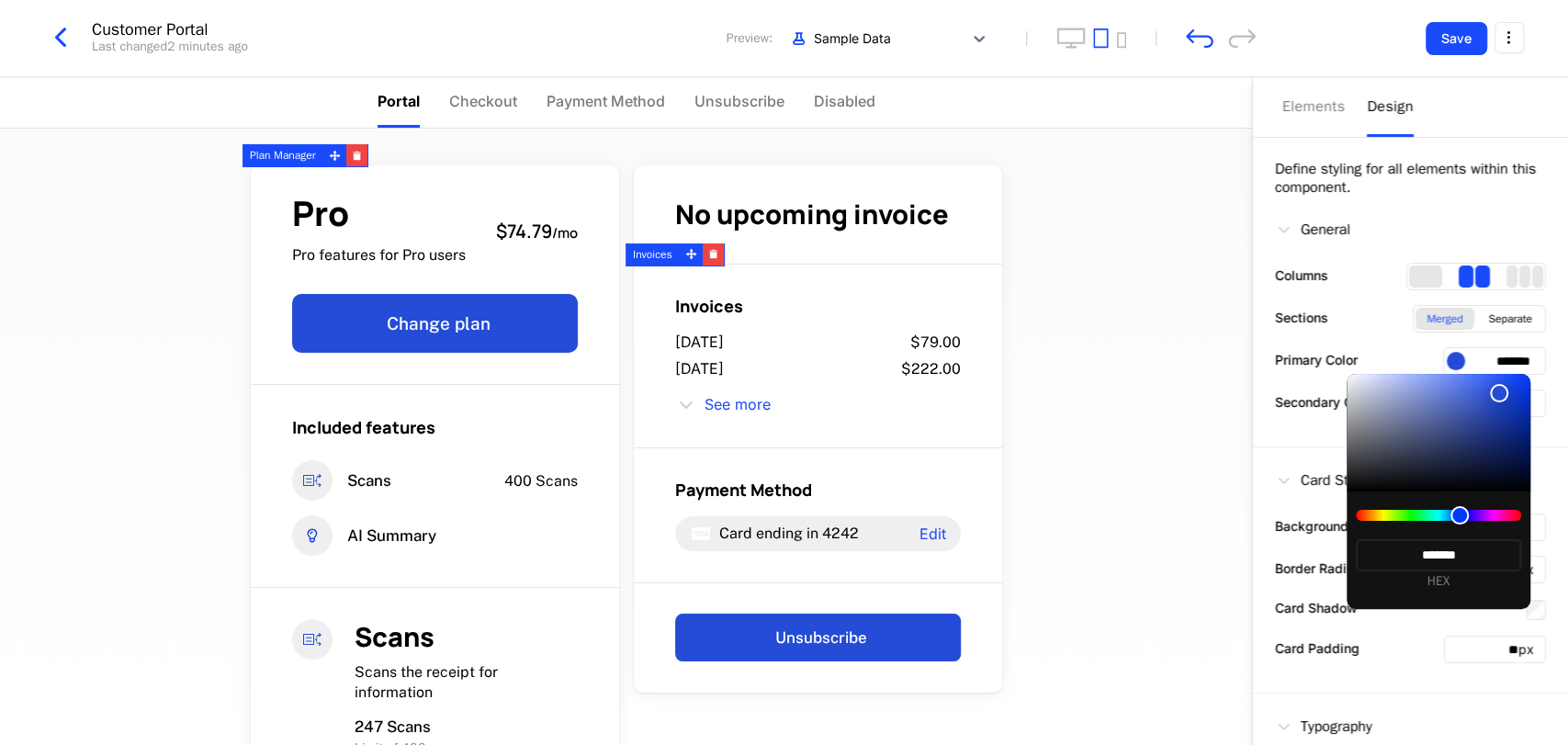 type on "*******" 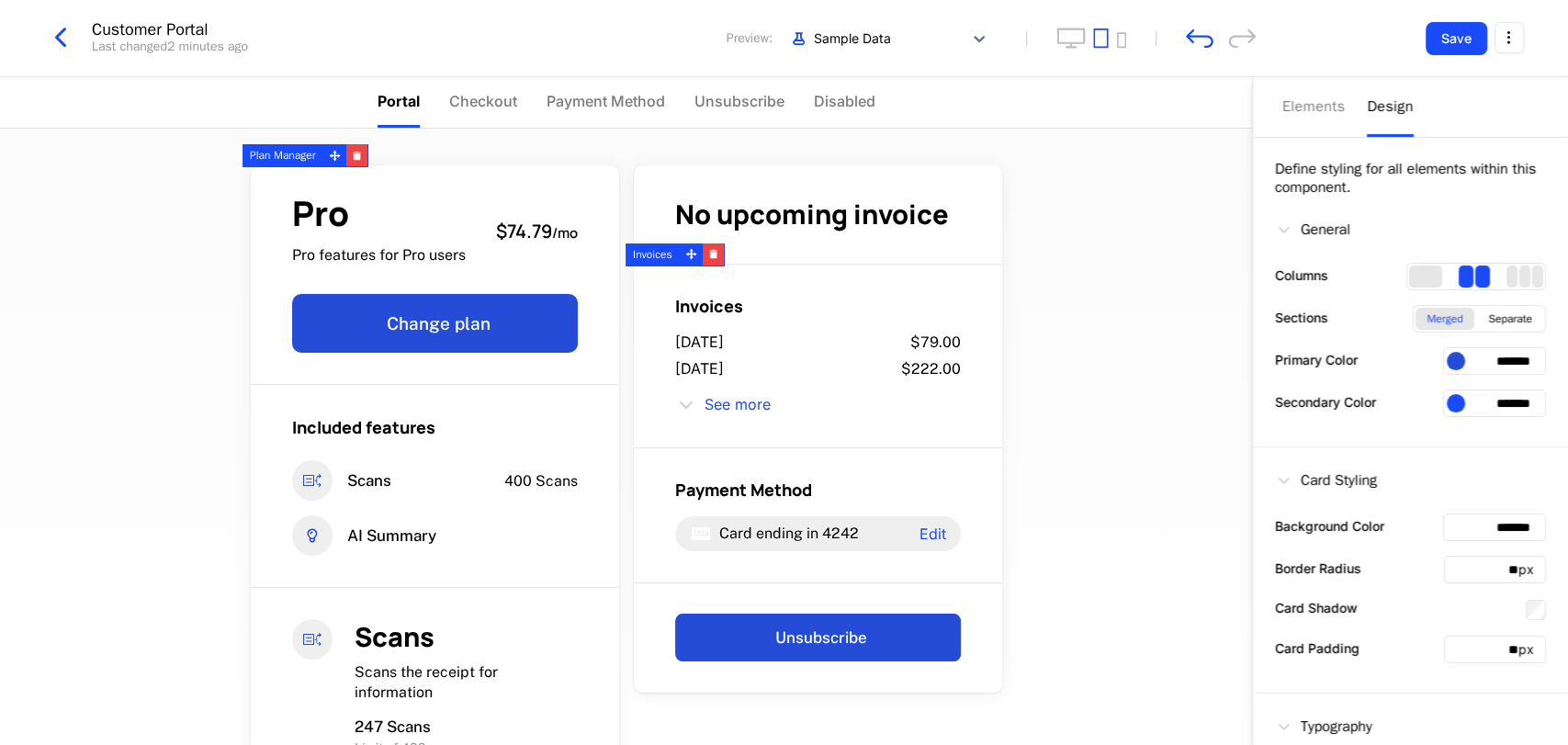 click at bounding box center [1456, 361] 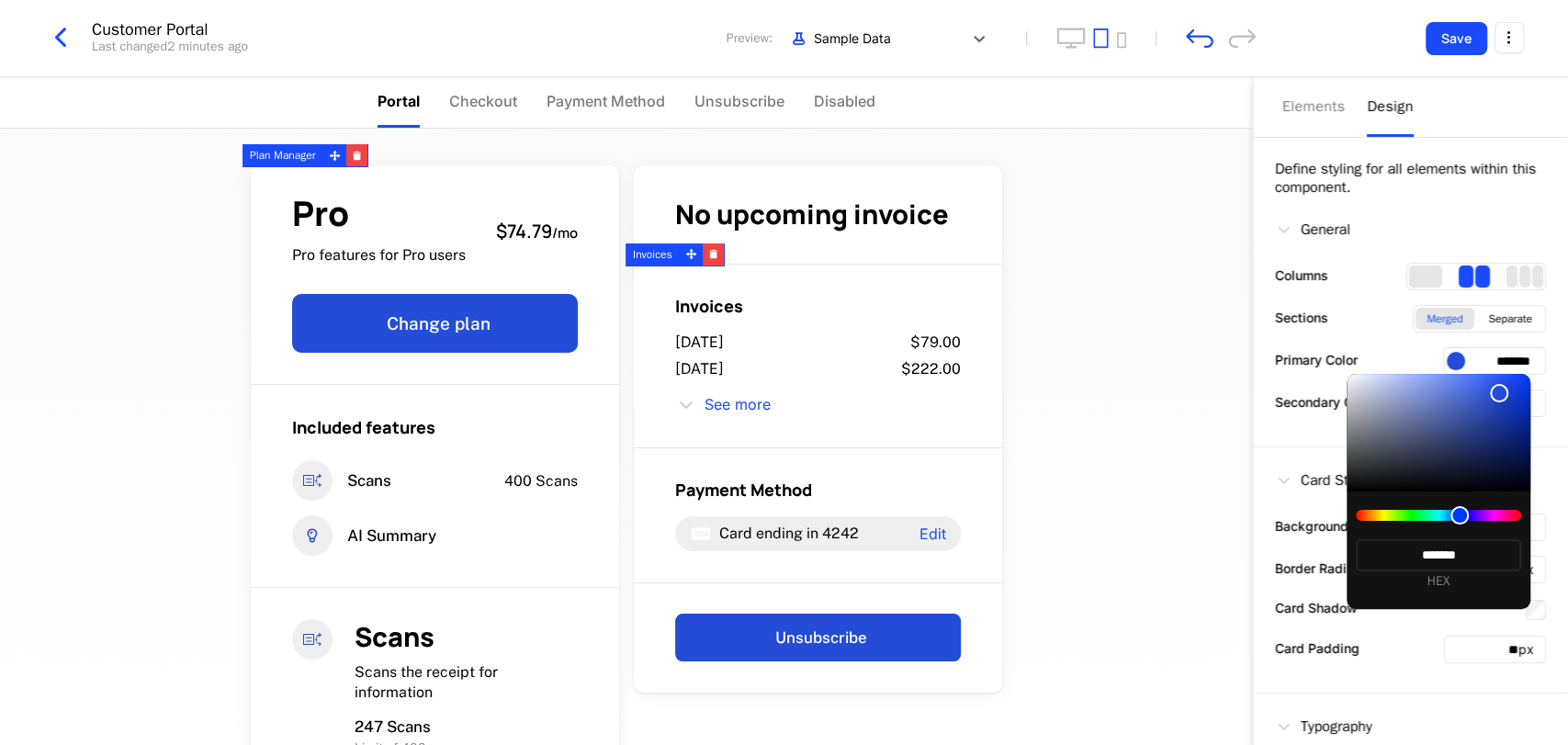 drag, startPoint x: 1495, startPoint y: 394, endPoint x: 1483, endPoint y: 393, distance: 12.041595 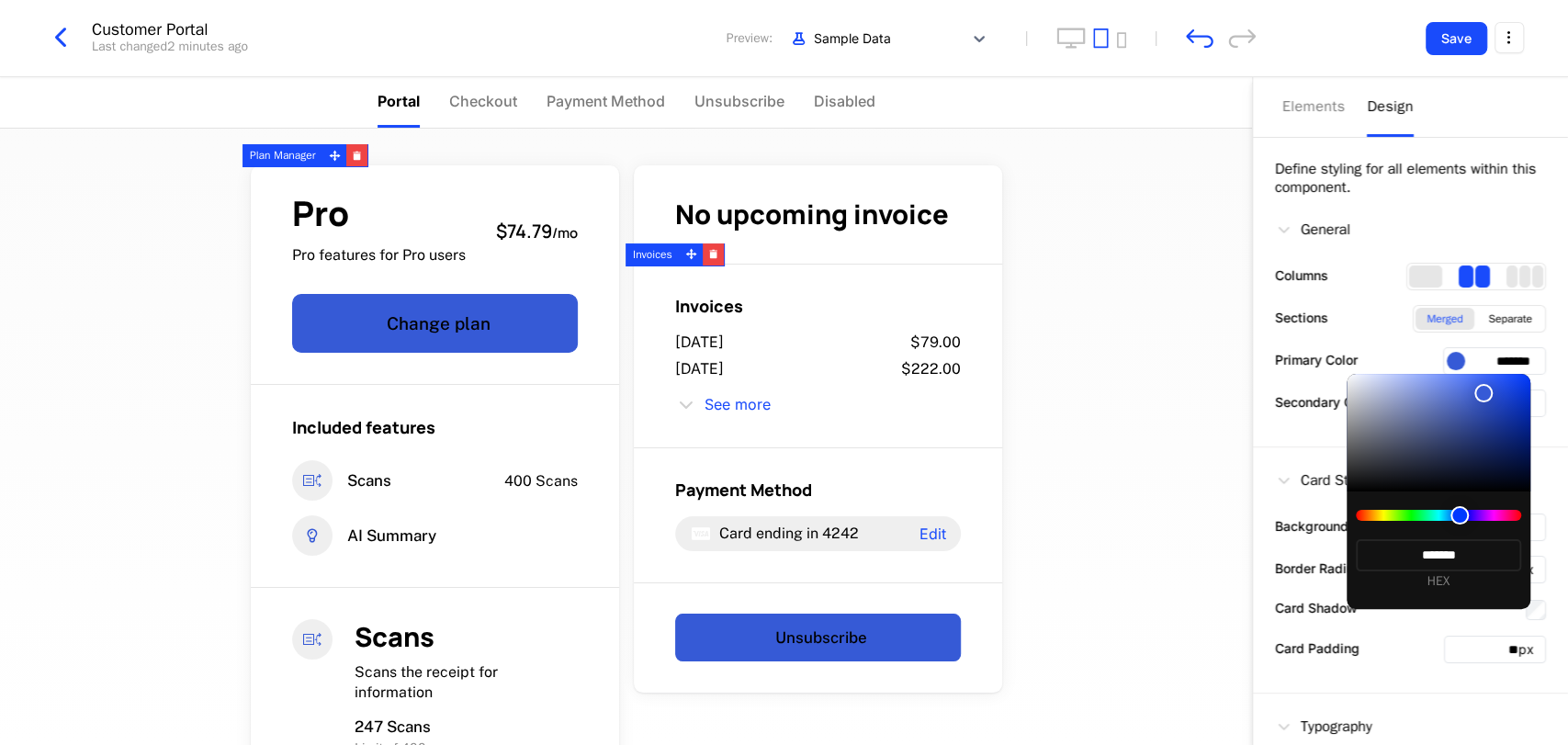 type on "*******" 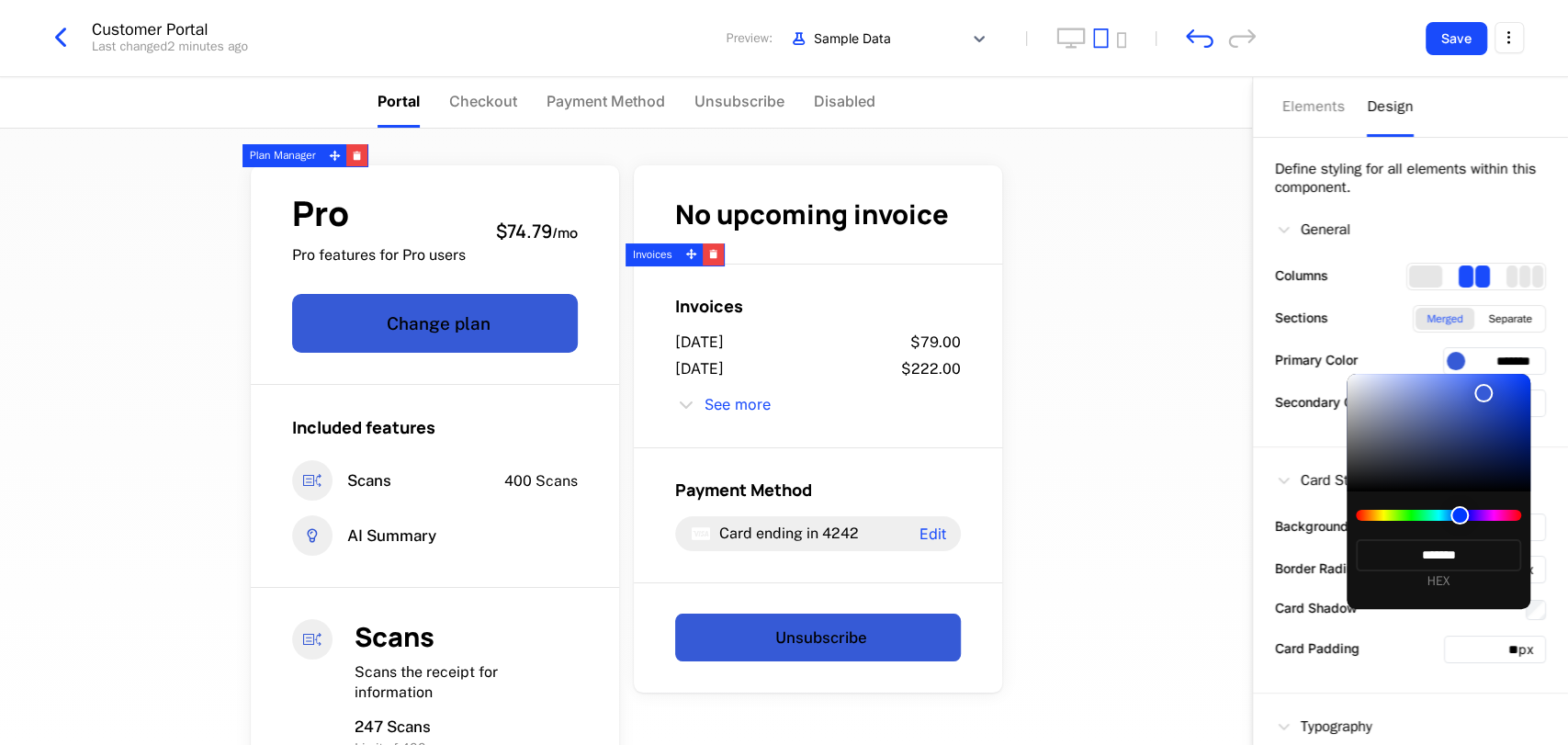 click at bounding box center [1438, 433] 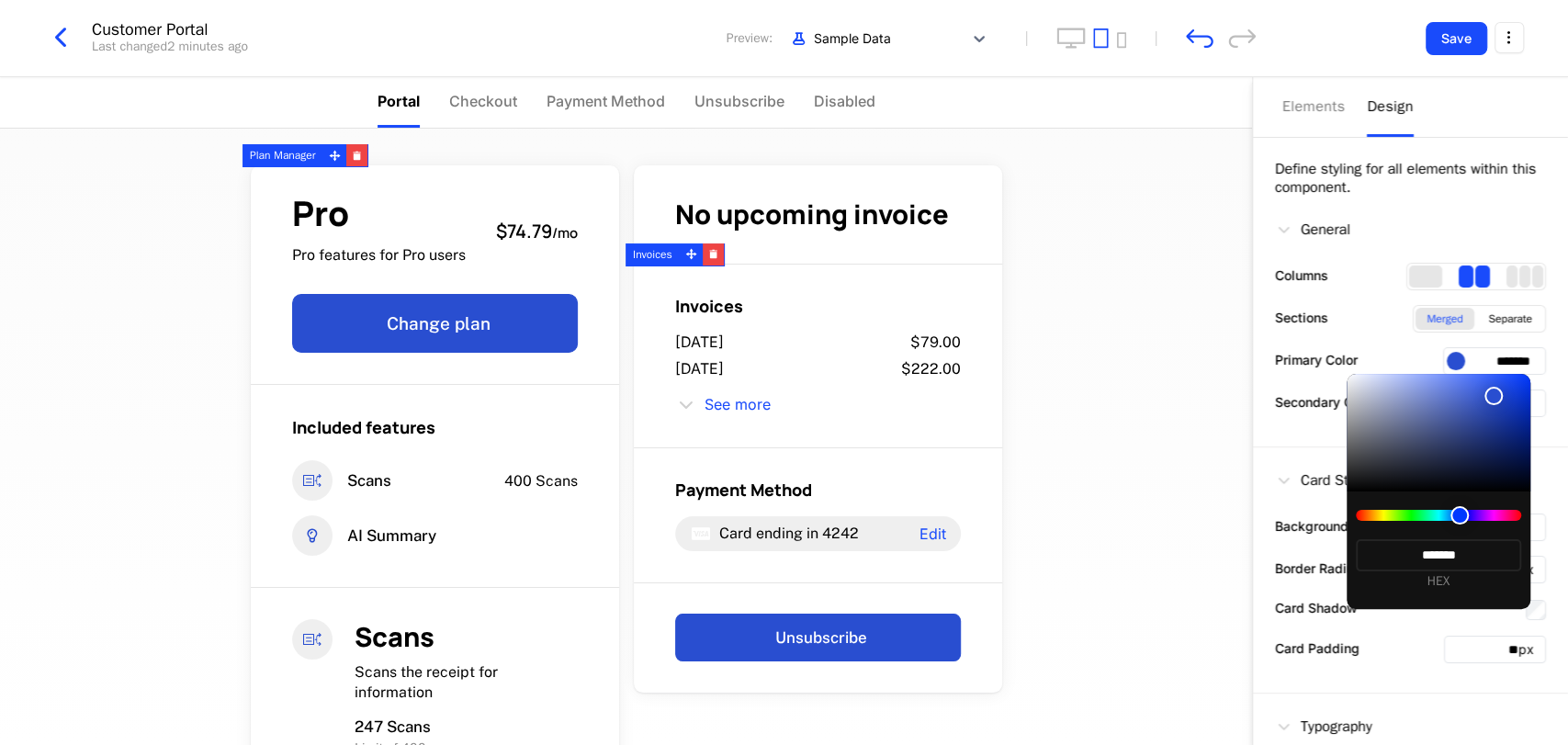 type on "*******" 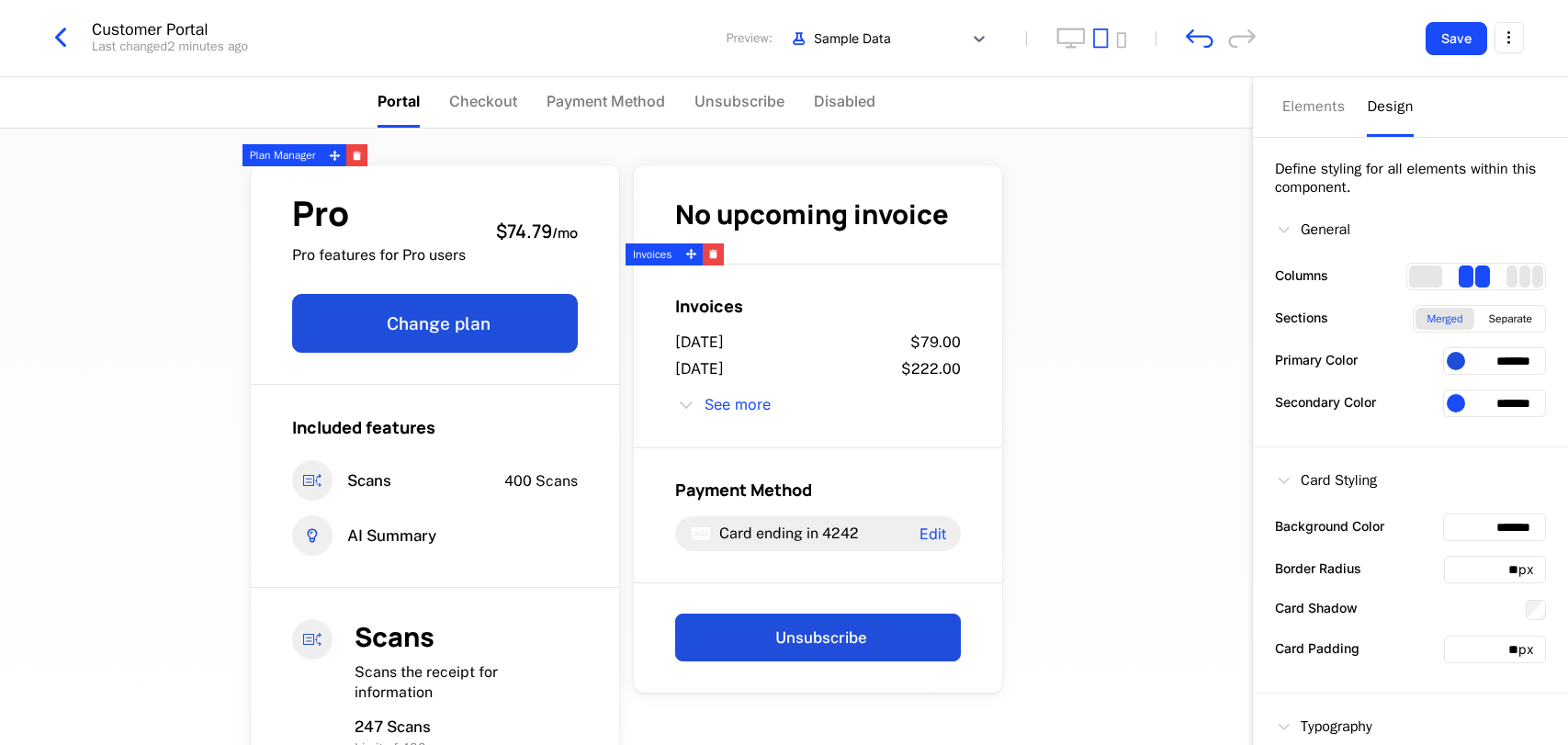 scroll, scrollTop: 0, scrollLeft: 0, axis: both 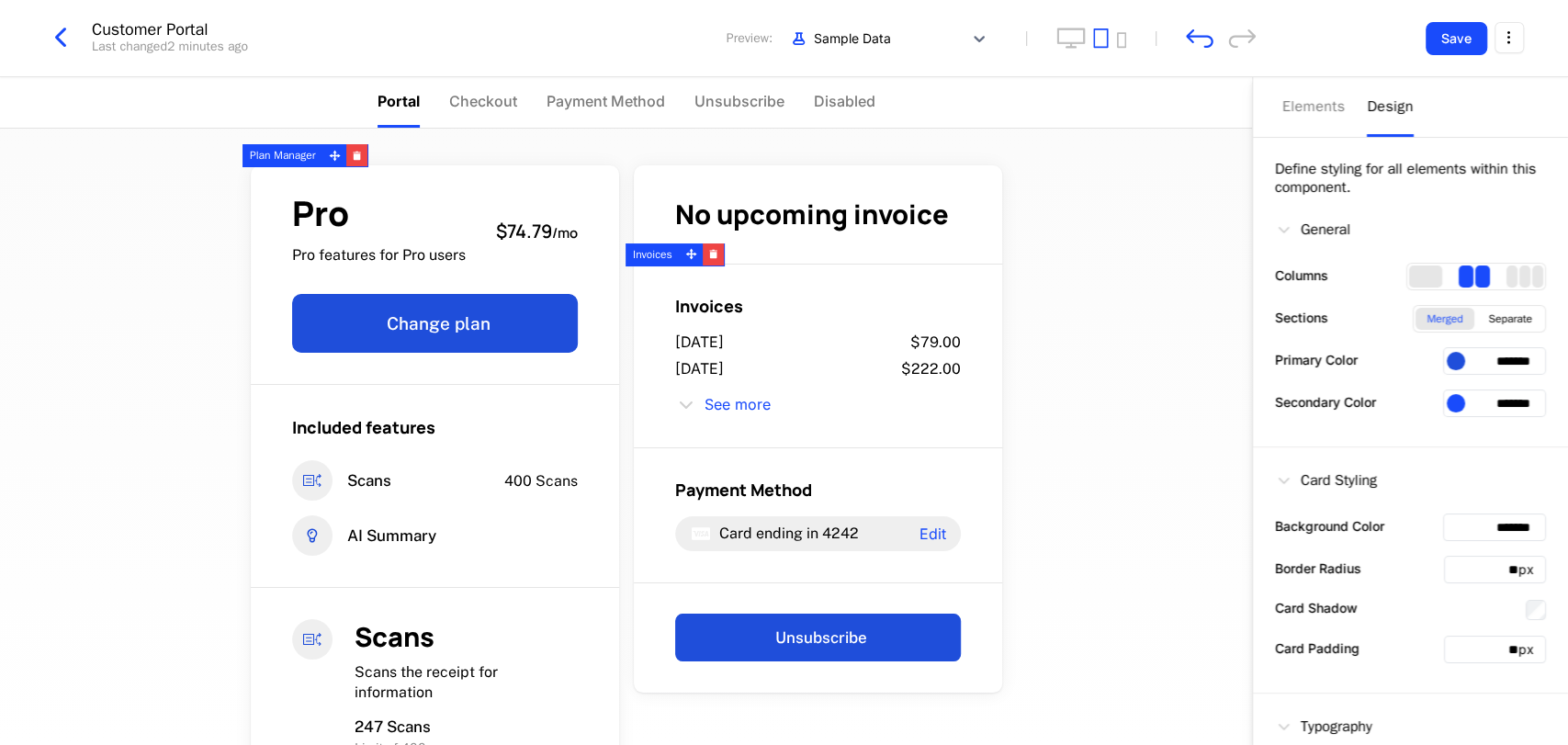 click at bounding box center (1456, 361) 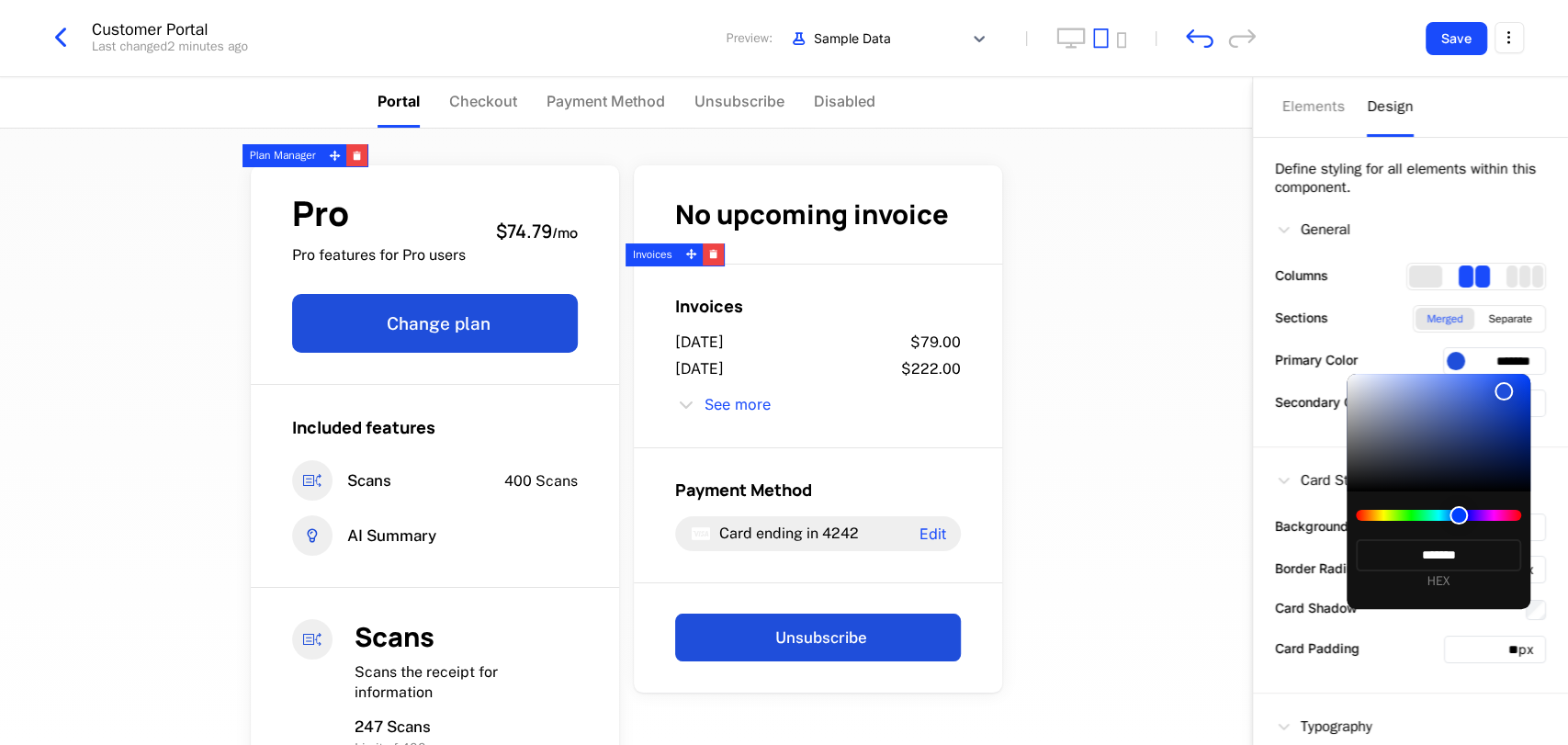 click at bounding box center [1438, 433] 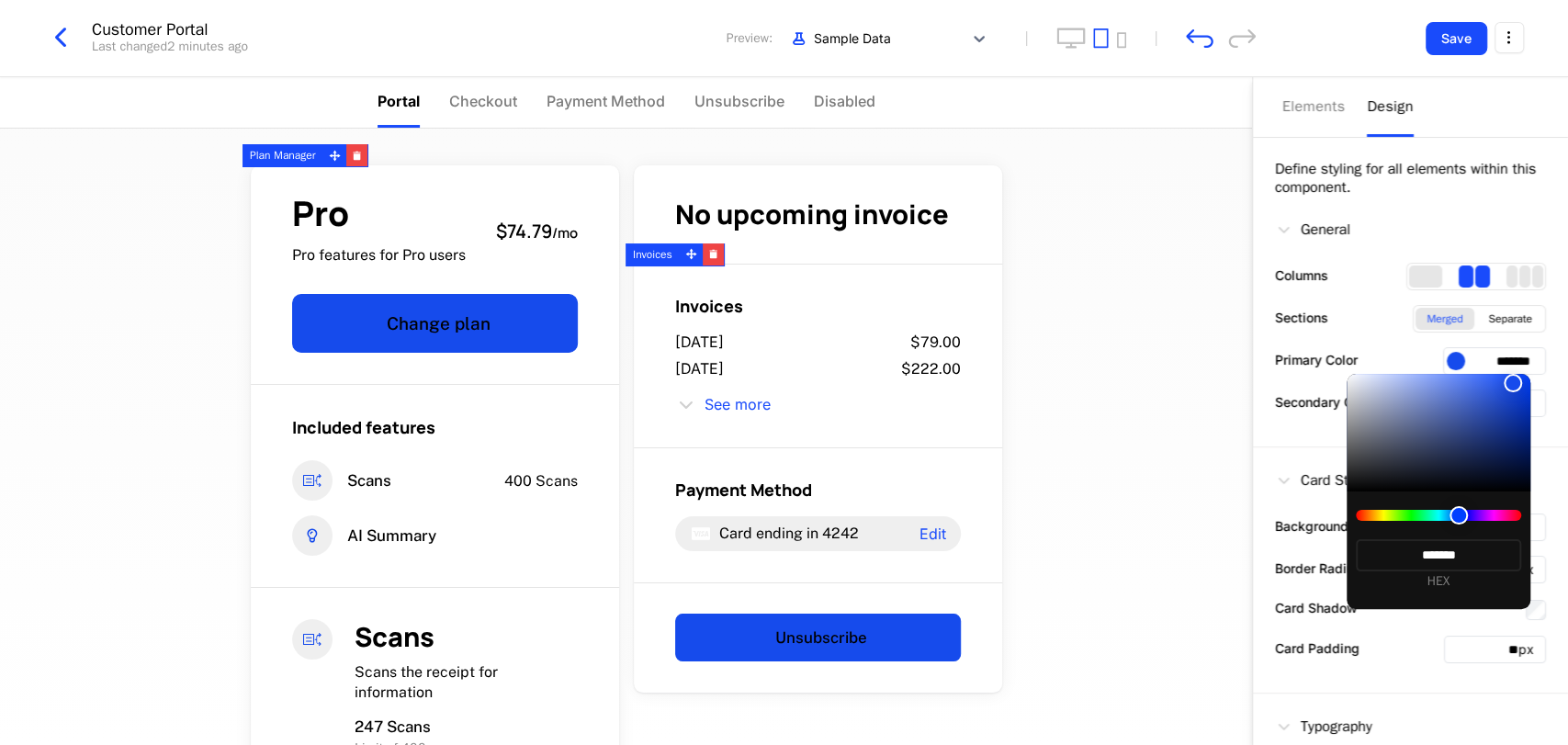 click at bounding box center [1438, 433] 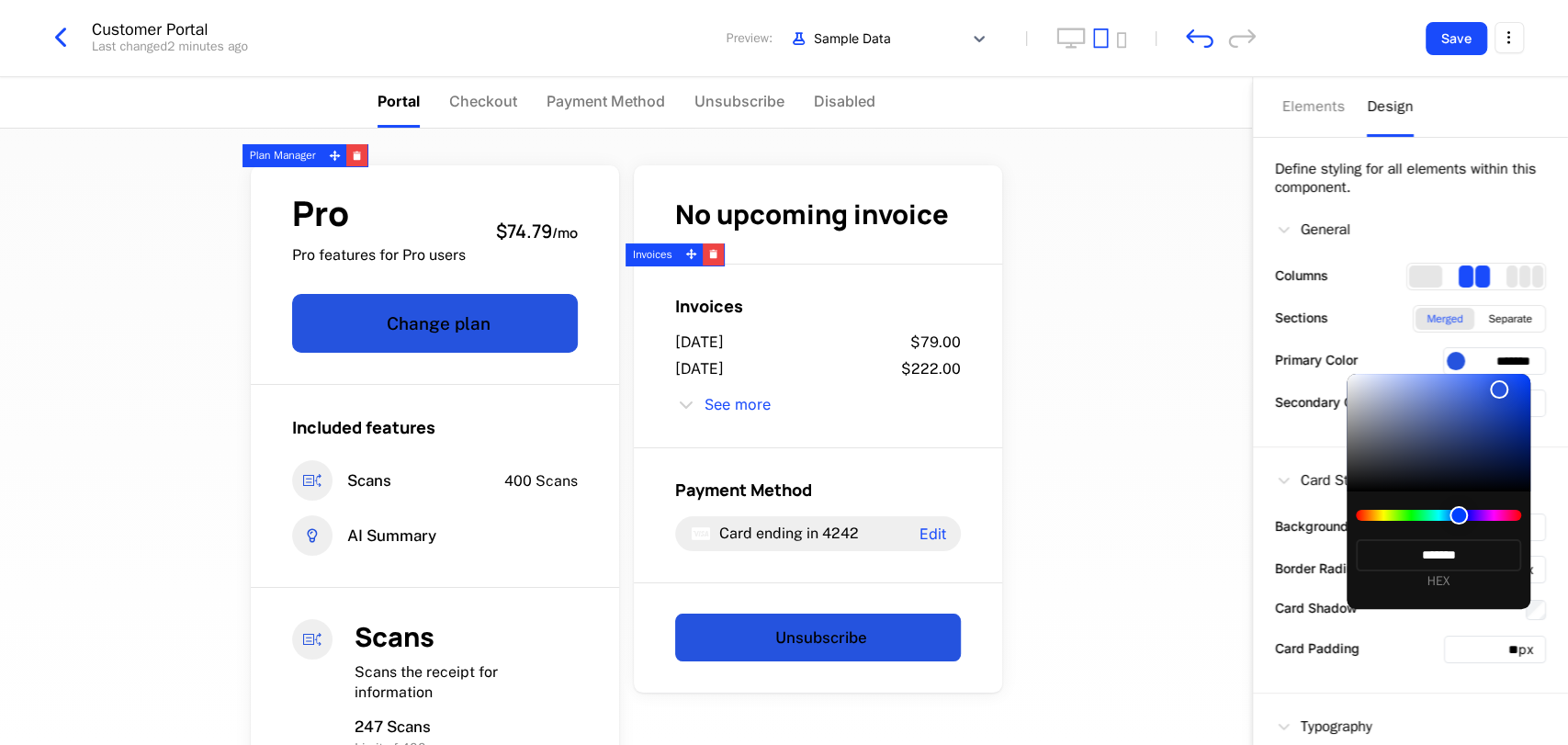 click at bounding box center (1438, 433) 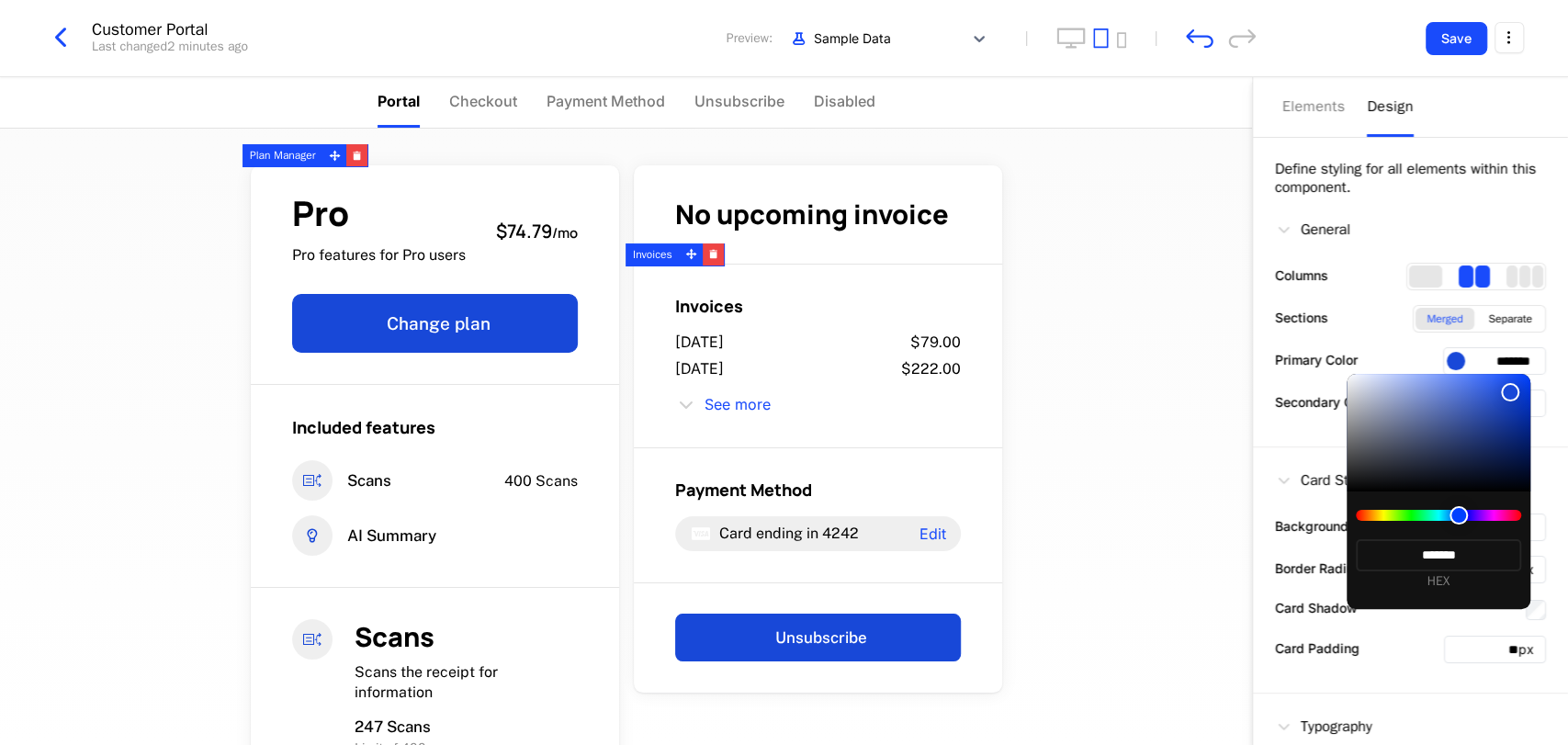 click at bounding box center [784, 372] 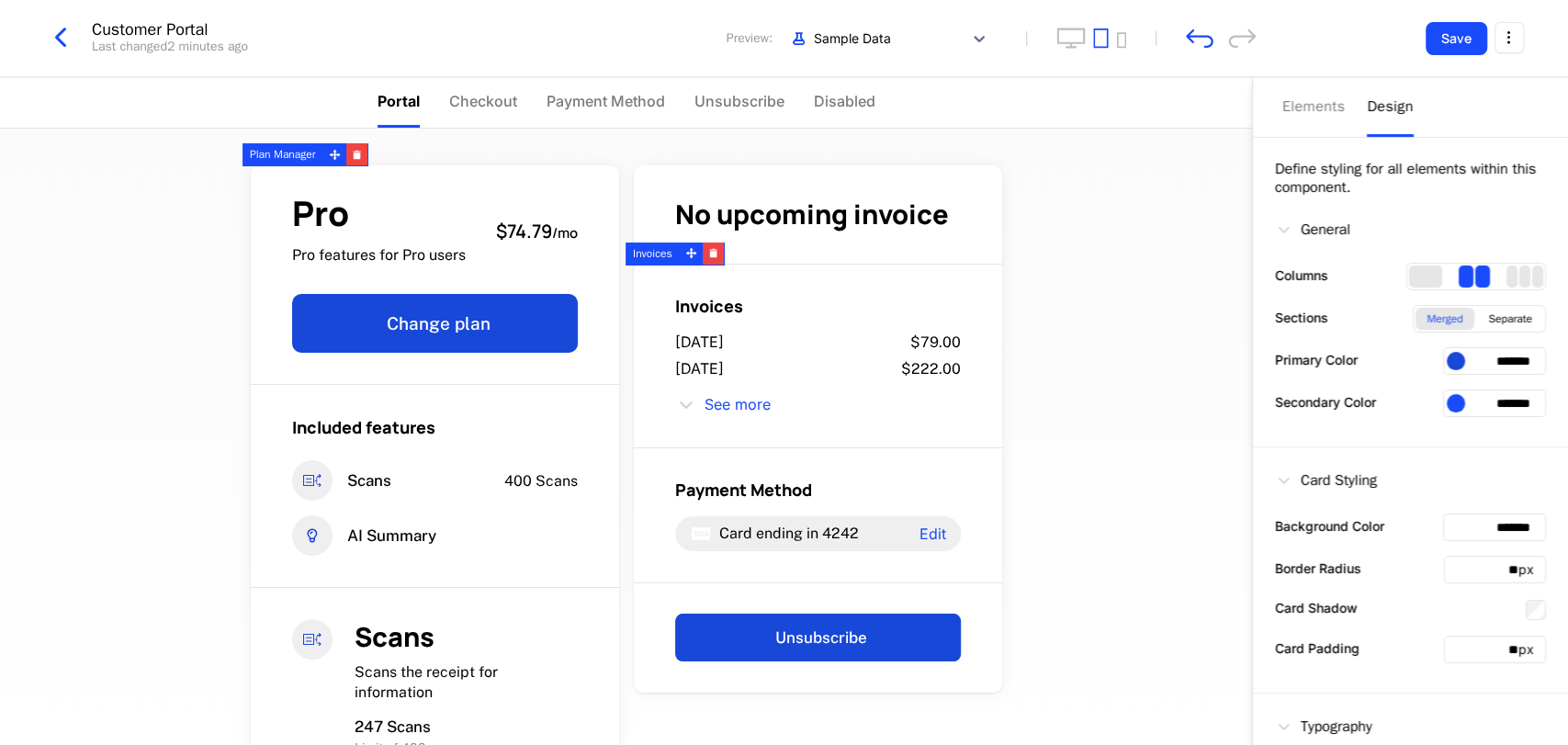 scroll, scrollTop: 0, scrollLeft: 0, axis: both 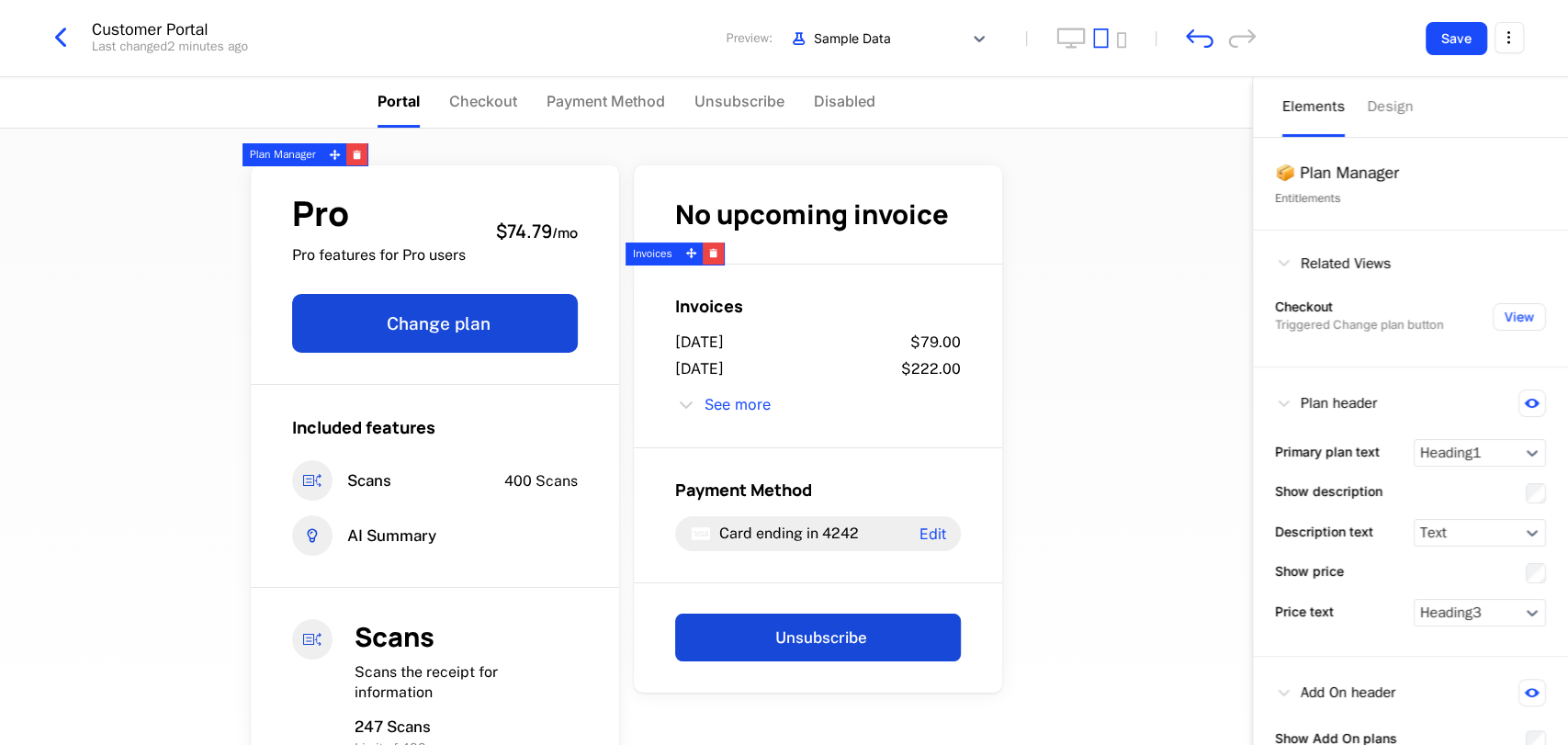click on "Elements" at bounding box center (1314, 107) 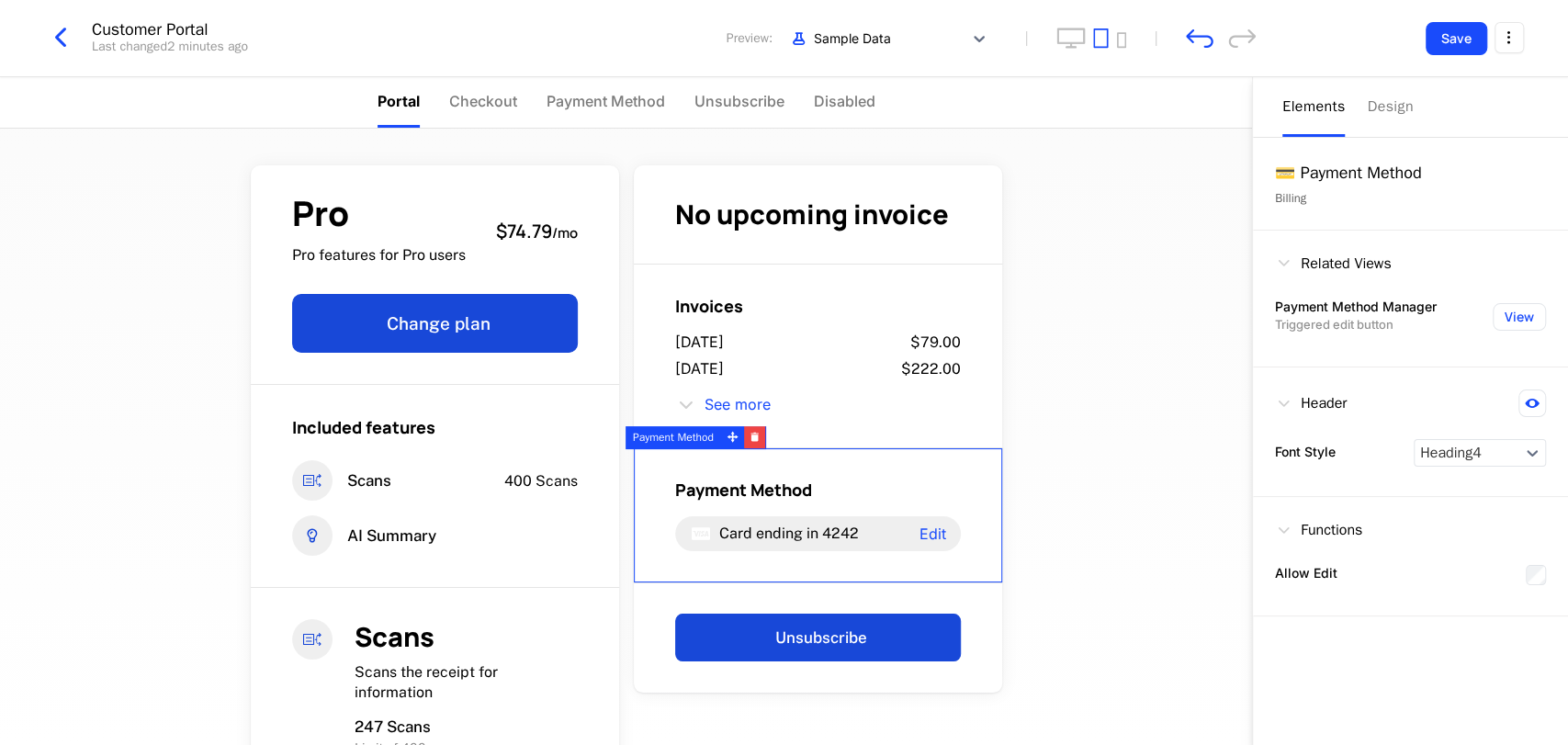 click on "Payment Method" at bounding box center (818, 490) 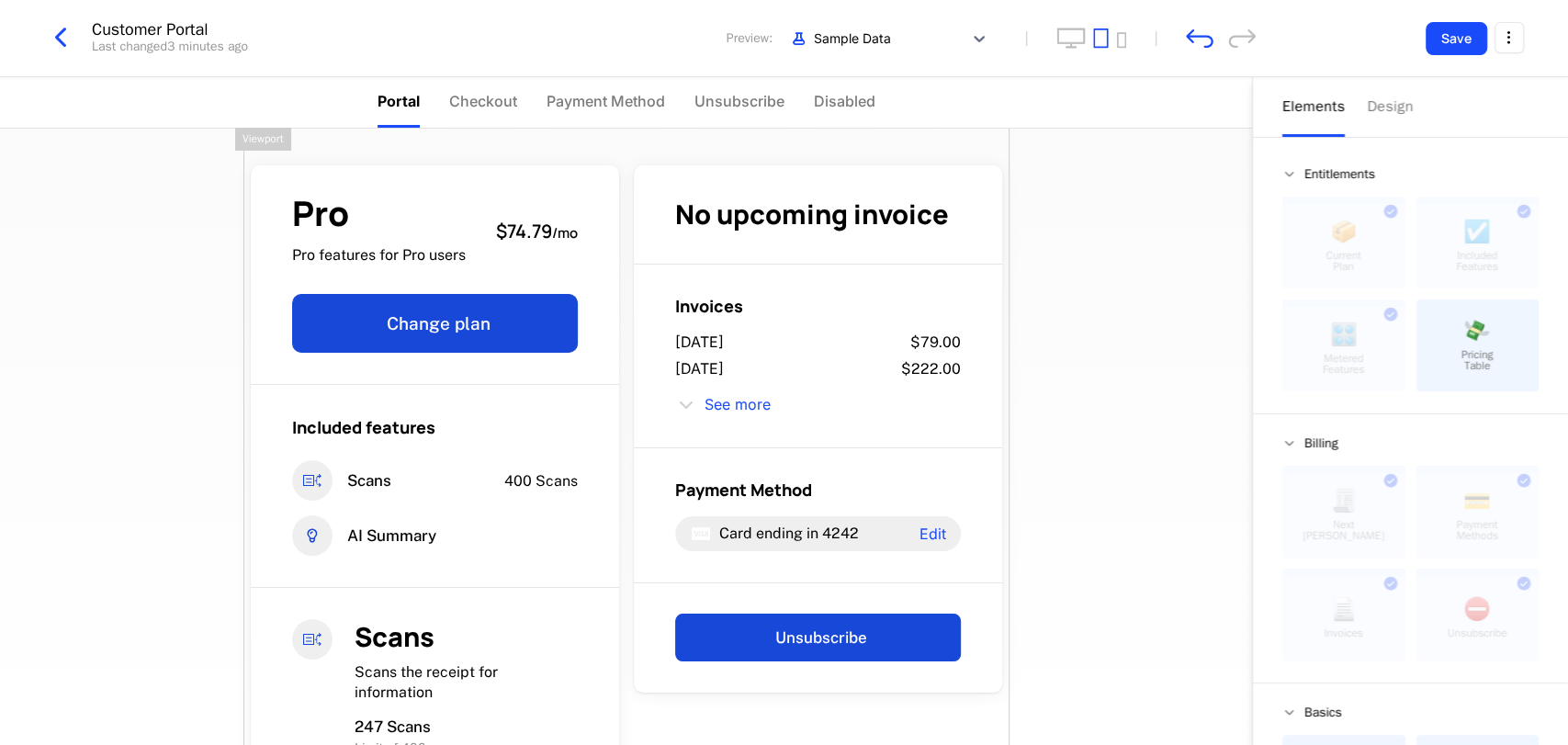 click on "Pro Pro features for Pro users $74.79 / mo Change plan Included features Scans 400   Scans AI Summary Scans Scans the receipt for information 247   Scans Limit of 400 247 / 400 No upcoming invoice Invoices [DATE] $79.00 [DATE] $222.00 See more Payment Method Card ending in   4242 Edit Unsubscribe Powered by" at bounding box center (626, 567) 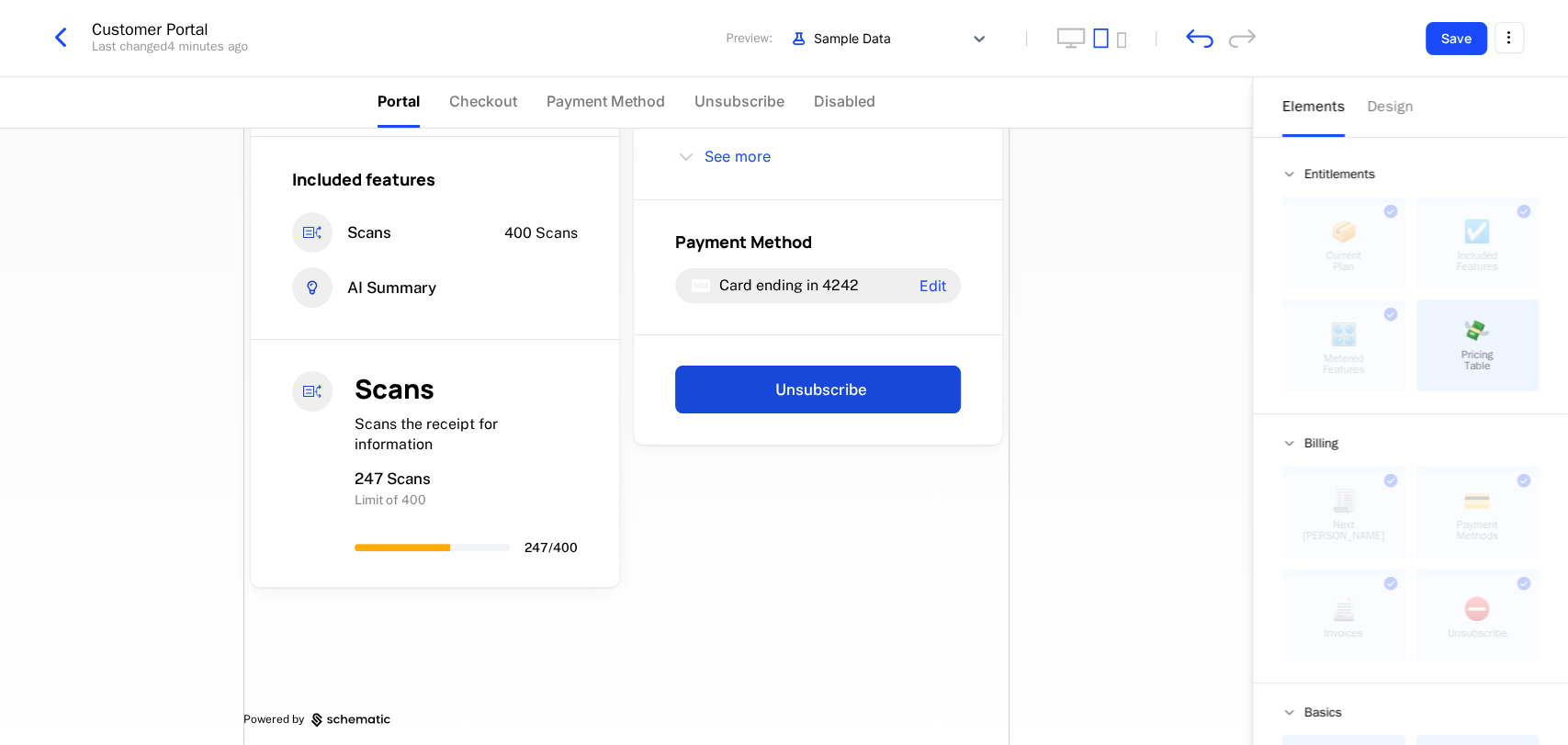 scroll, scrollTop: 258, scrollLeft: 0, axis: vertical 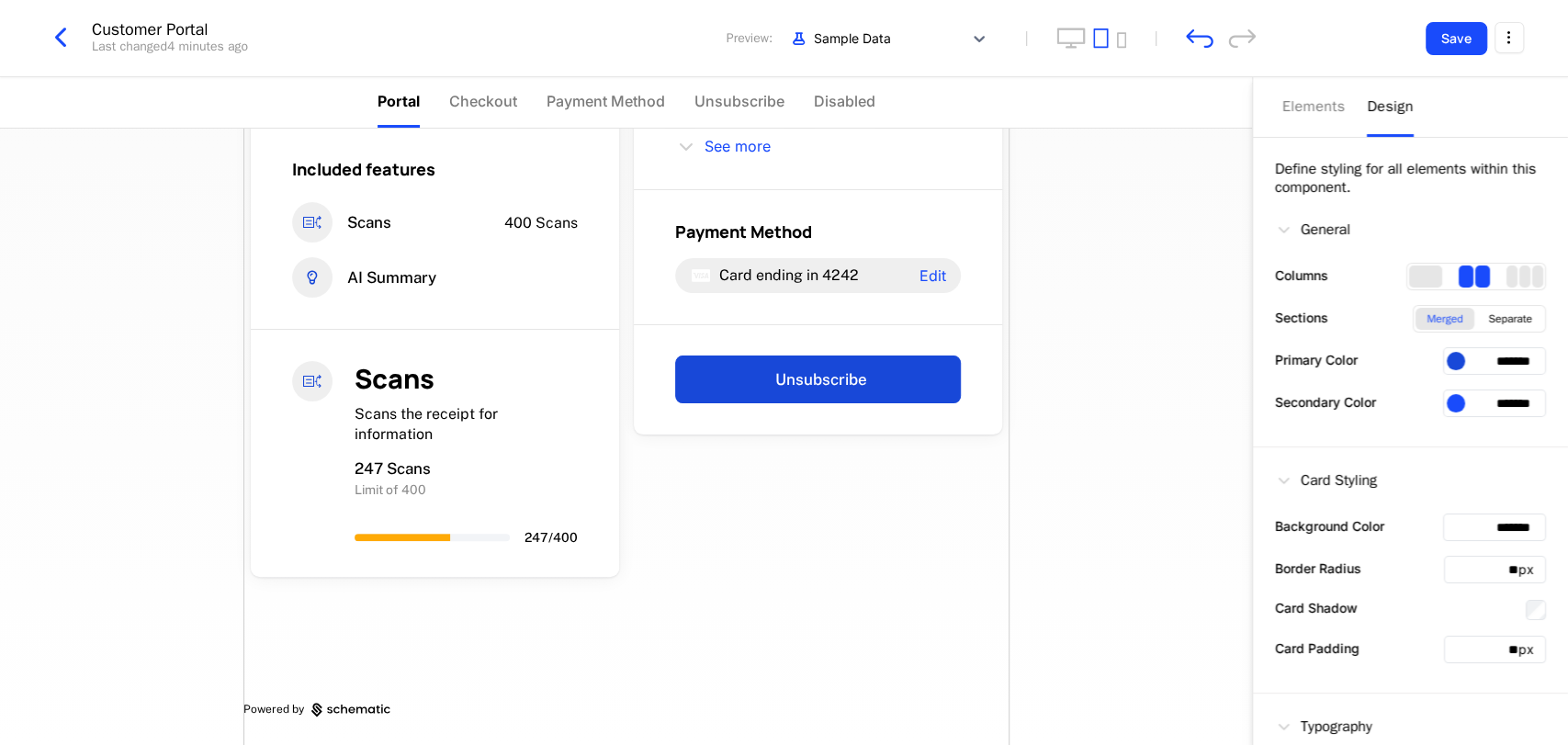 click on "Design" at bounding box center [1390, 107] 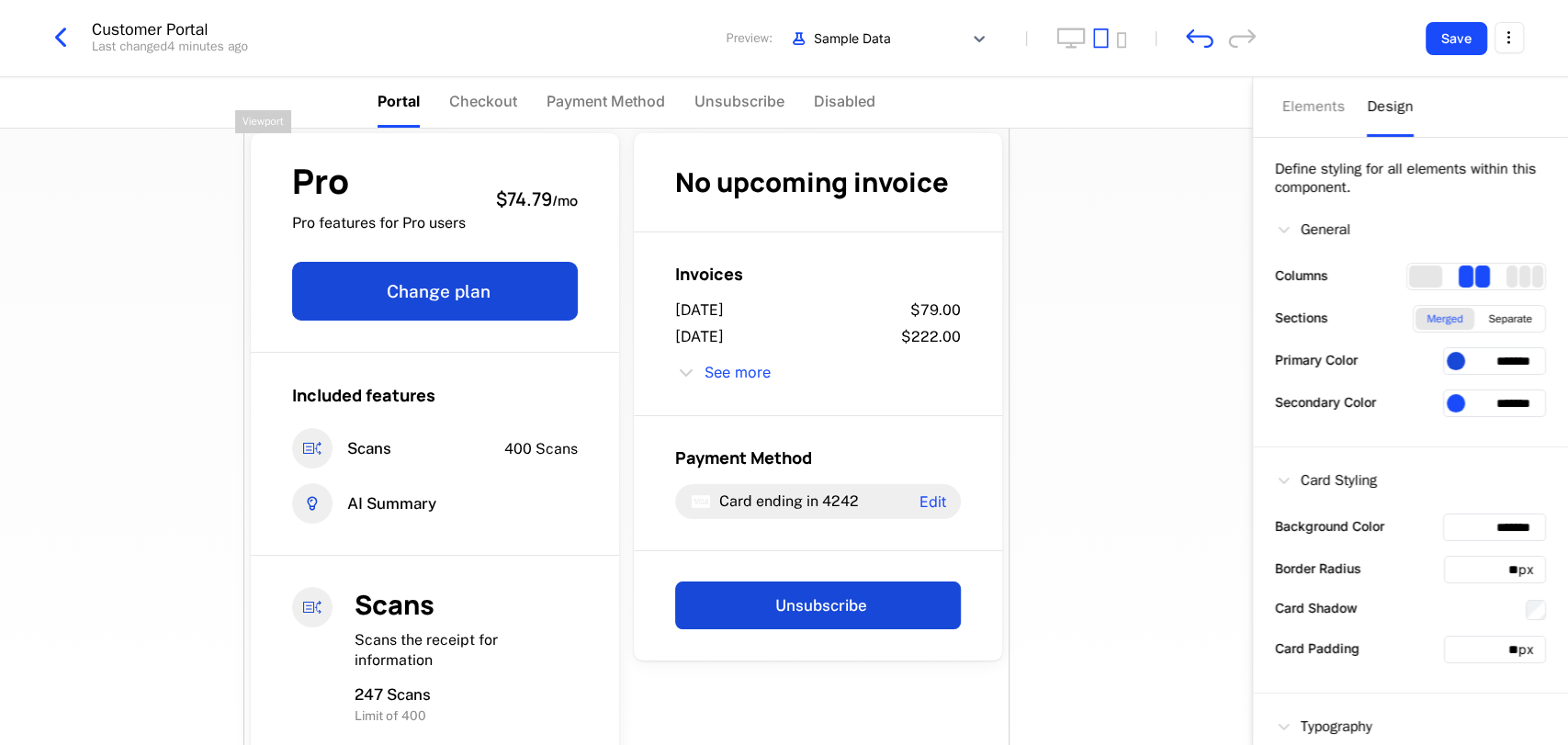 scroll, scrollTop: 0, scrollLeft: 0, axis: both 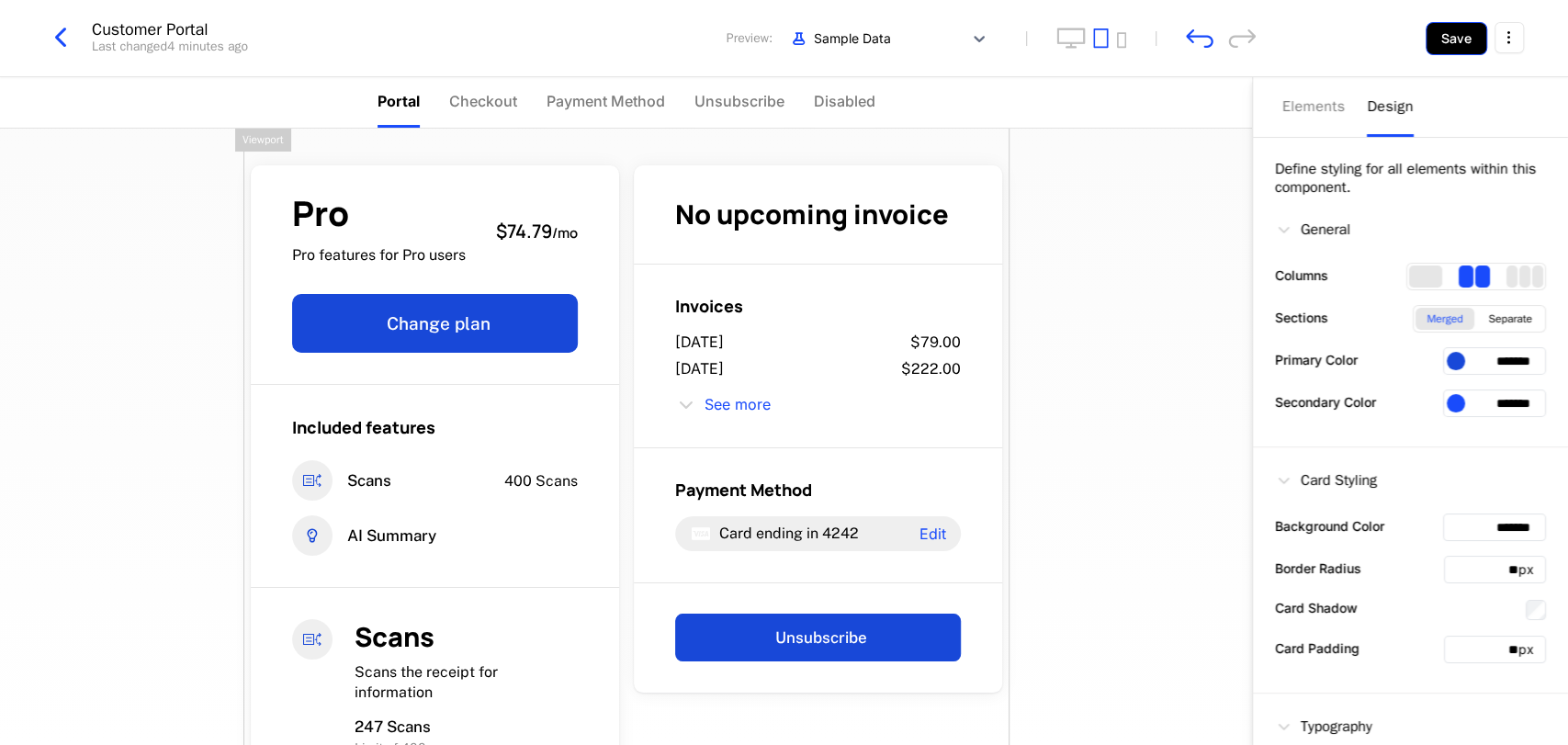 click on "Save" at bounding box center (1456, 39) 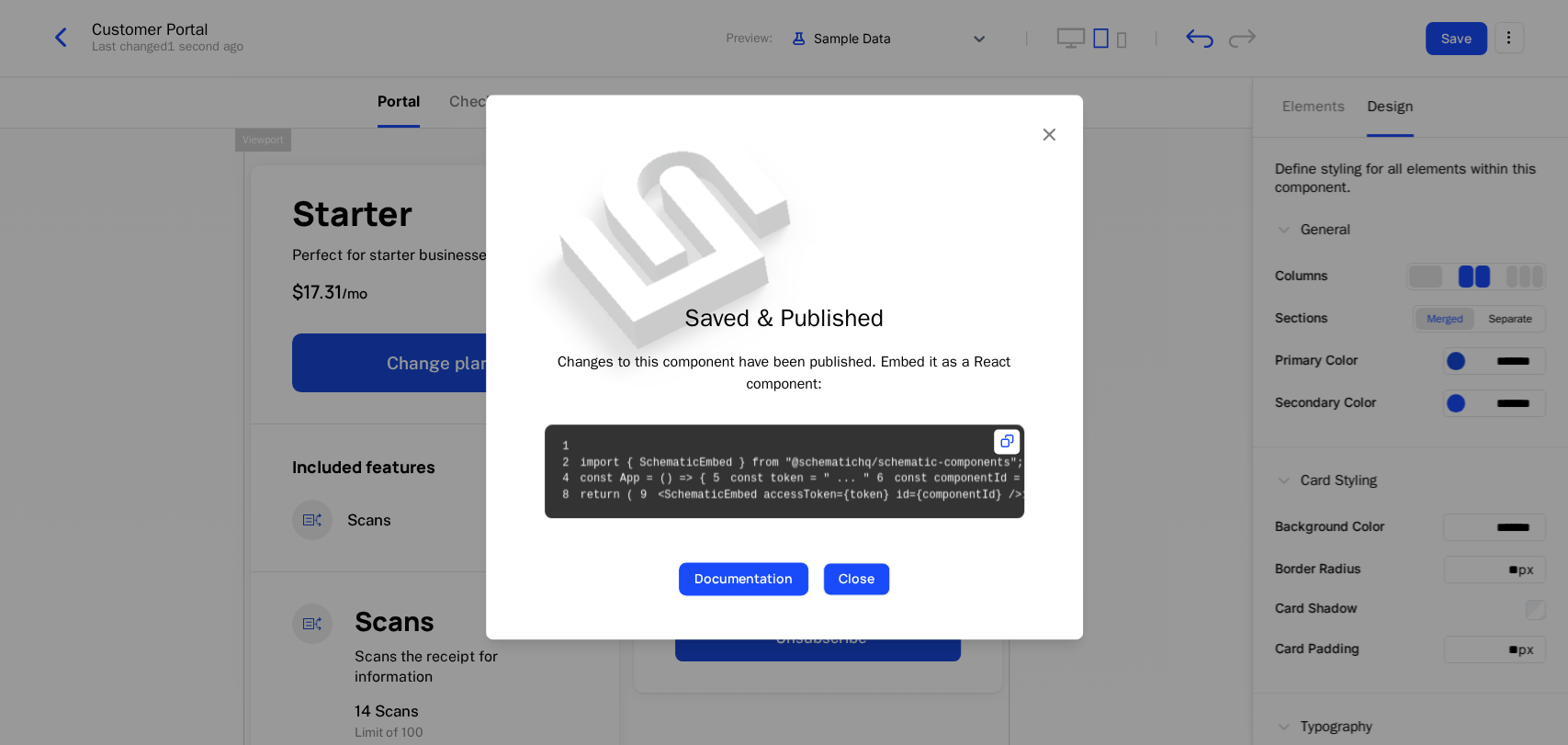 click on "Close" at bounding box center (856, 580) 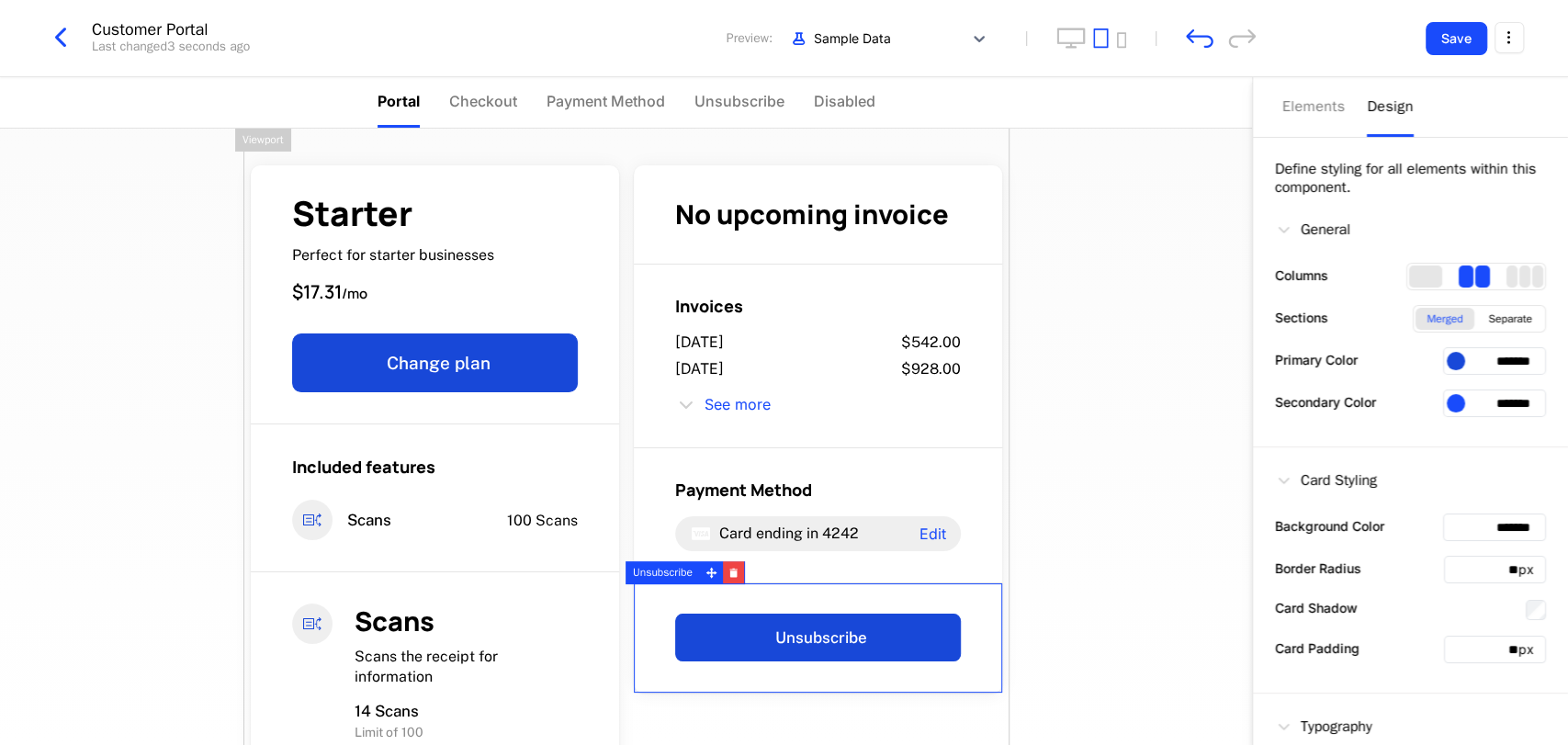 click on "Starter Perfect for starter businesses $17.31 / mo Change plan Included features Scans 100   Scans Scans Scans the receipt for information 14   Scans Limit of 100 14 / 100 No upcoming invoice Invoices July 9, 2025 $542.00 July 6, 2025 $928.00 See more Payment Method Card ending in   4242 Edit Unsubscribe Powered by" at bounding box center (626, 436) 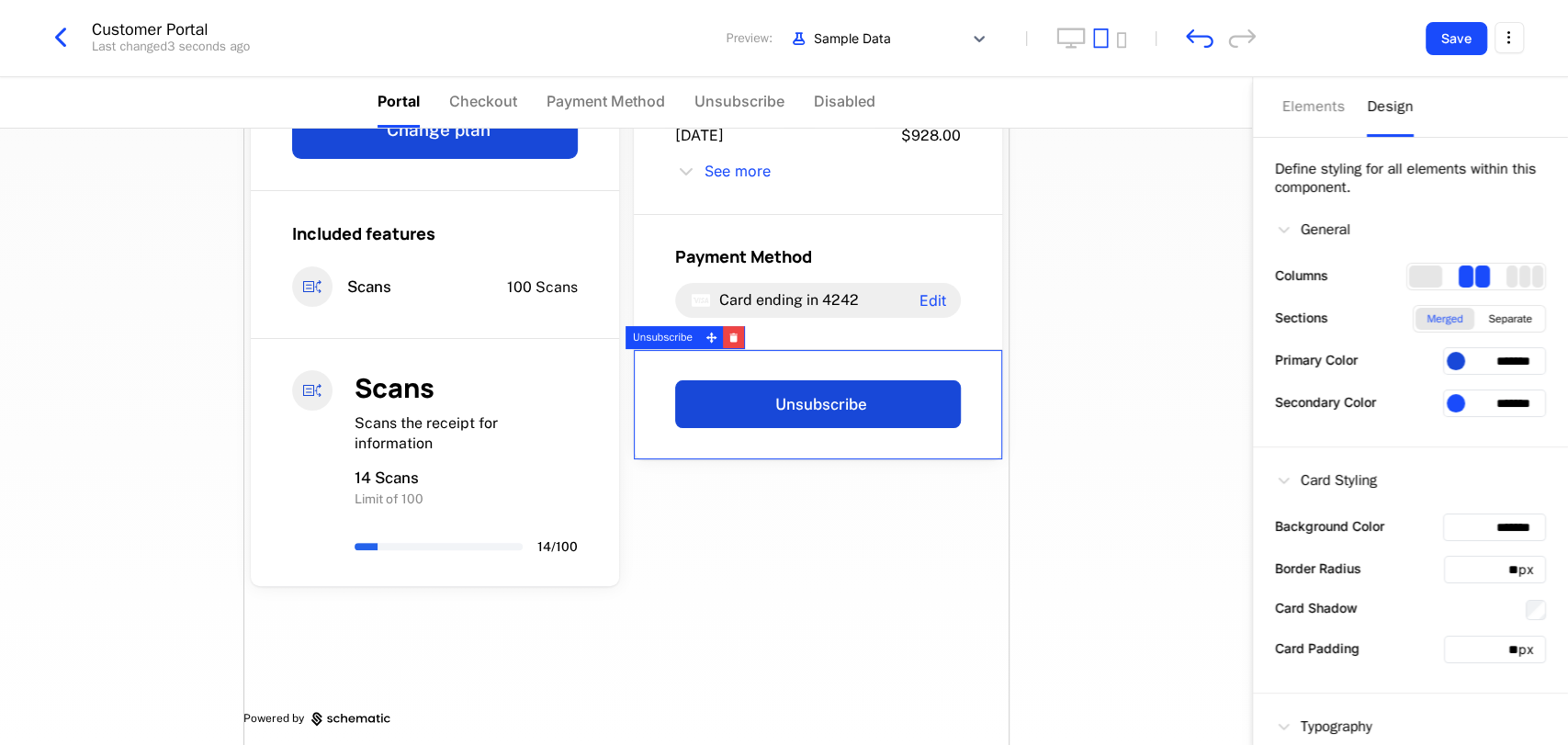scroll, scrollTop: 235, scrollLeft: 0, axis: vertical 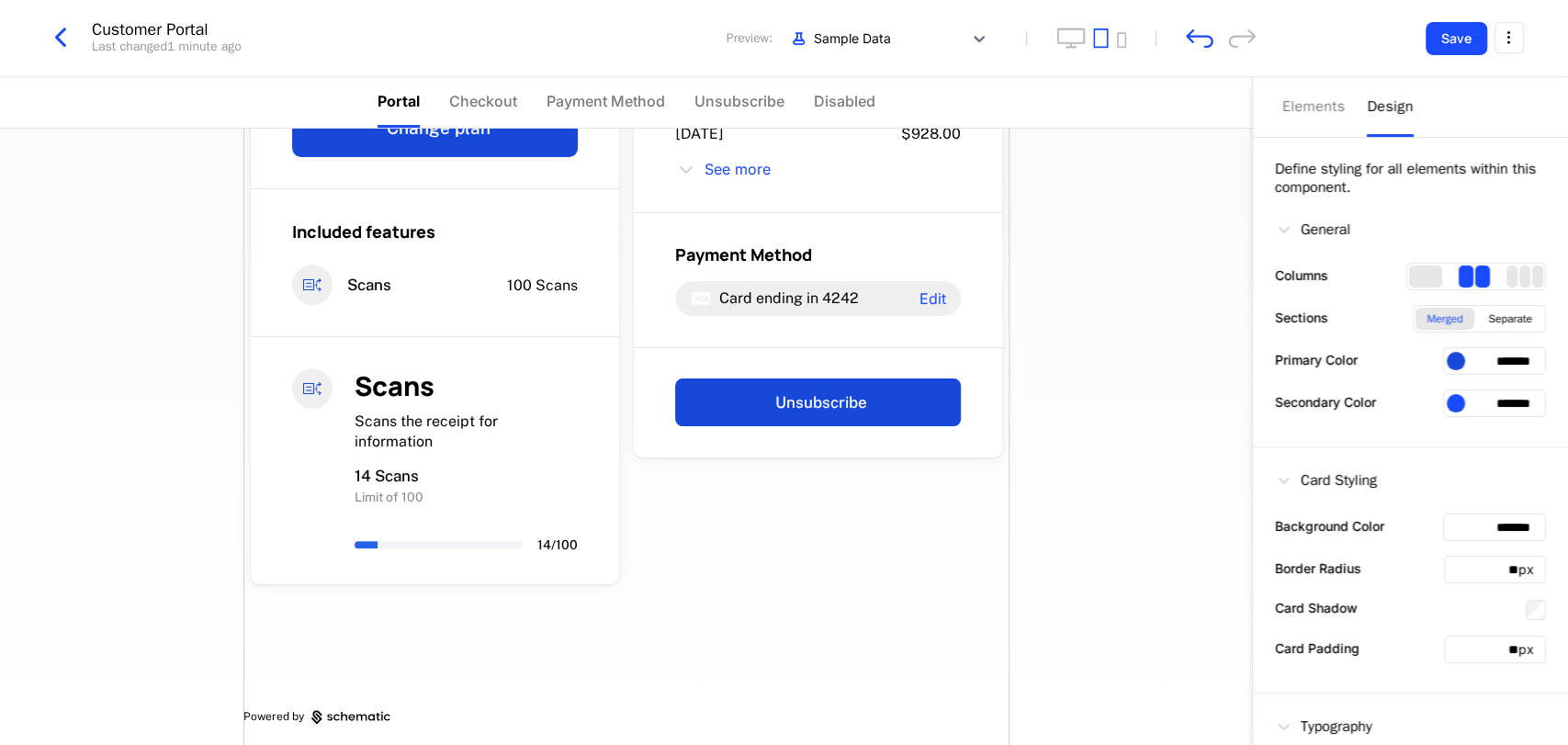 click on "Starter Perfect for starter businesses $17.31 / mo Change plan Included features Scans 100   Scans Scans Scans the receipt for information 14   Scans Limit of 100 14 / 100 No upcoming invoice Invoices July 9, 2025 $542.00 July 6, 2025 $928.00 See more Payment Method Card ending in   4242 Edit Unsubscribe Powered by" at bounding box center [626, 323] 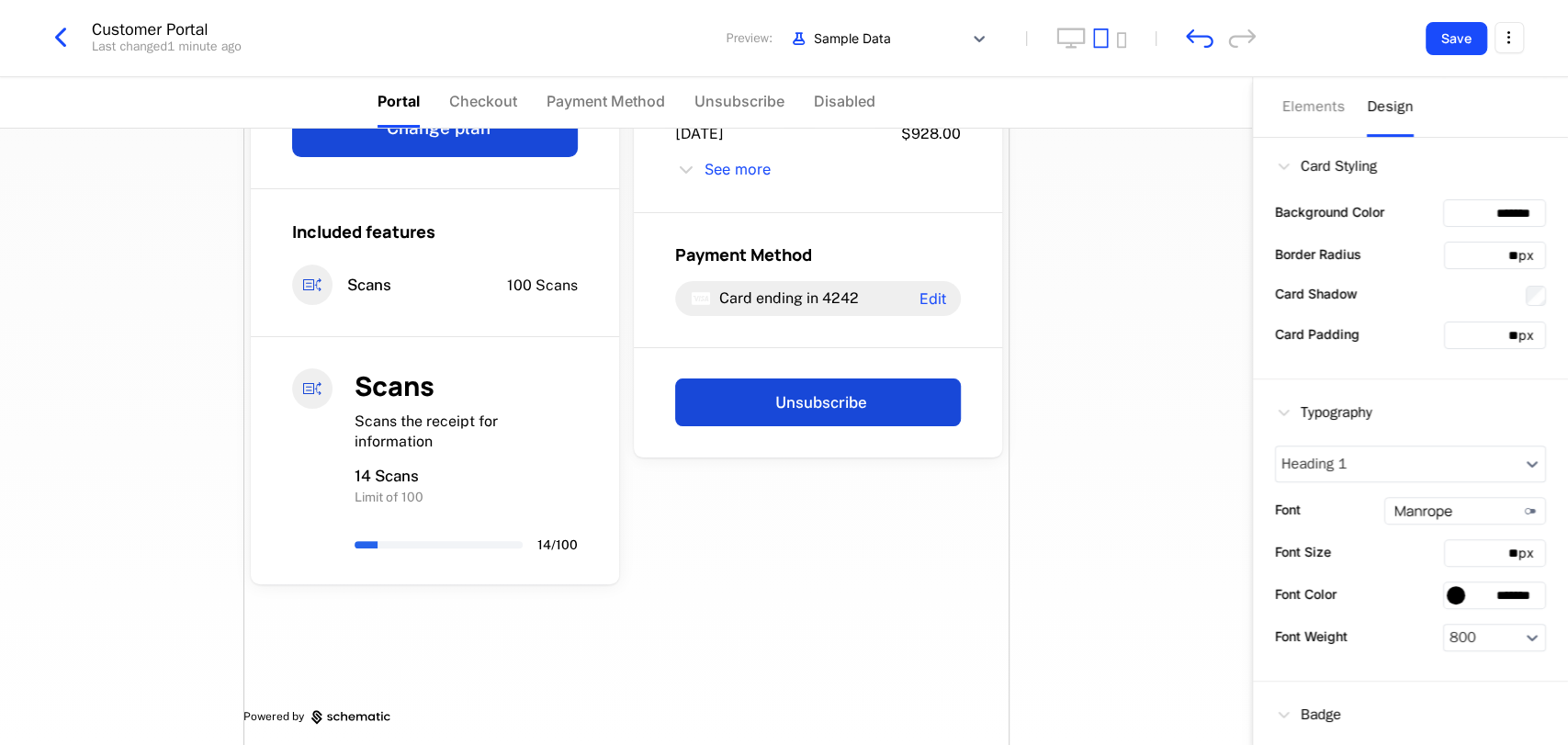 scroll, scrollTop: 413, scrollLeft: 0, axis: vertical 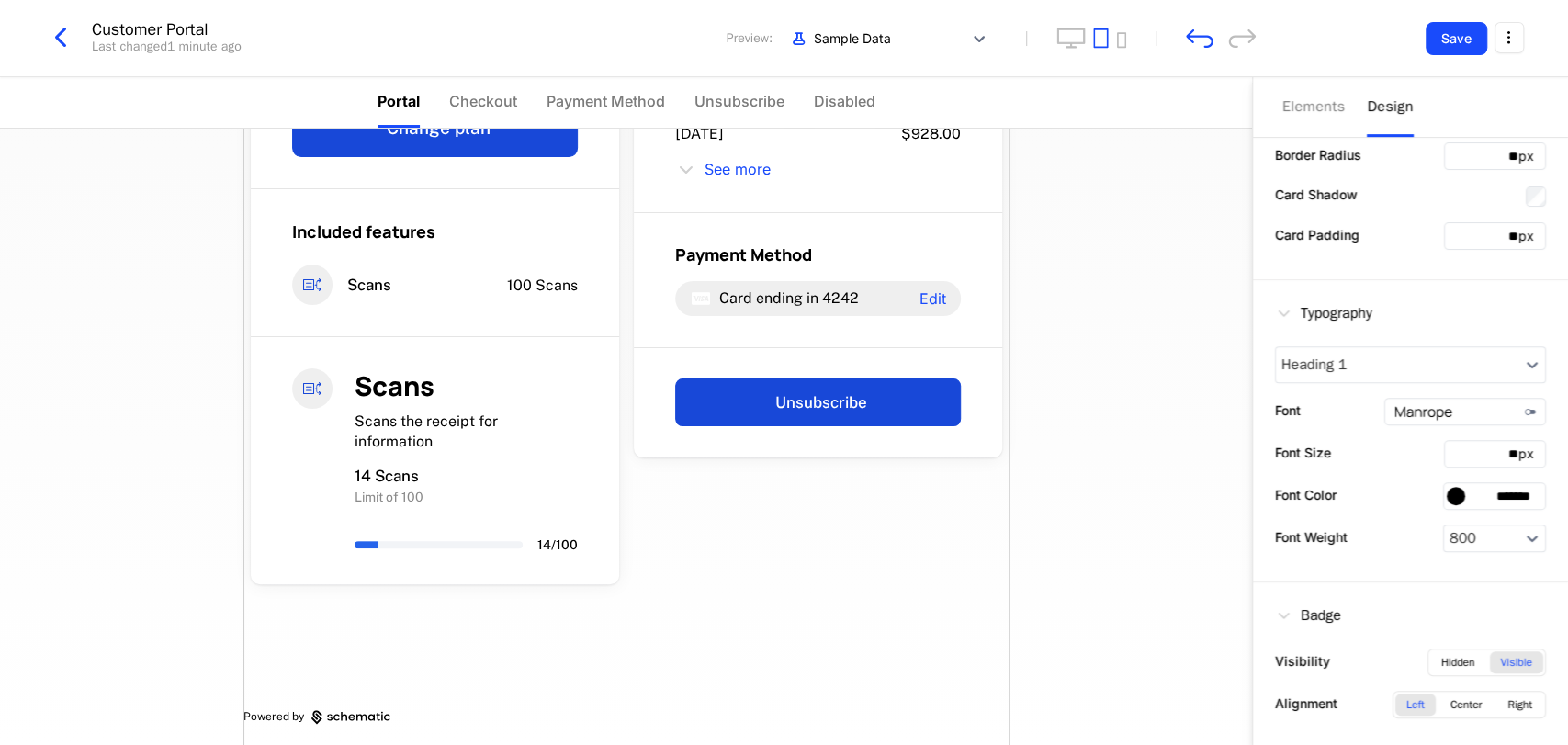 click on "Starter Perfect for starter businesses $17.31 / mo Change plan Included features Scans 100   Scans Scans Scans the receipt for information 14   Scans Limit of 100 14 / 100 No upcoming invoice Invoices July 9, 2025 $542.00 July 6, 2025 $928.00 See more Payment Method Card ending in   4242 Edit Unsubscribe Powered by" at bounding box center [626, 323] 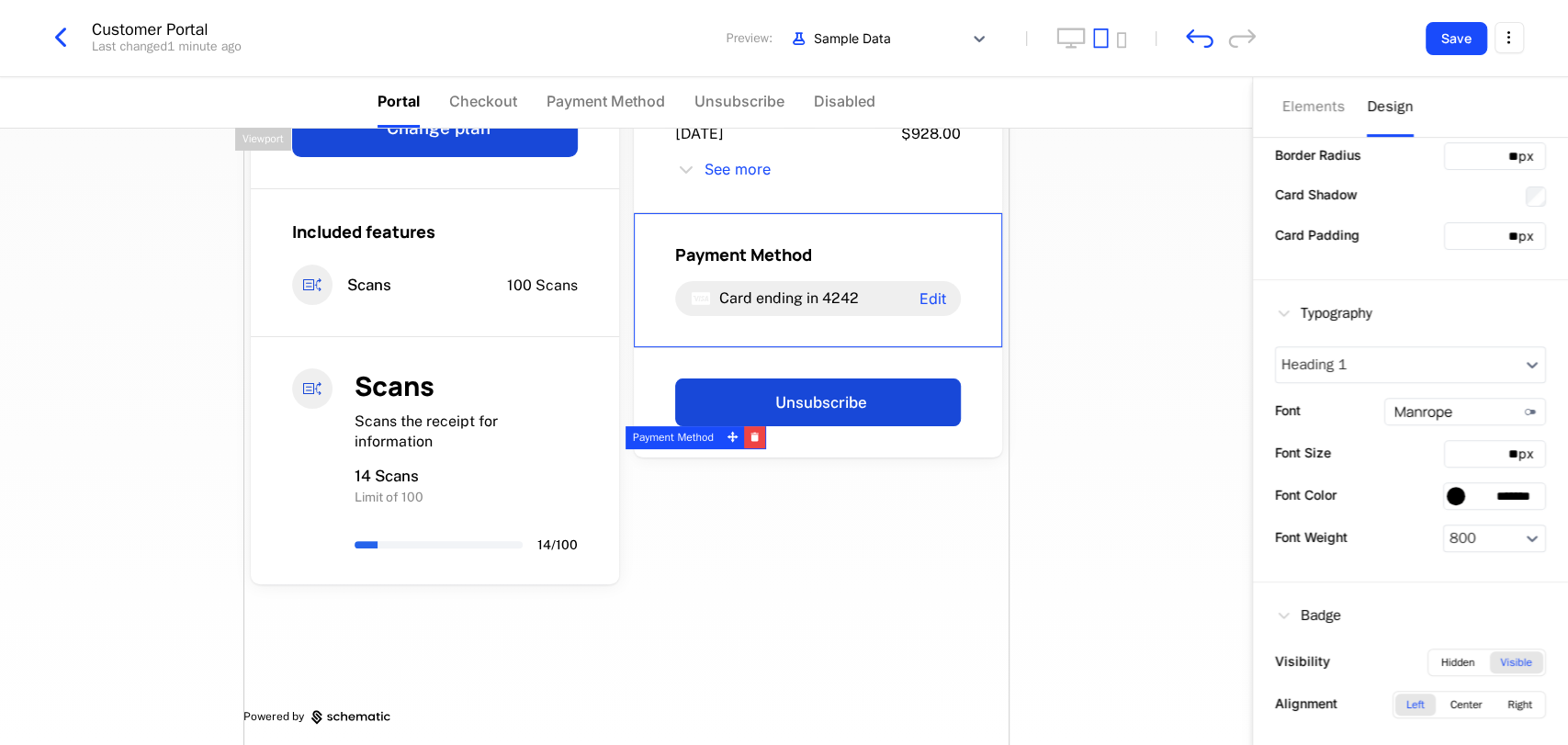 scroll, scrollTop: 0, scrollLeft: 0, axis: both 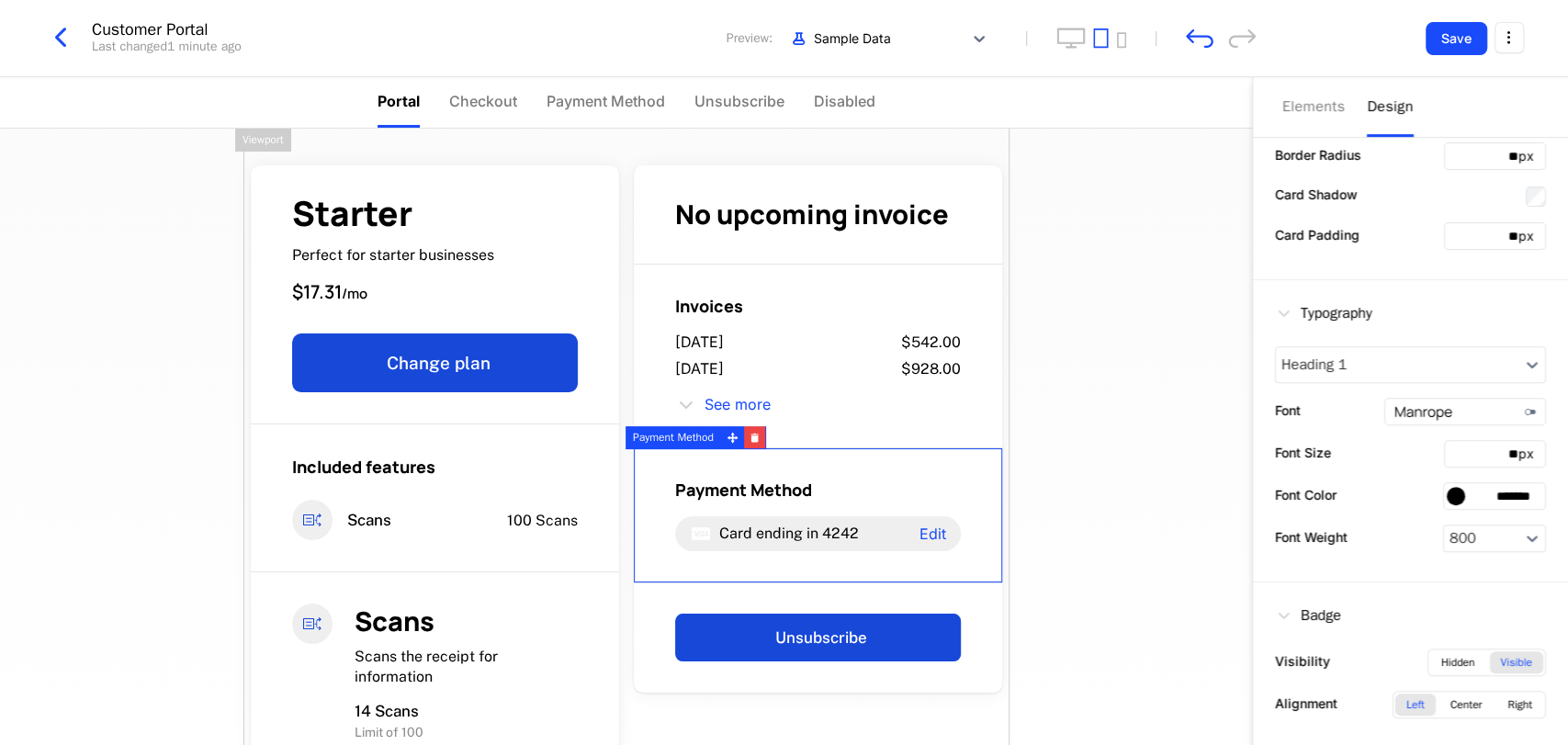 click on "Starter Perfect for starter businesses $17.31 / mo Change plan Included features Scans 100   Scans Scans Scans the receipt for information 14   Scans Limit of 100 14 / 100 No upcoming invoice Invoices July 9, 2025 $542.00 July 6, 2025 $928.00 See more Payment Method Card ending in   4242 Edit Unsubscribe Powered by" at bounding box center (626, 436) 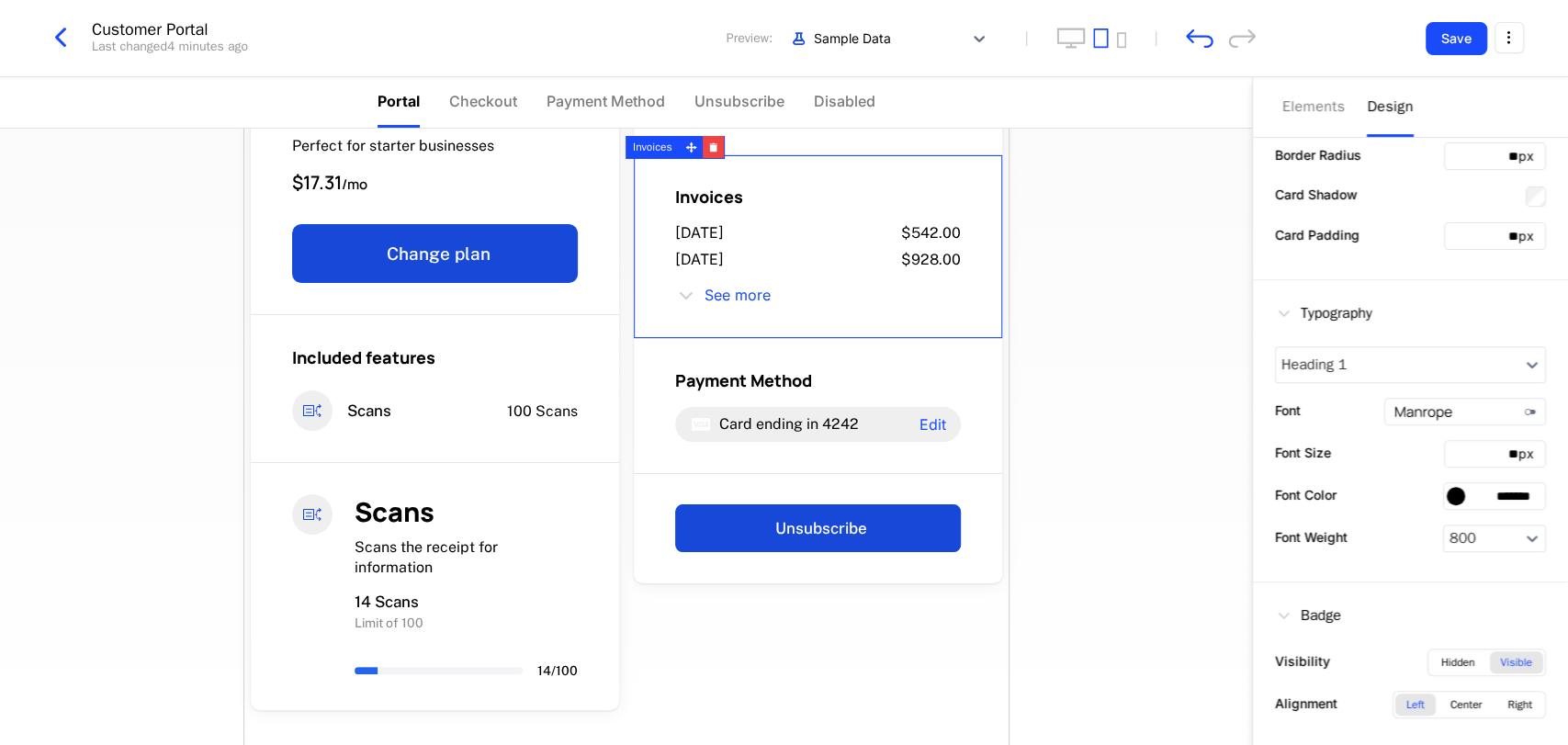 scroll, scrollTop: 112, scrollLeft: 0, axis: vertical 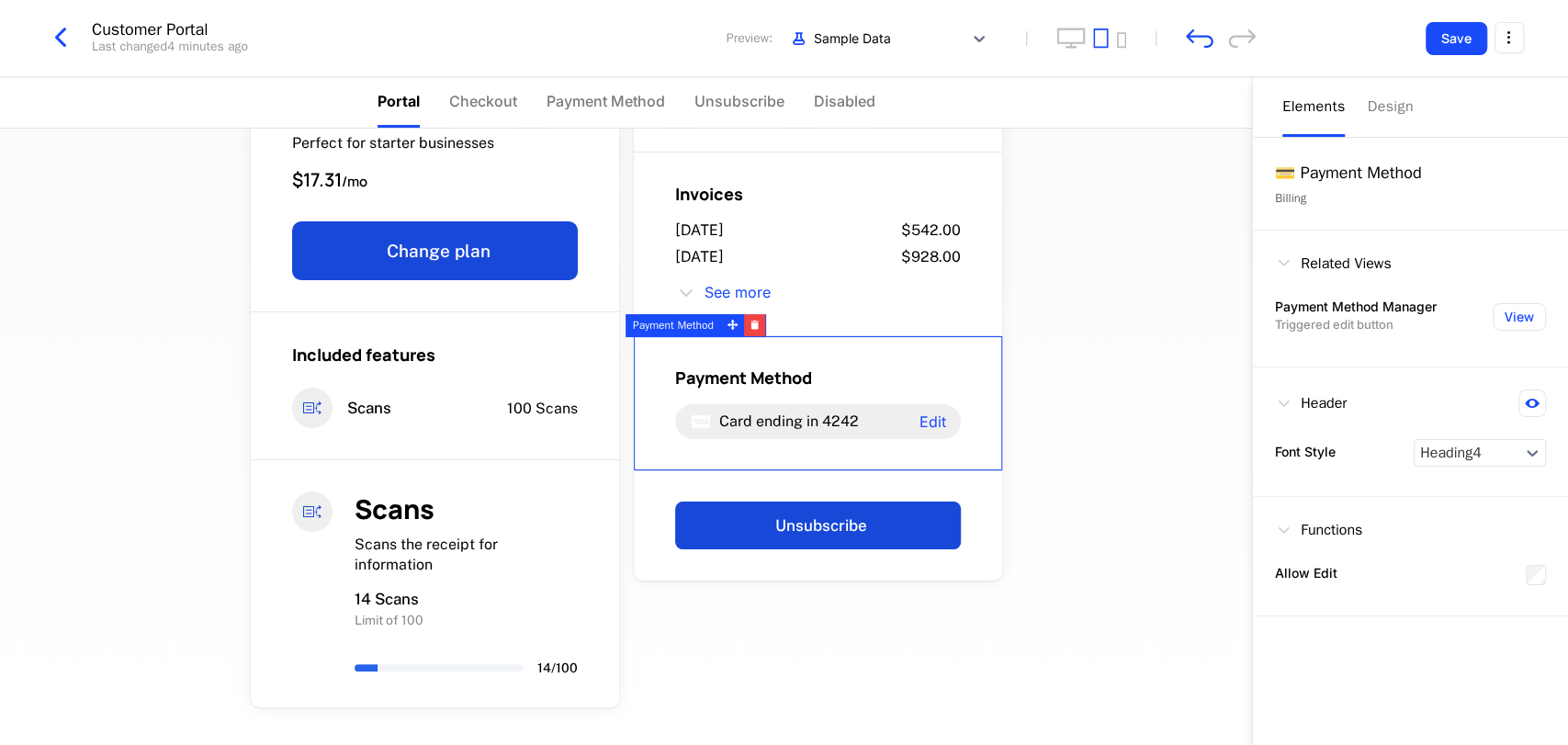 click on "Card ending in   4242 Edit" at bounding box center [818, 422] 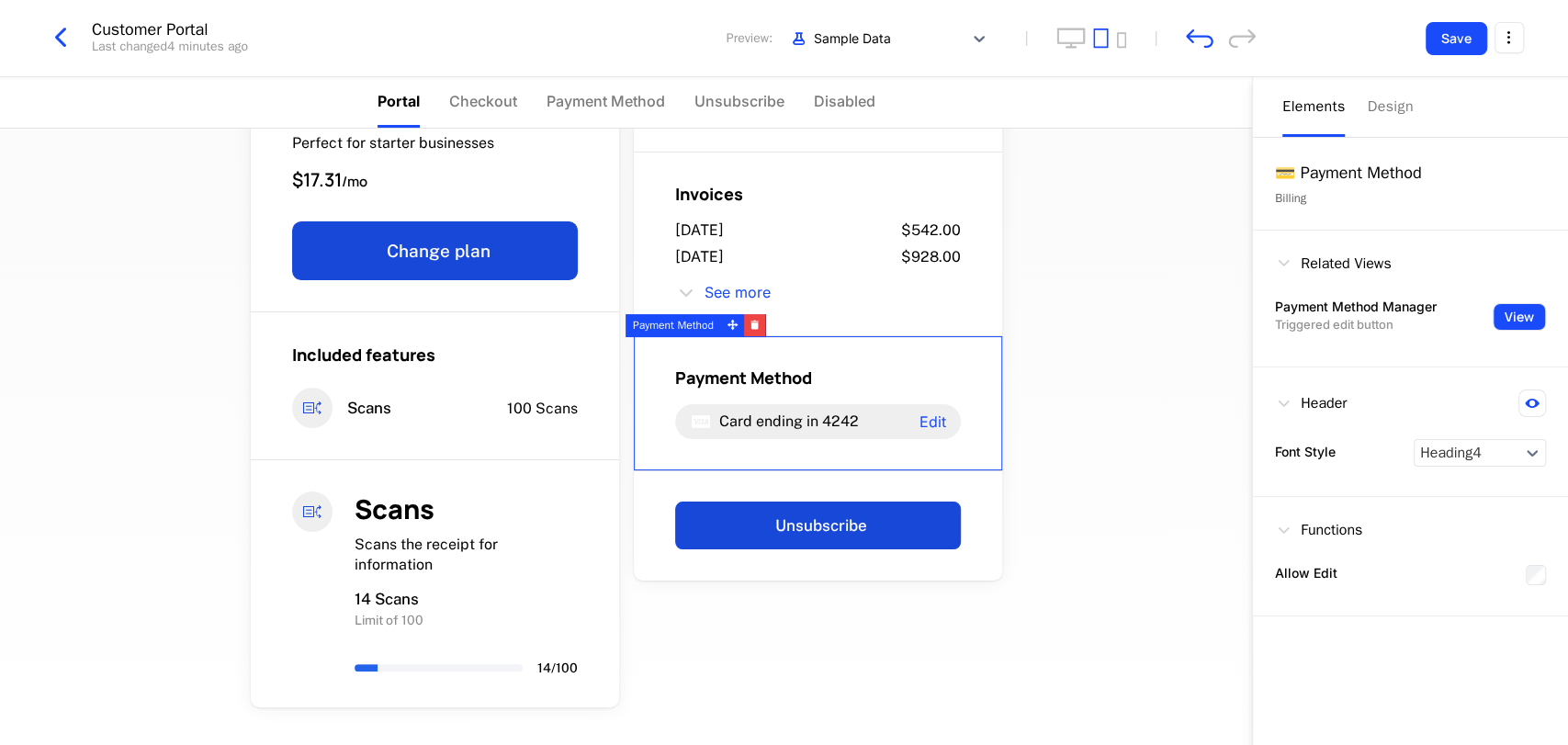 click on "View" at bounding box center (1519, 317) 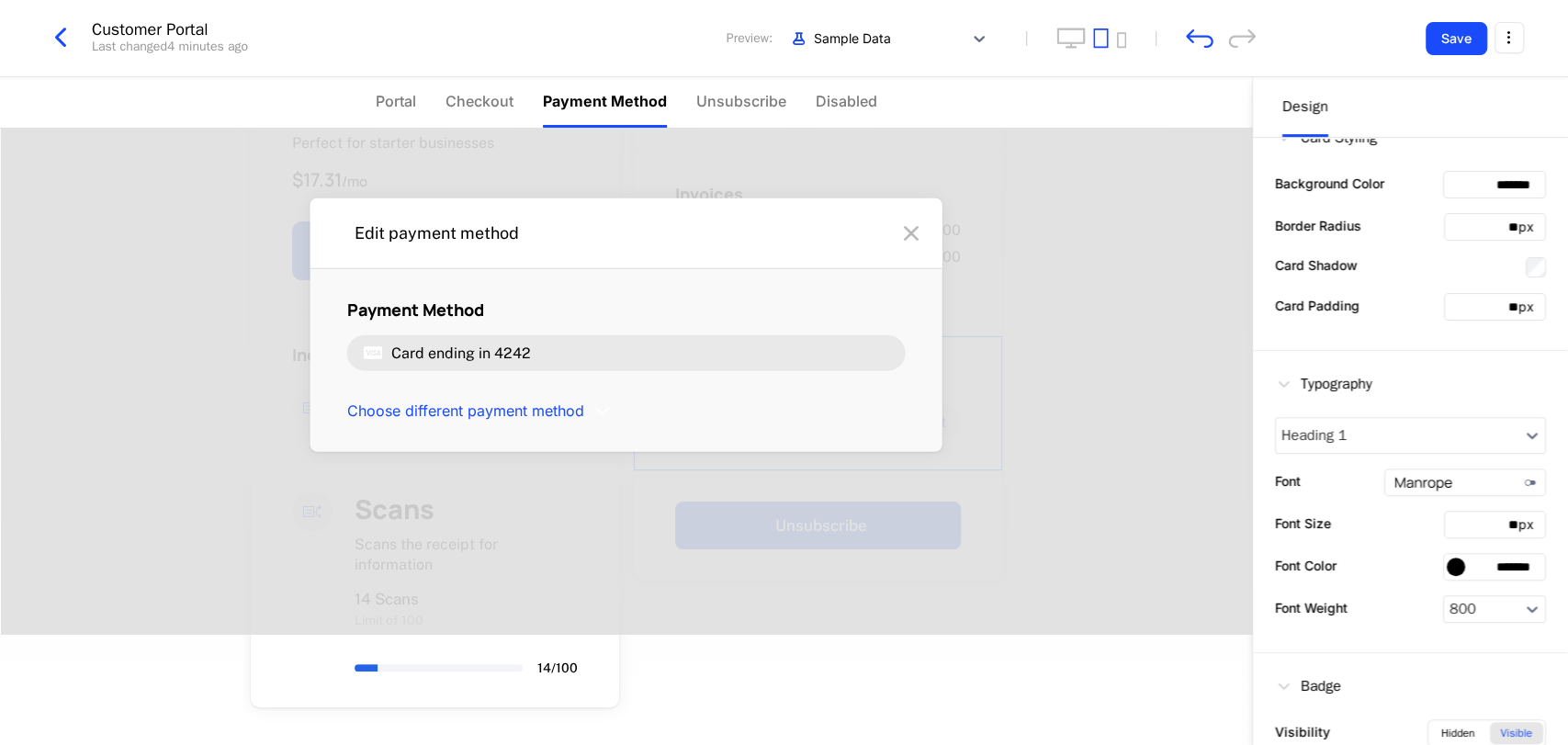 scroll, scrollTop: 413, scrollLeft: 0, axis: vertical 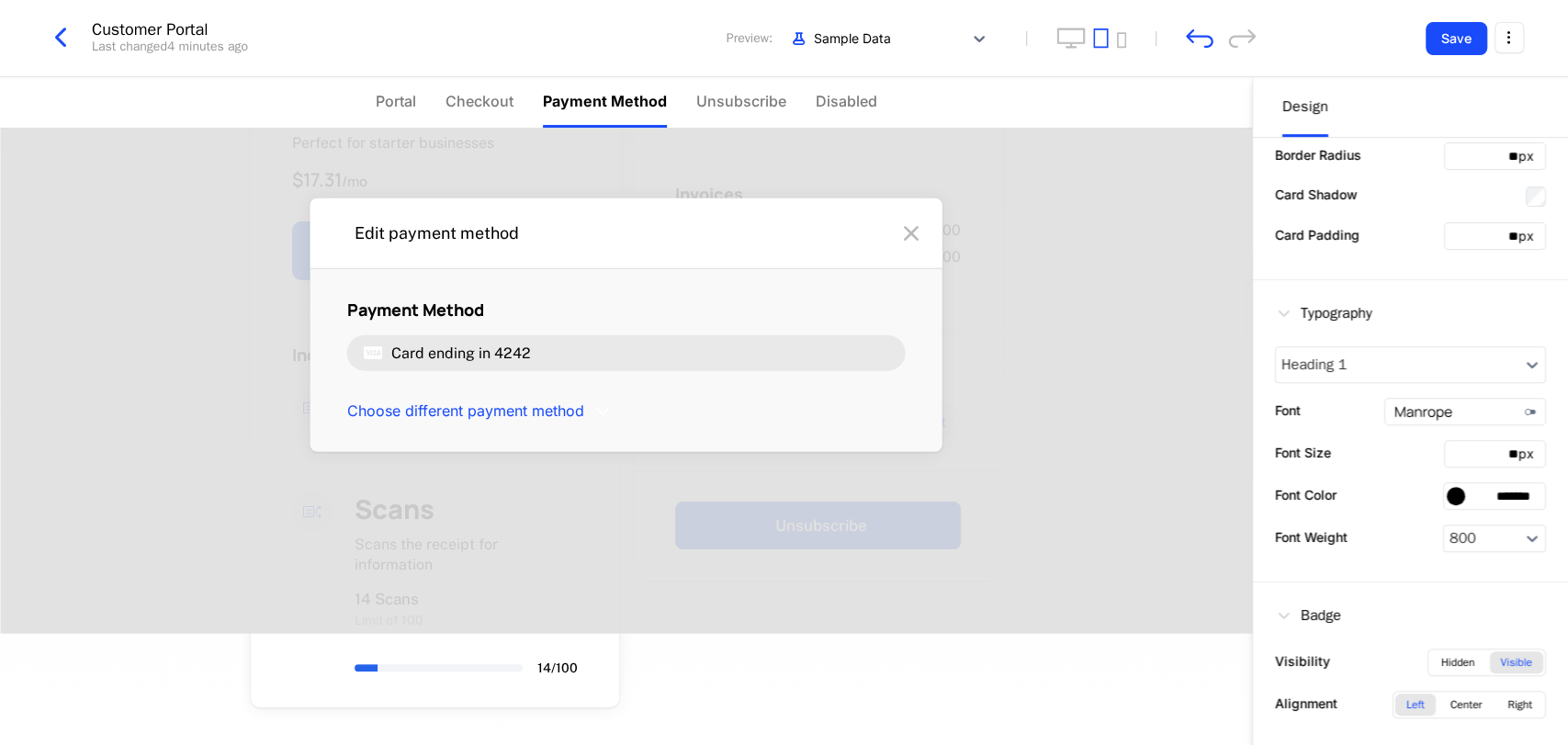 click on "Edit payment method Payment Method Card ending in   4242 Choose different payment method" at bounding box center (626, 324) 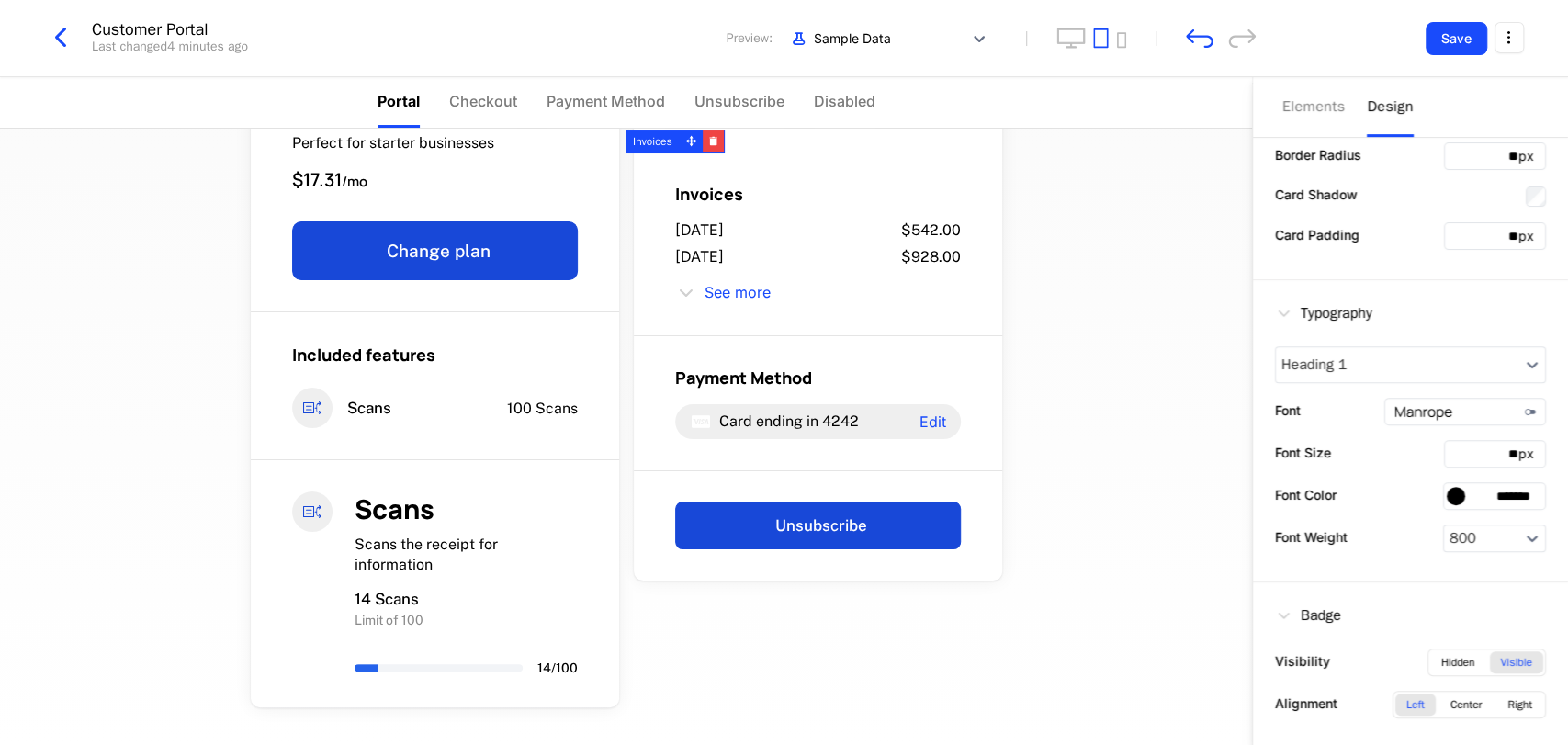 scroll, scrollTop: 0, scrollLeft: 0, axis: both 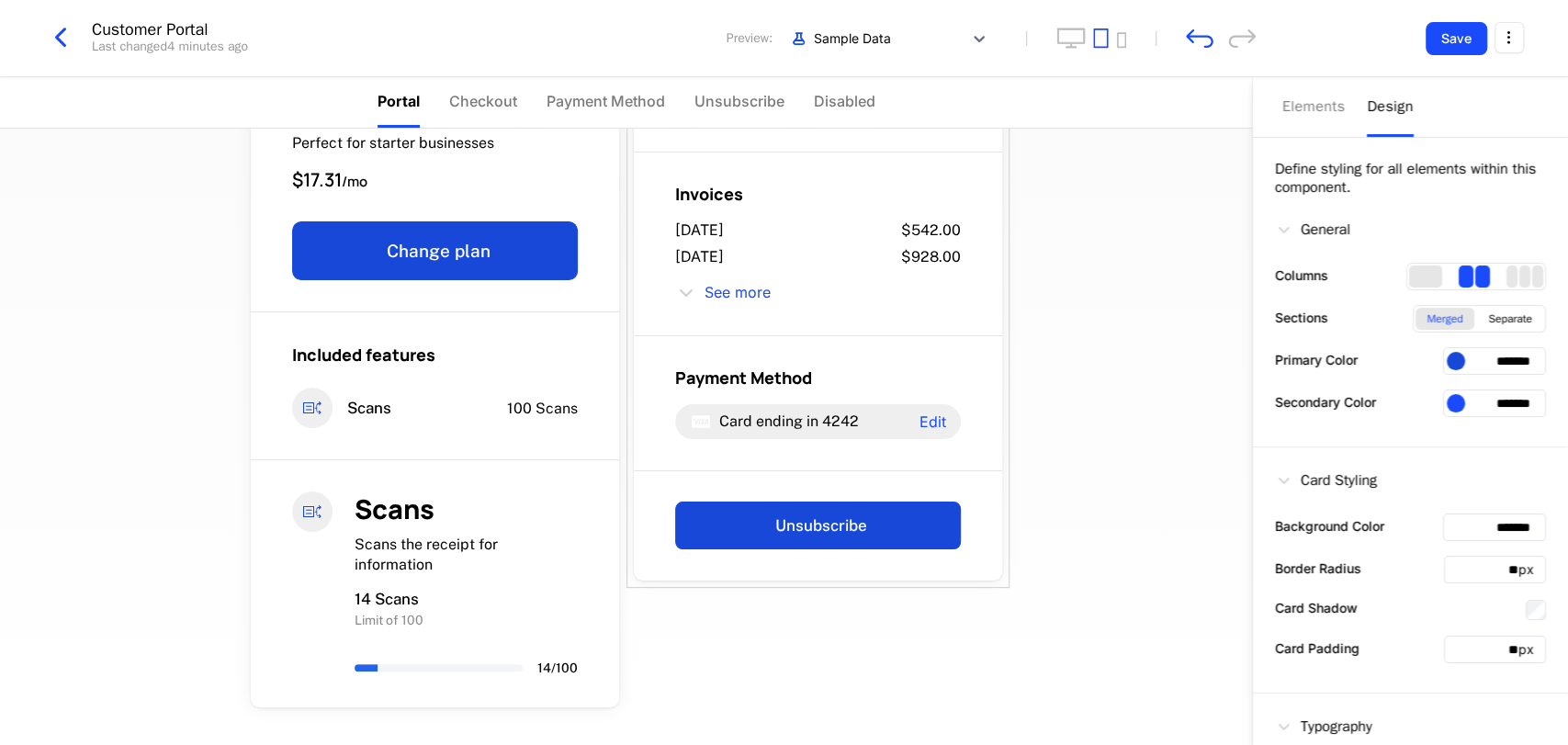click on "Starter Perfect for starter businesses $17.31 / mo Change plan Included features Scans 100   Scans Scans Scans the receipt for information 14   Scans Limit of 100 14 / 100 No upcoming invoice Invoices July 9, 2025 $542.00 July 6, 2025 $928.00 See more Payment Method Card ending in   4242 Edit Unsubscribe Powered by" at bounding box center (626, 436) 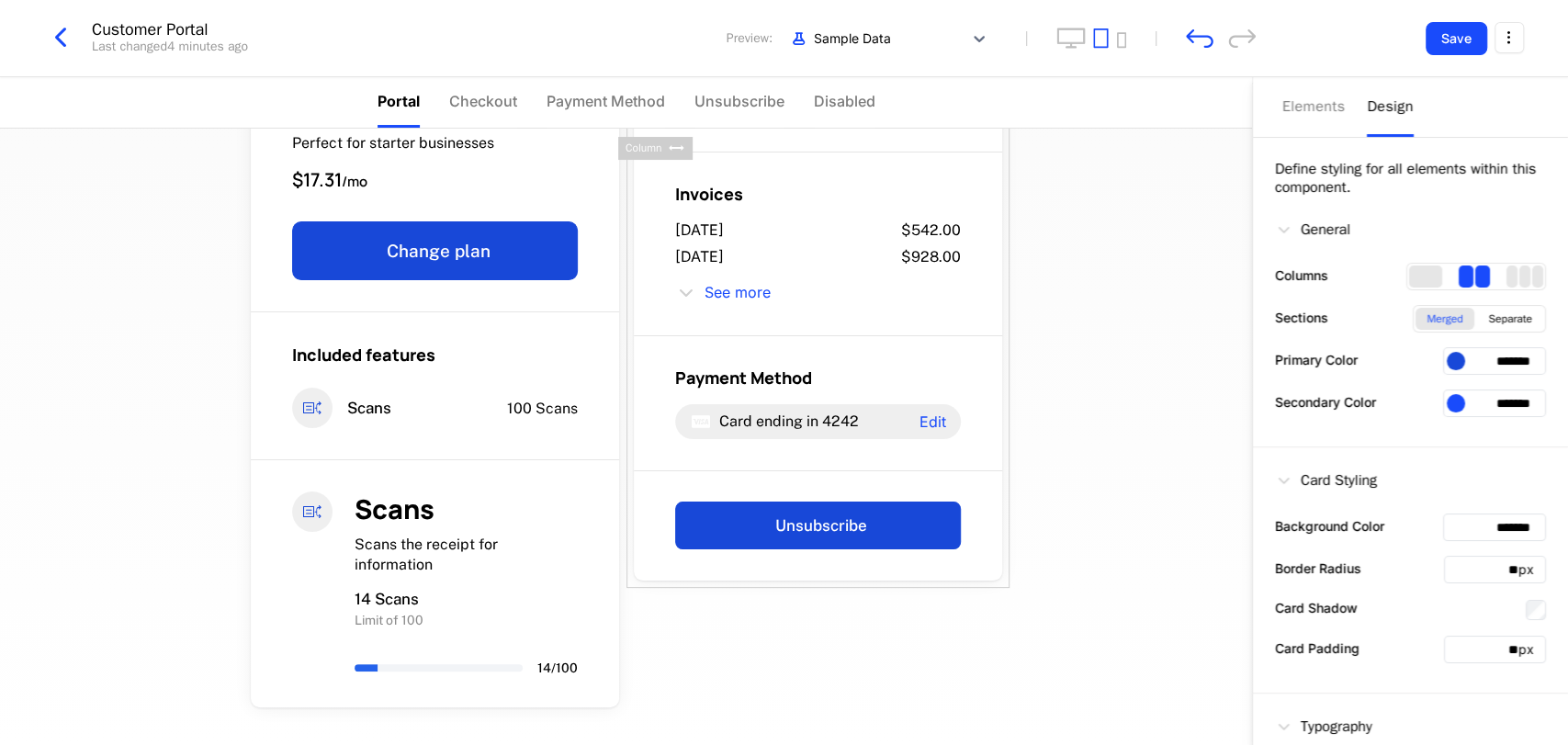 scroll, scrollTop: 0, scrollLeft: 0, axis: both 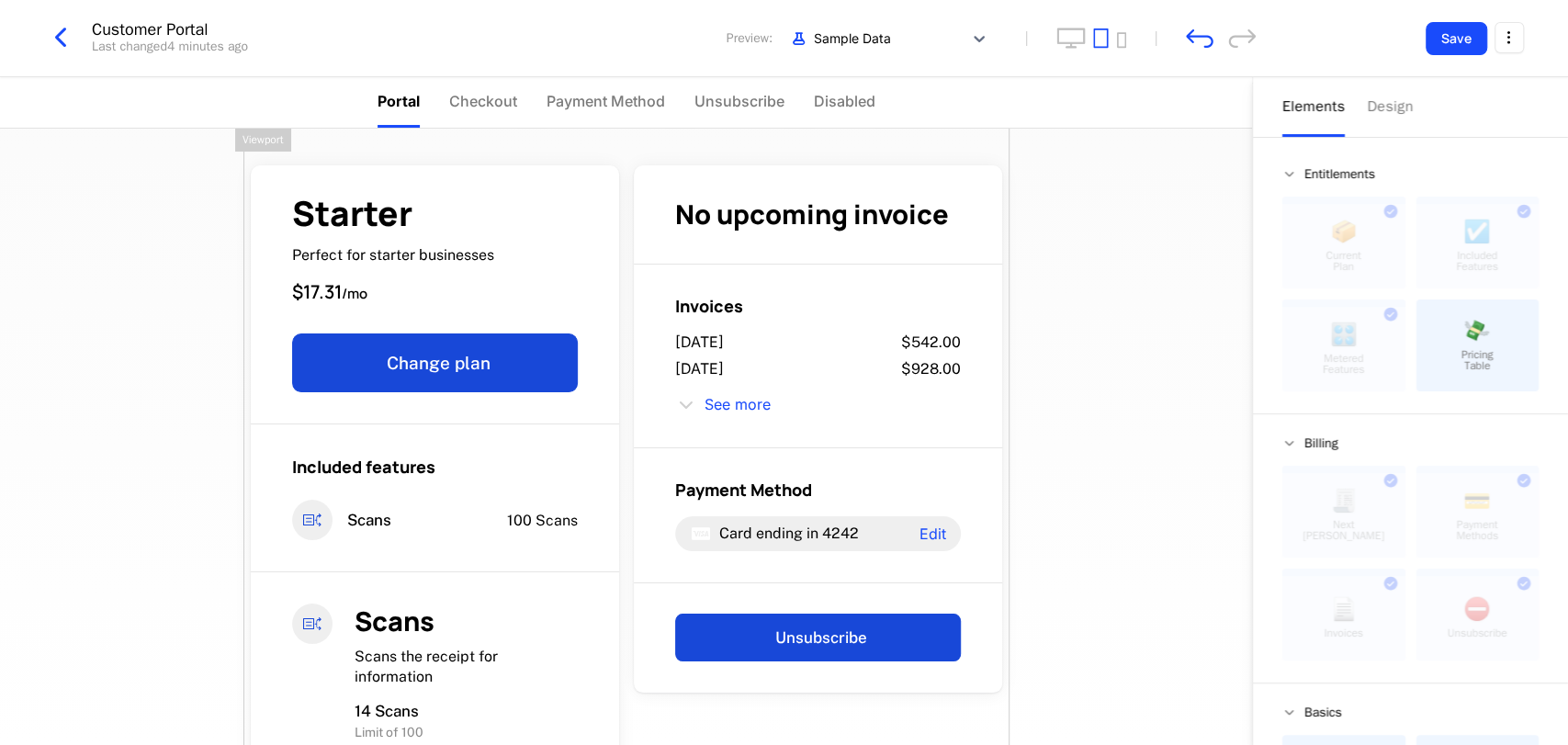 click on "Starter Perfect for starter businesses $17.31 / mo Change plan Included features Scans 100   Scans Scans Scans the receipt for information 14   Scans Limit of 100 14 / 100 No upcoming invoice Invoices July 9, 2025 $542.00 July 6, 2025 $928.00 See more Payment Method Card ending in   4242 Edit Unsubscribe Powered by" at bounding box center (626, 559) 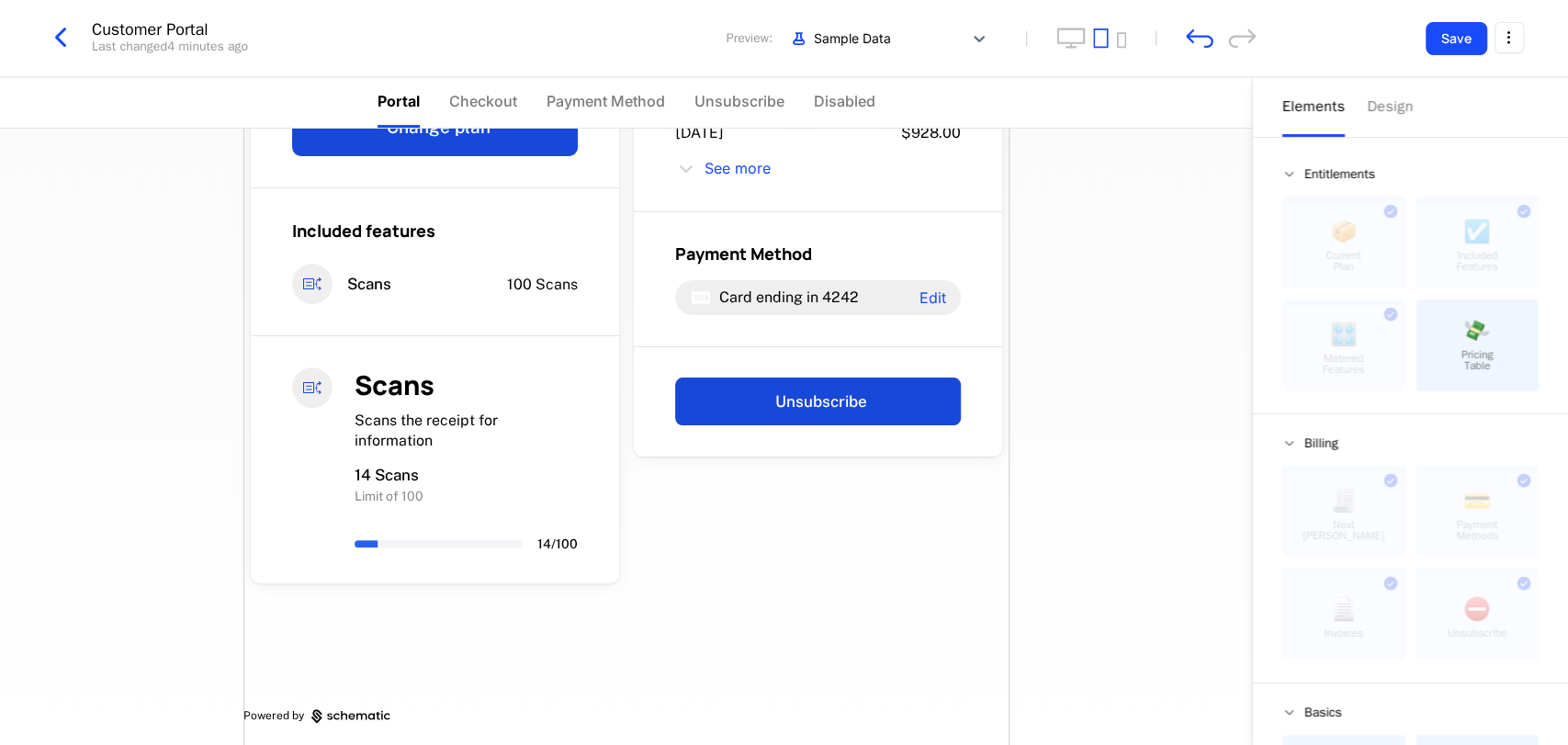 scroll, scrollTop: 243, scrollLeft: 0, axis: vertical 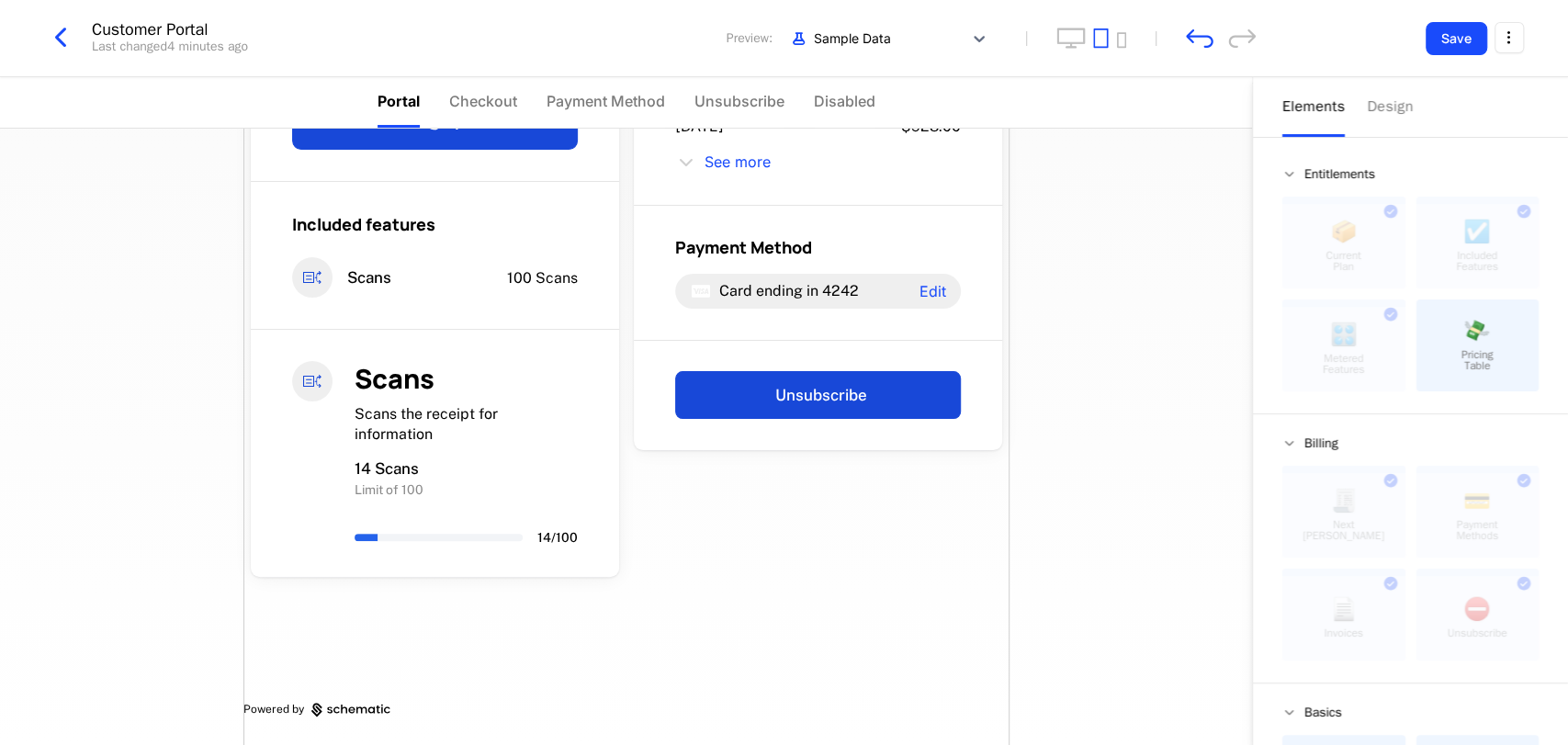 click on "Starter Perfect for starter businesses $17.31 / mo Change plan Included features Scans 100   Scans Scans Scans the receipt for information 14   Scans Limit of 100 14 / 100 No upcoming invoice Invoices July 9, 2025 $542.00 July 6, 2025 $928.00 See more Payment Method Card ending in   4242 Edit Unsubscribe Powered by" at bounding box center [626, 436] 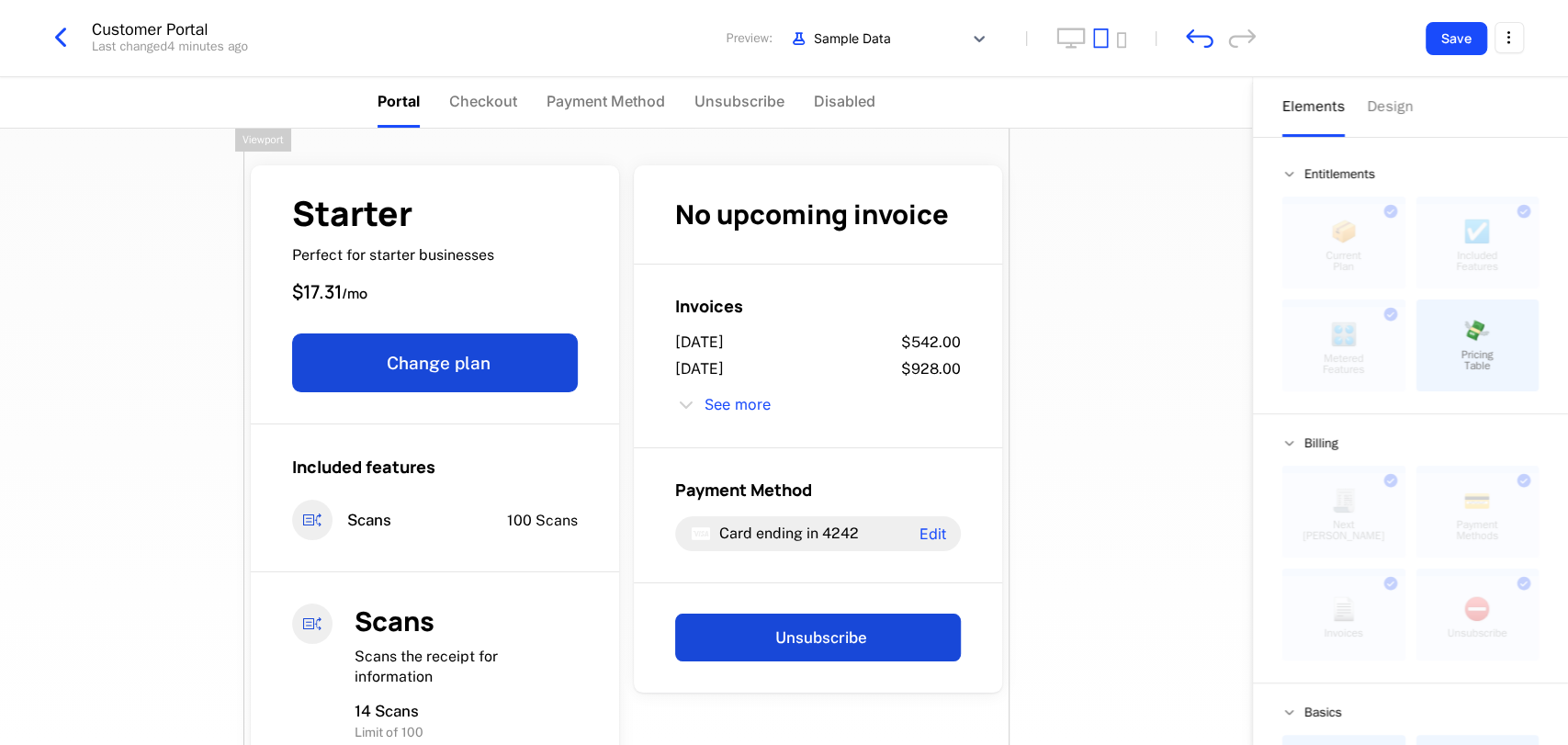 scroll, scrollTop: 0, scrollLeft: 0, axis: both 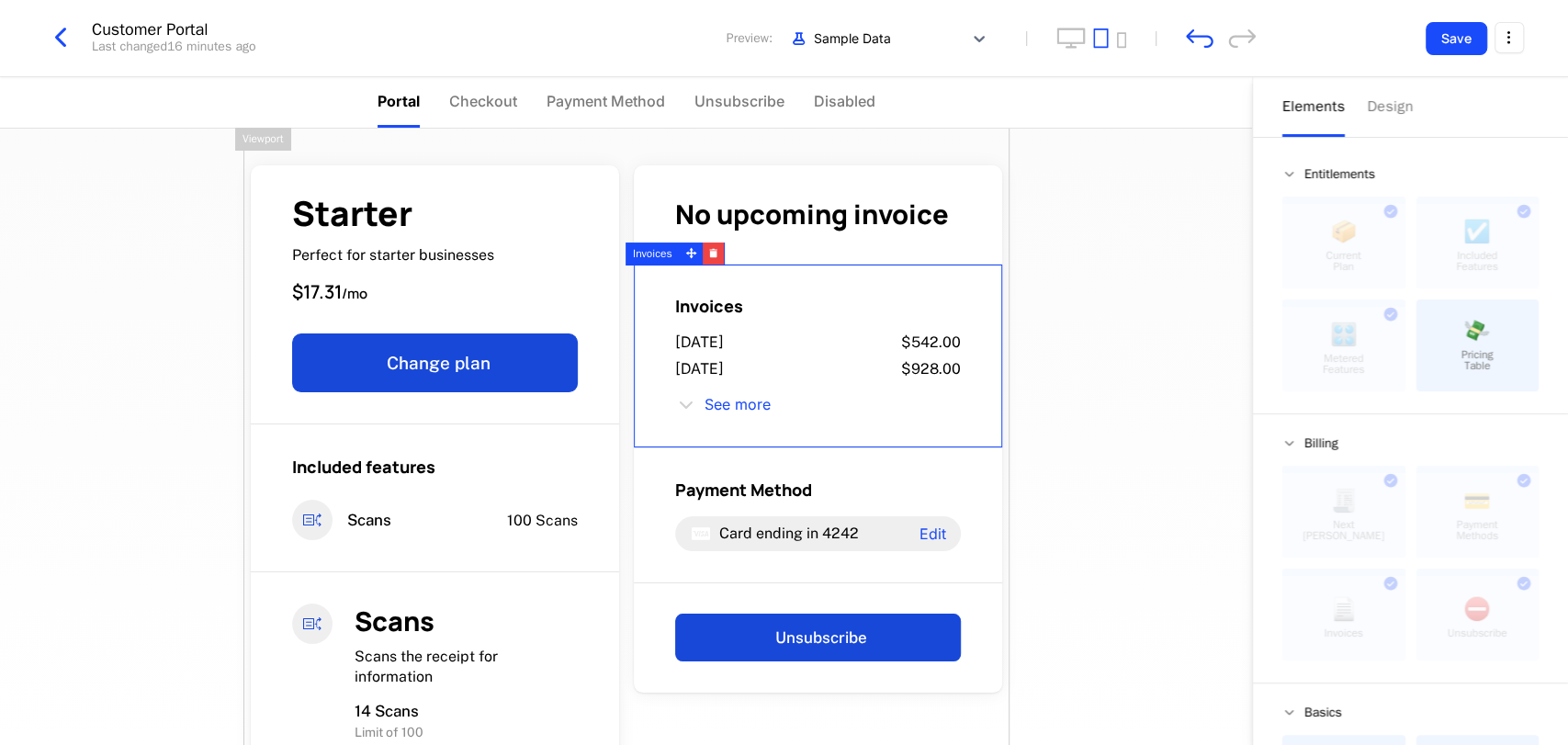 click on "Starter Perfect for starter businesses $17.31 / mo Change plan Included features Scans 100   Scans Scans Scans the receipt for information 14   Scans Limit of 100 14 / 100 No upcoming invoice Invoices July 9, 2025 $542.00 July 6, 2025 $928.00 See more Payment Method Card ending in   4242 Edit Unsubscribe Powered by" at bounding box center [626, 436] 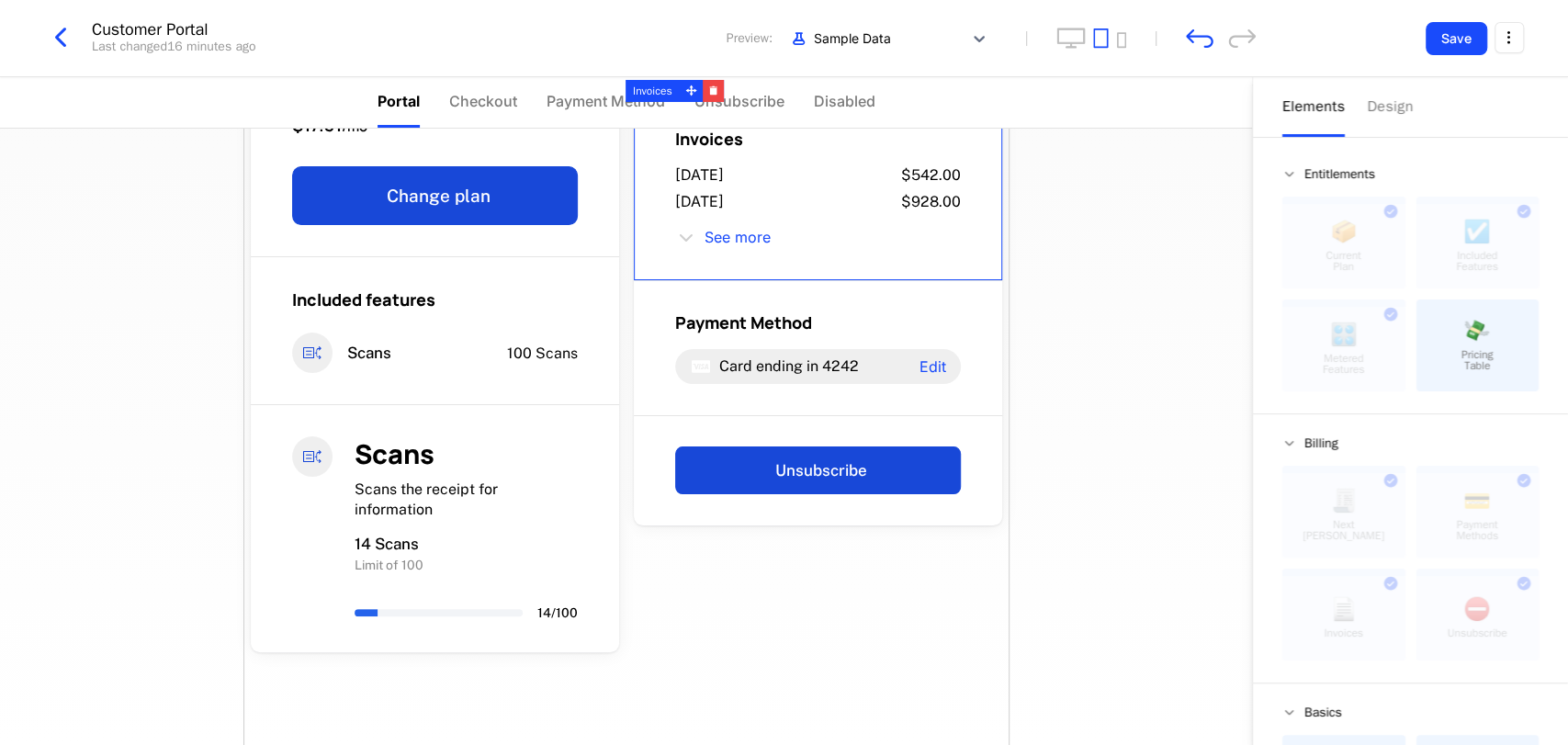 scroll, scrollTop: 243, scrollLeft: 0, axis: vertical 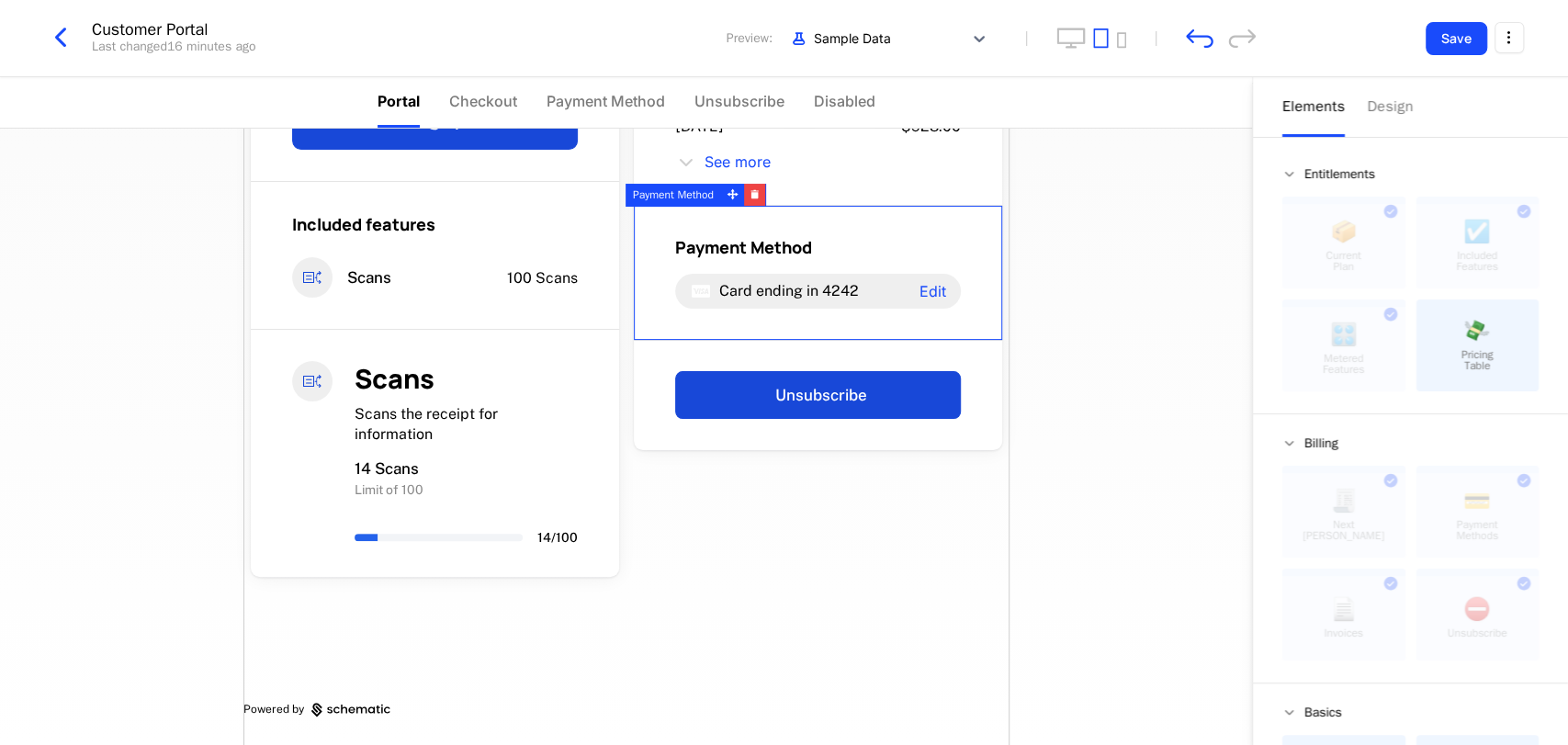 click on "Payment Method Card ending in   4242 Edit" at bounding box center [818, 273] 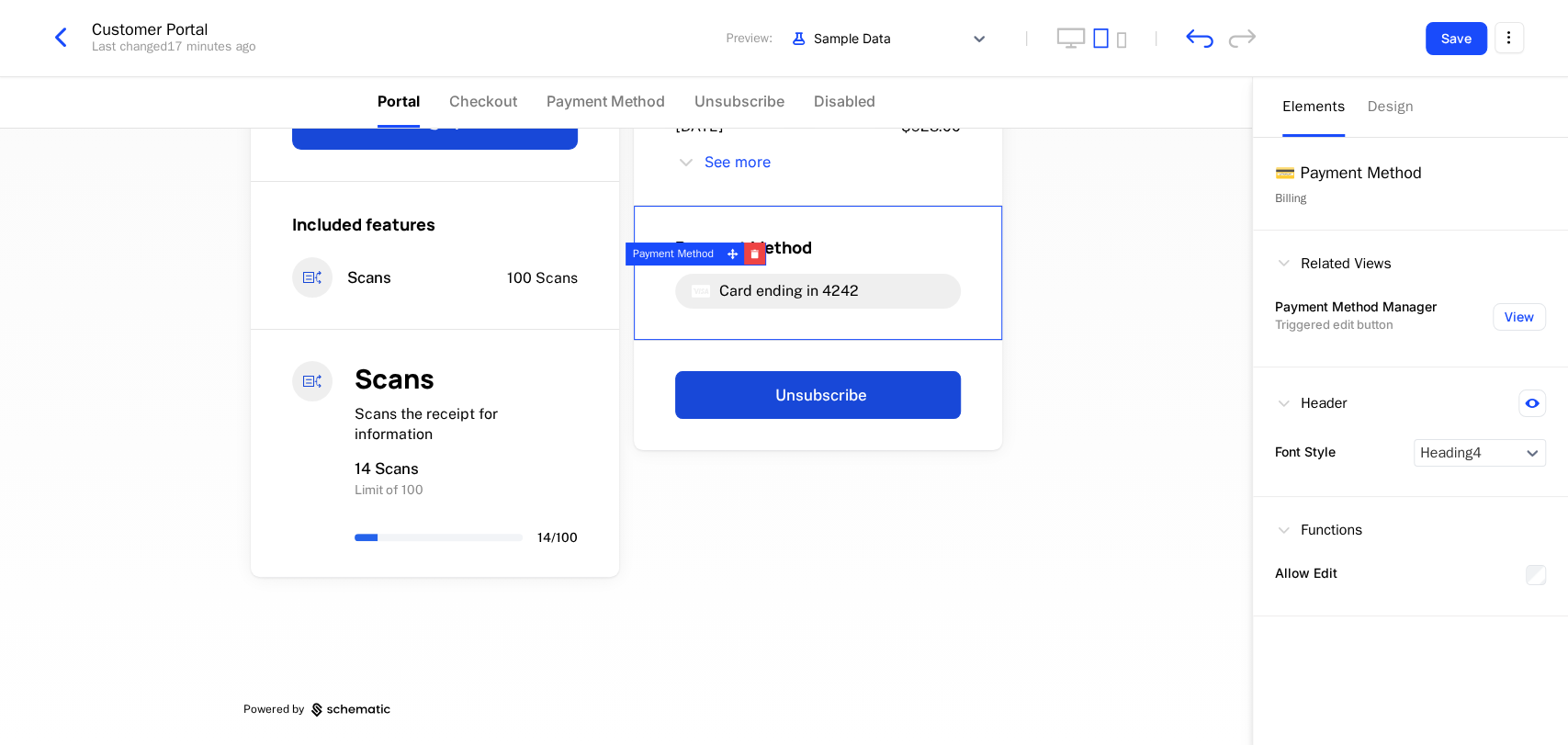 scroll, scrollTop: 243, scrollLeft: 0, axis: vertical 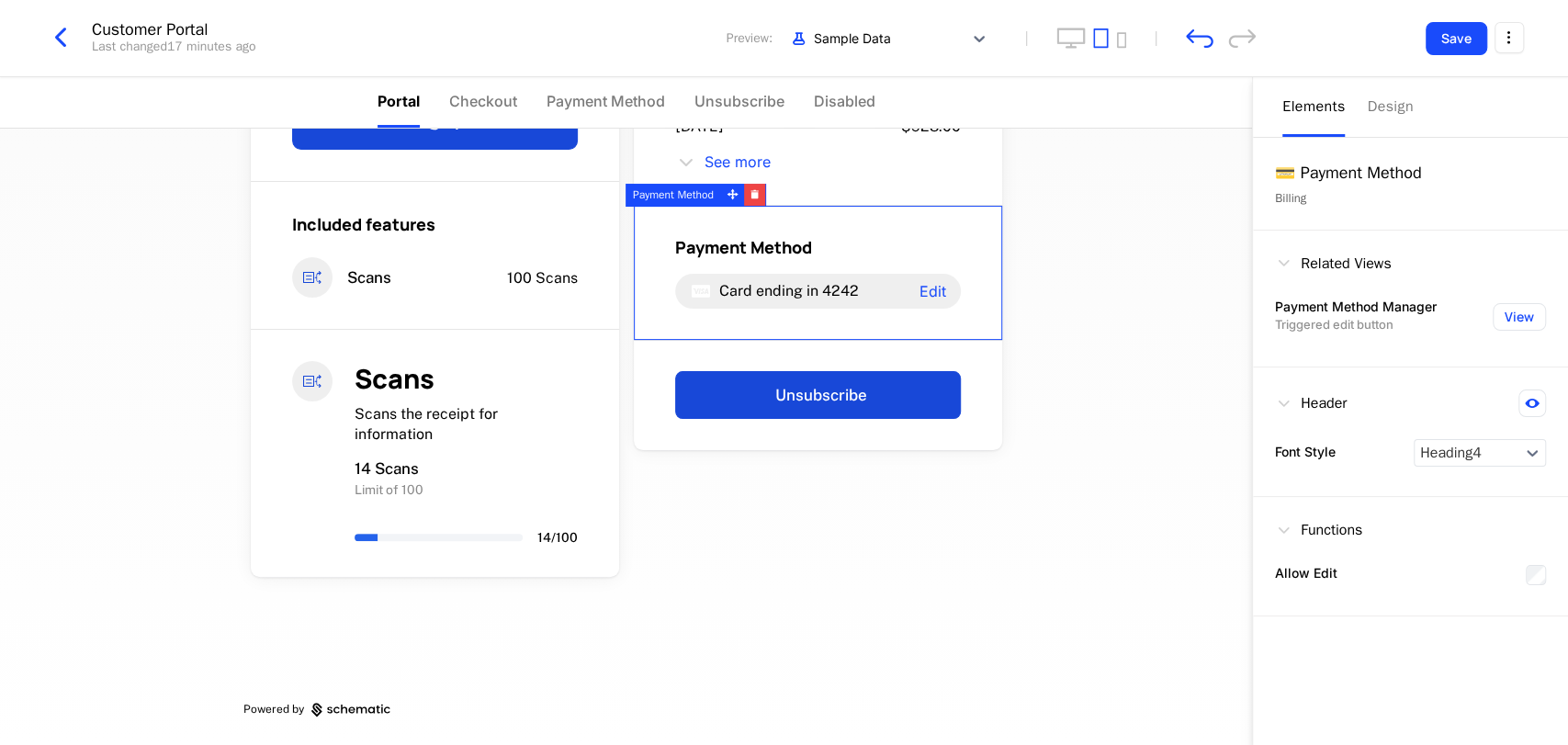 click on "Starter Perfect for starter businesses $17.31 / mo Change plan Included features Scans 100   Scans Scans Scans the receipt for information 14   Scans Limit of 100 14 / 100 No upcoming invoice Invoices July 9, 2025 $542.00 July 6, 2025 $928.00 See more Payment Method Card ending in   4242 Edit Unsubscribe Powered by" at bounding box center [626, 436] 